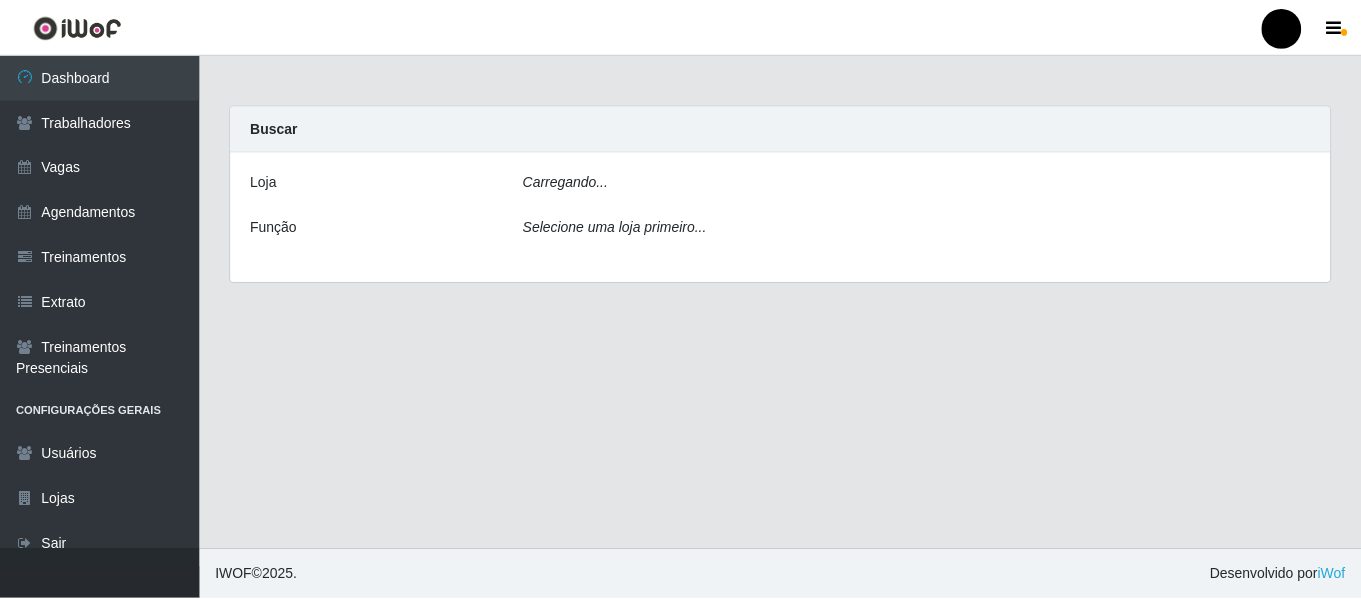 scroll, scrollTop: 0, scrollLeft: 0, axis: both 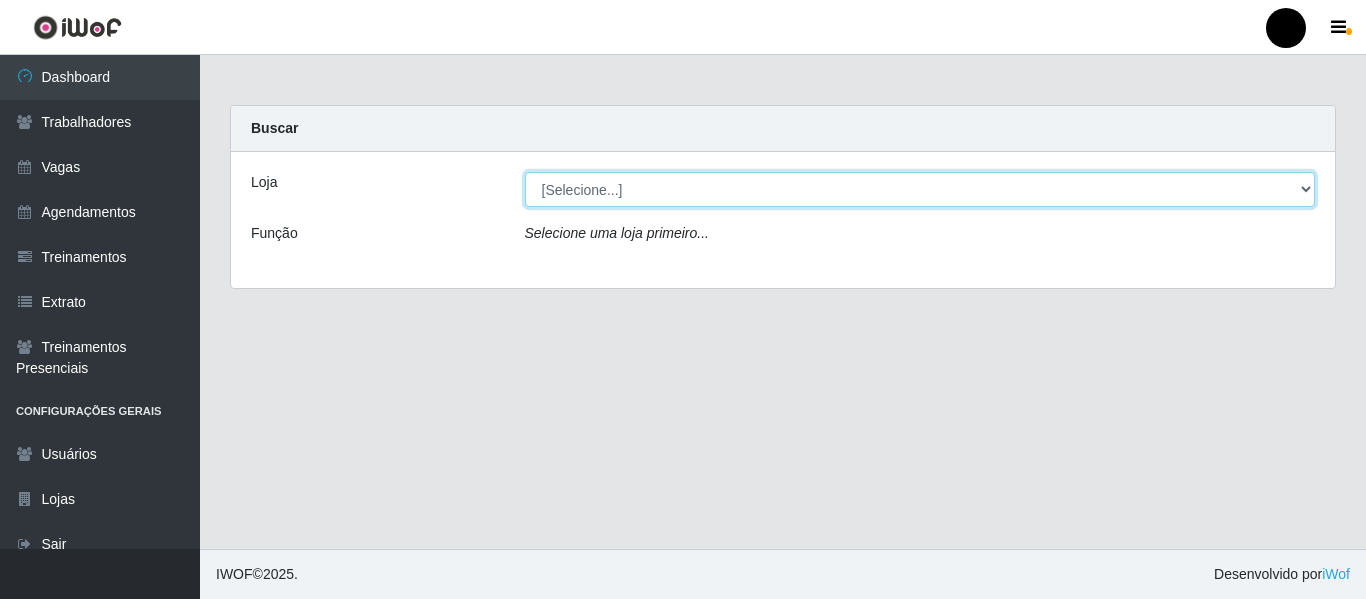 click on "[Selecione...] SuperFácil Atacado - Emaús SuperFácil Atacado - Rodoviária SuperFácil Atacado - São Gonçalo do Amarante" at bounding box center [920, 189] 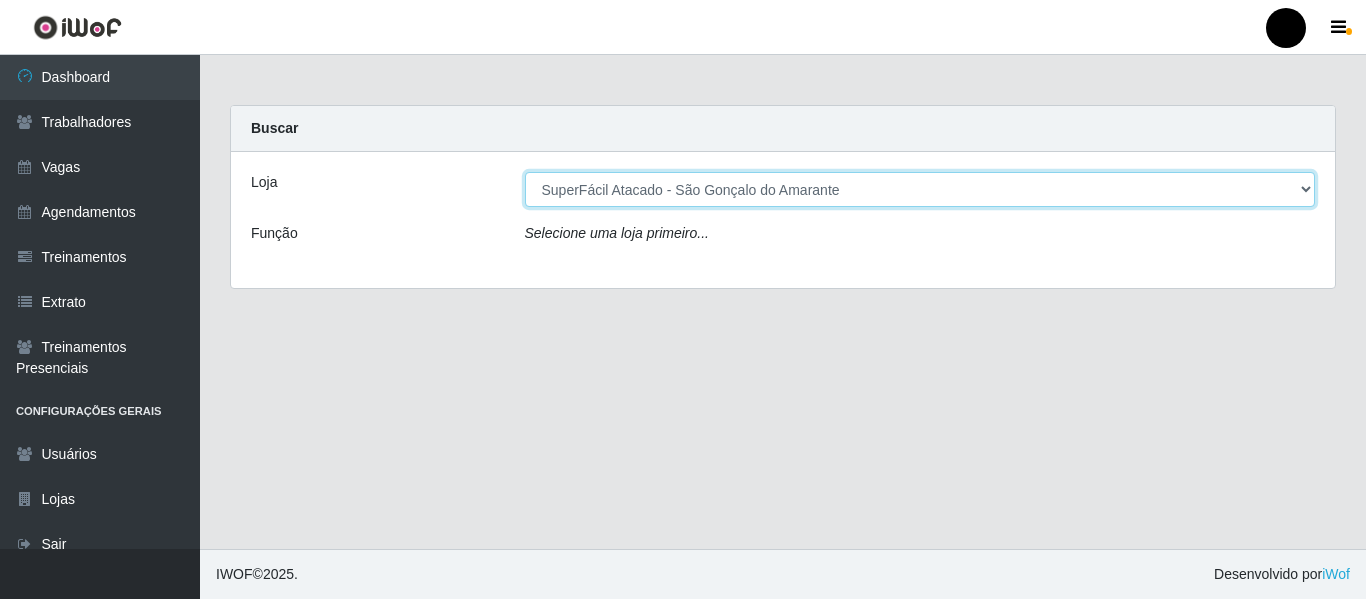 click on "[Selecione...] SuperFácil Atacado - Emaús SuperFácil Atacado - Rodoviária SuperFácil Atacado - São Gonçalo do Amarante" at bounding box center (920, 189) 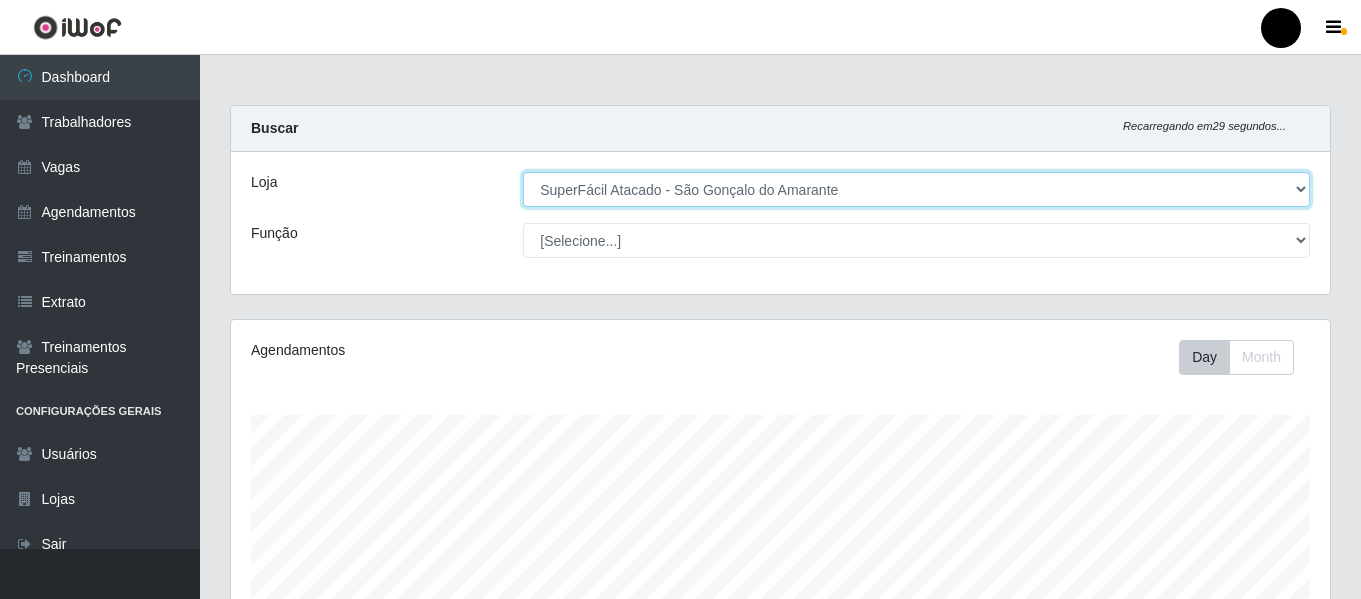 scroll, scrollTop: 999585, scrollLeft: 998901, axis: both 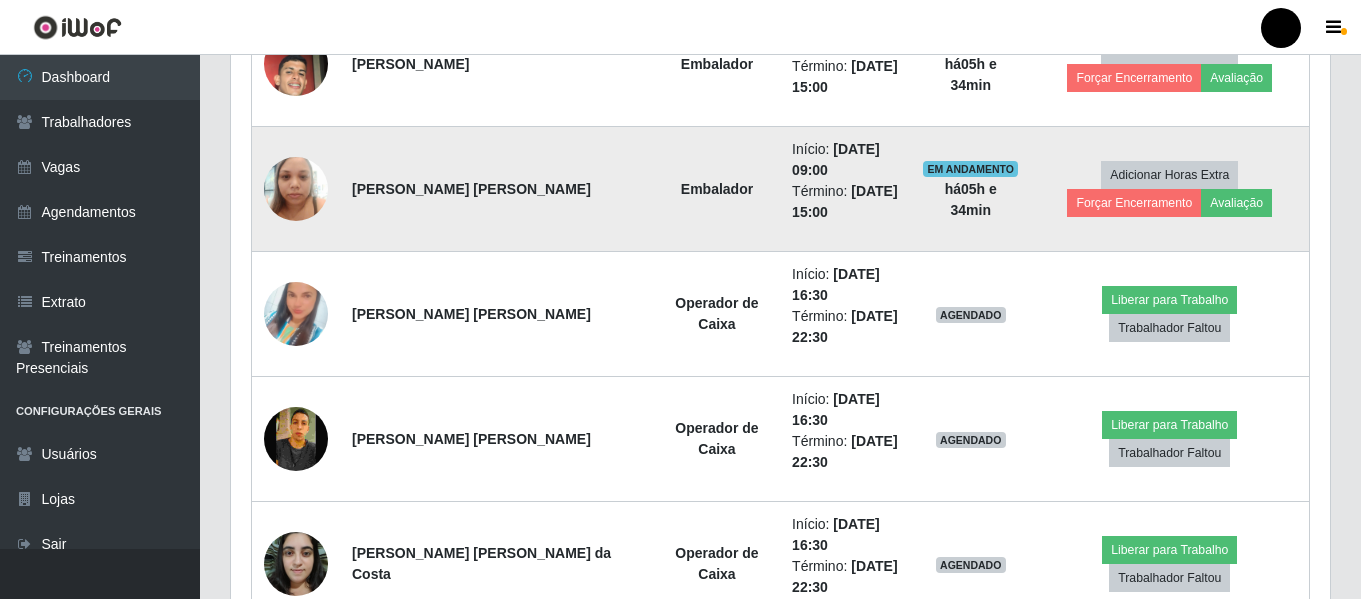 click on "EM ANDAMENTO há  05 h e   34  min" at bounding box center [971, 189] 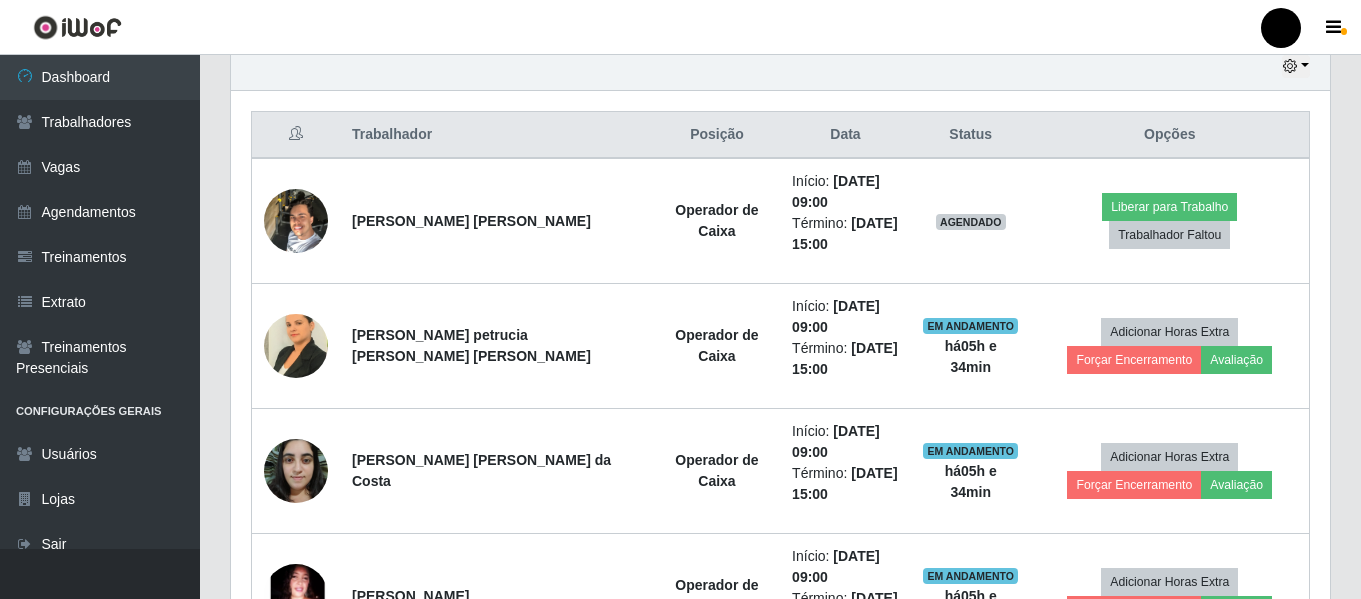 scroll, scrollTop: 648, scrollLeft: 0, axis: vertical 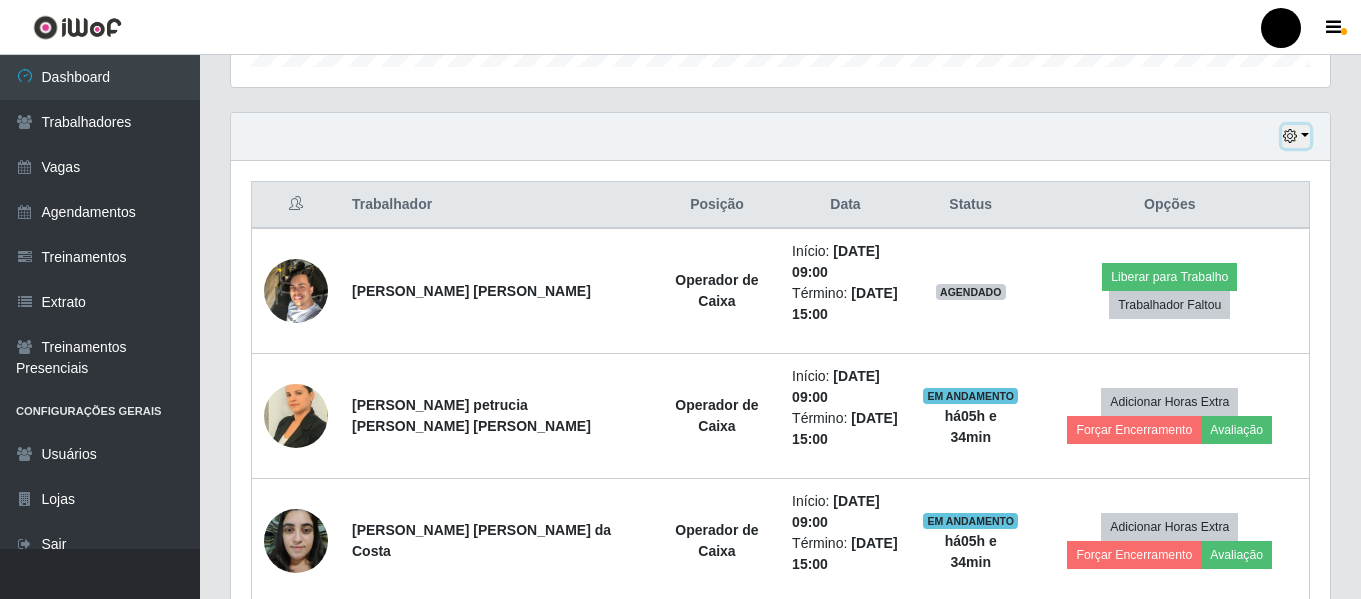 click at bounding box center (1290, 136) 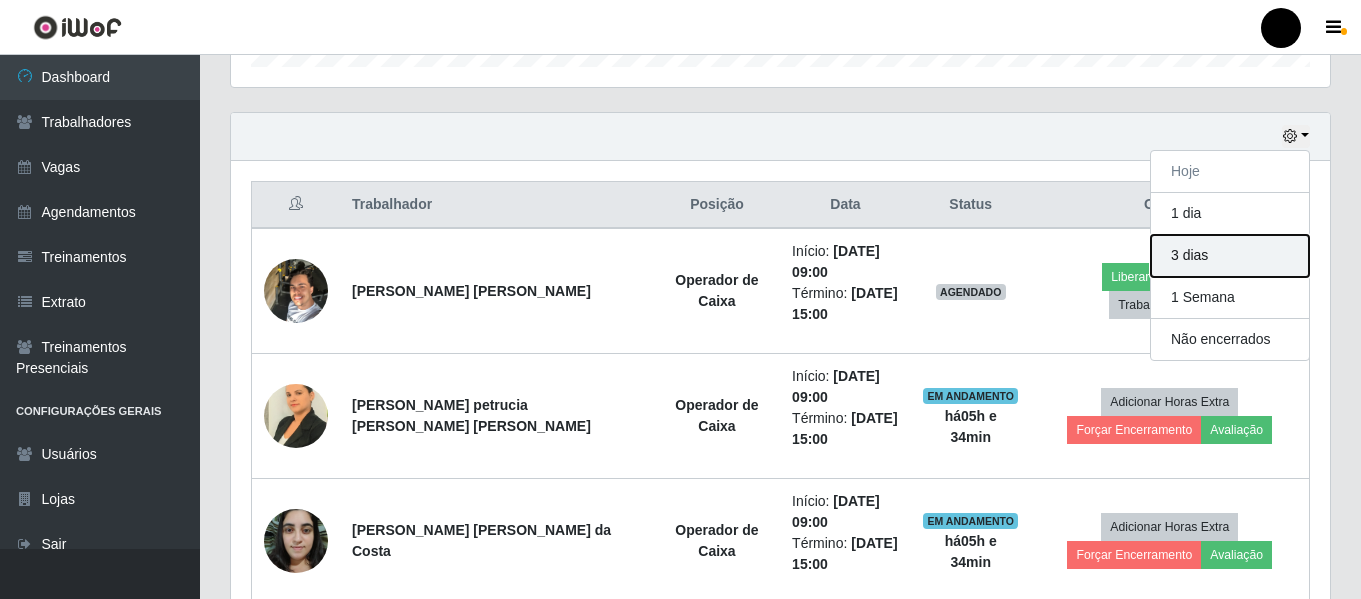 click on "3 dias" at bounding box center (1230, 256) 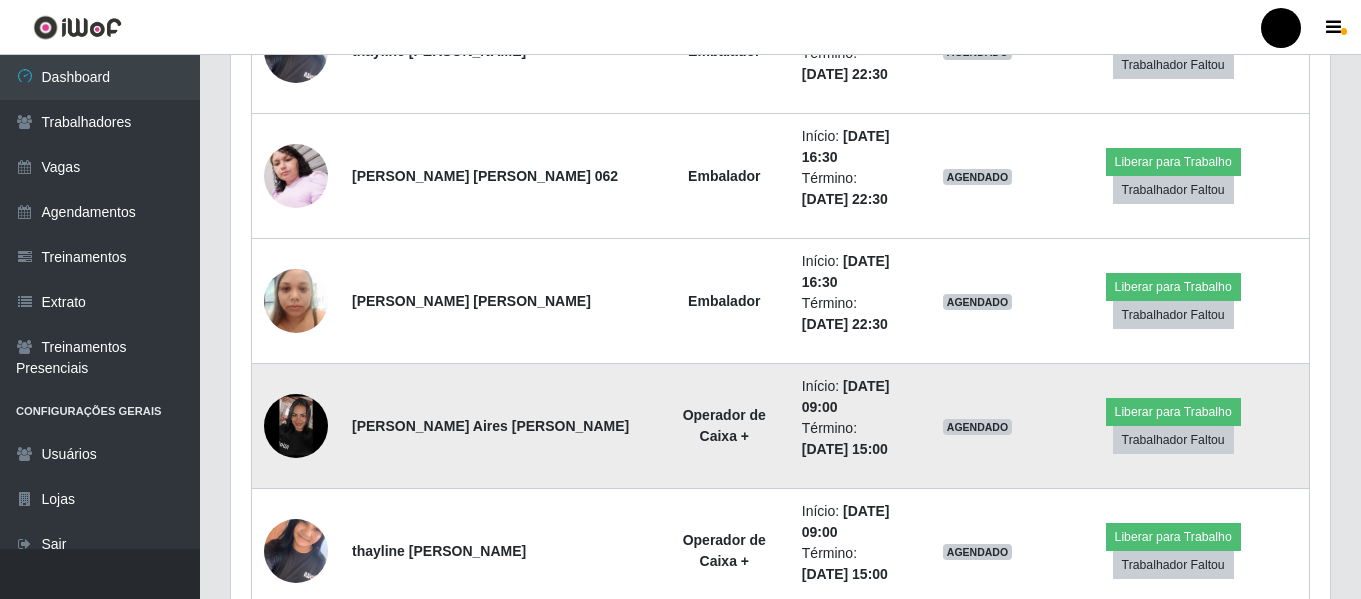 scroll, scrollTop: 4048, scrollLeft: 0, axis: vertical 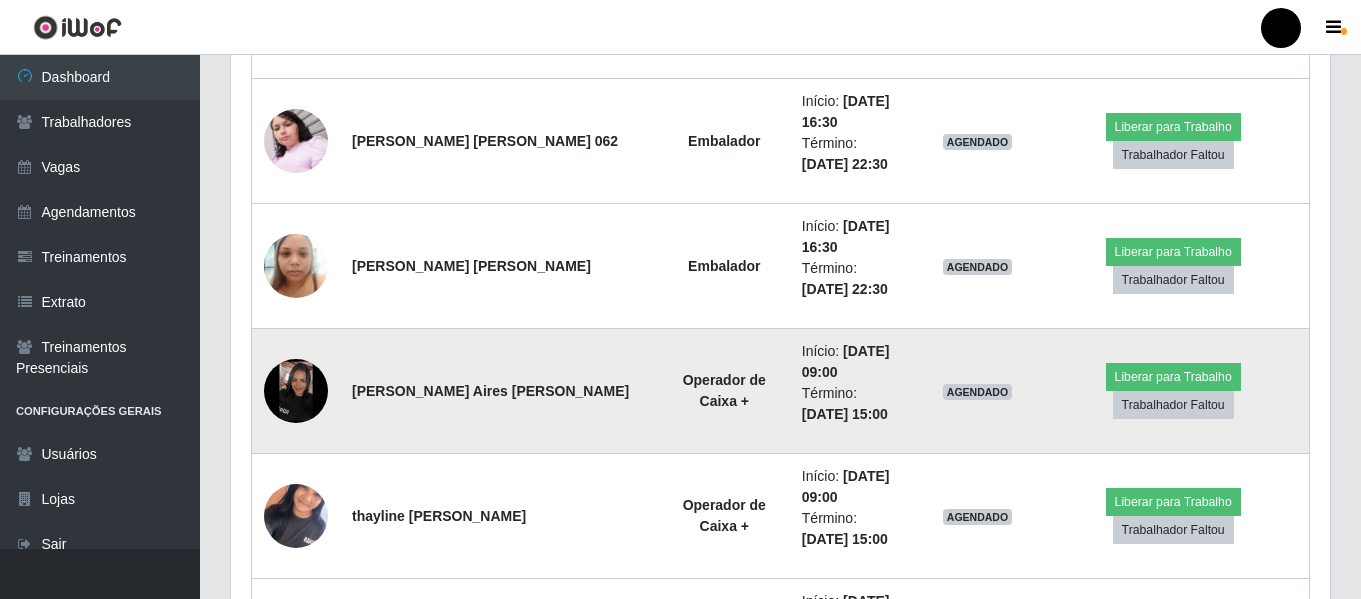 click at bounding box center (296, 391) 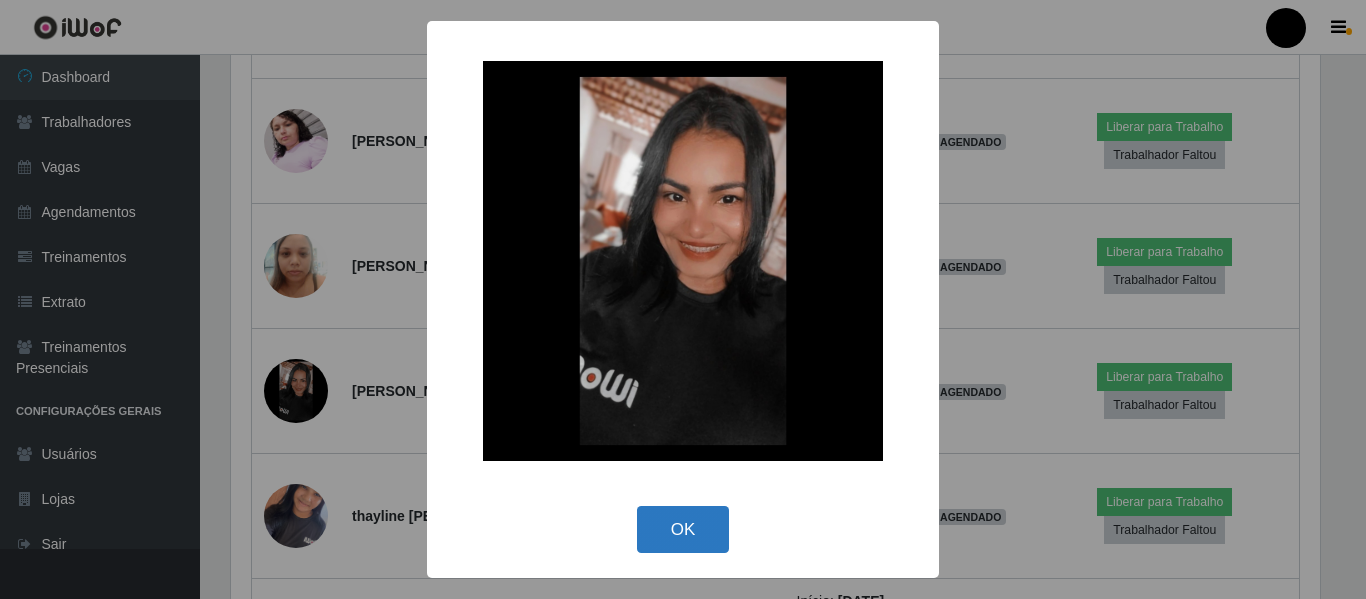 click on "OK" at bounding box center [683, 529] 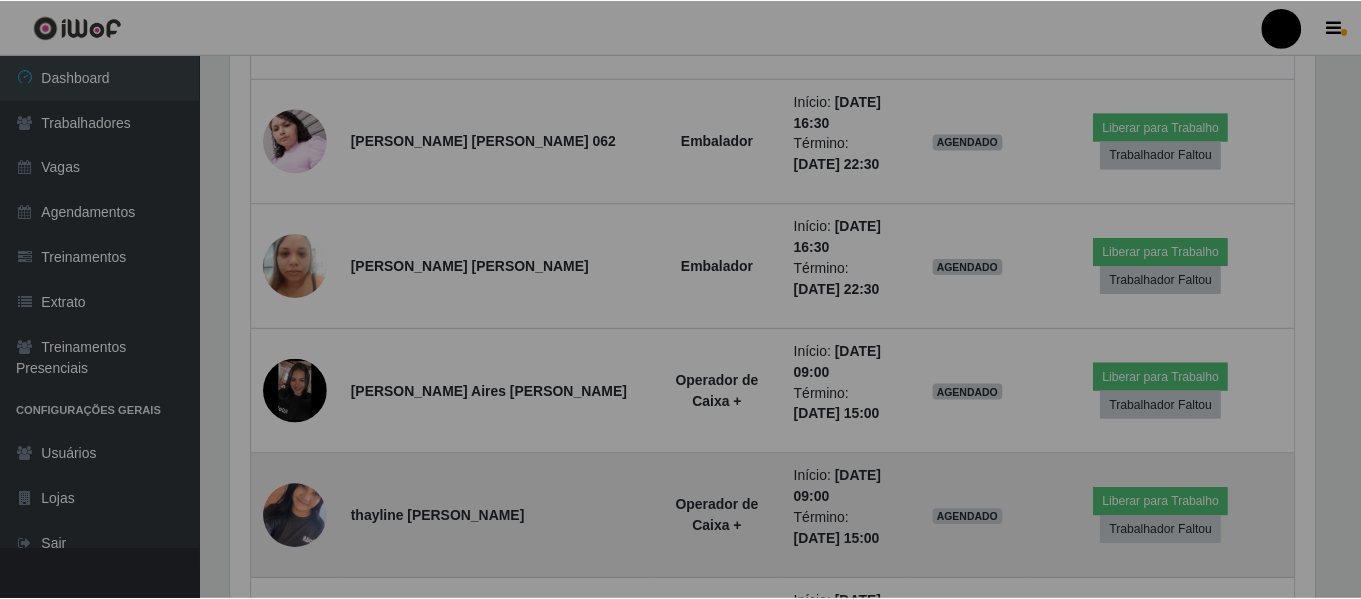 scroll, scrollTop: 999585, scrollLeft: 998901, axis: both 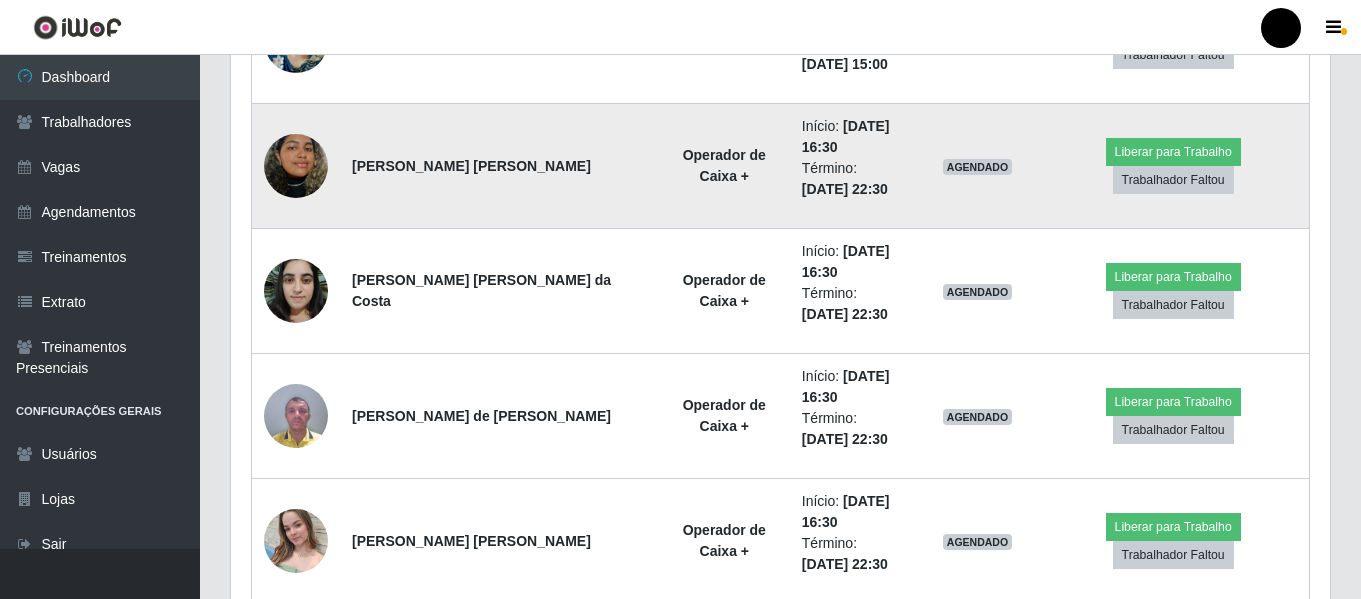 click on "[PERSON_NAME]" at bounding box center [499, 166] 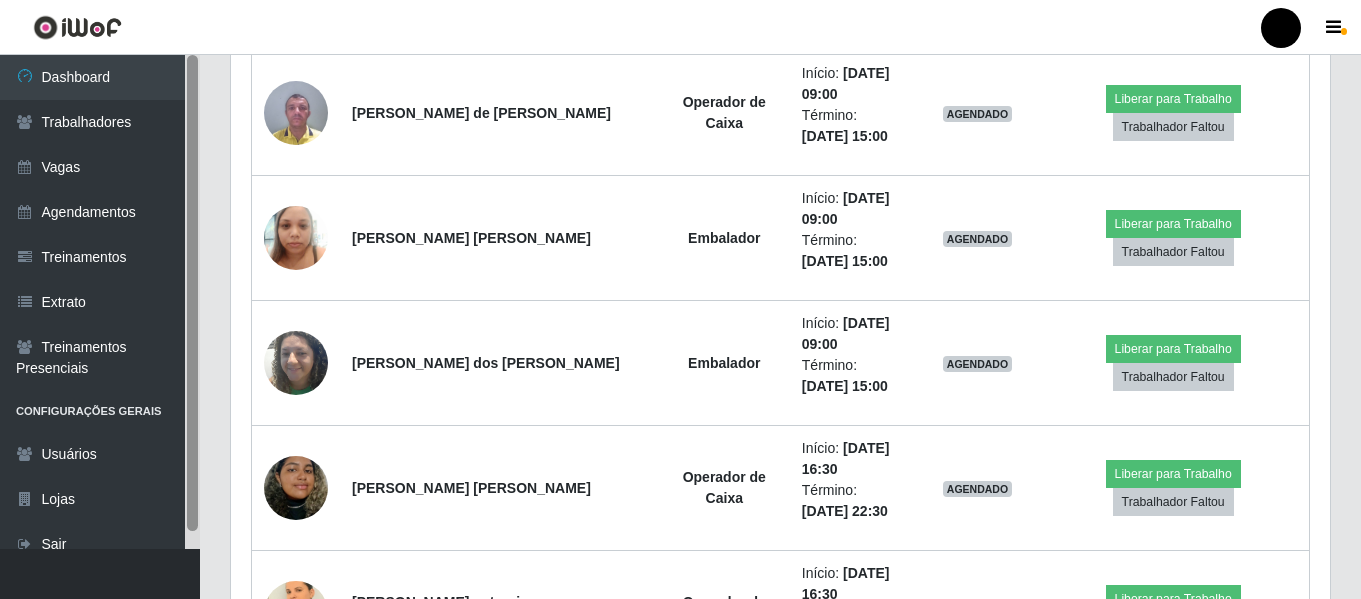 scroll, scrollTop: 2948, scrollLeft: 0, axis: vertical 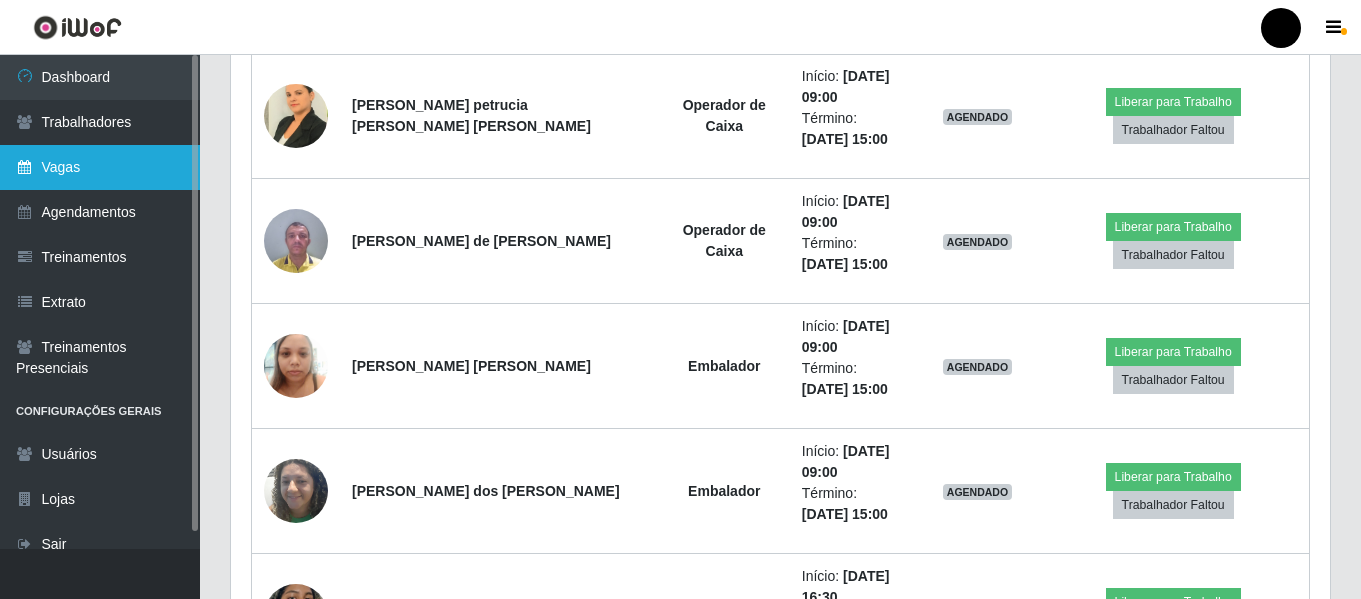 click on "Vagas" at bounding box center (100, 167) 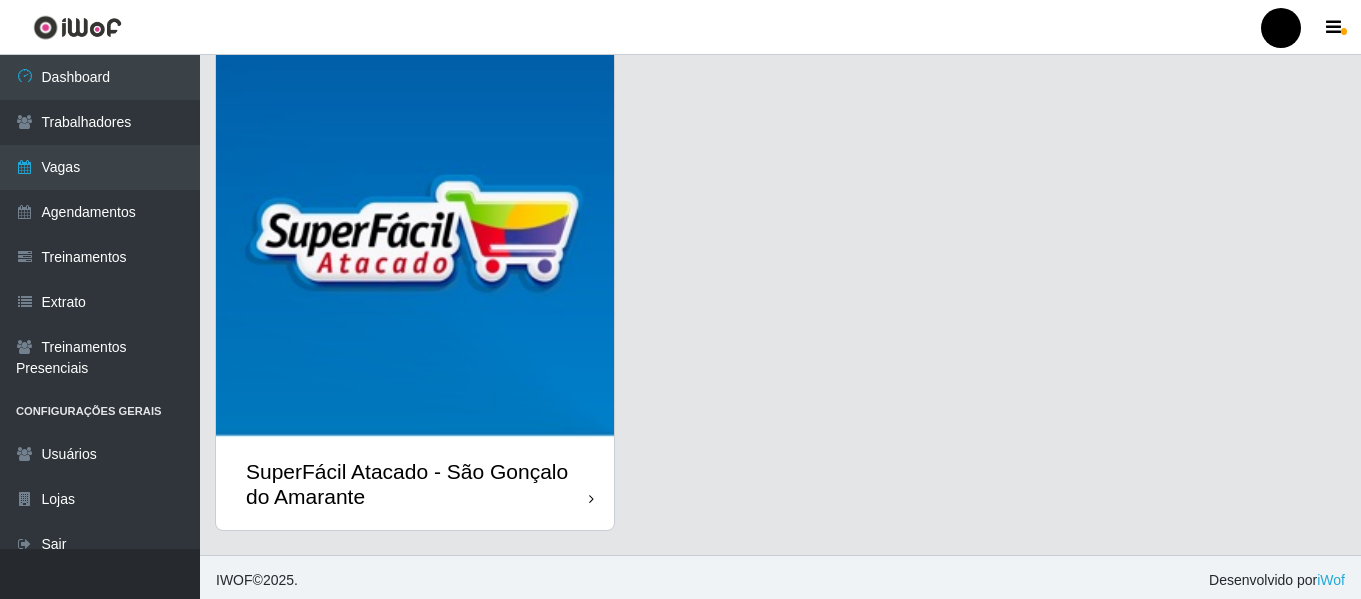scroll, scrollTop: 580, scrollLeft: 0, axis: vertical 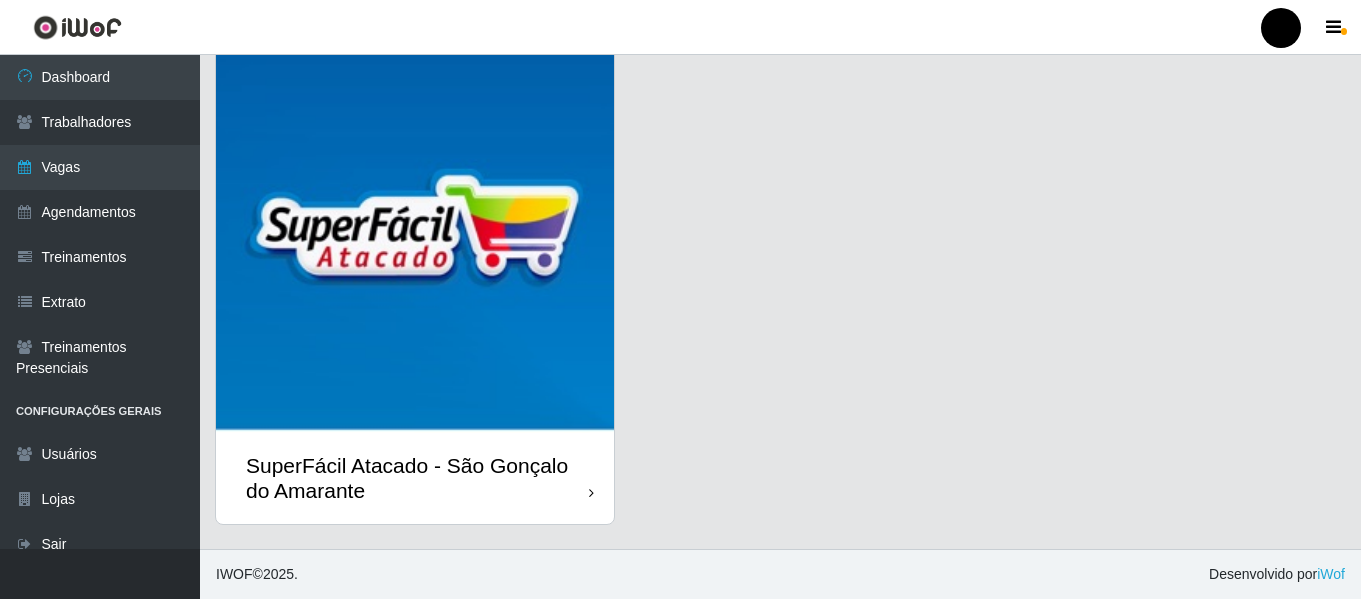 click on "SuperFácil Atacado - São Gonçalo do Amarante" at bounding box center (417, 478) 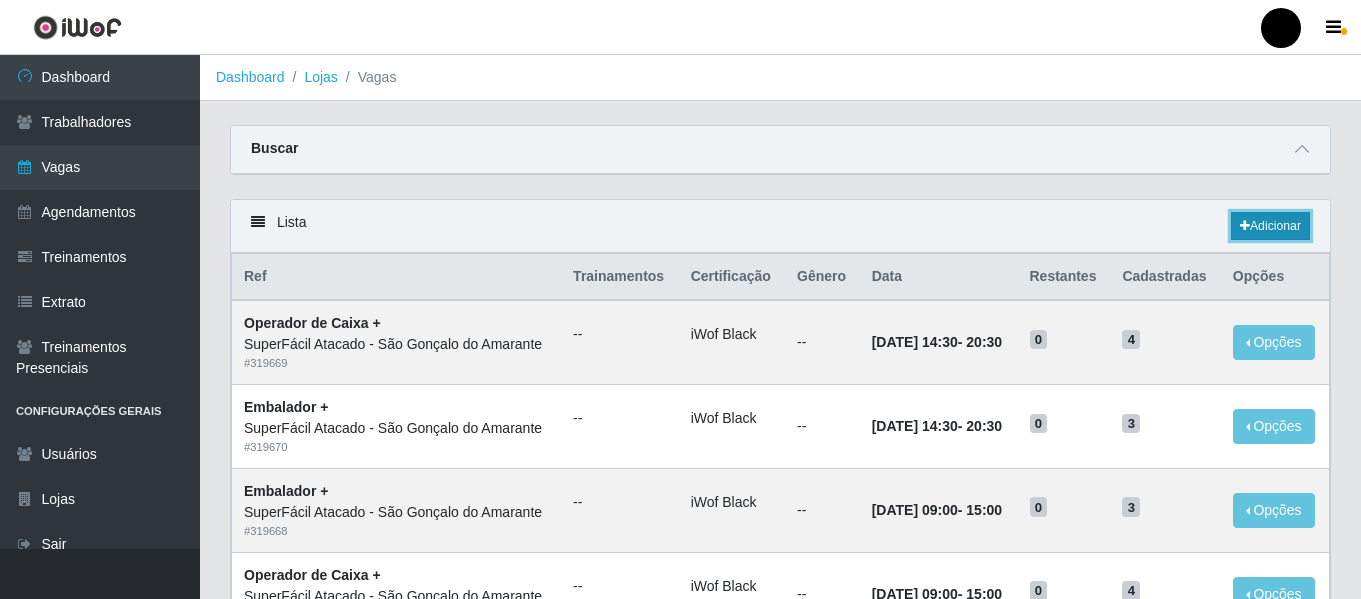 click on "Adicionar" at bounding box center [1270, 226] 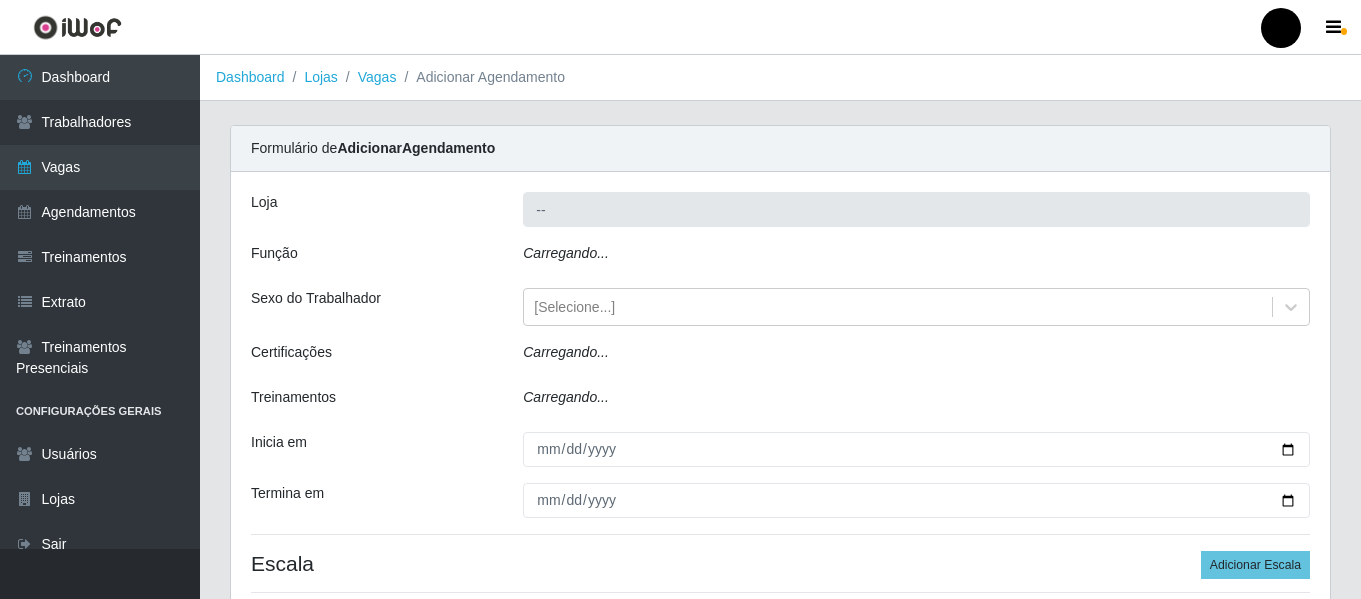 type on "SuperFácil Atacado - São Gonçalo do Amarante" 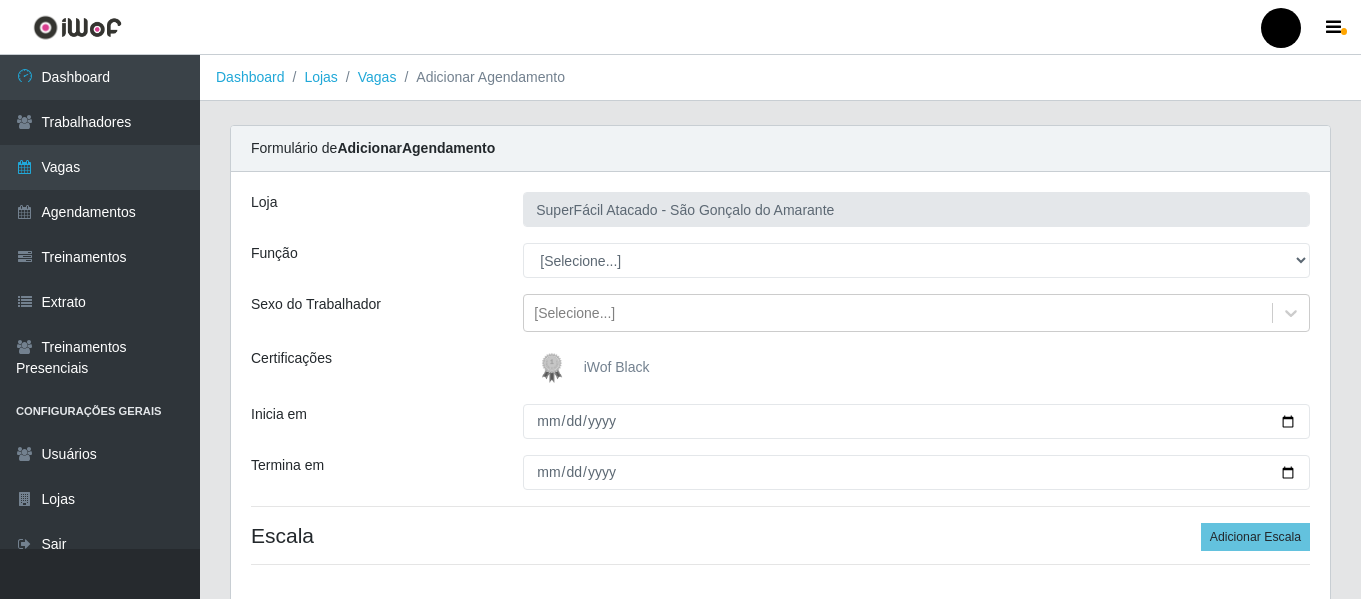click on "iWof Black" at bounding box center (617, 367) 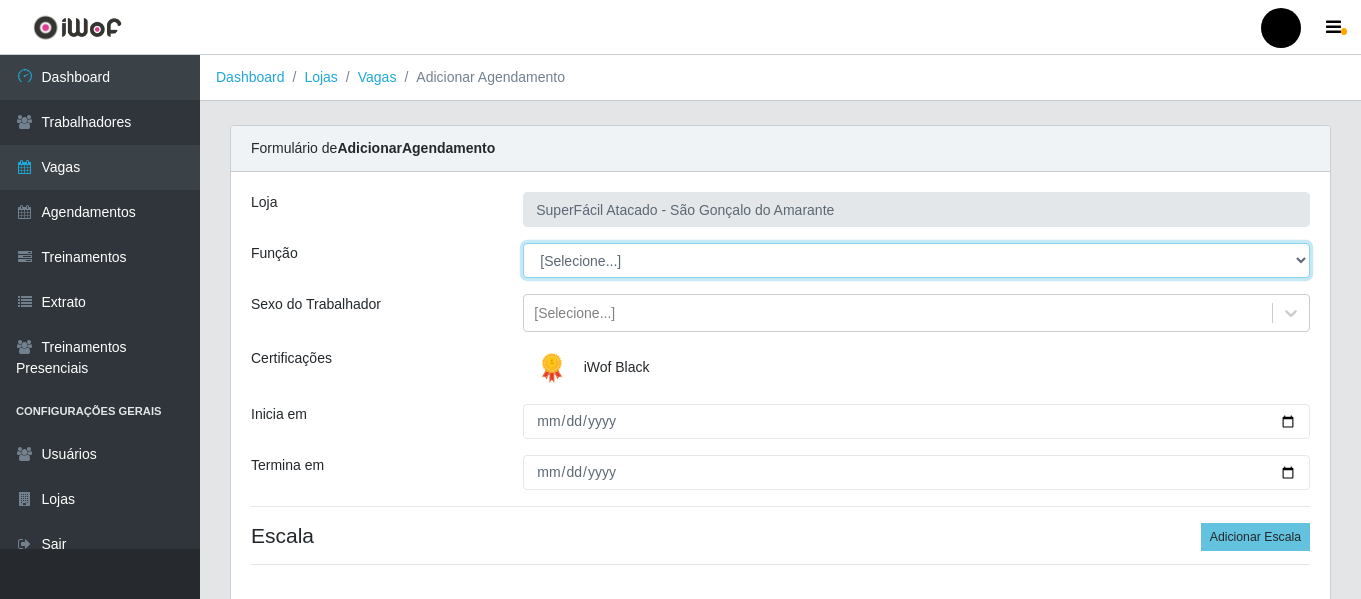 click on "[Selecione...] Auxiliar de Estacionamento Auxiliar de Estacionamento + Auxiliar de Estacionamento ++ Balconista de Padaria  Balconista de Padaria + Embalador Embalador + Embalador ++ Operador de Caixa Operador de Caixa + Operador de Caixa ++ Repositor de Hortifruti Repositor de Hortifruti + Repositor de Hortifruti ++" at bounding box center [916, 260] 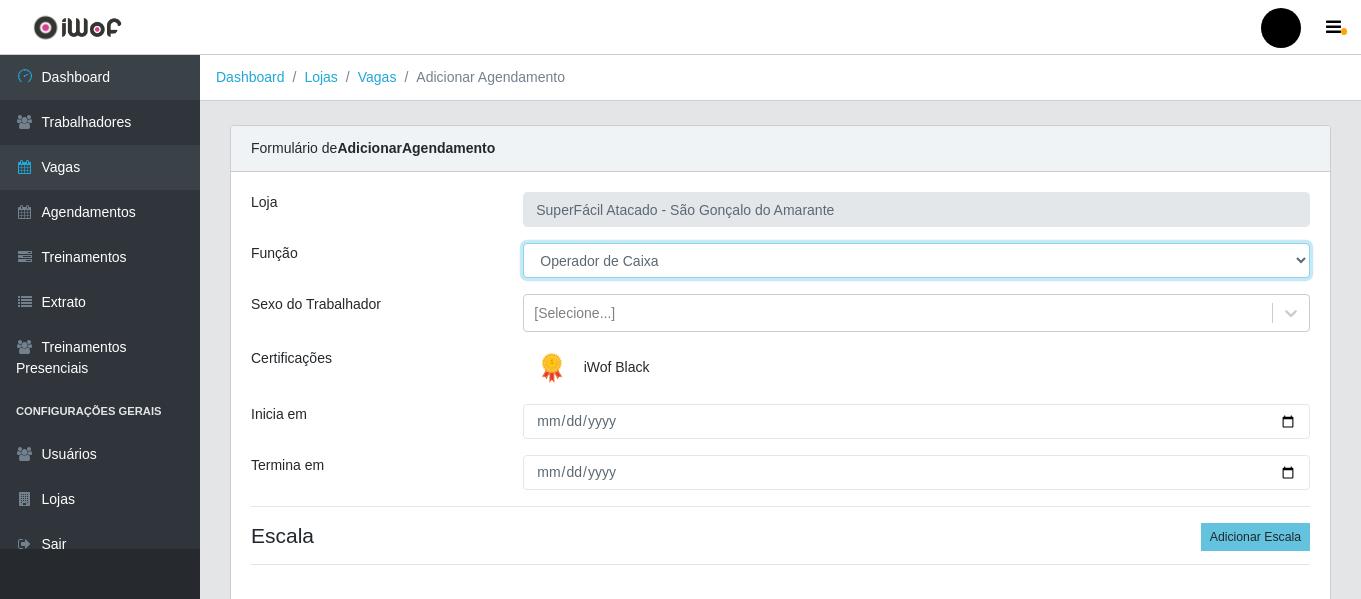click on "[Selecione...] Auxiliar de Estacionamento Auxiliar de Estacionamento + Auxiliar de Estacionamento ++ Balconista de Padaria  Balconista de Padaria + Embalador Embalador + Embalador ++ Operador de Caixa Operador de Caixa + Operador de Caixa ++ Repositor de Hortifruti Repositor de Hortifruti + Repositor de Hortifruti ++" at bounding box center [916, 260] 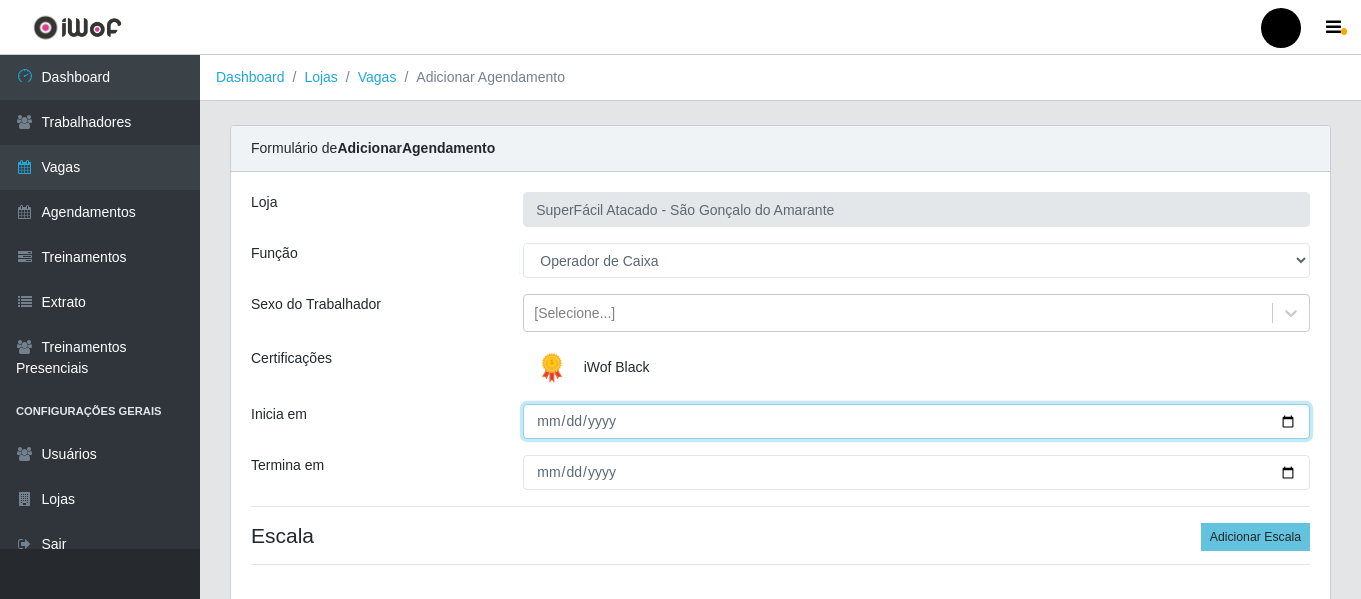 click on "Inicia em" at bounding box center [916, 421] 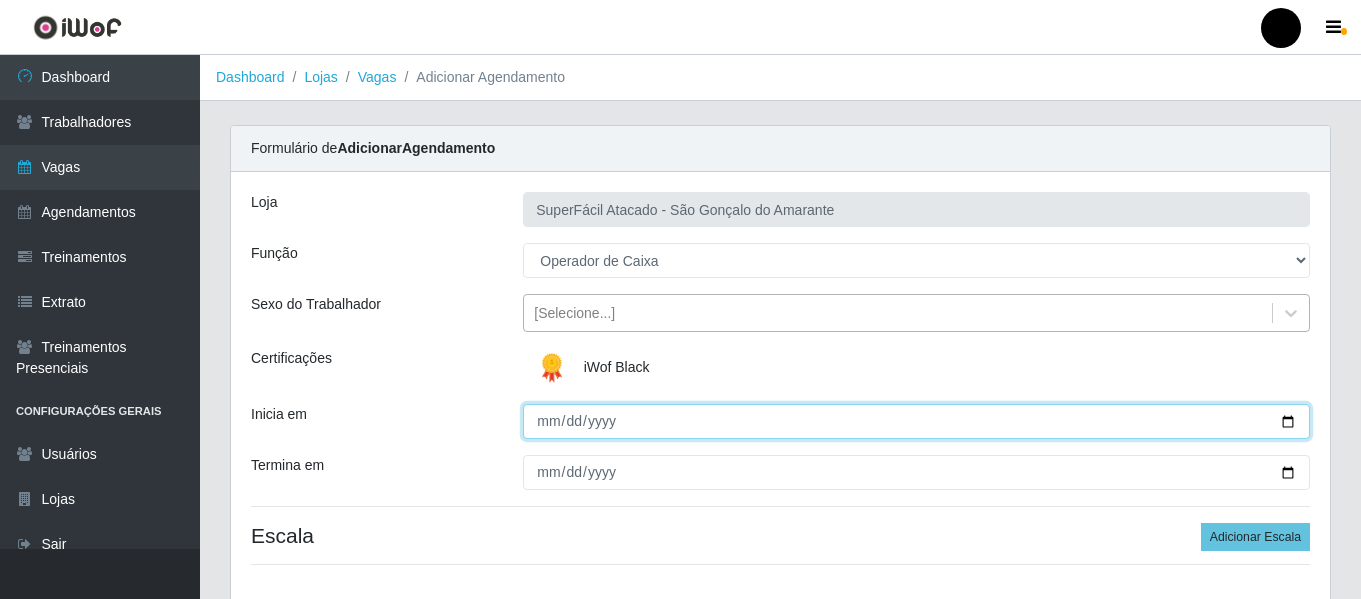 type on "[DATE]" 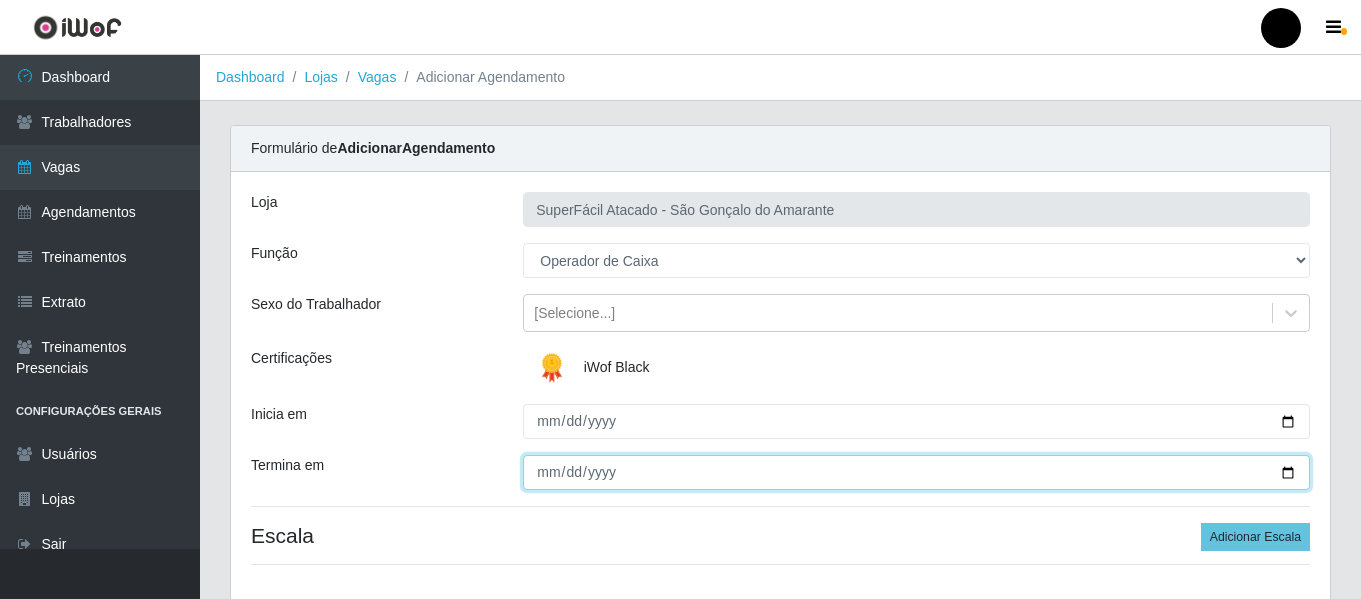 click on "Termina em" at bounding box center (916, 472) 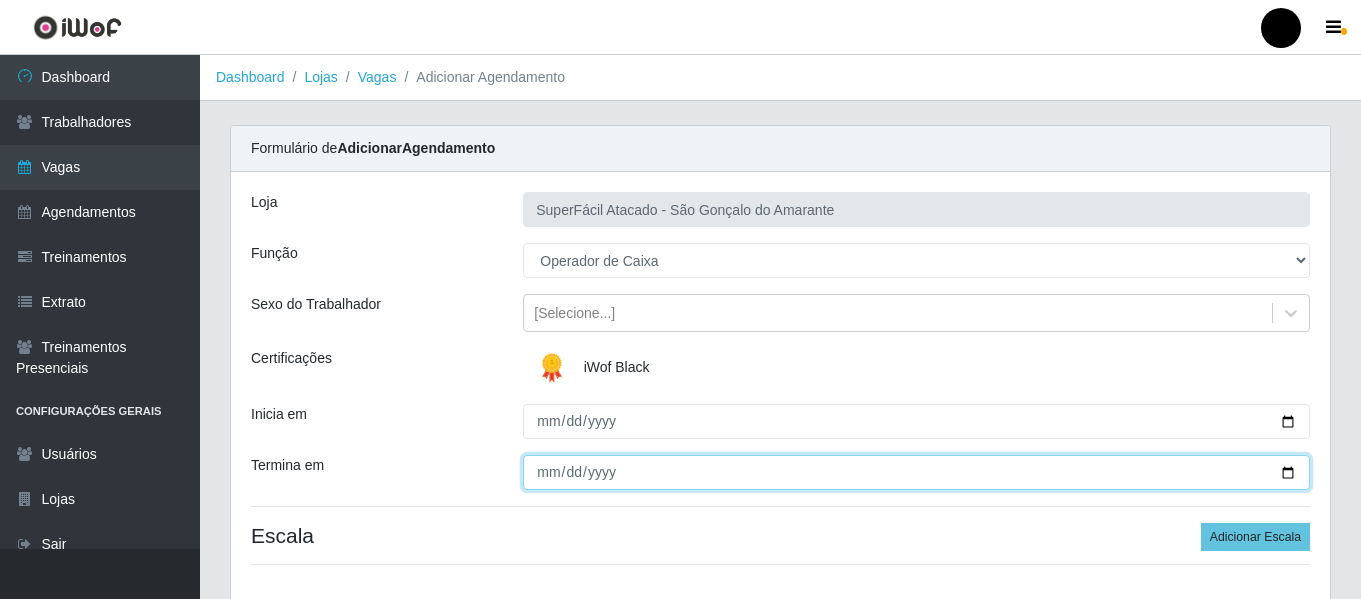 type on "[DATE]" 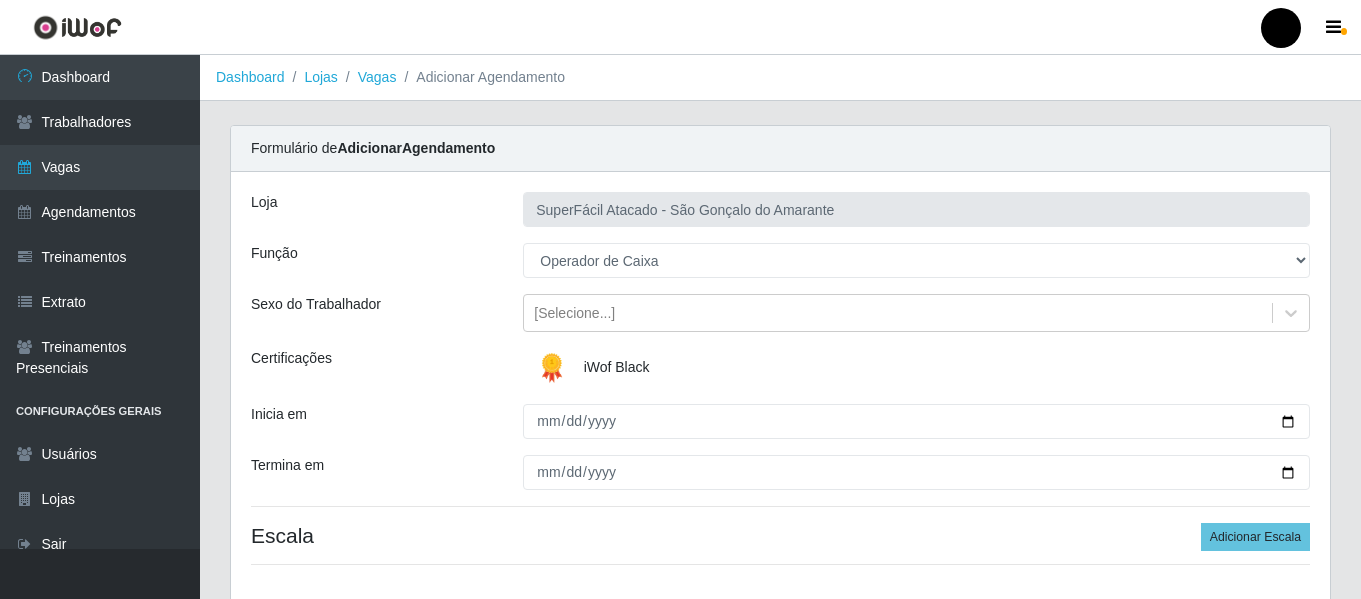 click on "Loja SuperFácil Atacado - São Gonçalo do Amarante Função [Selecione...] Auxiliar de Estacionamento Auxiliar de Estacionamento + Auxiliar de Estacionamento ++ Balconista de Padaria  Balconista de Padaria + Embalador Embalador + Embalador ++ Operador de Caixa Operador de Caixa + Operador de Caixa ++ Repositor de Hortifruti Repositor de Hortifruti + Repositor de Hortifruti ++ Sexo do Trabalhador [Selecione...] Certificações   iWof Black Inicia em 2025-07-17 Termina em 2025-07-17 Escala Adicionar Escala" at bounding box center (780, 386) 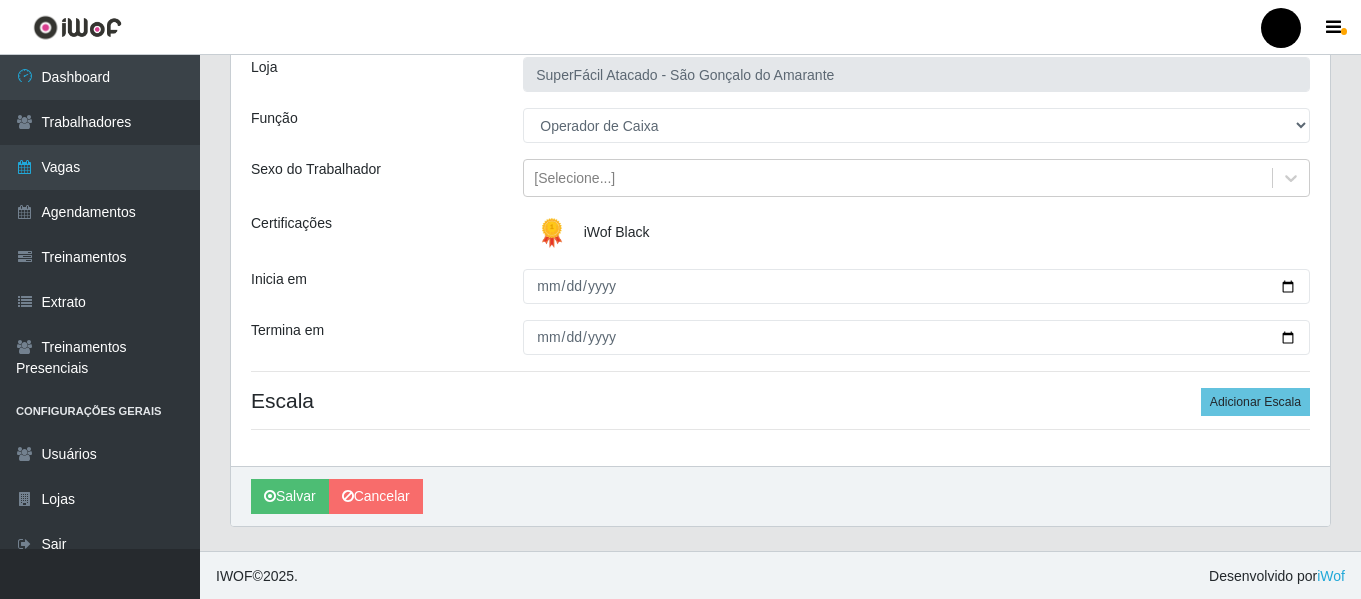 scroll, scrollTop: 137, scrollLeft: 0, axis: vertical 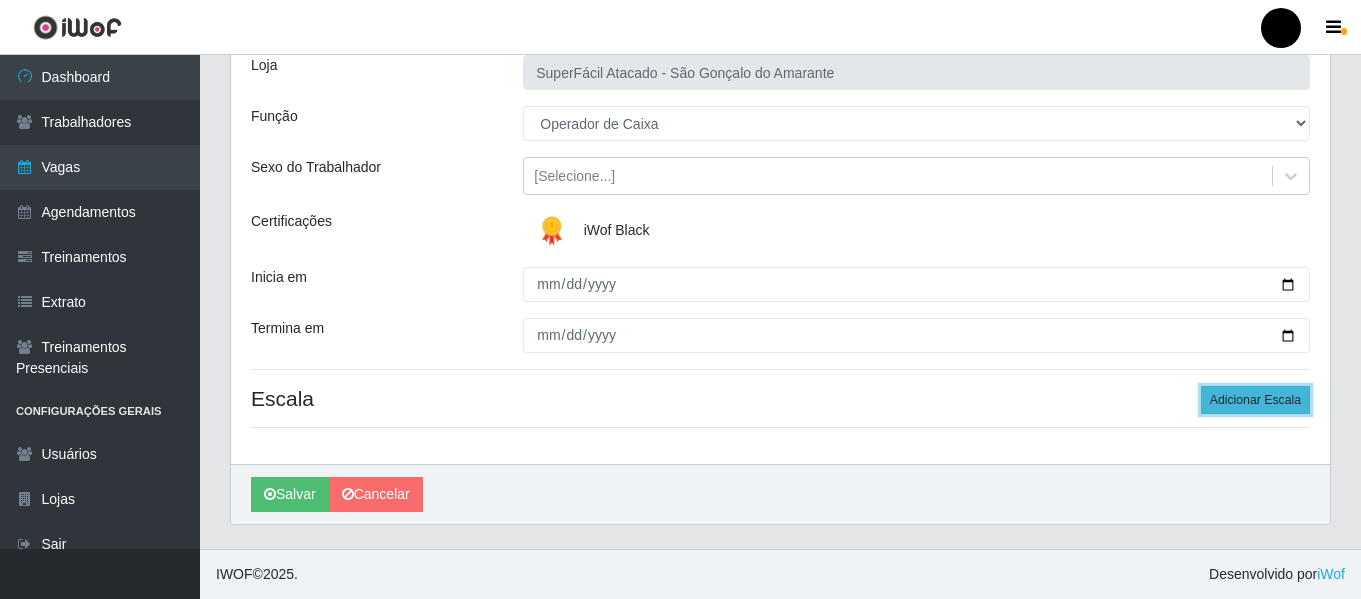 click on "Adicionar Escala" at bounding box center [1255, 400] 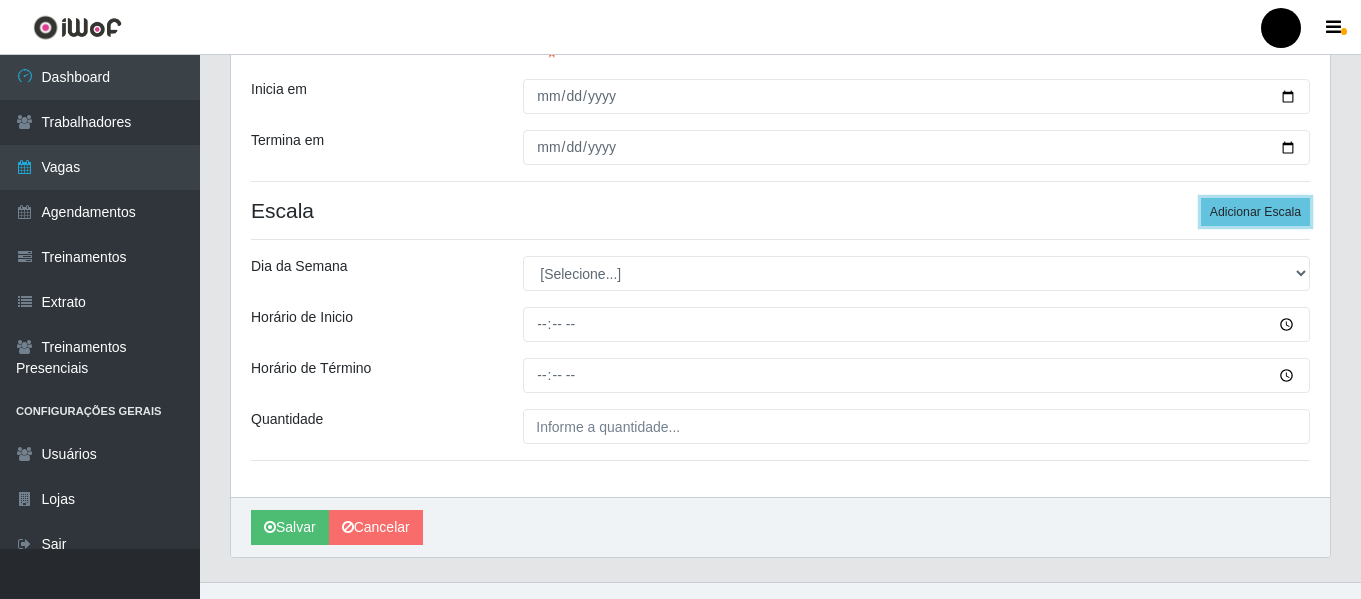 scroll, scrollTop: 337, scrollLeft: 0, axis: vertical 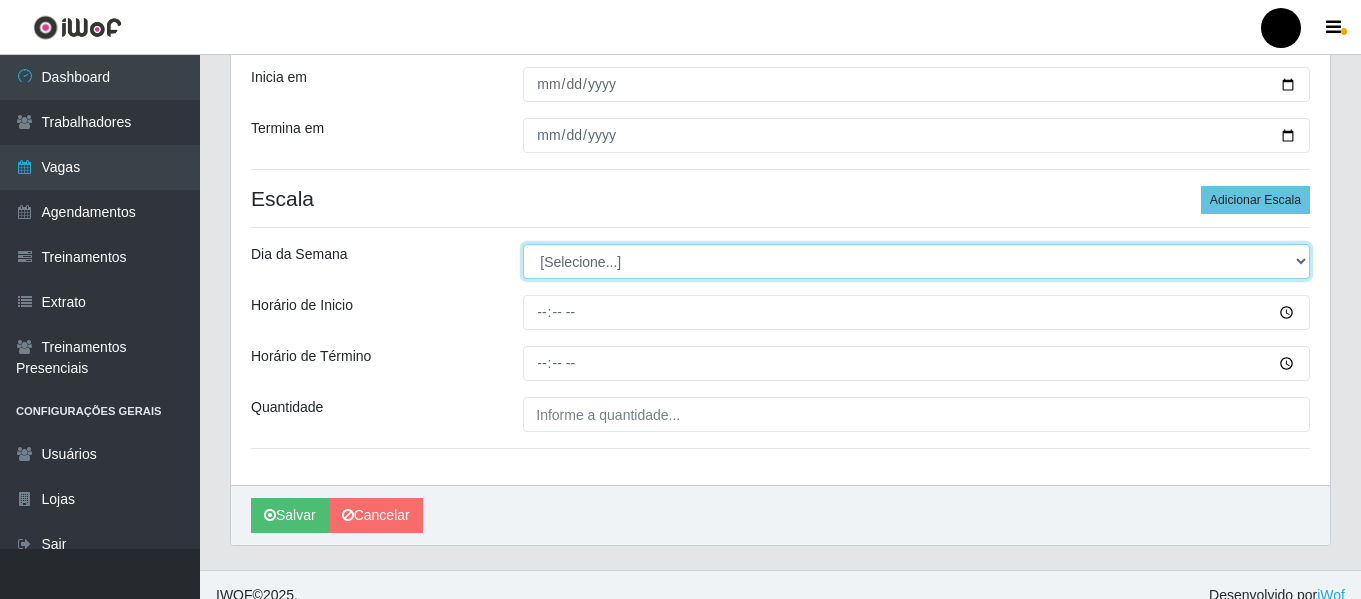 click on "[Selecione...] Segunda Terça Quarta Quinta Sexta Sábado Domingo" at bounding box center [916, 261] 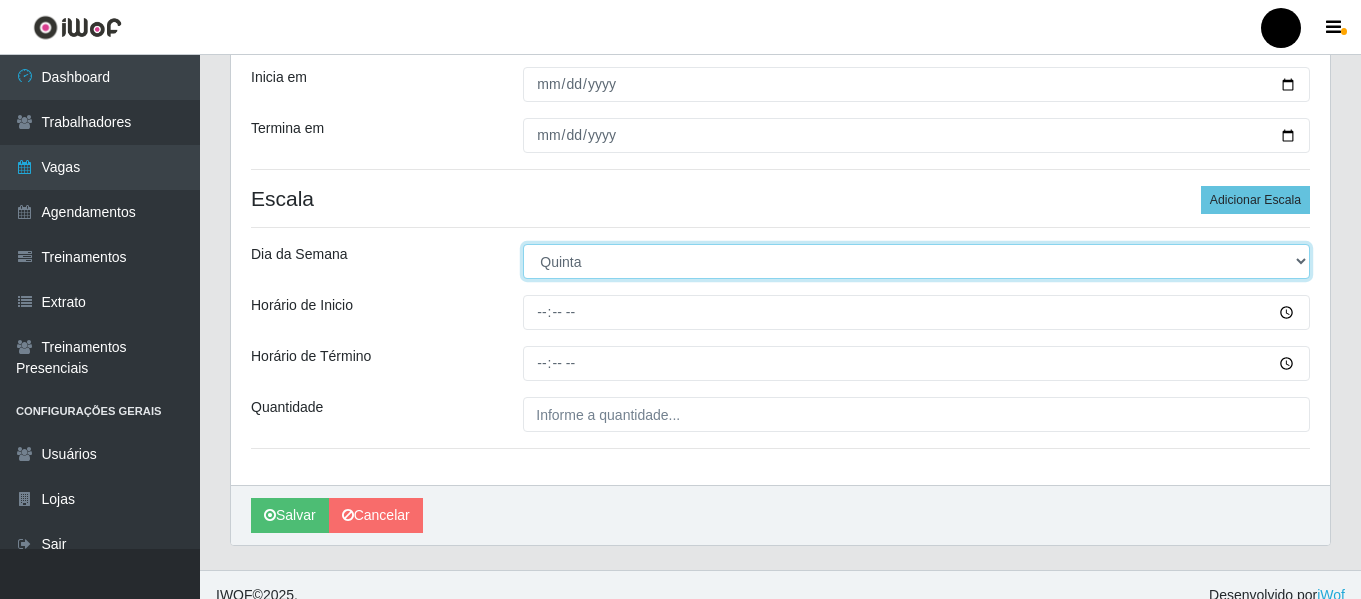 click on "[Selecione...] Segunda Terça Quarta Quinta Sexta Sábado Domingo" at bounding box center (916, 261) 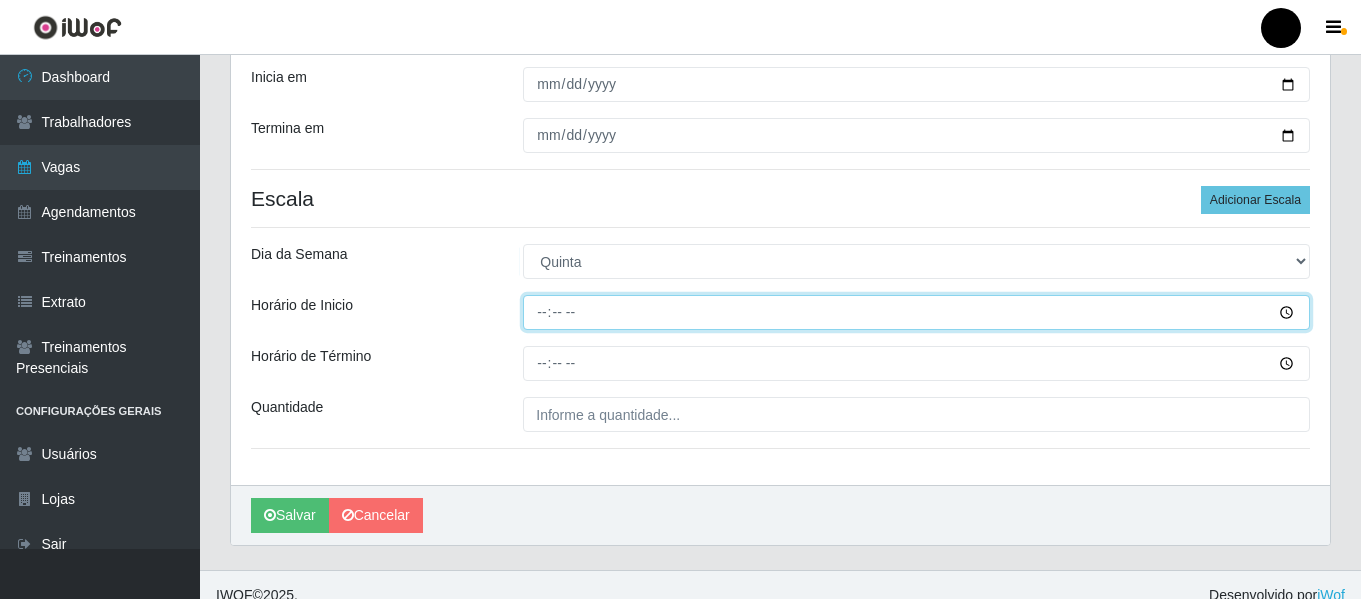 click on "Horário de Inicio" at bounding box center (916, 312) 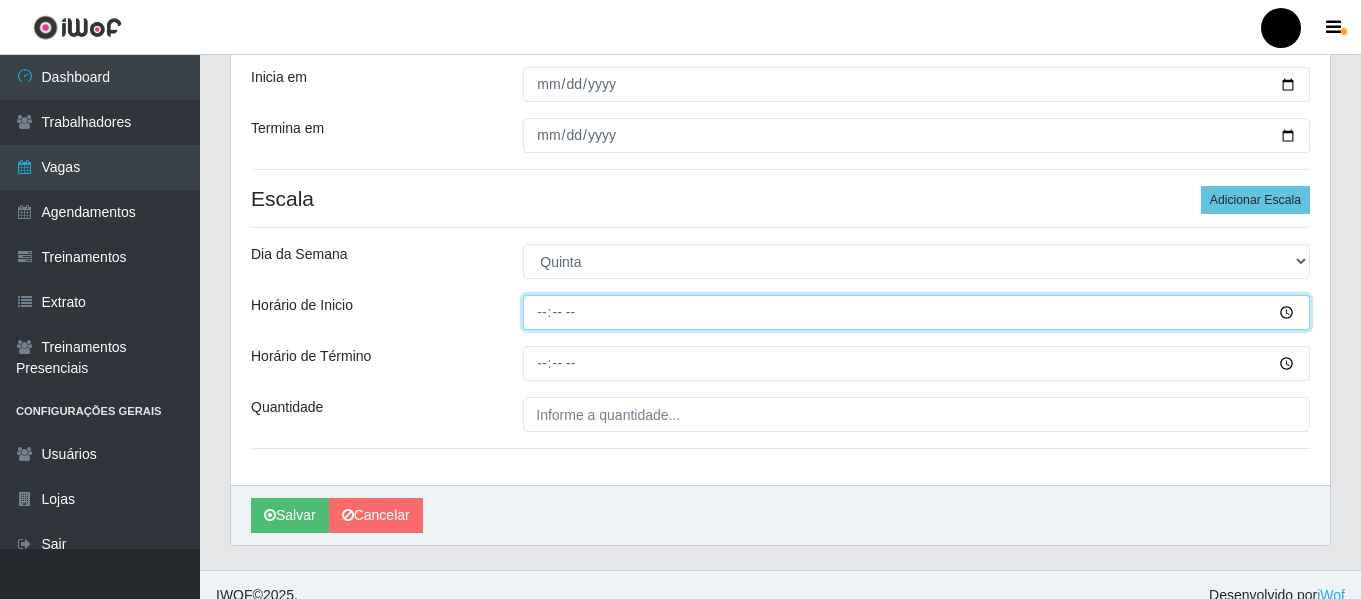 type on "09:00" 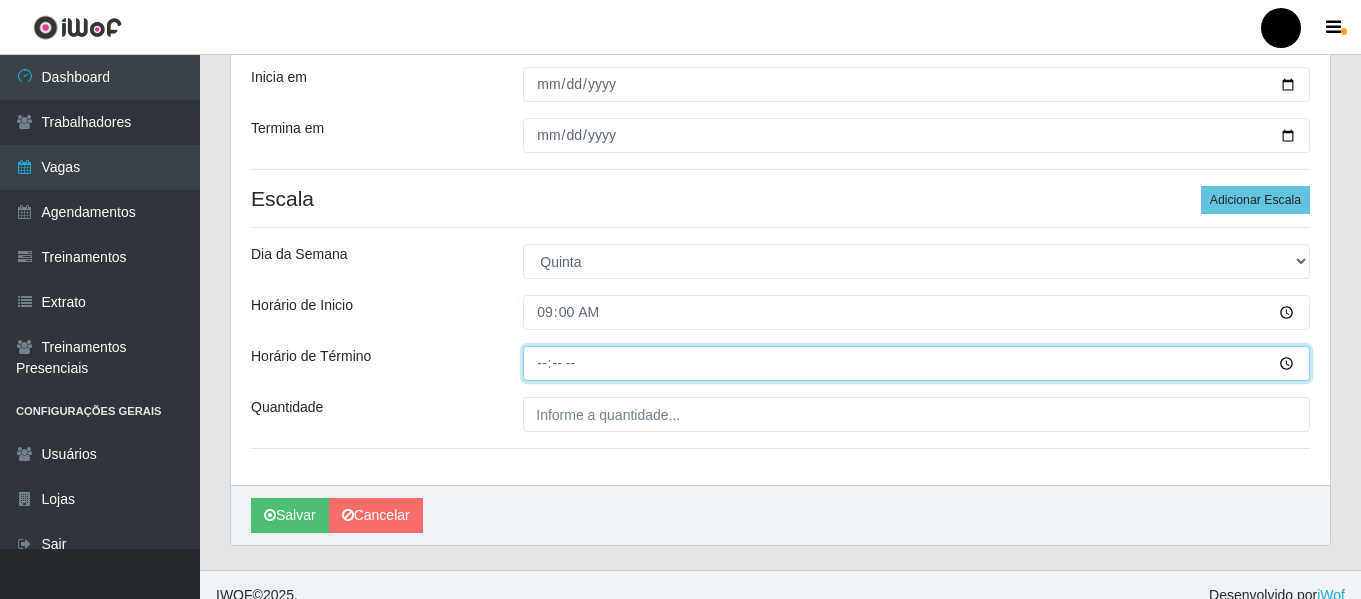 click on "Horário de Término" at bounding box center (916, 363) 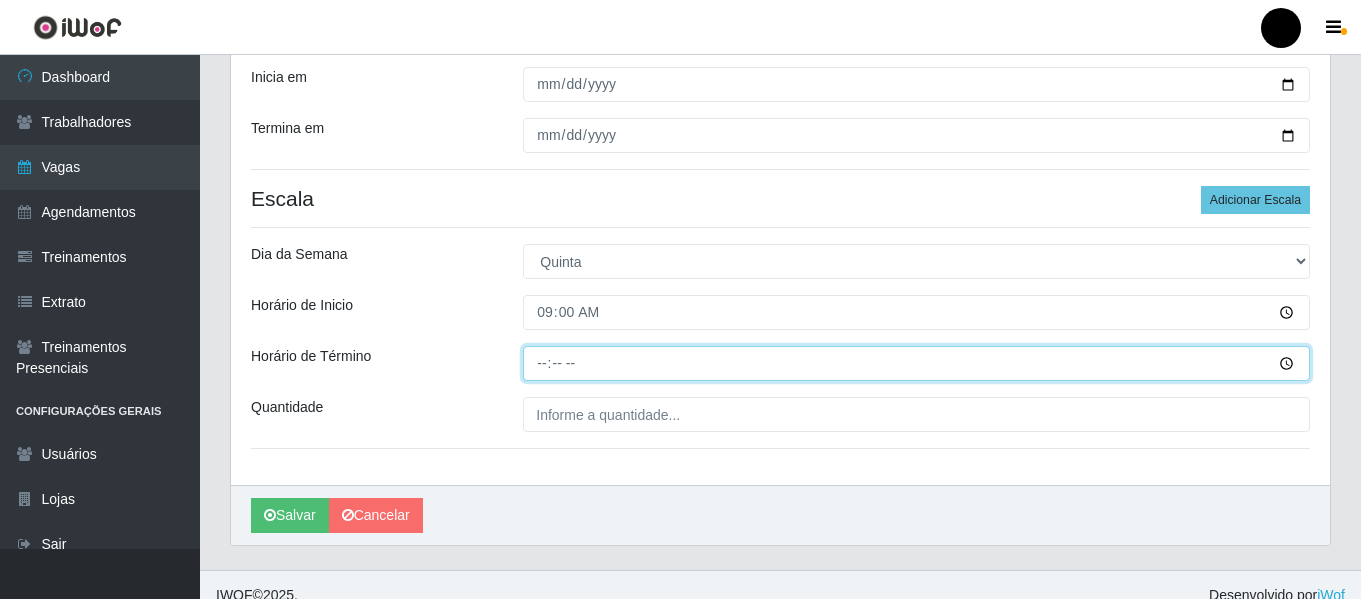 type on "15:00" 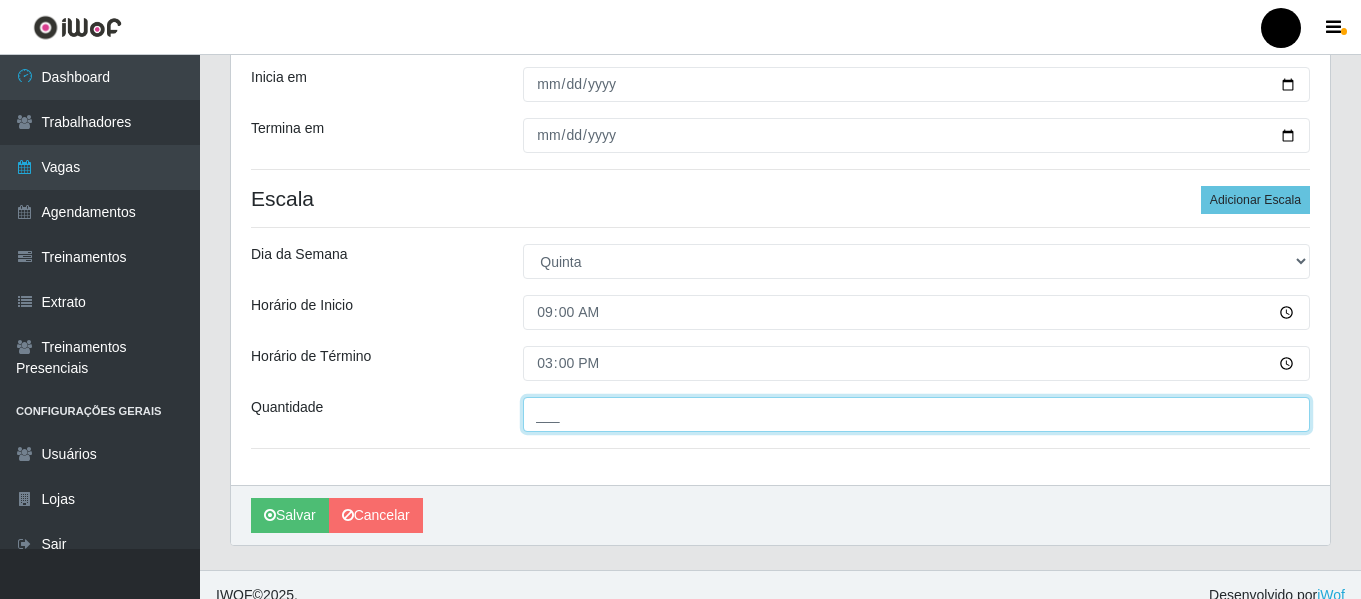 click on "___" at bounding box center (916, 414) 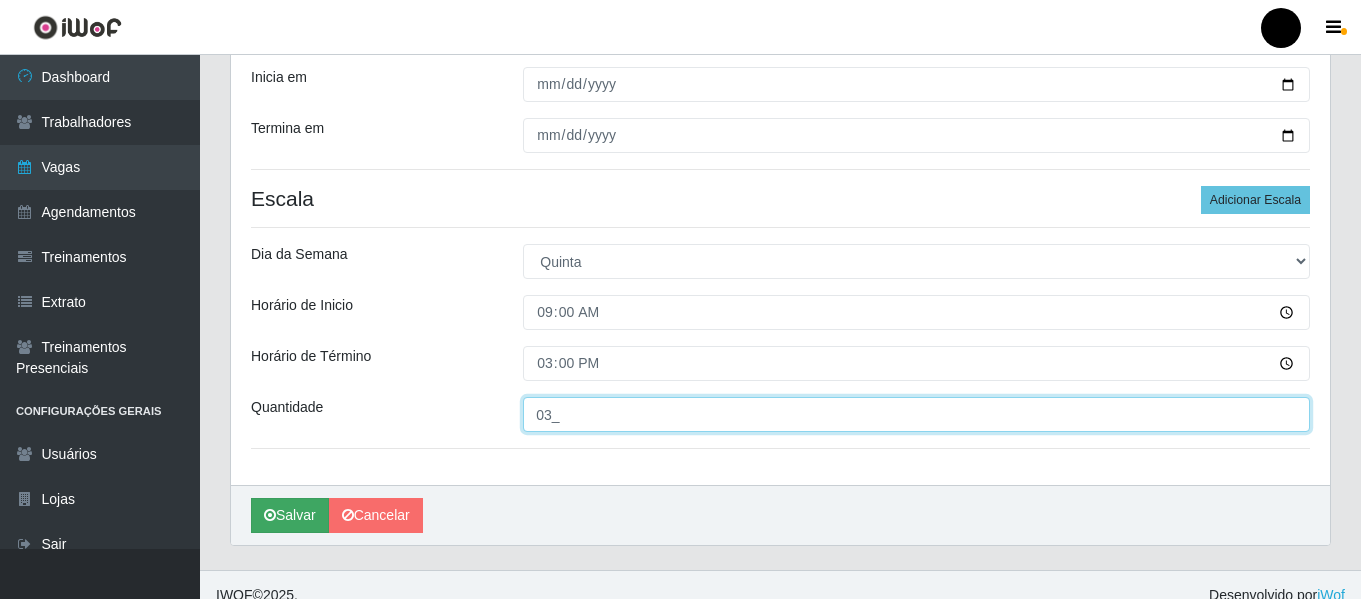 type on "03_" 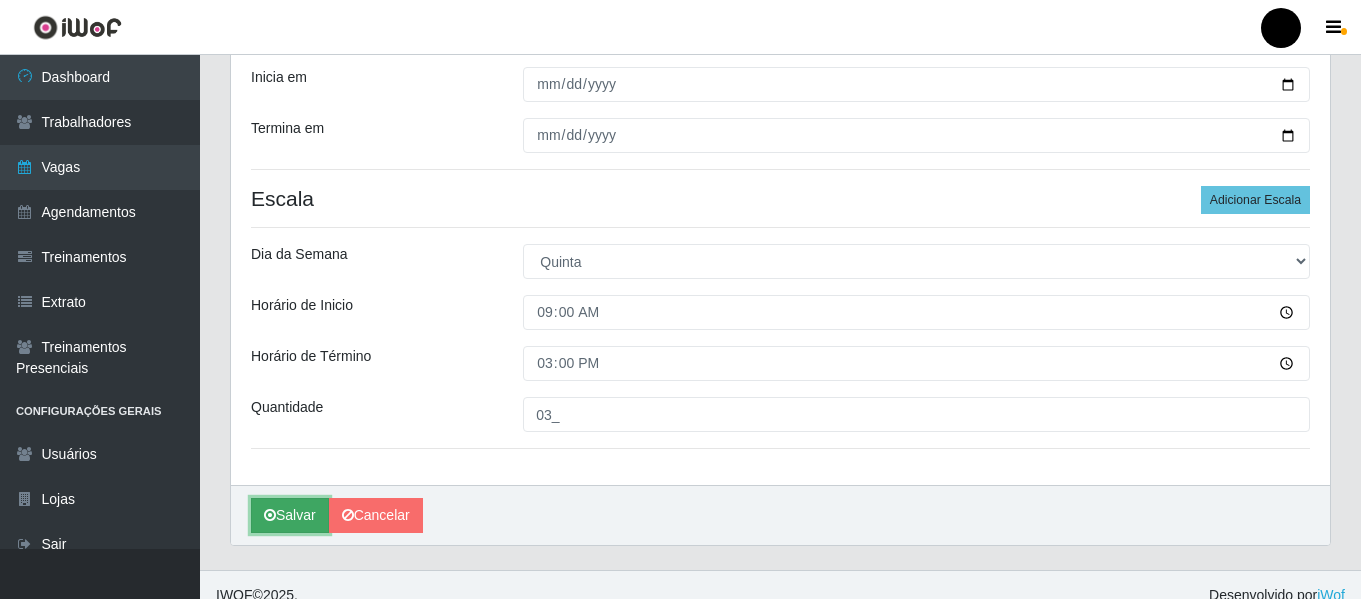 click on "Salvar" at bounding box center (290, 515) 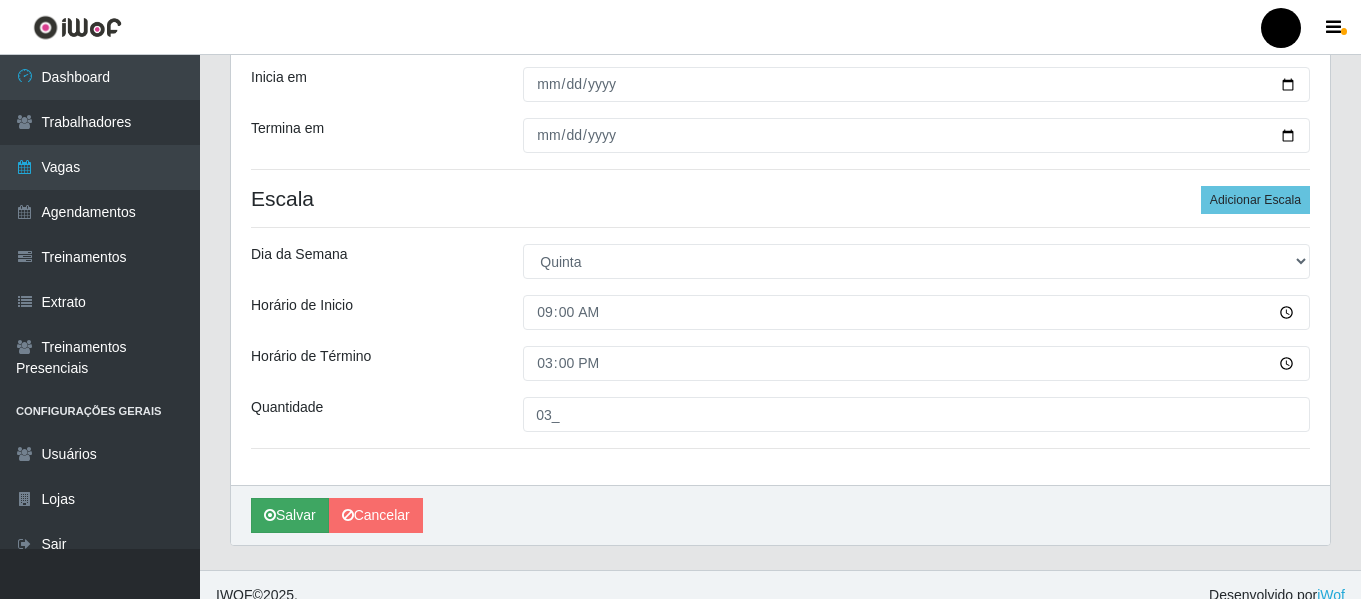 scroll, scrollTop: 0, scrollLeft: 0, axis: both 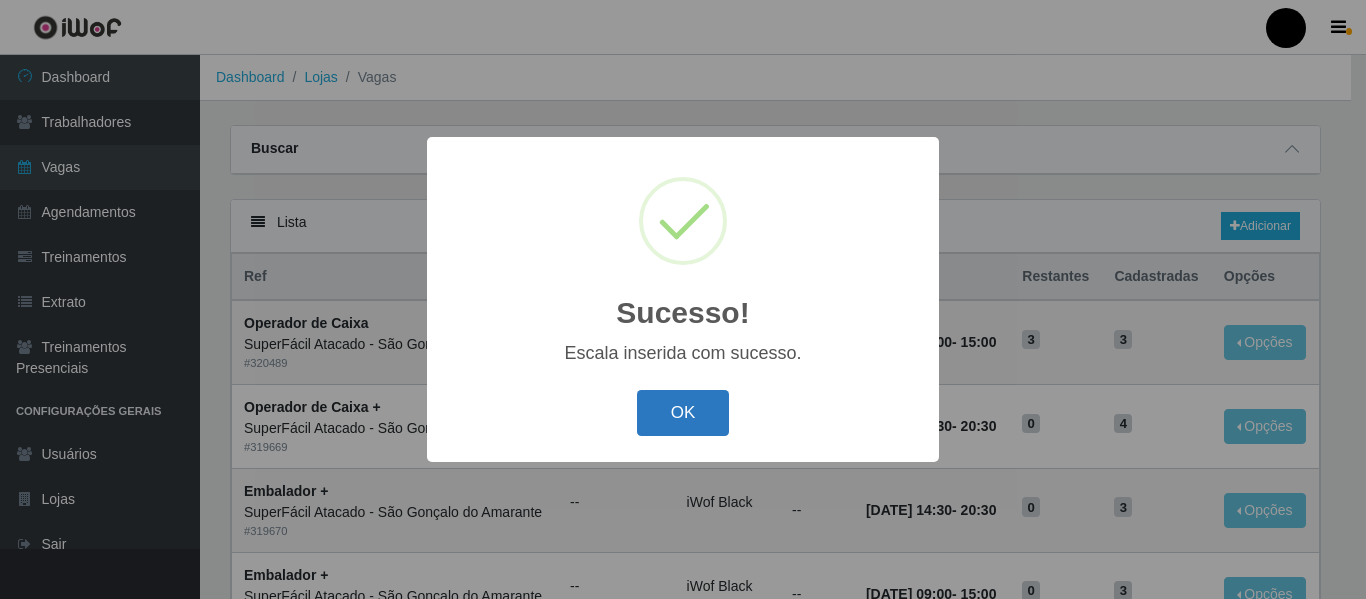 click on "OK" at bounding box center (683, 413) 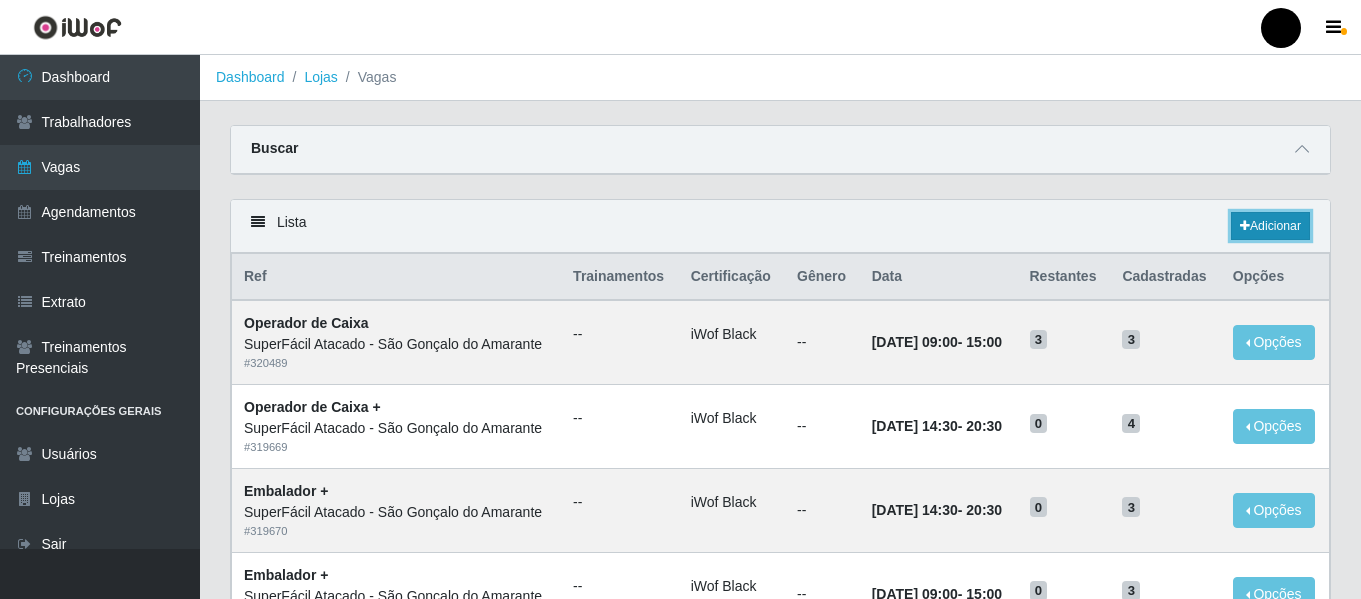 click on "Adicionar" at bounding box center (1270, 226) 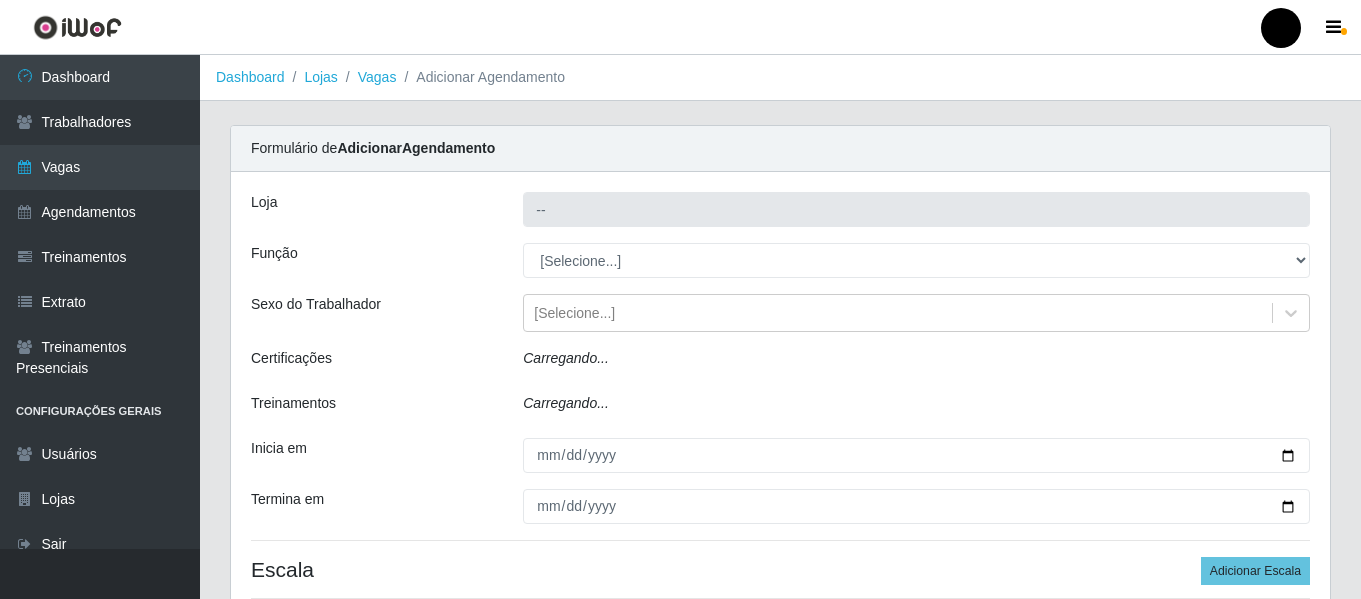 type on "SuperFácil Atacado - São Gonçalo do Amarante" 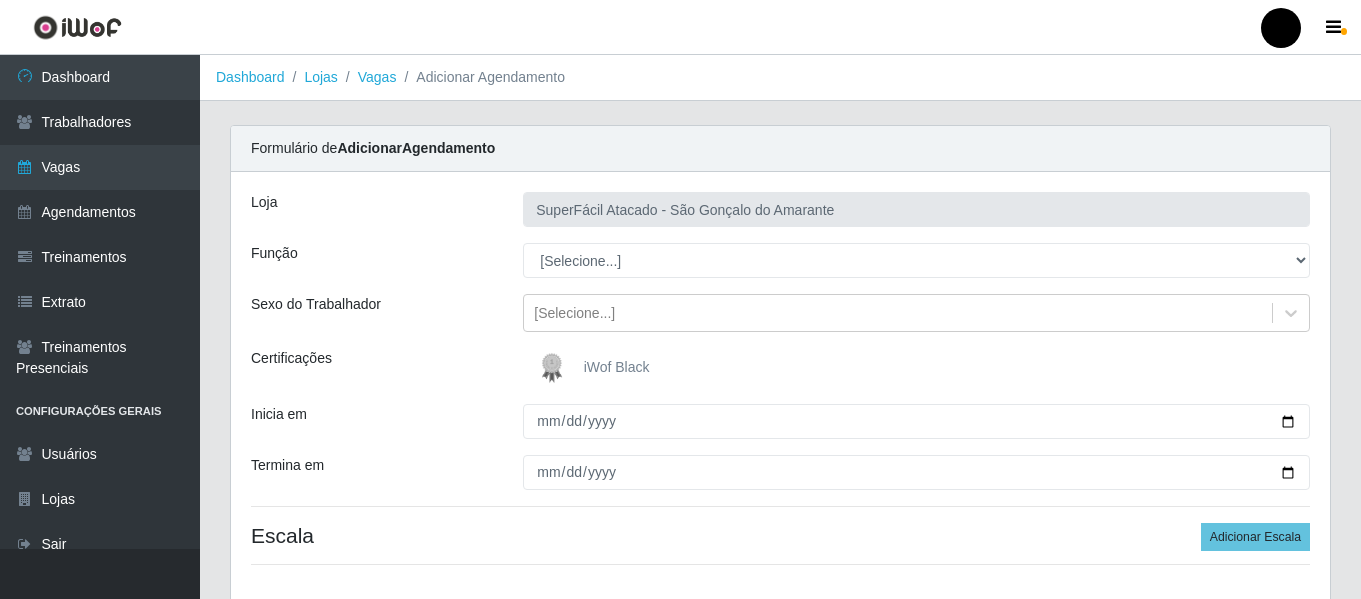 click on "iWof Black" at bounding box center [617, 367] 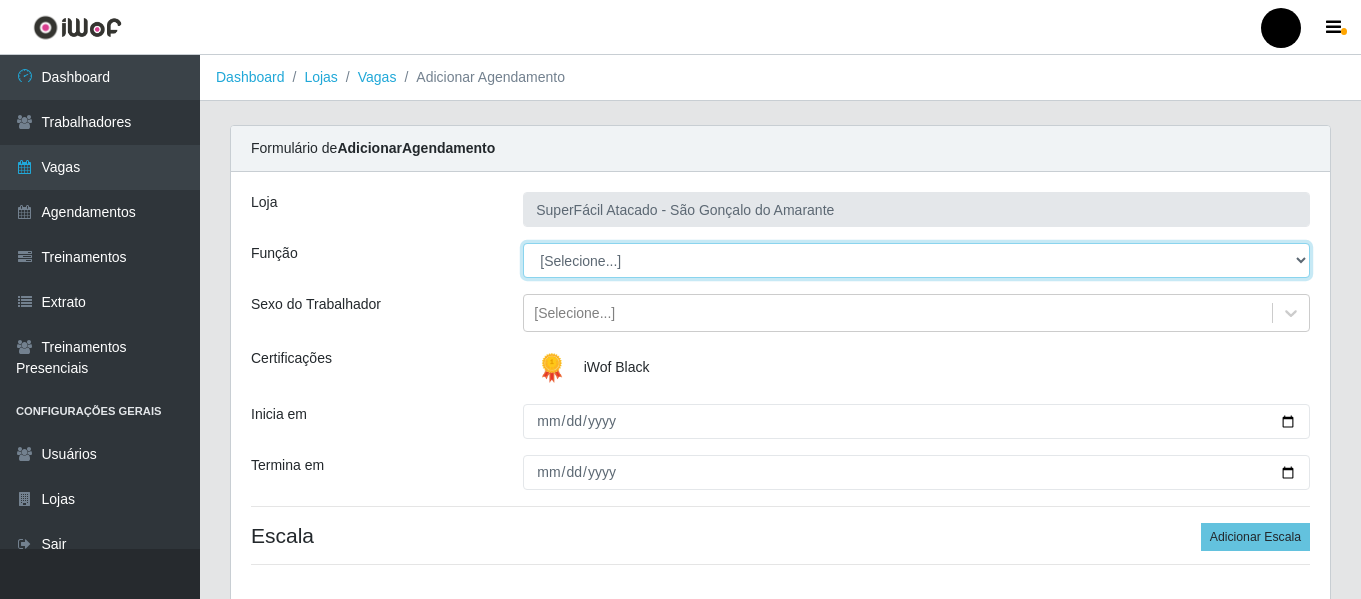 click on "[Selecione...] Auxiliar de Estacionamento Auxiliar de Estacionamento + Auxiliar de Estacionamento ++ Balconista de Padaria  Balconista de Padaria + Embalador Embalador + Embalador ++ Operador de Caixa Operador de Caixa + Operador de Caixa ++ Repositor de Hortifruti Repositor de Hortifruti + Repositor de Hortifruti ++" at bounding box center [916, 260] 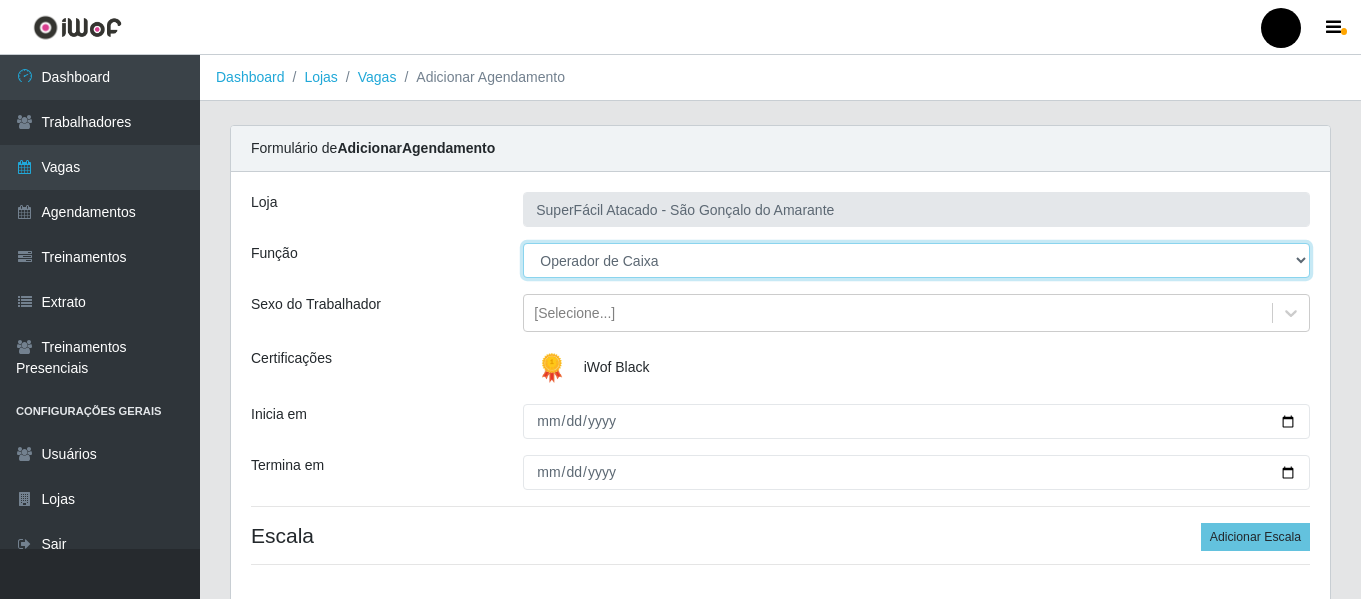 click on "[Selecione...] Auxiliar de Estacionamento Auxiliar de Estacionamento + Auxiliar de Estacionamento ++ Balconista de Padaria  Balconista de Padaria + Embalador Embalador + Embalador ++ Operador de Caixa Operador de Caixa + Operador de Caixa ++ Repositor de Hortifruti Repositor de Hortifruti + Repositor de Hortifruti ++" at bounding box center (916, 260) 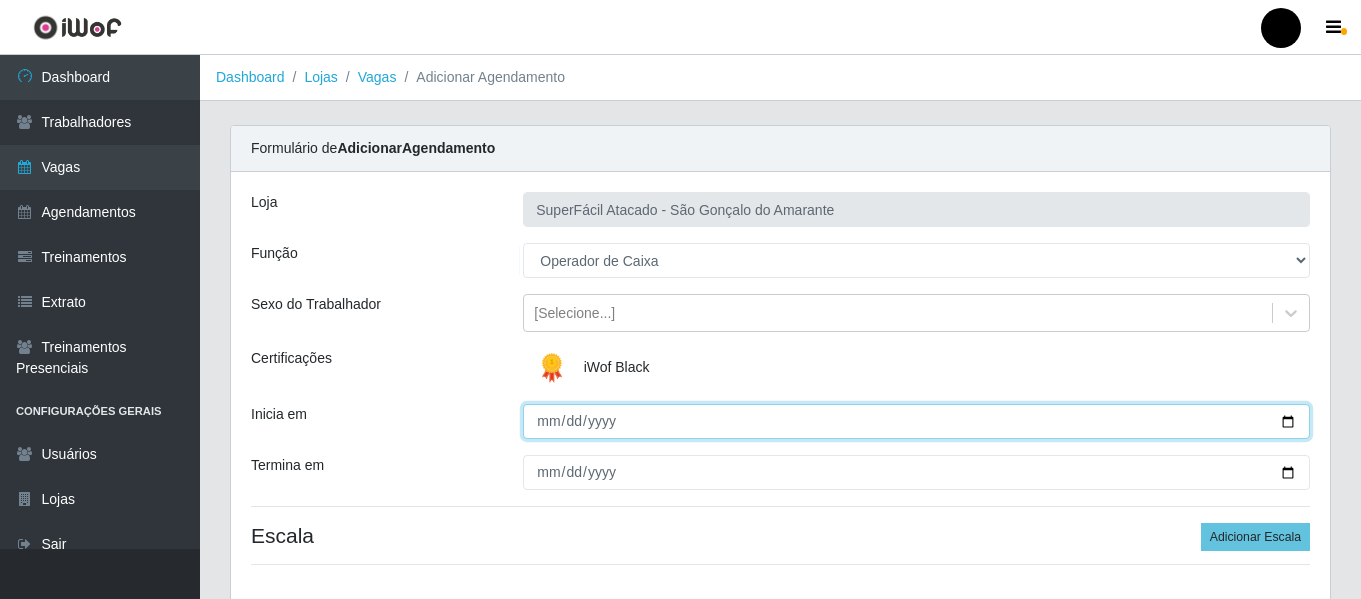 click on "Inicia em" at bounding box center [916, 421] 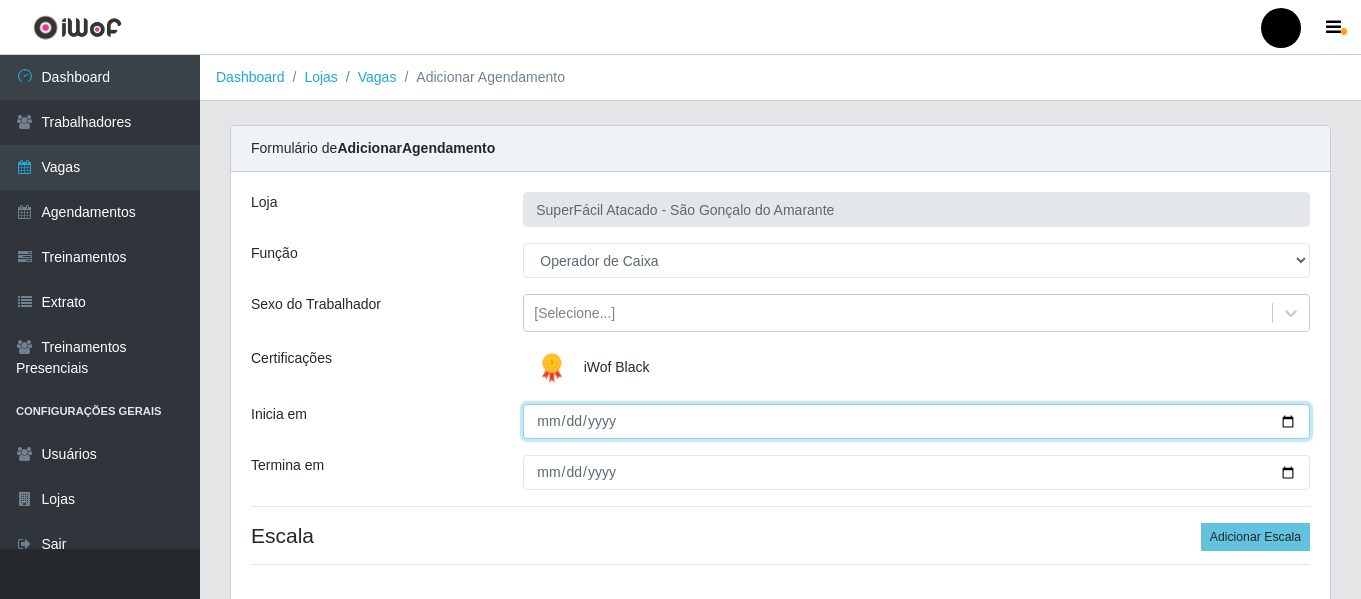type on "[DATE]" 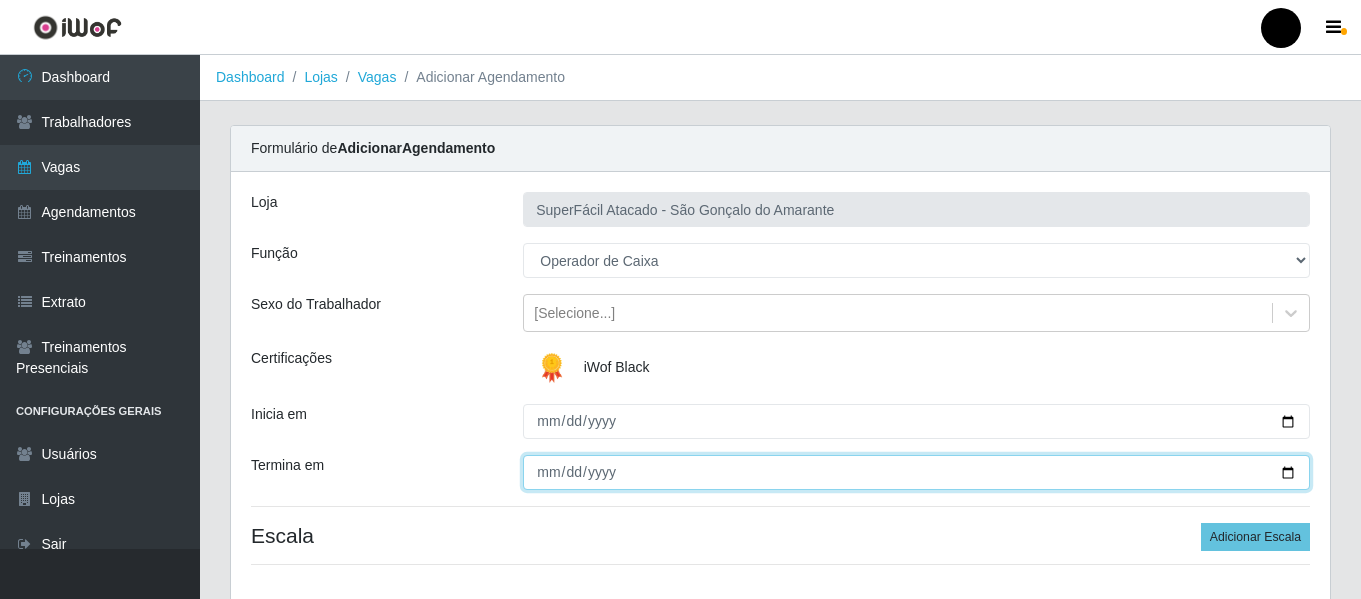 click on "Termina em" at bounding box center [916, 472] 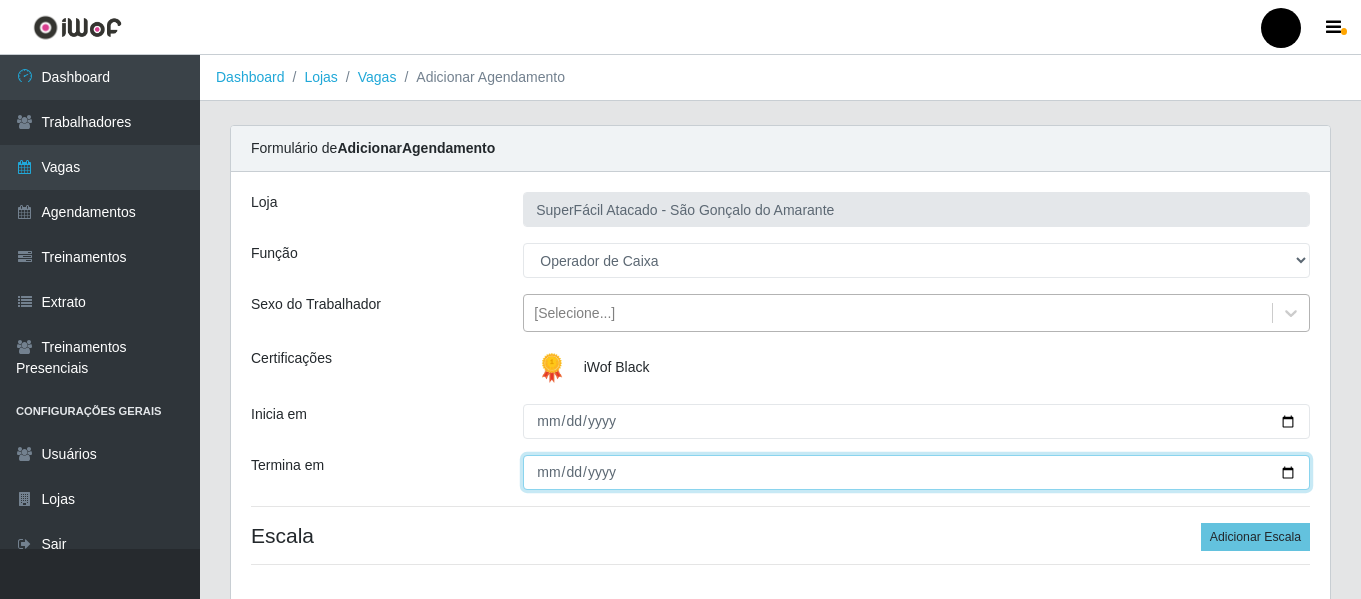 type on "[DATE]" 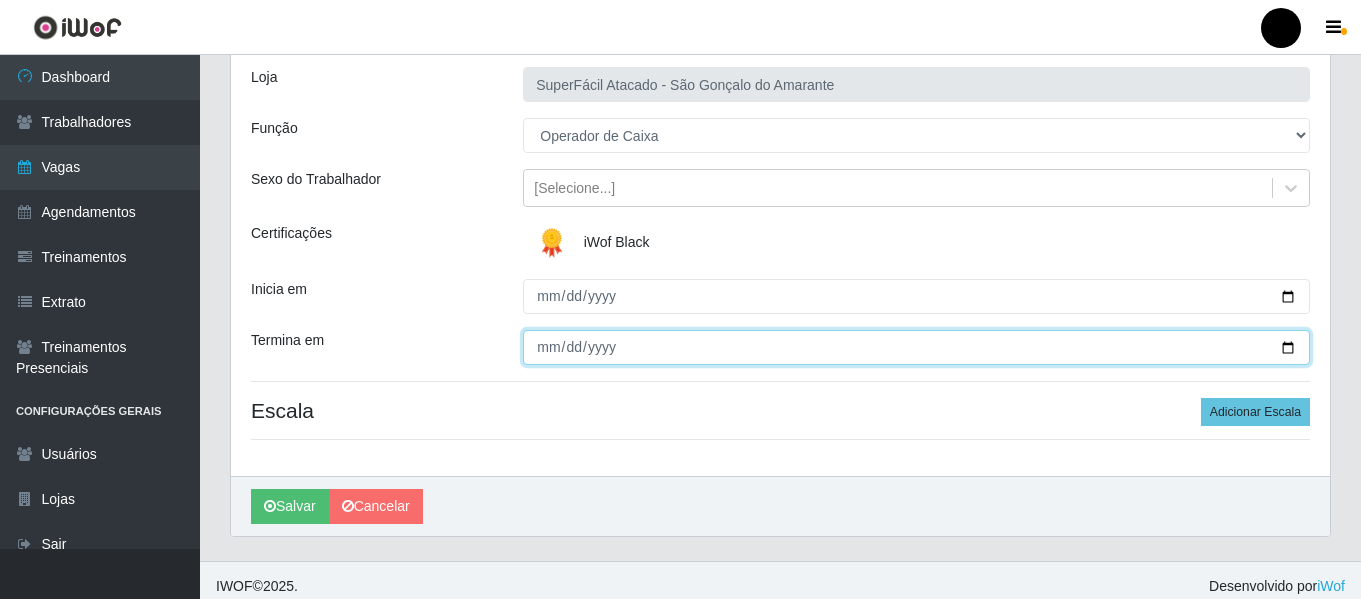 scroll, scrollTop: 137, scrollLeft: 0, axis: vertical 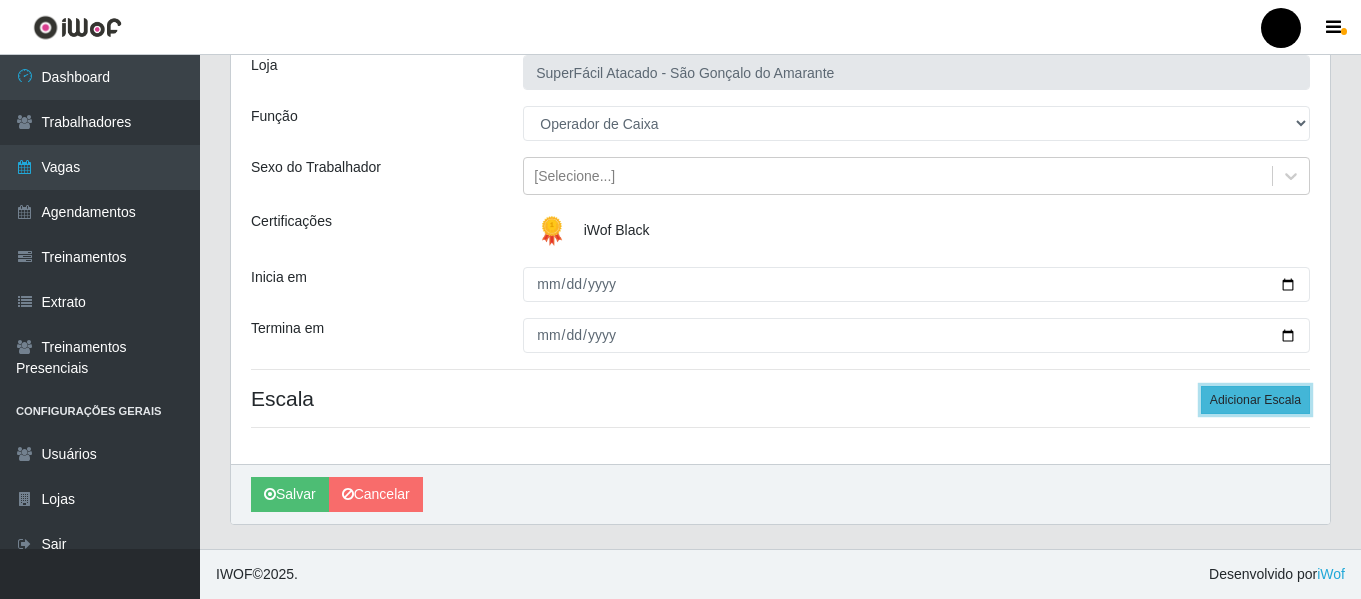 click on "Adicionar Escala" at bounding box center (1255, 400) 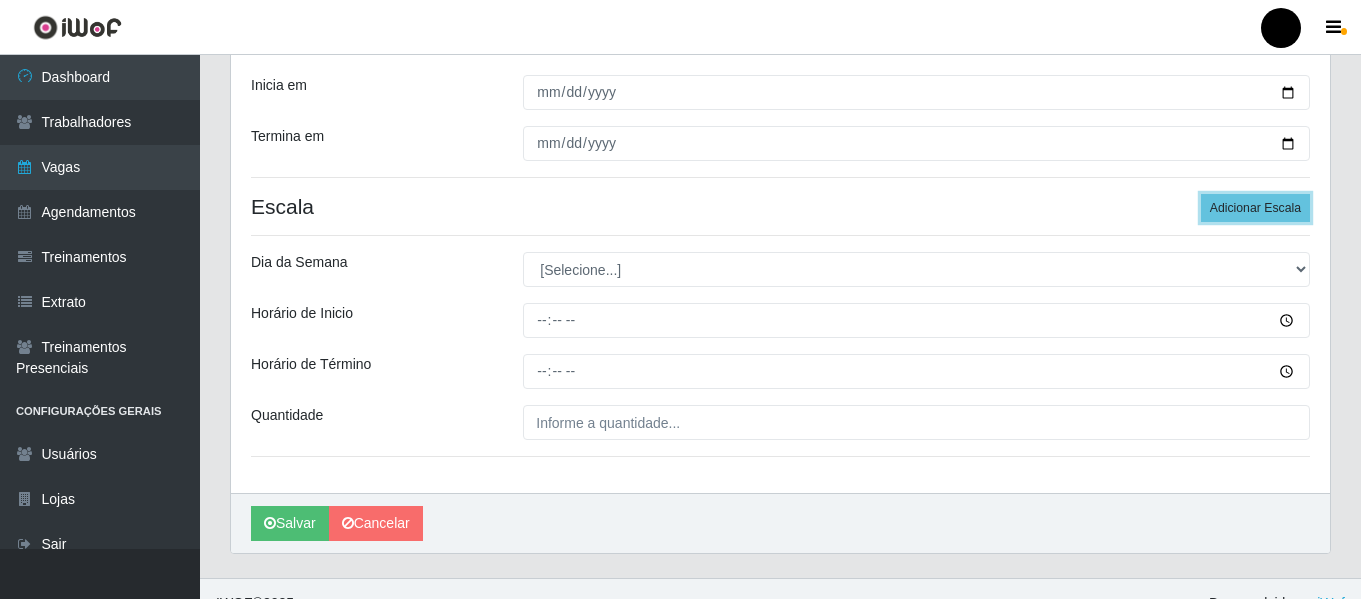 scroll, scrollTop: 337, scrollLeft: 0, axis: vertical 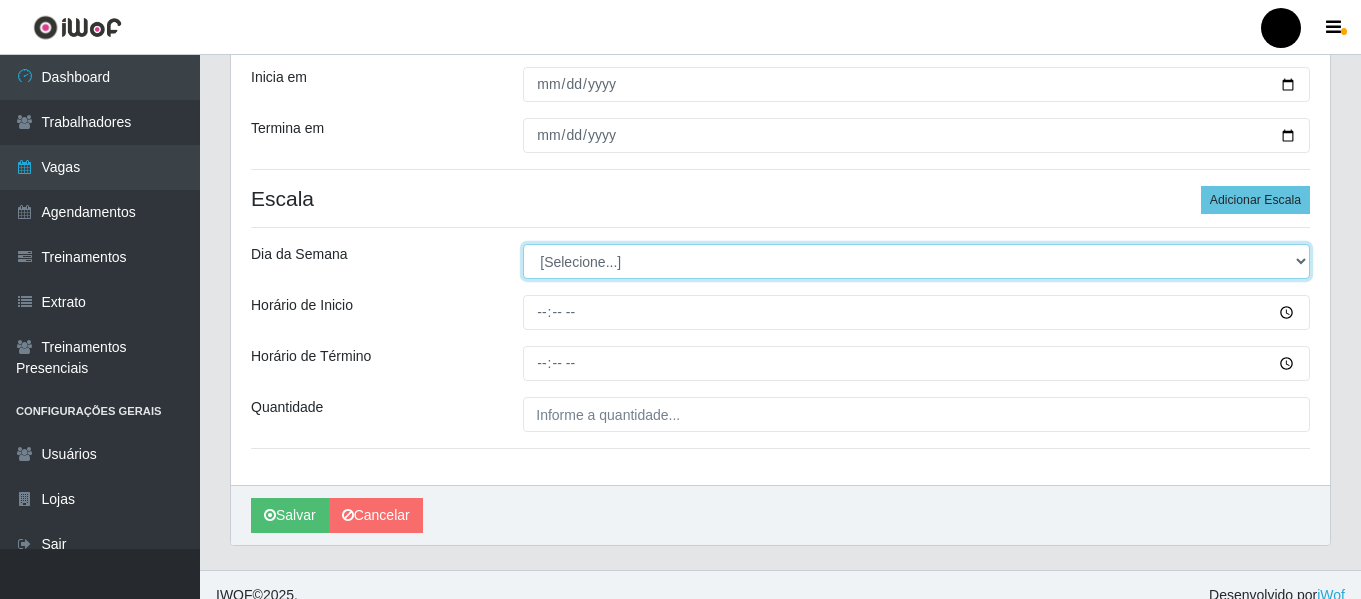 click on "[Selecione...] Segunda Terça Quarta Quinta Sexta Sábado Domingo" at bounding box center [916, 261] 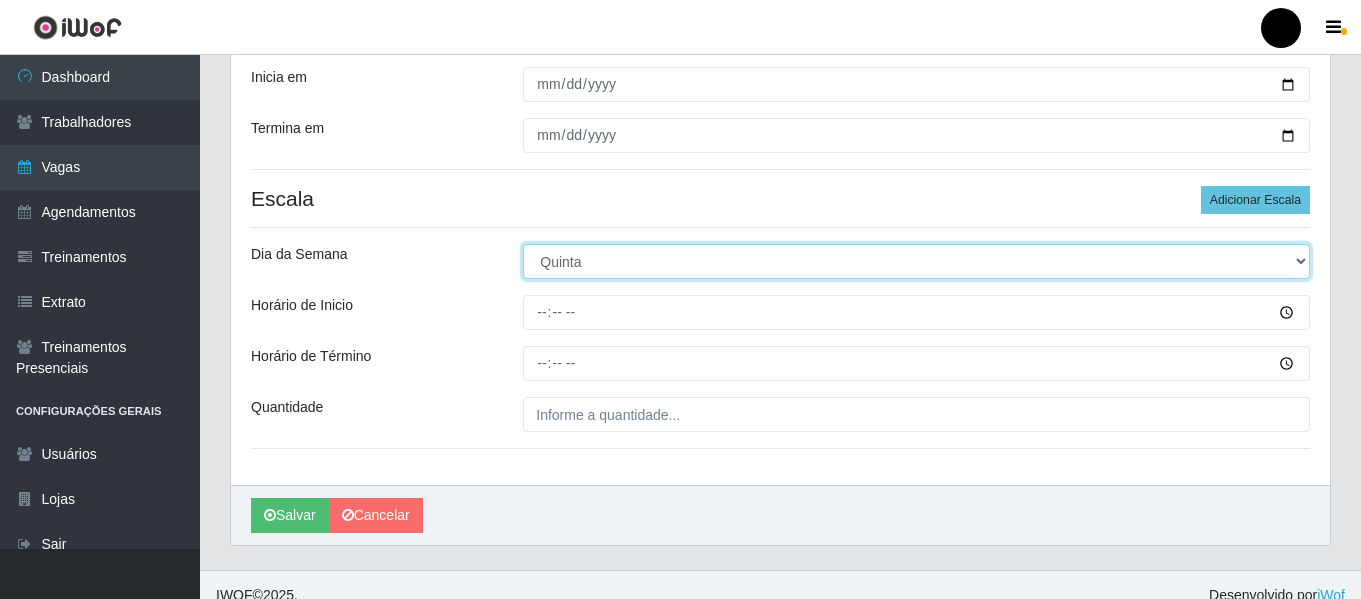 click on "[Selecione...] Segunda Terça Quarta Quinta Sexta Sábado Domingo" at bounding box center (916, 261) 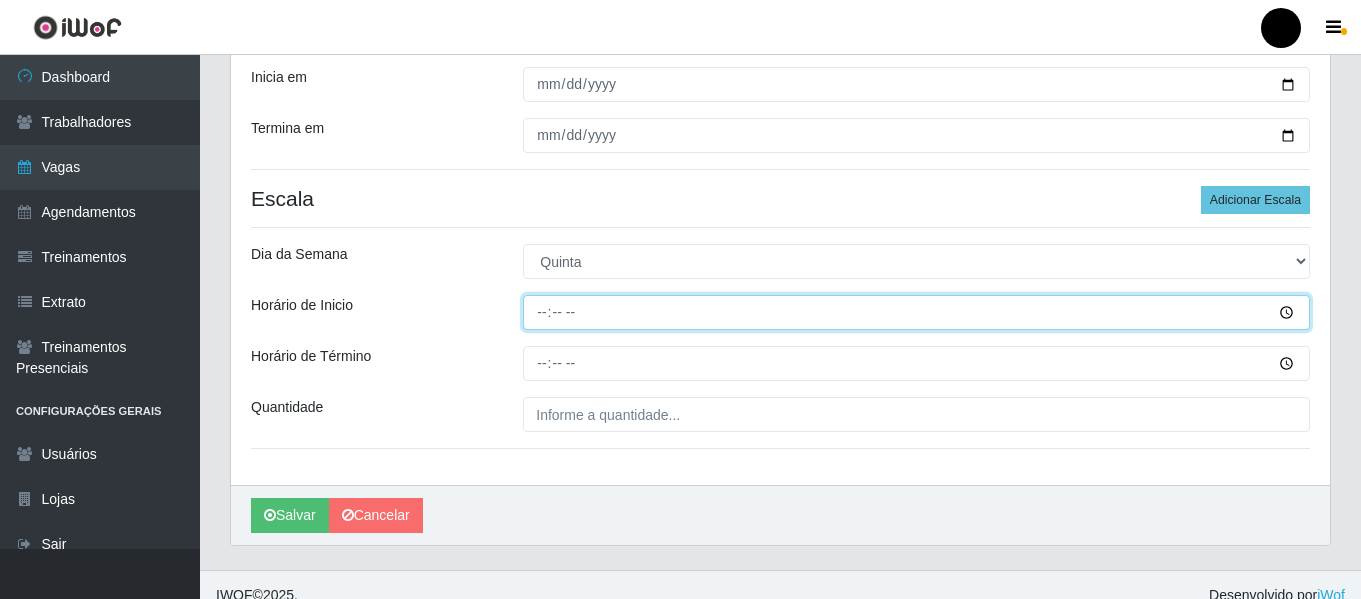 click on "Horário de Inicio" at bounding box center [916, 312] 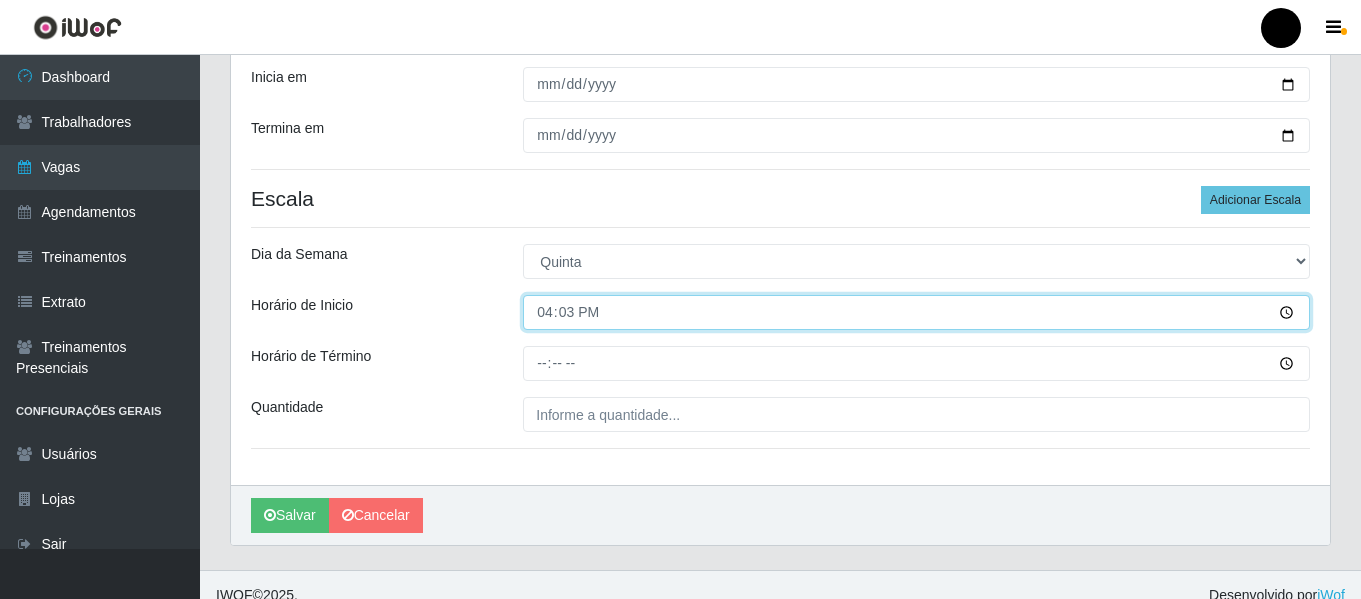type on "16:30" 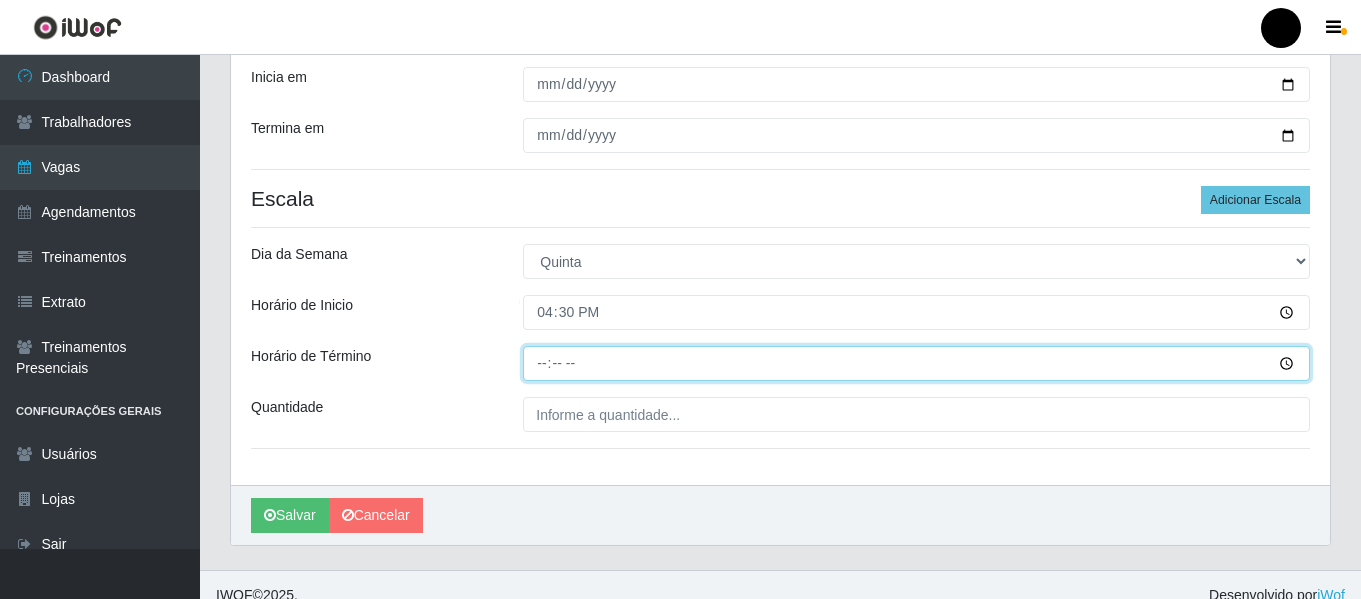 click on "Horário de Término" at bounding box center [916, 363] 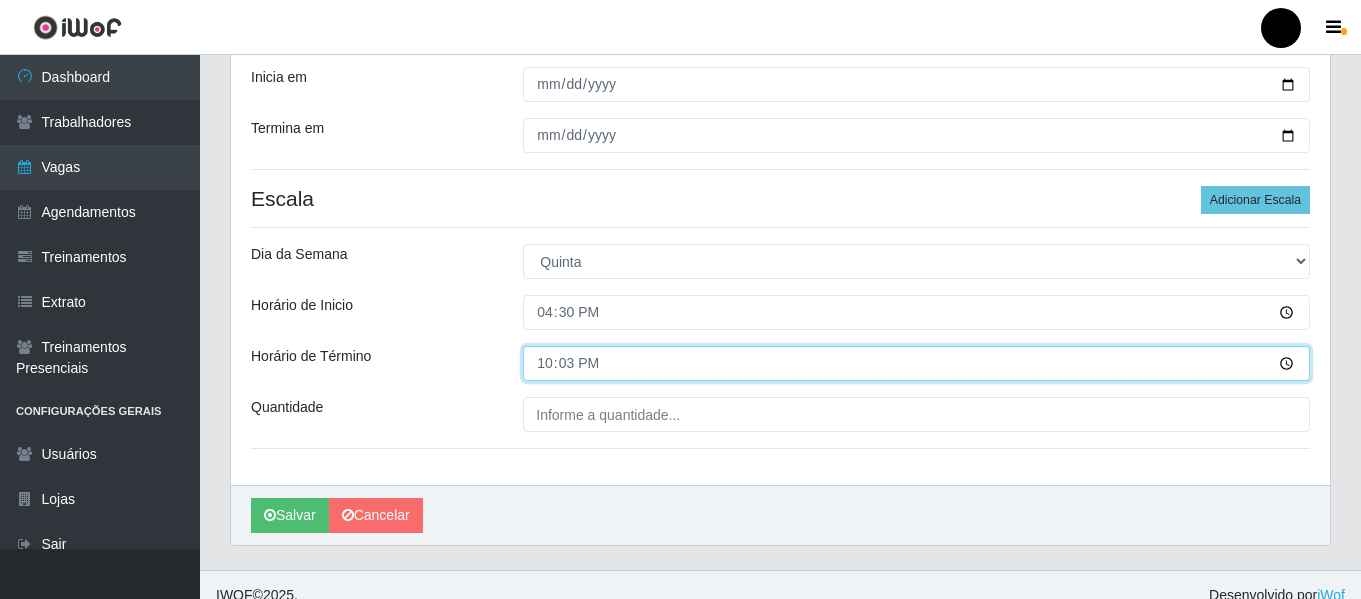 type on "22:30" 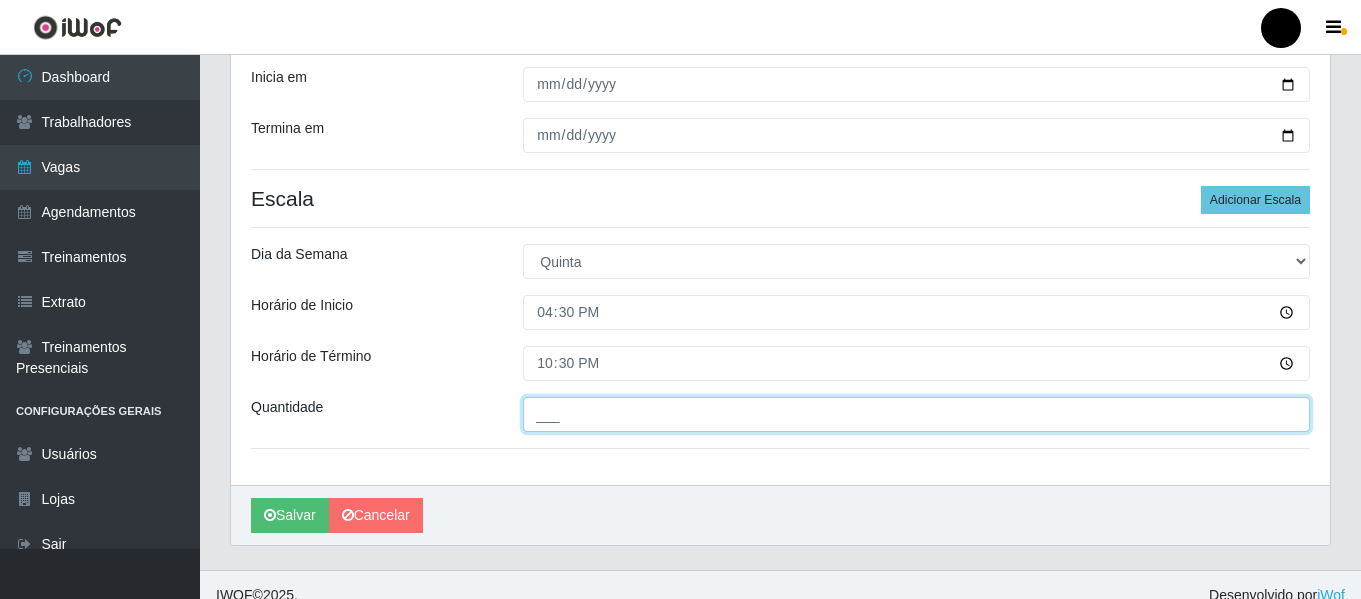 click on "___" at bounding box center [916, 414] 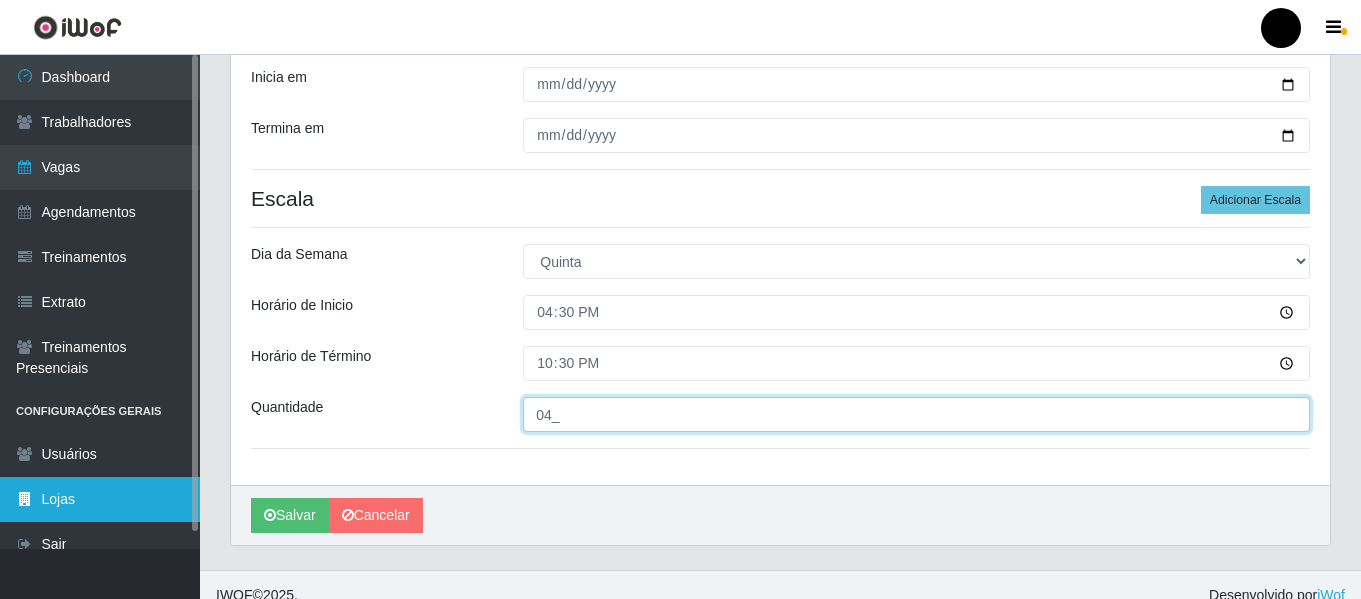 scroll, scrollTop: 18, scrollLeft: 0, axis: vertical 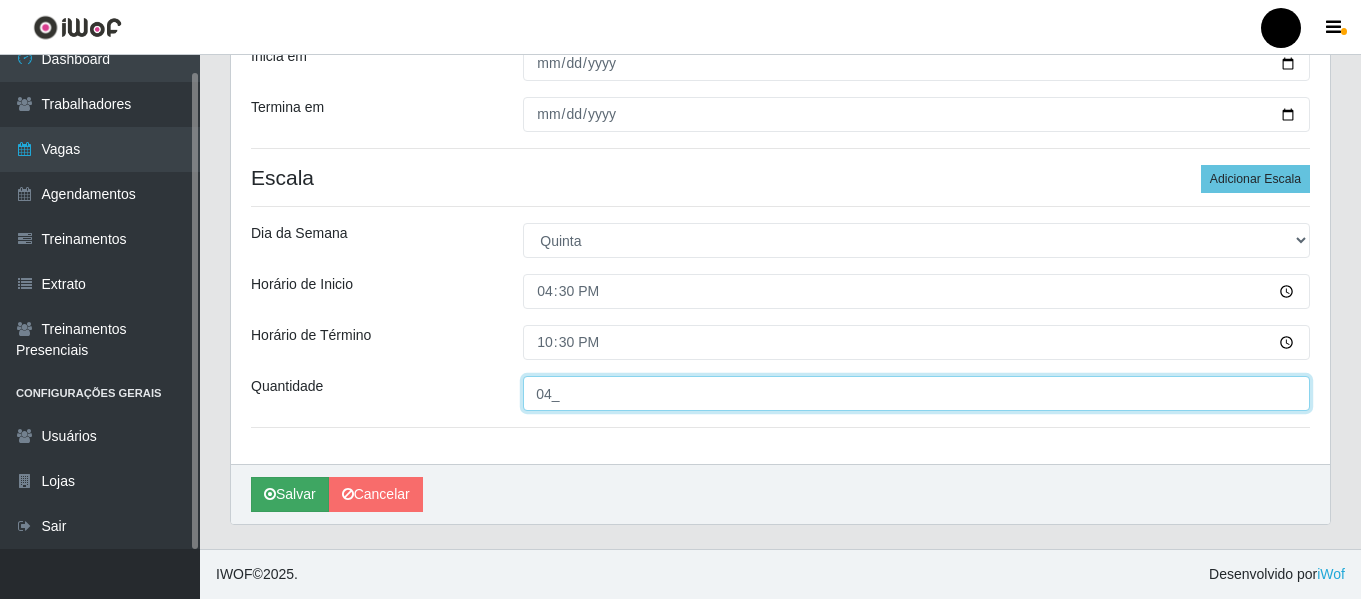 type on "04_" 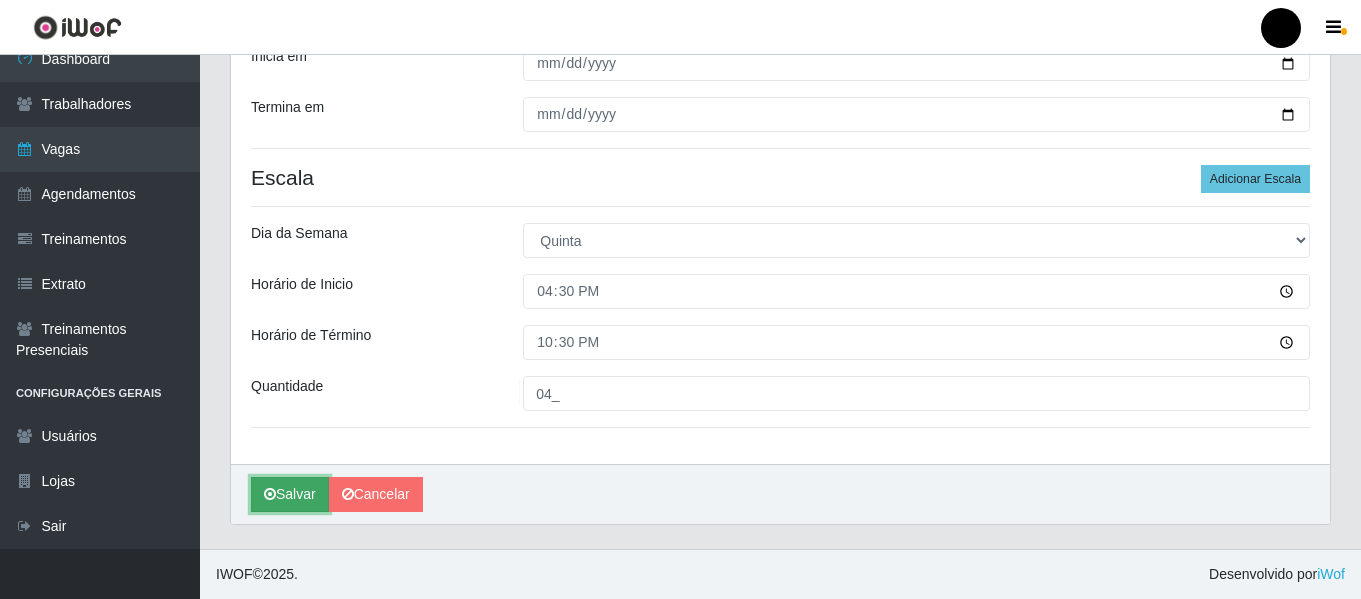 click on "Salvar" at bounding box center (290, 494) 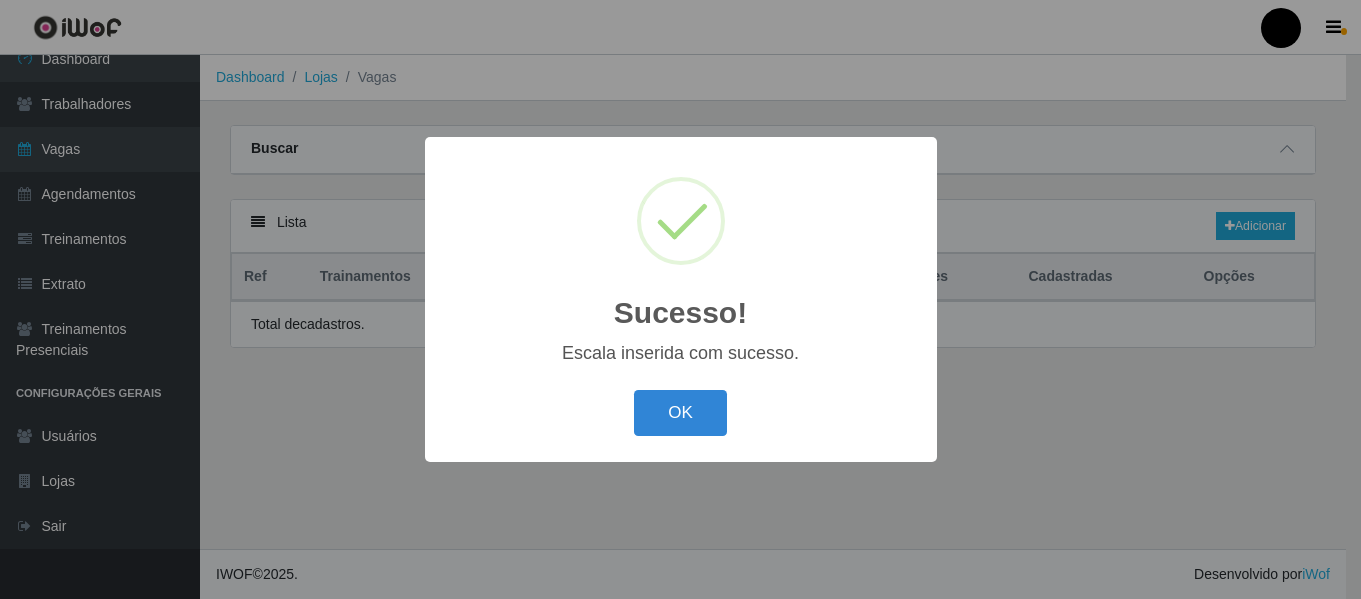scroll, scrollTop: 0, scrollLeft: 0, axis: both 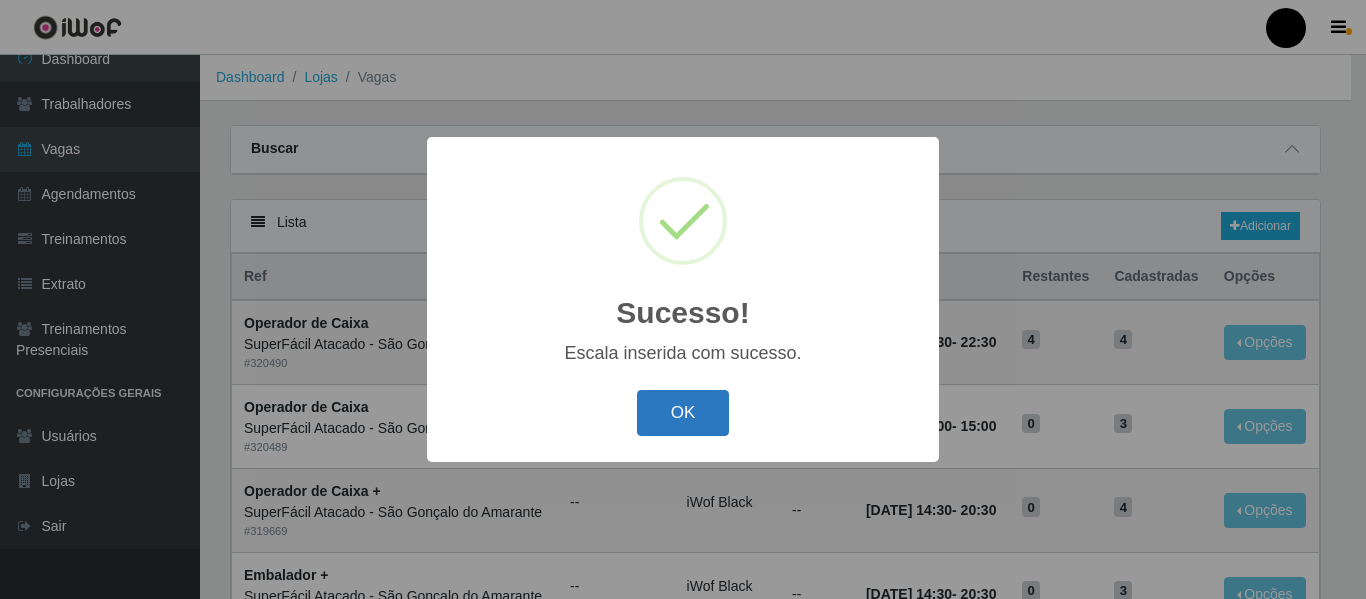 click on "OK" at bounding box center (683, 413) 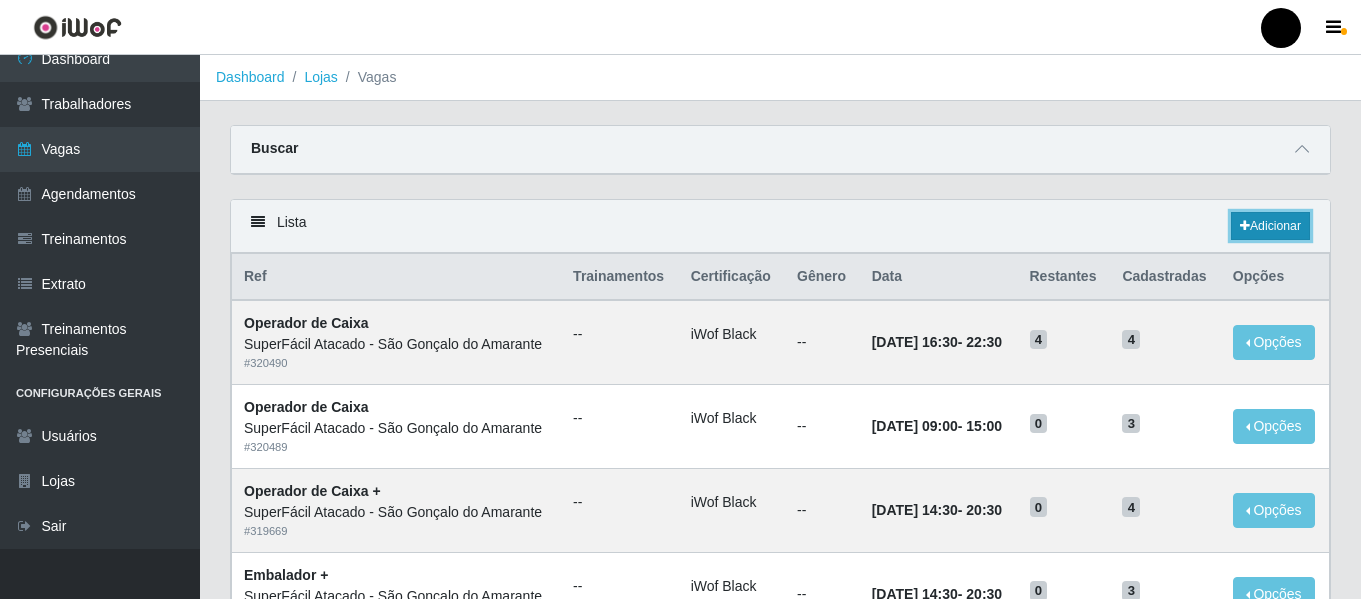 click on "Adicionar" at bounding box center [1270, 226] 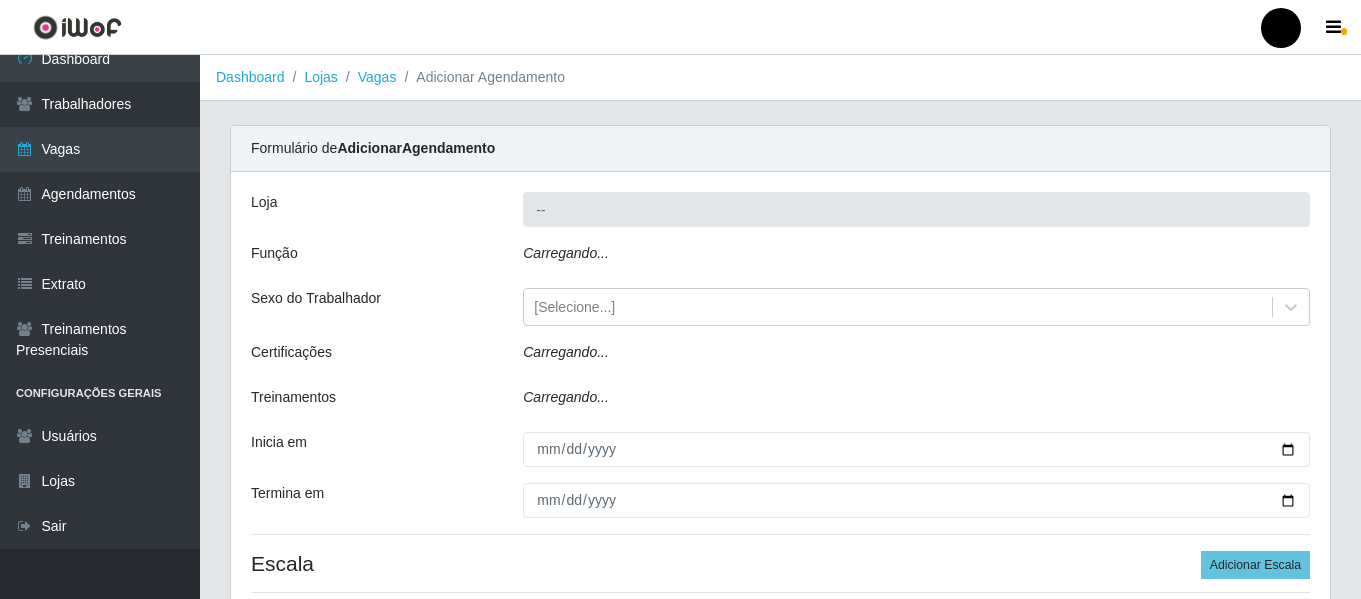 type on "SuperFácil Atacado - São Gonçalo do Amarante" 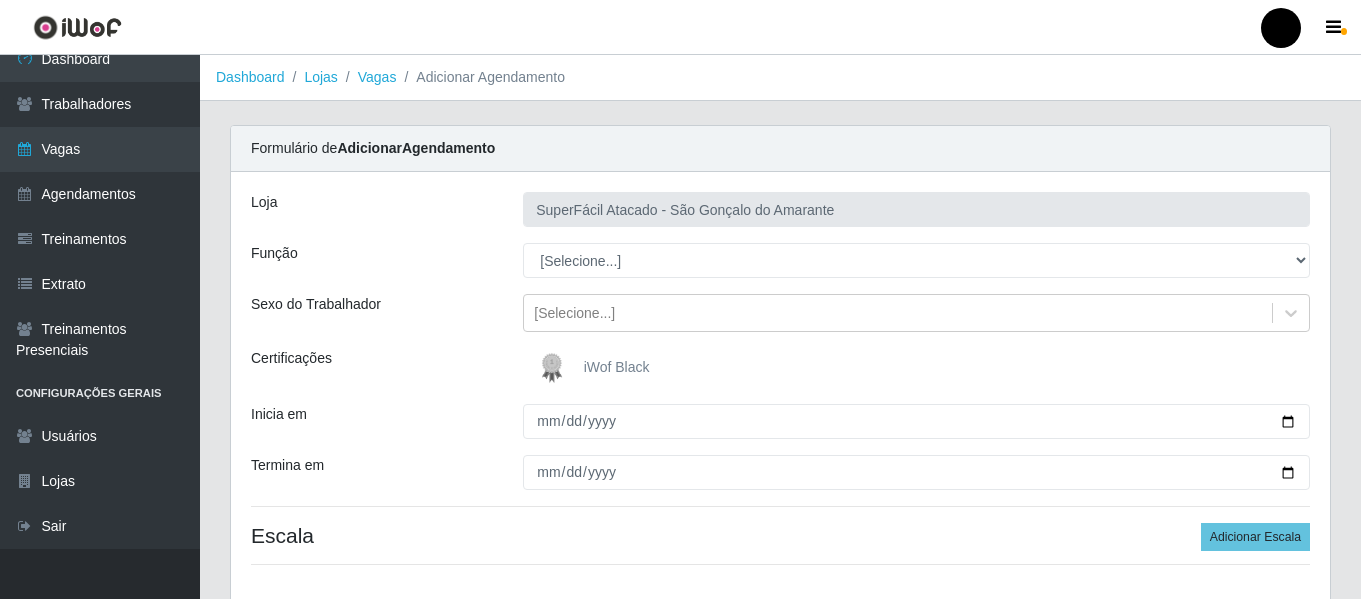 click on "iWof Black" at bounding box center (617, 367) 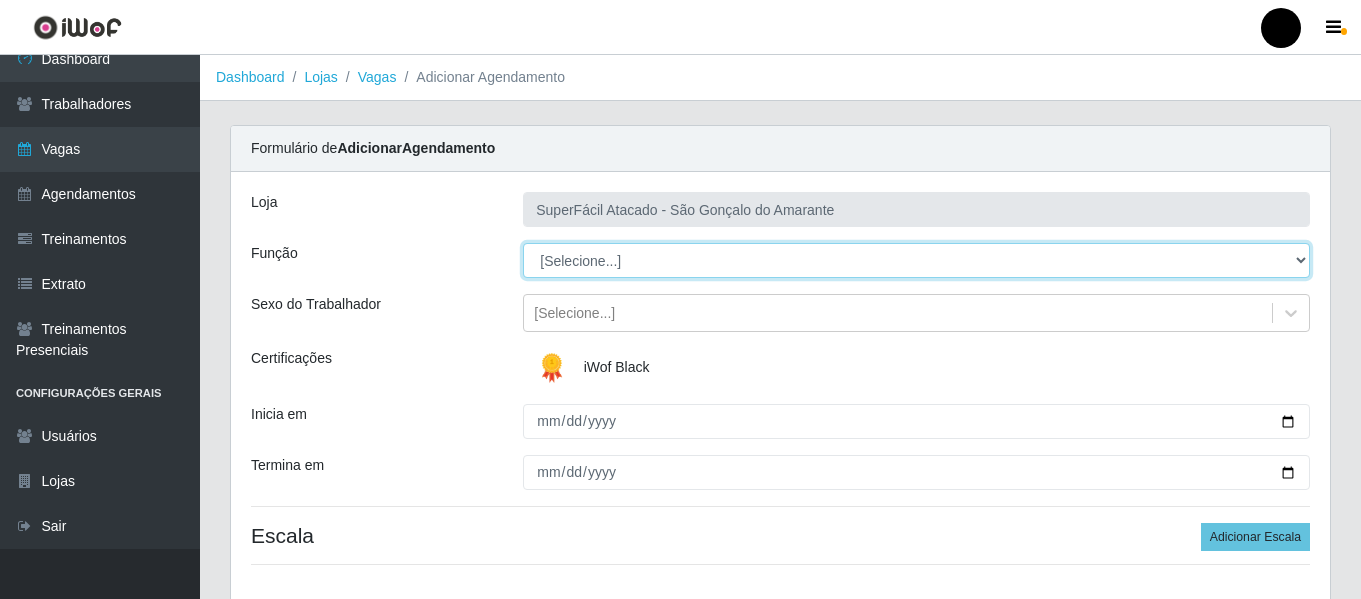 click on "[Selecione...] Auxiliar de Estacionamento Auxiliar de Estacionamento + Auxiliar de Estacionamento ++ Balconista de Padaria  Balconista de Padaria + Embalador Embalador + Embalador ++ Operador de Caixa Operador de Caixa + Operador de Caixa ++ Repositor de Hortifruti Repositor de Hortifruti + Repositor de Hortifruti ++" at bounding box center (916, 260) 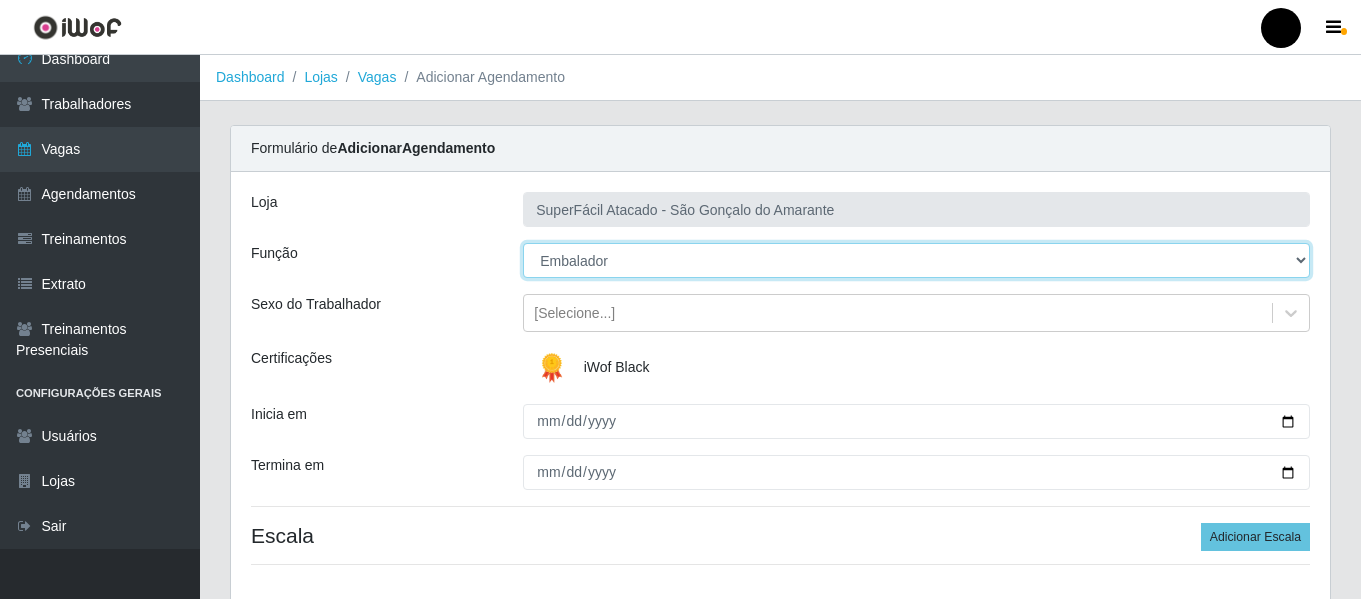 click on "[Selecione...] Auxiliar de Estacionamento Auxiliar de Estacionamento + Auxiliar de Estacionamento ++ Balconista de Padaria  Balconista de Padaria + Embalador Embalador + Embalador ++ Operador de Caixa Operador de Caixa + Operador de Caixa ++ Repositor de Hortifruti Repositor de Hortifruti + Repositor de Hortifruti ++" at bounding box center [916, 260] 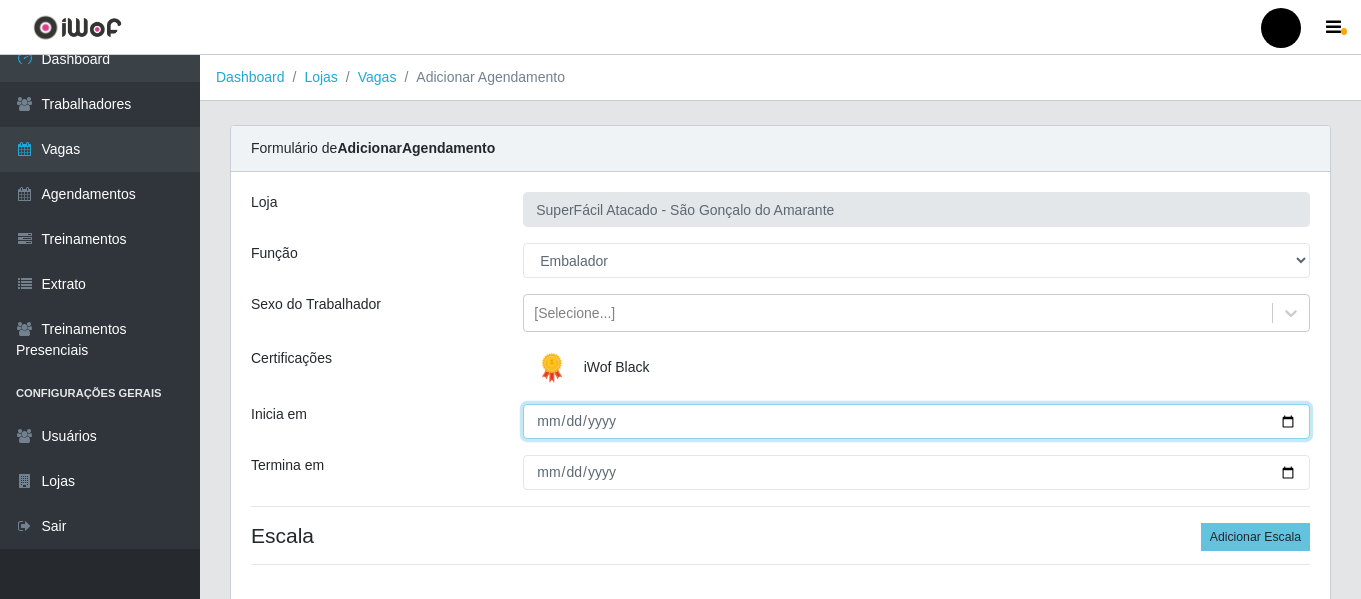 click on "Inicia em" at bounding box center (916, 421) 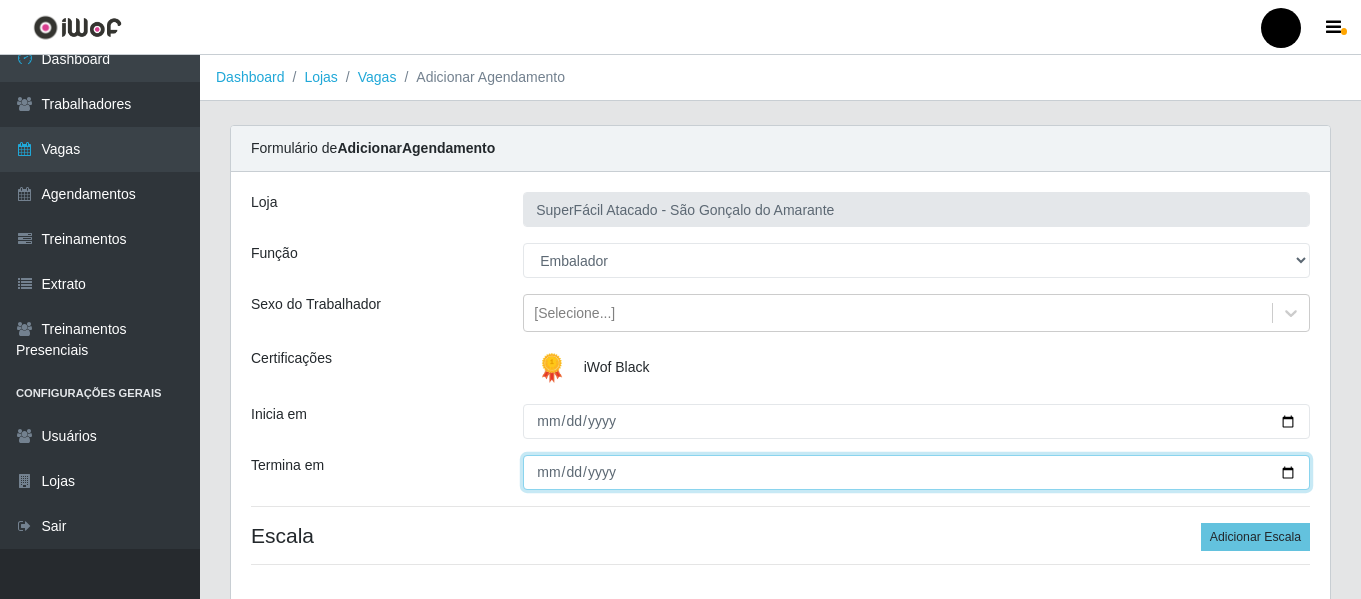 click on "Termina em" at bounding box center [916, 472] 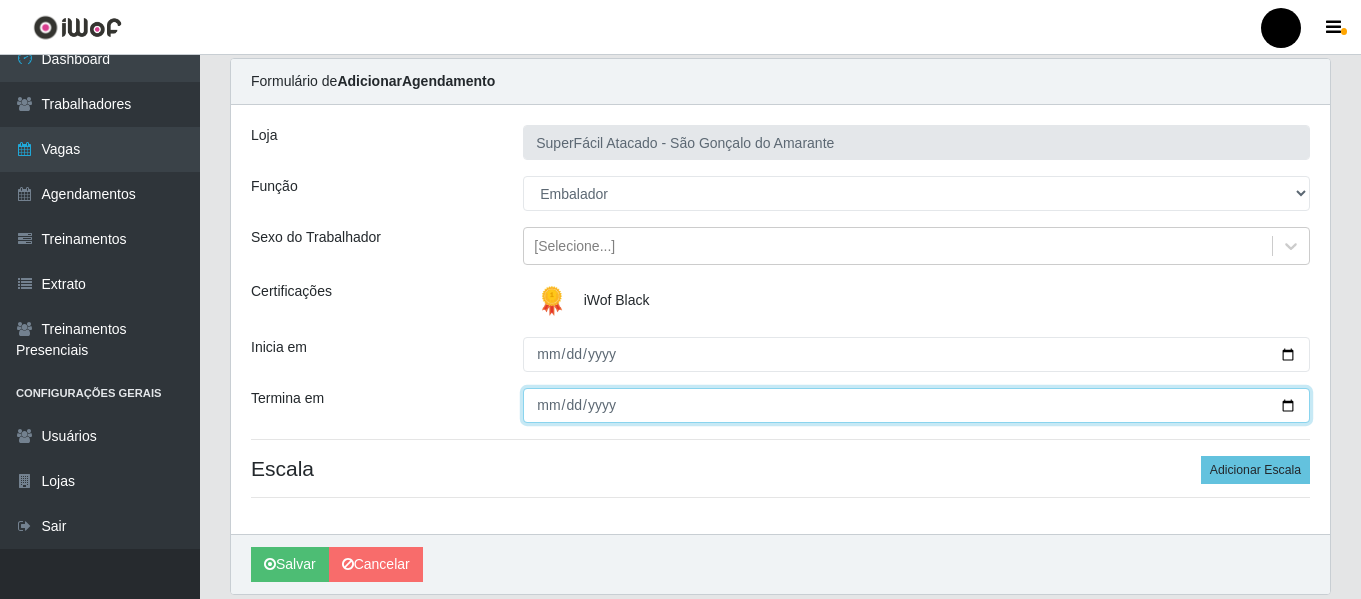 scroll, scrollTop: 137, scrollLeft: 0, axis: vertical 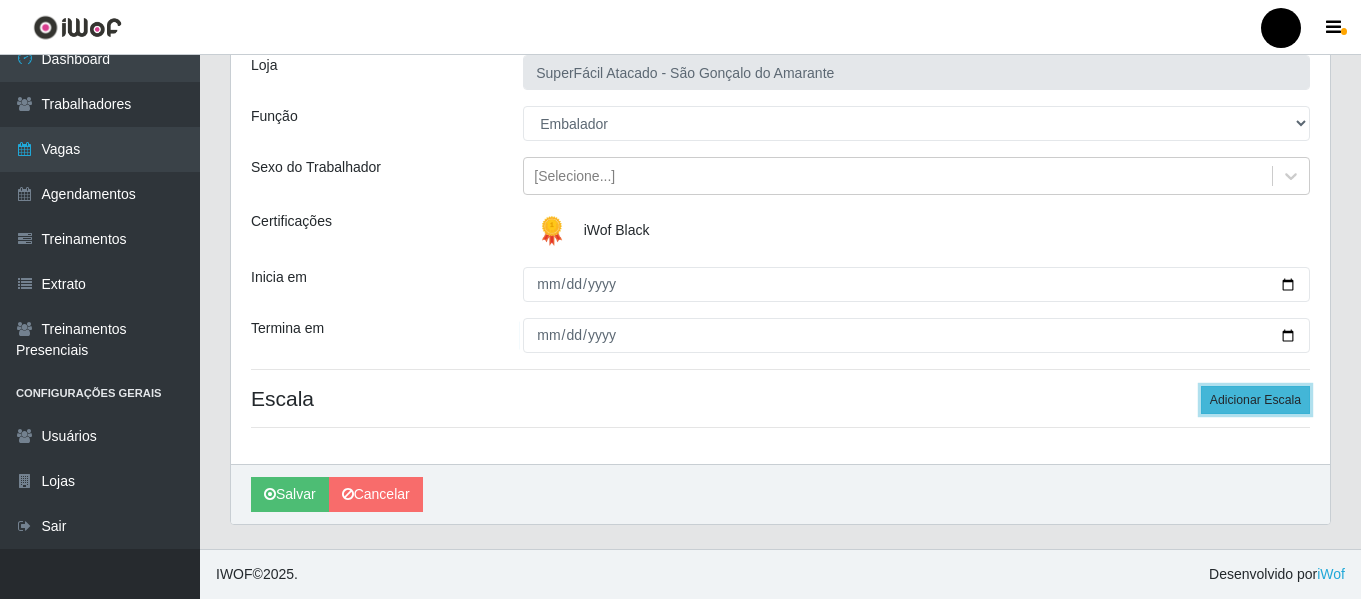click on "Adicionar Escala" at bounding box center [1255, 400] 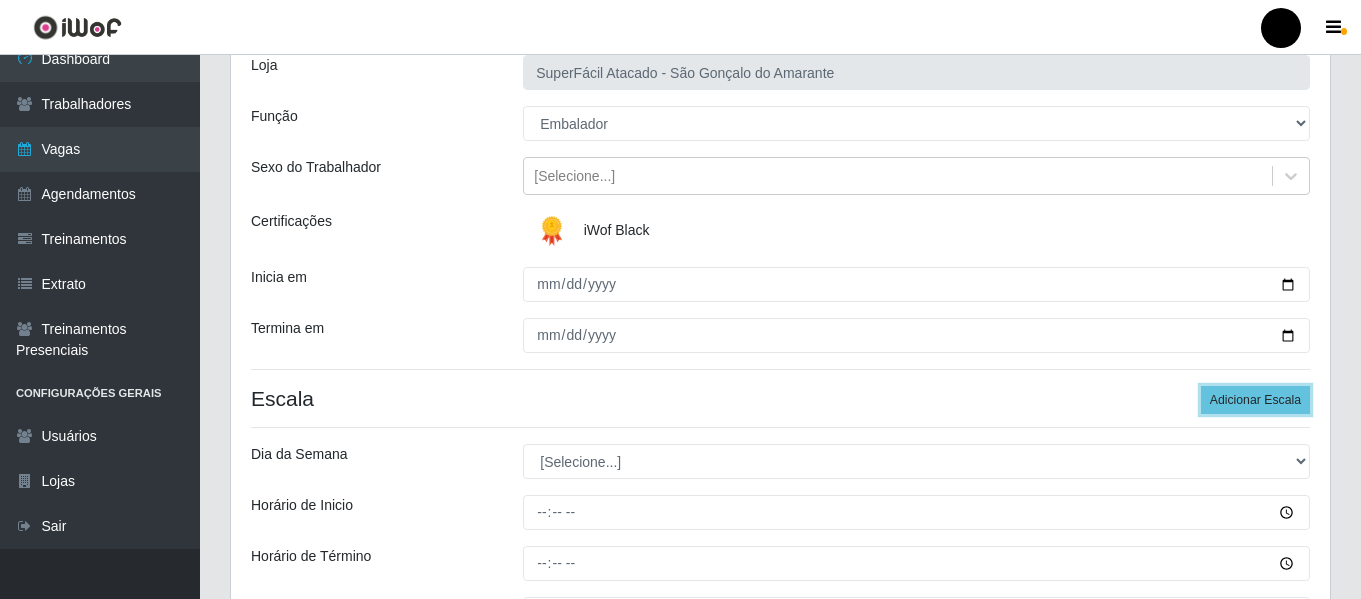 scroll, scrollTop: 337, scrollLeft: 0, axis: vertical 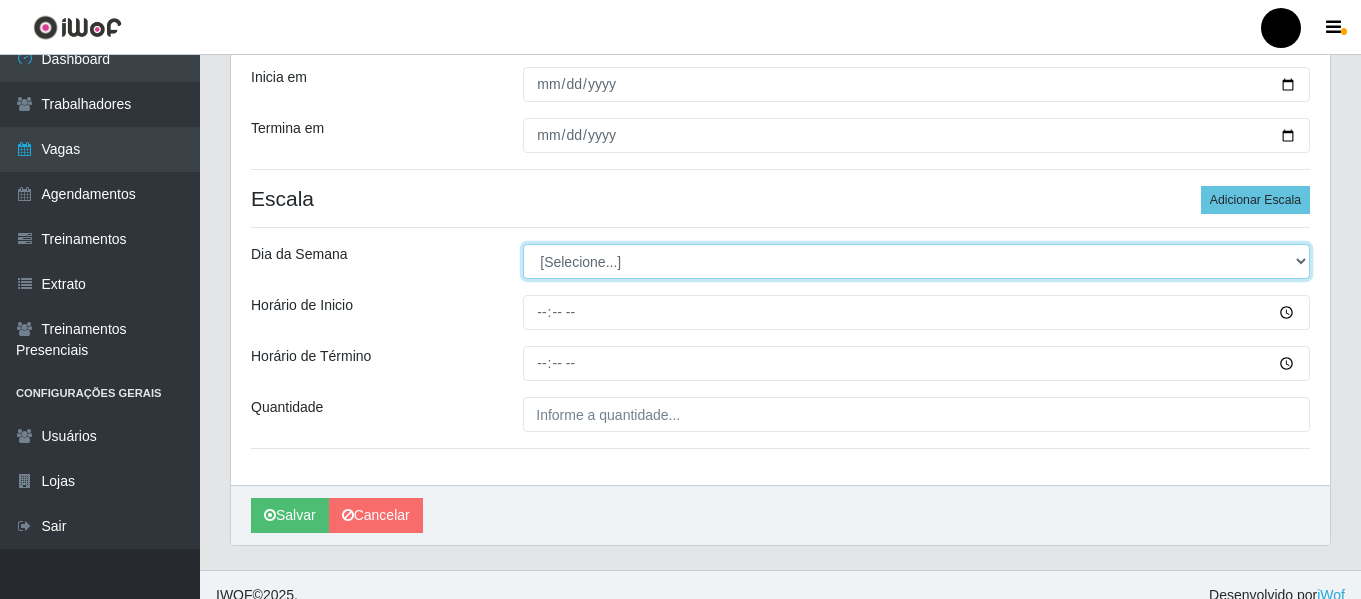 click on "[Selecione...] Segunda Terça Quarta Quinta Sexta Sábado Domingo" at bounding box center [916, 261] 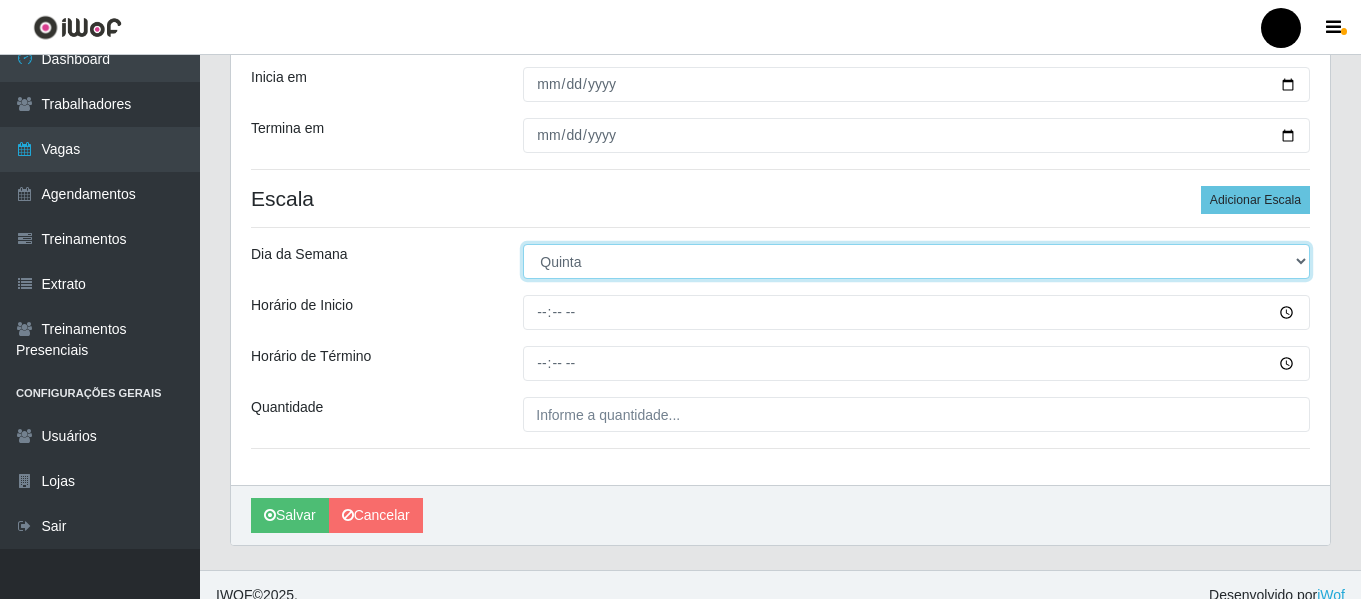 click on "[Selecione...] Segunda Terça Quarta Quinta Sexta Sábado Domingo" at bounding box center (916, 261) 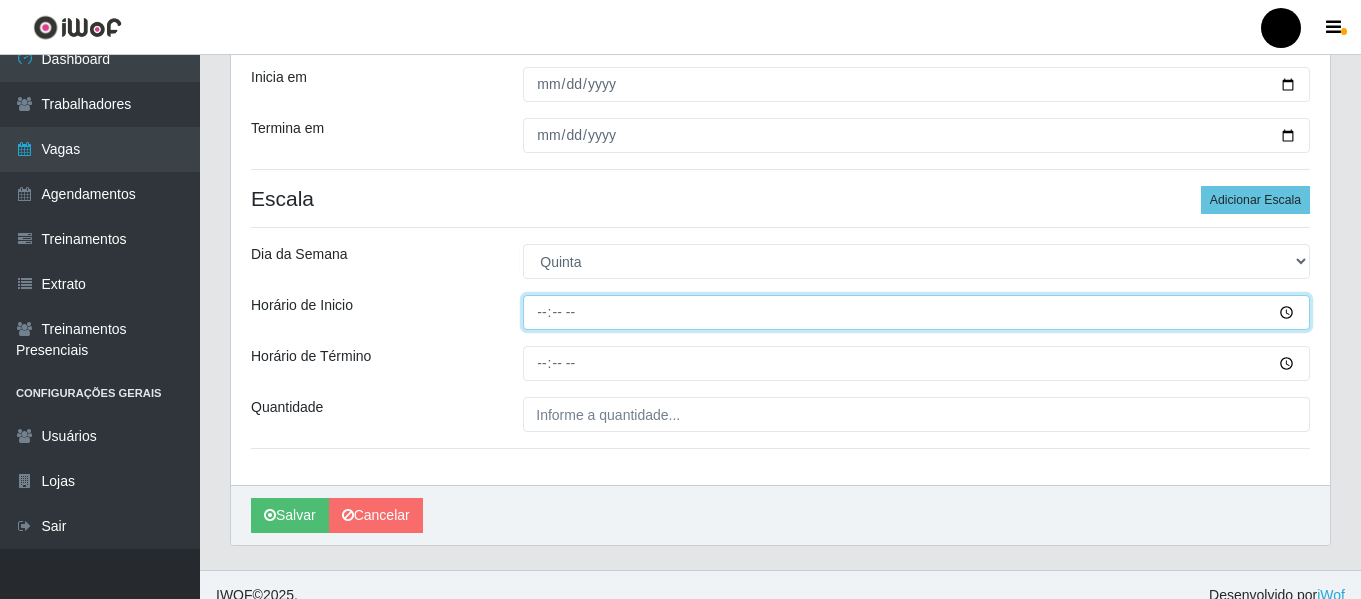 click on "Horário de Inicio" at bounding box center [916, 312] 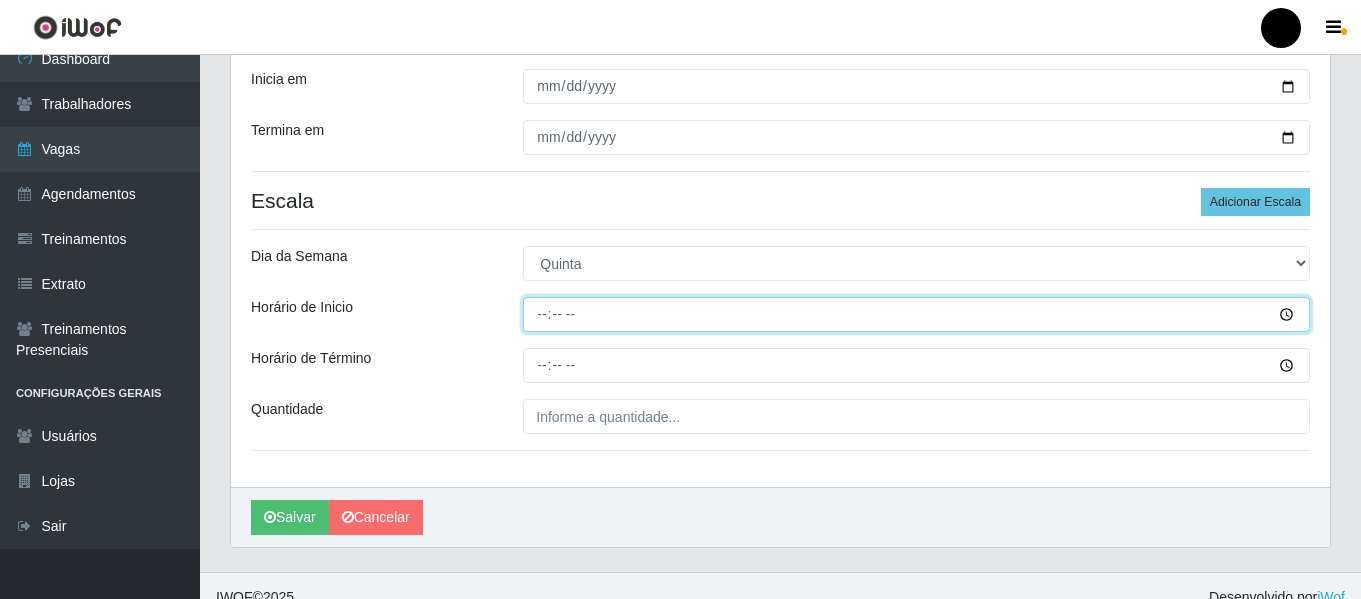 scroll, scrollTop: 337, scrollLeft: 0, axis: vertical 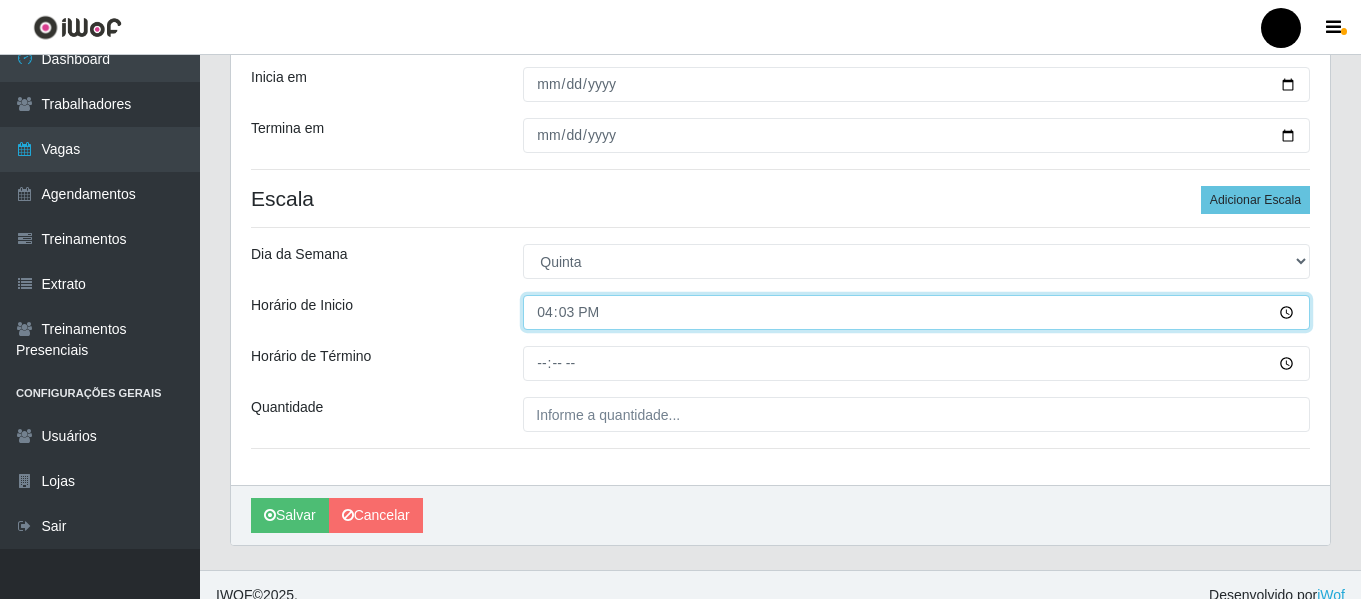 type on "16:30" 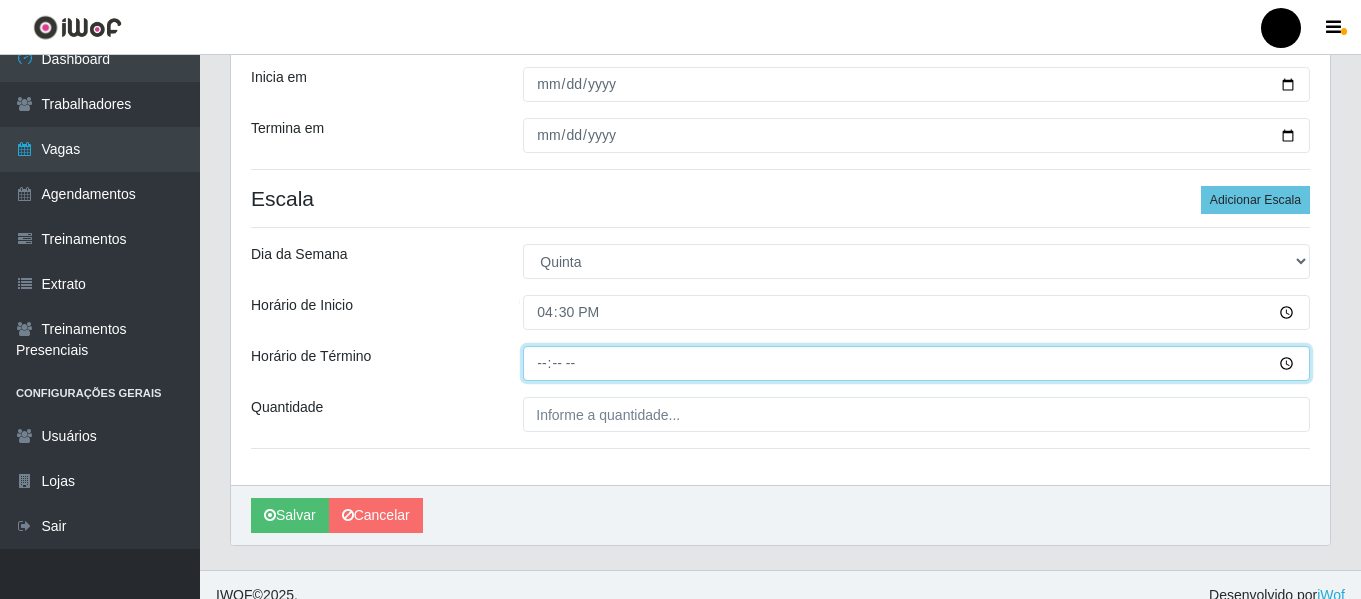 click on "Horário de Término" at bounding box center (916, 363) 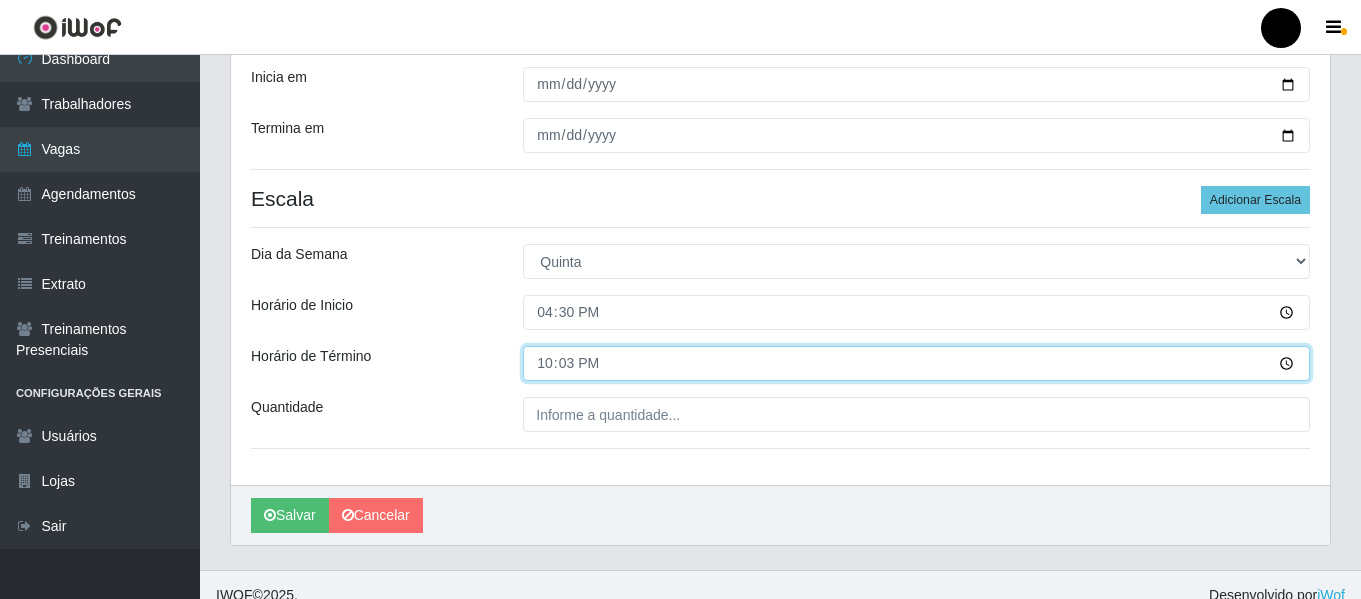 type on "22:30" 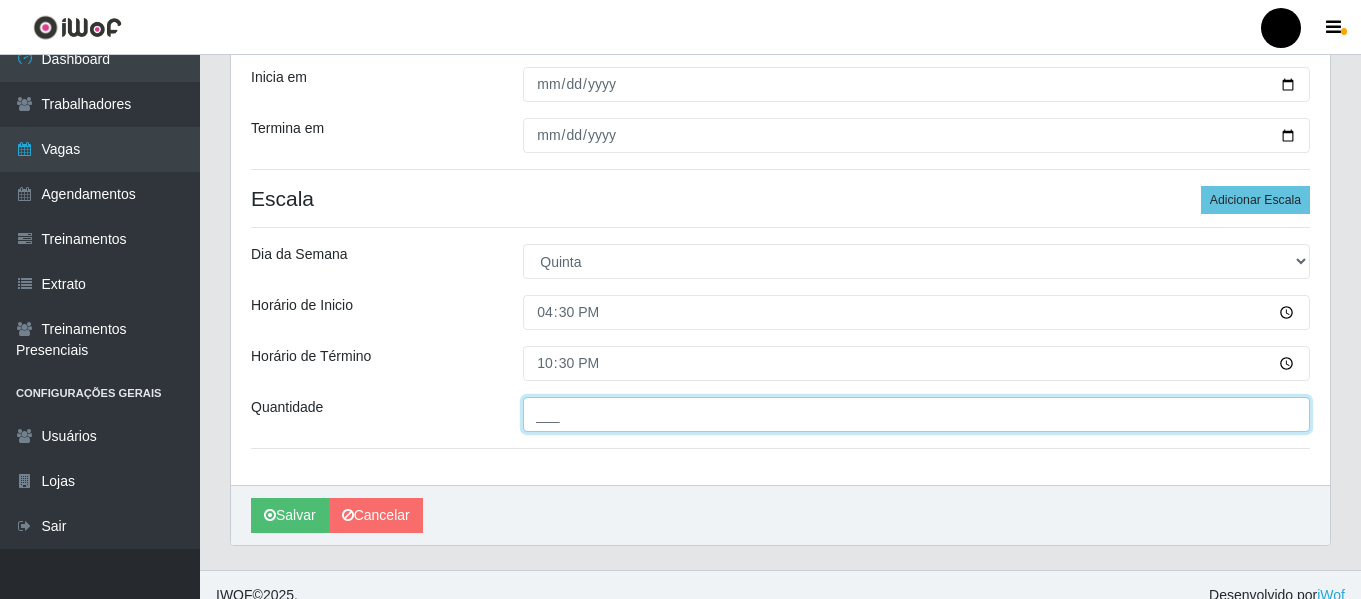 click on "___" at bounding box center [916, 414] 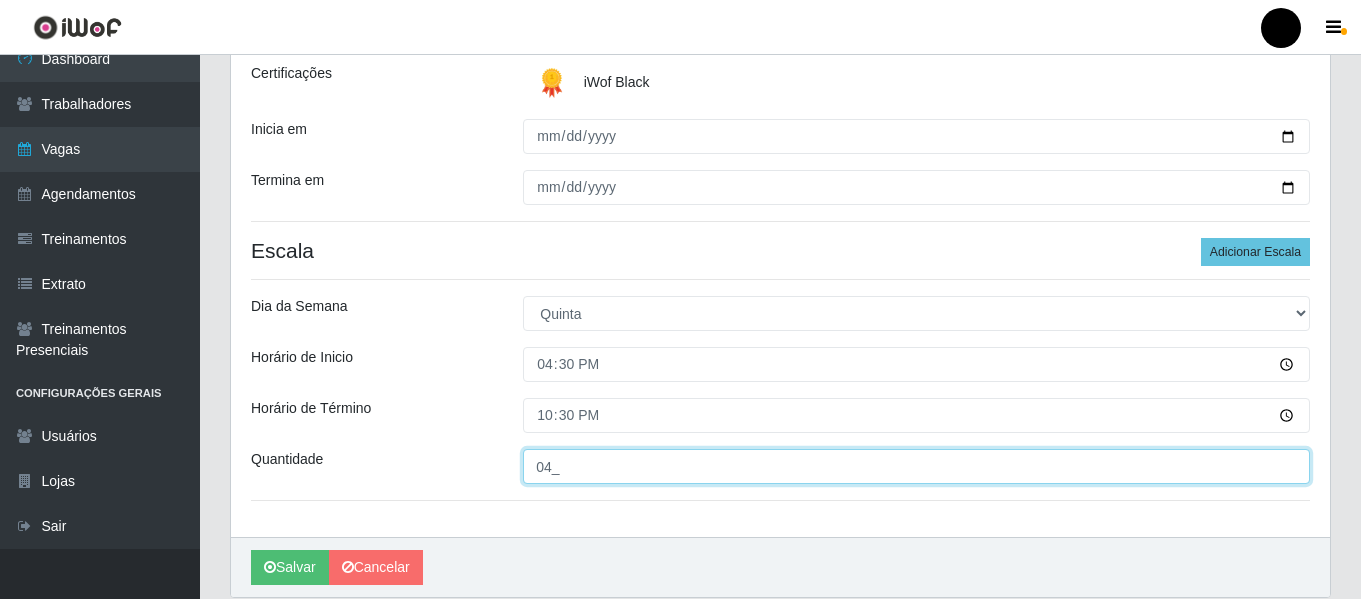 scroll, scrollTop: 358, scrollLeft: 0, axis: vertical 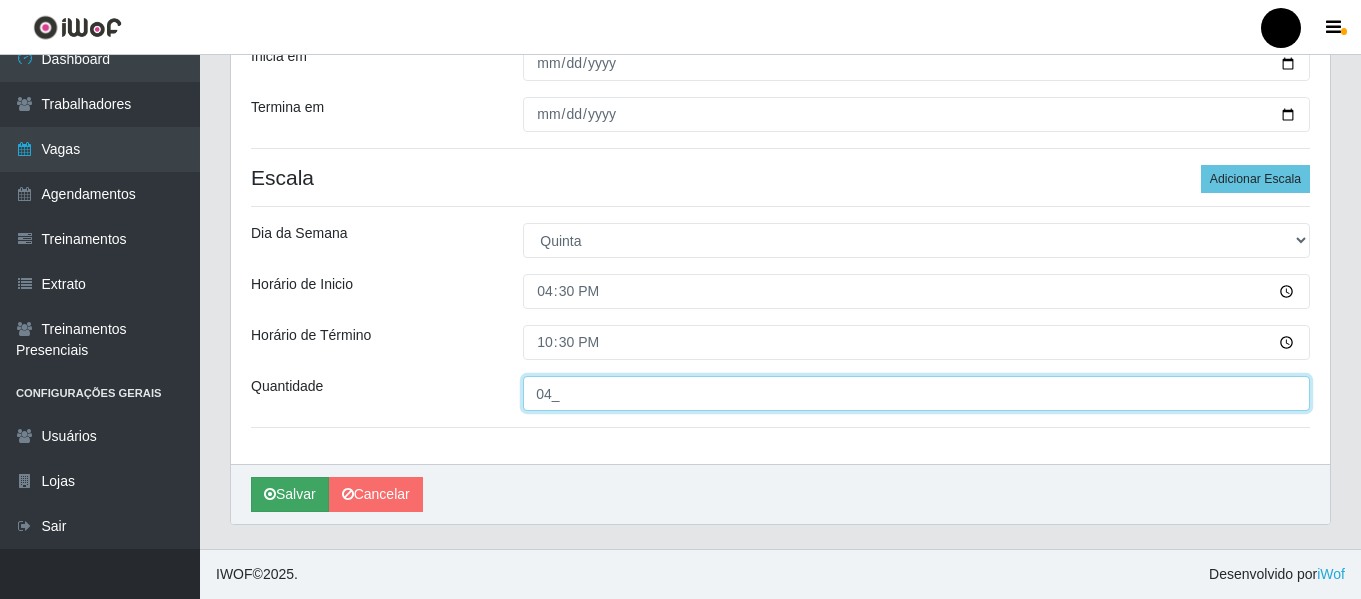 type on "04_" 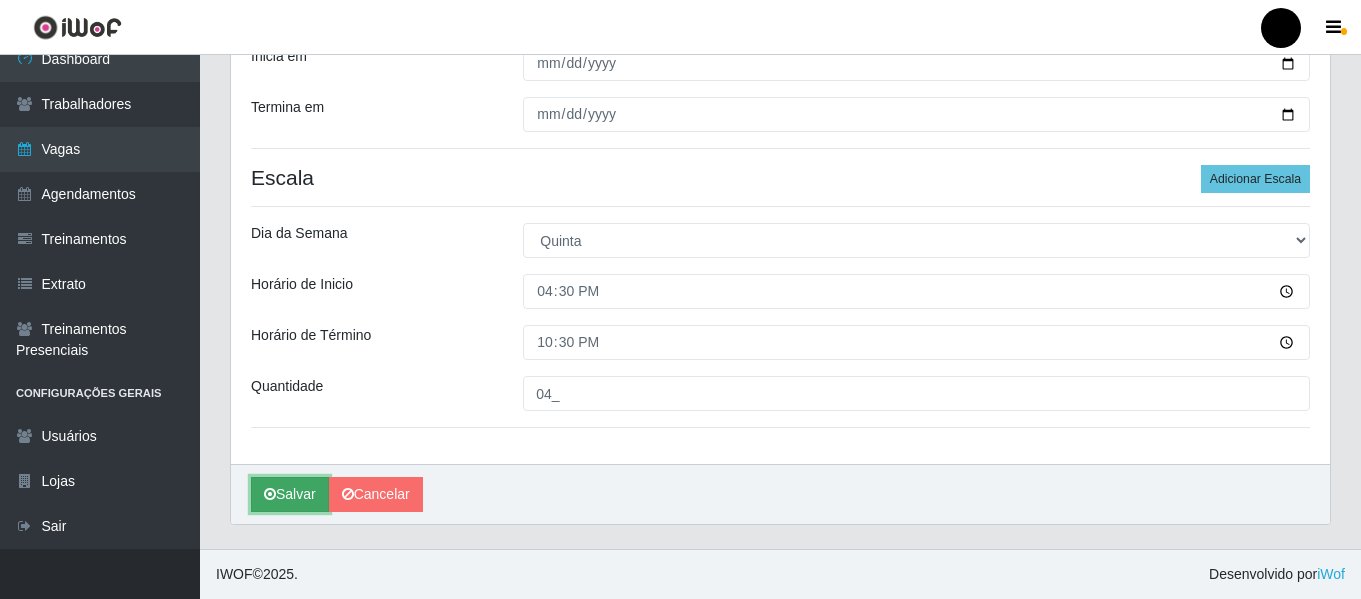 click on "Salvar" at bounding box center [290, 494] 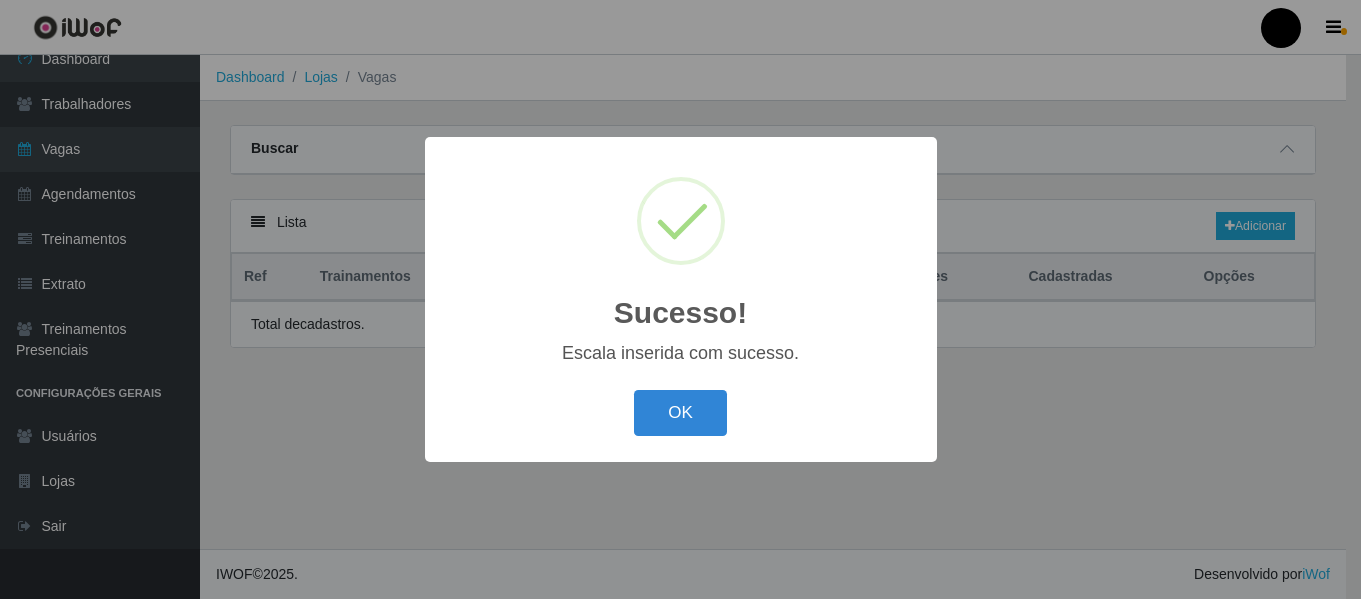 scroll, scrollTop: 0, scrollLeft: 0, axis: both 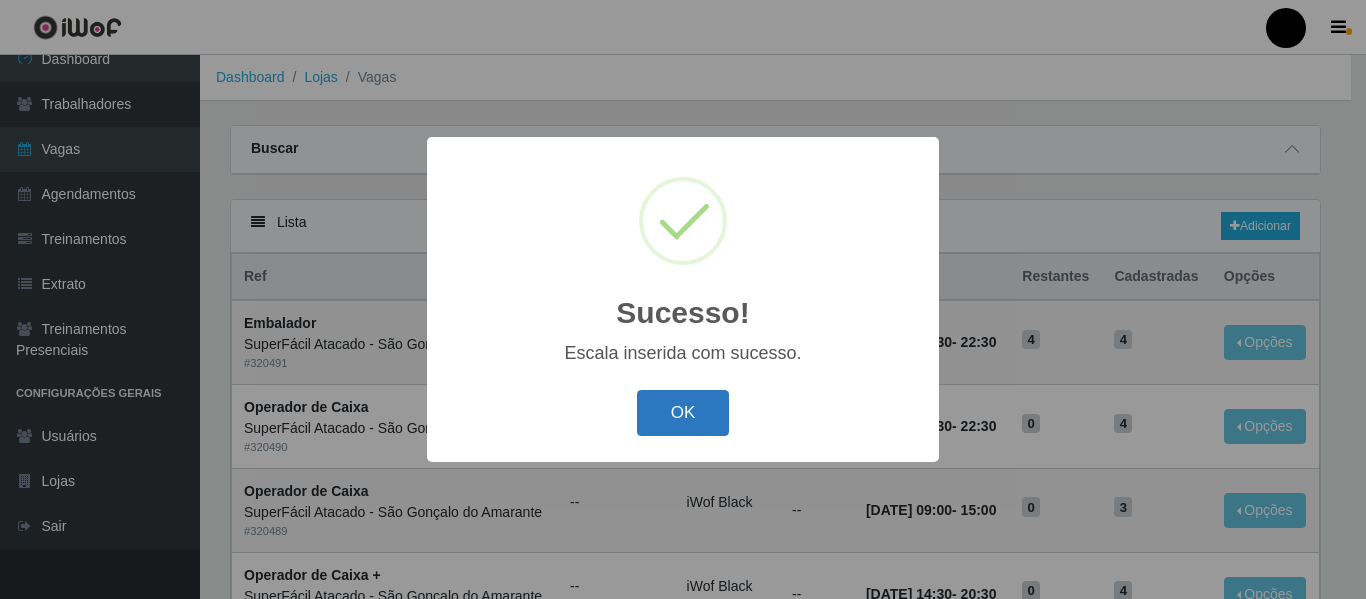 click on "OK" at bounding box center [683, 413] 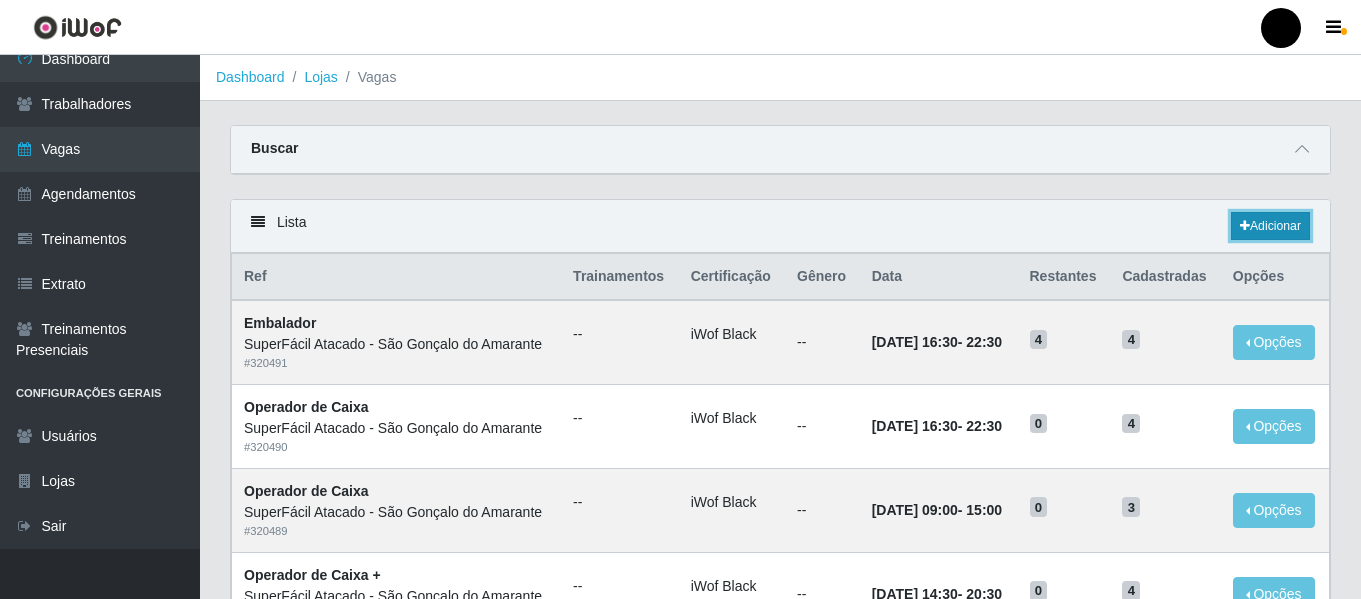 click on "Adicionar" at bounding box center [1270, 226] 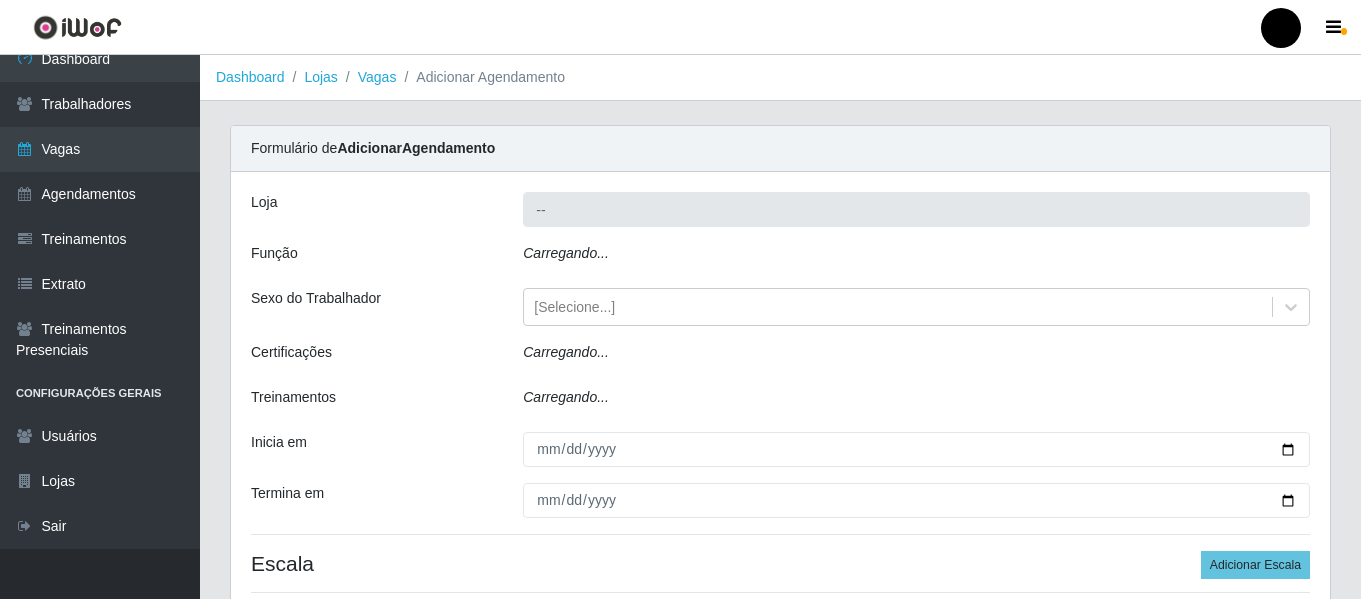 type on "SuperFácil Atacado - São Gonçalo do Amarante" 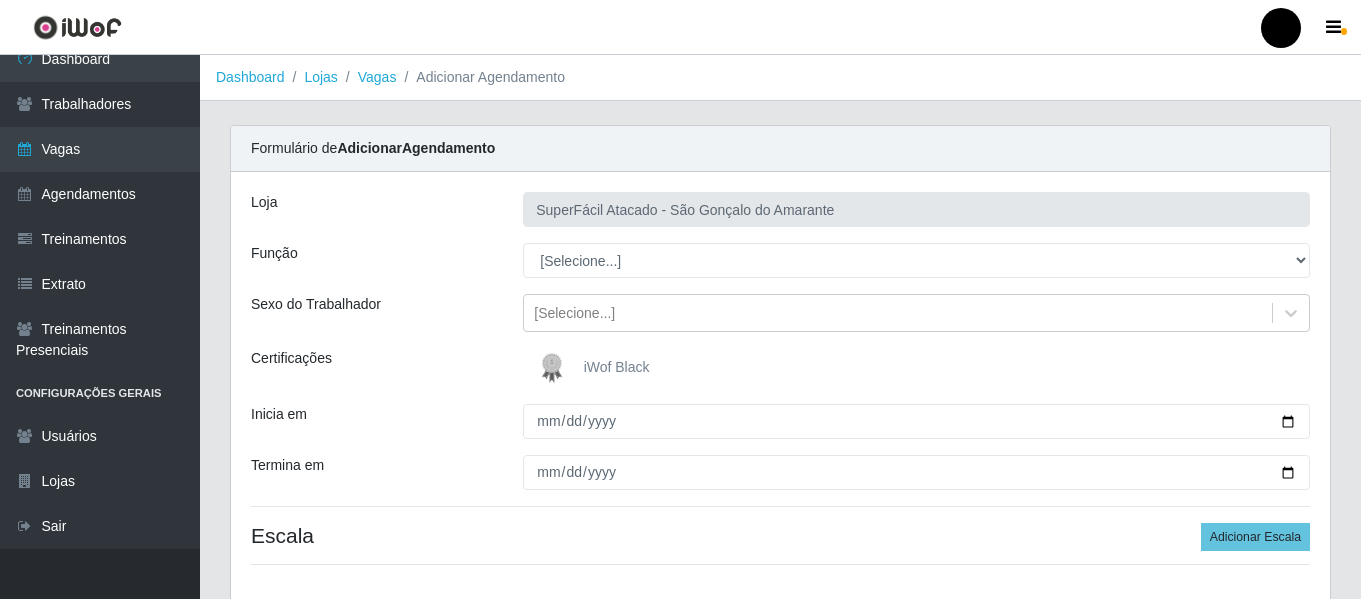 click on "iWof Black" at bounding box center [617, 367] 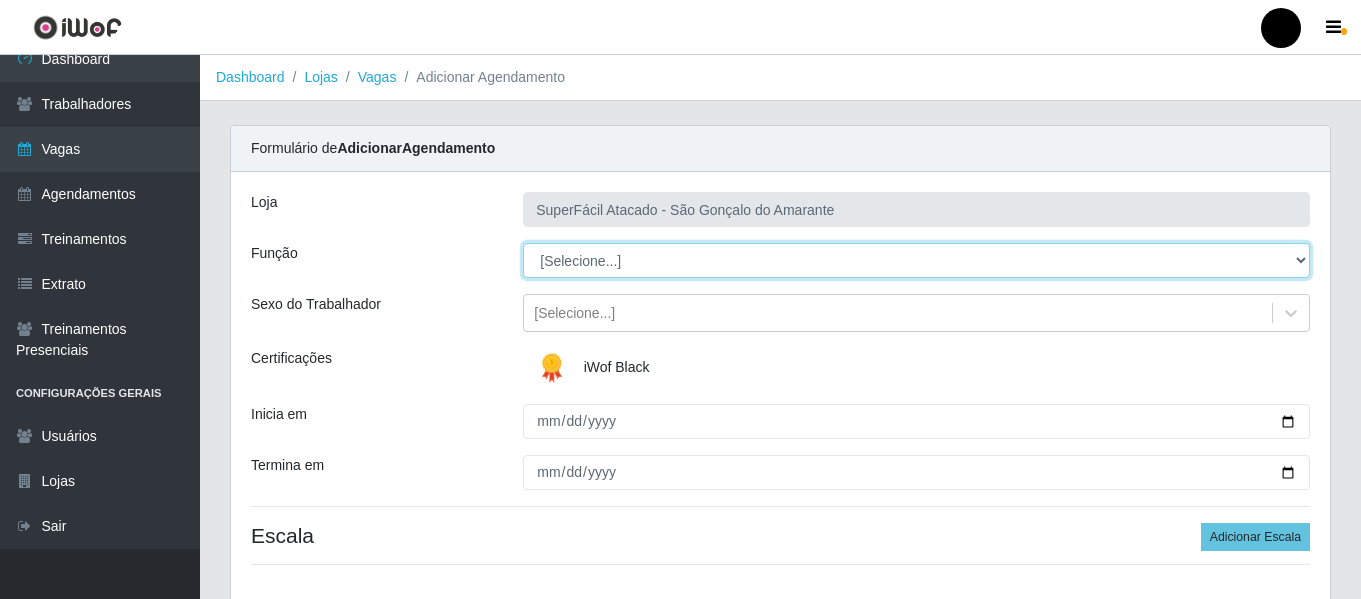 click on "[Selecione...] Auxiliar de Estacionamento Auxiliar de Estacionamento + Auxiliar de Estacionamento ++ Balconista de Padaria  Balconista de Padaria + Embalador Embalador + Embalador ++ Operador de Caixa Operador de Caixa + Operador de Caixa ++ Repositor de Hortifruti Repositor de Hortifruti + Repositor de Hortifruti ++" at bounding box center (916, 260) 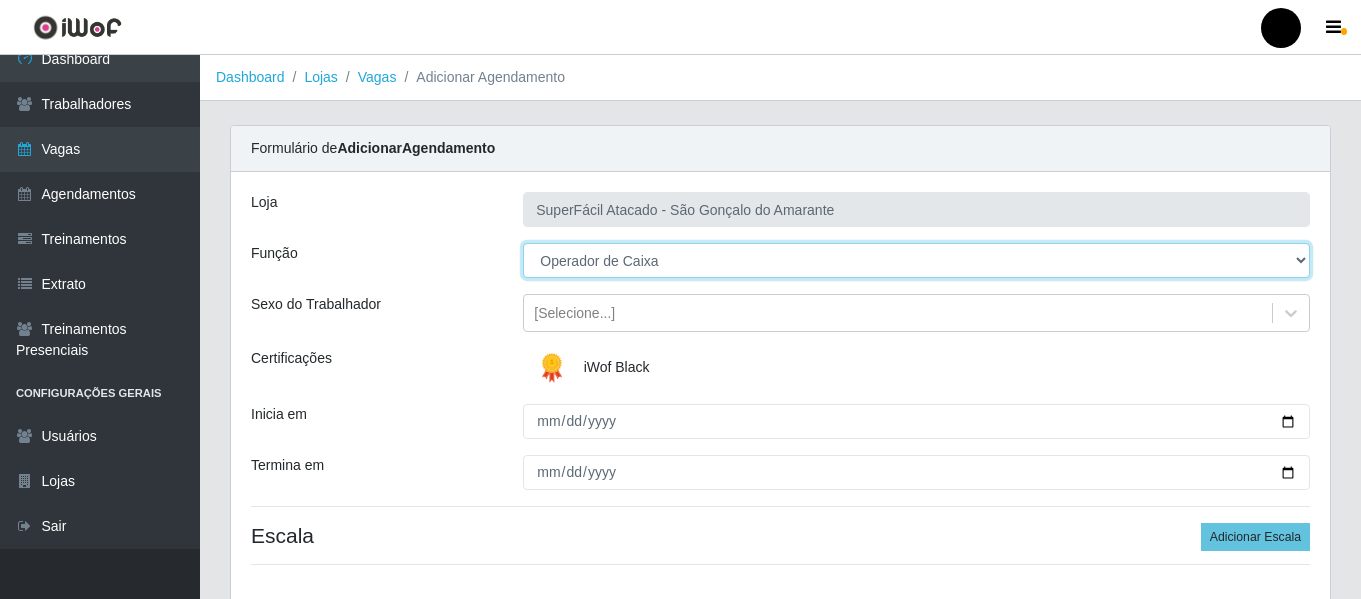 click on "[Selecione...] Auxiliar de Estacionamento Auxiliar de Estacionamento + Auxiliar de Estacionamento ++ Balconista de Padaria  Balconista de Padaria + Embalador Embalador + Embalador ++ Operador de Caixa Operador de Caixa + Operador de Caixa ++ Repositor de Hortifruti Repositor de Hortifruti + Repositor de Hortifruti ++" at bounding box center [916, 260] 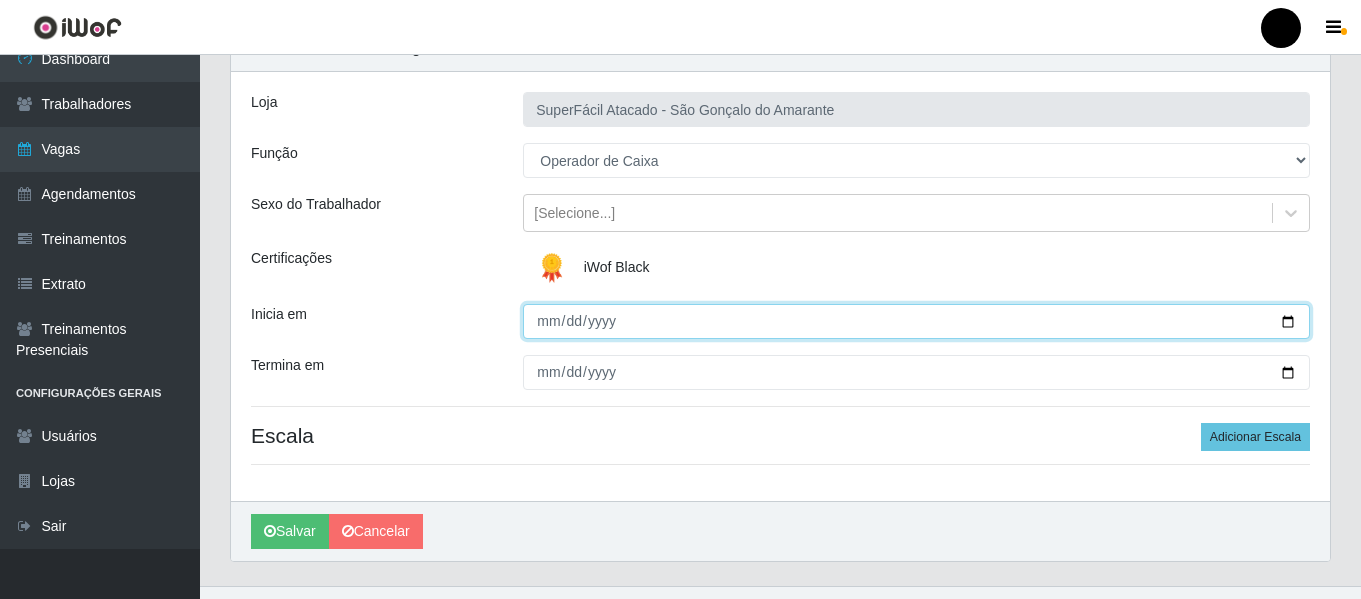 click on "Inicia em" at bounding box center [916, 321] 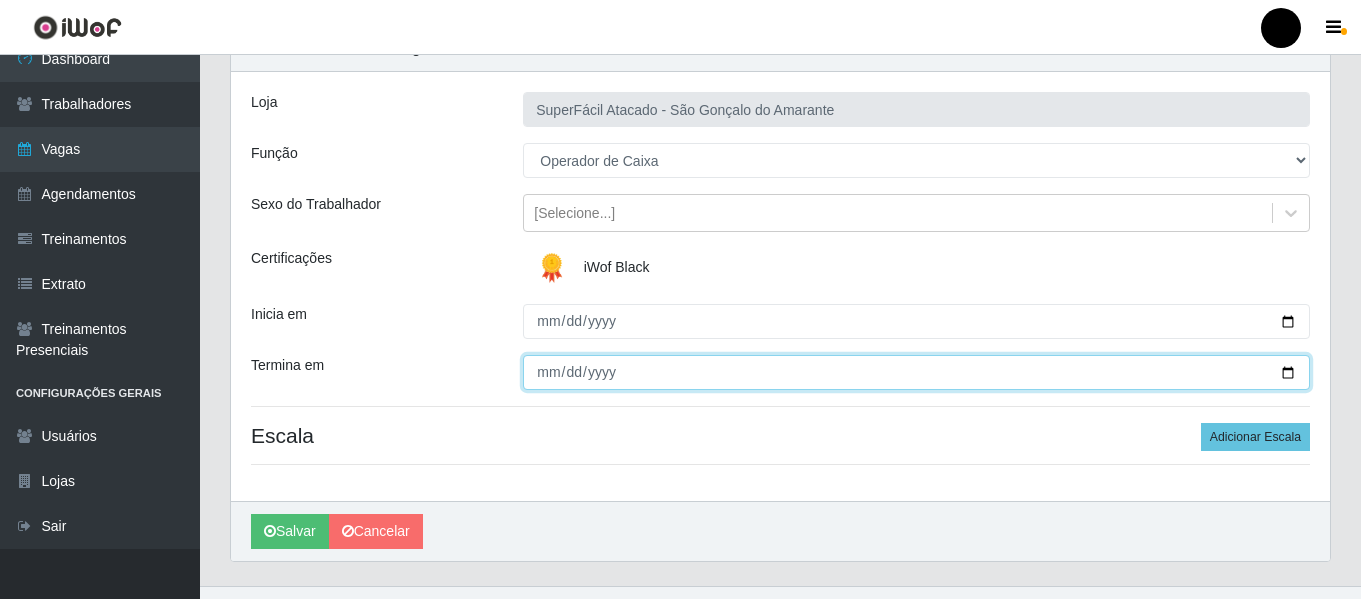 click on "Termina em" at bounding box center [916, 372] 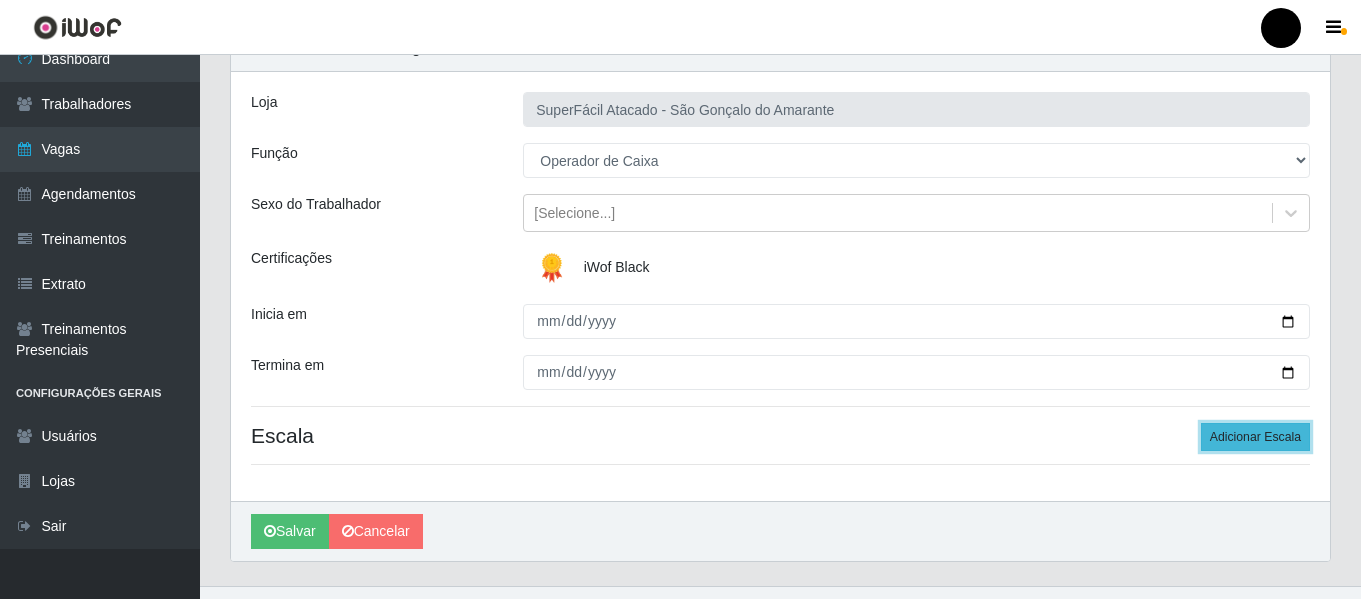 click on "Adicionar Escala" at bounding box center [1255, 437] 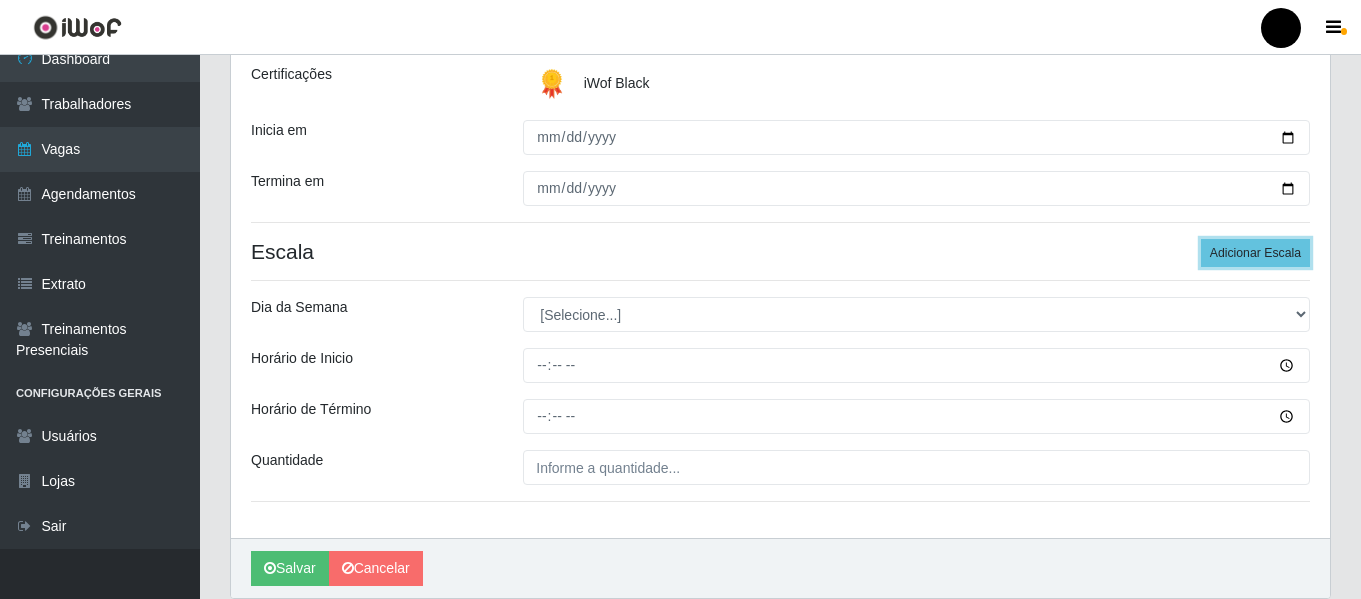 scroll, scrollTop: 358, scrollLeft: 0, axis: vertical 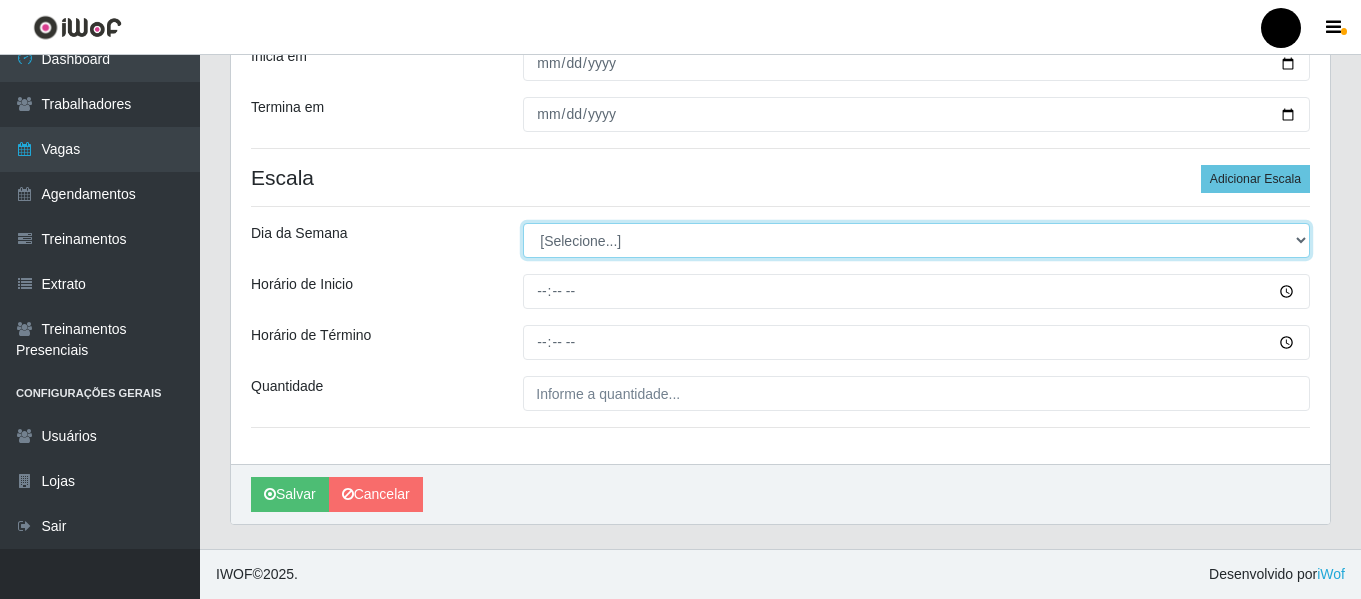 click on "[Selecione...] Segunda Terça Quarta Quinta Sexta Sábado Domingo" at bounding box center (916, 240) 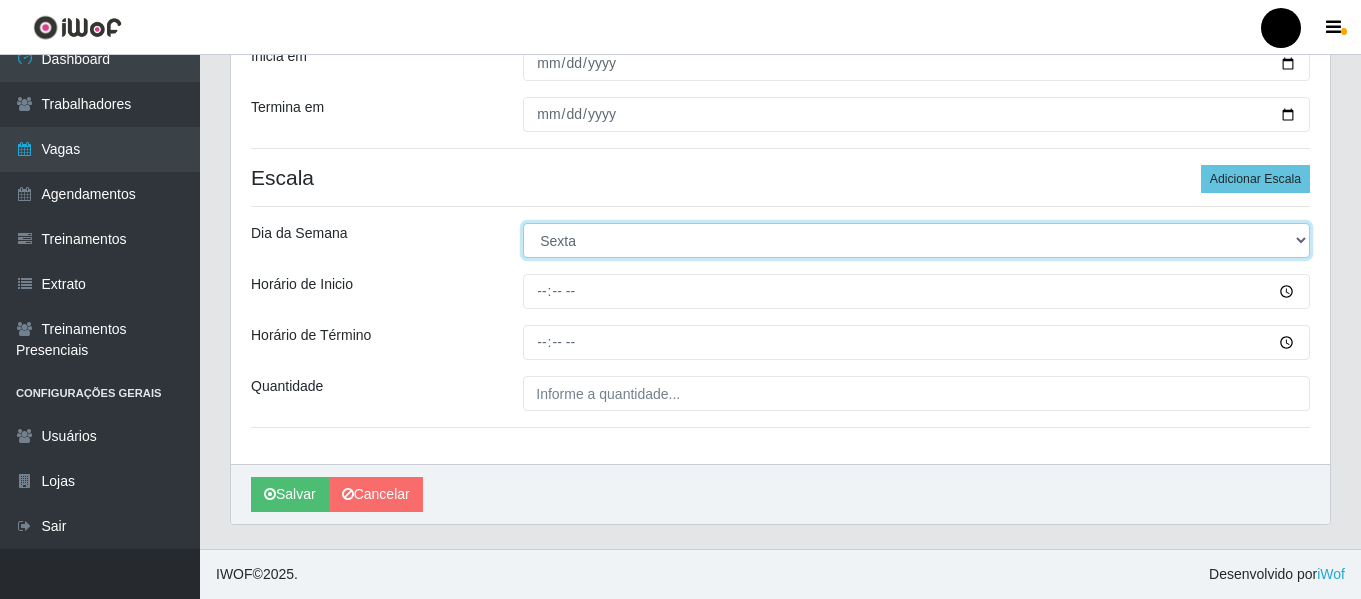 click on "[Selecione...] Segunda Terça Quarta Quinta Sexta Sábado Domingo" at bounding box center (916, 240) 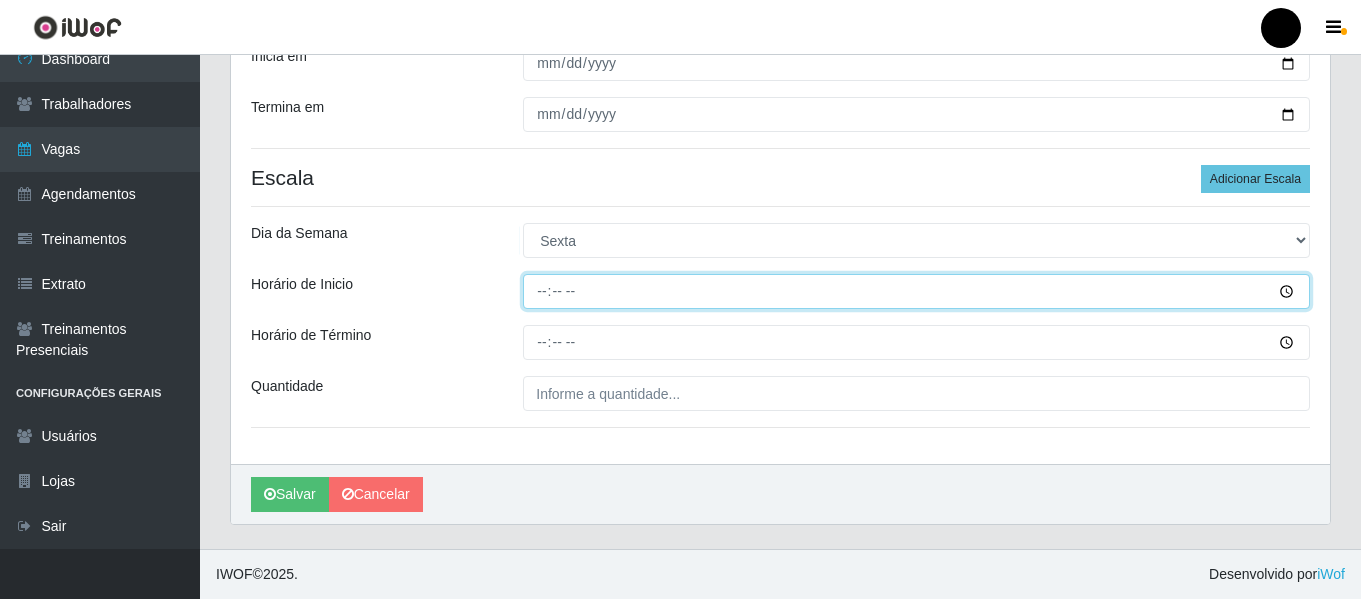click on "Horário de Inicio" at bounding box center [916, 291] 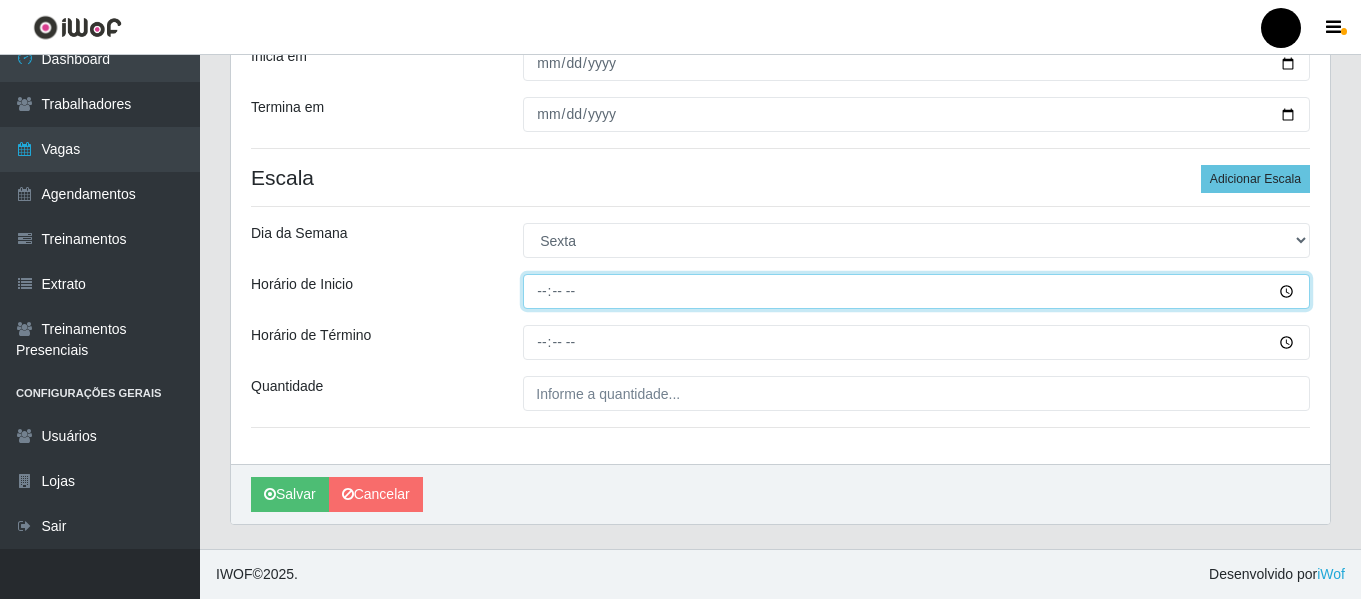 type on "09:00" 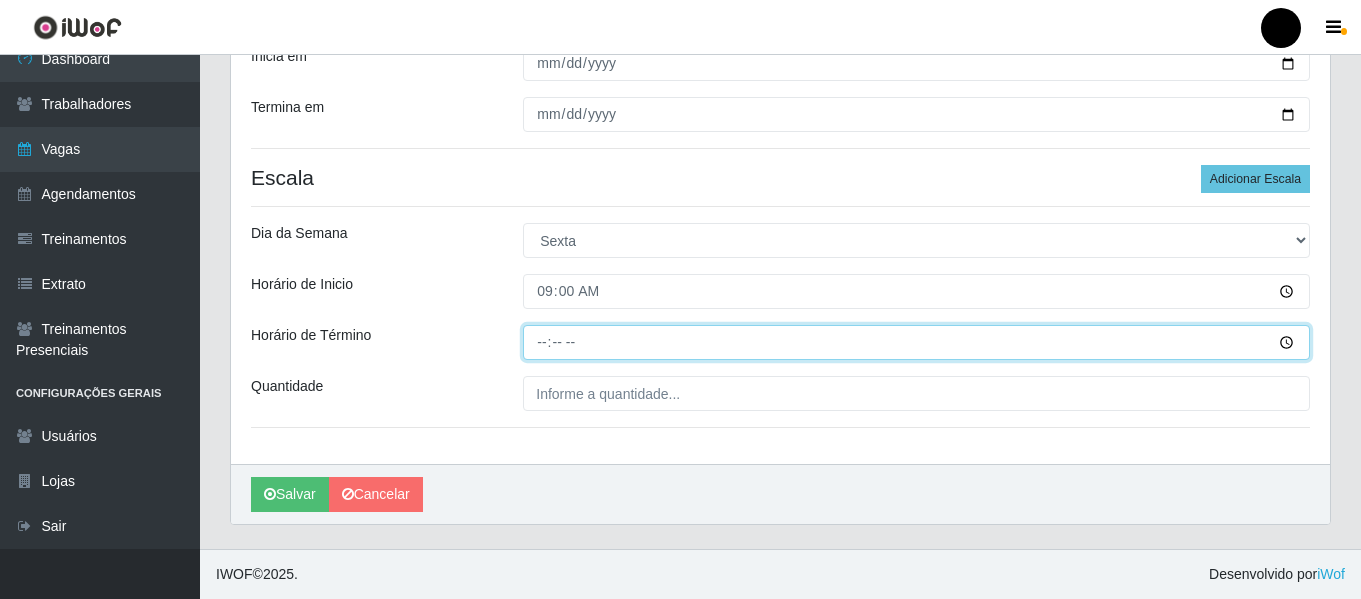 click on "Horário de Término" at bounding box center (916, 342) 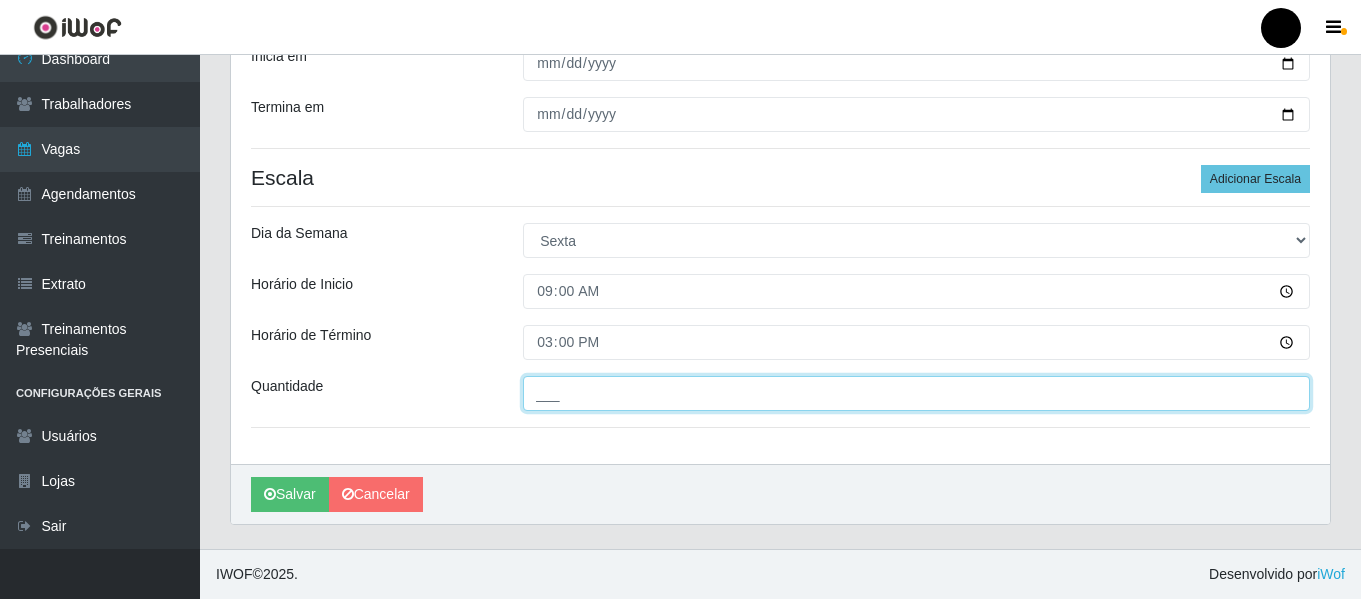click on "___" at bounding box center [916, 393] 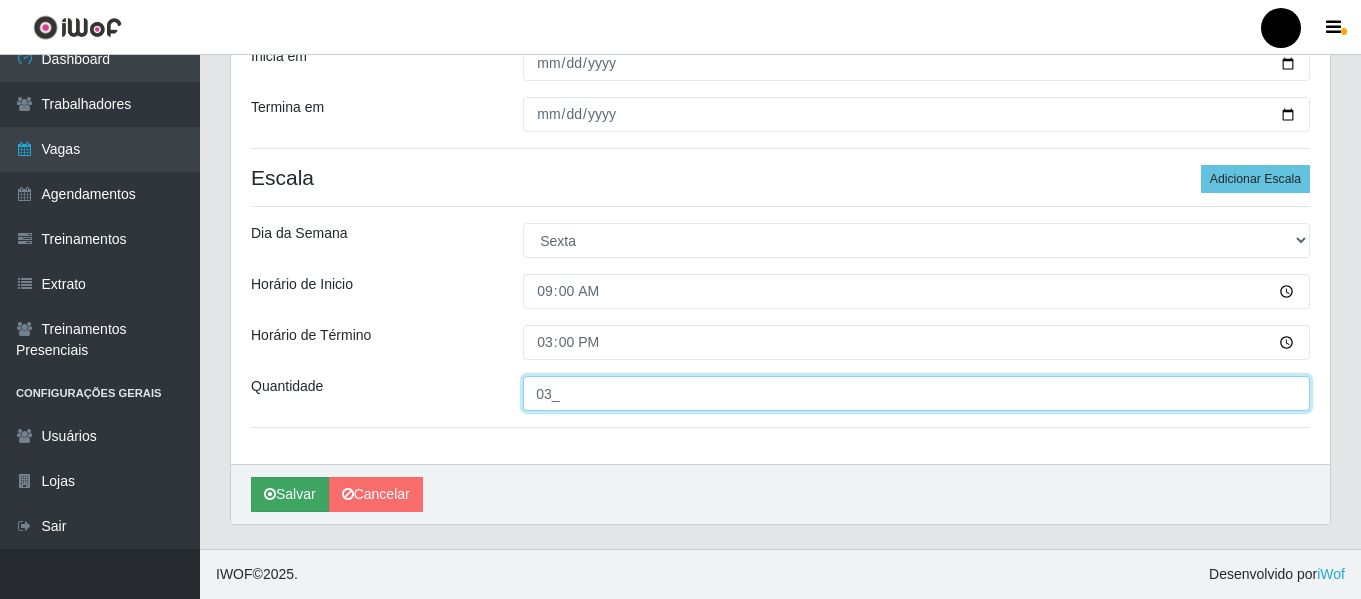 type on "03_" 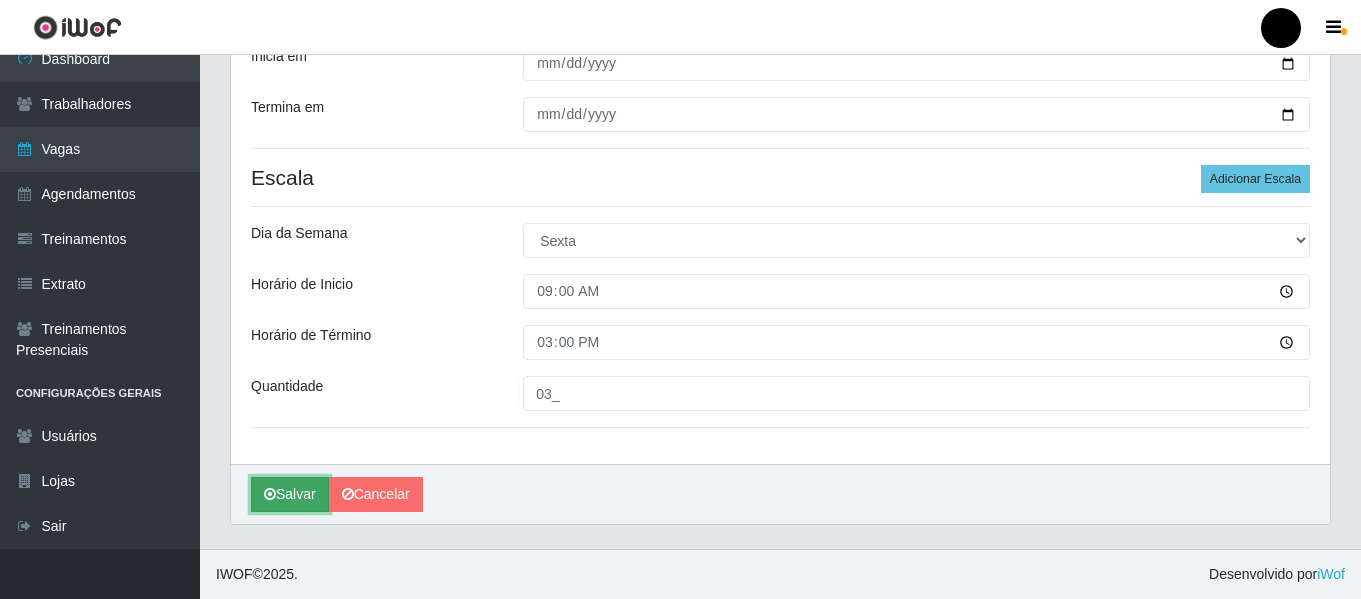 click on "Salvar" at bounding box center [290, 494] 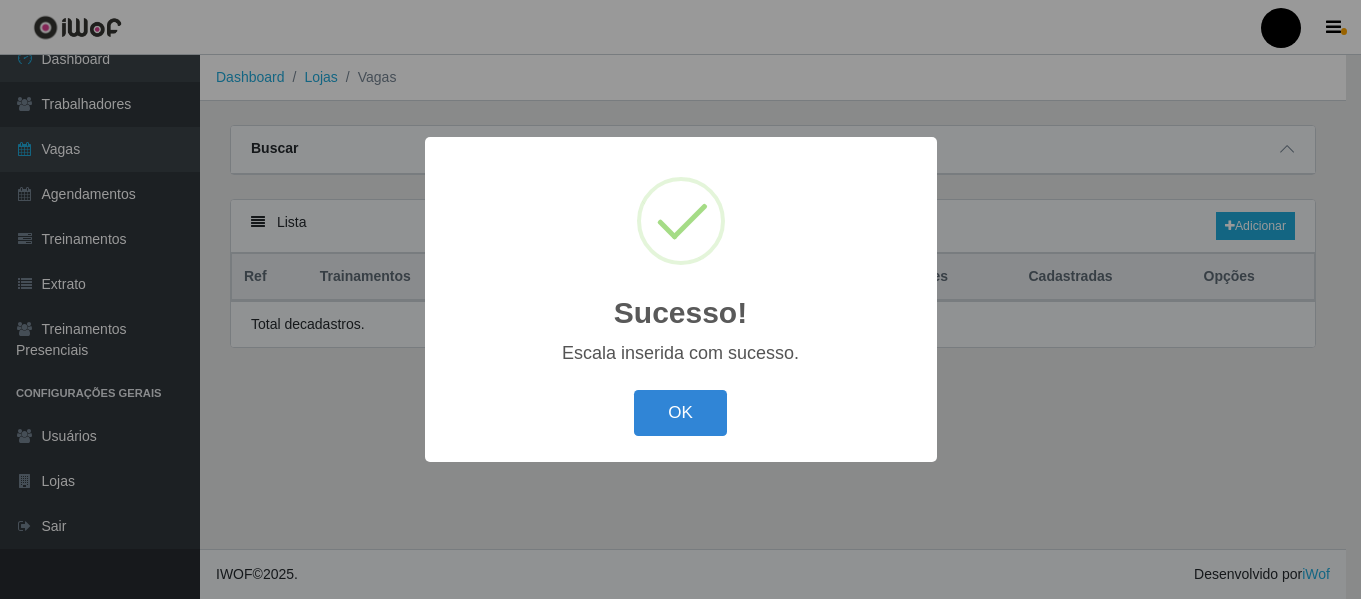 scroll, scrollTop: 0, scrollLeft: 0, axis: both 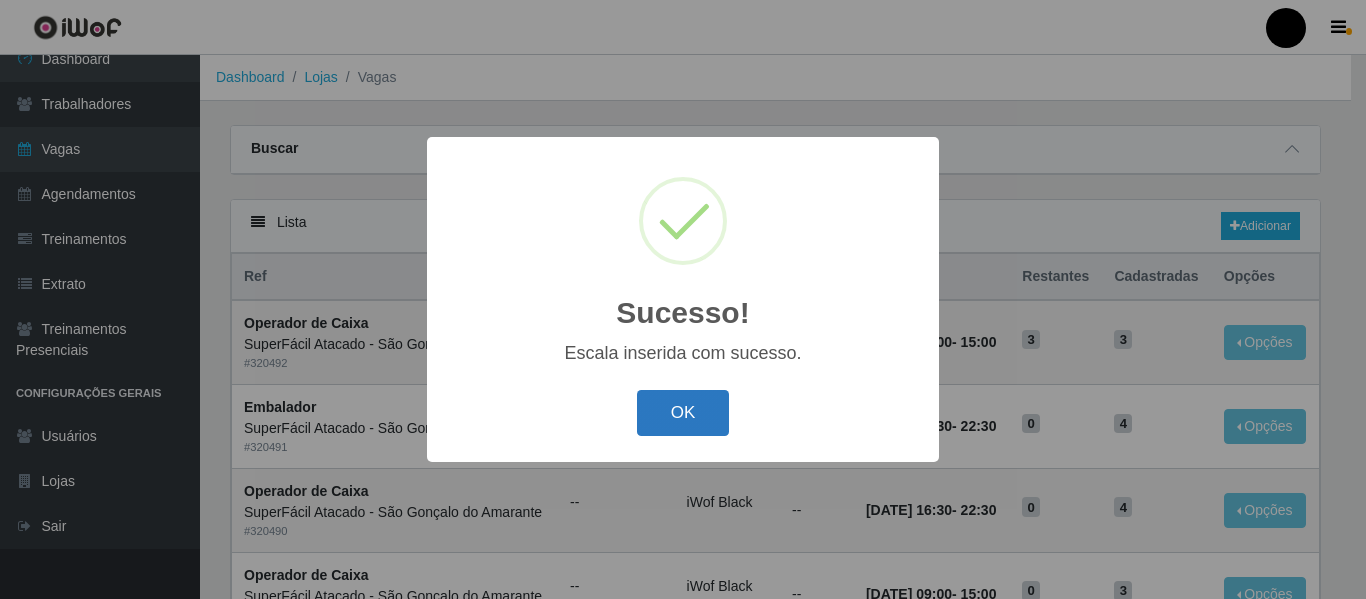 click on "OK" at bounding box center [683, 413] 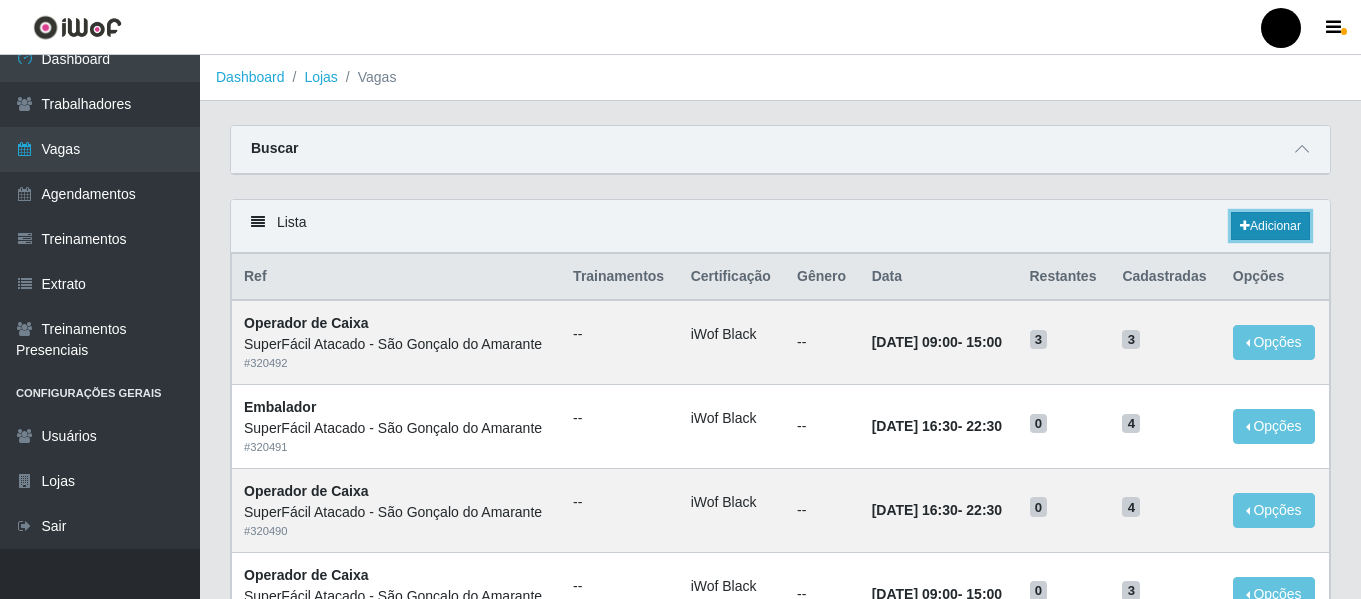 click on "Adicionar" at bounding box center (1270, 226) 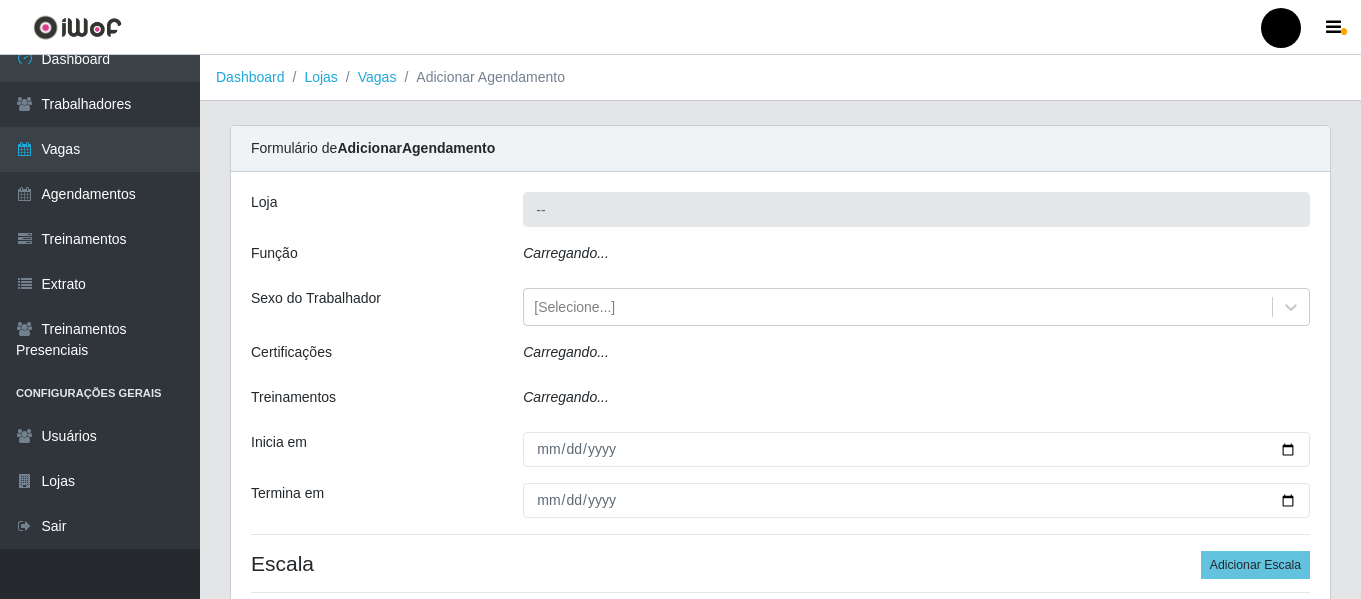 type on "SuperFácil Atacado - São Gonçalo do Amarante" 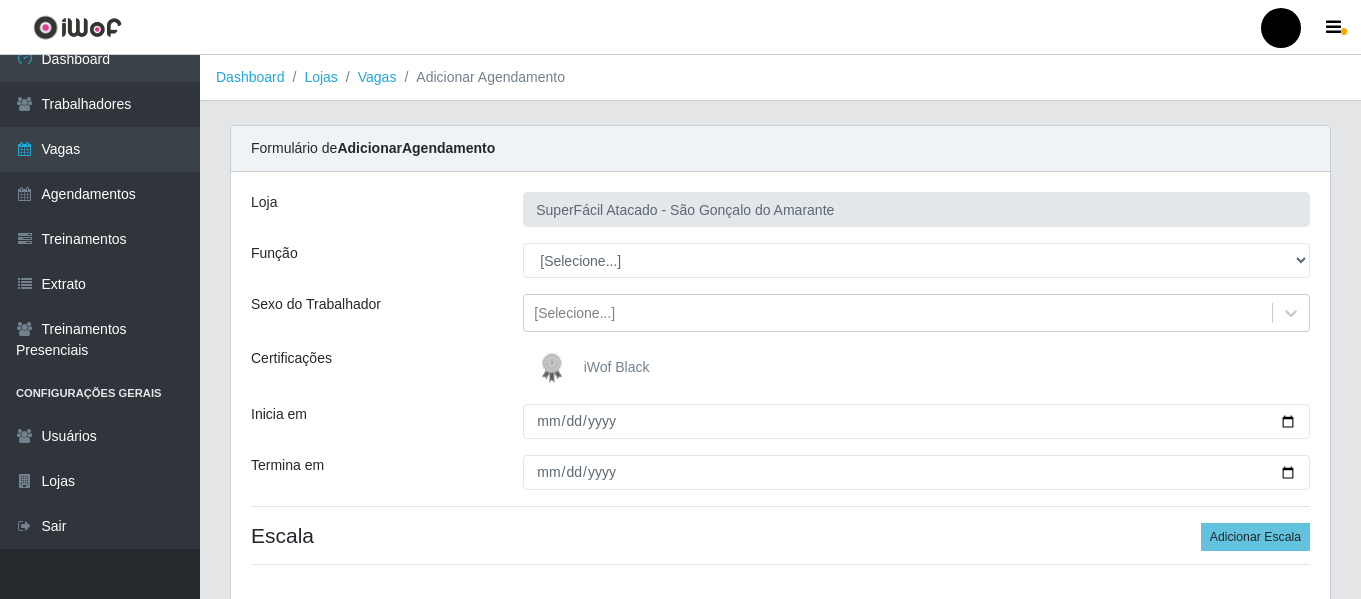 click at bounding box center [556, 368] 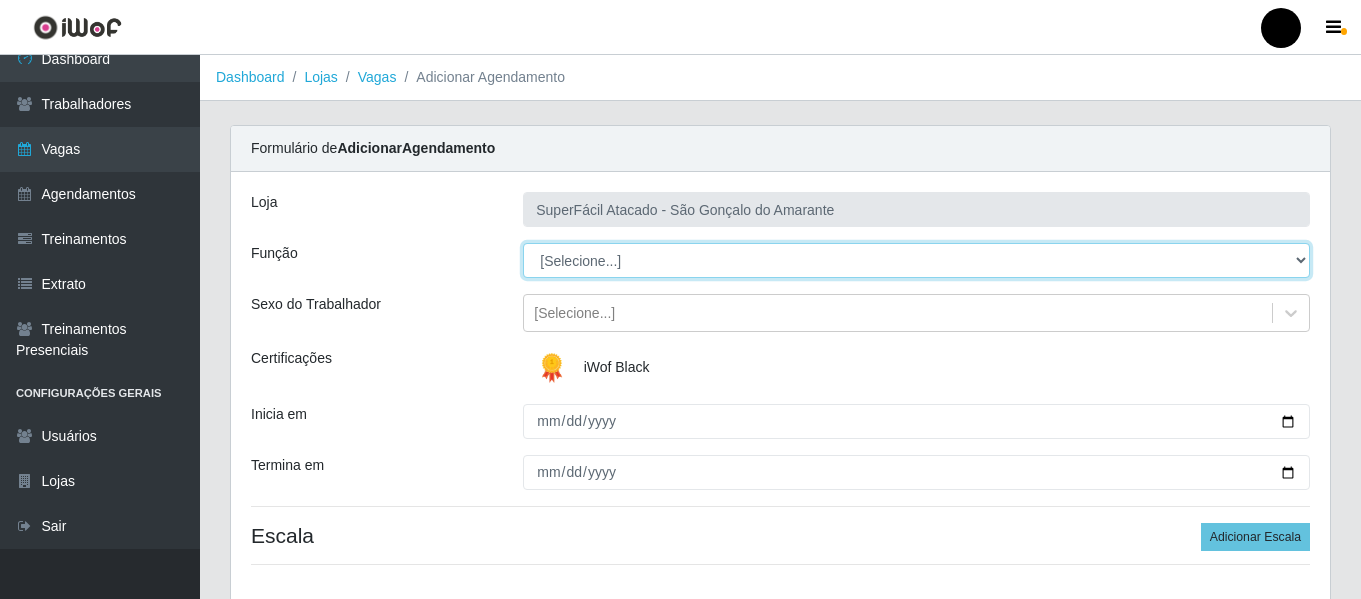click on "[Selecione...] Auxiliar de Estacionamento Auxiliar de Estacionamento + Auxiliar de Estacionamento ++ Balconista de Padaria  Balconista de Padaria + Embalador Embalador + Embalador ++ Operador de Caixa Operador de Caixa + Operador de Caixa ++ Repositor de Hortifruti Repositor de Hortifruti + Repositor de Hortifruti ++" at bounding box center (916, 260) 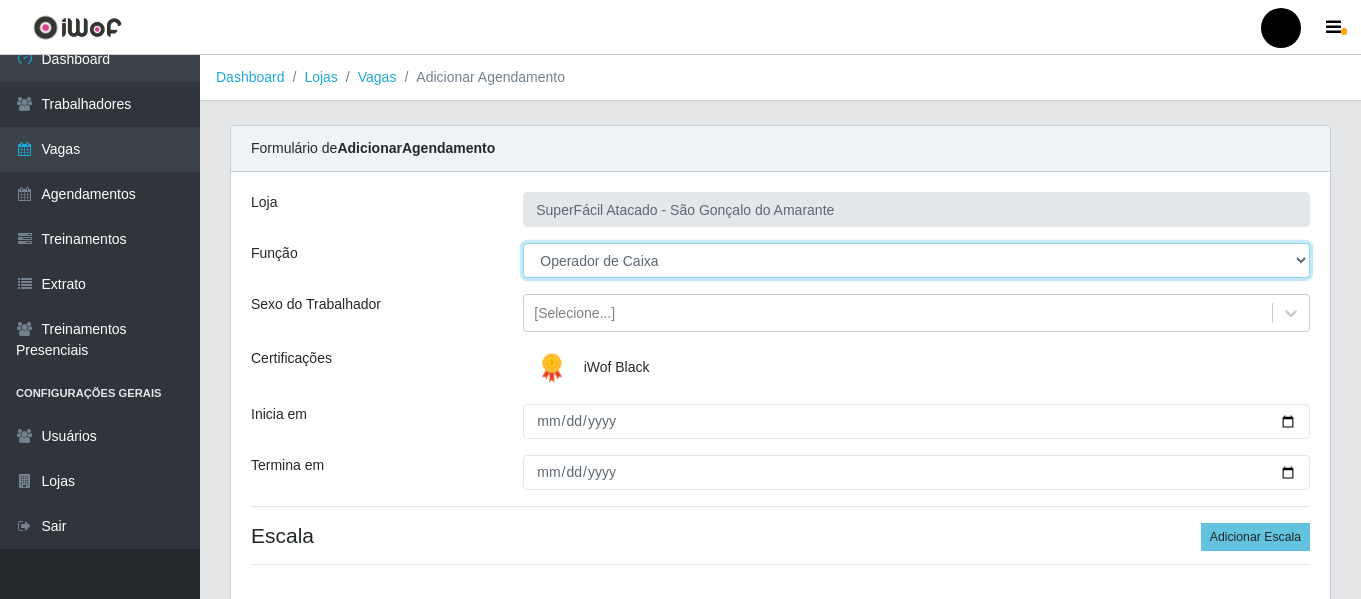 click on "[Selecione...] Auxiliar de Estacionamento Auxiliar de Estacionamento + Auxiliar de Estacionamento ++ Balconista de Padaria  Balconista de Padaria + Embalador Embalador + Embalador ++ Operador de Caixa Operador de Caixa + Operador de Caixa ++ Repositor de Hortifruti Repositor de Hortifruti + Repositor de Hortifruti ++" at bounding box center (916, 260) 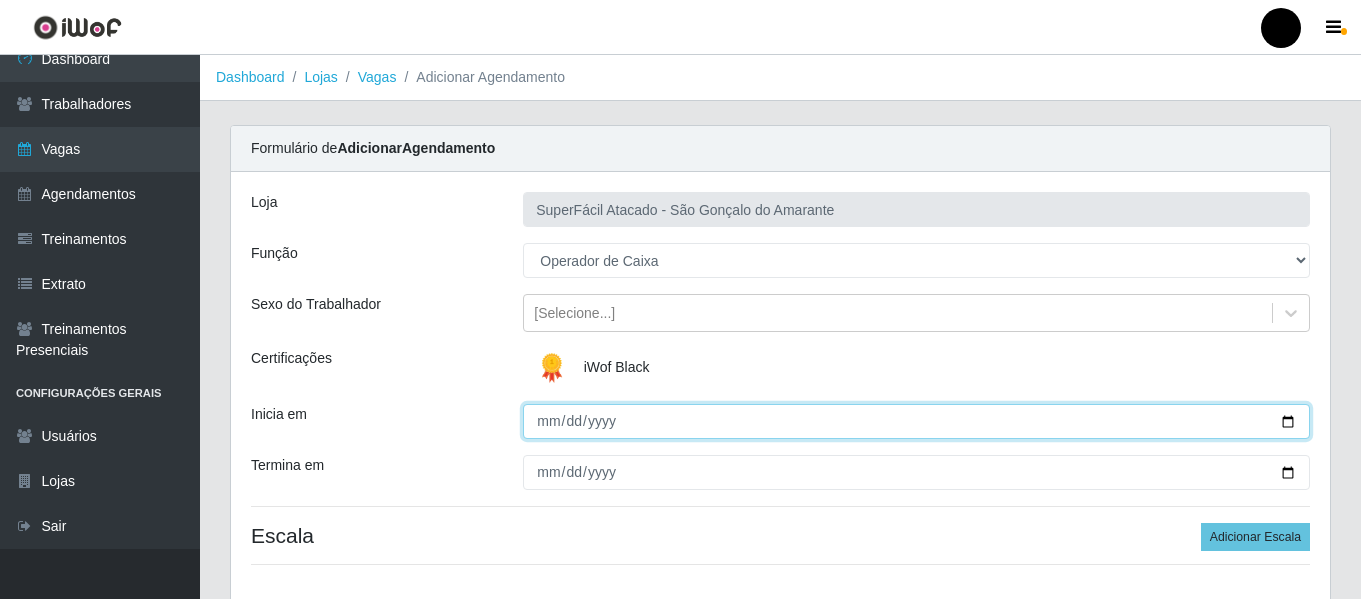 click on "Inicia em" at bounding box center [916, 421] 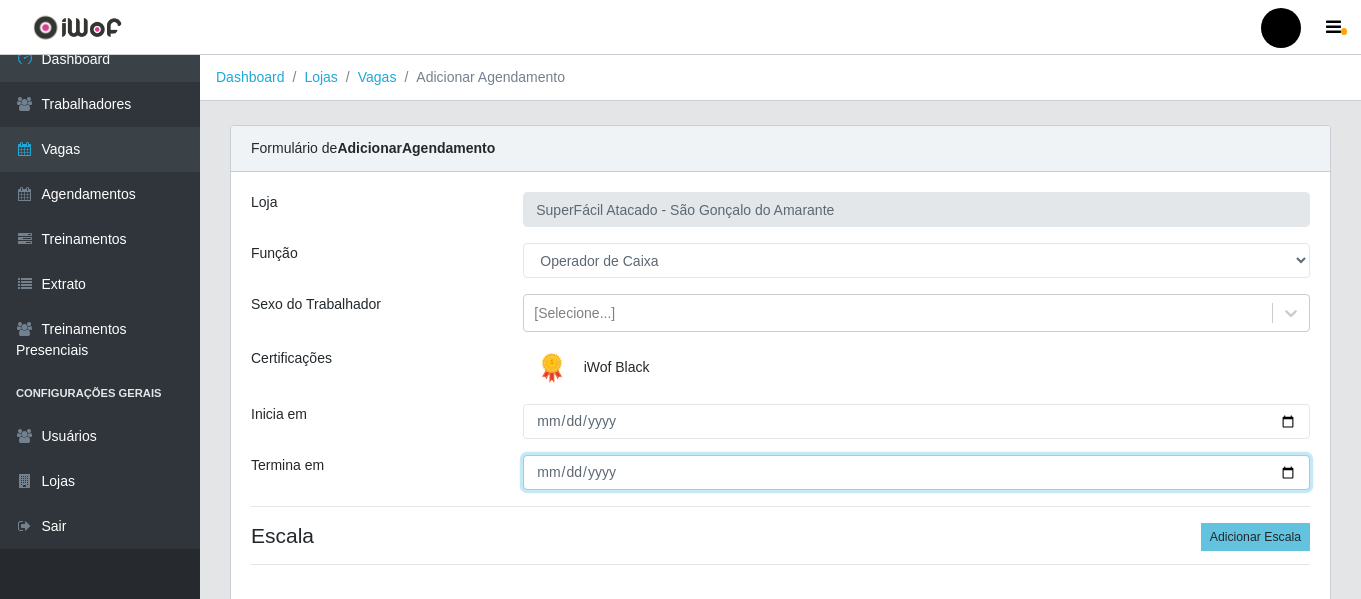 click on "Termina em" at bounding box center (916, 472) 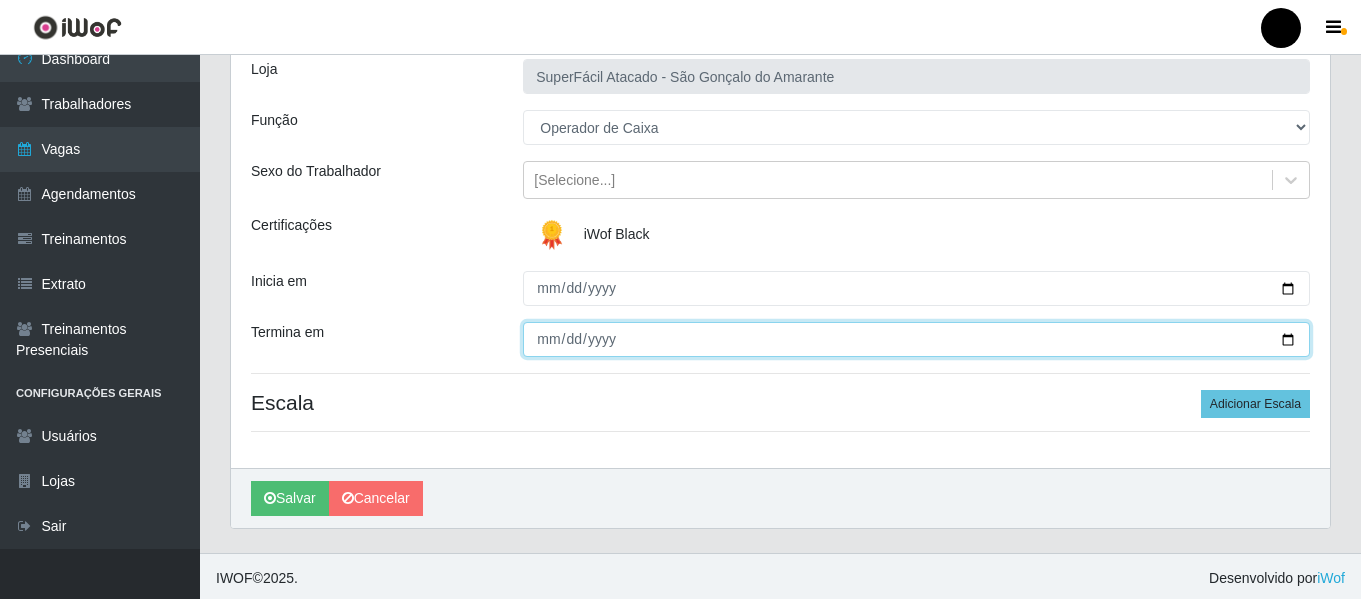 scroll, scrollTop: 137, scrollLeft: 0, axis: vertical 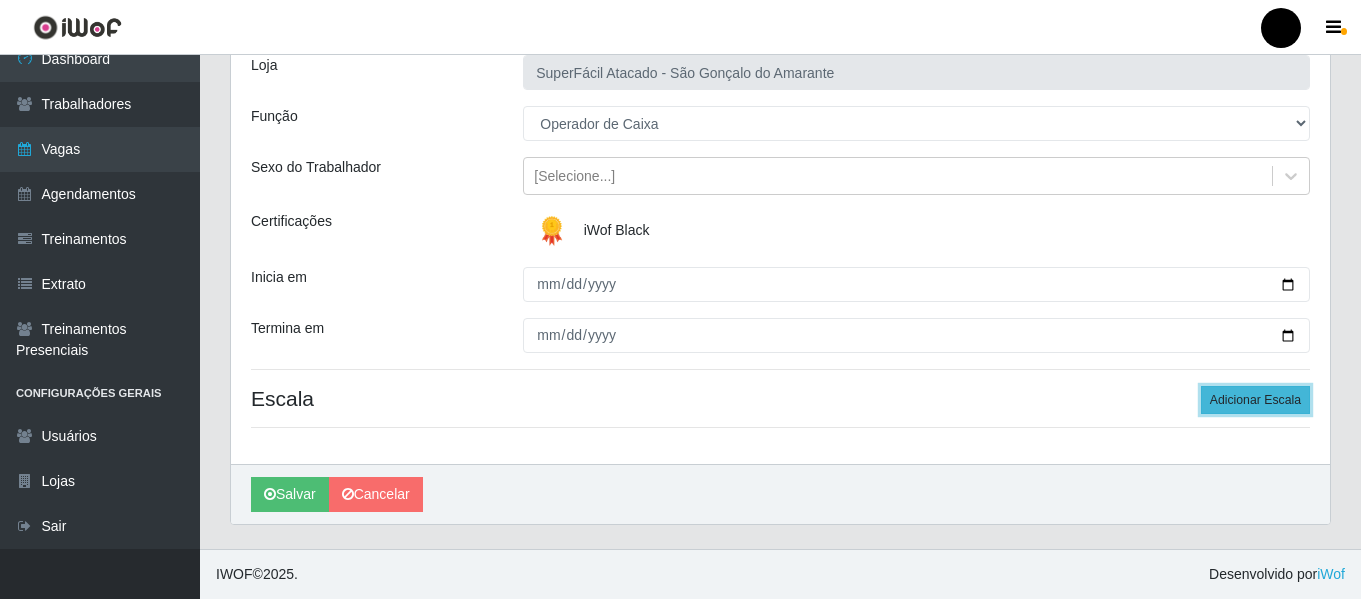 click on "Adicionar Escala" at bounding box center (1255, 400) 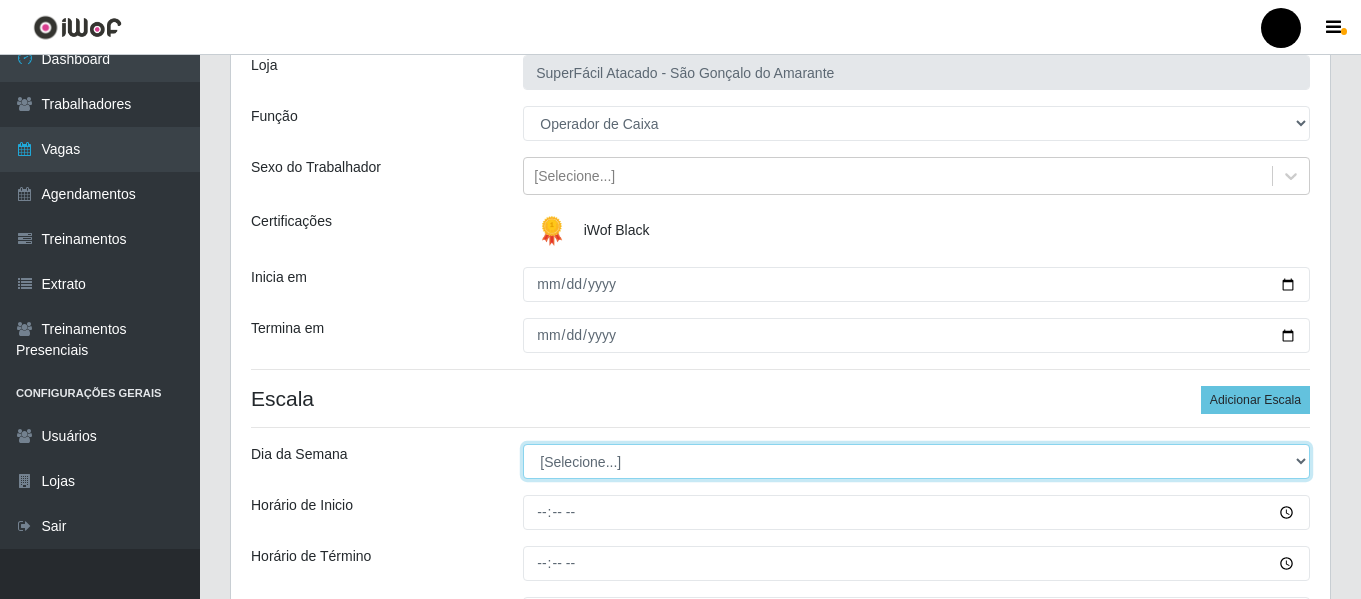 click on "[Selecione...] Segunda Terça Quarta Quinta Sexta Sábado Domingo" at bounding box center [916, 461] 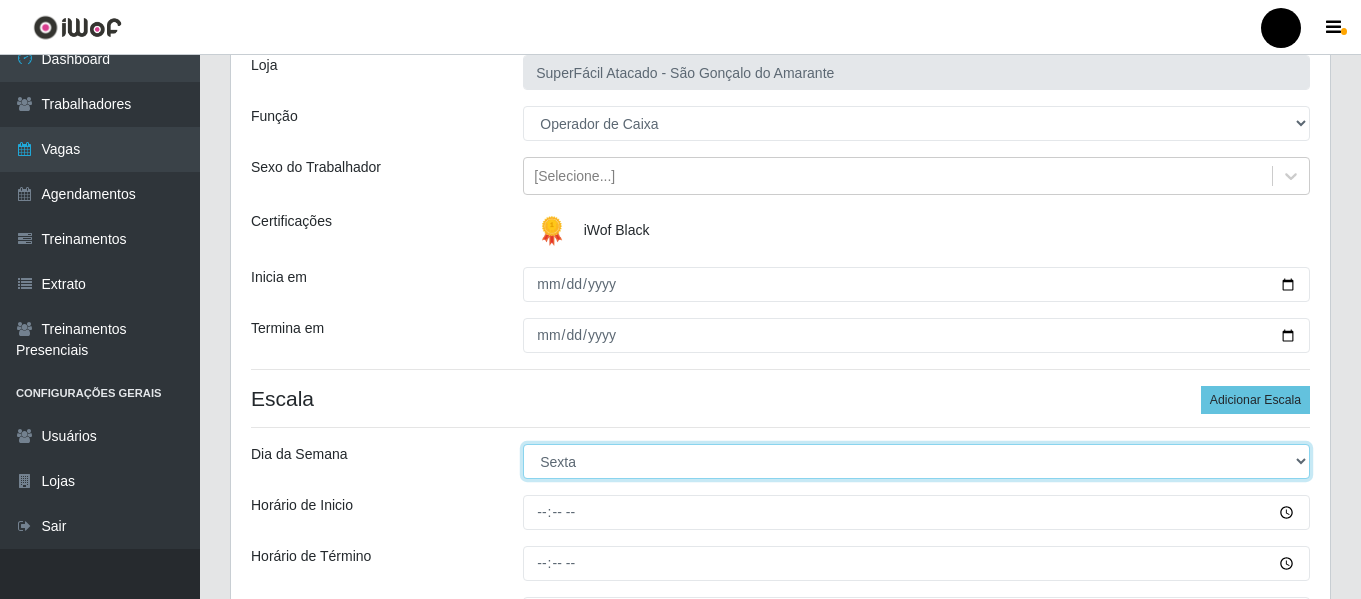 click on "[Selecione...] Segunda Terça Quarta Quinta Sexta Sábado Domingo" at bounding box center [916, 461] 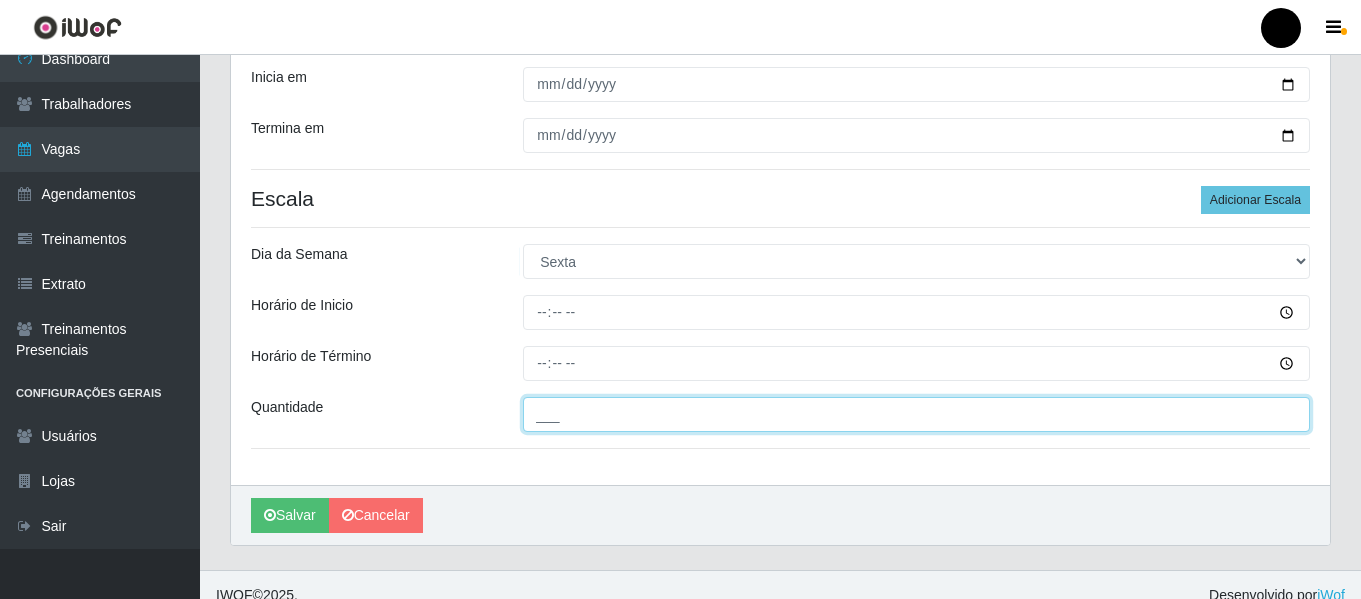 click on "___" at bounding box center (916, 414) 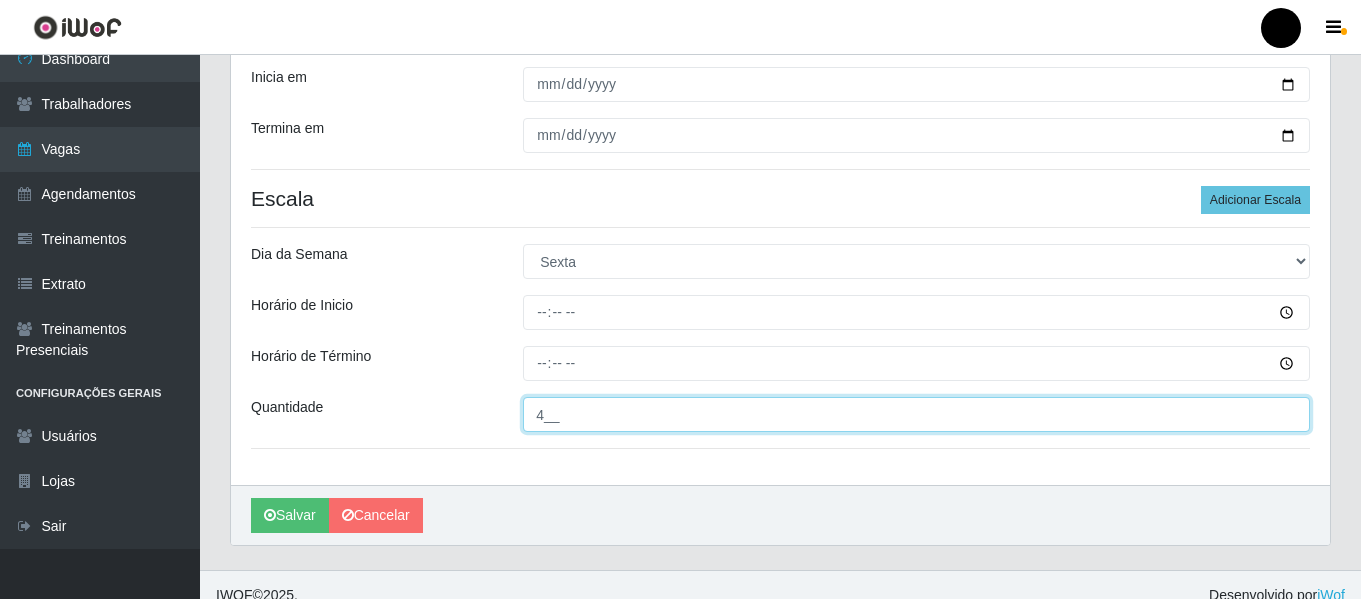 type on "4__" 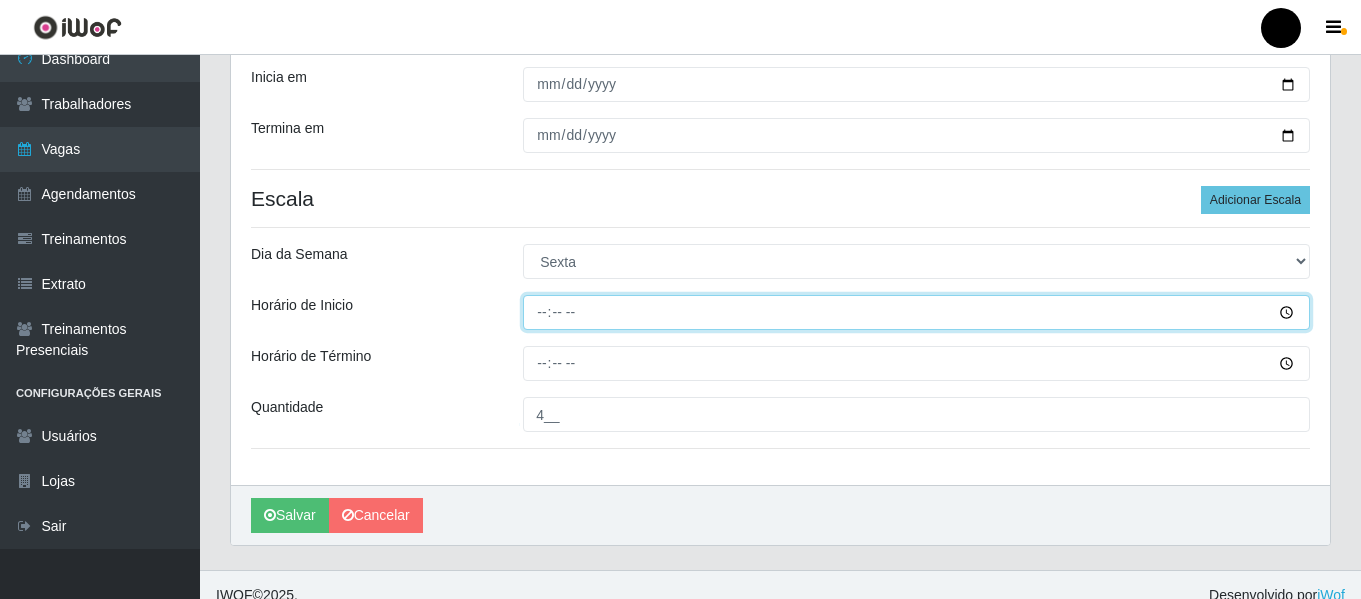 click on "Horário de Inicio" at bounding box center (916, 312) 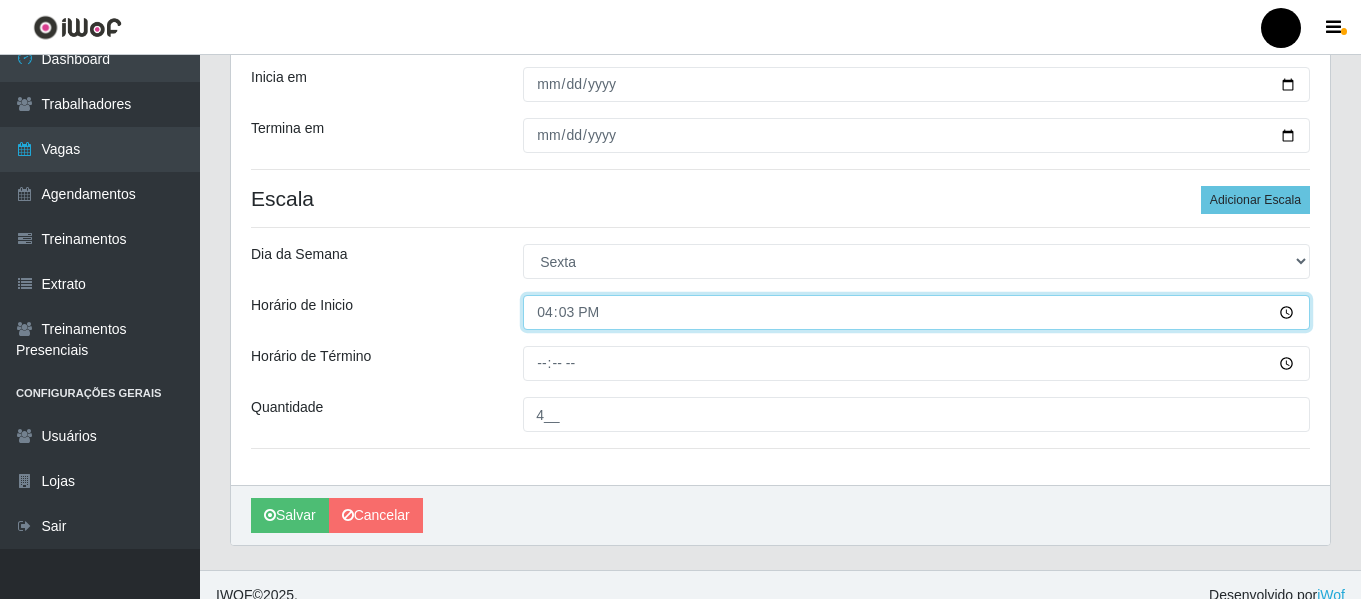 type on "16:30" 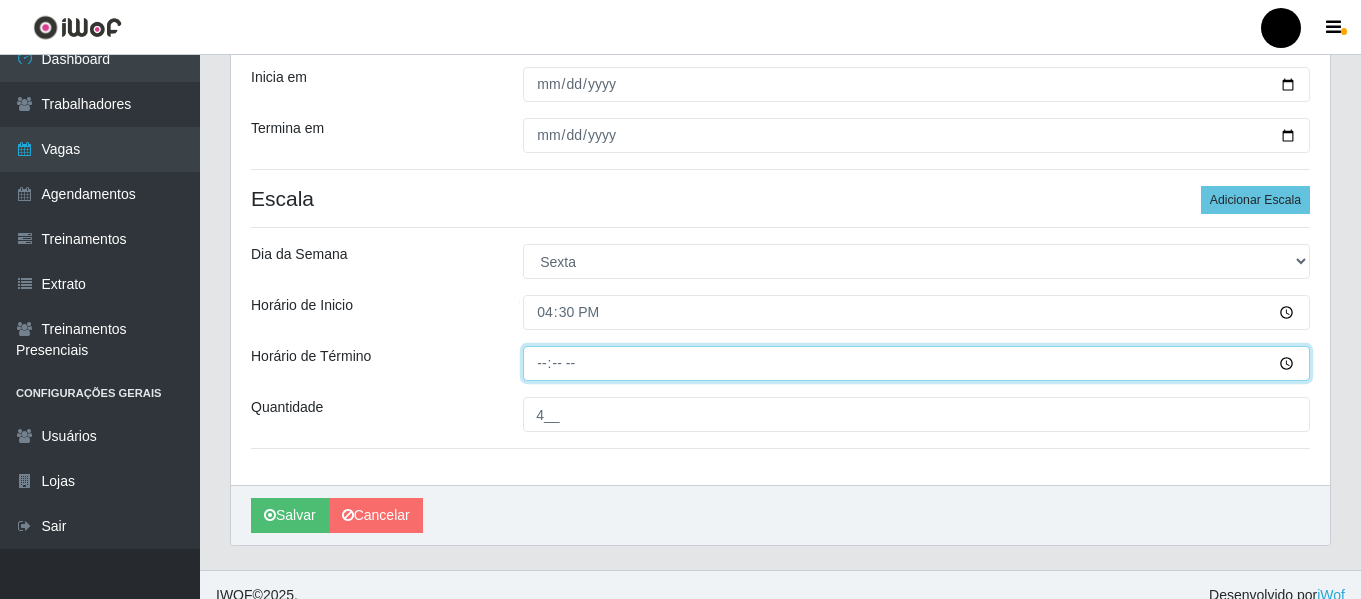 click on "Horário de Término" at bounding box center [916, 363] 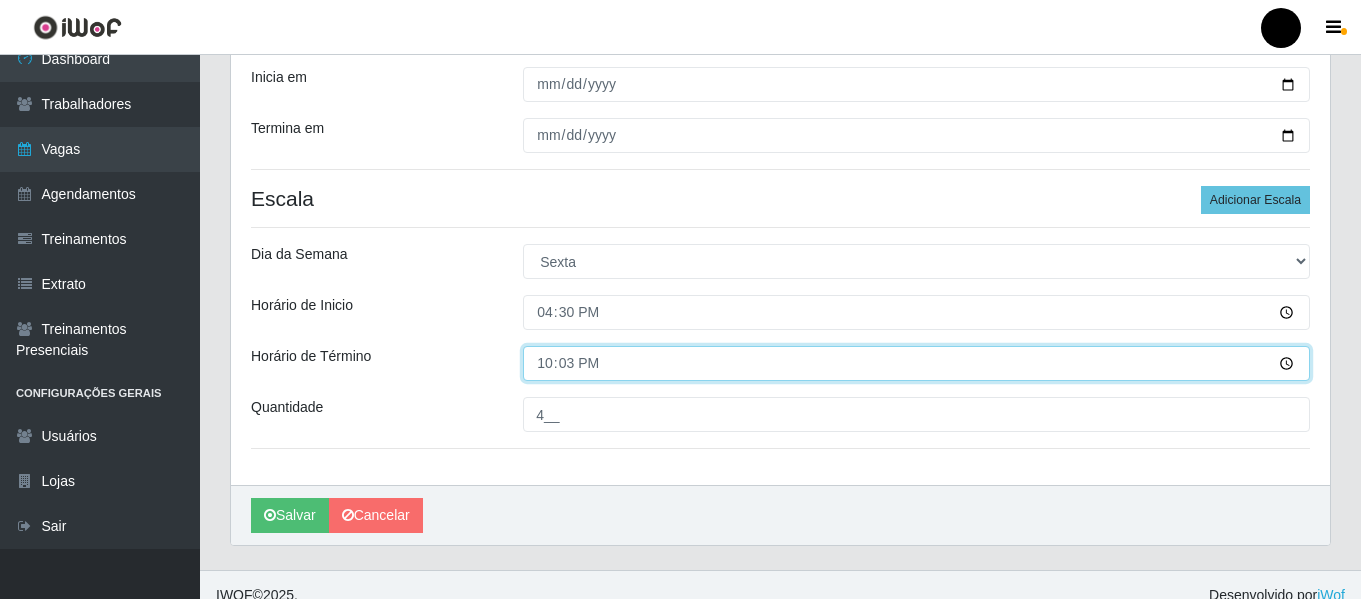 type on "22:30" 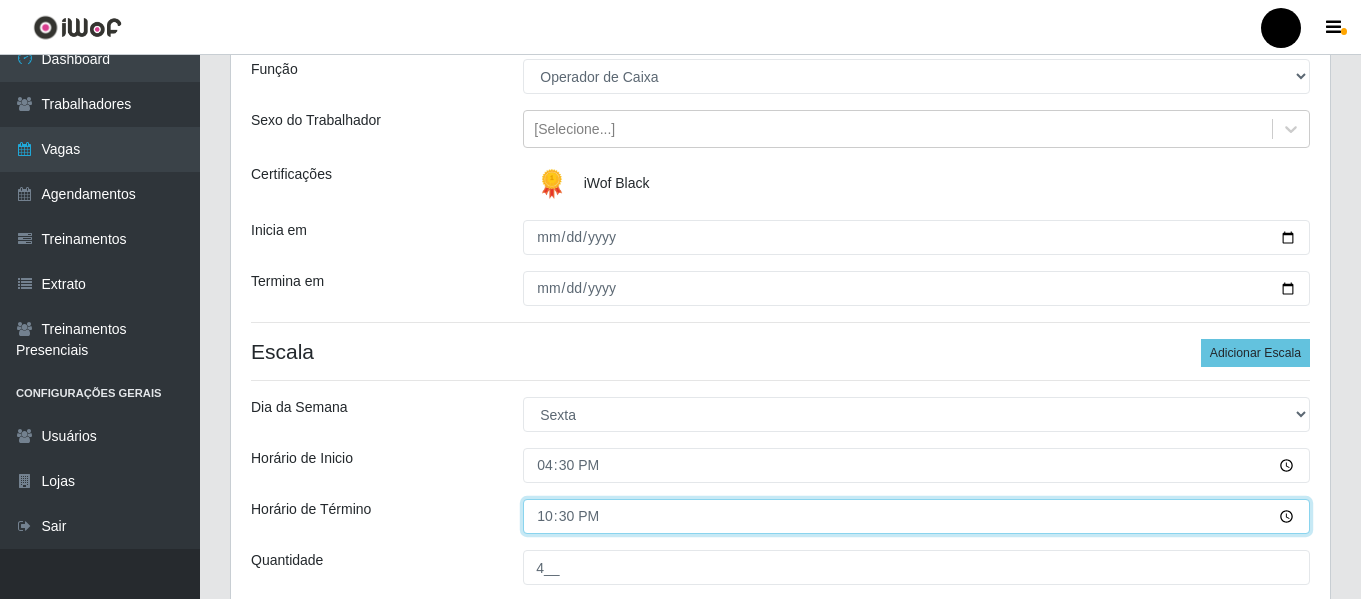 scroll, scrollTop: 358, scrollLeft: 0, axis: vertical 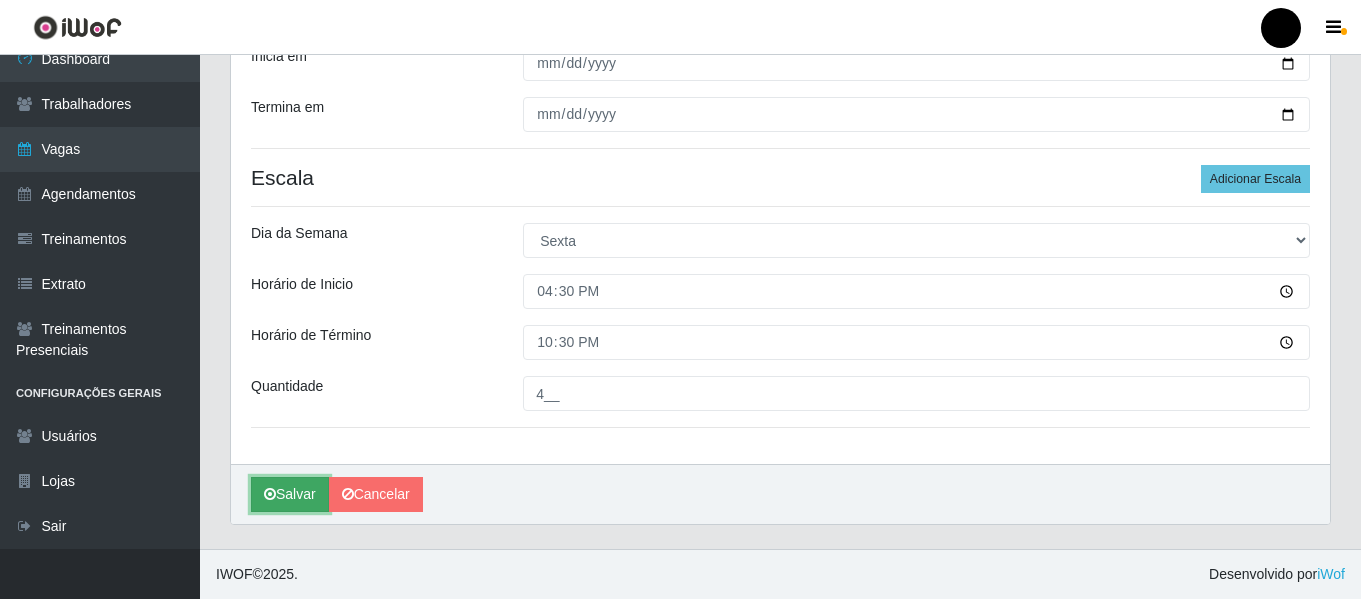 click on "Salvar" at bounding box center [290, 494] 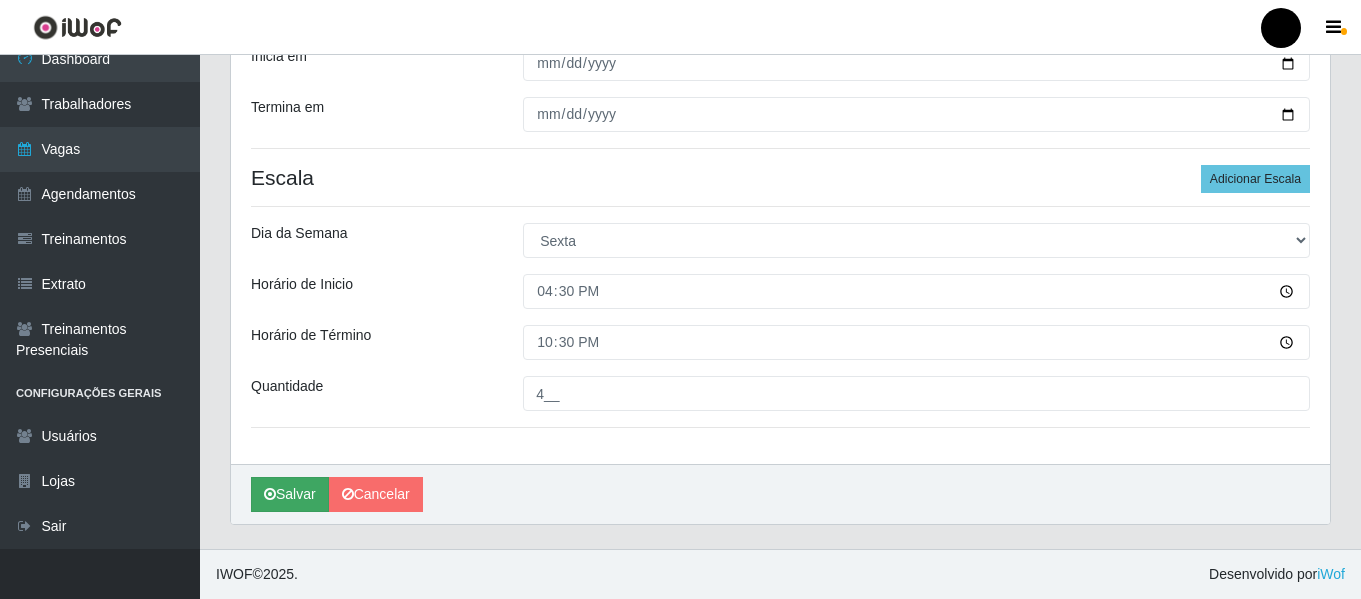 scroll, scrollTop: 0, scrollLeft: 0, axis: both 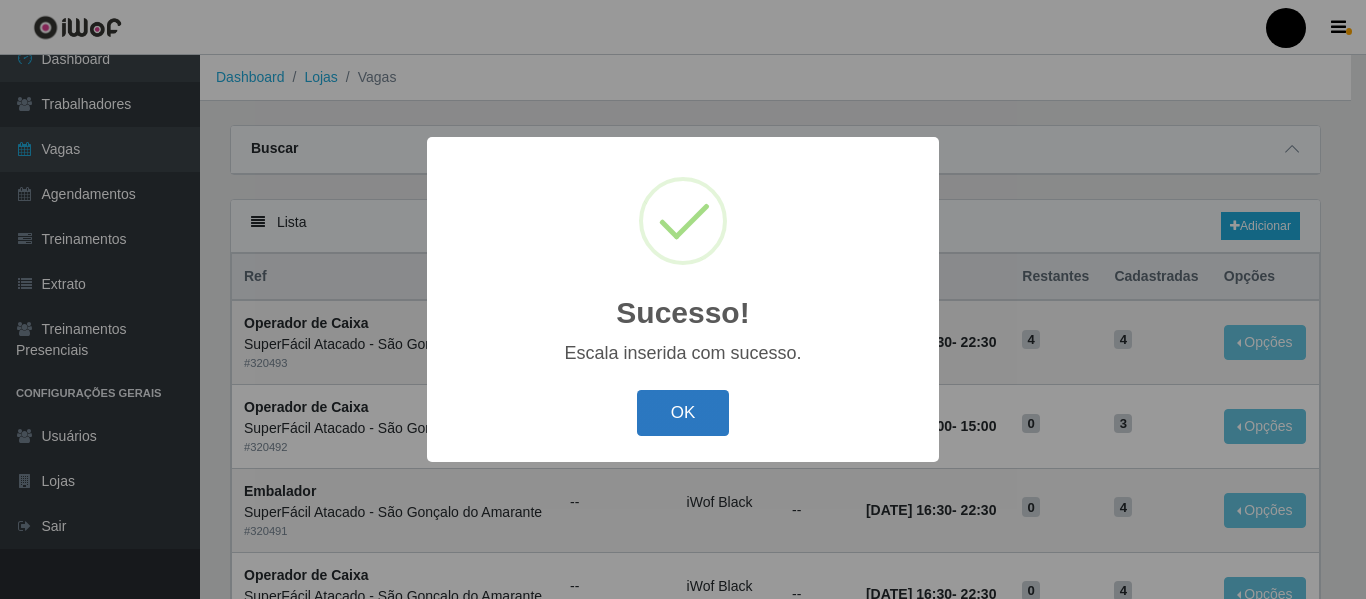 click on "OK" at bounding box center [683, 413] 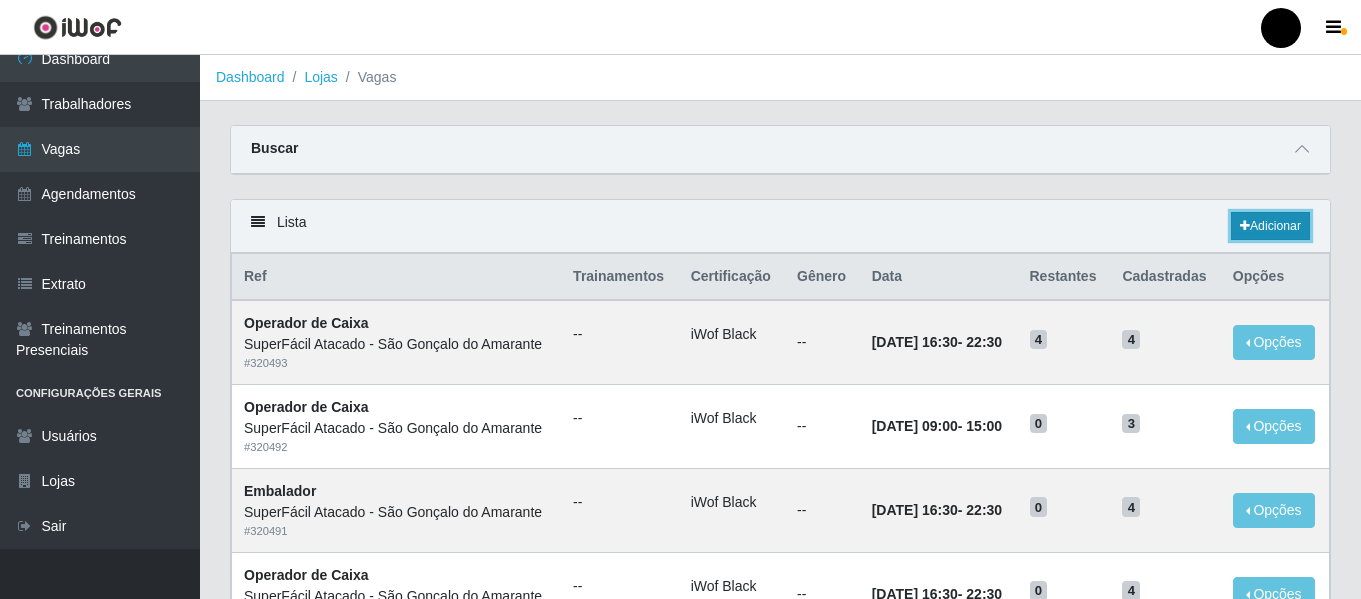 click on "Adicionar" at bounding box center (1270, 226) 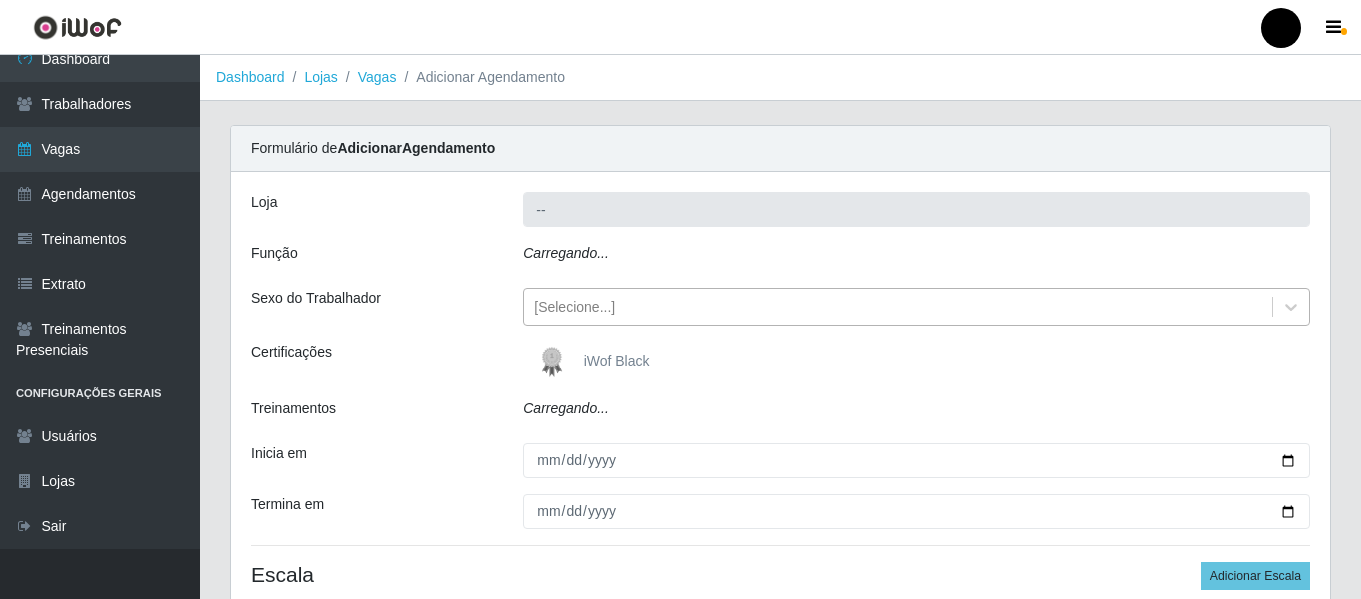 type on "SuperFácil Atacado - São Gonçalo do Amarante" 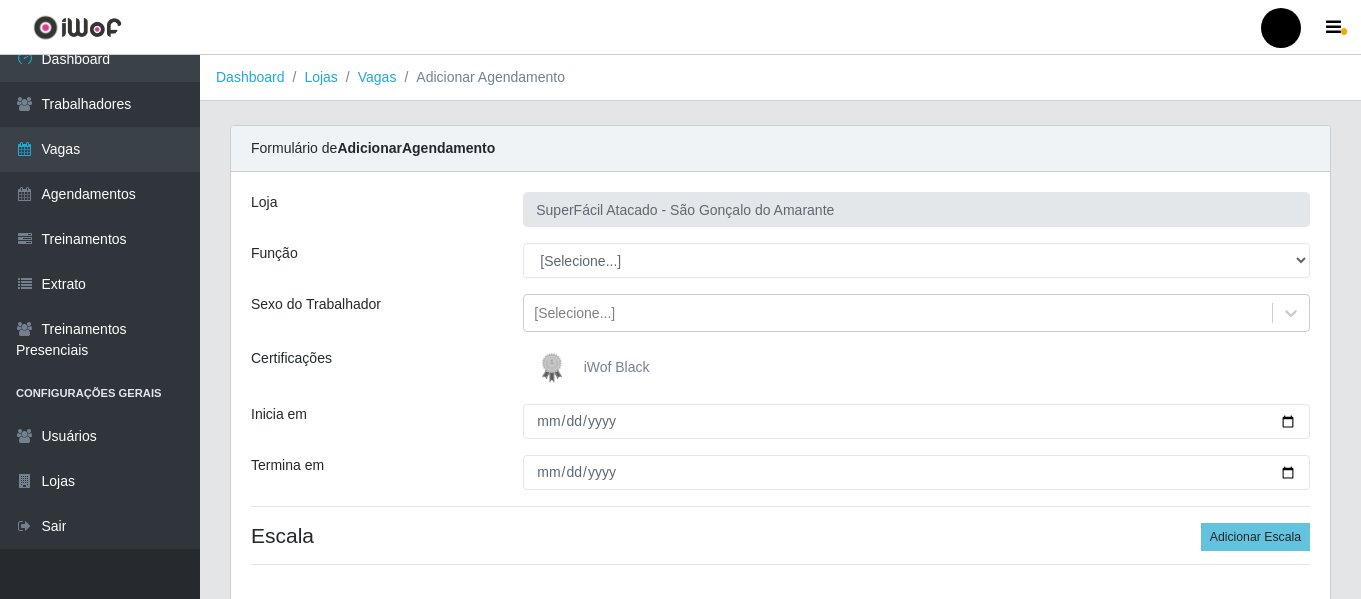 click on "iWof Black" at bounding box center (617, 367) 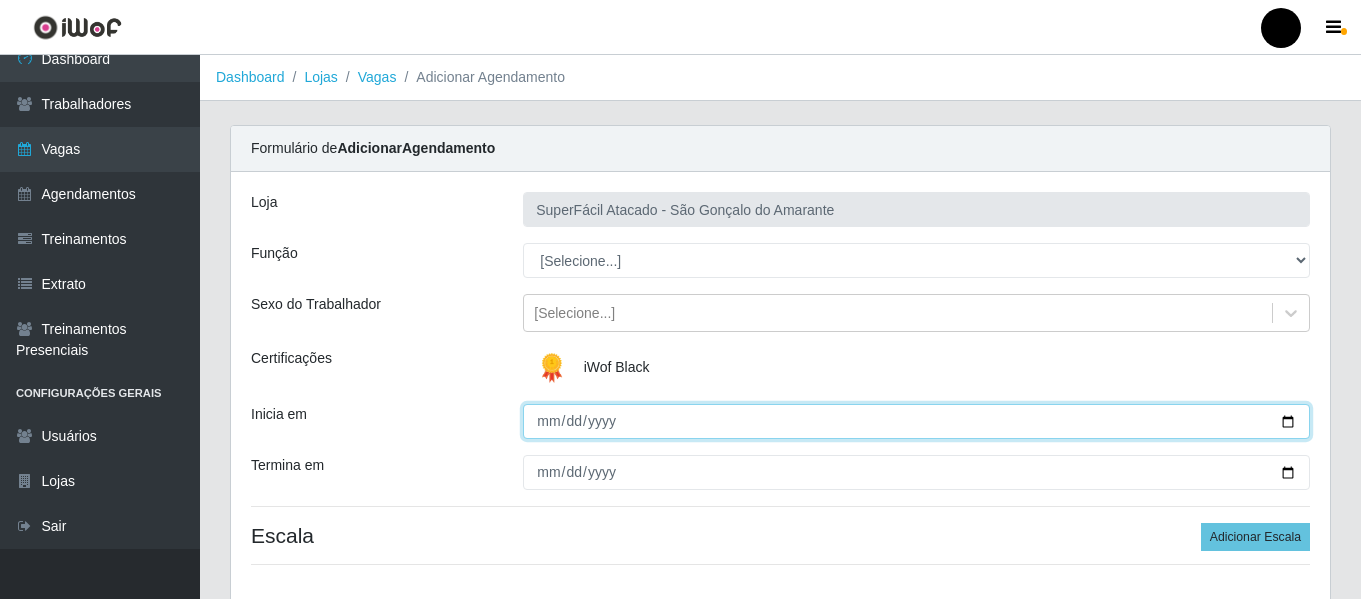 click on "Inicia em" at bounding box center (916, 421) 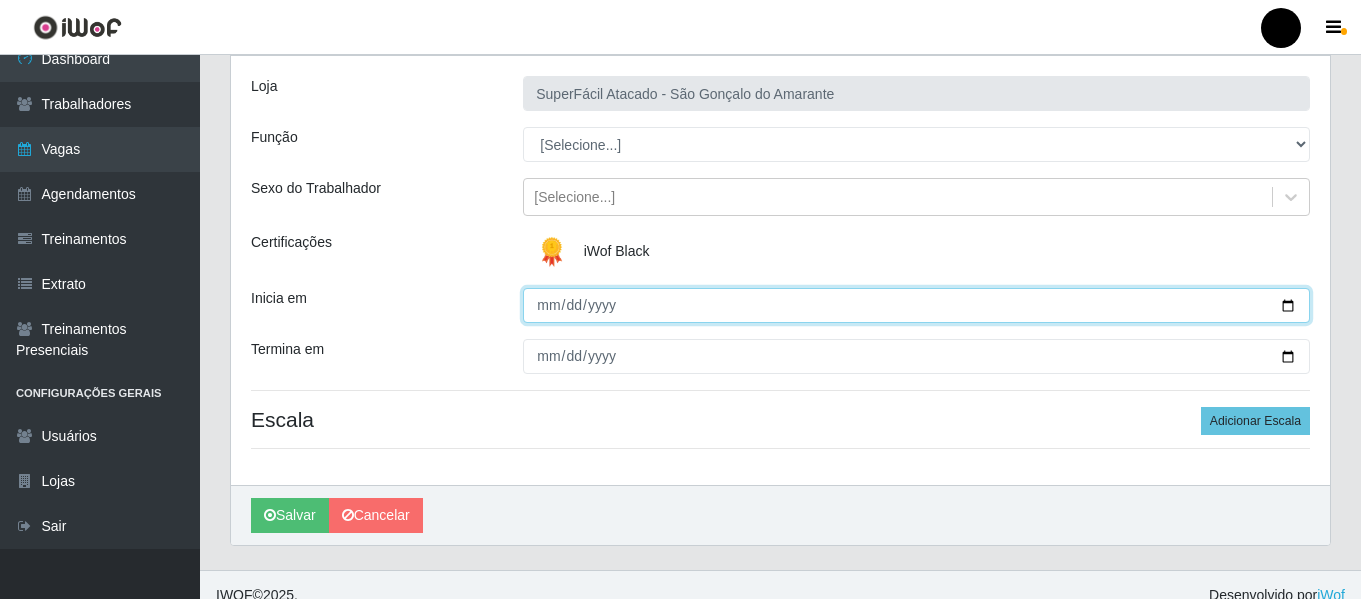 scroll, scrollTop: 137, scrollLeft: 0, axis: vertical 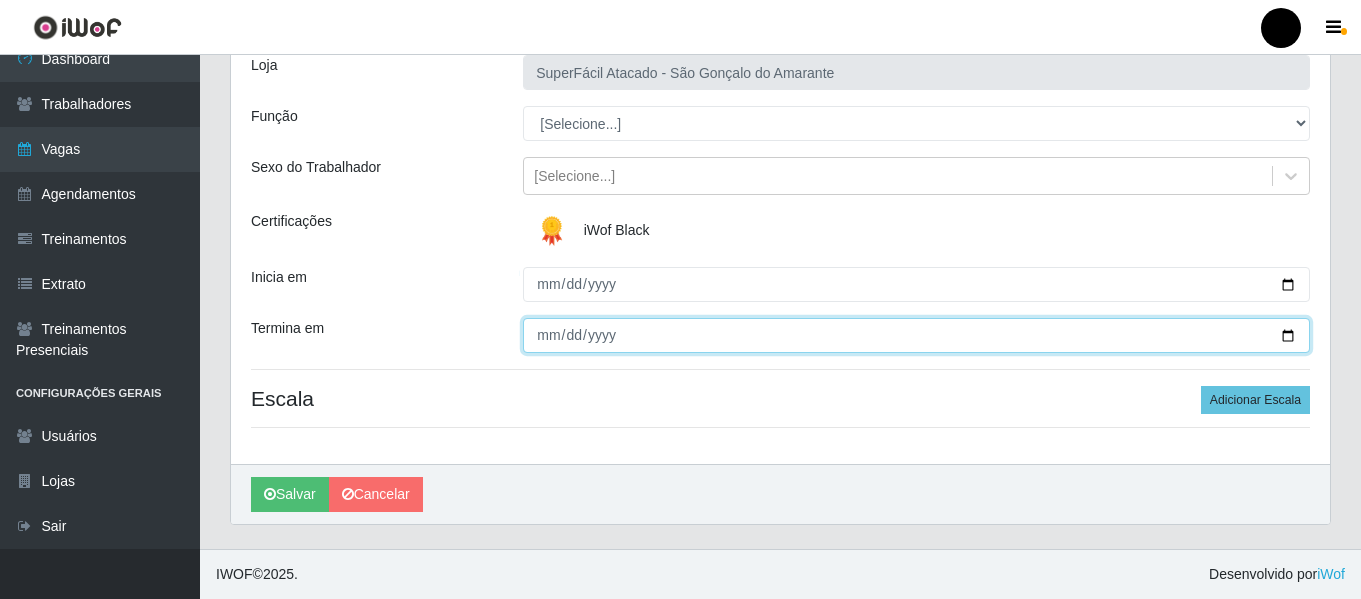 click on "Termina em" at bounding box center (916, 335) 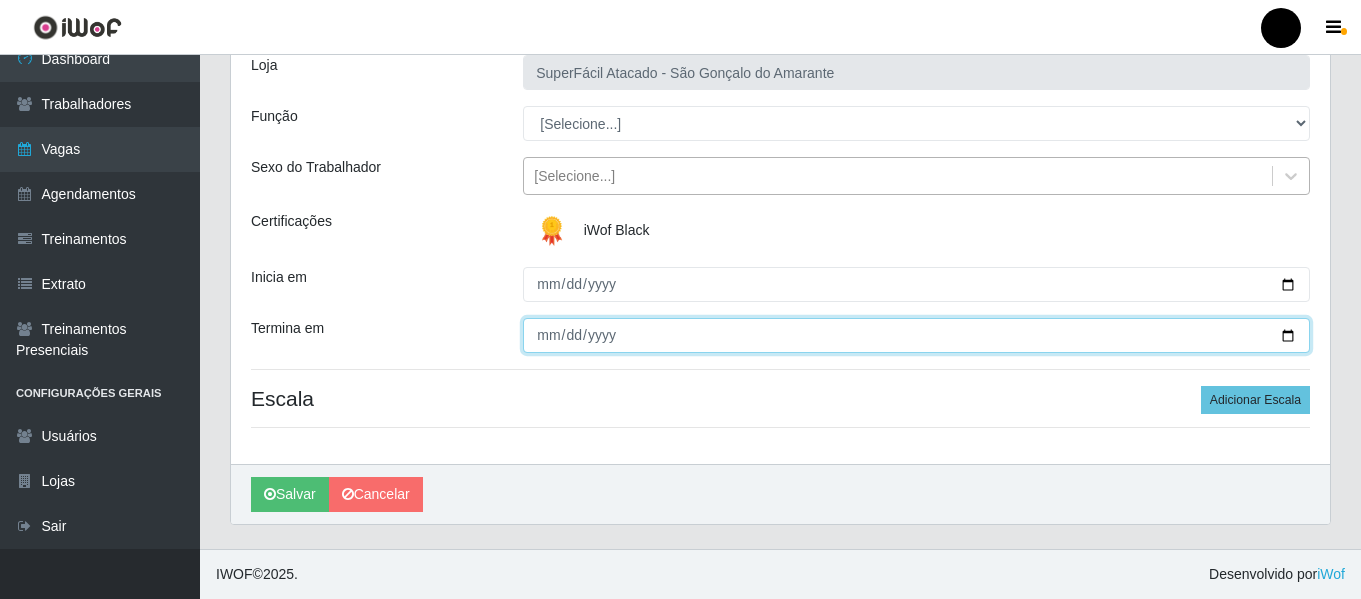 type on "2025-07-18" 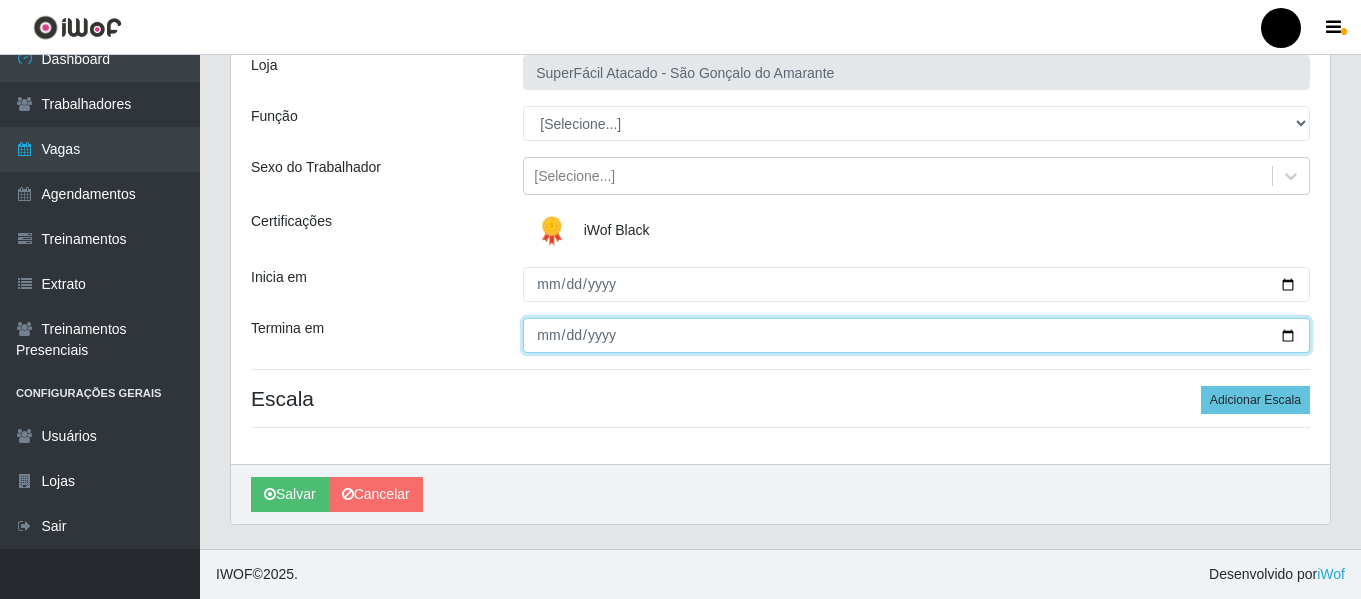 scroll, scrollTop: 37, scrollLeft: 0, axis: vertical 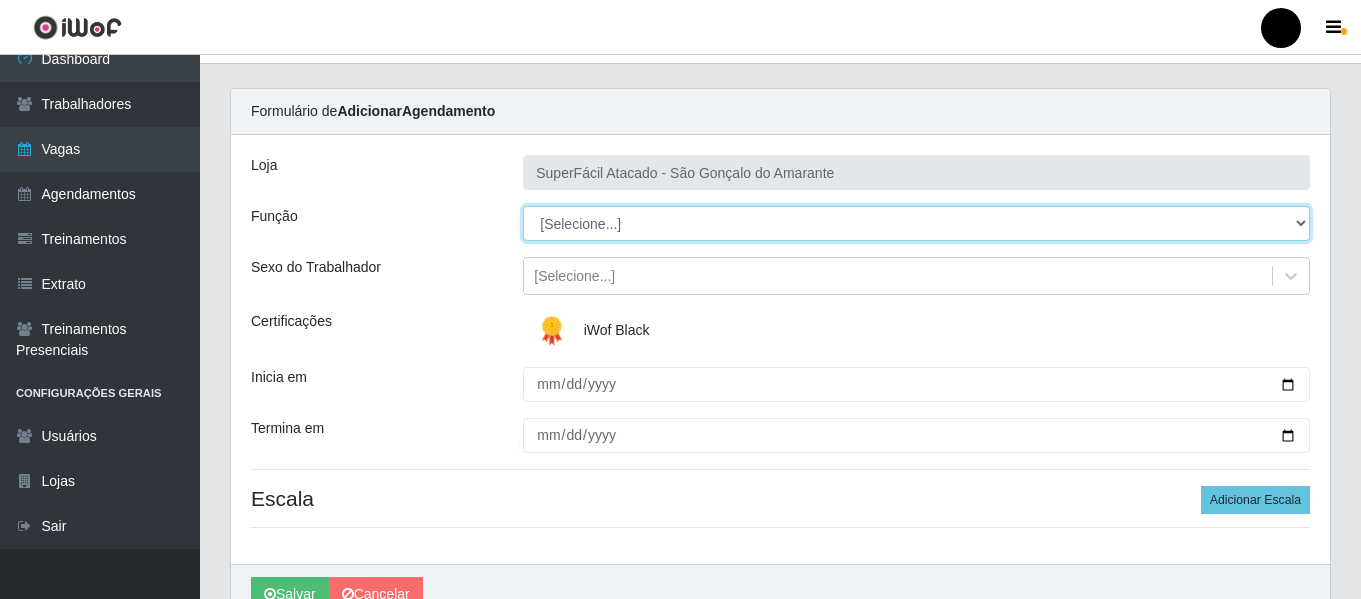 click on "[Selecione...] Auxiliar de Estacionamento Auxiliar de Estacionamento + Auxiliar de Estacionamento ++ Balconista de Padaria  Balconista de Padaria + Embalador Embalador + Embalador ++ Operador de Caixa Operador de Caixa + Operador de Caixa ++ Repositor de Hortifruti Repositor de Hortifruti + Repositor de Hortifruti ++" at bounding box center [916, 223] 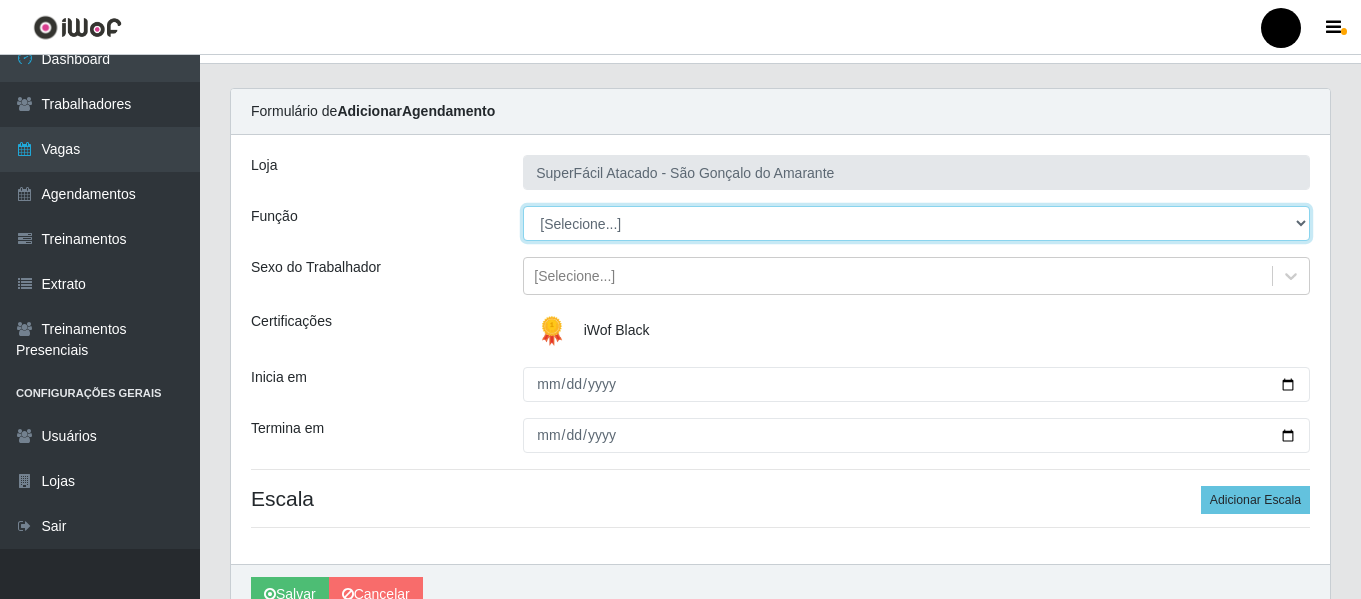 select on "1" 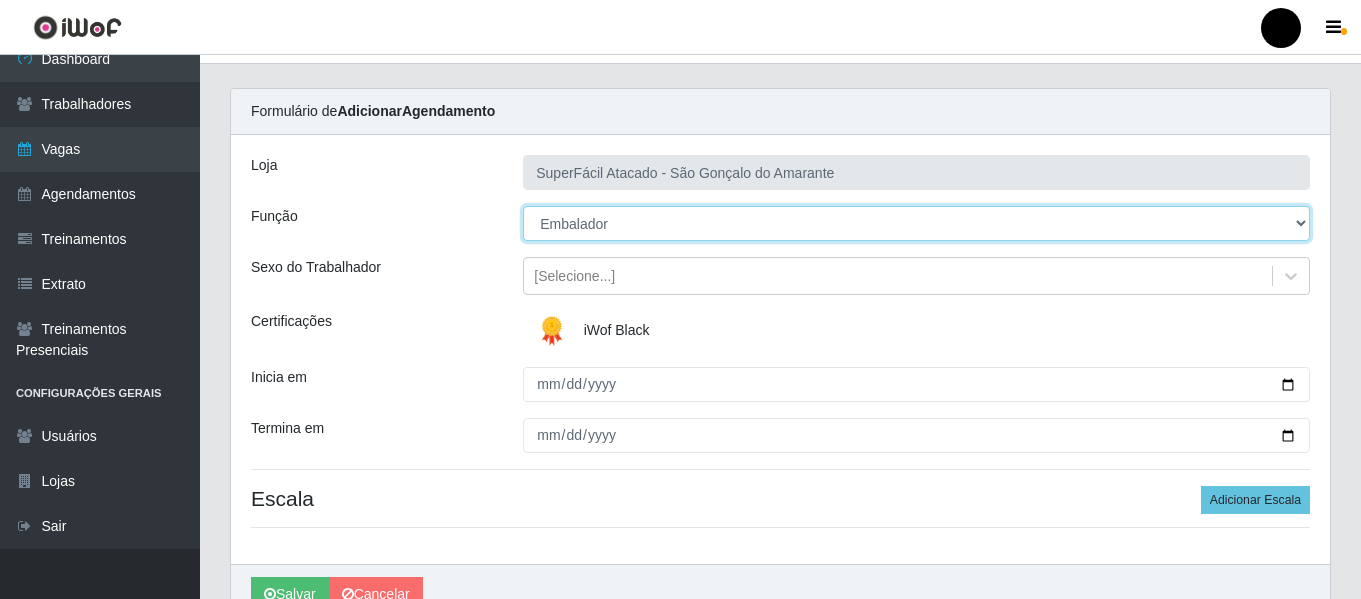 click on "[Selecione...] Auxiliar de Estacionamento Auxiliar de Estacionamento + Auxiliar de Estacionamento ++ Balconista de Padaria  Balconista de Padaria + Embalador Embalador + Embalador ++ Operador de Caixa Operador de Caixa + Operador de Caixa ++ Repositor de Hortifruti Repositor de Hortifruti + Repositor de Hortifruti ++" at bounding box center [916, 223] 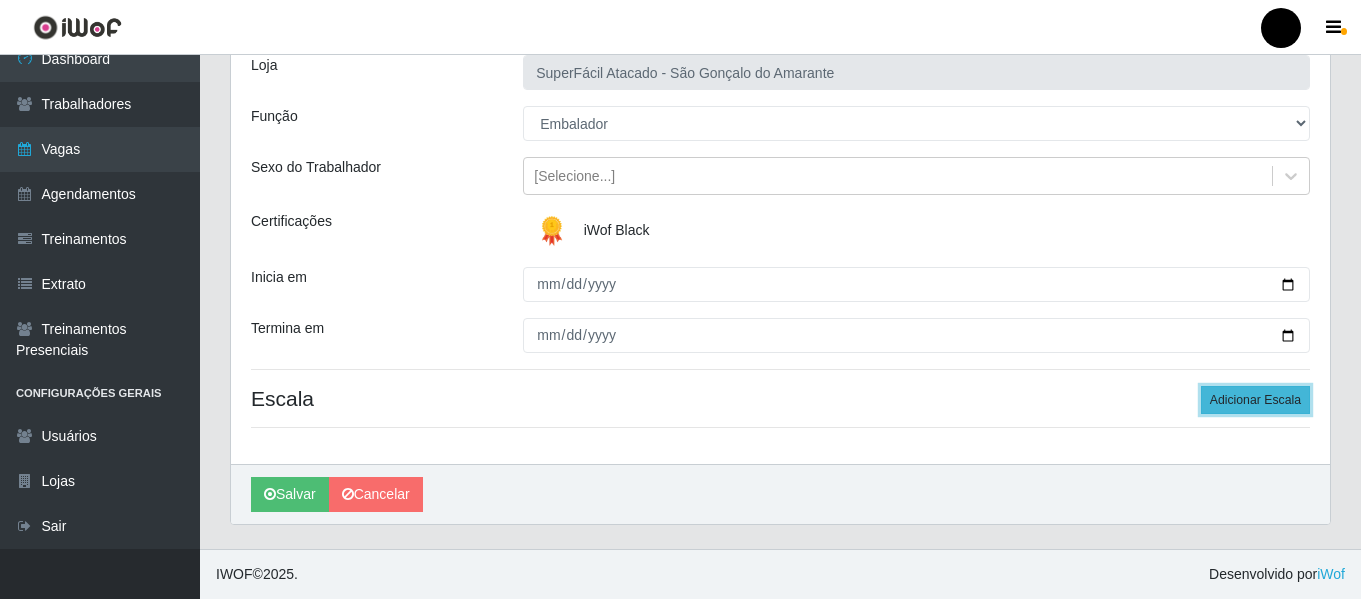 click on "Adicionar Escala" at bounding box center (1255, 400) 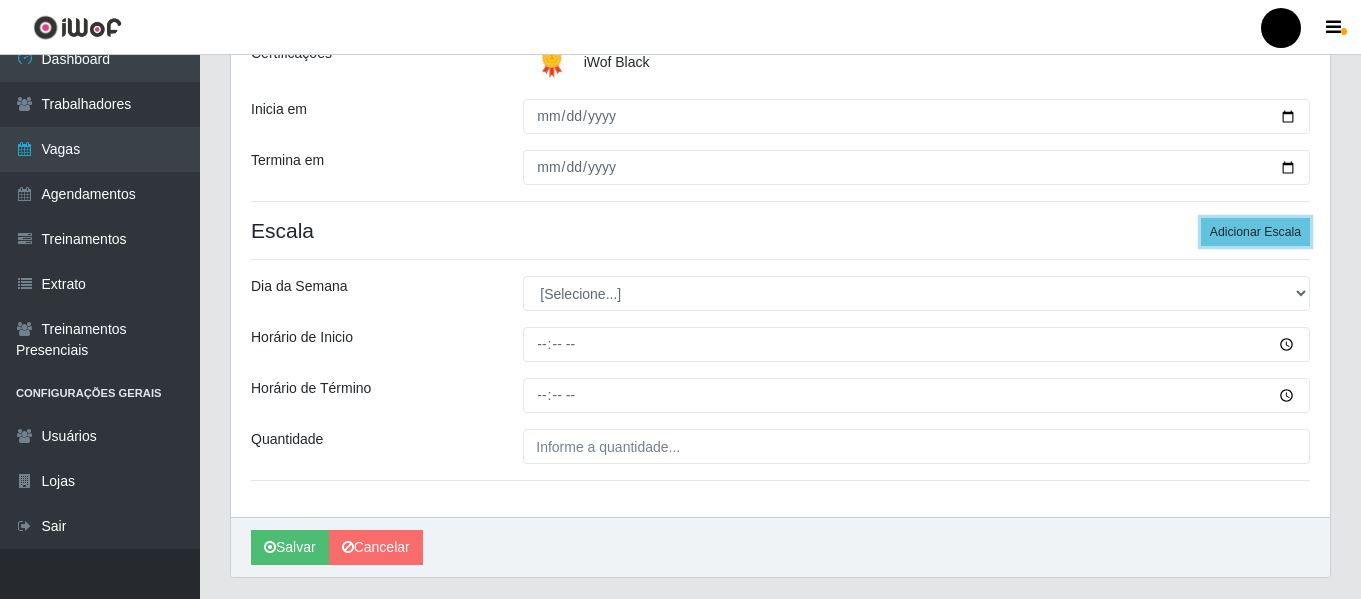 scroll, scrollTop: 337, scrollLeft: 0, axis: vertical 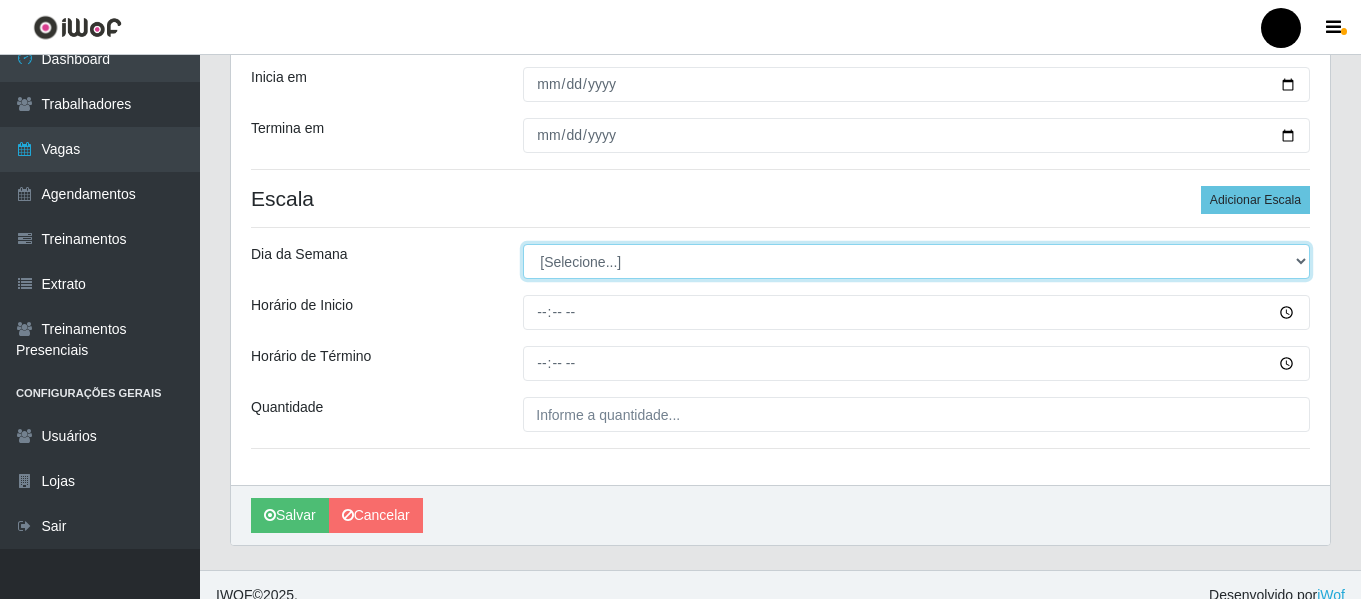 click on "[Selecione...] Segunda Terça Quarta Quinta Sexta Sábado Domingo" at bounding box center [916, 261] 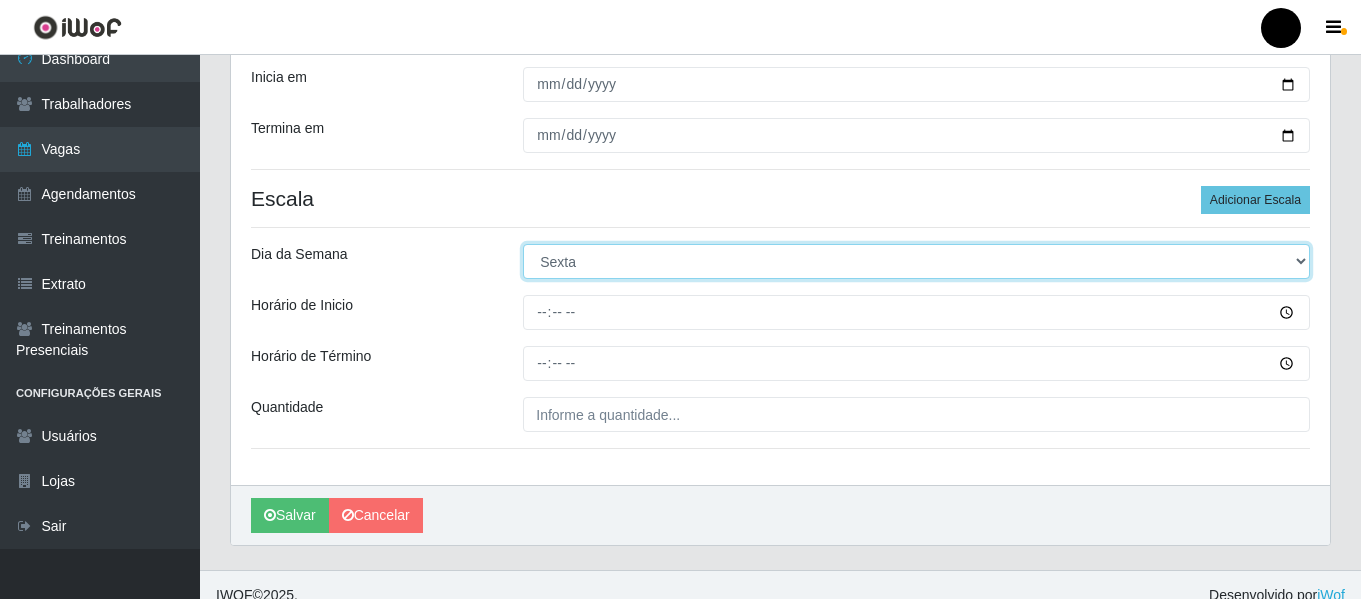 click on "[Selecione...] Segunda Terça Quarta Quinta Sexta Sábado Domingo" at bounding box center [916, 261] 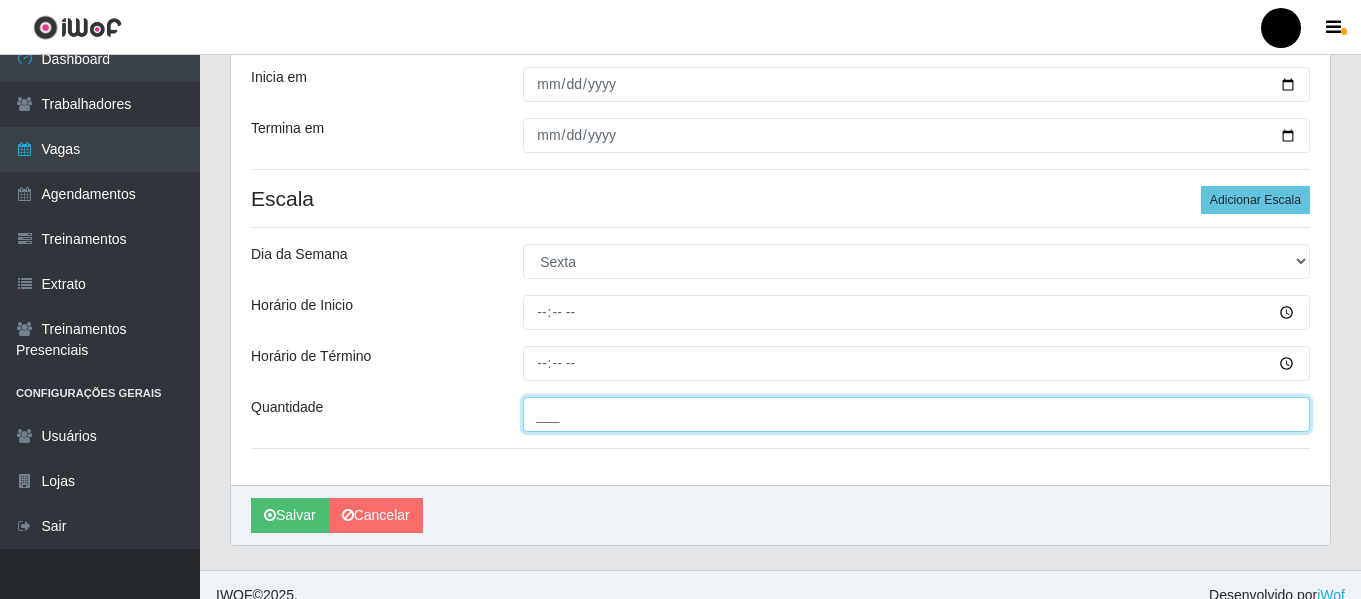 click on "___" at bounding box center (916, 414) 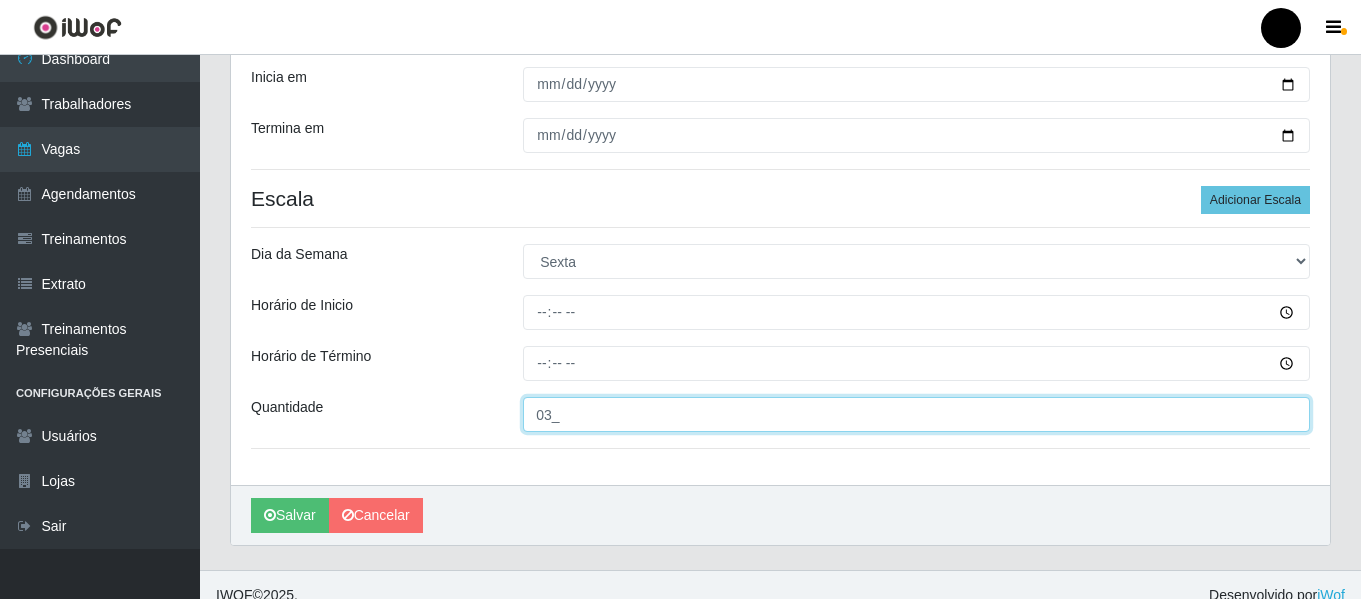 type on "03_" 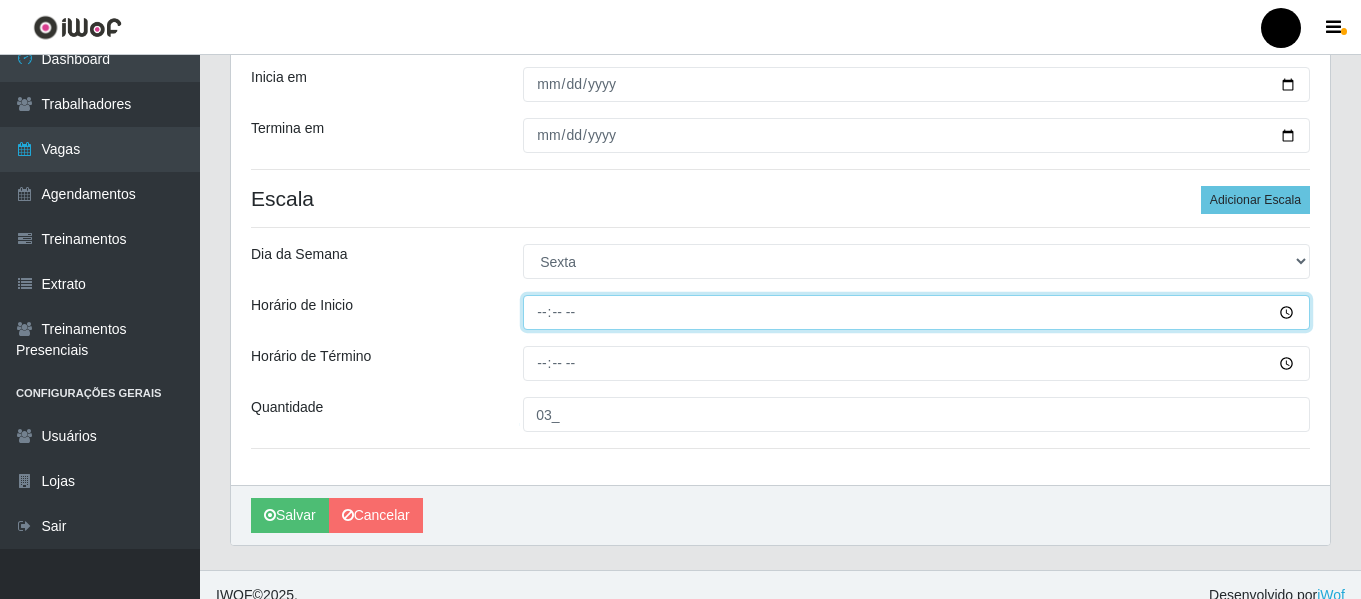 click on "Horário de Inicio" at bounding box center [916, 312] 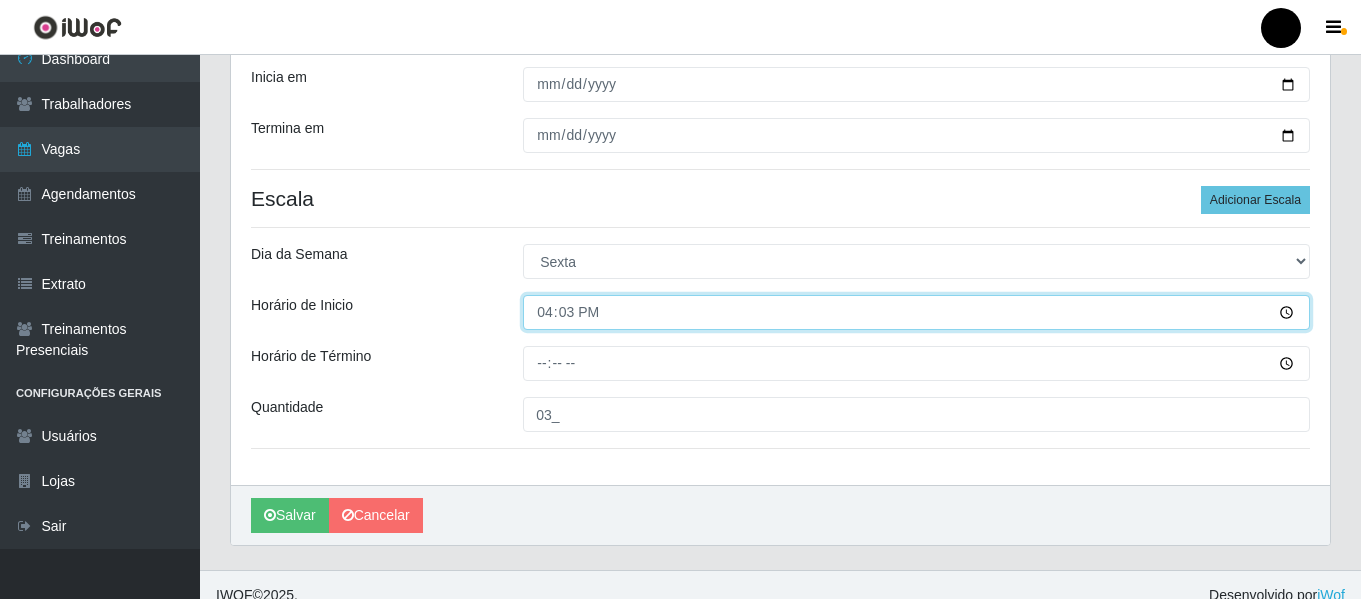 type on "16:30" 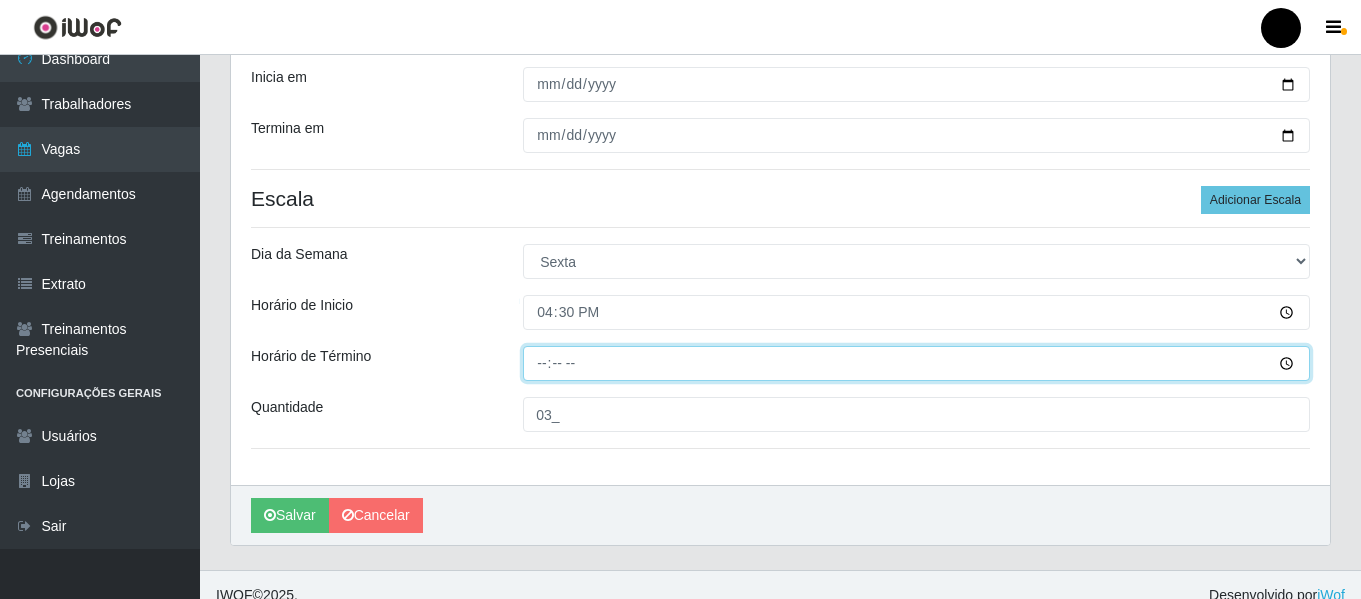 click on "Horário de Término" at bounding box center (916, 363) 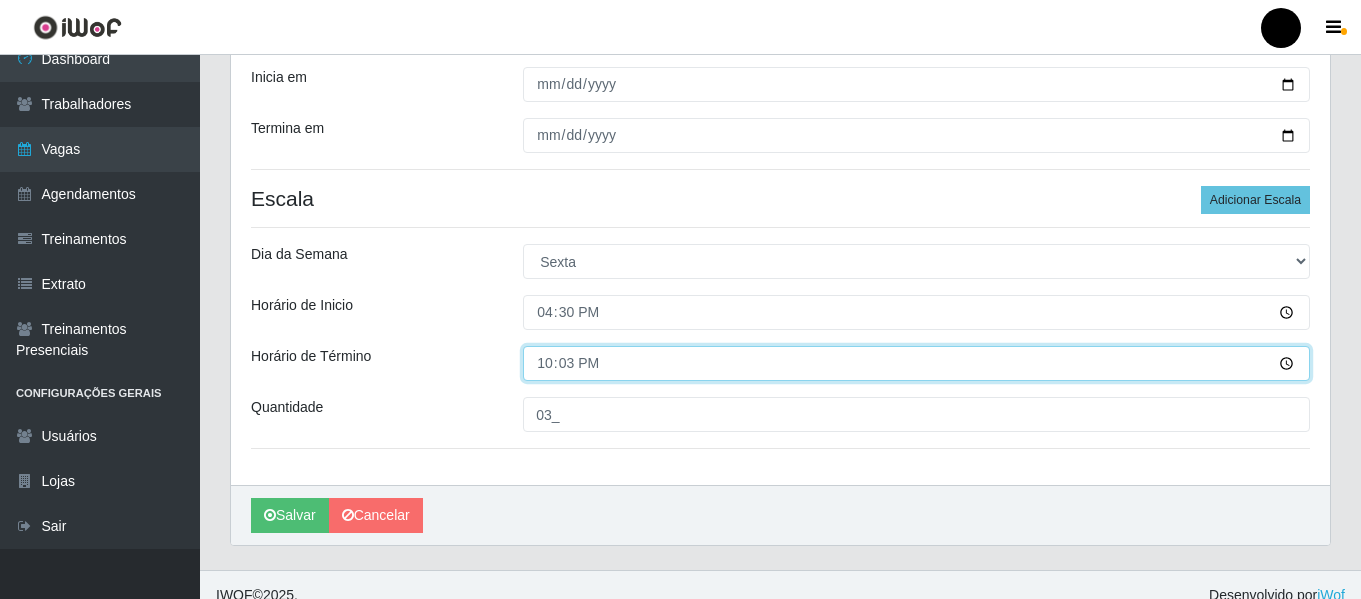 type on "22:30" 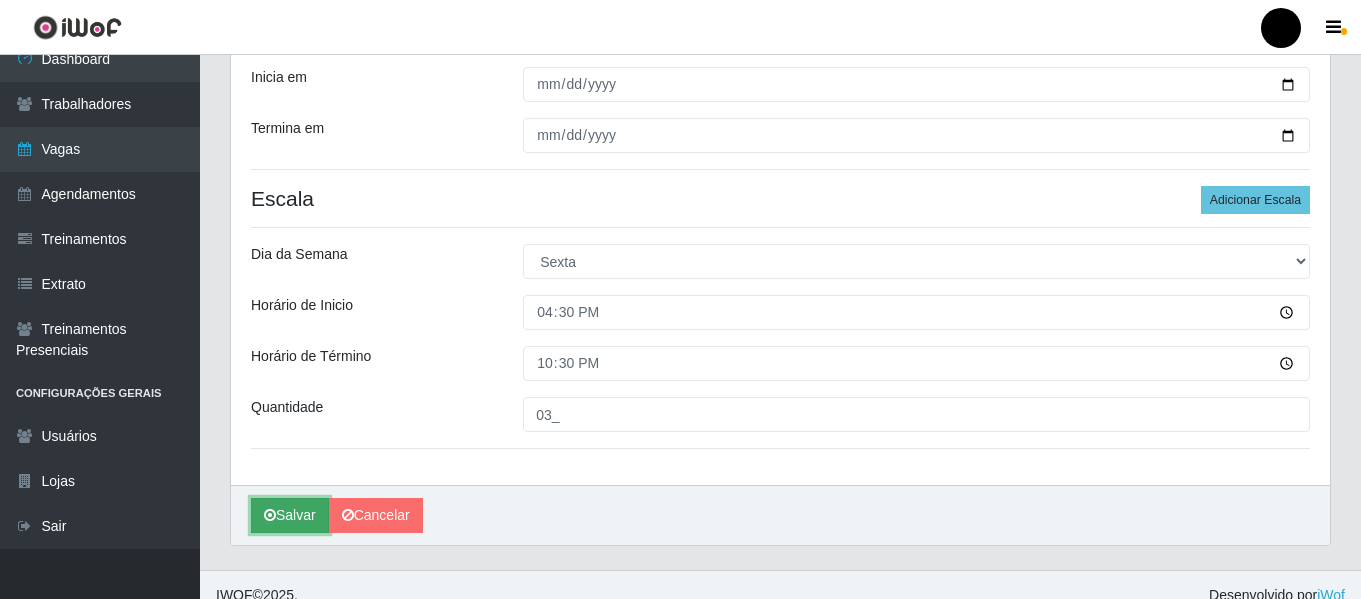 click on "Salvar" at bounding box center (290, 515) 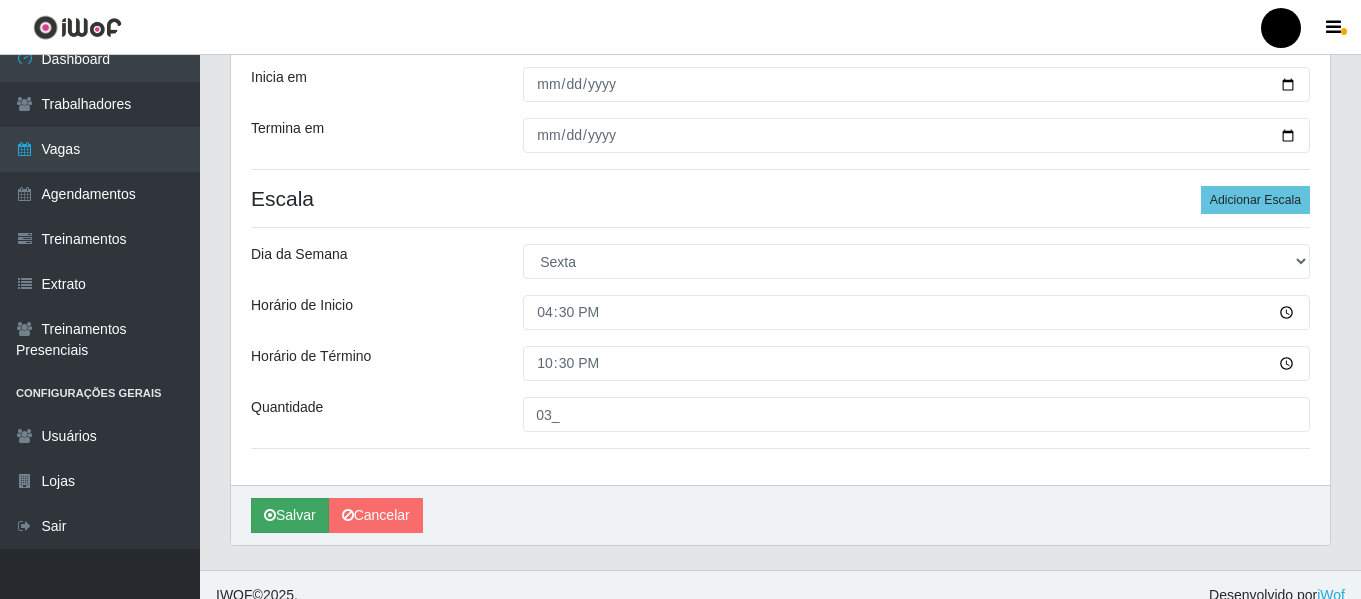 scroll, scrollTop: 0, scrollLeft: 0, axis: both 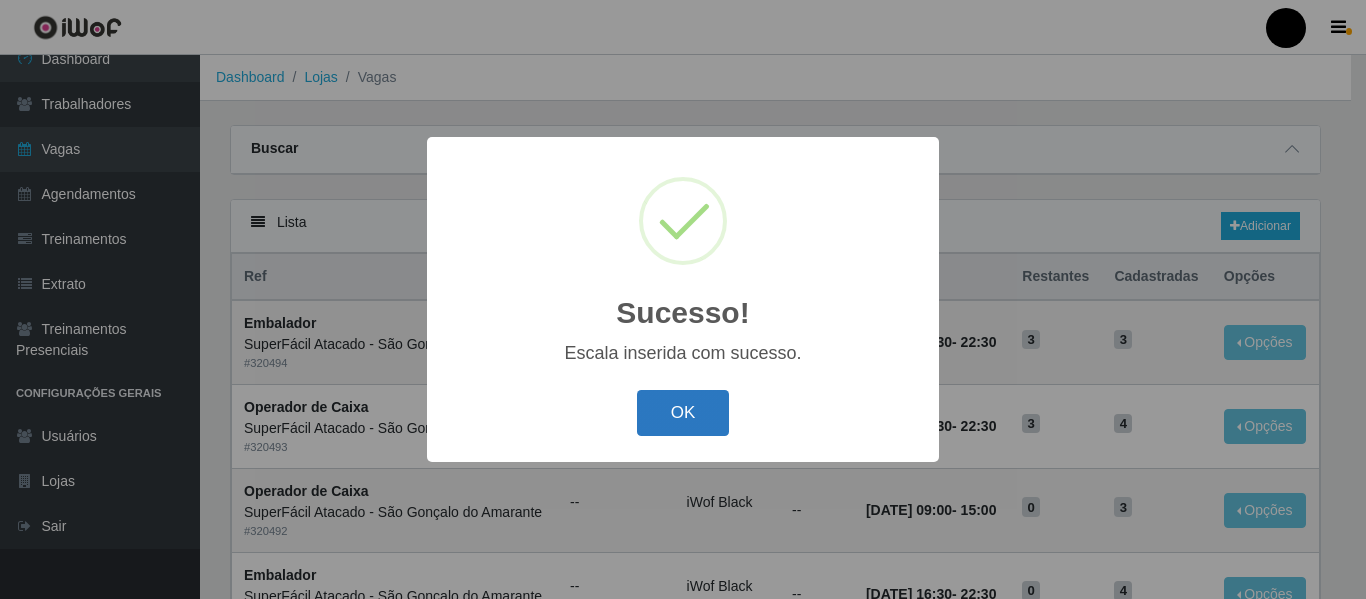 click on "OK" at bounding box center (683, 413) 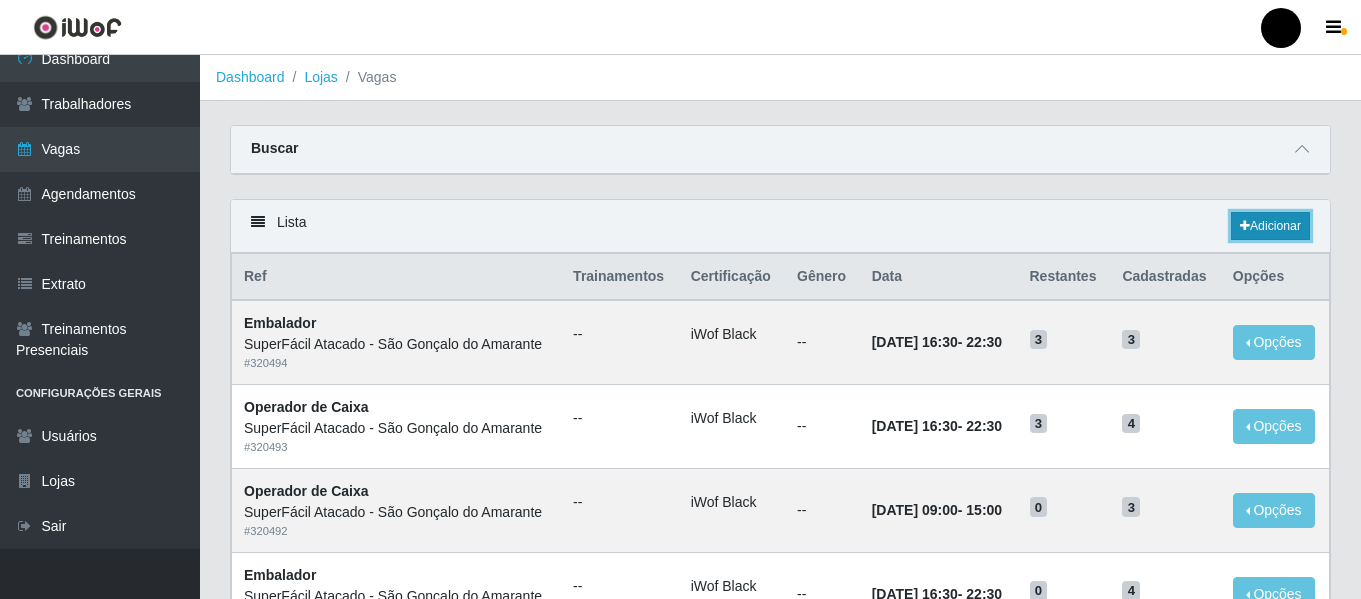 click on "Adicionar" at bounding box center [1270, 226] 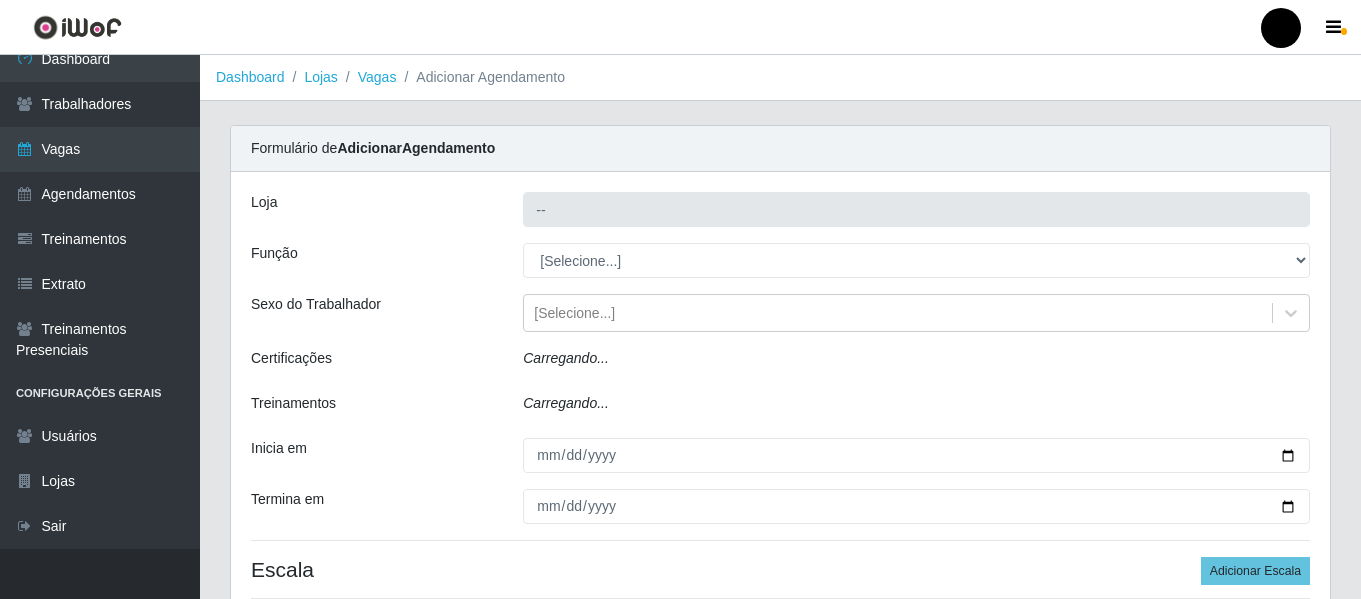 type on "SuperFácil Atacado - São Gonçalo do Amarante" 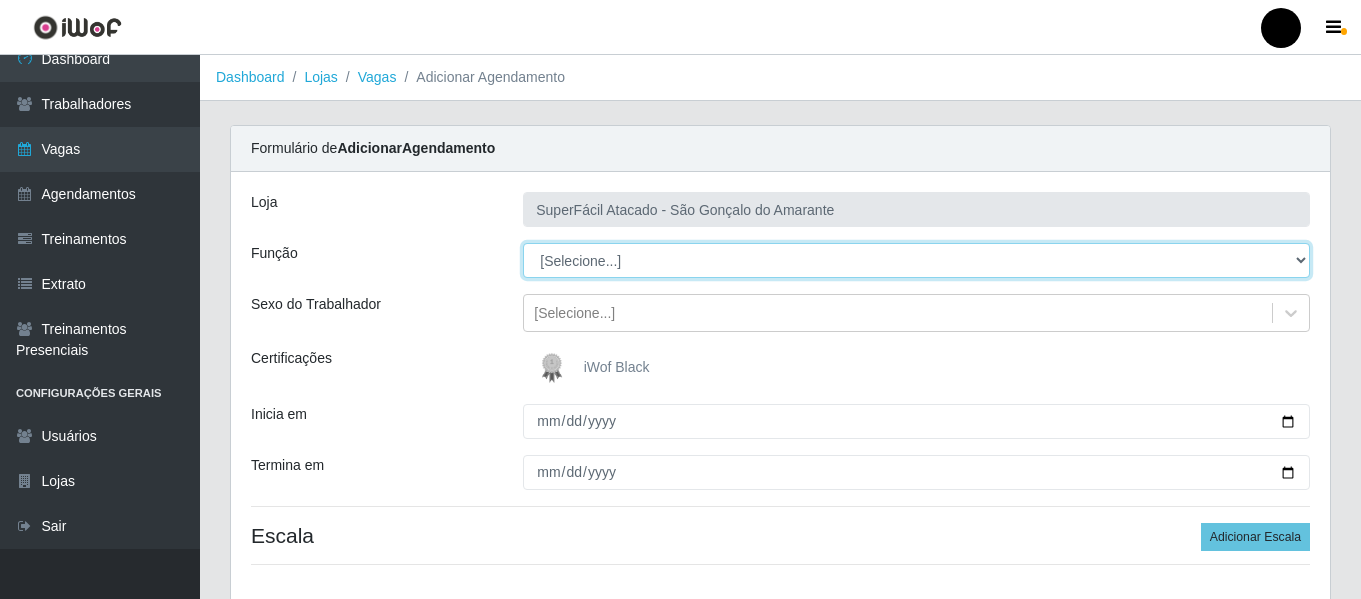click on "[Selecione...] Auxiliar de Estacionamento Auxiliar de Estacionamento + Auxiliar de Estacionamento ++ Balconista de Padaria  Balconista de Padaria + Embalador Embalador + Embalador ++ Operador de Caixa Operador de Caixa + Operador de Caixa ++ Repositor de Hortifruti Repositor de Hortifruti + Repositor de Hortifruti ++" at bounding box center (916, 260) 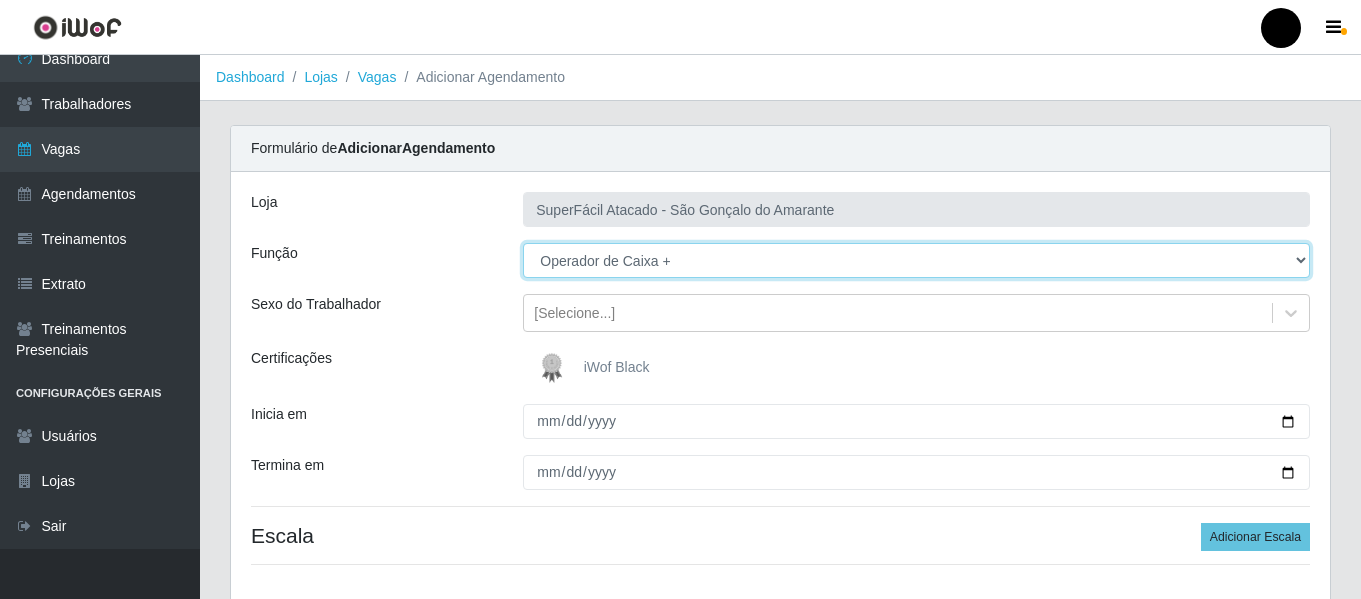 click on "[Selecione...] Auxiliar de Estacionamento Auxiliar de Estacionamento + Auxiliar de Estacionamento ++ Balconista de Padaria  Balconista de Padaria + Embalador Embalador + Embalador ++ Operador de Caixa Operador de Caixa + Operador de Caixa ++ Repositor de Hortifruti Repositor de Hortifruti + Repositor de Hortifruti ++" at bounding box center [916, 260] 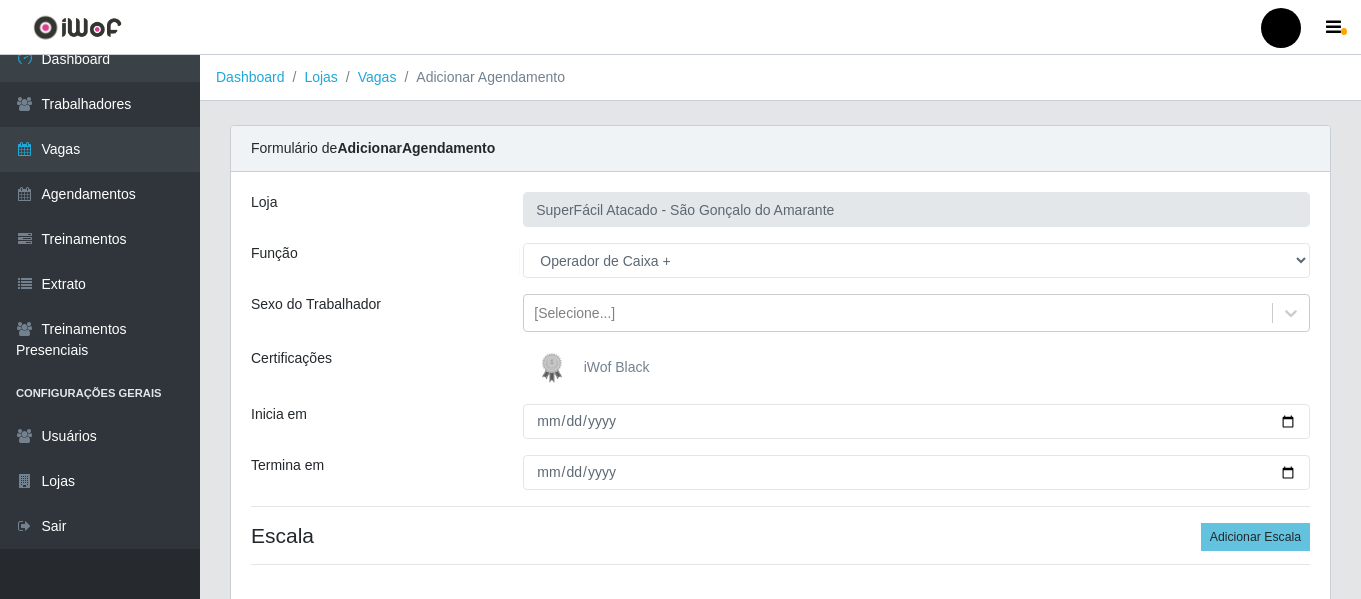click on "iWof Black" at bounding box center (617, 367) 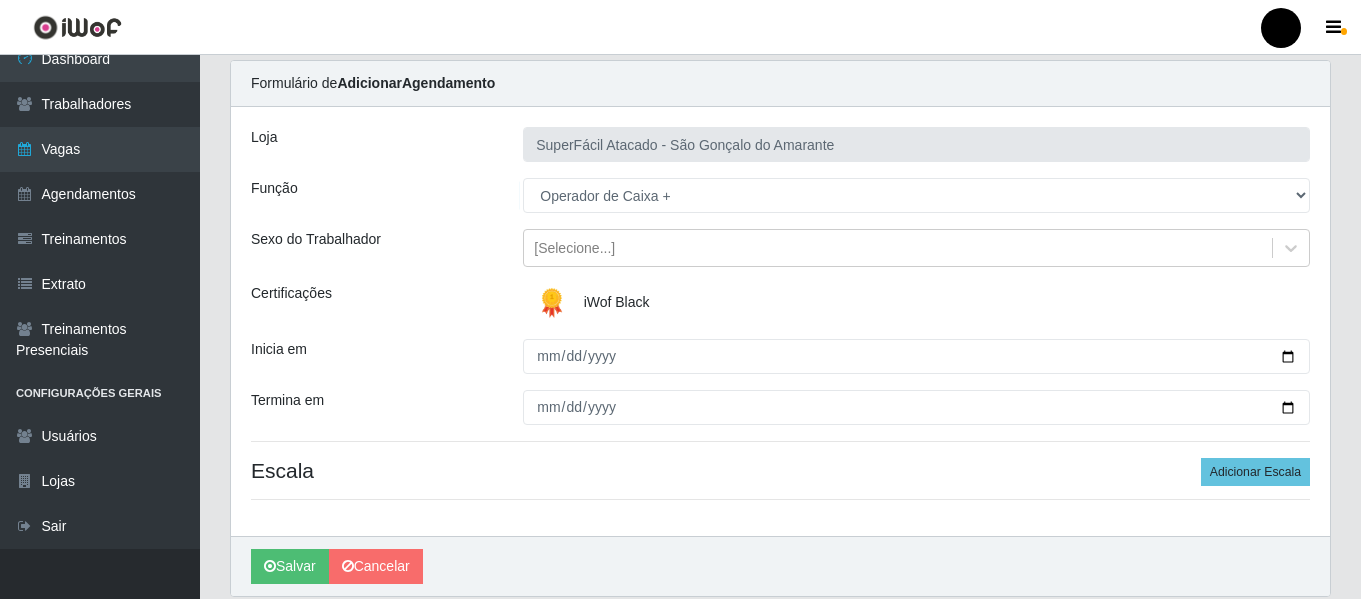 scroll, scrollTop: 100, scrollLeft: 0, axis: vertical 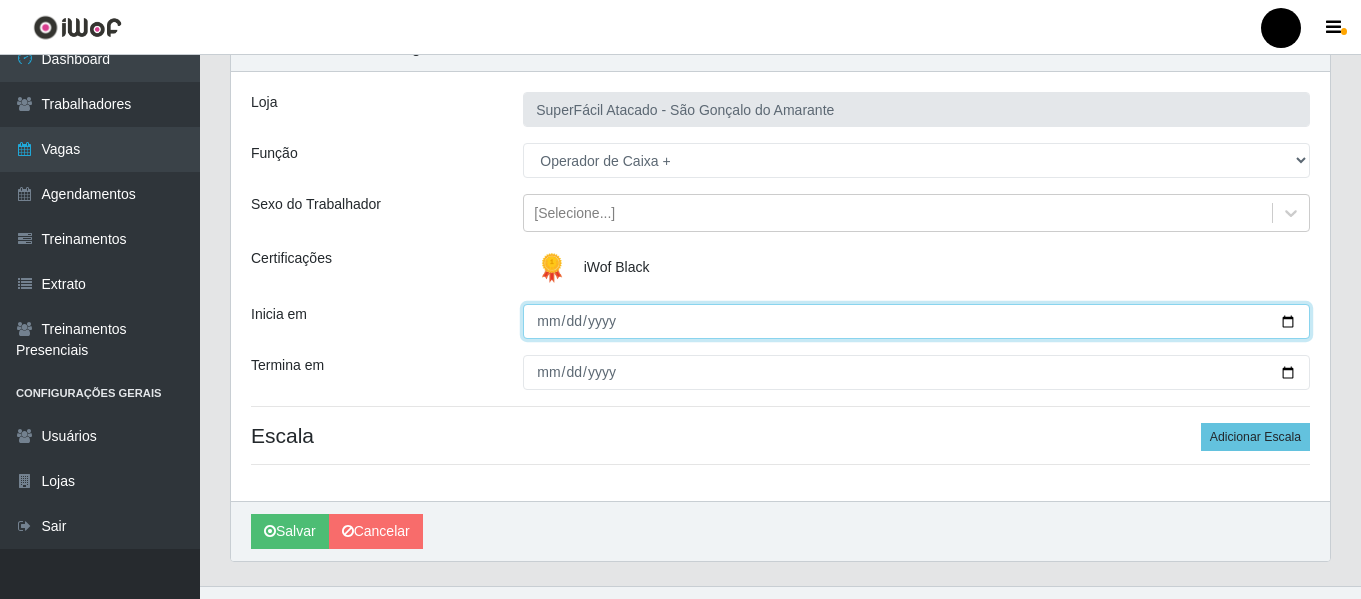 click on "Inicia em" at bounding box center [916, 321] 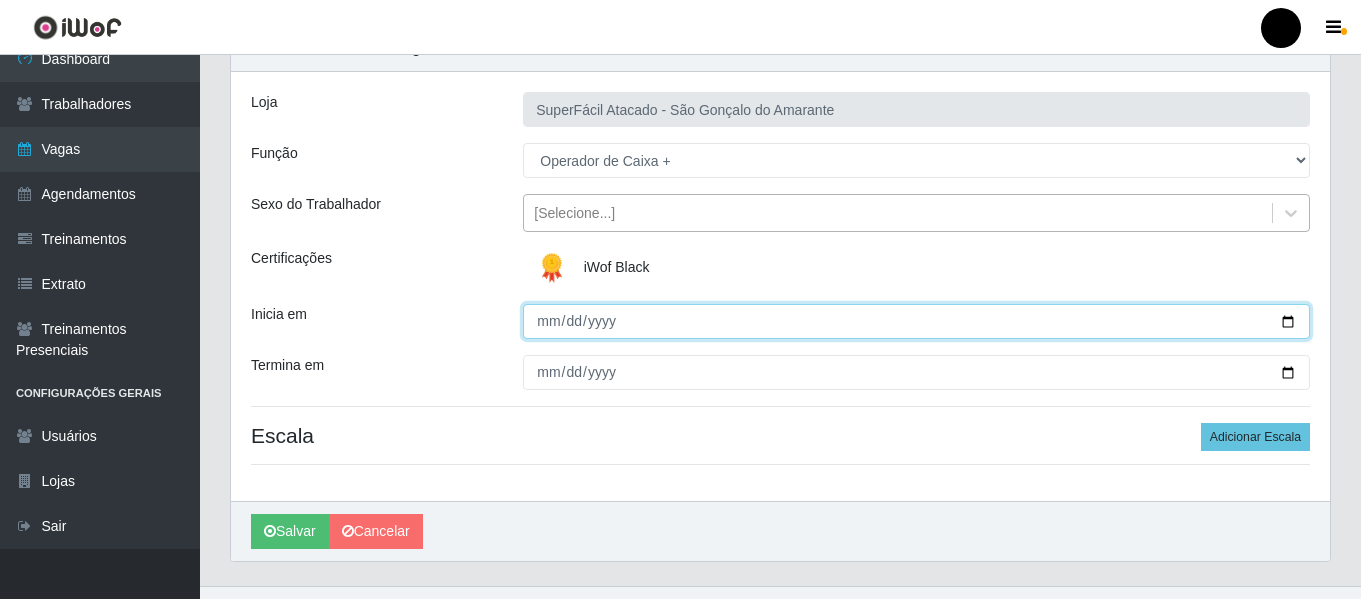 type on "2025-07-19" 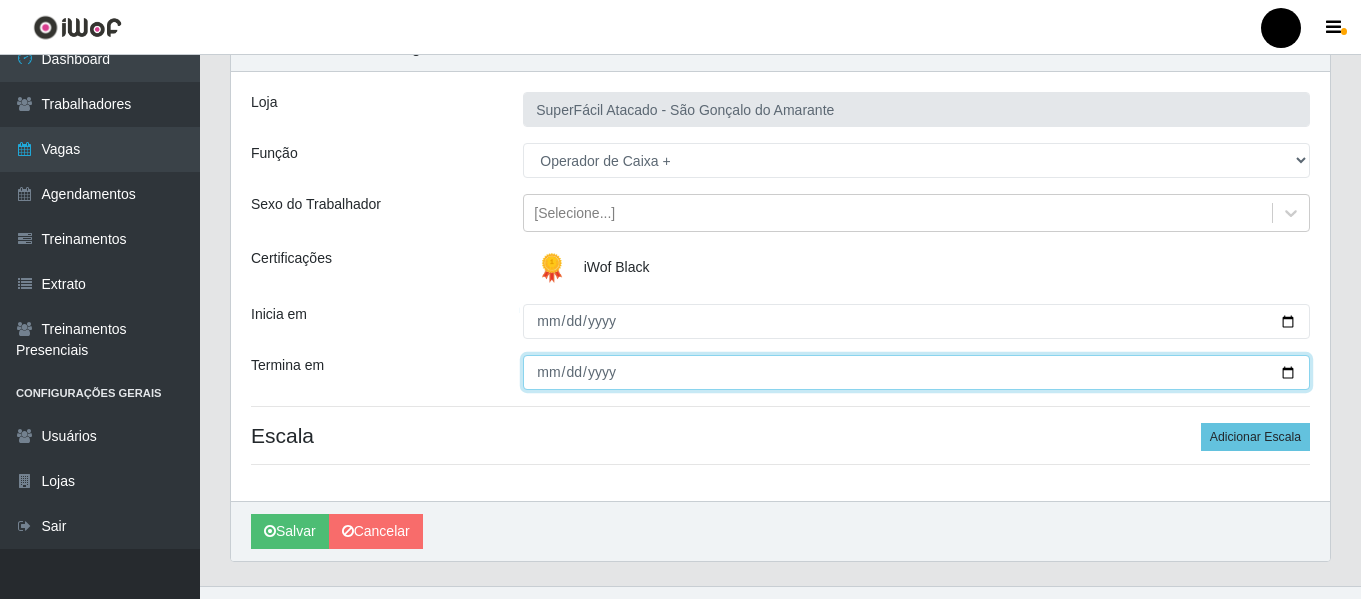 click on "Termina em" at bounding box center [916, 372] 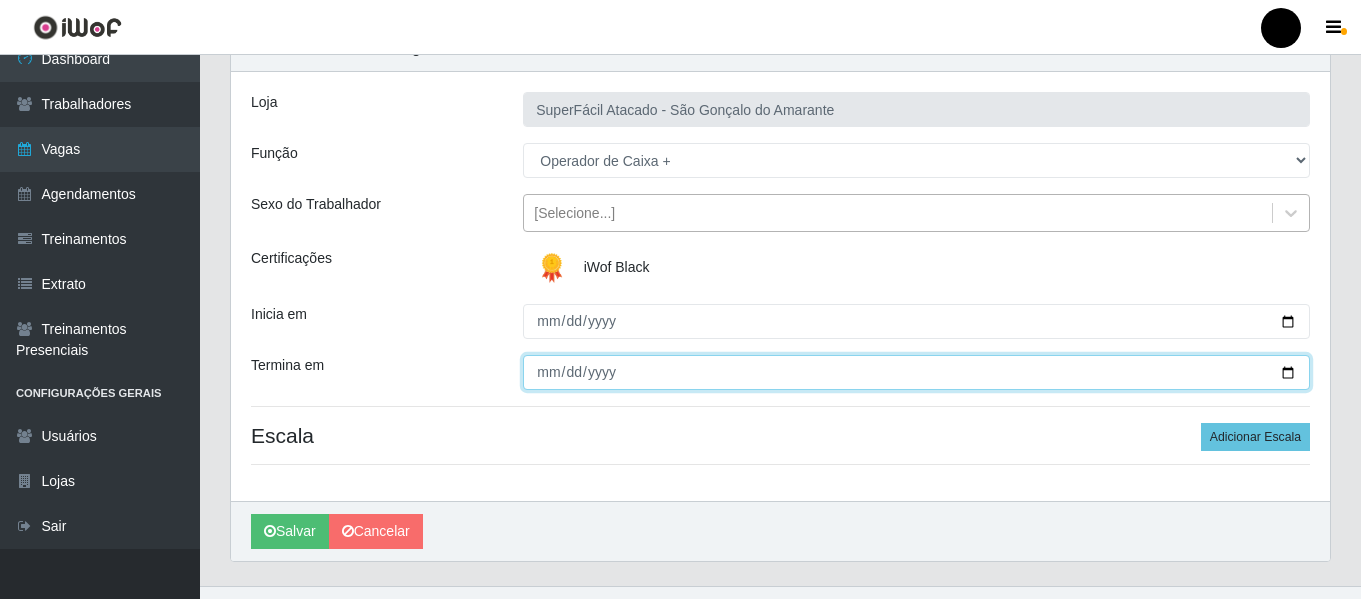 type on "2025-07-19" 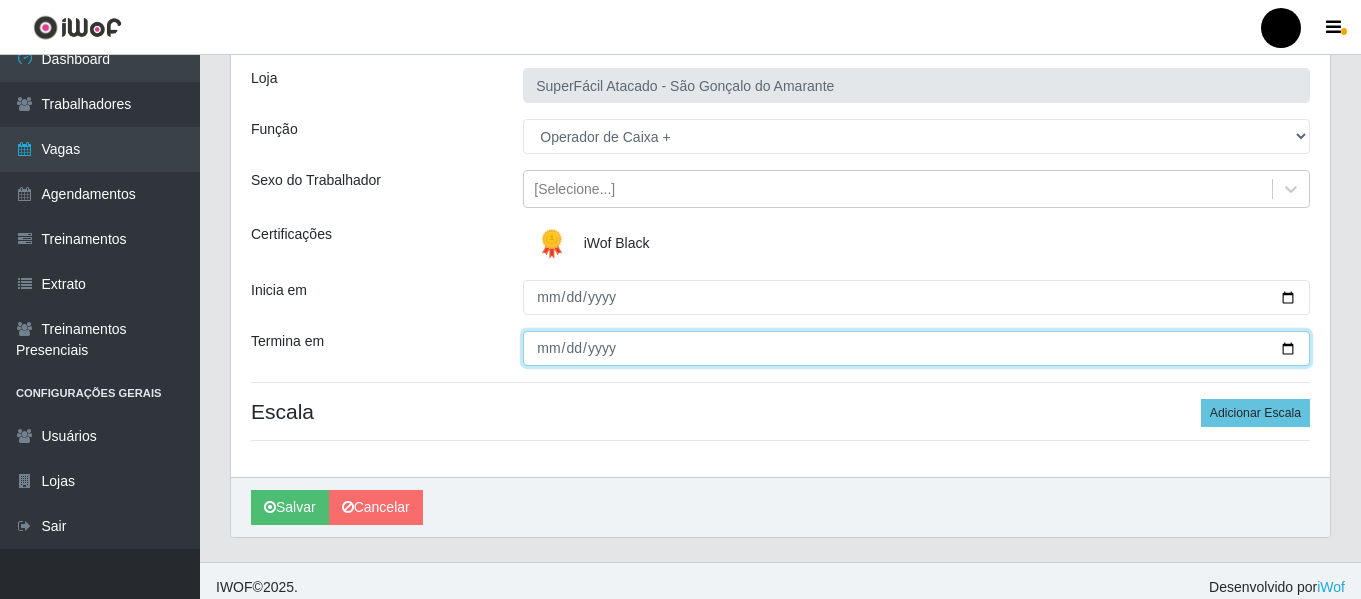 scroll, scrollTop: 137, scrollLeft: 0, axis: vertical 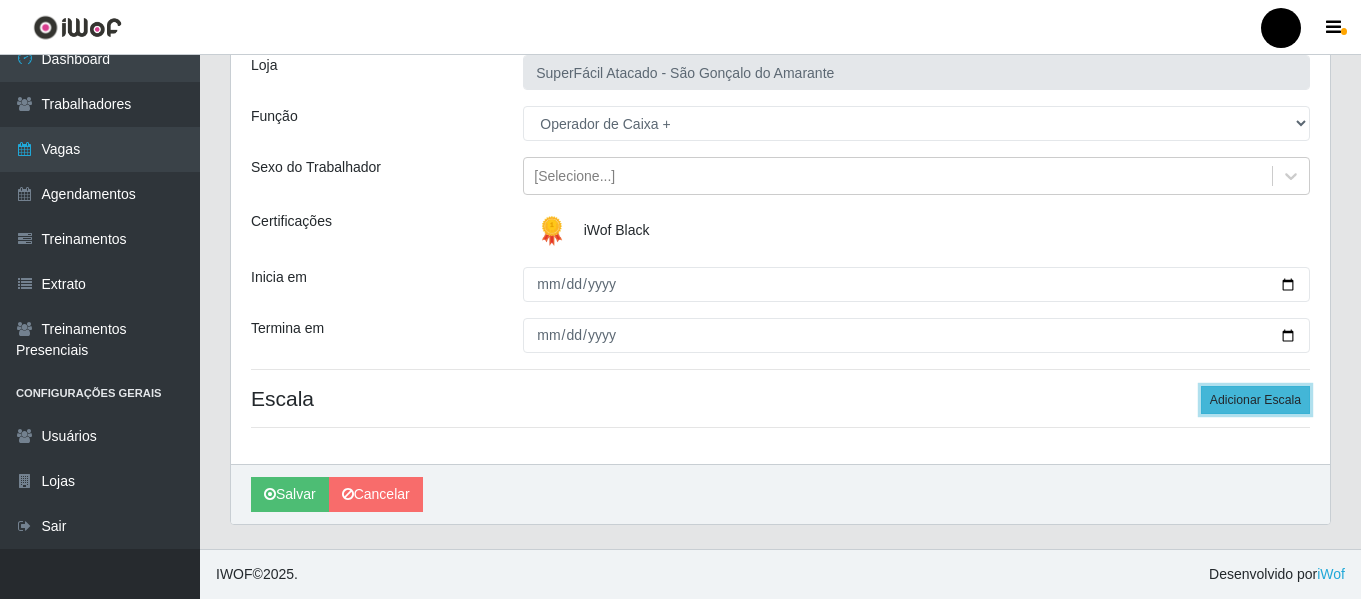 click on "Adicionar Escala" at bounding box center [1255, 400] 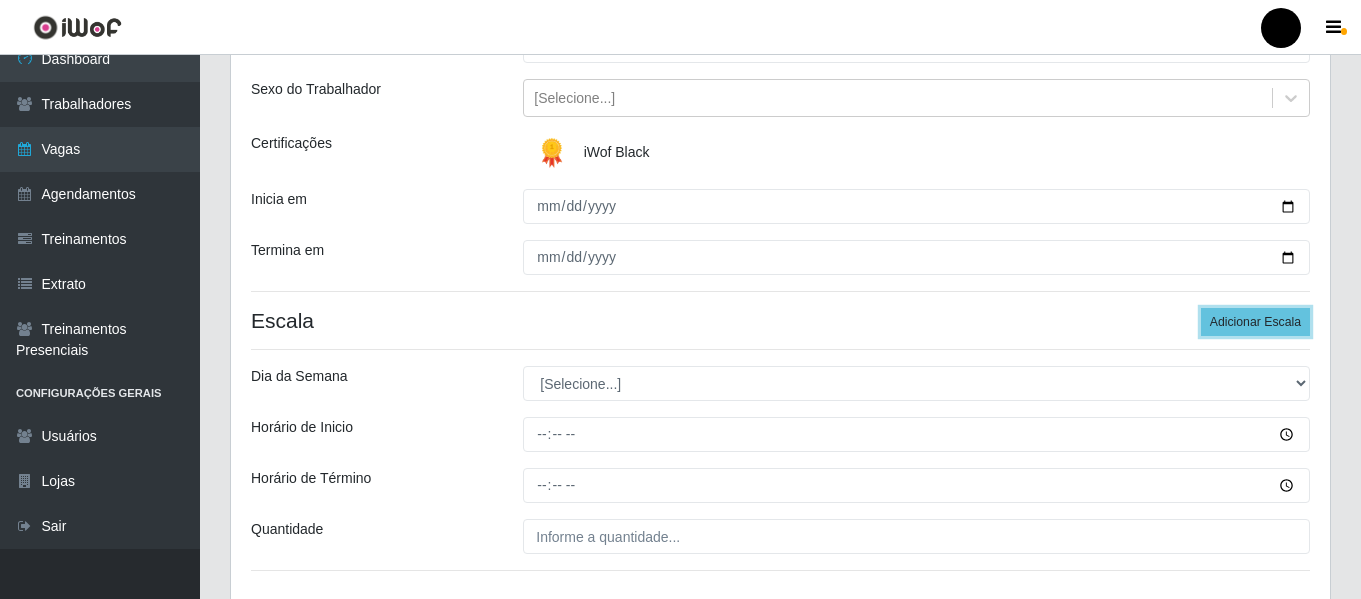 scroll, scrollTop: 337, scrollLeft: 0, axis: vertical 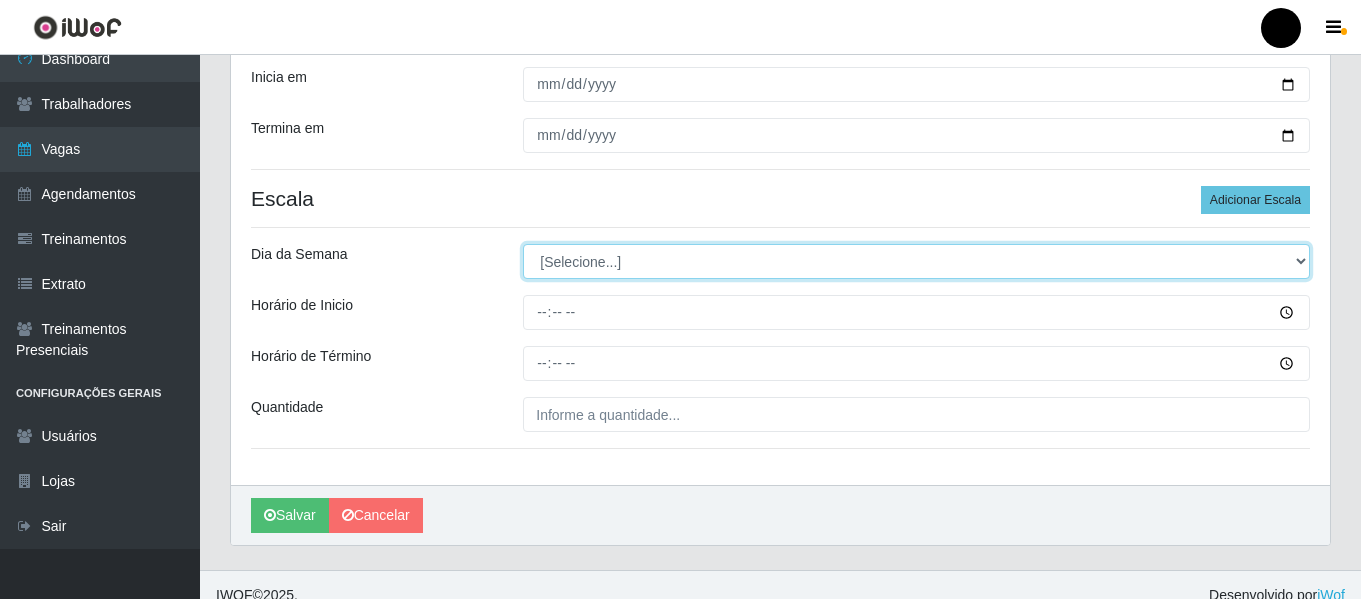 click on "[Selecione...] Segunda Terça Quarta Quinta Sexta Sábado Domingo" at bounding box center (916, 261) 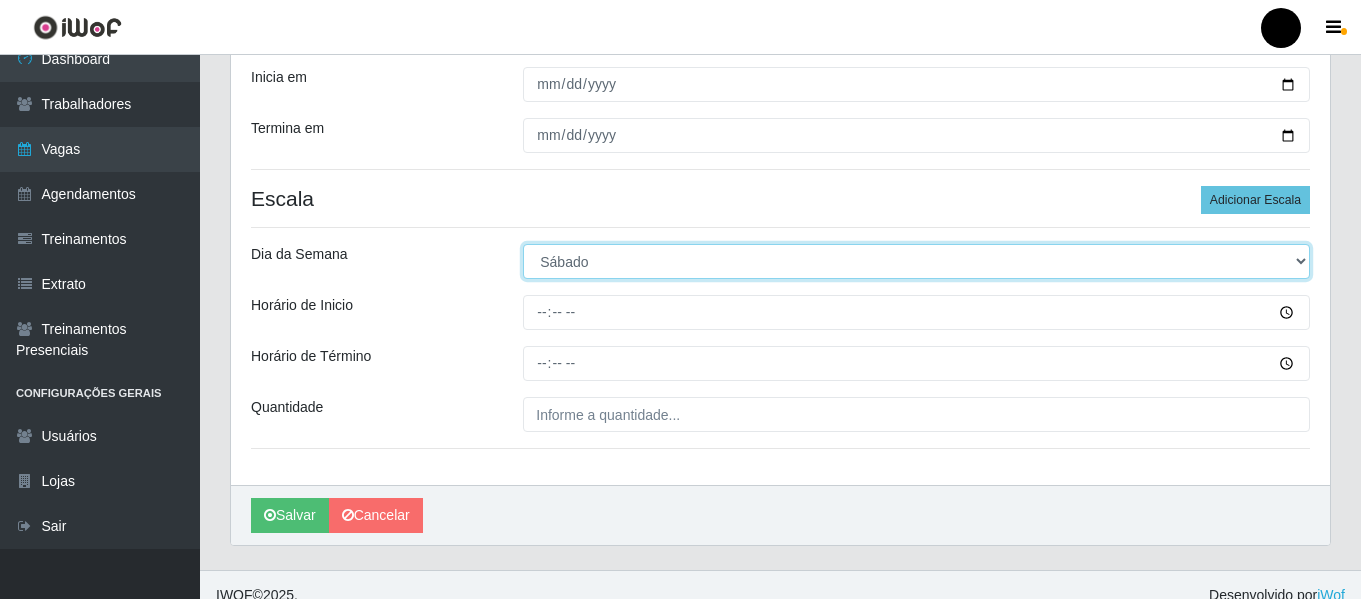 click on "[Selecione...] Segunda Terça Quarta Quinta Sexta Sábado Domingo" at bounding box center (916, 261) 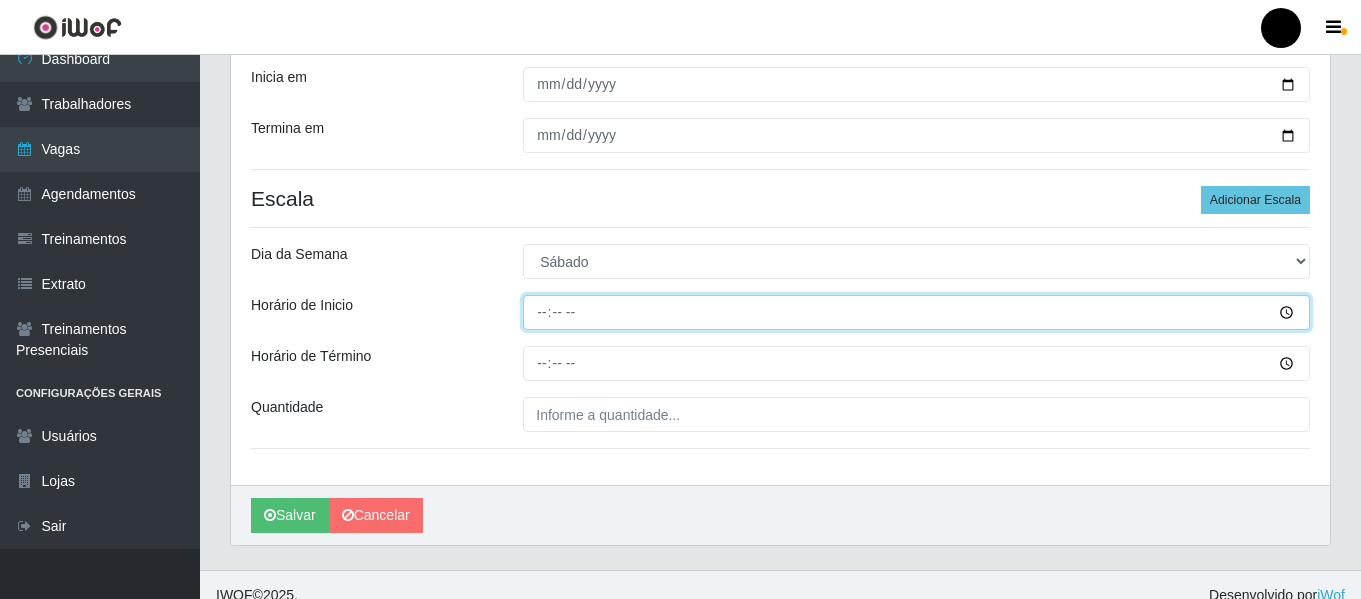 click on "Horário de Inicio" at bounding box center [916, 312] 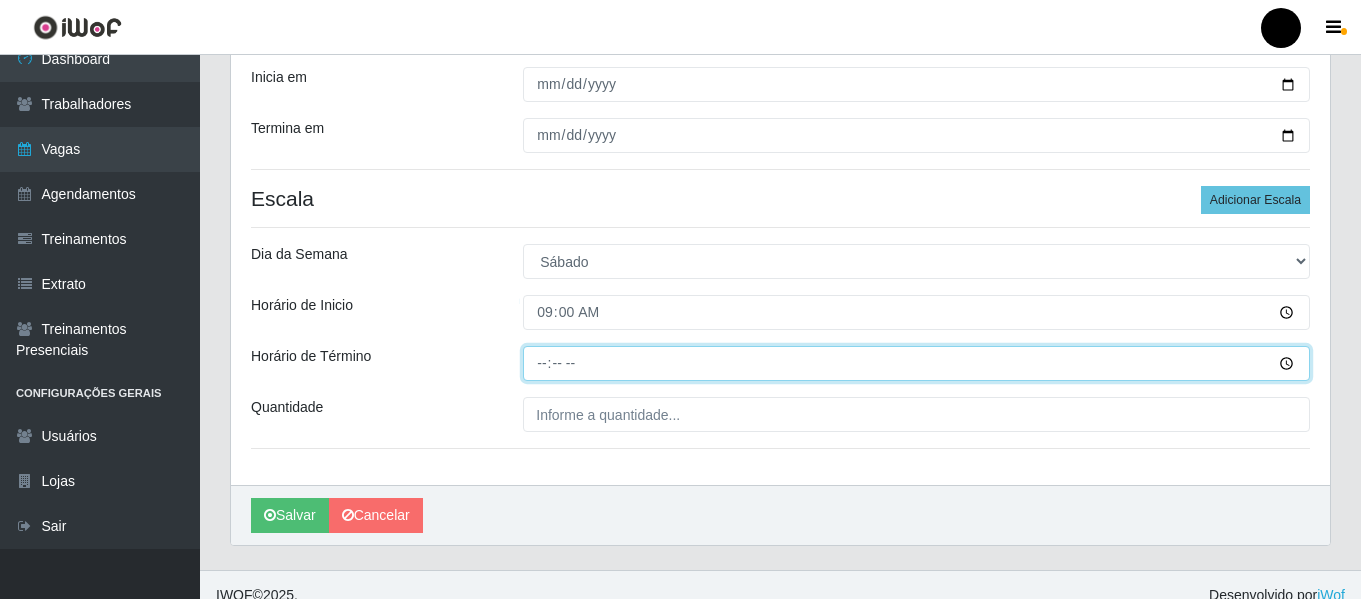 click on "Horário de Término" at bounding box center (916, 363) 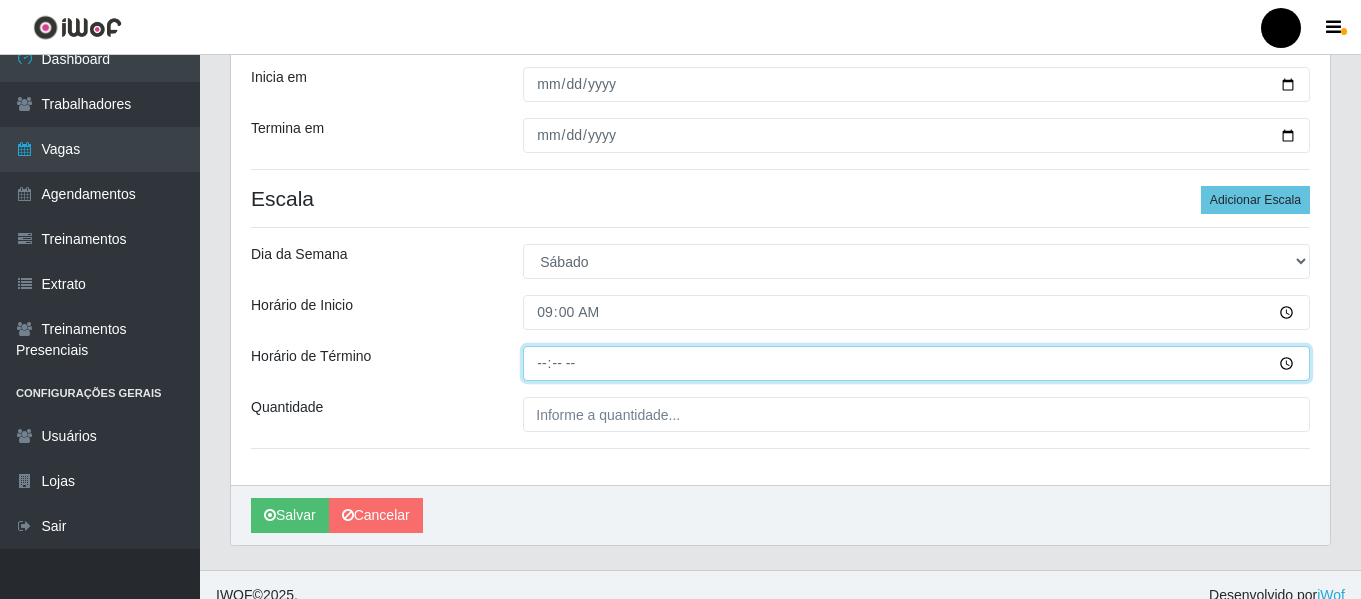type on "15:00" 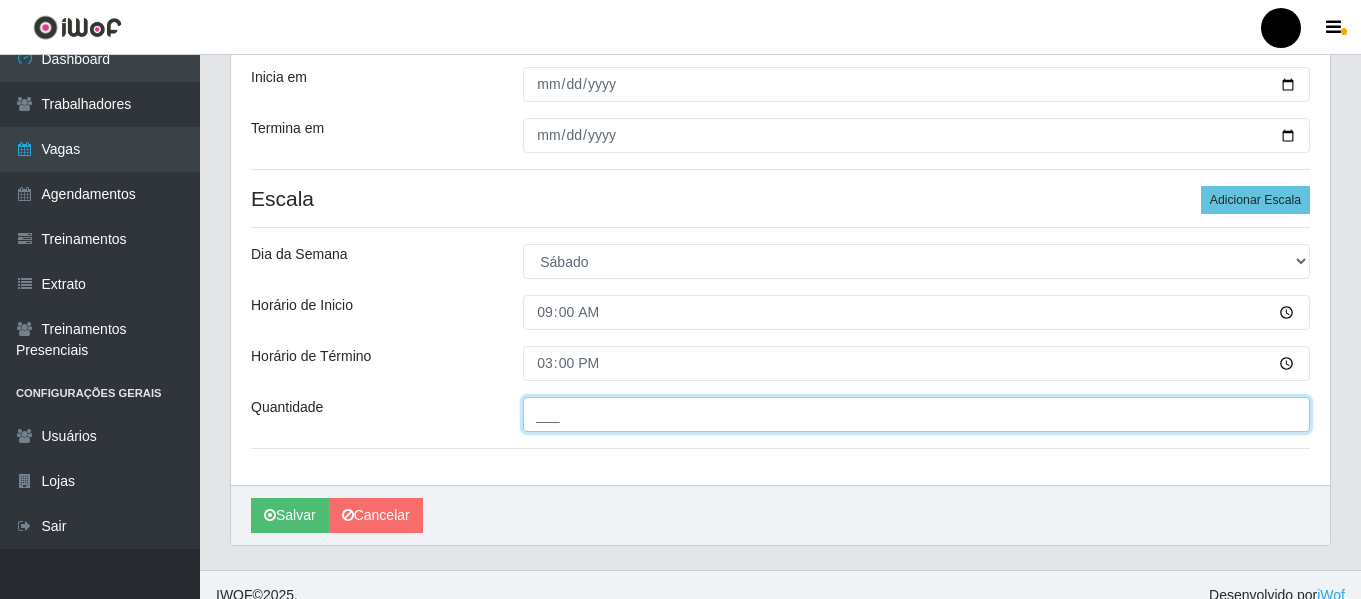 click on "___" at bounding box center (916, 414) 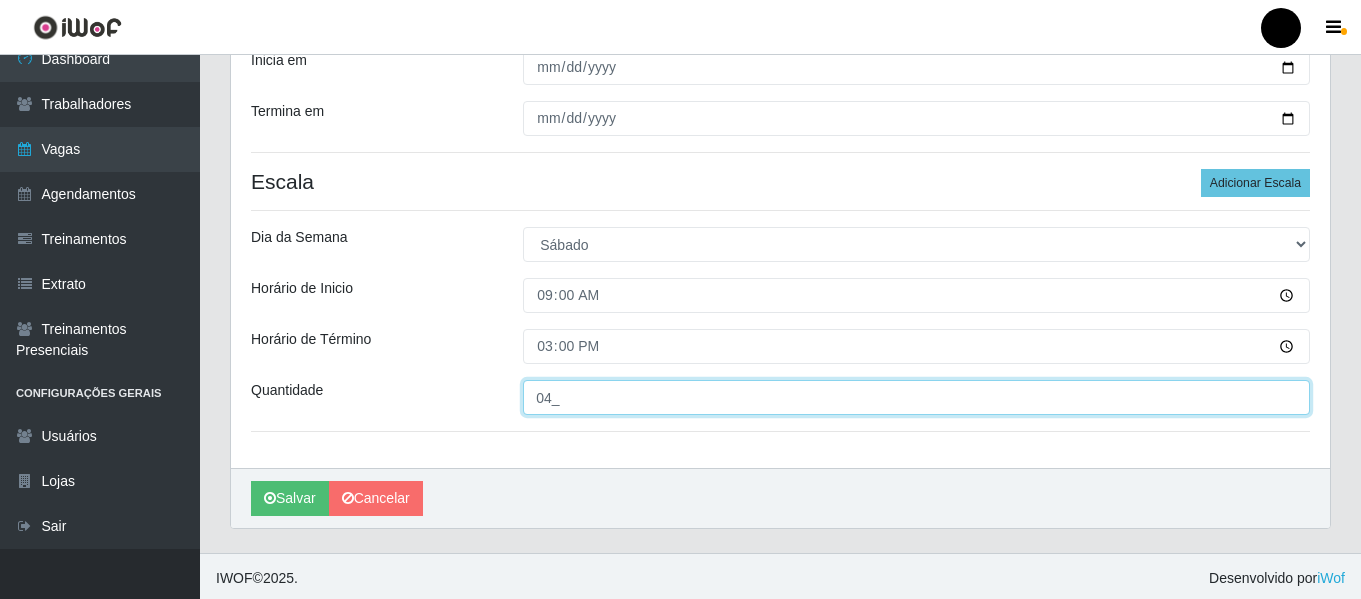 scroll, scrollTop: 358, scrollLeft: 0, axis: vertical 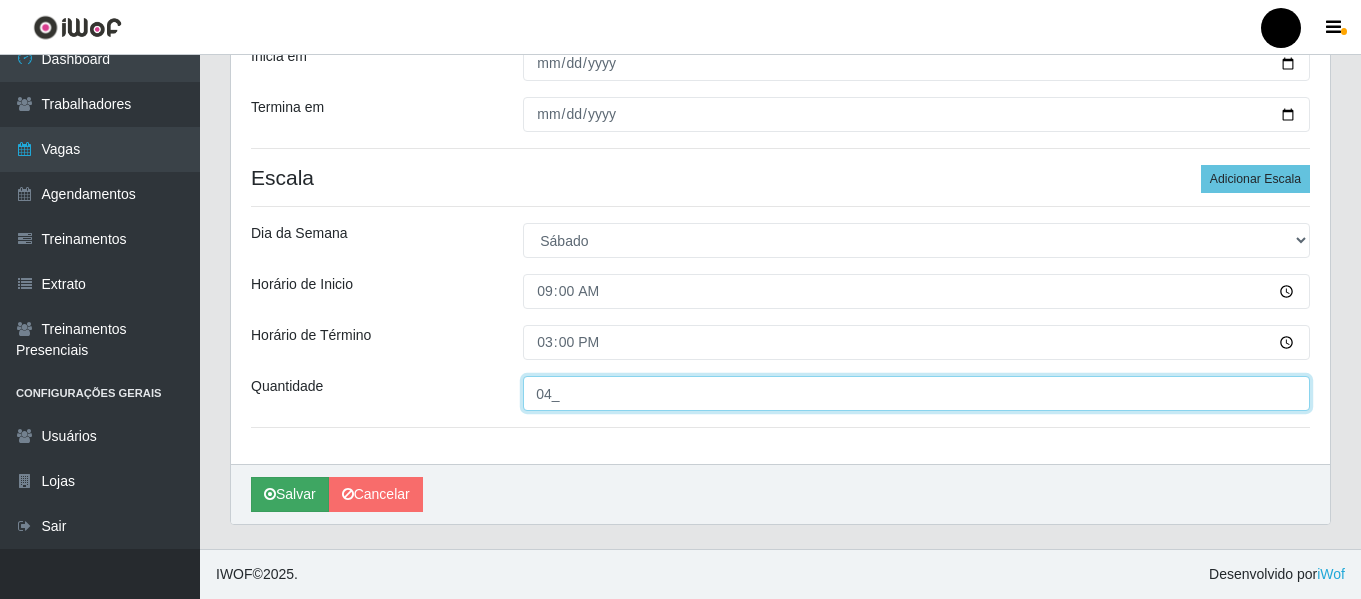 type on "04_" 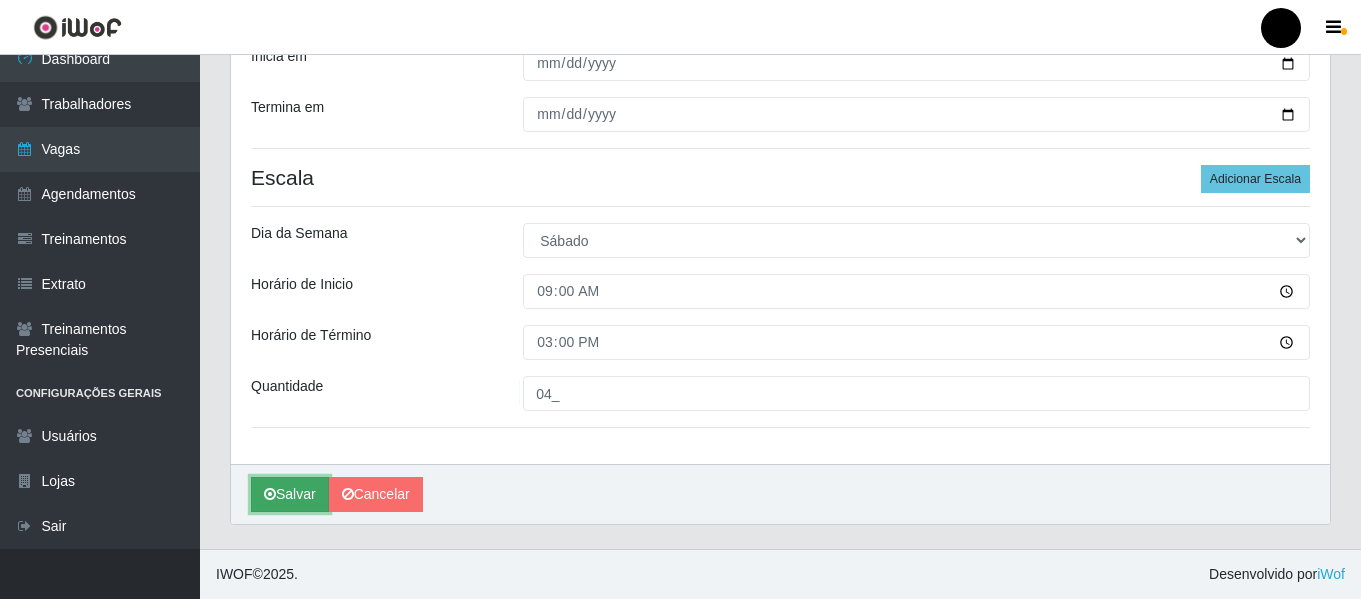 click on "Salvar" at bounding box center [290, 494] 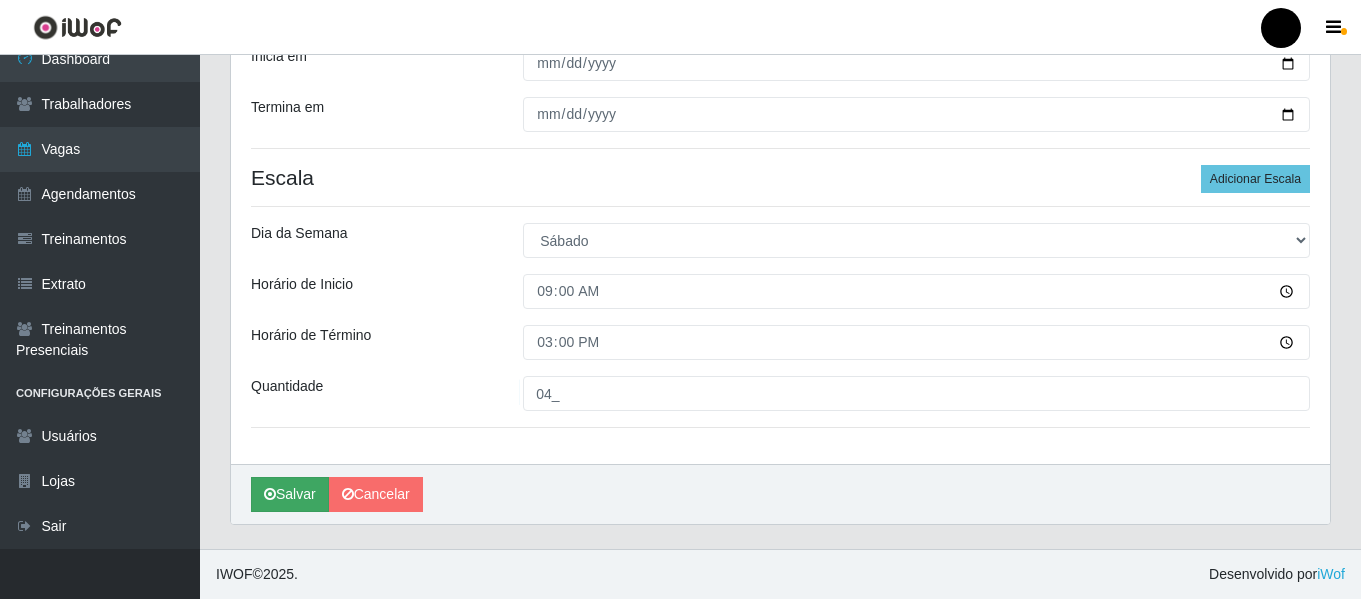 scroll, scrollTop: 0, scrollLeft: 0, axis: both 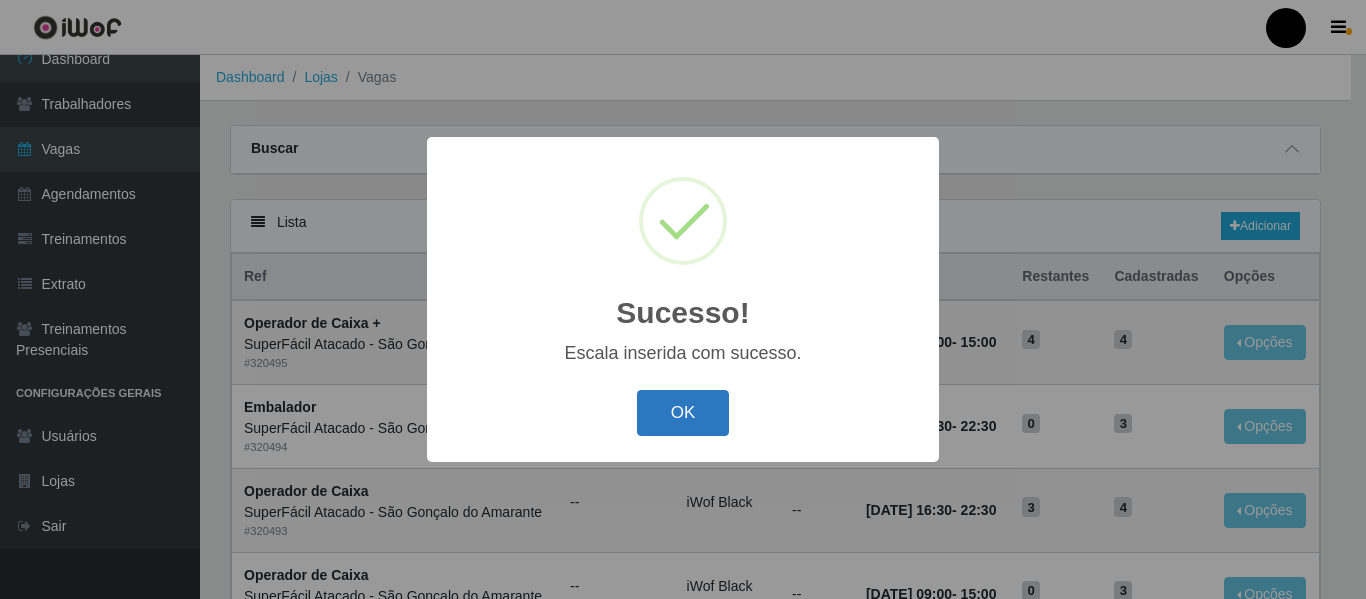 click on "OK" at bounding box center (683, 413) 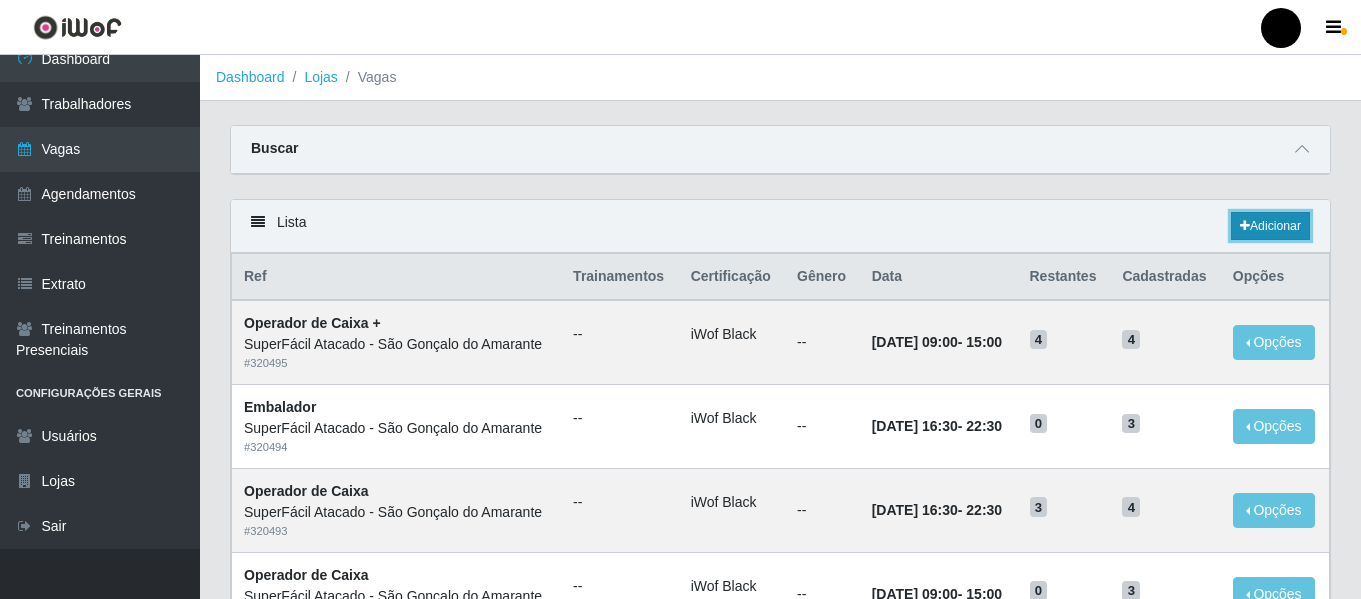 click on "Adicionar" at bounding box center (1270, 226) 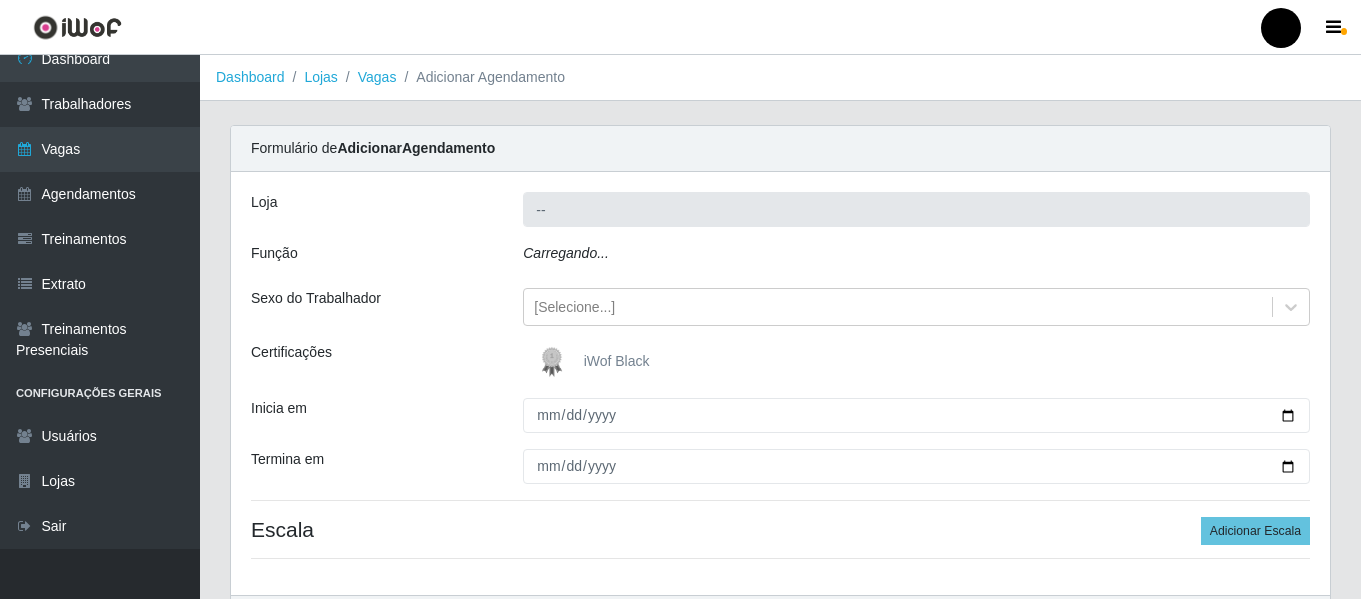 type on "SuperFácil Atacado - São Gonçalo do Amarante" 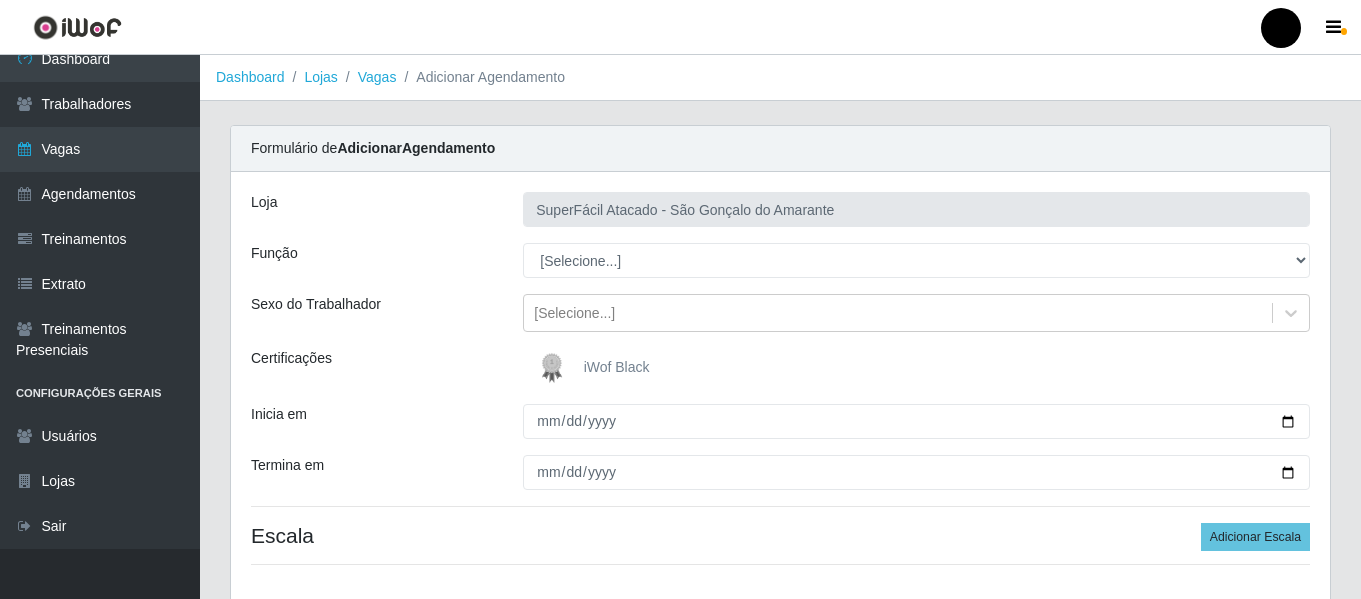 click at bounding box center [556, 368] 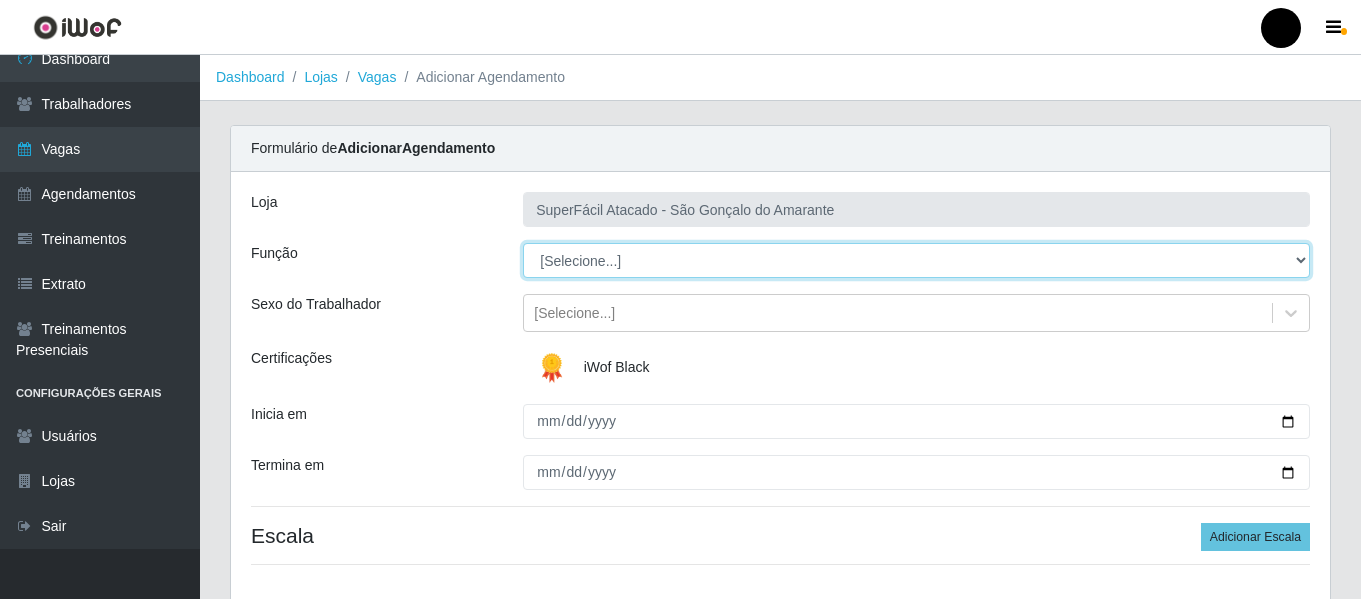 click on "[Selecione...] Auxiliar de Estacionamento Auxiliar de Estacionamento + Auxiliar de Estacionamento ++ Balconista de Padaria  Balconista de Padaria + Embalador Embalador + Embalador ++ Operador de Caixa Operador de Caixa + Operador de Caixa ++ Repositor de Hortifruti Repositor de Hortifruti + Repositor de Hortifruti ++" at bounding box center (916, 260) 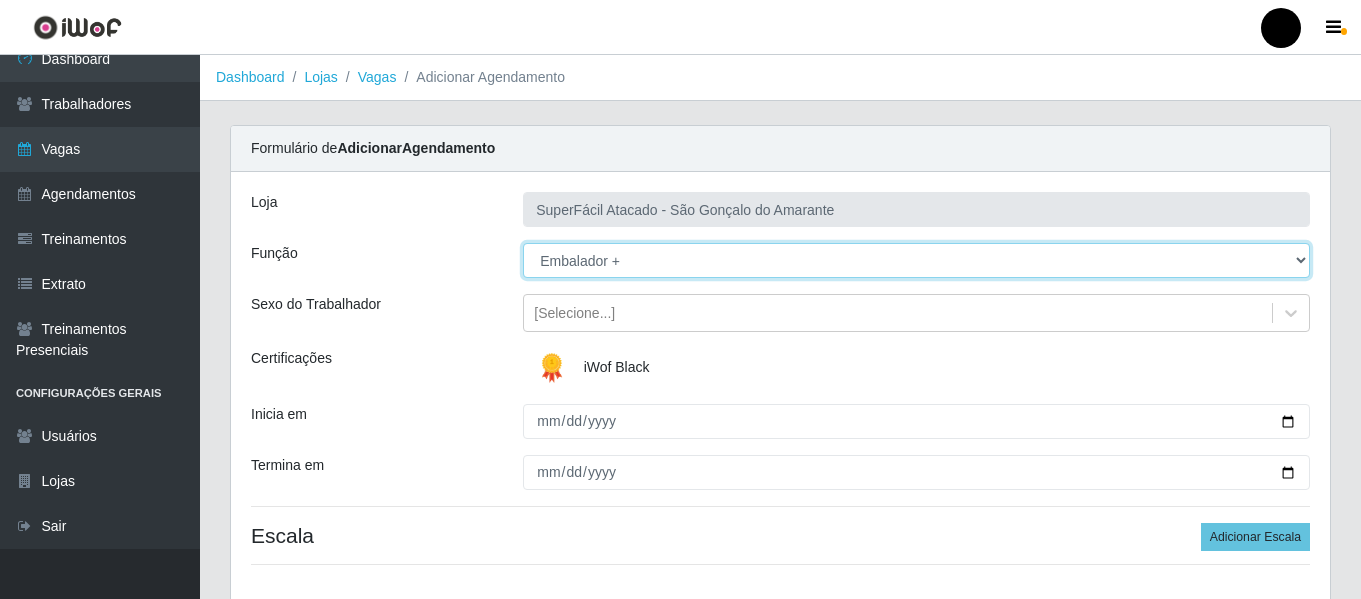 click on "[Selecione...] Auxiliar de Estacionamento Auxiliar de Estacionamento + Auxiliar de Estacionamento ++ Balconista de Padaria  Balconista de Padaria + Embalador Embalador + Embalador ++ Operador de Caixa Operador de Caixa + Operador de Caixa ++ Repositor de Hortifruti Repositor de Hortifruti + Repositor de Hortifruti ++" at bounding box center [916, 260] 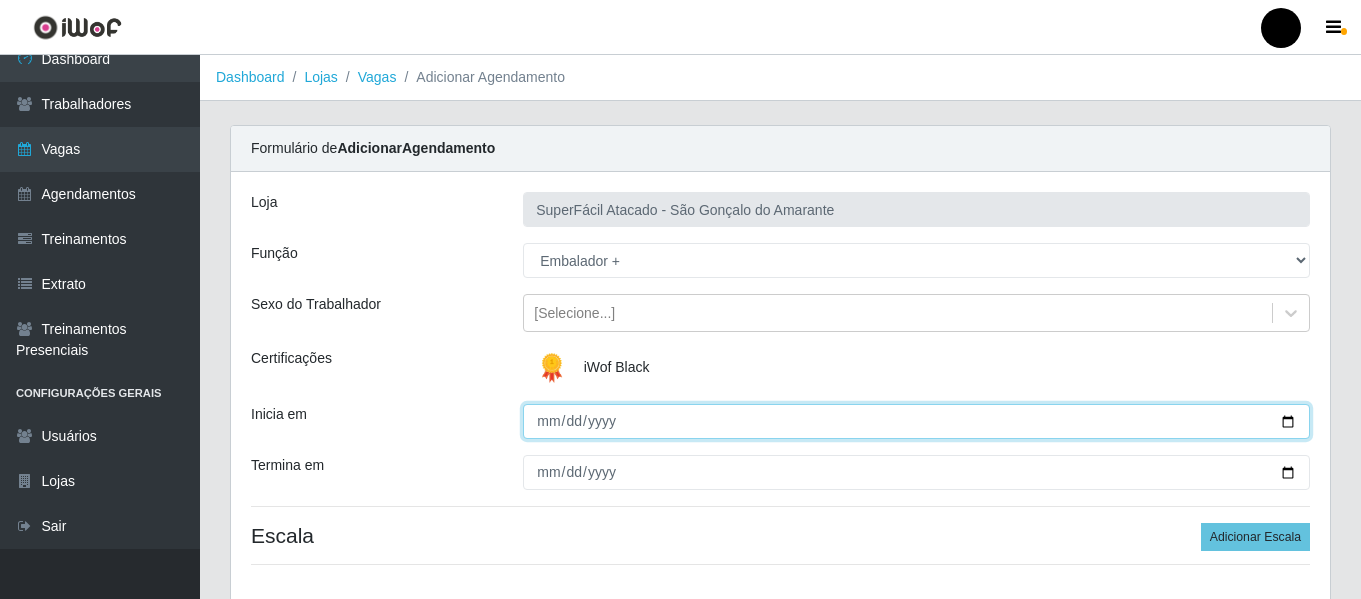 click on "Inicia em" at bounding box center (916, 421) 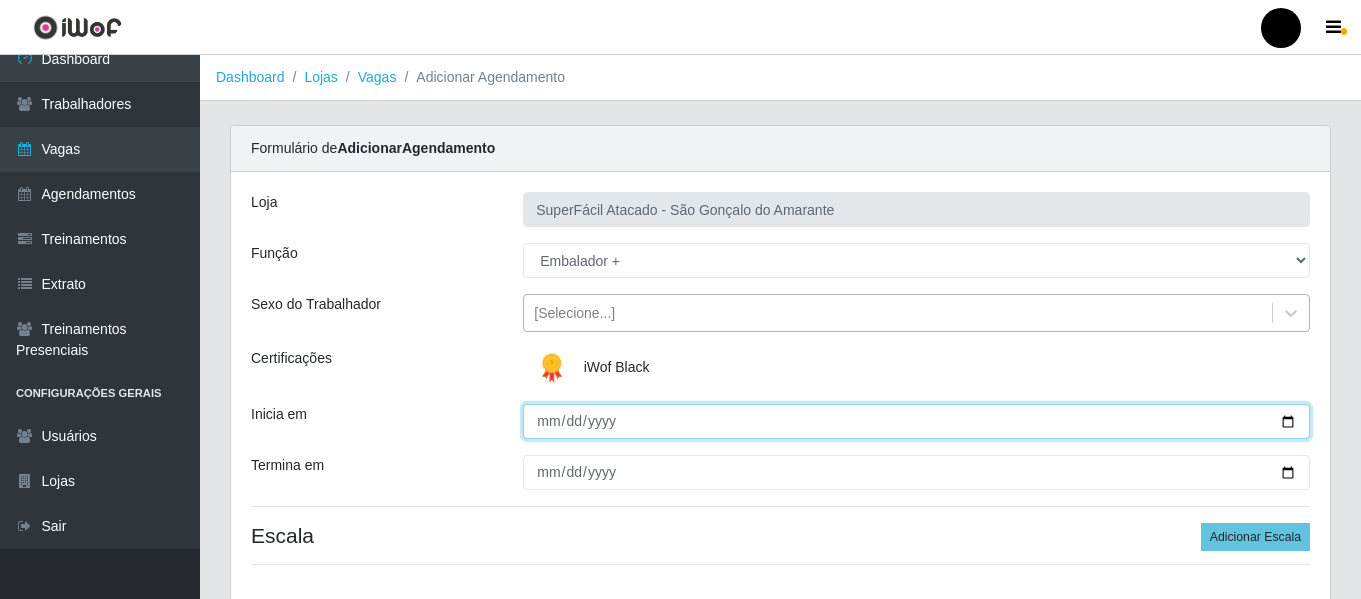 type on "2025-07-19" 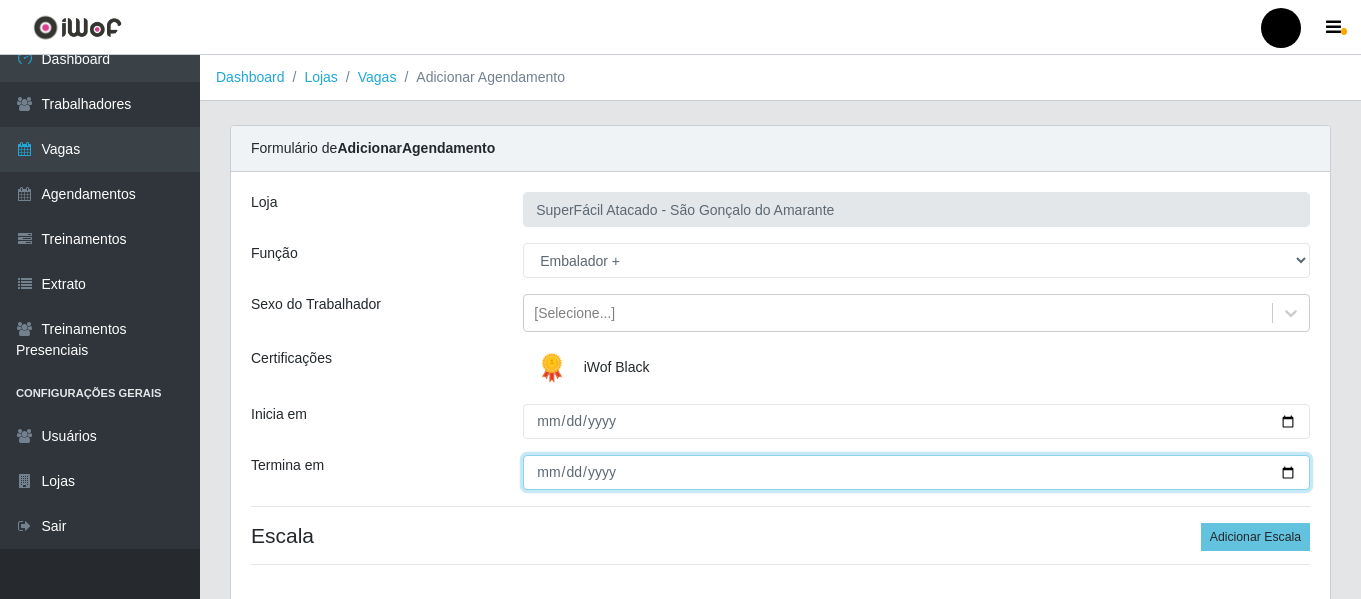 click on "Termina em" at bounding box center (916, 472) 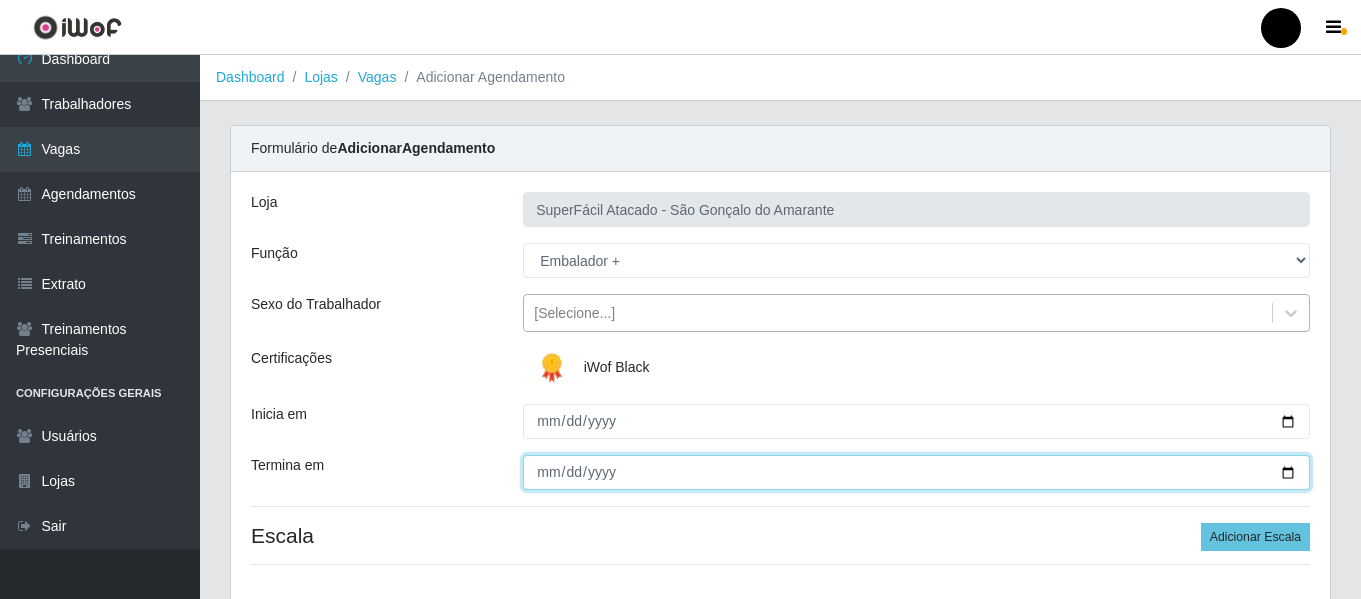 type on "2025-07-19" 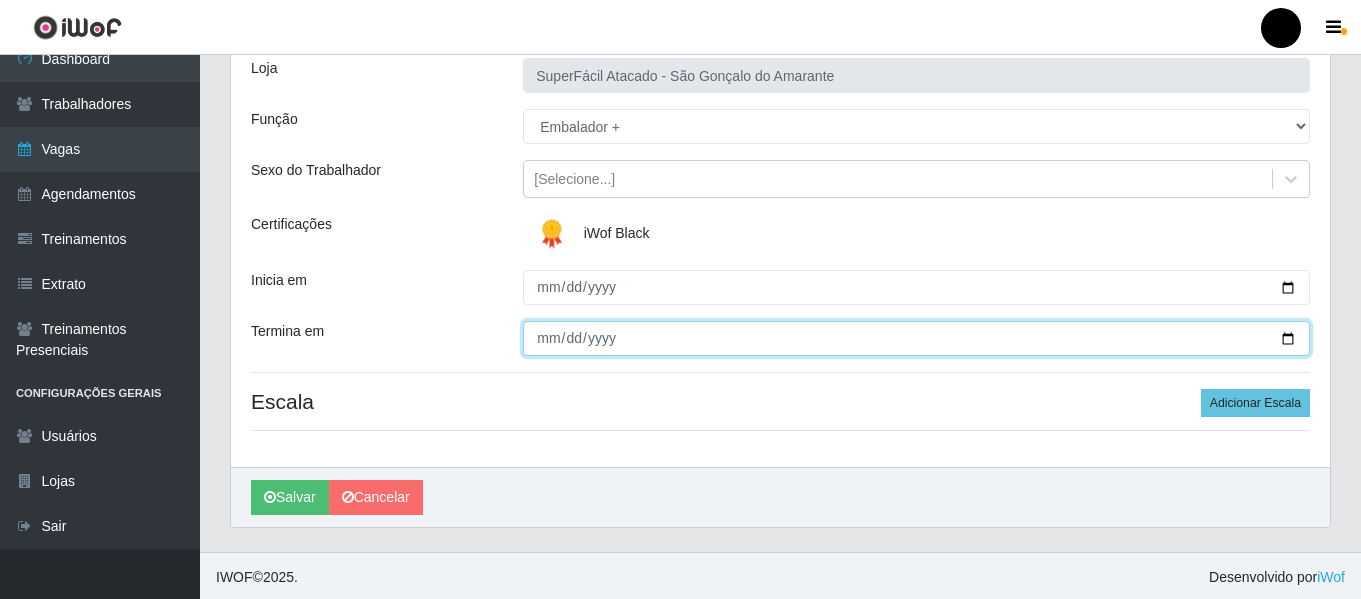 scroll, scrollTop: 137, scrollLeft: 0, axis: vertical 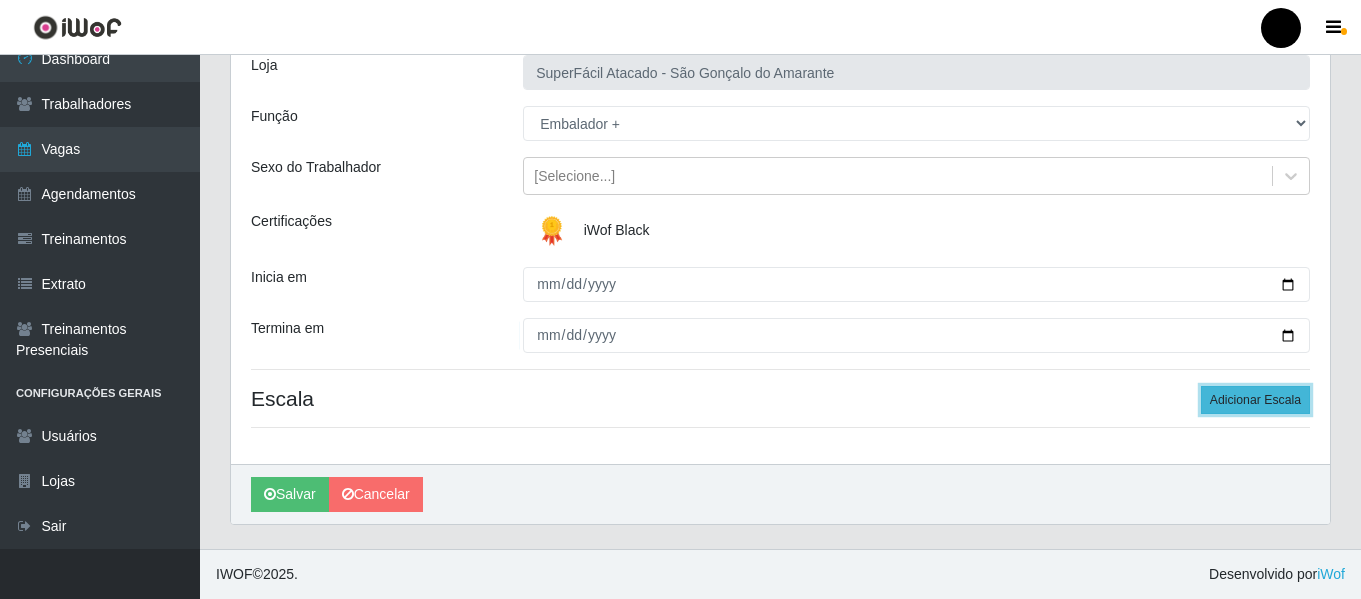 click on "Adicionar Escala" at bounding box center [1255, 400] 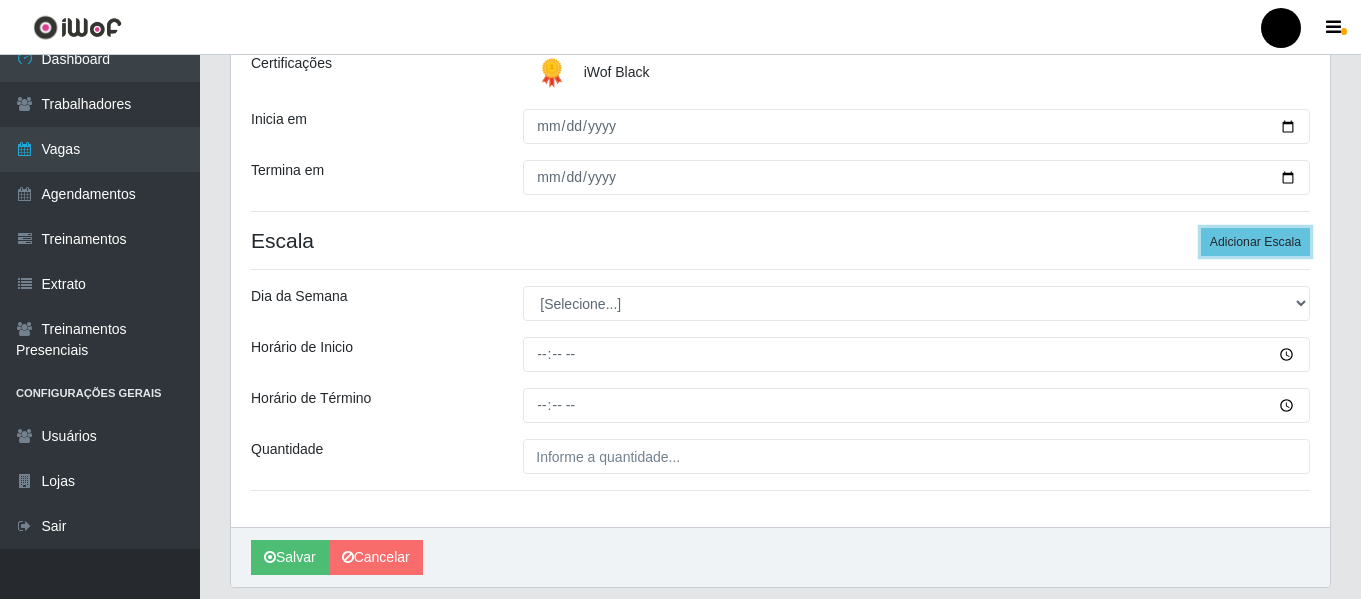 scroll, scrollTop: 337, scrollLeft: 0, axis: vertical 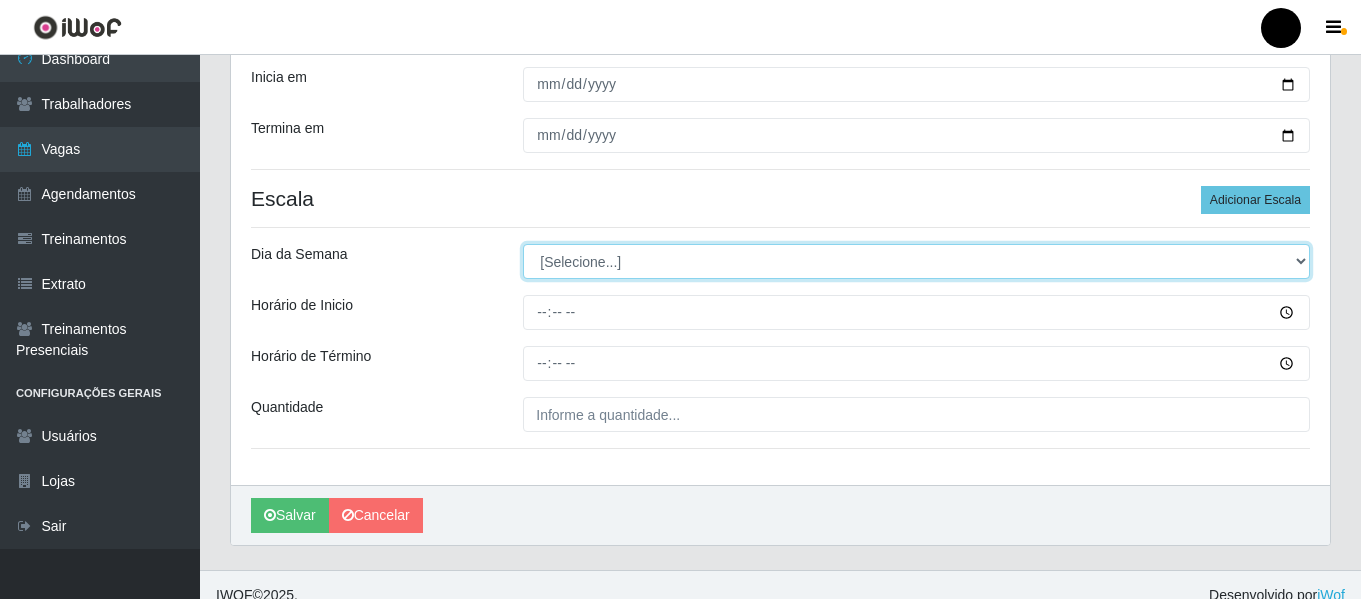 click on "[Selecione...] Segunda Terça Quarta Quinta Sexta Sábado Domingo" at bounding box center (916, 261) 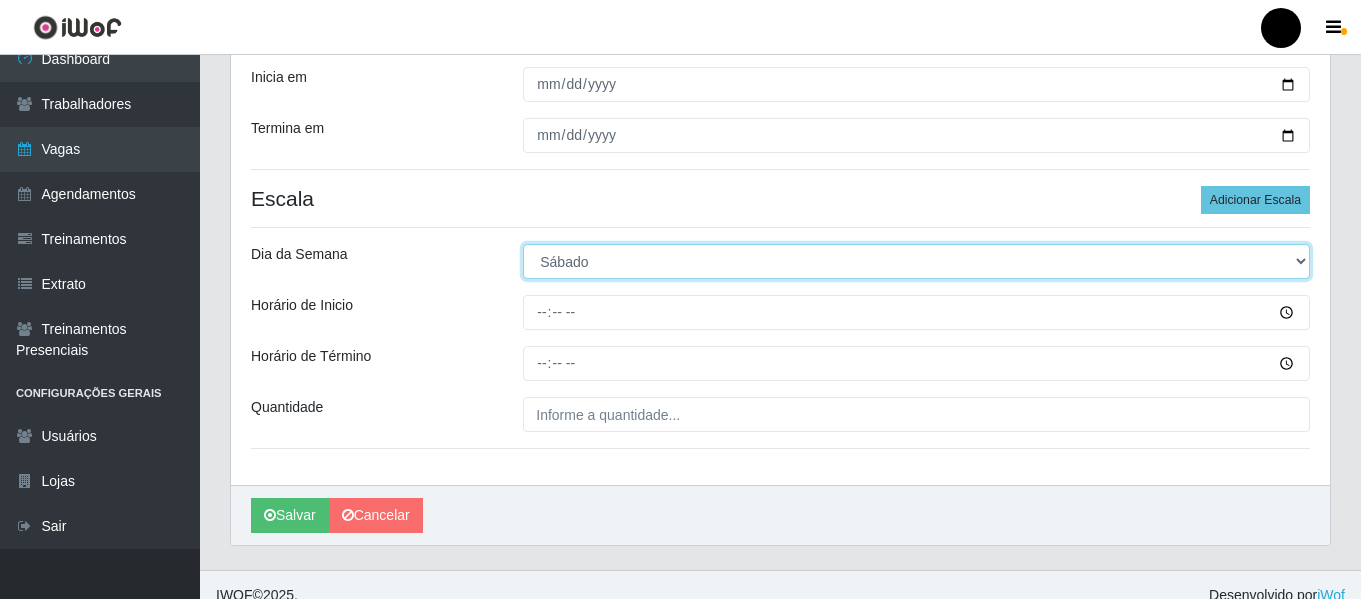 click on "[Selecione...] Segunda Terça Quarta Quinta Sexta Sábado Domingo" at bounding box center (916, 261) 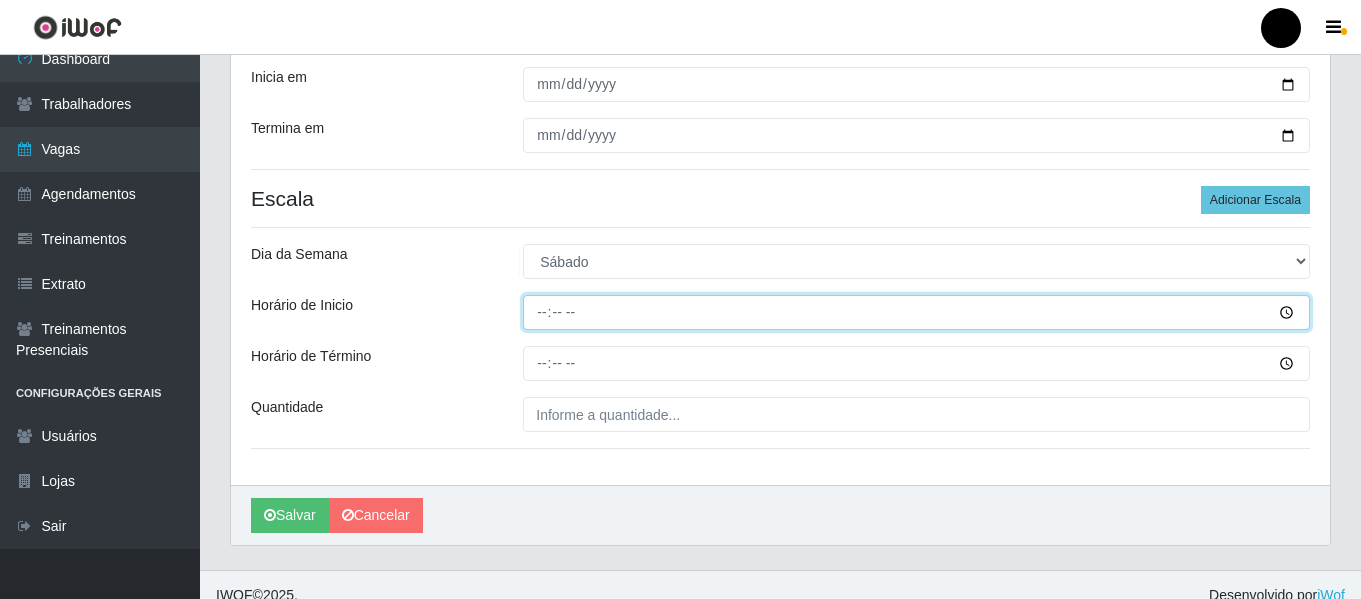 click on "Horário de Inicio" at bounding box center [916, 312] 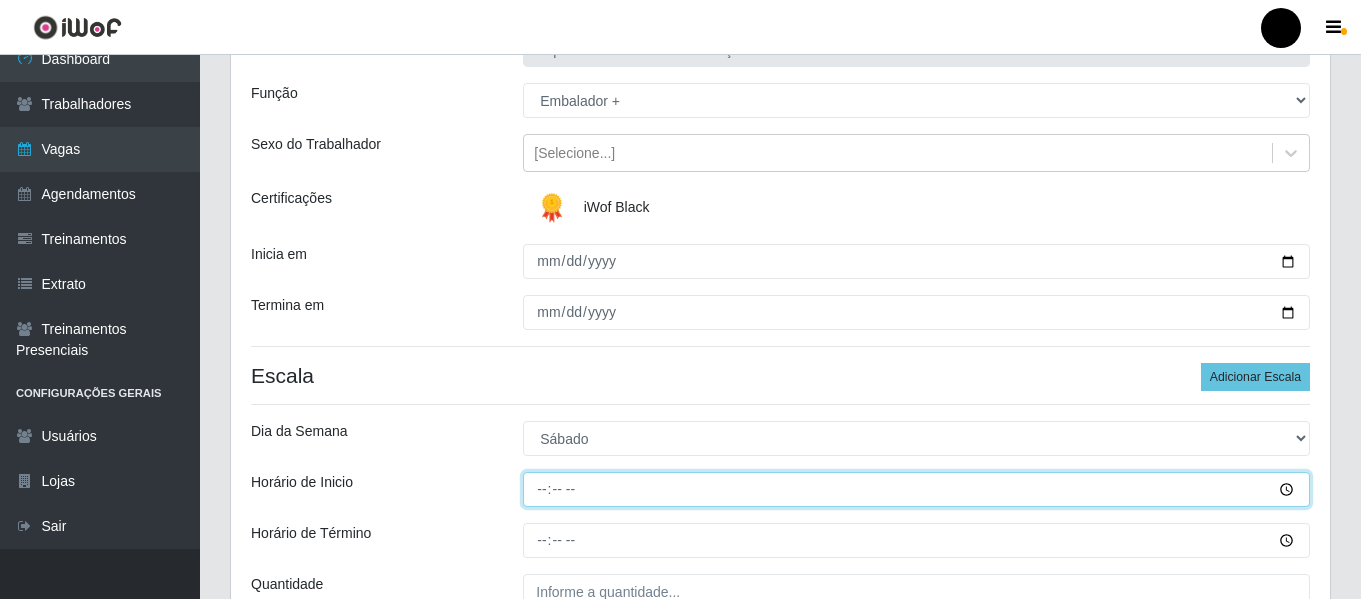 scroll, scrollTop: 358, scrollLeft: 0, axis: vertical 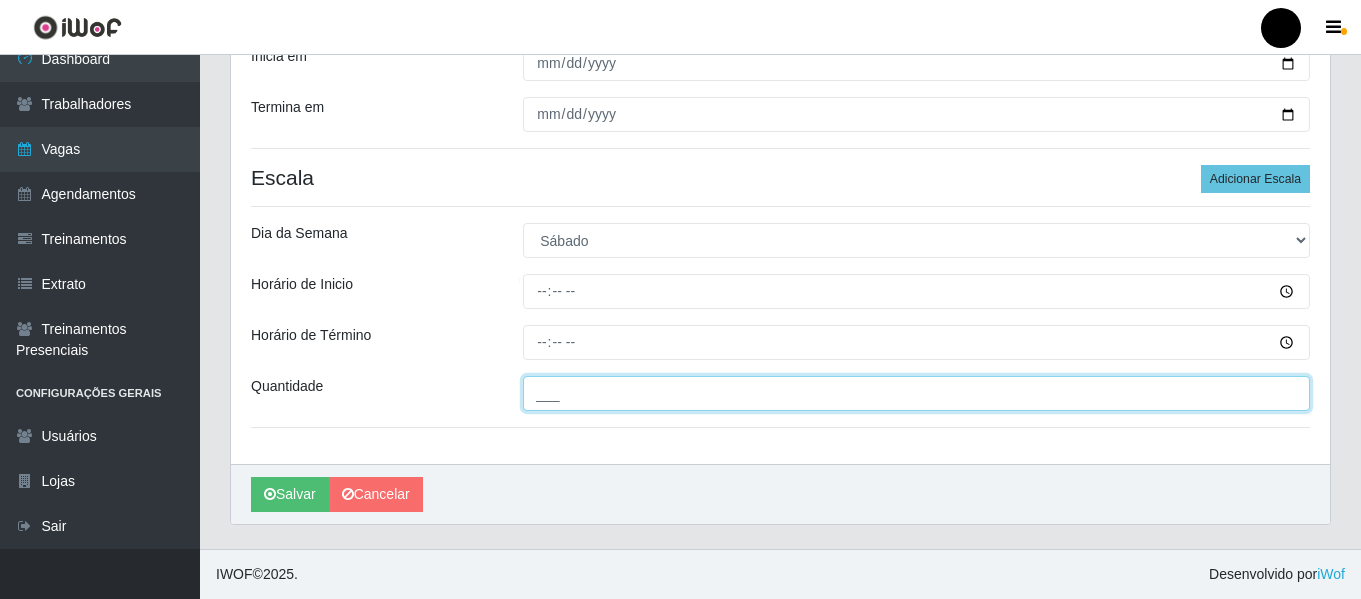 click on "___" at bounding box center [916, 393] 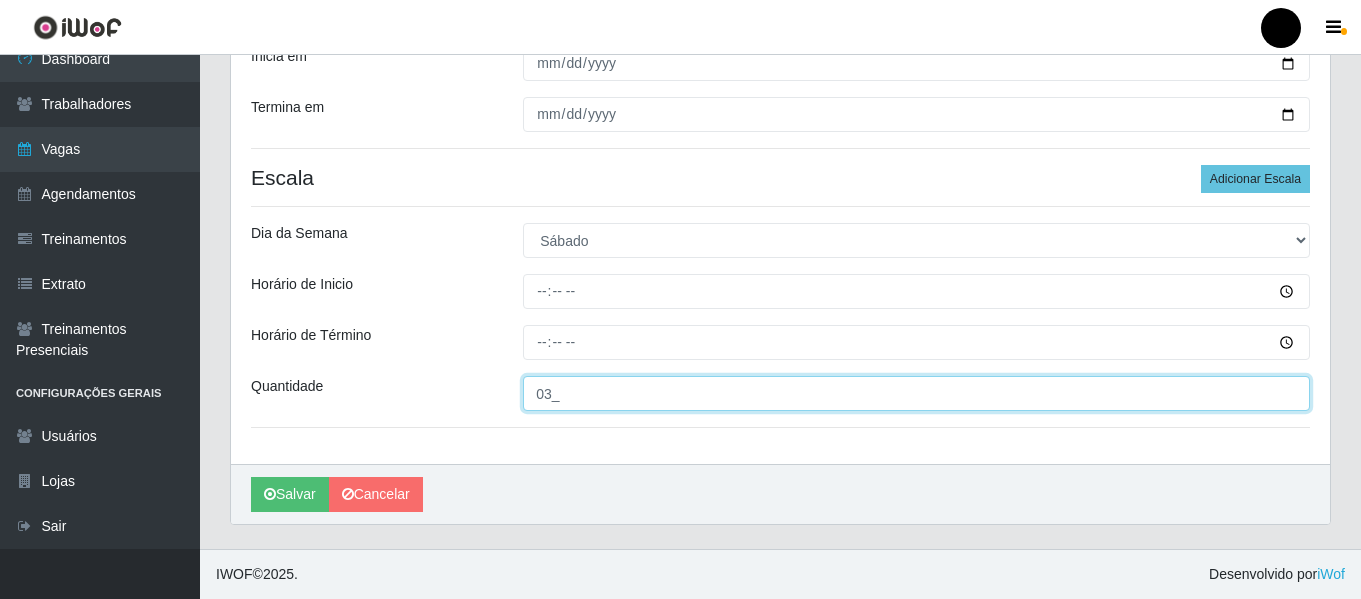 type on "03_" 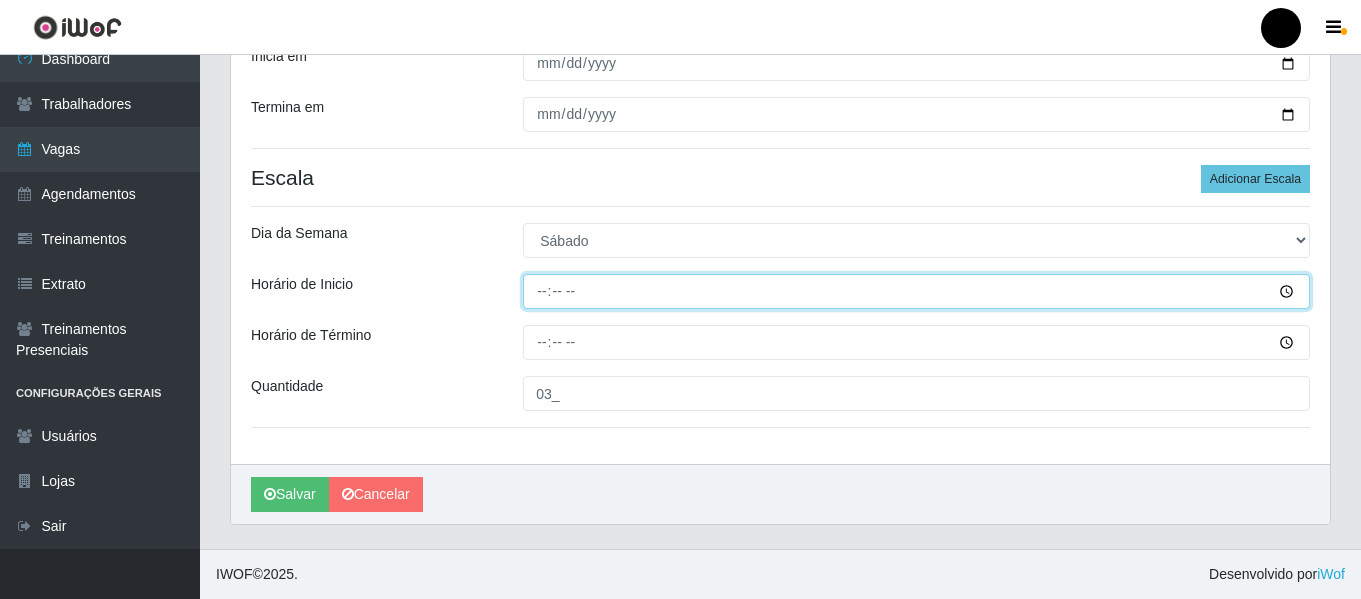 click on "Horário de Inicio" at bounding box center [916, 291] 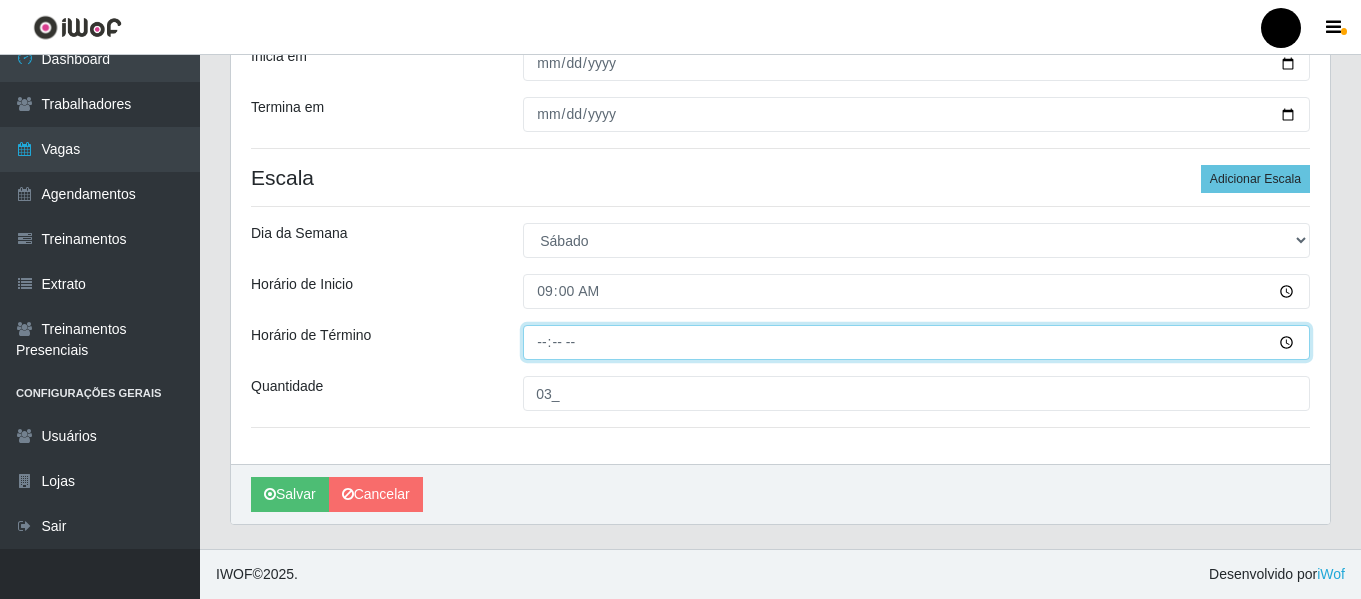 click on "Horário de Término" at bounding box center (916, 342) 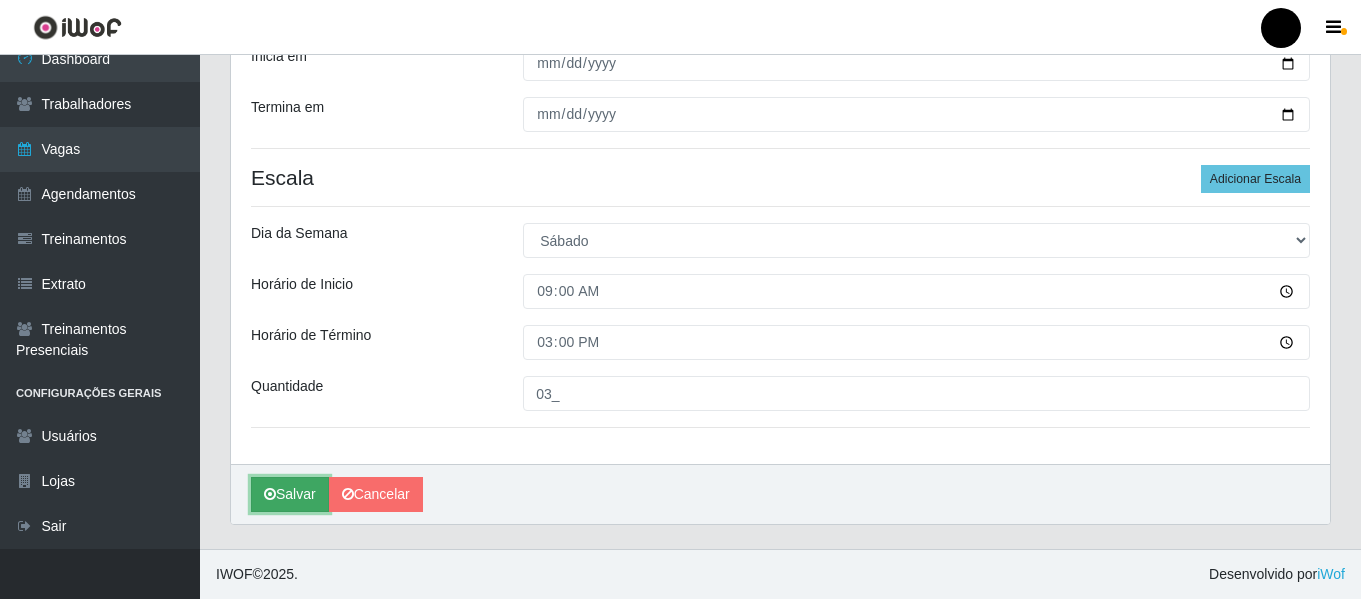 click on "Salvar" at bounding box center (290, 494) 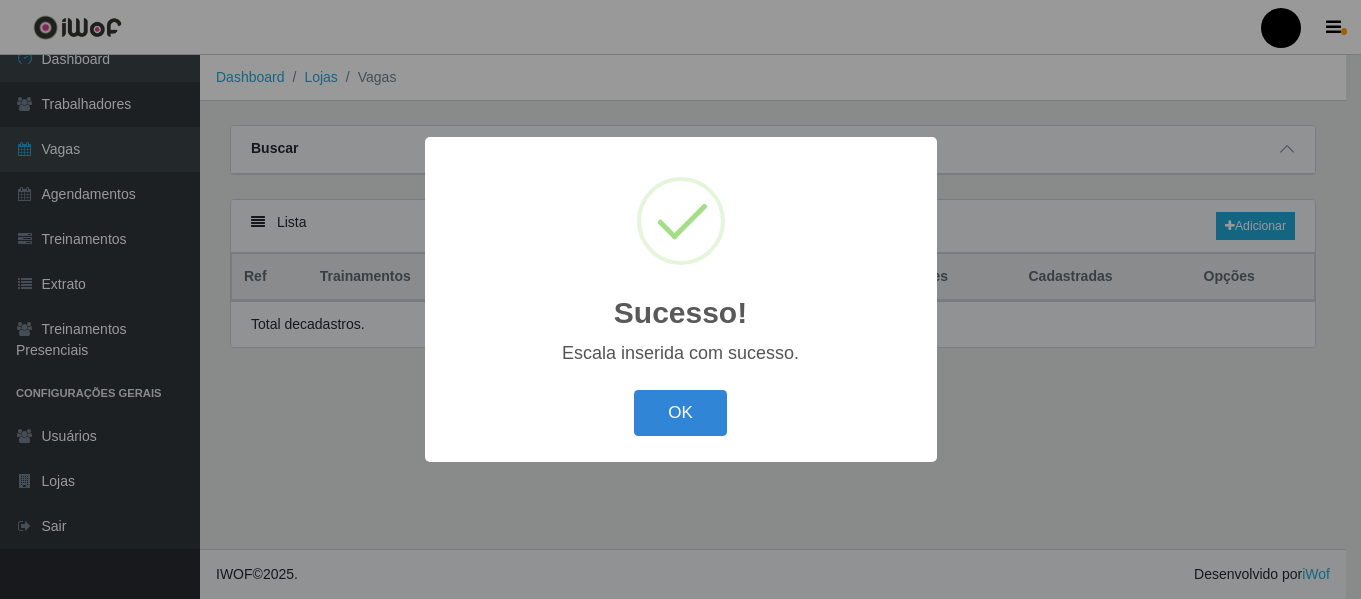 scroll, scrollTop: 0, scrollLeft: 0, axis: both 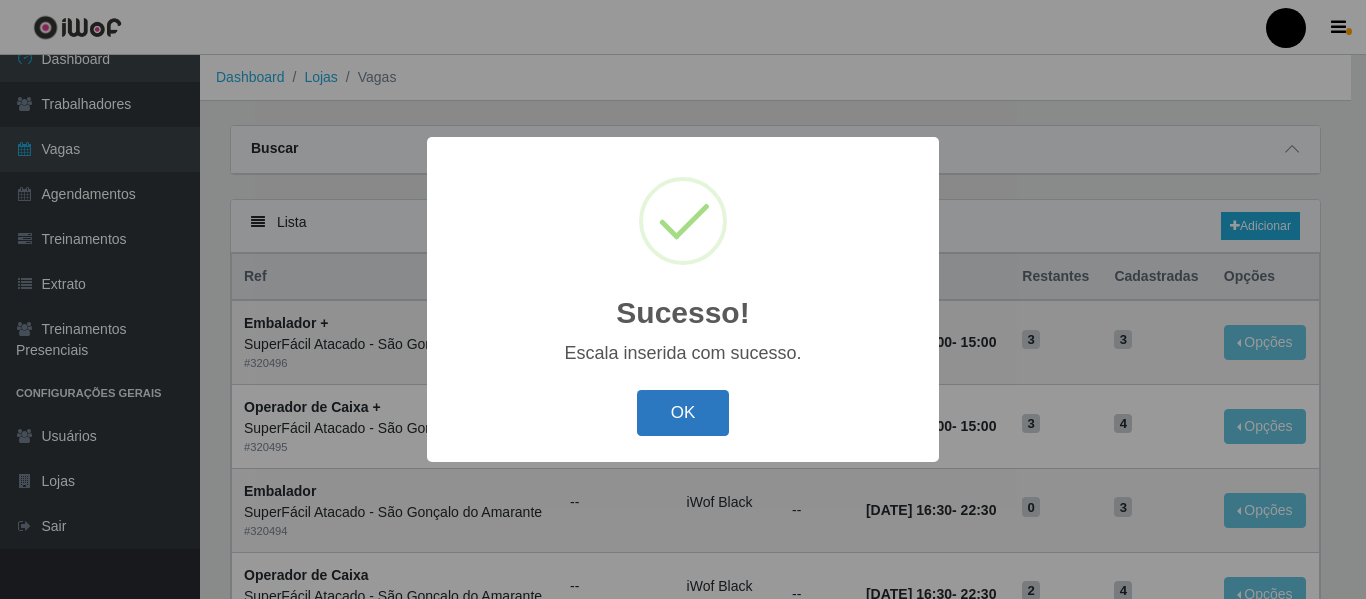 click on "OK" at bounding box center (683, 413) 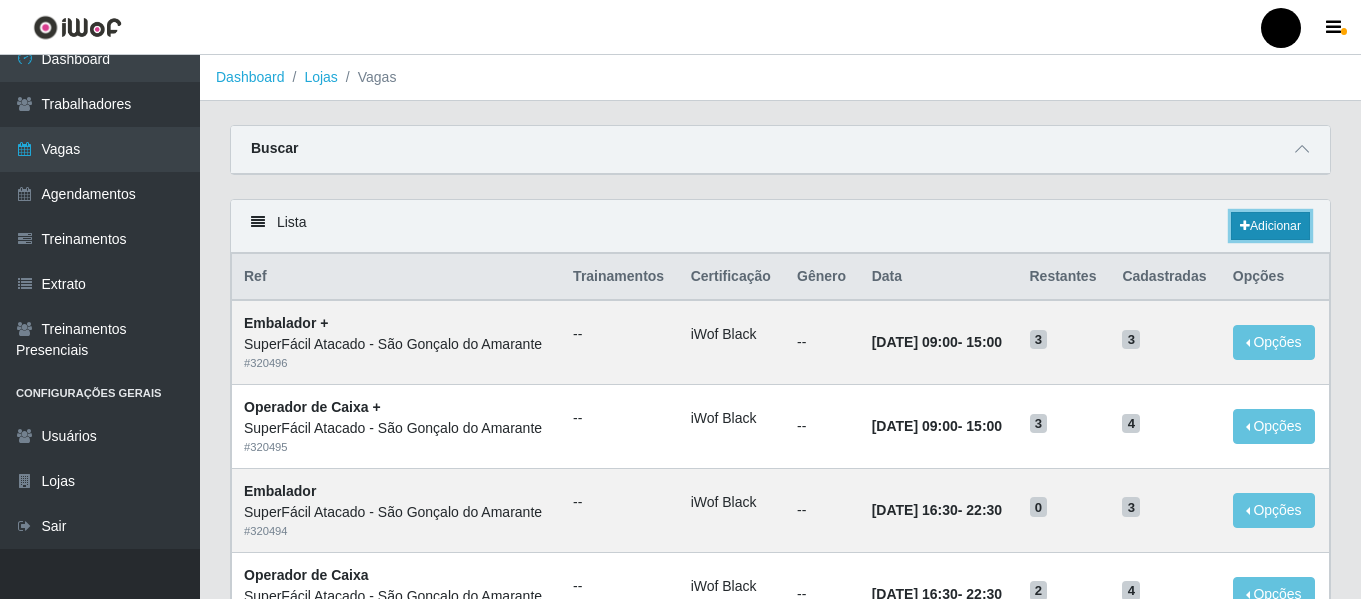click on "Adicionar" at bounding box center (1270, 226) 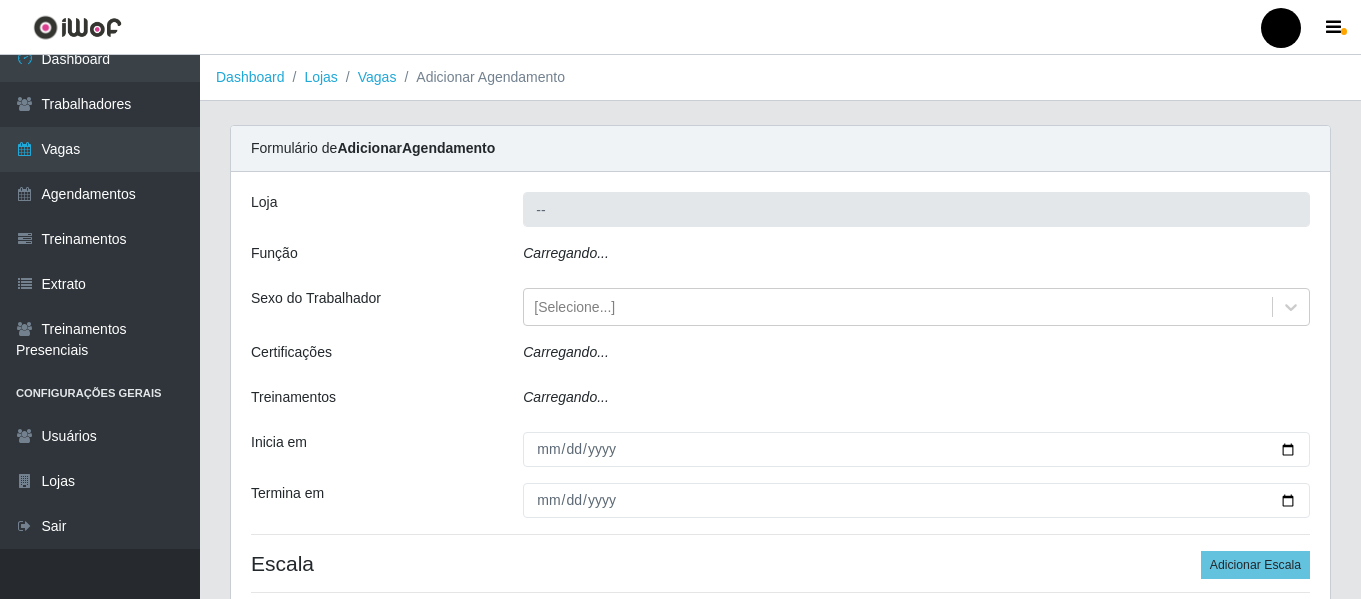 type on "SuperFácil Atacado - São Gonçalo do Amarante" 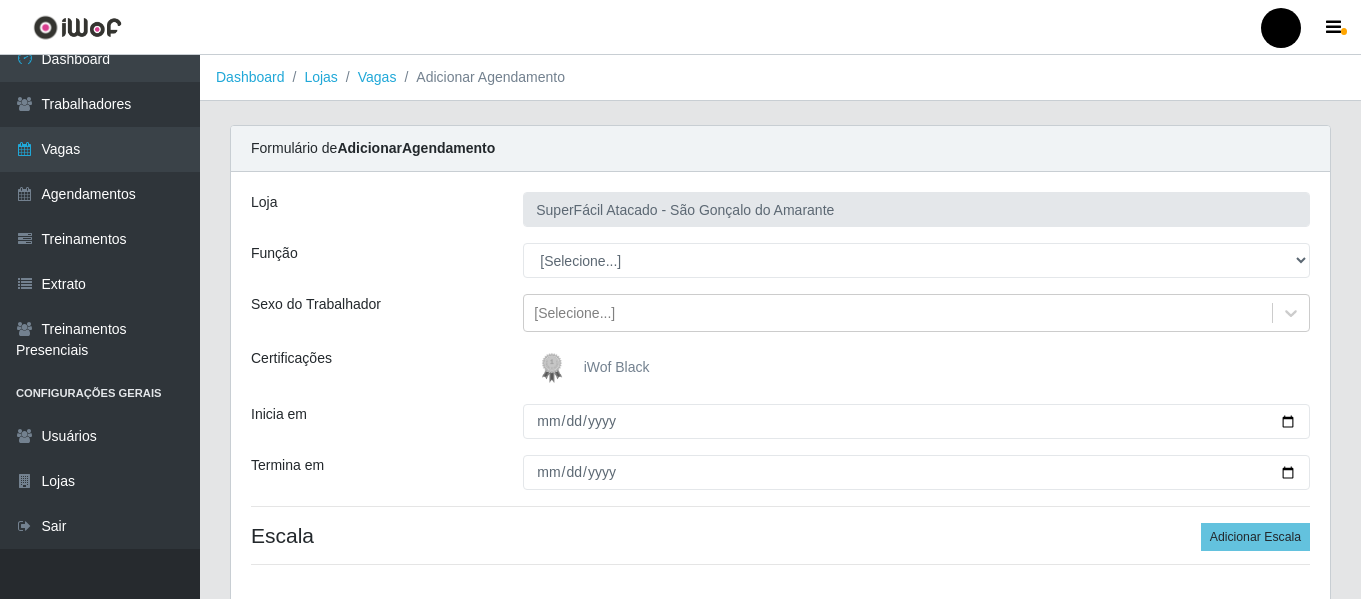 click on "iWof Black" at bounding box center [617, 367] 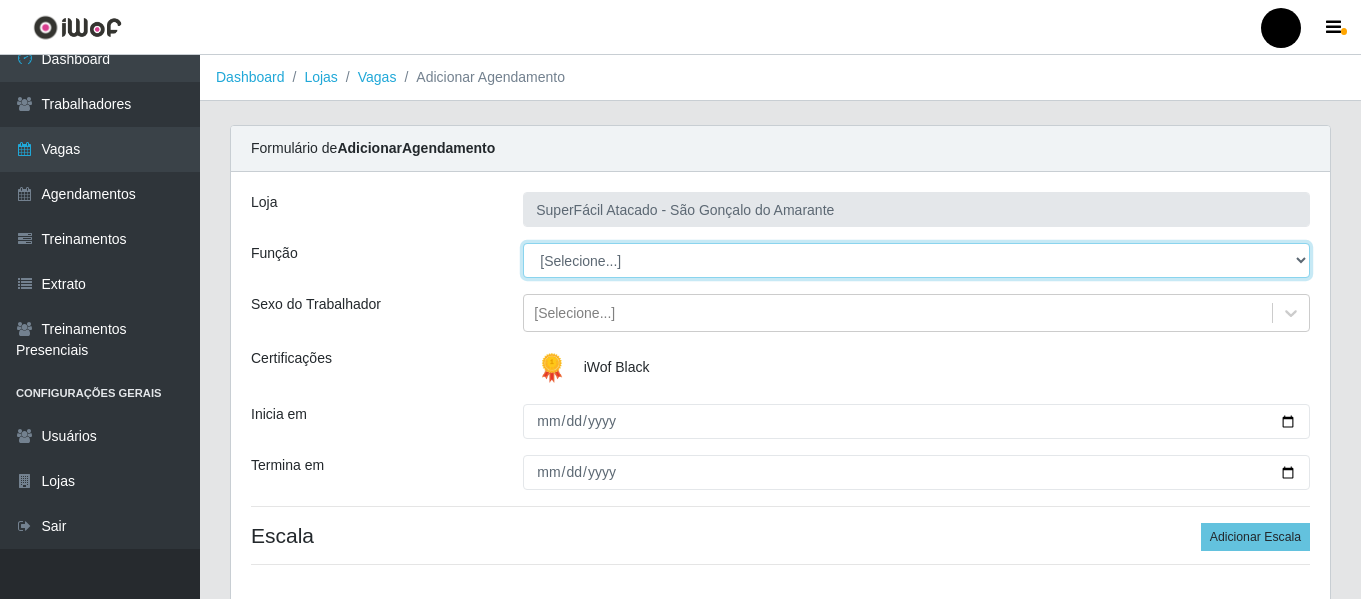click on "[Selecione...] Auxiliar de Estacionamento Auxiliar de Estacionamento + Auxiliar de Estacionamento ++ Balconista de Padaria  Balconista de Padaria + Embalador Embalador + Embalador ++ Operador de Caixa Operador de Caixa + Operador de Caixa ++ Repositor de Hortifruti Repositor de Hortifruti + Repositor de Hortifruti ++" at bounding box center (916, 260) 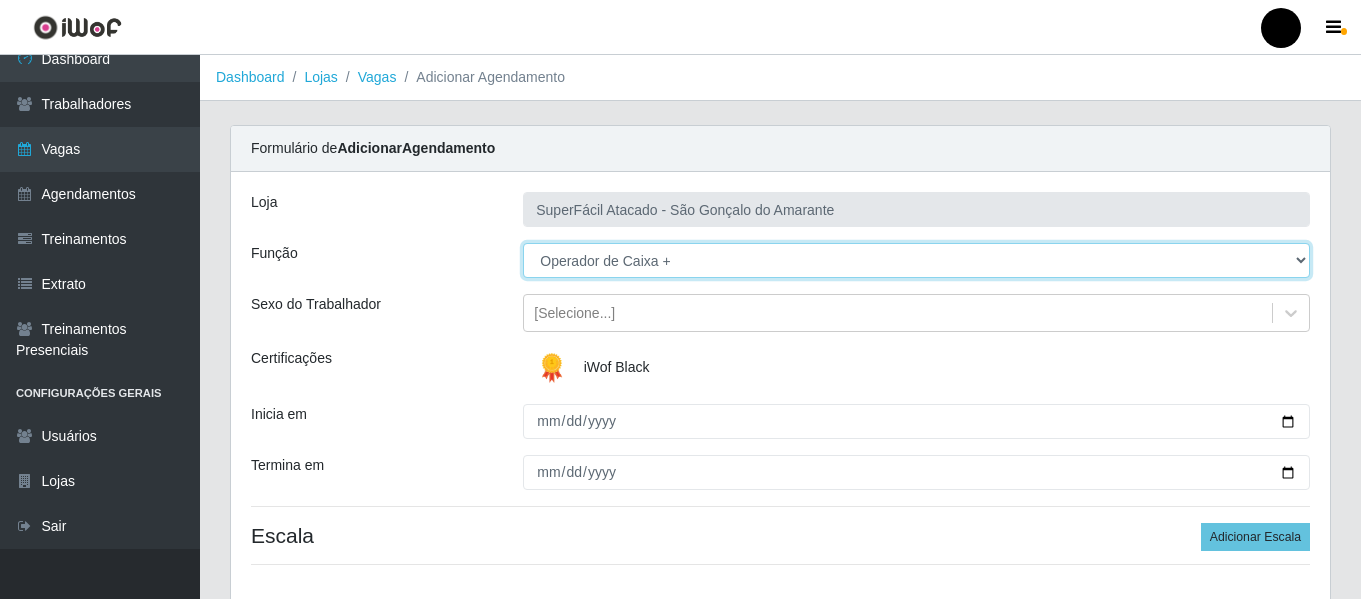 click on "[Selecione...] Auxiliar de Estacionamento Auxiliar de Estacionamento + Auxiliar de Estacionamento ++ Balconista de Padaria  Balconista de Padaria + Embalador Embalador + Embalador ++ Operador de Caixa Operador de Caixa + Operador de Caixa ++ Repositor de Hortifruti Repositor de Hortifruti + Repositor de Hortifruti ++" at bounding box center [916, 260] 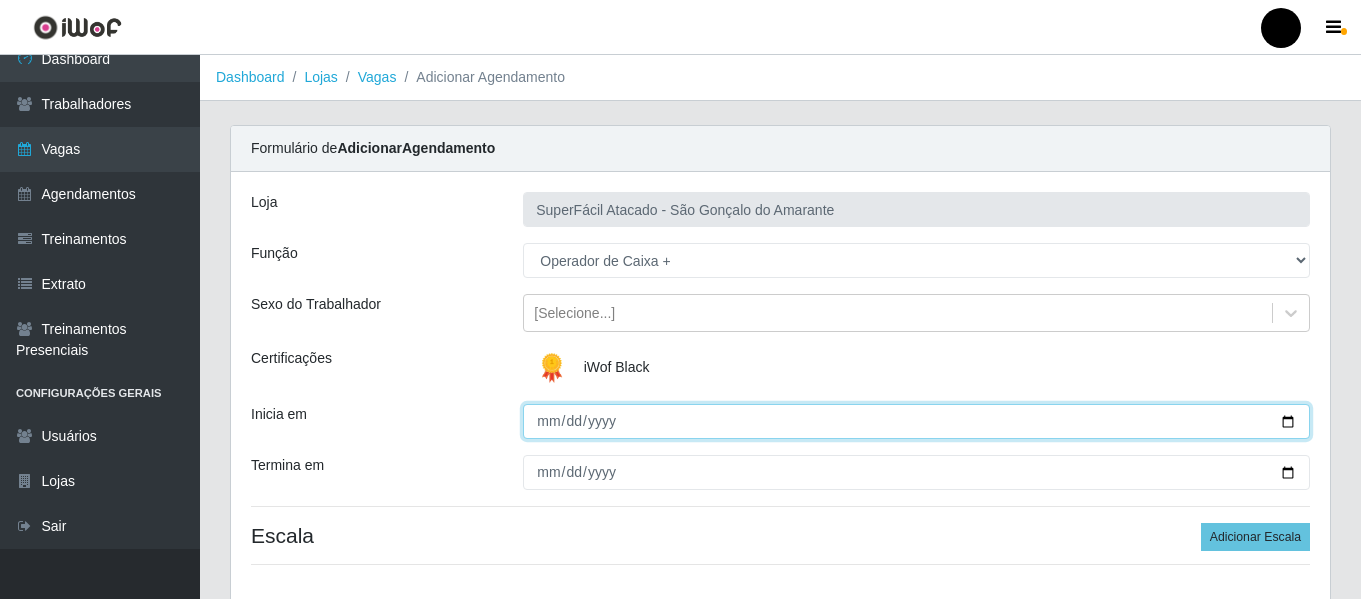 click on "Inicia em" at bounding box center [916, 421] 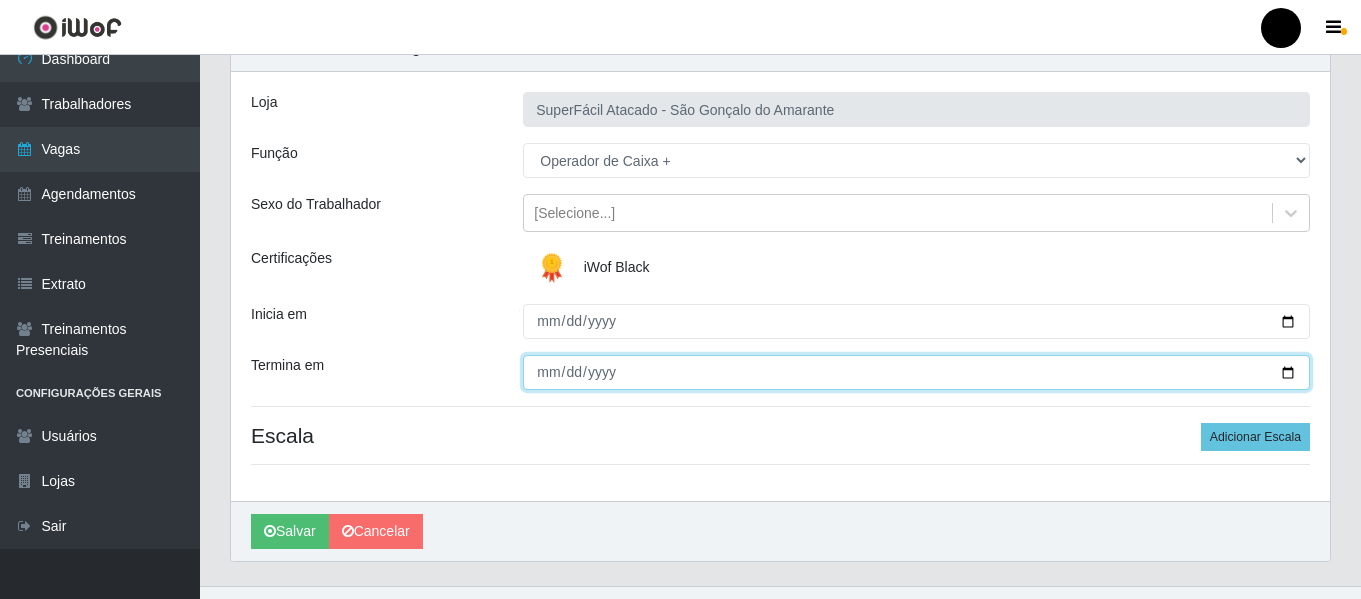 click on "Termina em" at bounding box center [916, 372] 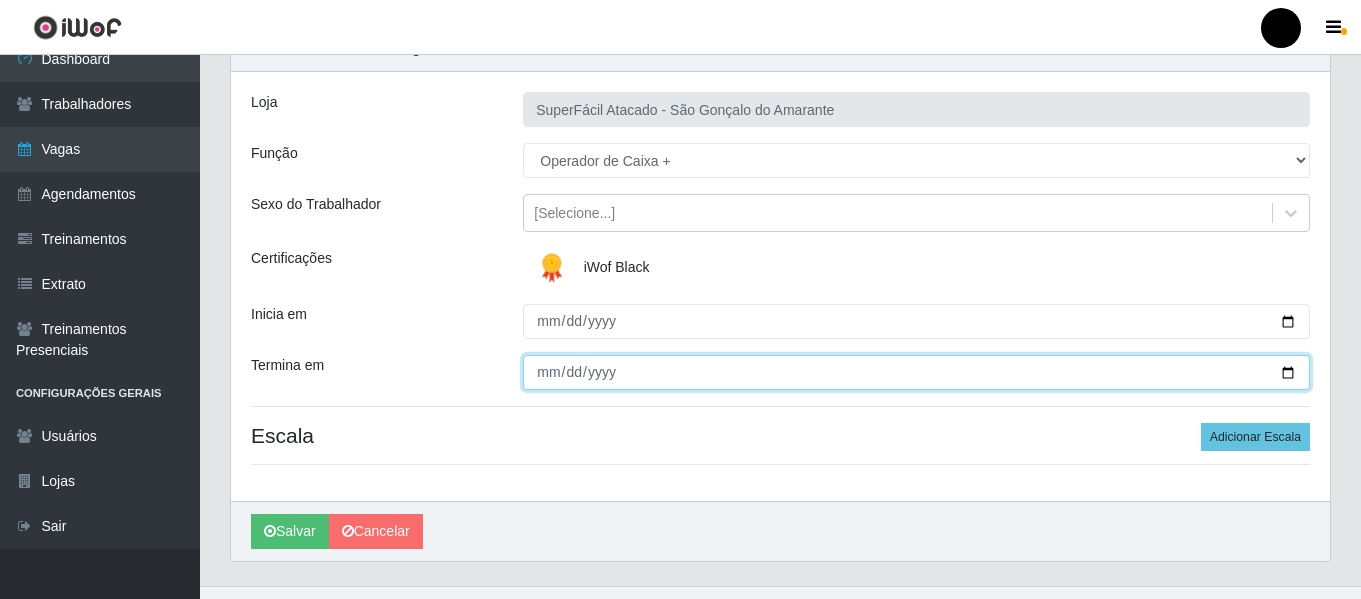 type on "2025-07-19" 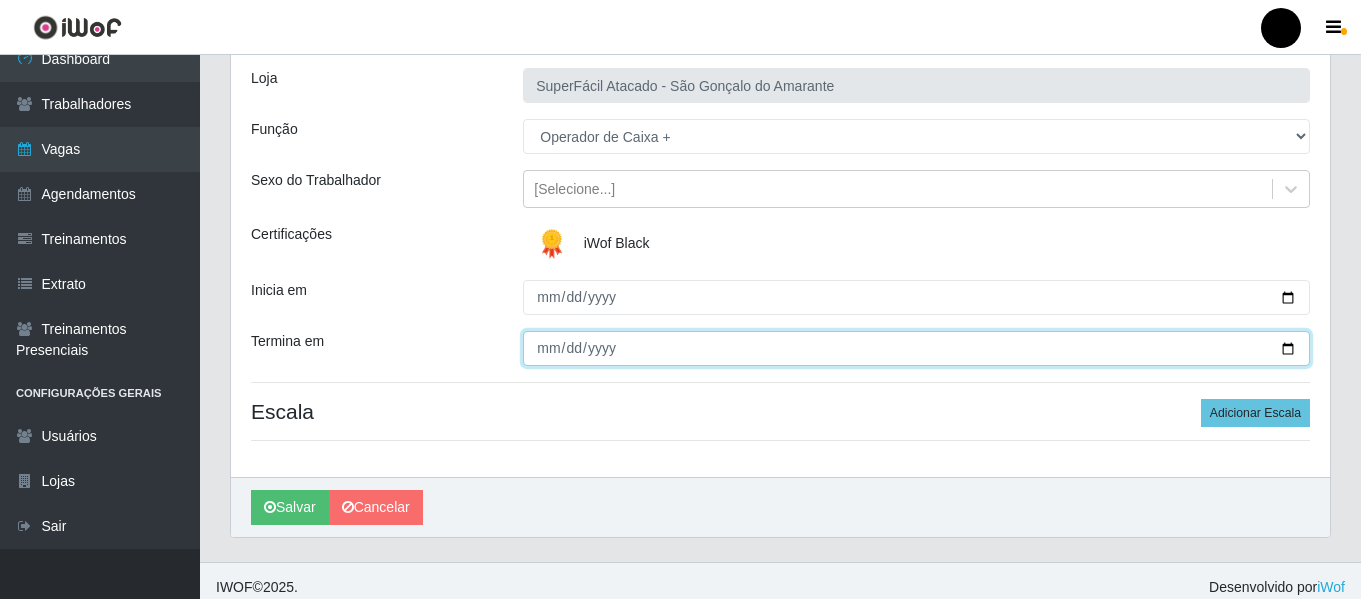 scroll, scrollTop: 137, scrollLeft: 0, axis: vertical 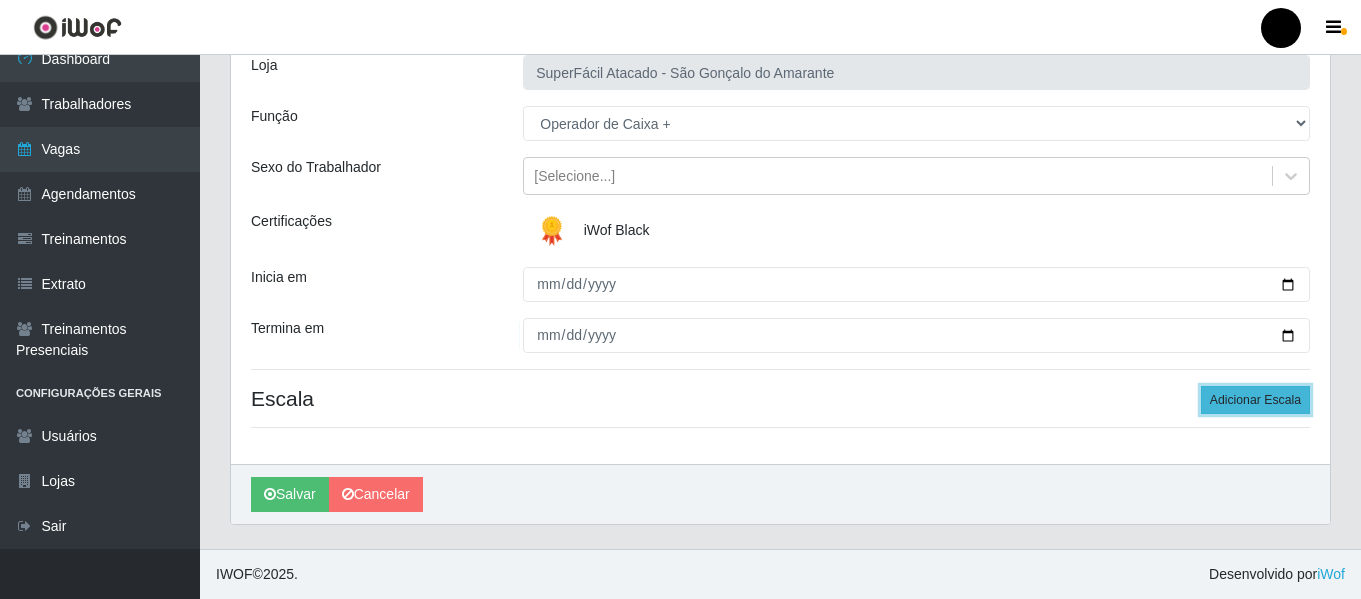 click on "Adicionar Escala" at bounding box center (1255, 400) 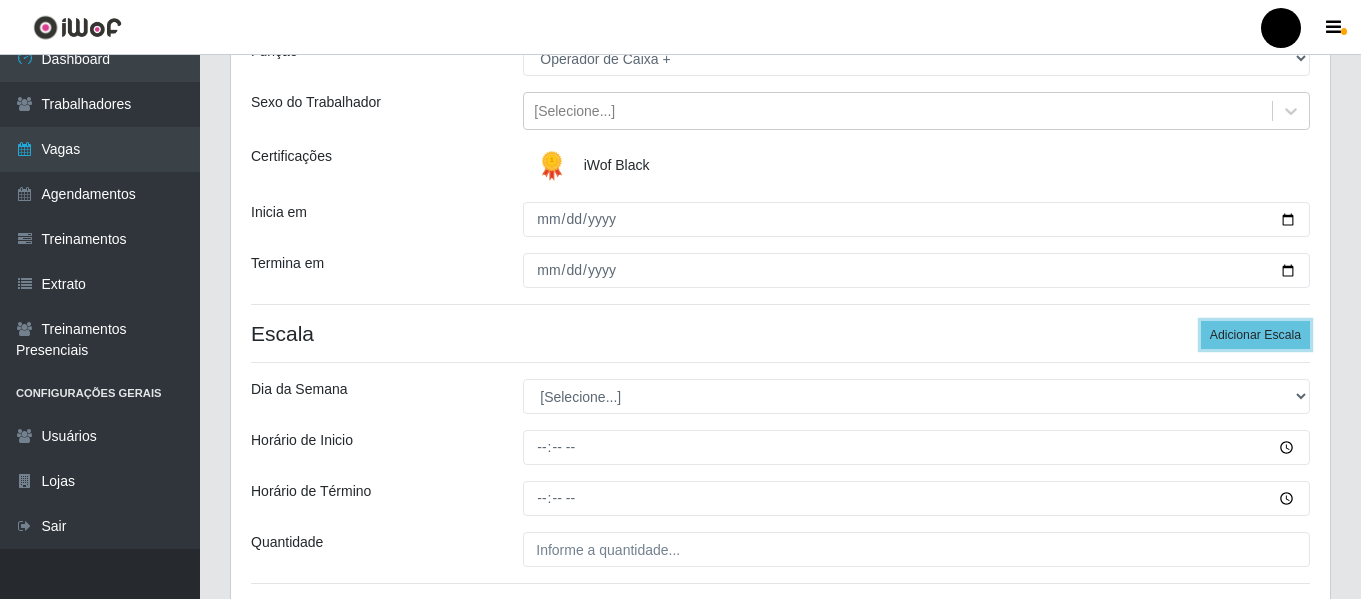 scroll, scrollTop: 237, scrollLeft: 0, axis: vertical 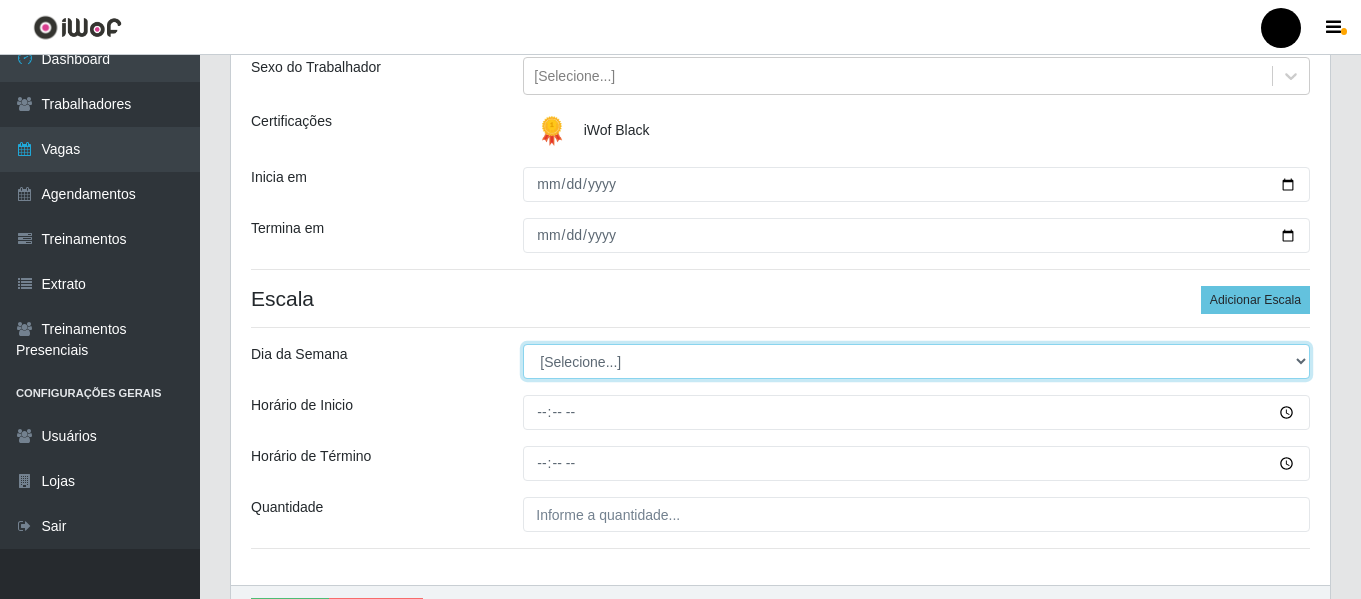 click on "[Selecione...] Segunda Terça Quarta Quinta Sexta Sábado Domingo" at bounding box center (916, 361) 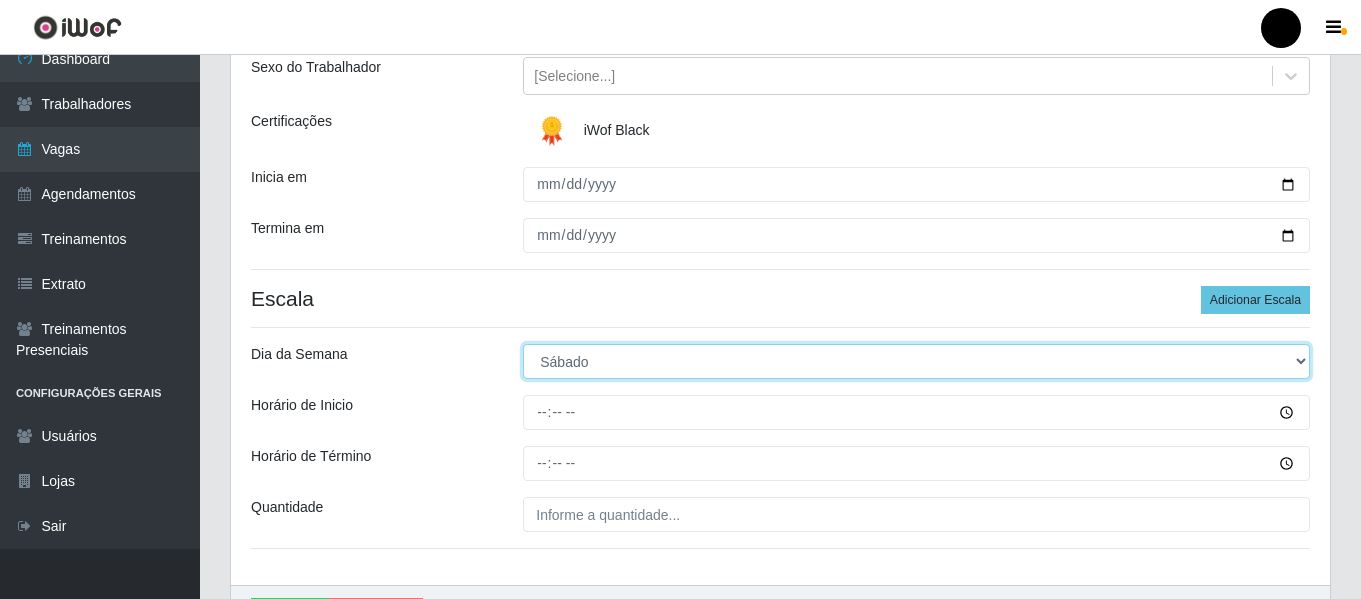 click on "[Selecione...] Segunda Terça Quarta Quinta Sexta Sábado Domingo" at bounding box center (916, 361) 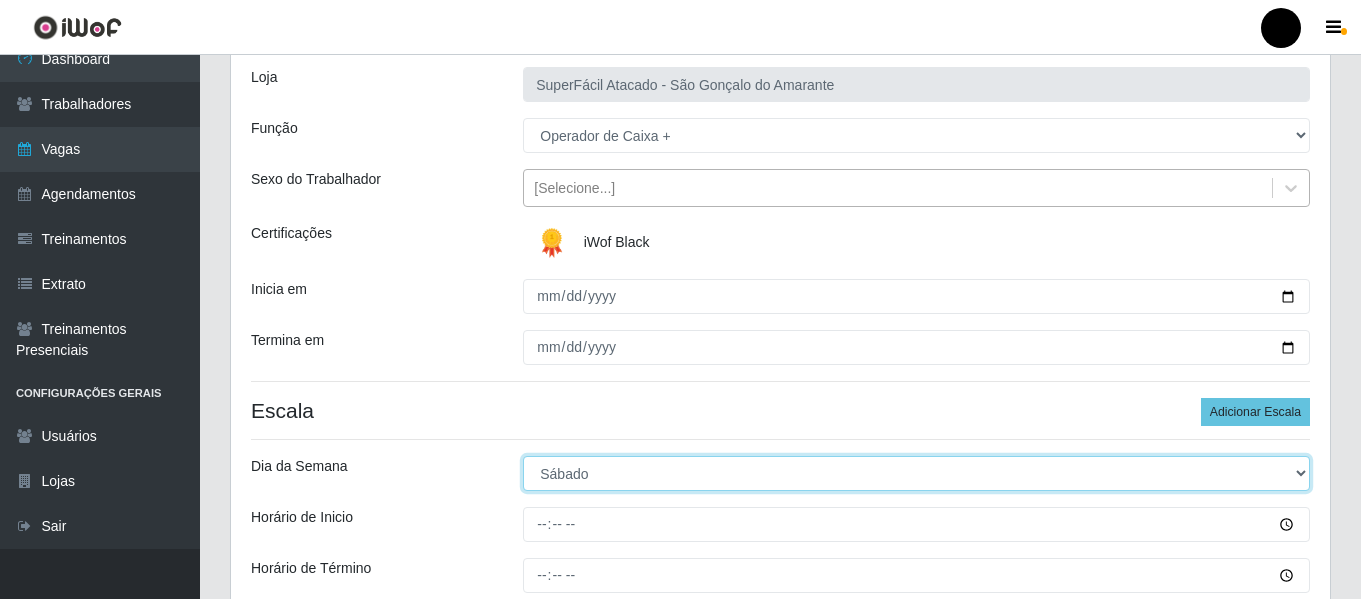 scroll, scrollTop: 337, scrollLeft: 0, axis: vertical 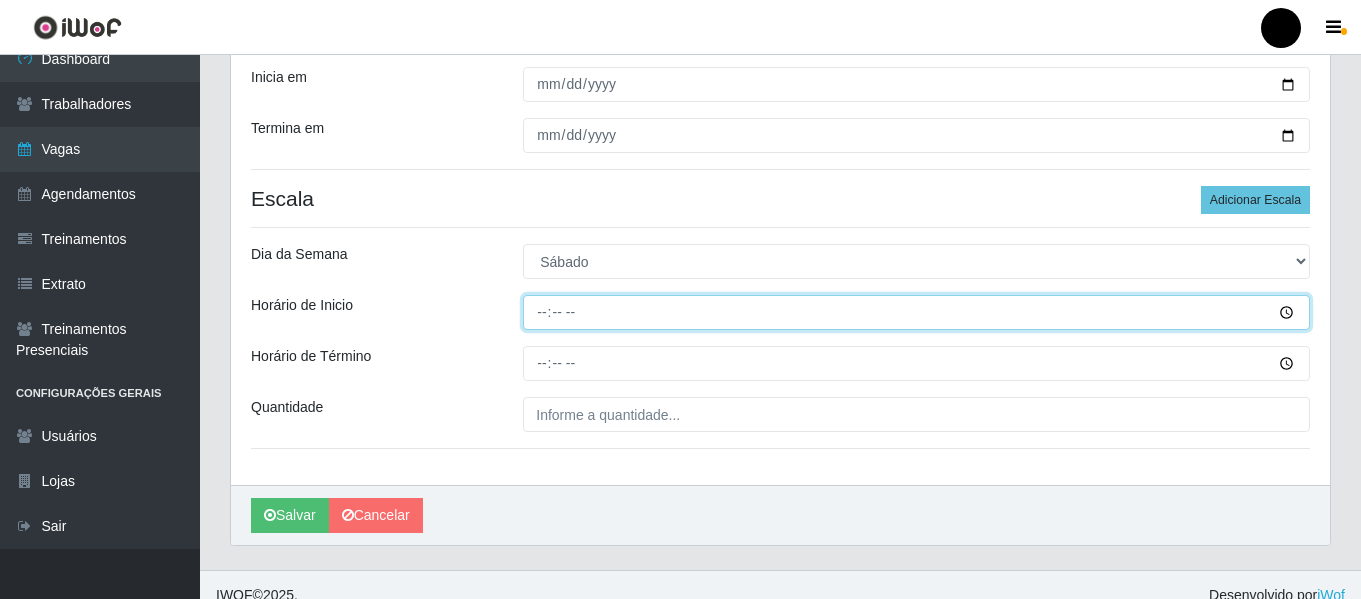 click on "Horário de Inicio" at bounding box center [916, 312] 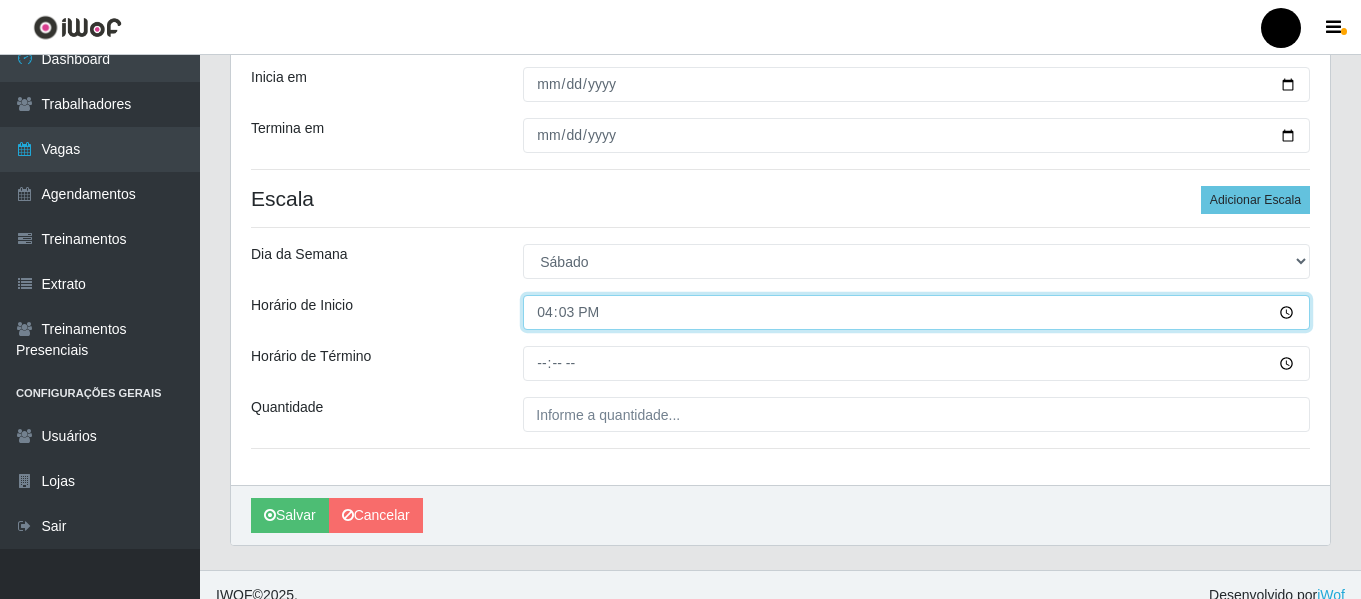 type on "16:30" 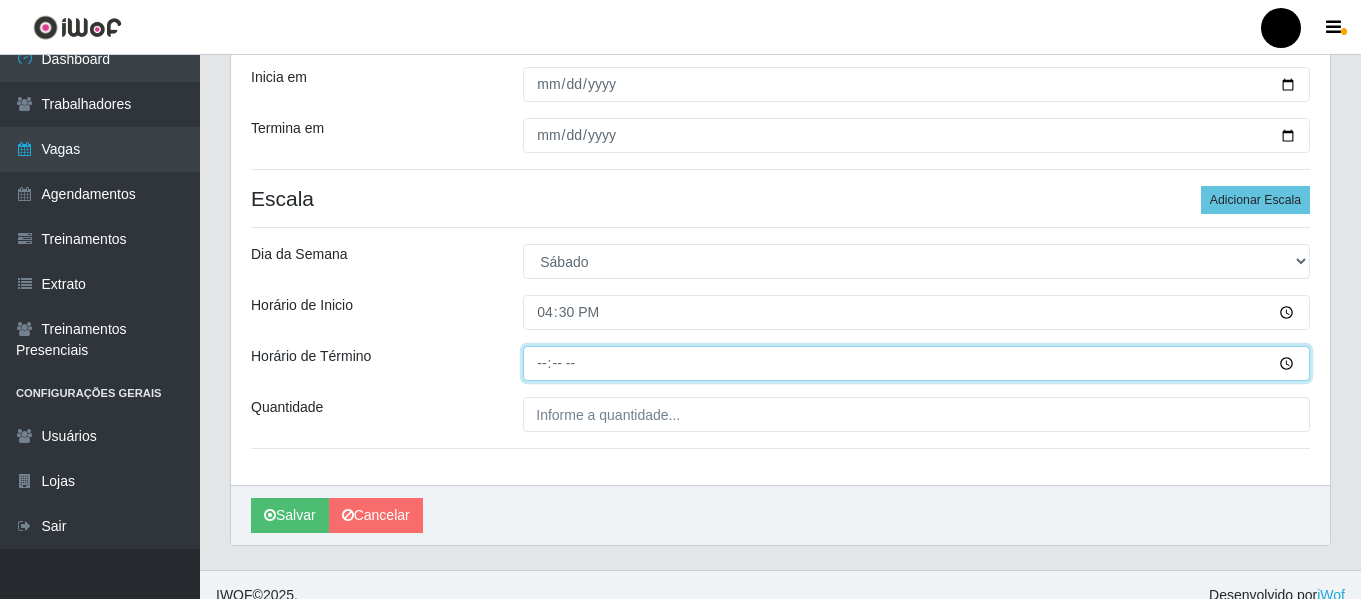 click on "Horário de Término" at bounding box center [916, 363] 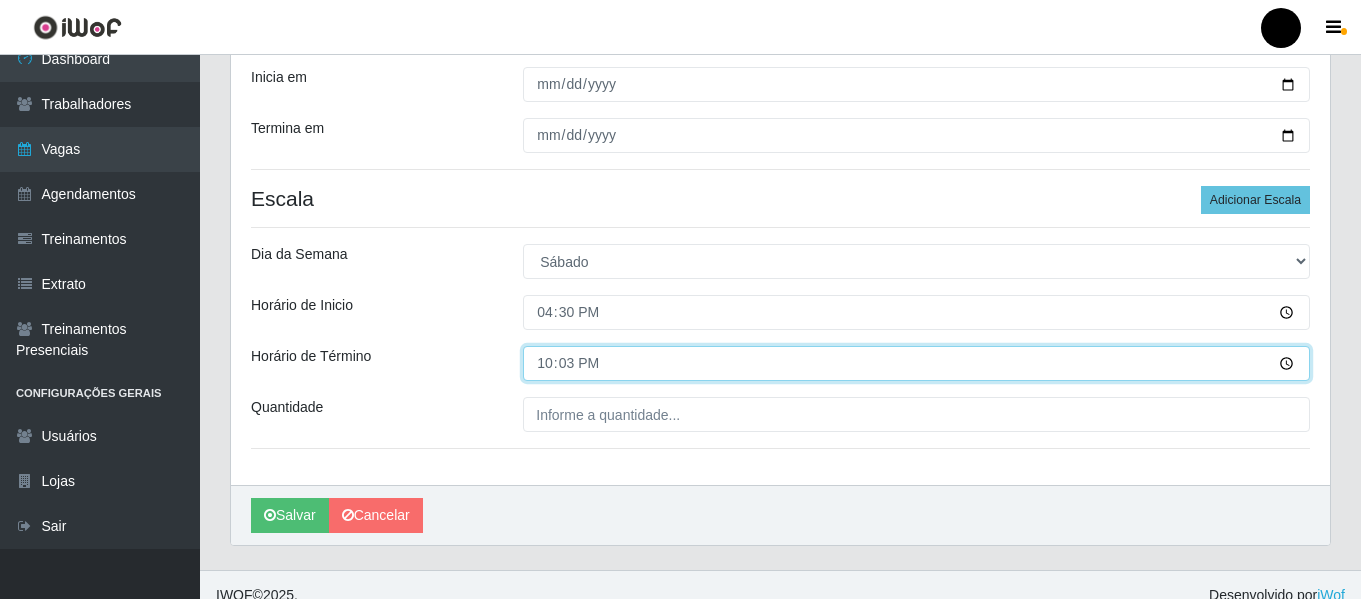 type on "22:30" 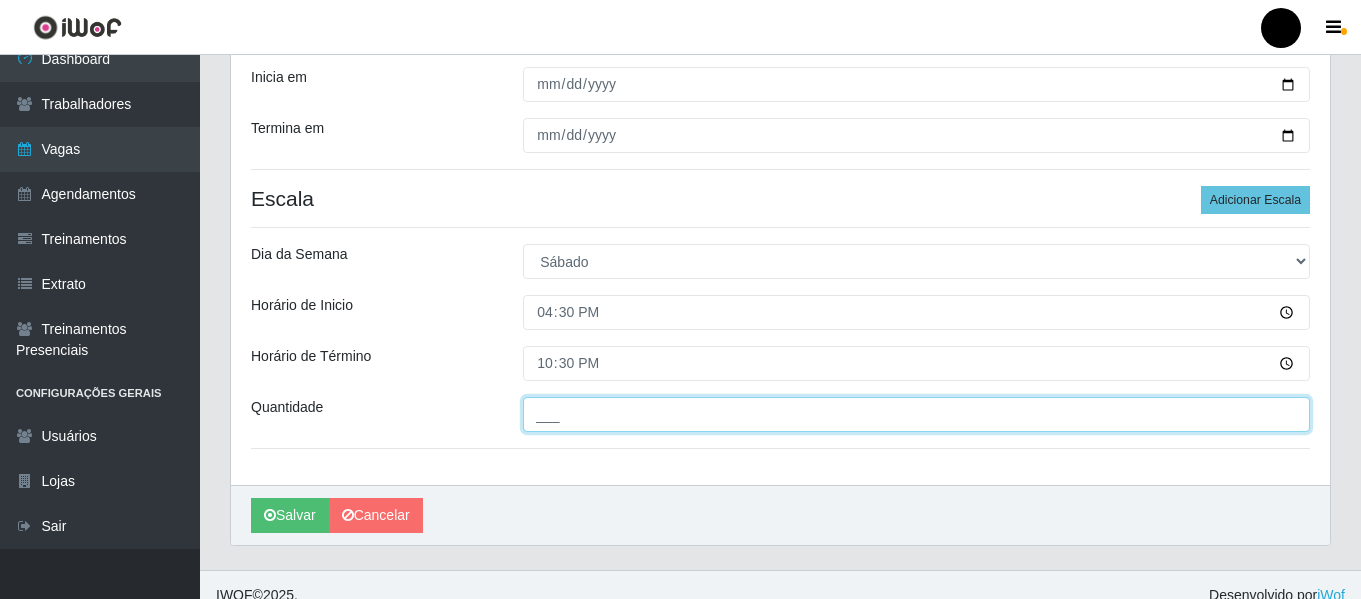 click on "___" at bounding box center (916, 414) 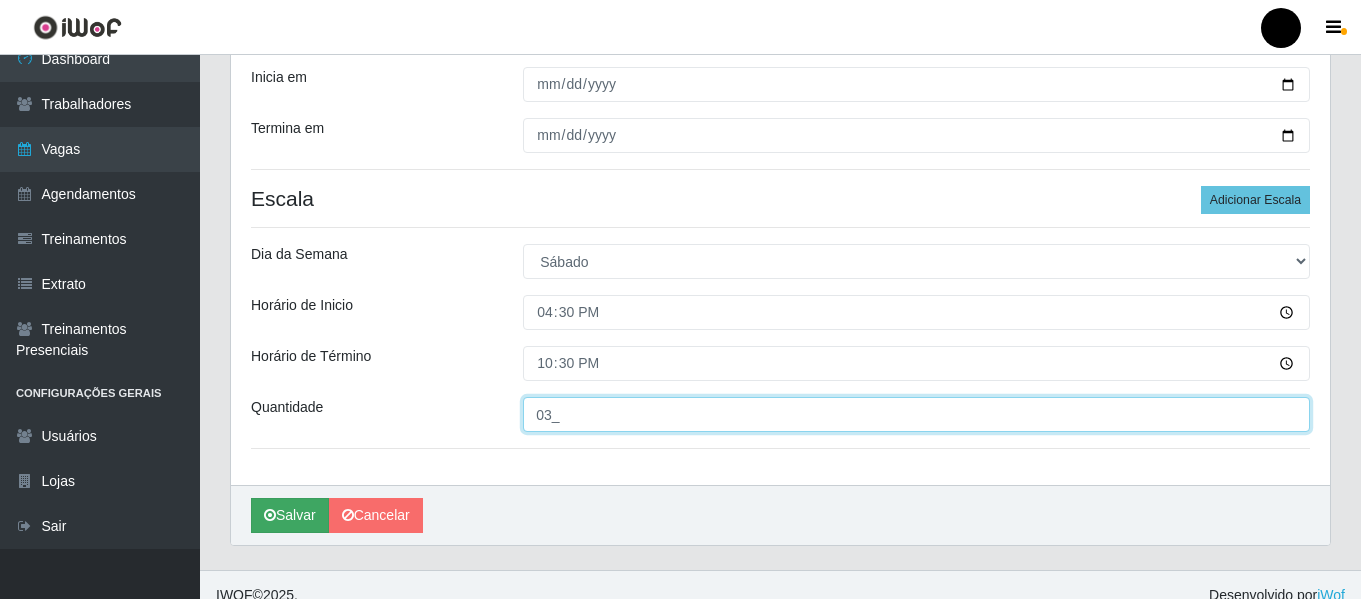 type on "03_" 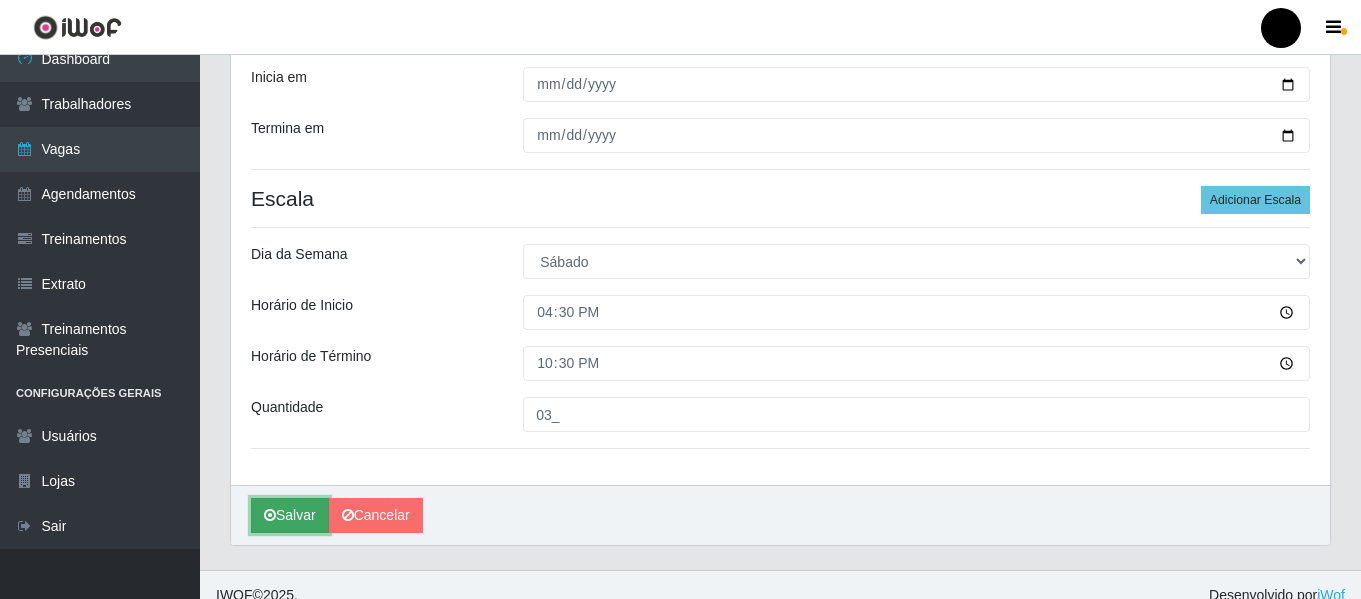 click at bounding box center [270, 515] 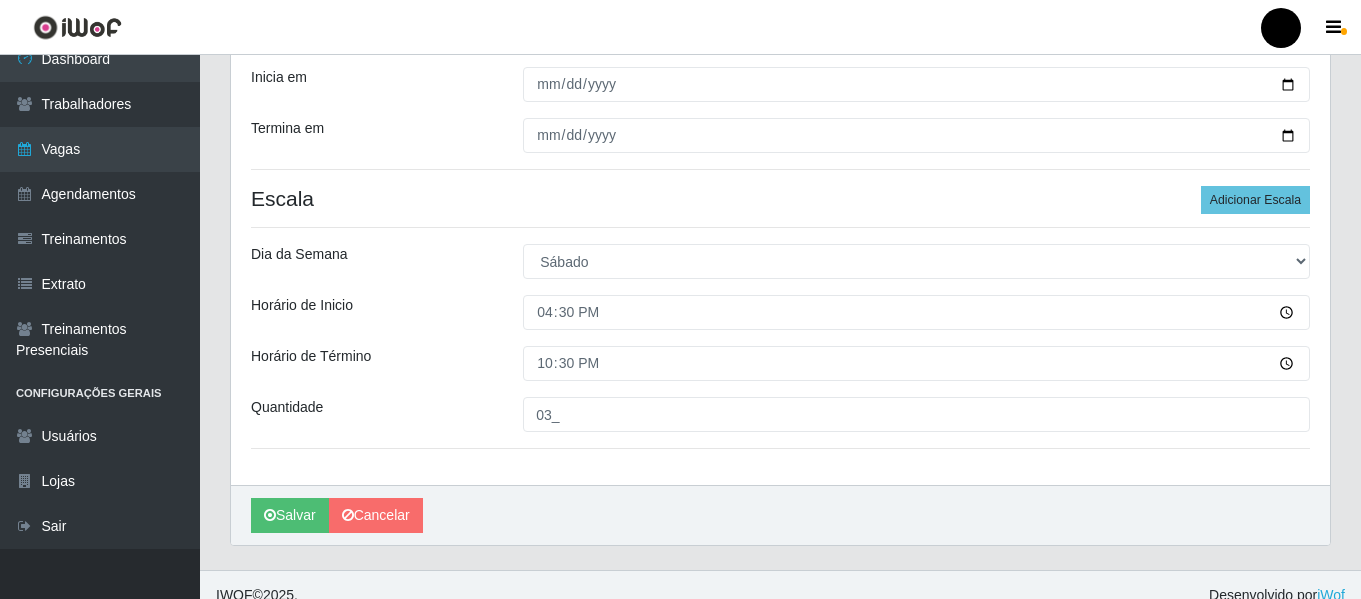 scroll, scrollTop: 0, scrollLeft: 0, axis: both 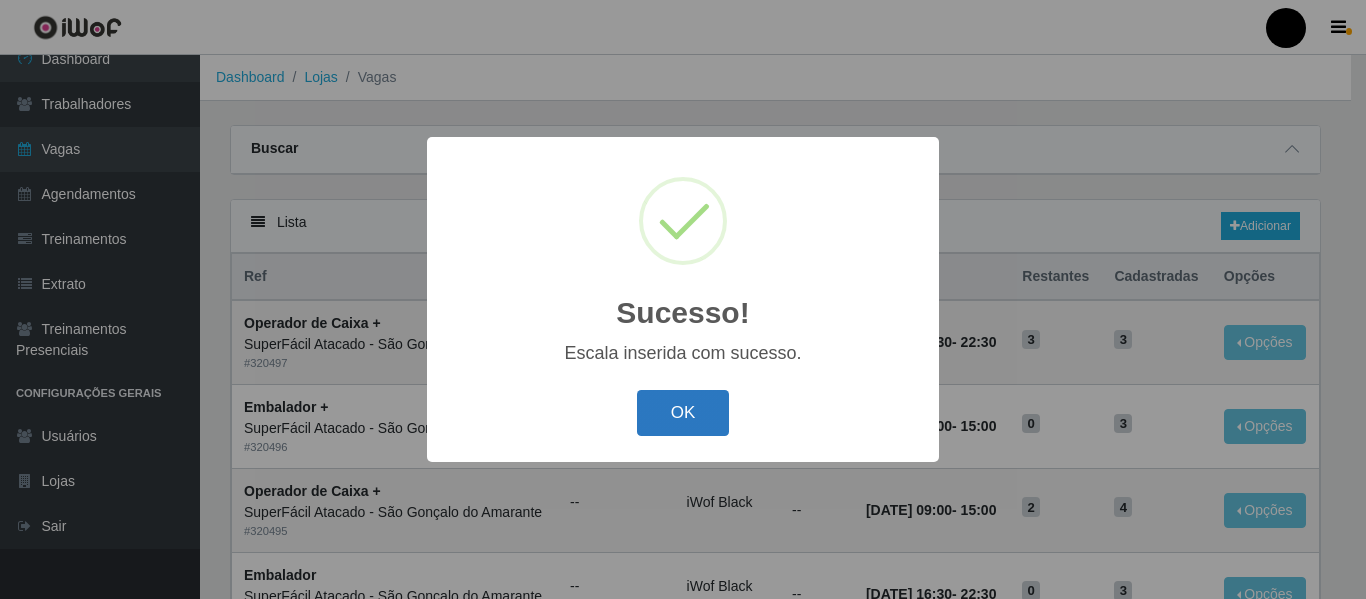 click on "OK" at bounding box center (683, 413) 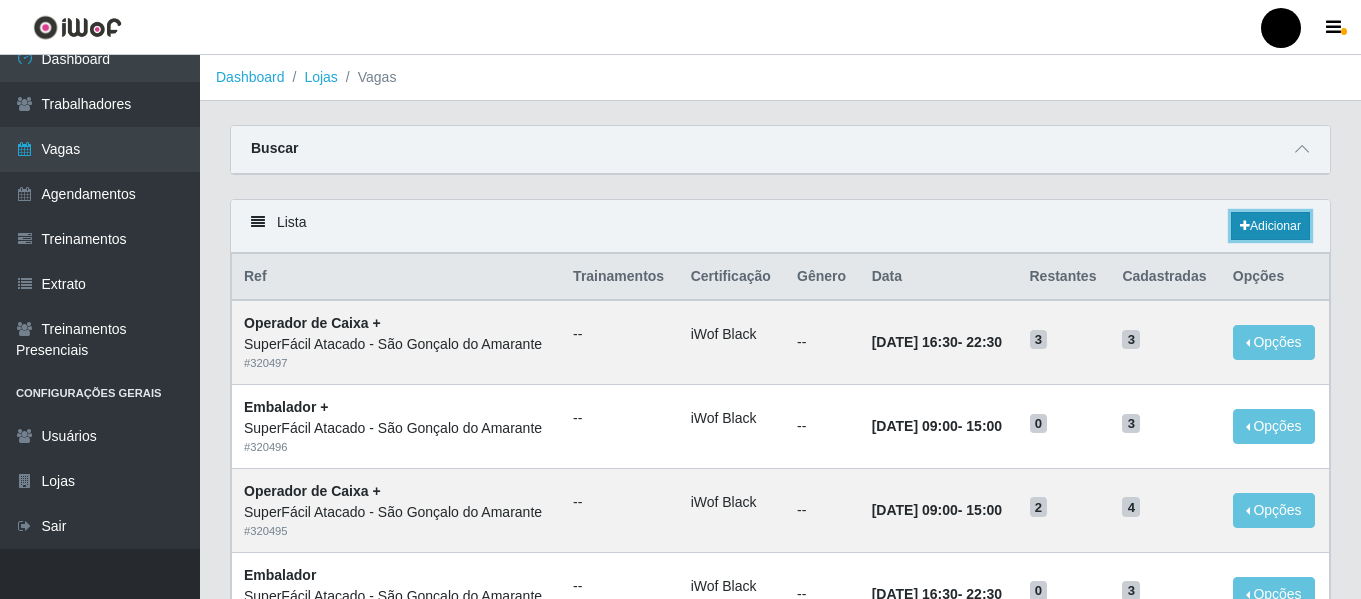click on "Adicionar" at bounding box center (1270, 226) 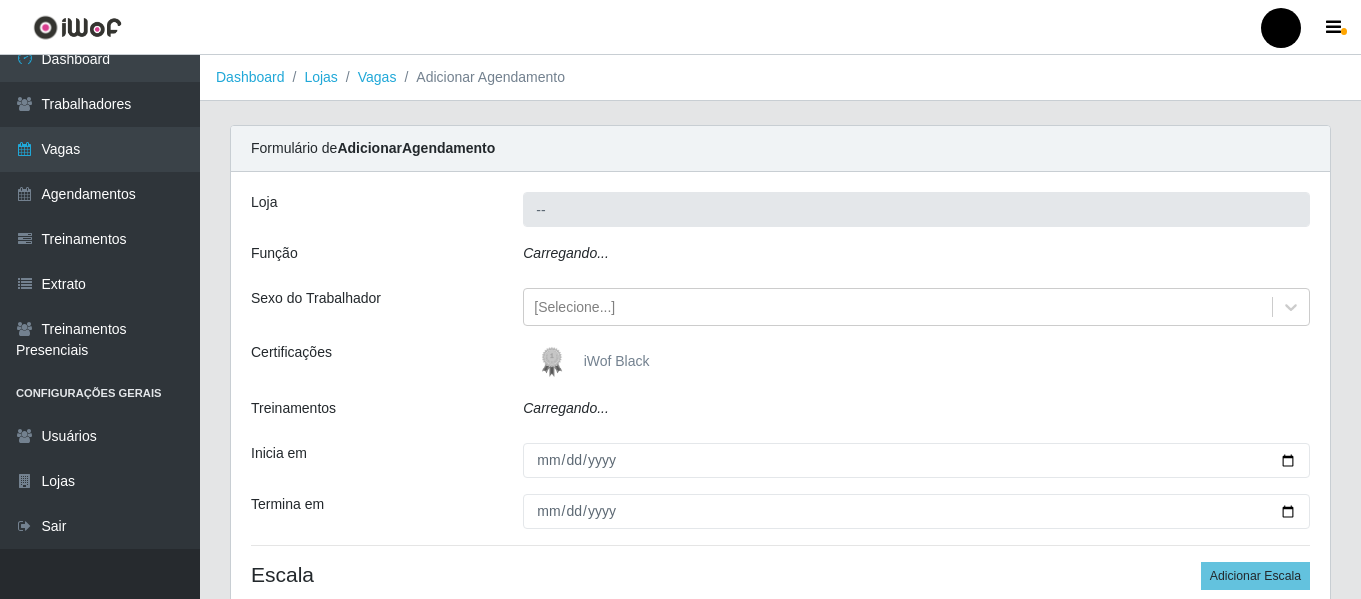 type on "SuperFácil Atacado - São Gonçalo do Amarante" 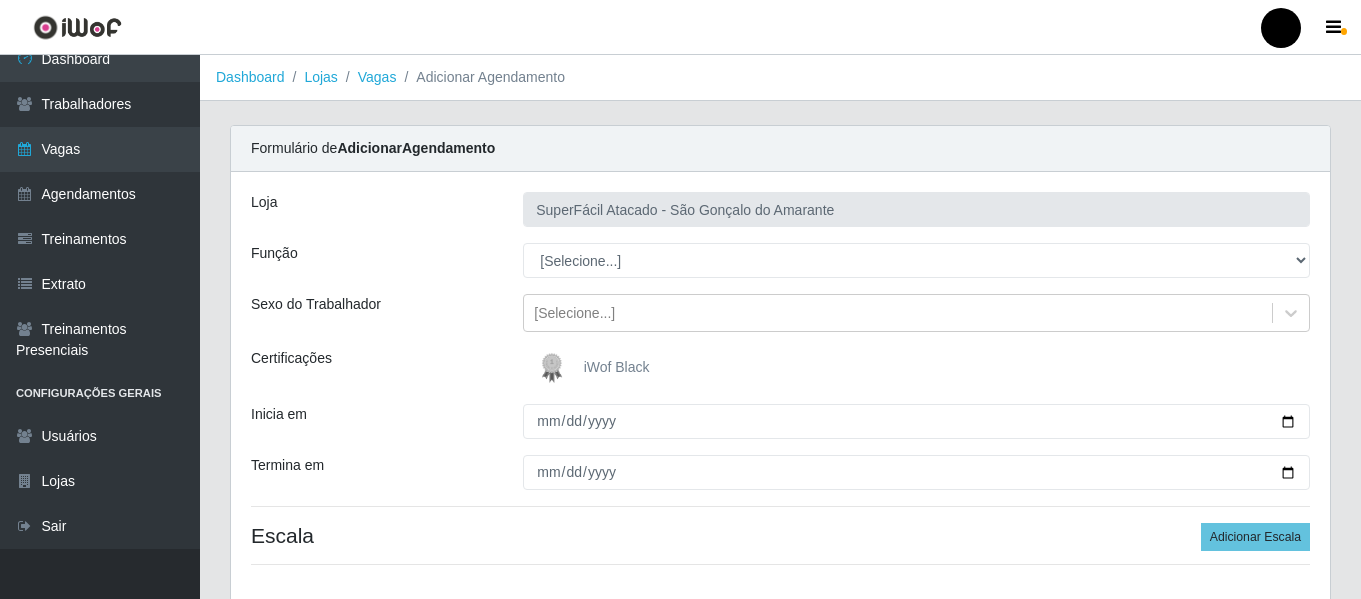 click on "iWof Black" at bounding box center [617, 367] 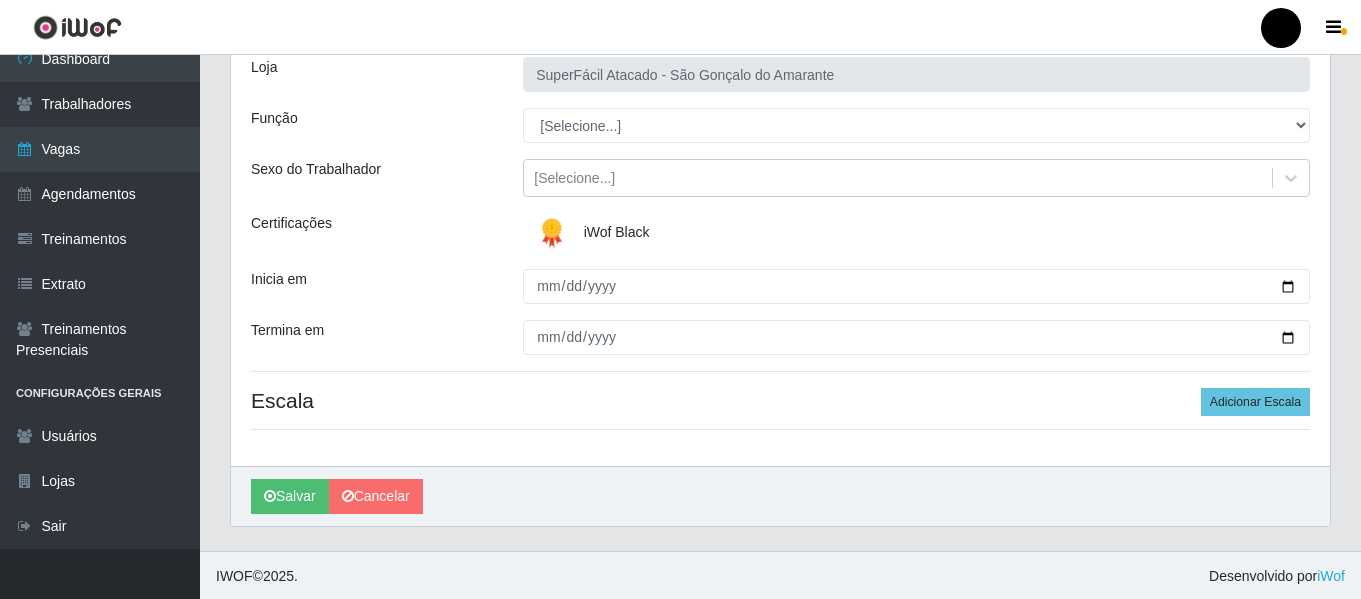 scroll, scrollTop: 137, scrollLeft: 0, axis: vertical 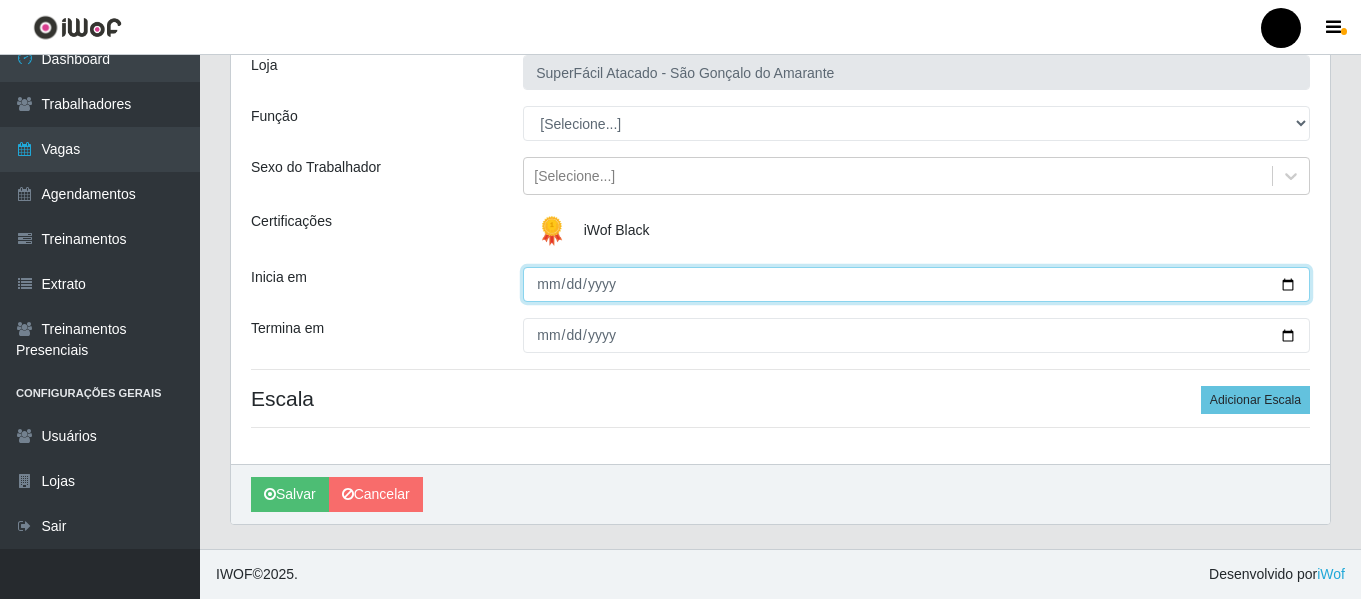 click on "Inicia em" at bounding box center [916, 284] 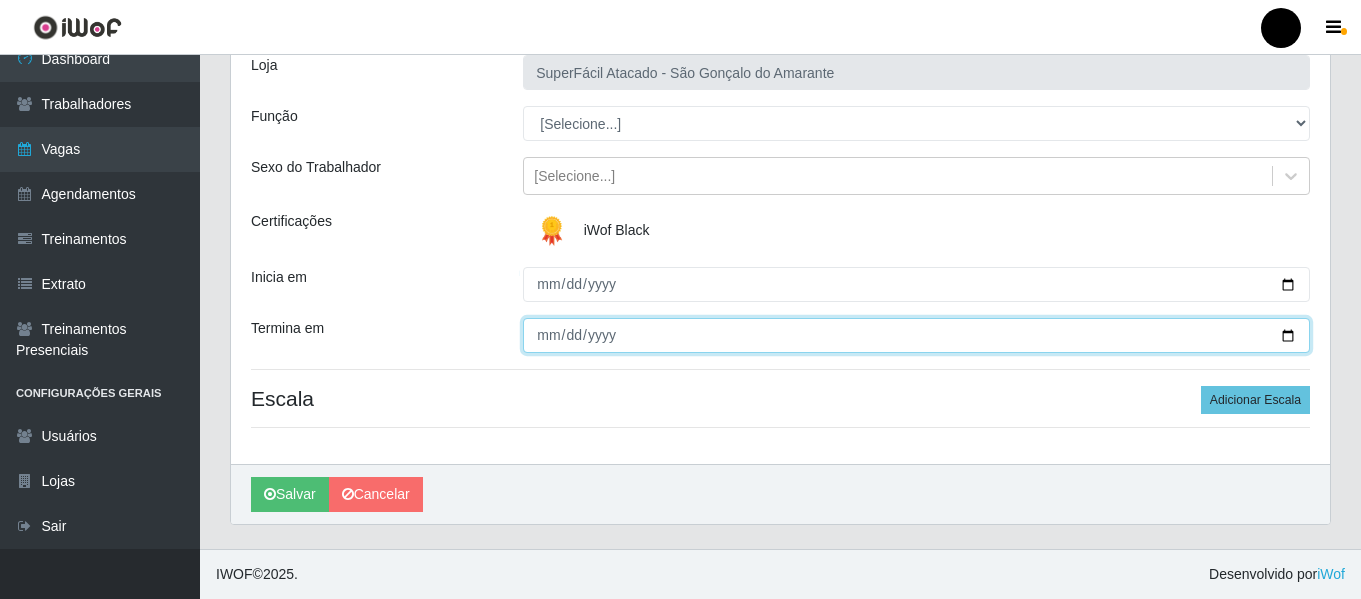click on "Termina em" at bounding box center (916, 335) 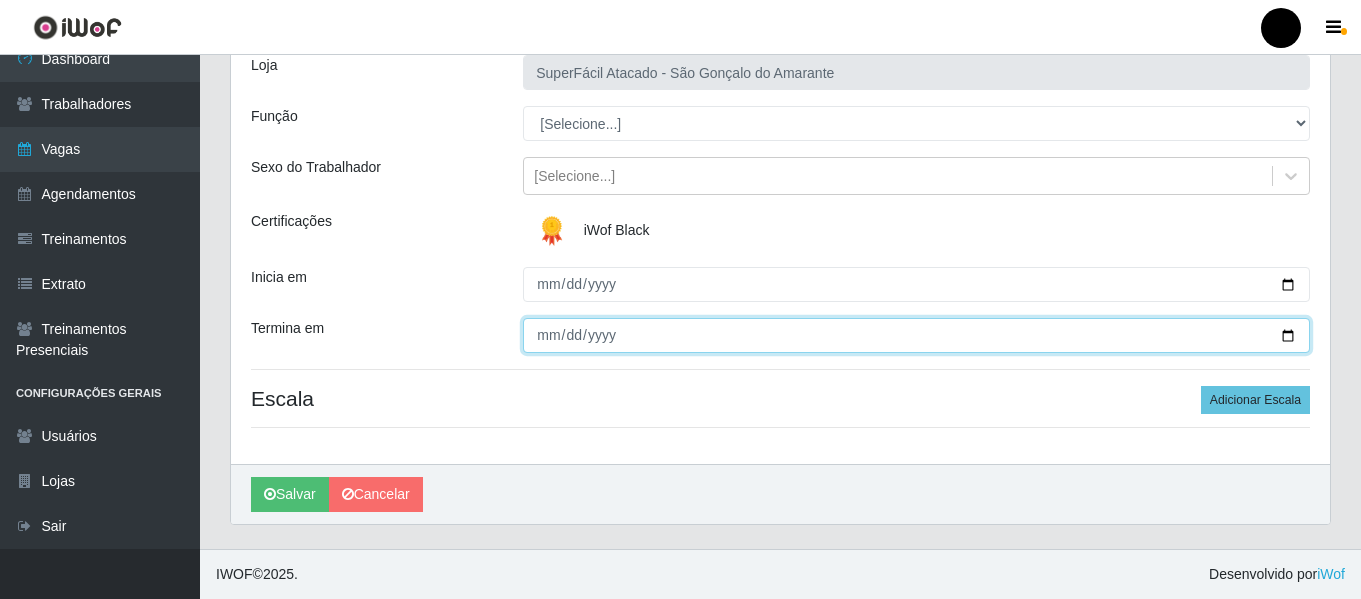 type on "2025-07-19" 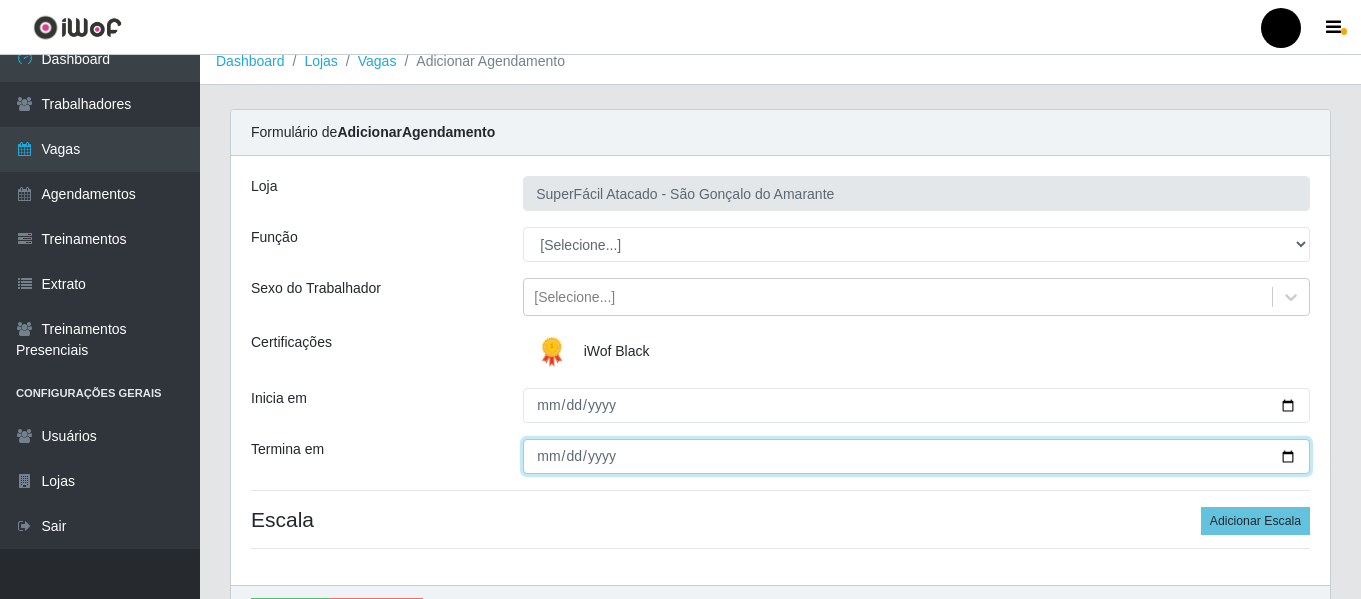 scroll, scrollTop: 0, scrollLeft: 0, axis: both 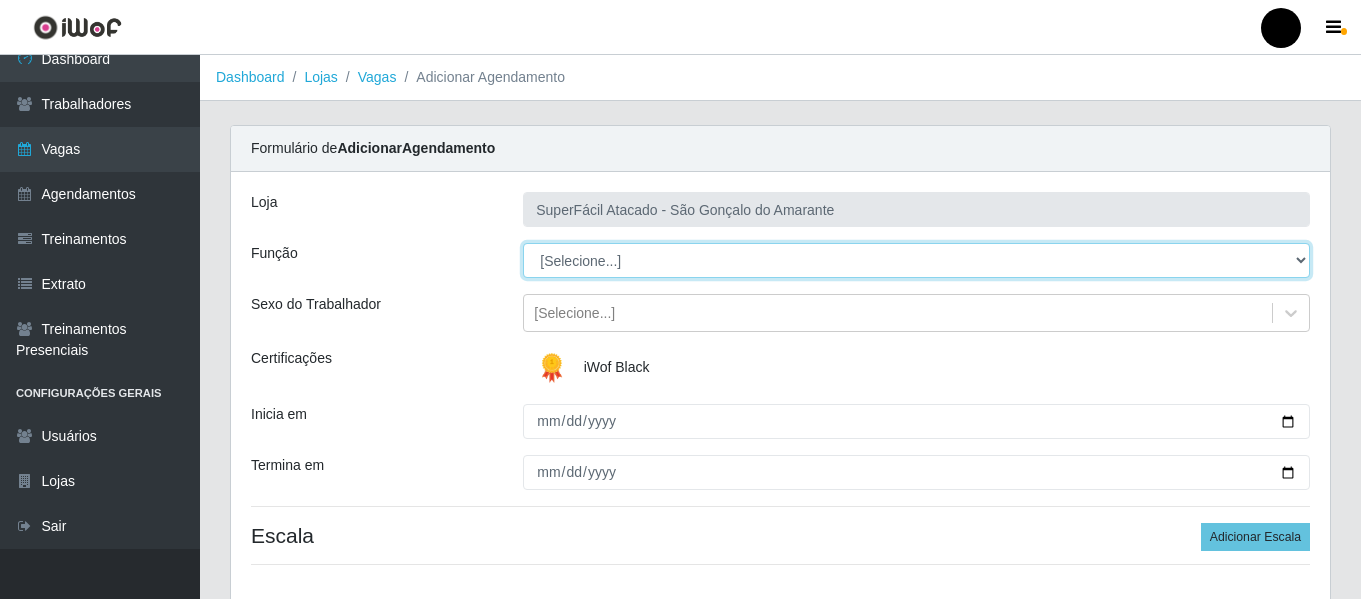 click on "[Selecione...] Auxiliar de Estacionamento Auxiliar de Estacionamento + Auxiliar de Estacionamento ++ Balconista de Padaria  Balconista de Padaria + Embalador Embalador + Embalador ++ Operador de Caixa Operador de Caixa + Operador de Caixa ++ Repositor de Hortifruti Repositor de Hortifruti + Repositor de Hortifruti ++" at bounding box center (916, 260) 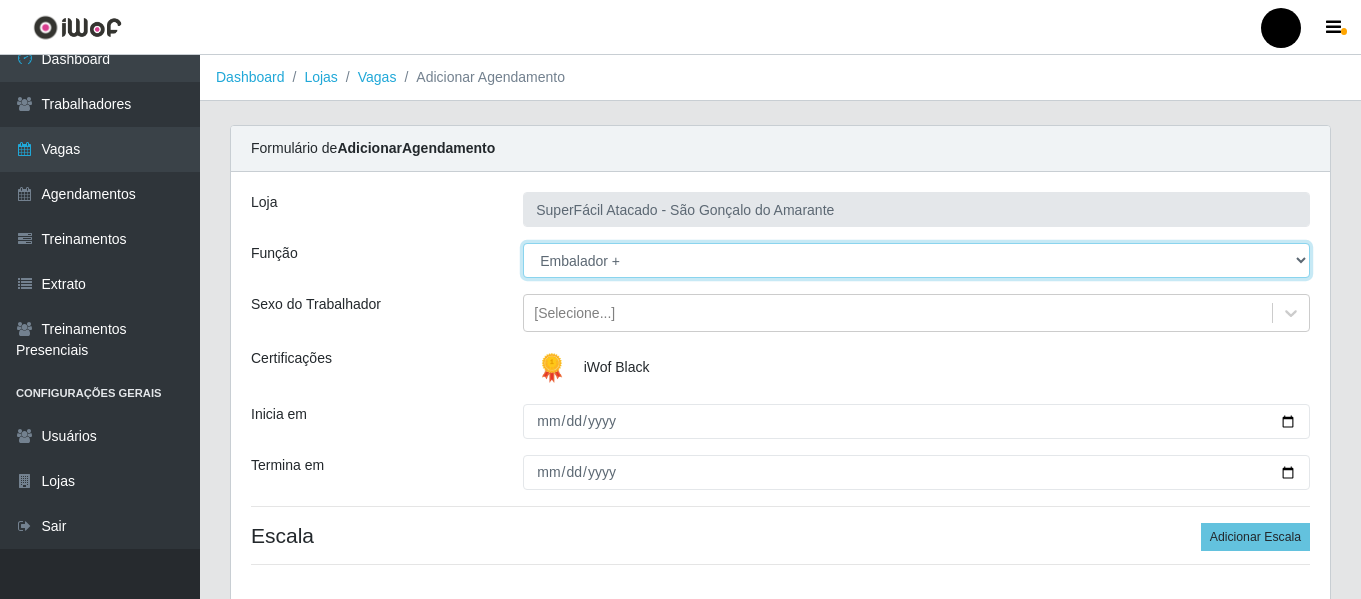 click on "[Selecione...] Auxiliar de Estacionamento Auxiliar de Estacionamento + Auxiliar de Estacionamento ++ Balconista de Padaria  Balconista de Padaria + Embalador Embalador + Embalador ++ Operador de Caixa Operador de Caixa + Operador de Caixa ++ Repositor de Hortifruti Repositor de Hortifruti + Repositor de Hortifruti ++" at bounding box center [916, 260] 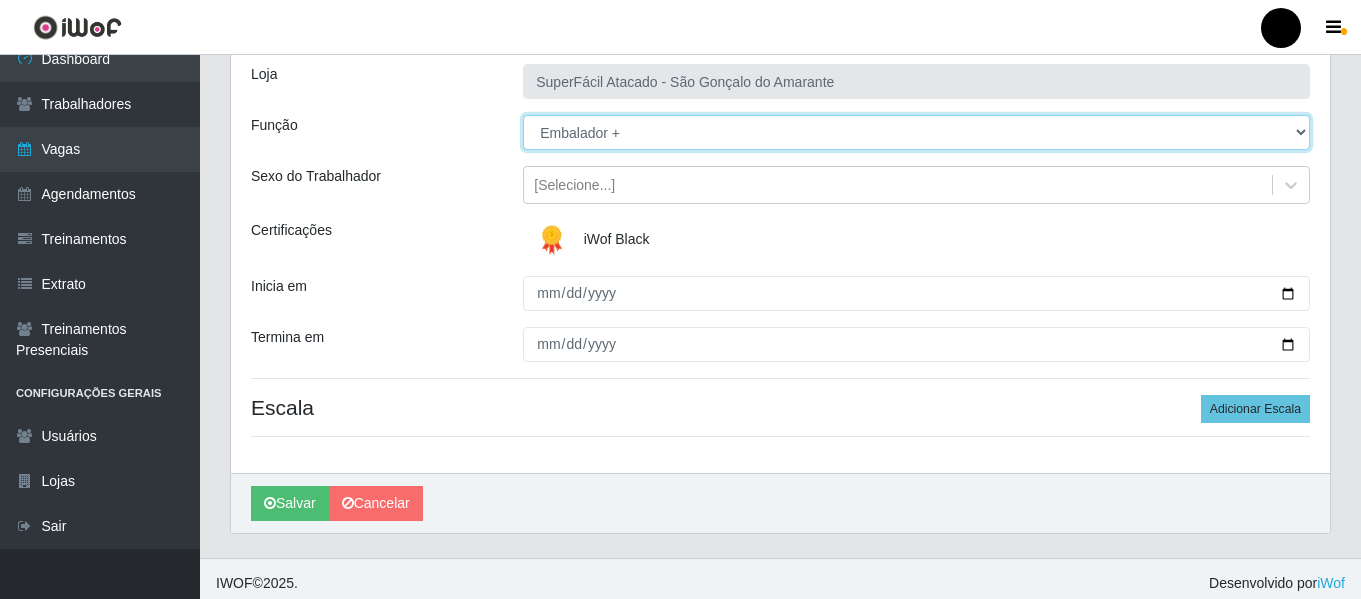 scroll, scrollTop: 137, scrollLeft: 0, axis: vertical 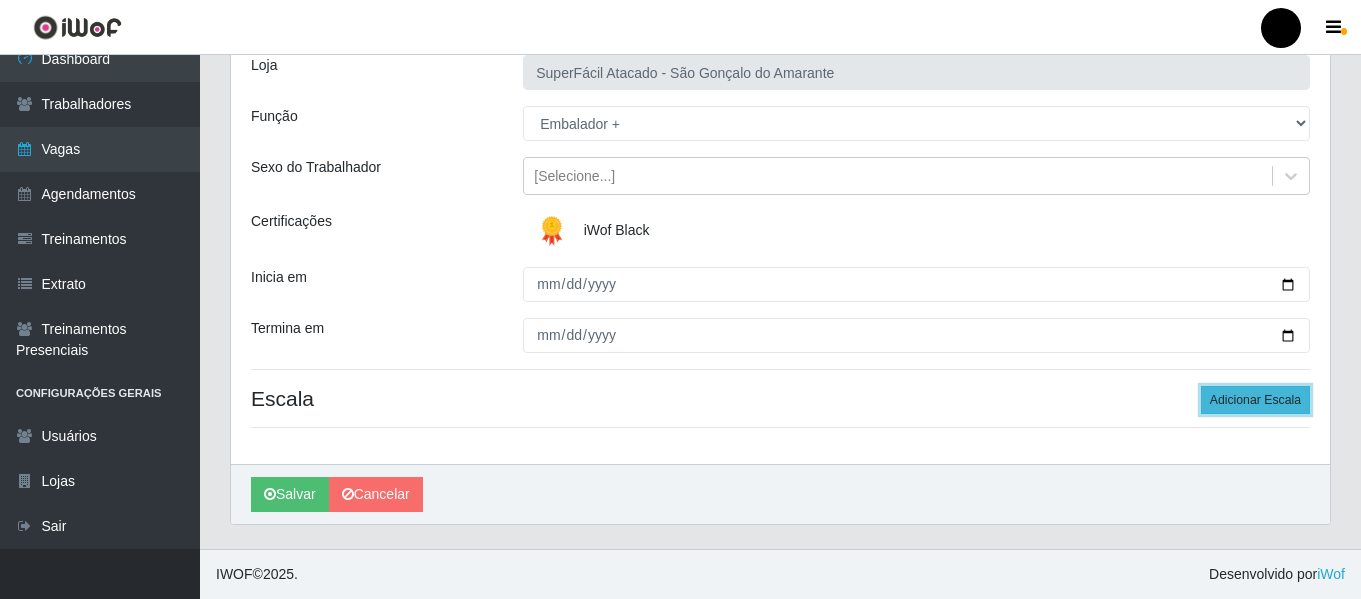 click on "Adicionar Escala" at bounding box center (1255, 400) 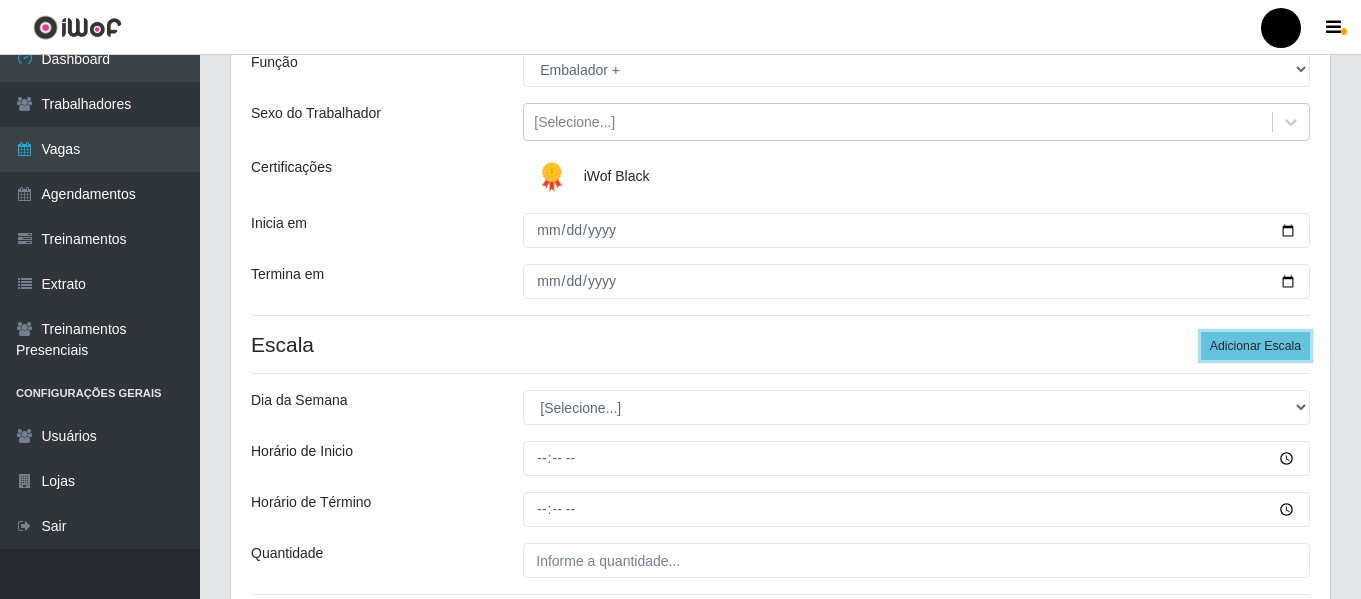 scroll, scrollTop: 237, scrollLeft: 0, axis: vertical 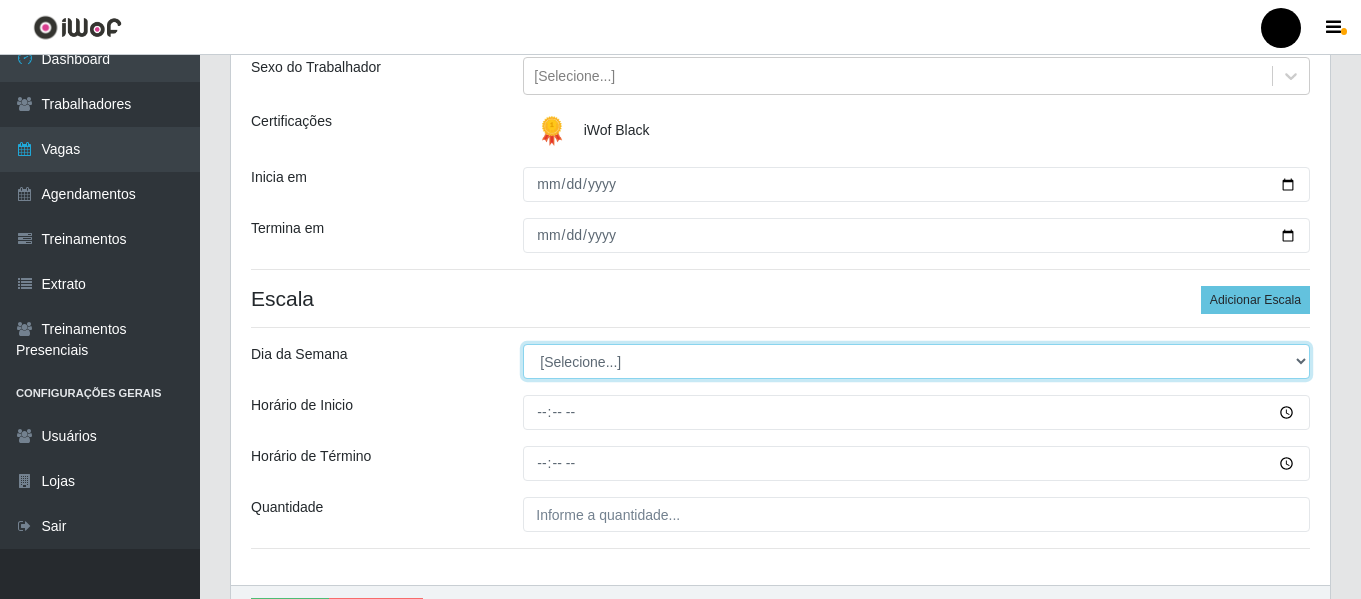 click on "[Selecione...] Segunda Terça Quarta Quinta Sexta Sábado Domingo" at bounding box center [916, 361] 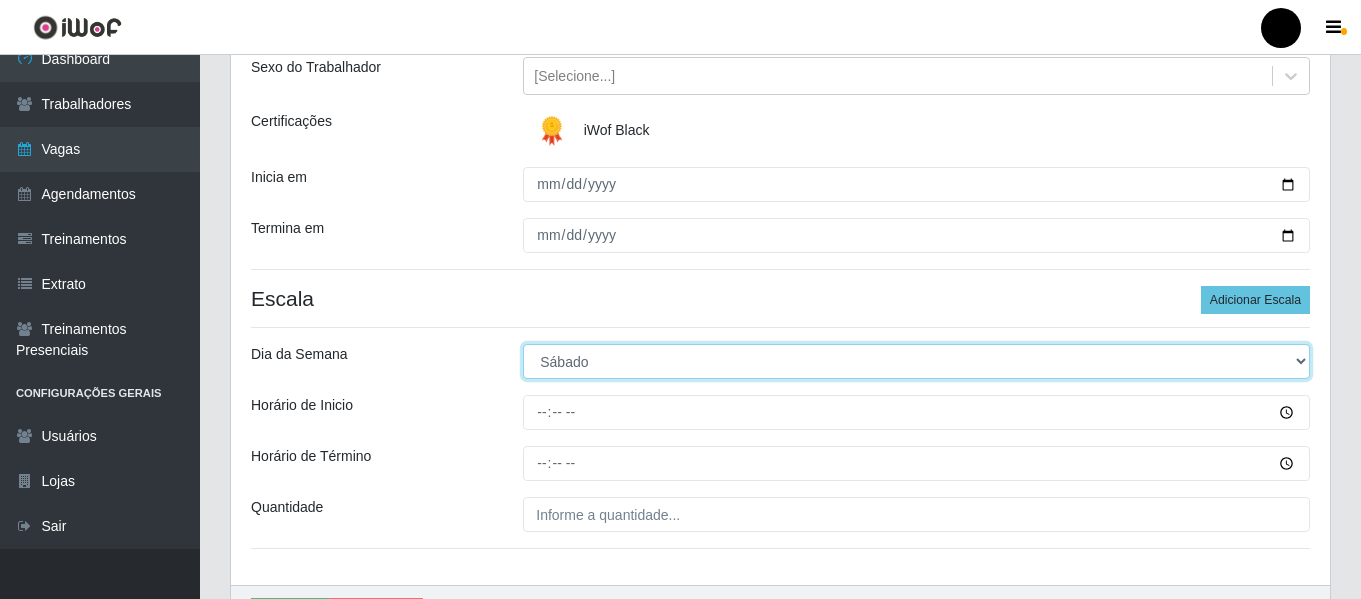 click on "[Selecione...] Segunda Terça Quarta Quinta Sexta Sábado Domingo" at bounding box center [916, 361] 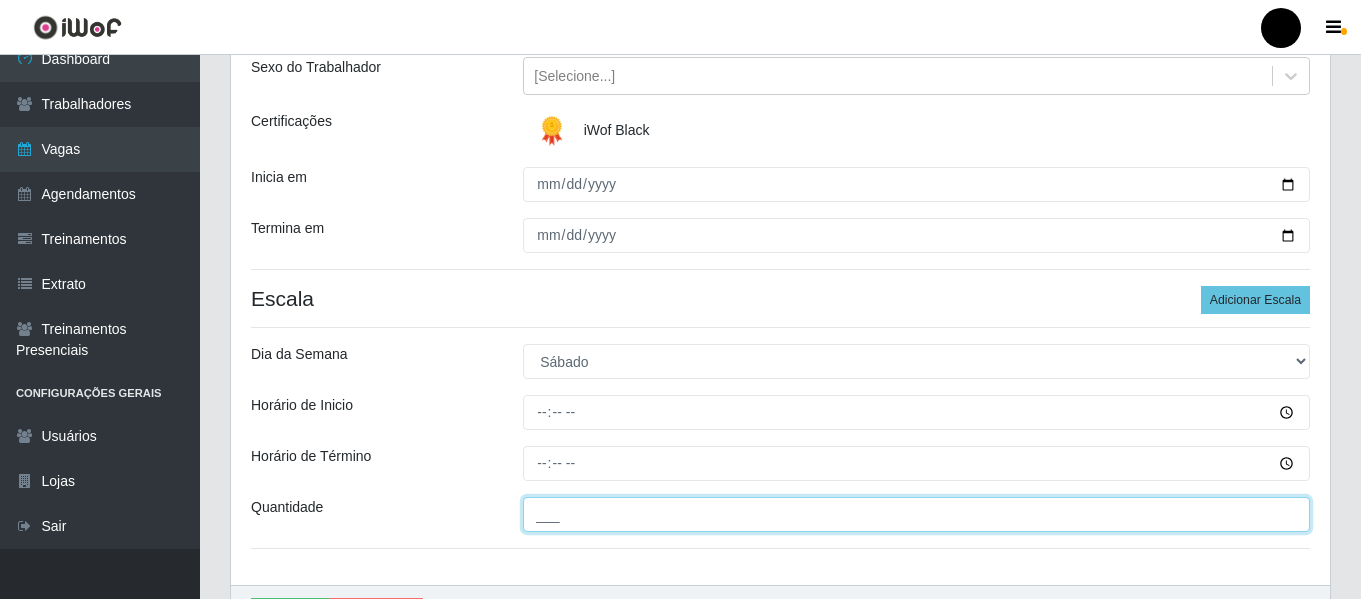 click on "___" at bounding box center (916, 514) 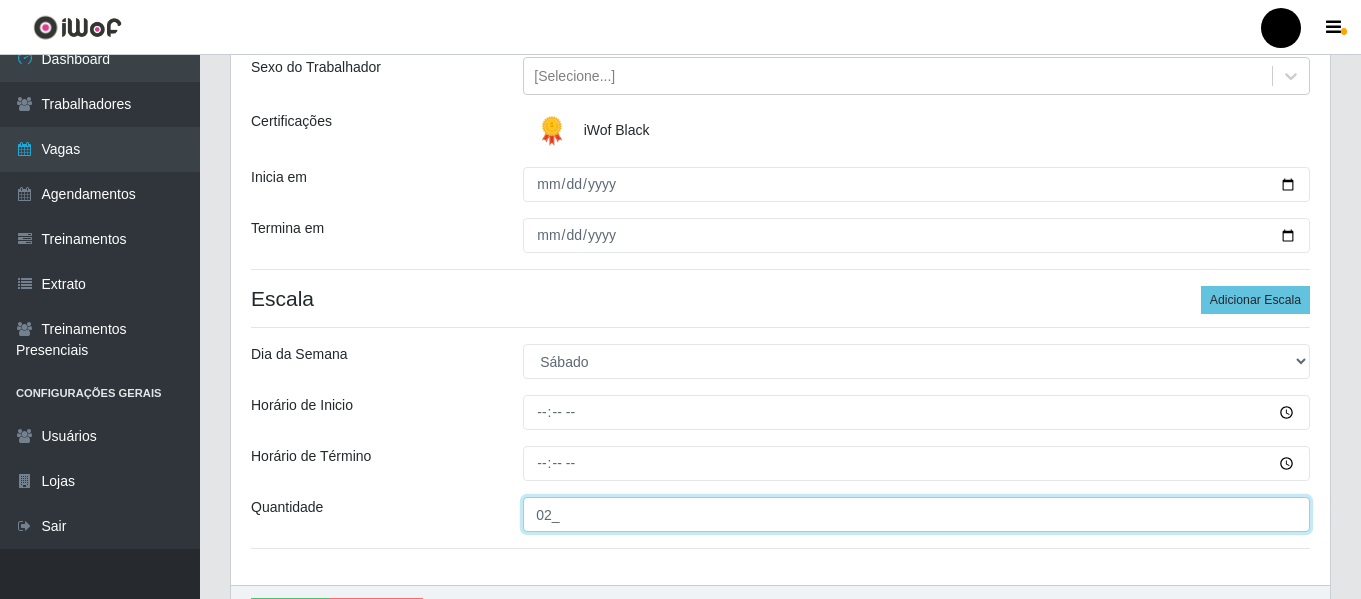 type on "02_" 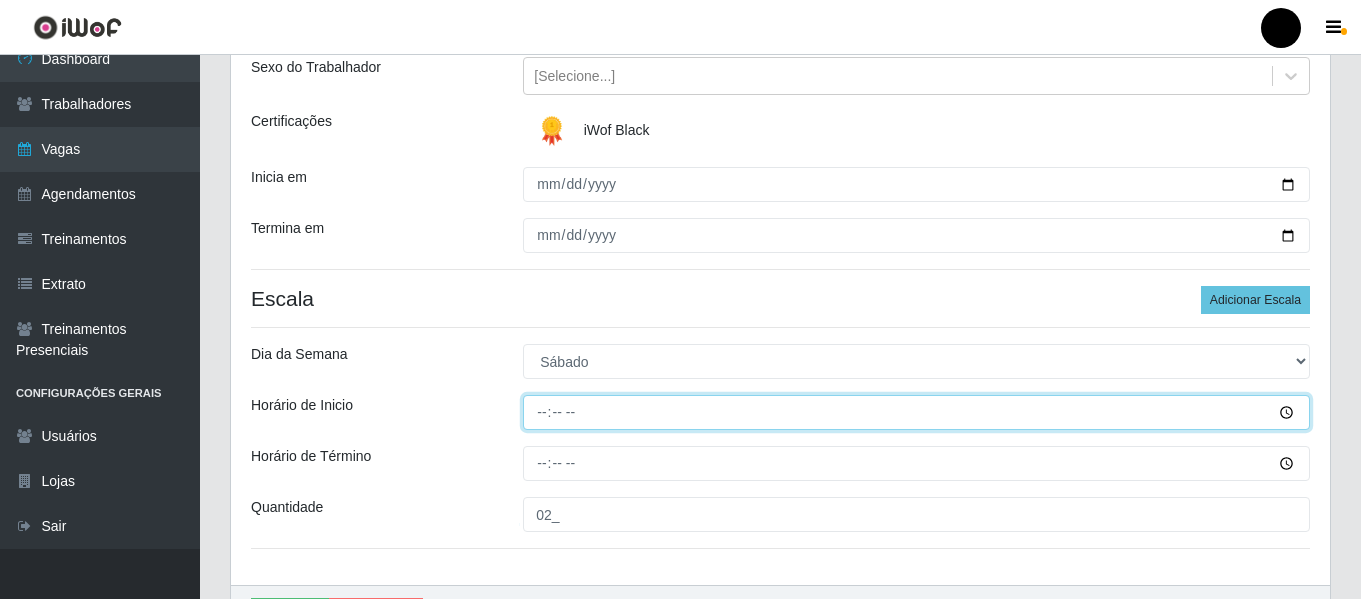 click on "Horário de Inicio" at bounding box center [916, 412] 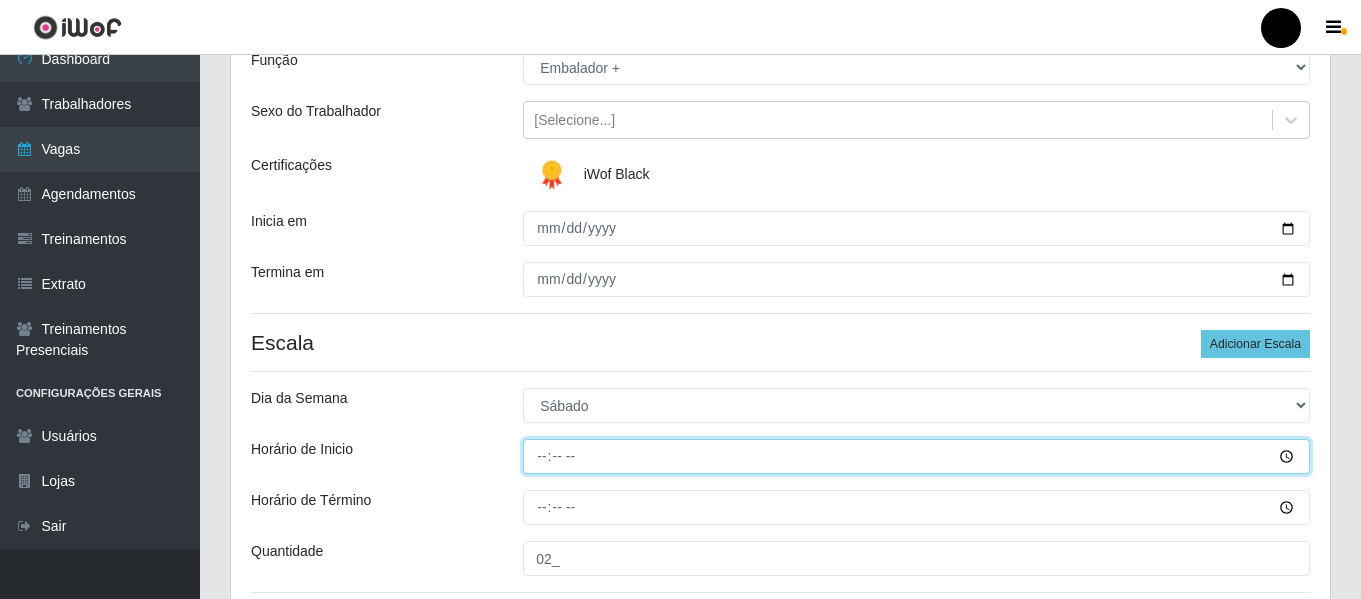 scroll, scrollTop: 237, scrollLeft: 0, axis: vertical 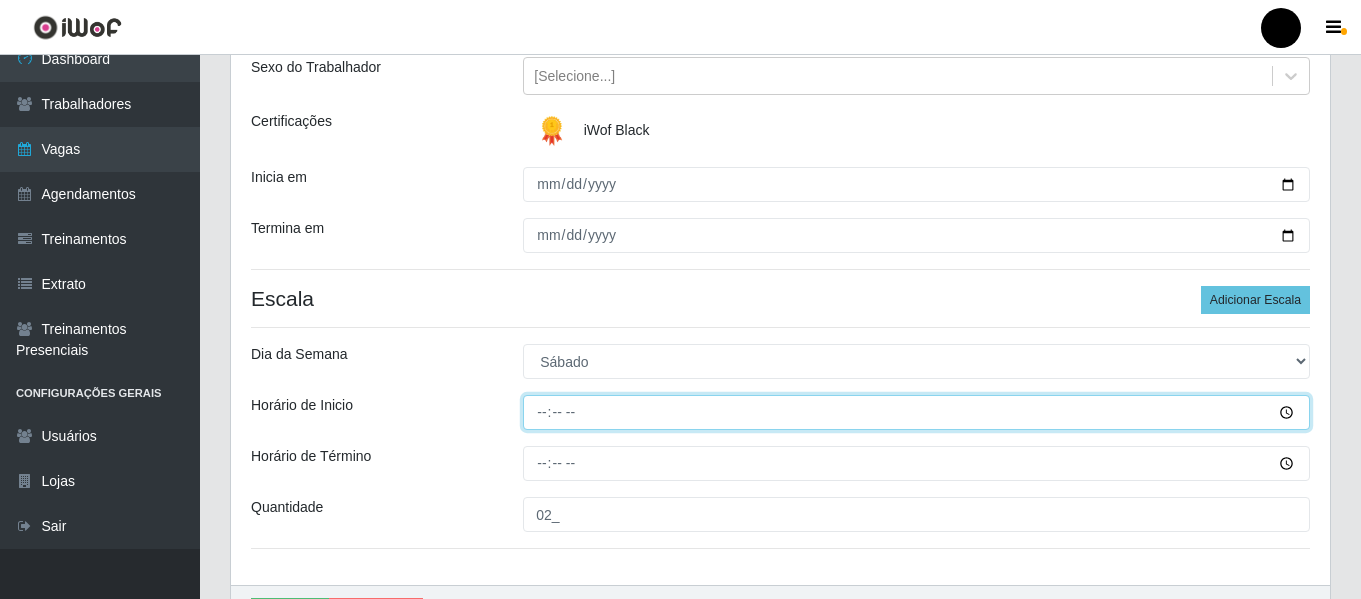 click on "Horário de Inicio" at bounding box center [916, 412] 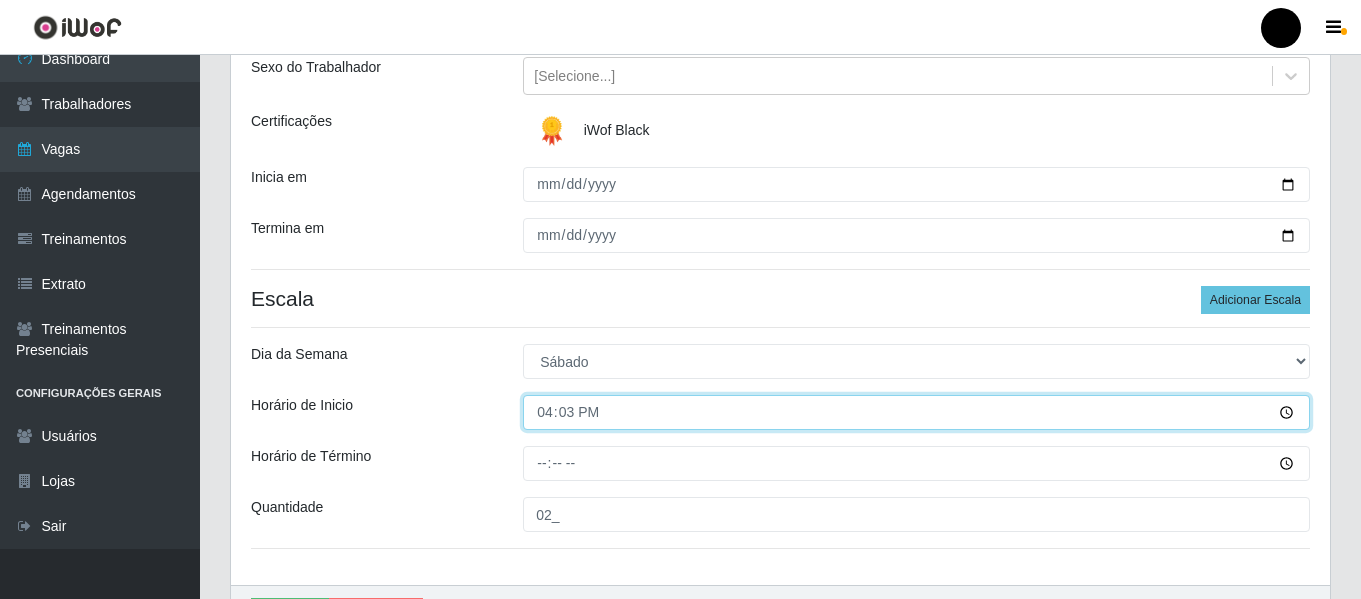 type on "16:30" 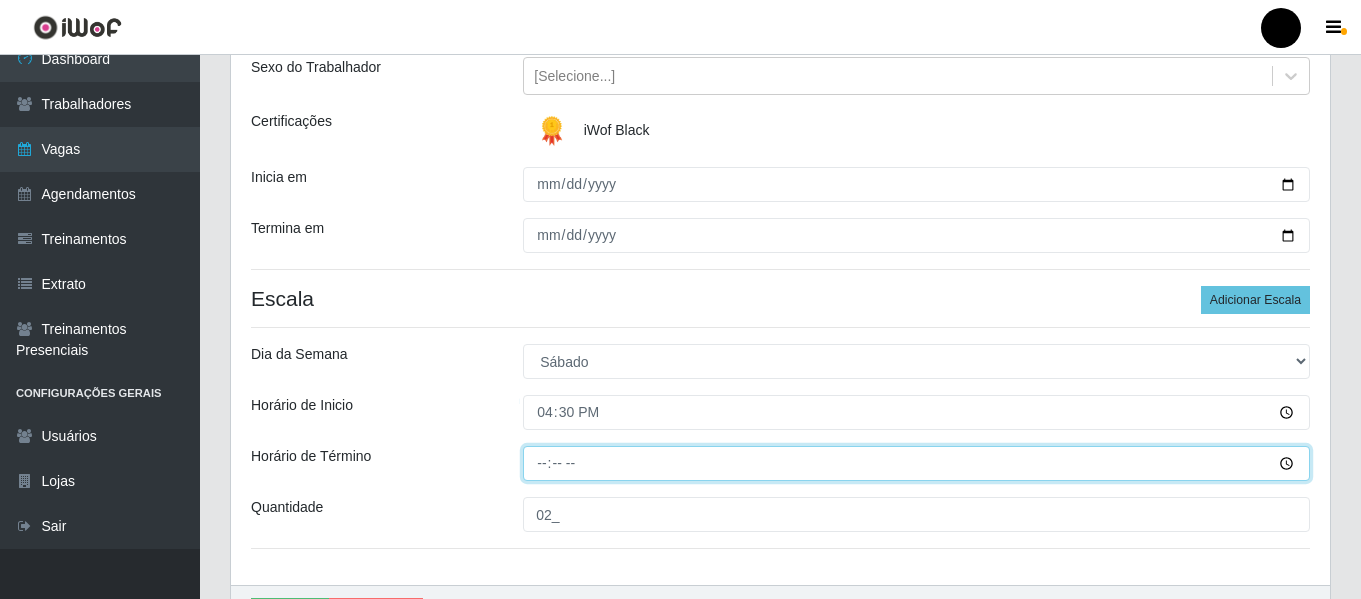 click on "Horário de Término" at bounding box center [916, 463] 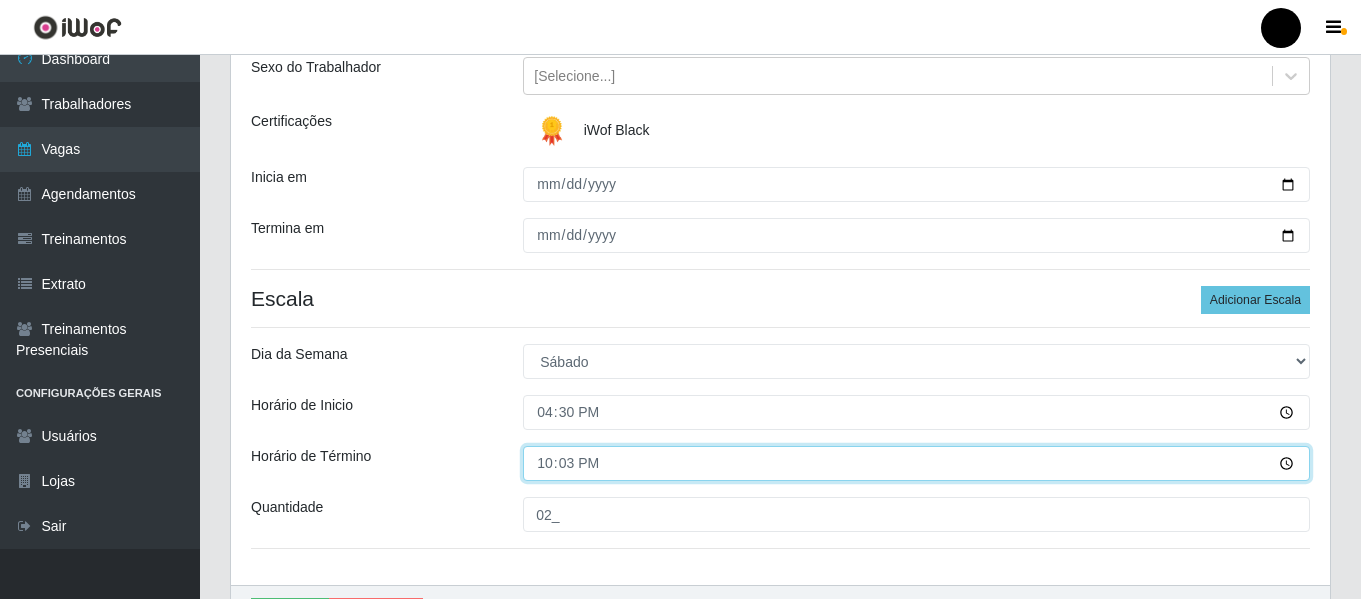 type on "22:30" 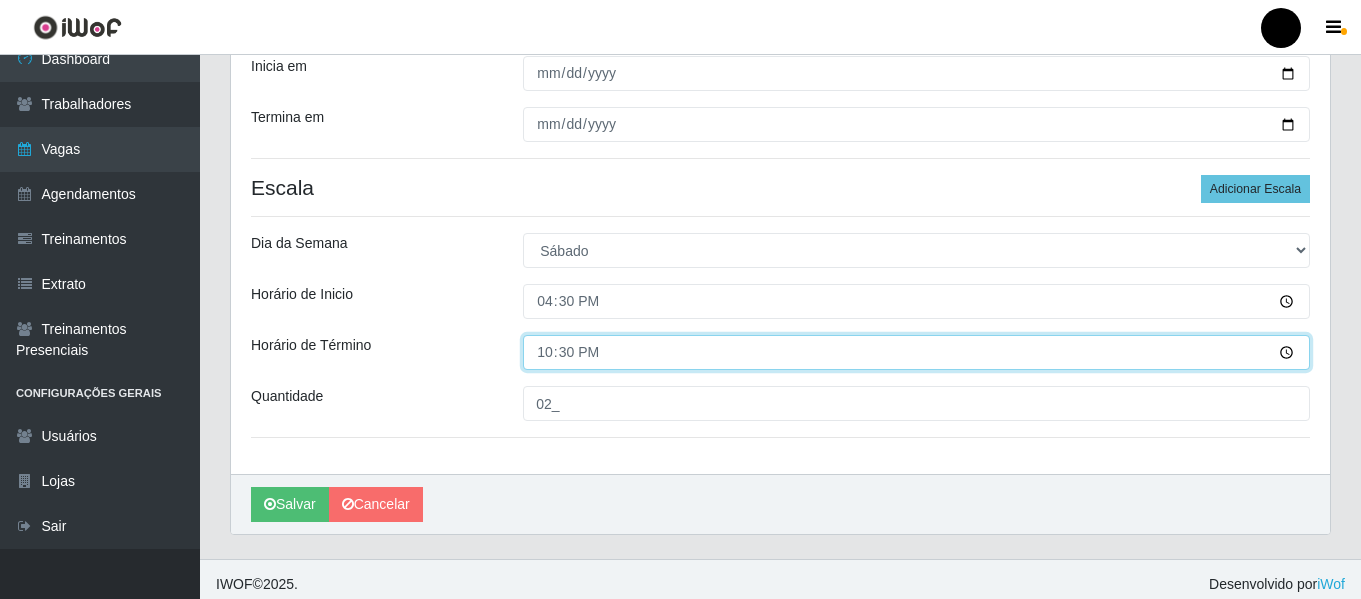 scroll, scrollTop: 358, scrollLeft: 0, axis: vertical 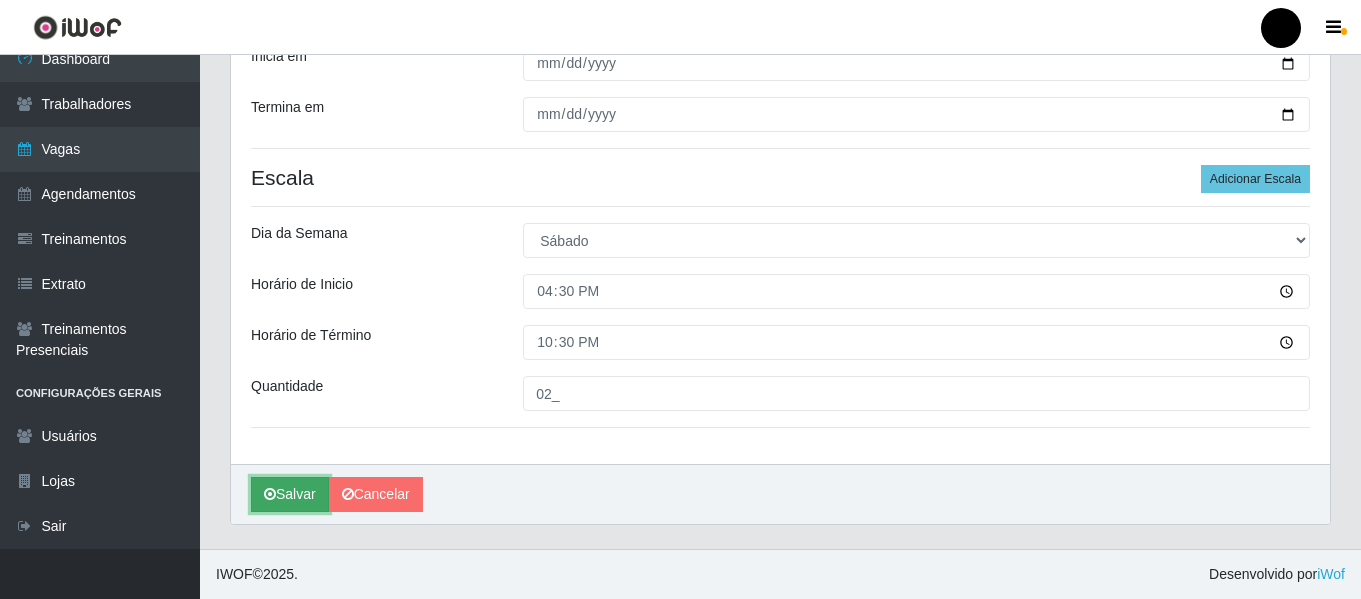 click at bounding box center [270, 494] 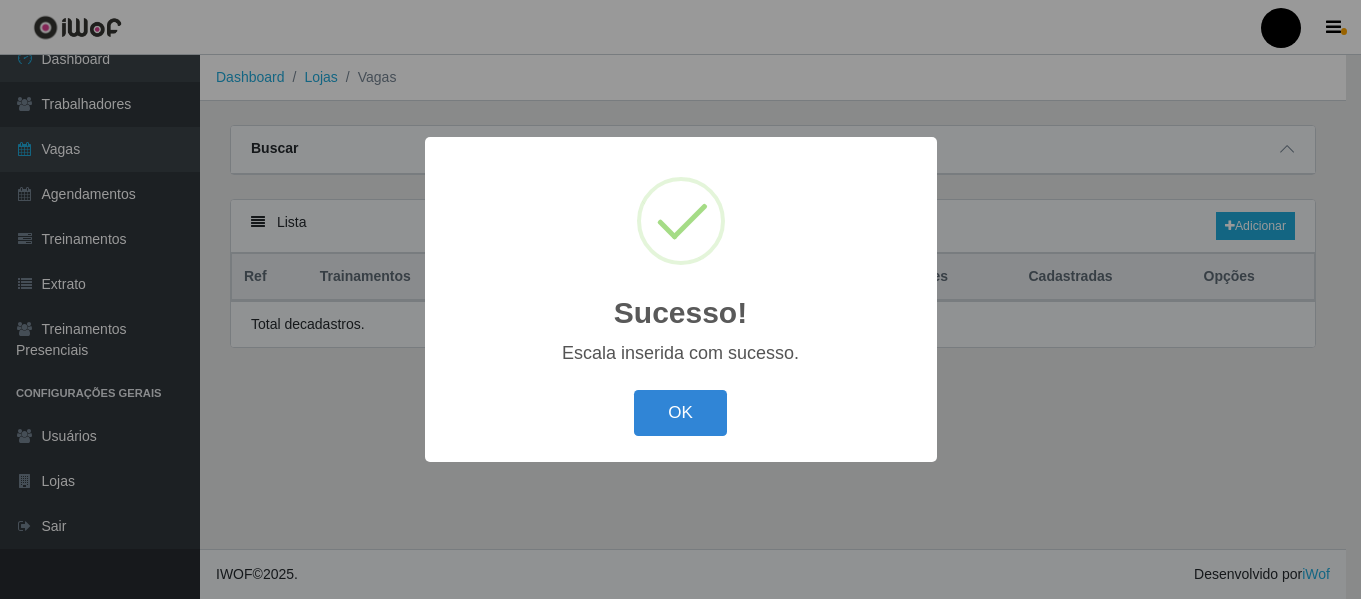 scroll, scrollTop: 0, scrollLeft: 0, axis: both 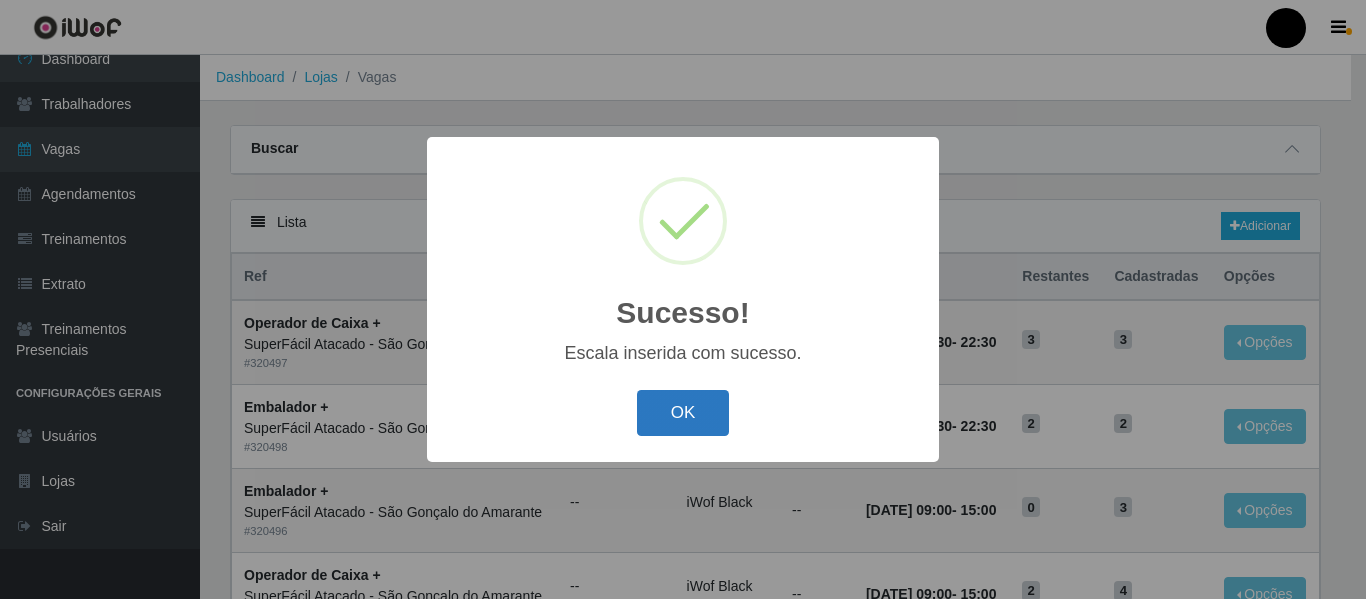 click on "OK" at bounding box center [683, 413] 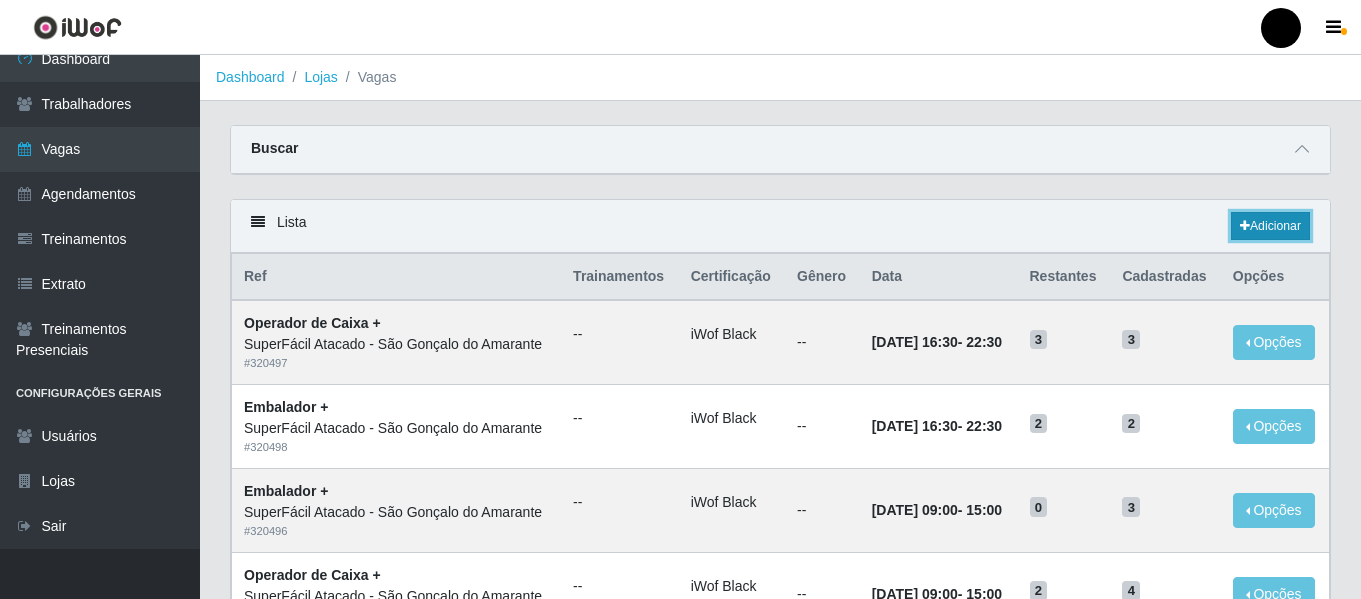 click on "Adicionar" at bounding box center (1270, 226) 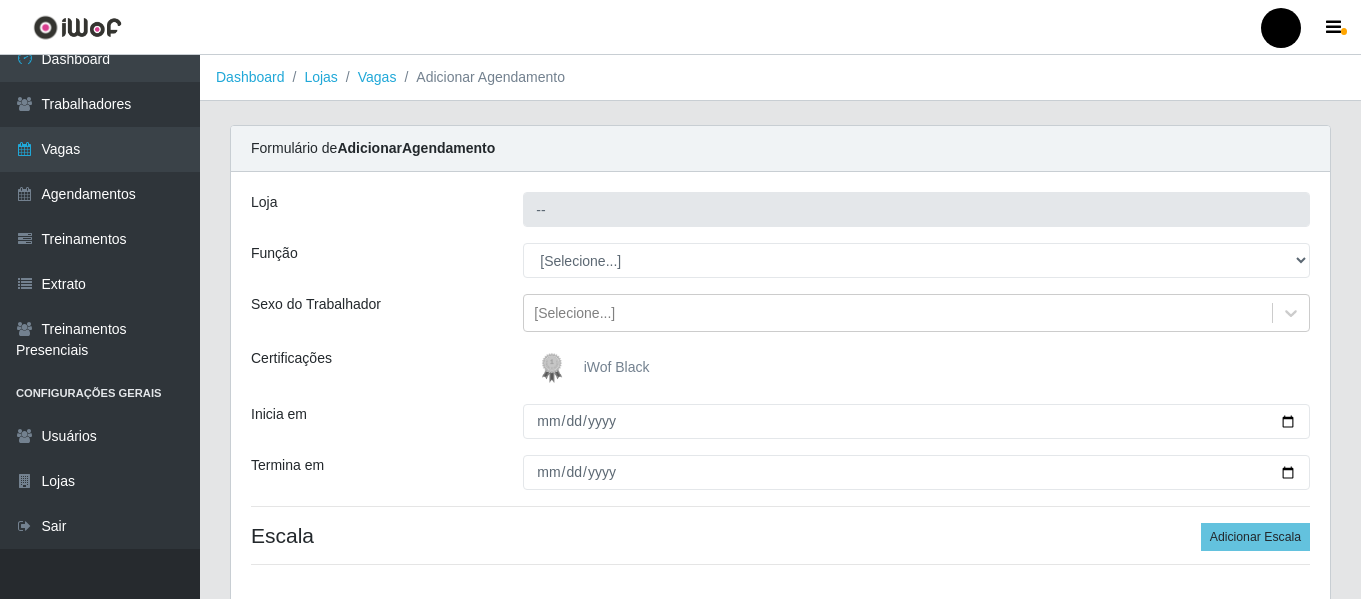 type on "SuperFácil Atacado - São Gonçalo do Amarante" 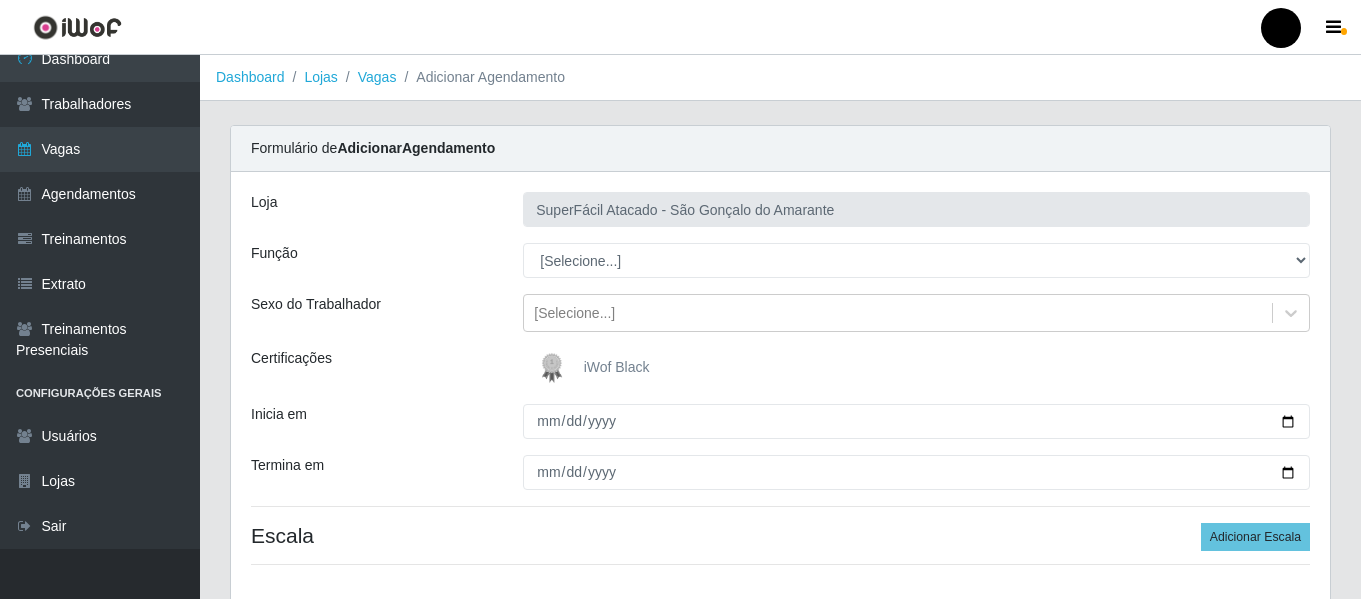 click on "iWof Black" at bounding box center (591, 368) 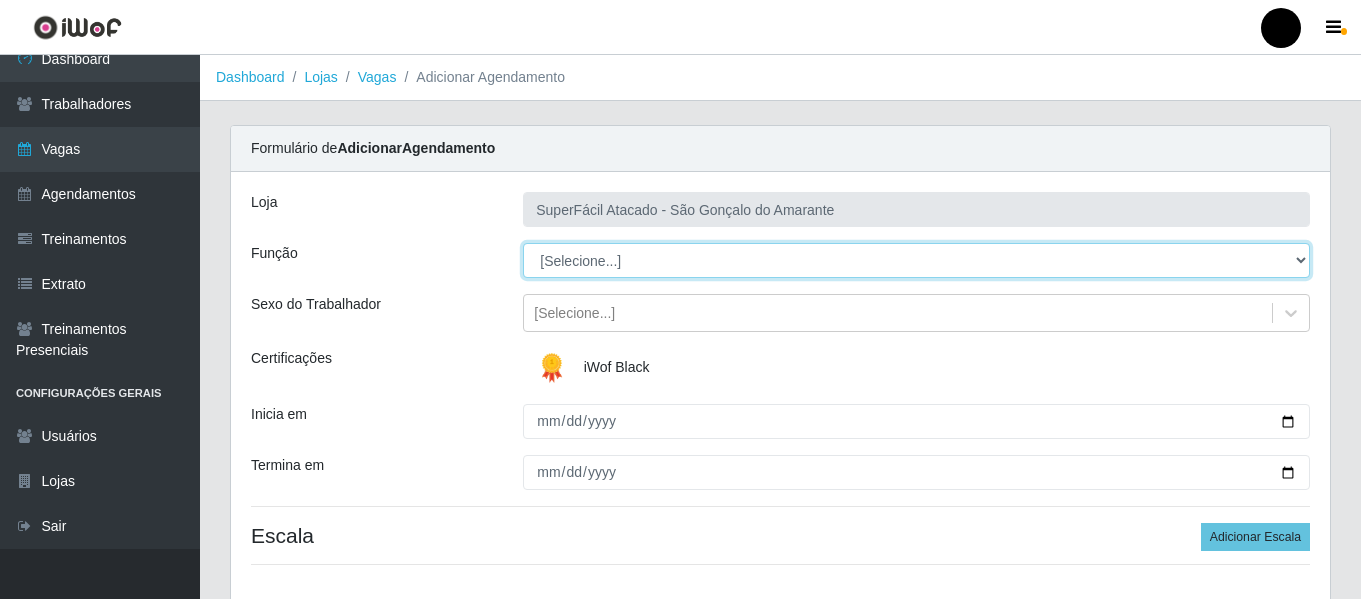 click on "[Selecione...] Auxiliar de Estacionamento Auxiliar de Estacionamento + Auxiliar de Estacionamento ++ Balconista de Padaria  Balconista de Padaria + Embalador Embalador + Embalador ++ Operador de Caixa Operador de Caixa + Operador de Caixa ++ Repositor de Hortifruti Repositor de Hortifruti + Repositor de Hortifruti ++" at bounding box center (916, 260) 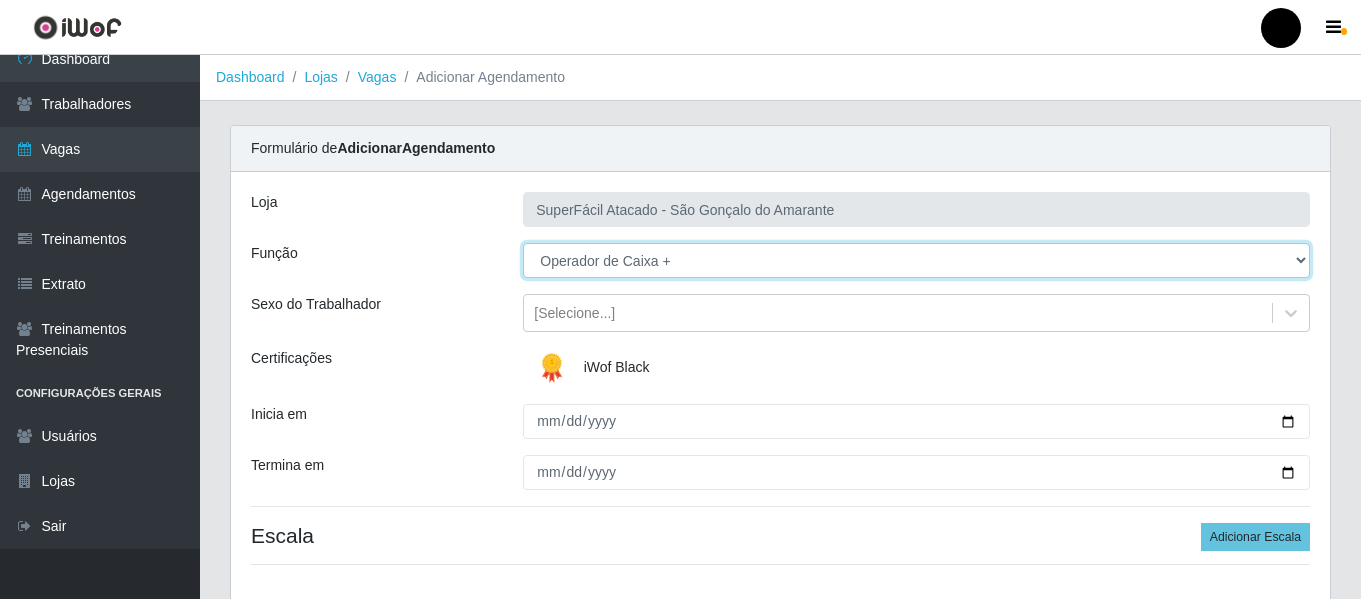 click on "[Selecione...] Auxiliar de Estacionamento Auxiliar de Estacionamento + Auxiliar de Estacionamento ++ Balconista de Padaria  Balconista de Padaria + Embalador Embalador + Embalador ++ Operador de Caixa Operador de Caixa + Operador de Caixa ++ Repositor de Hortifruti Repositor de Hortifruti + Repositor de Hortifruti ++" at bounding box center (916, 260) 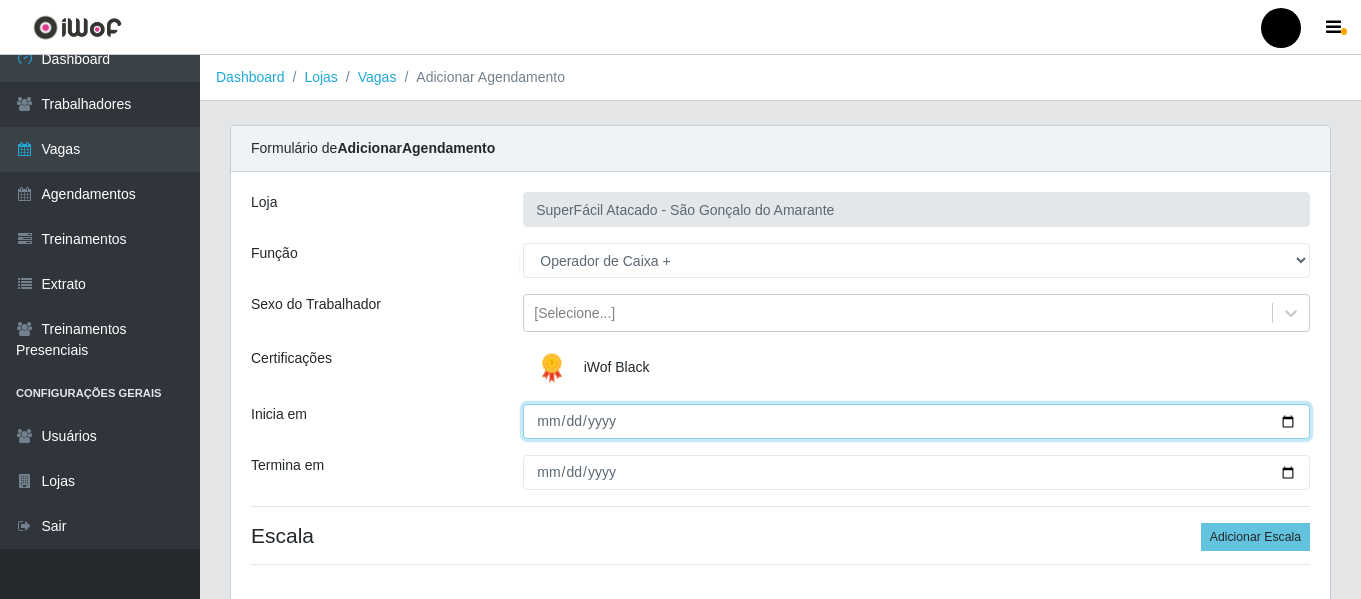 click on "Inicia em" at bounding box center (916, 421) 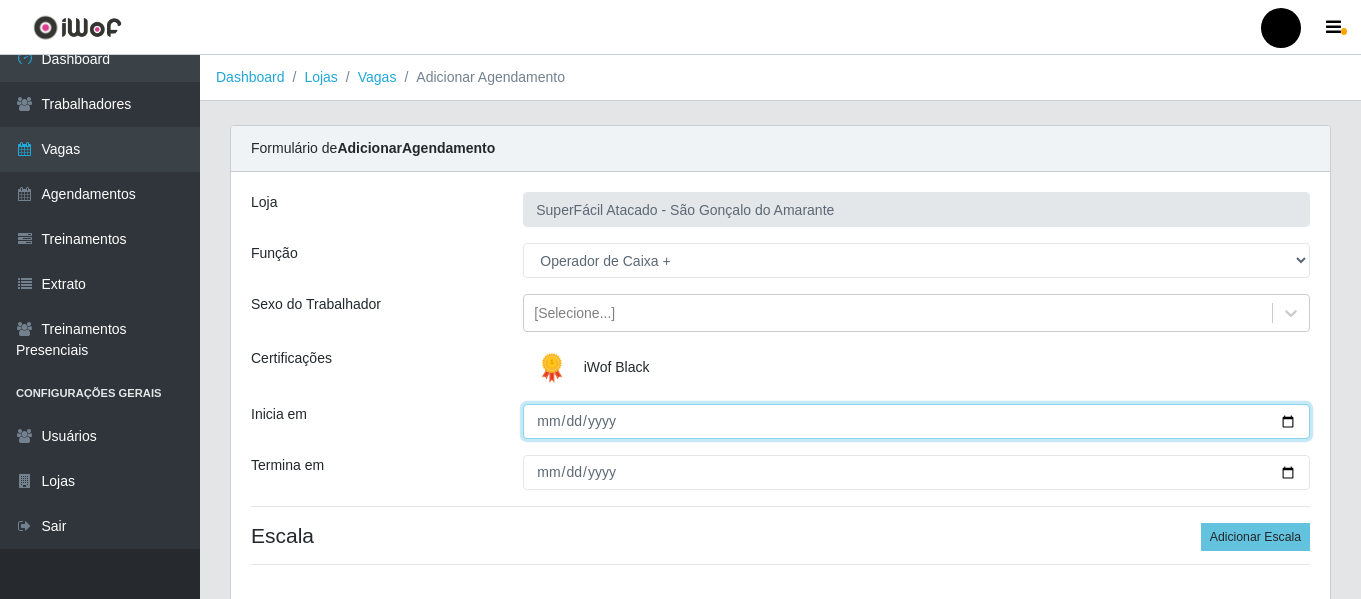 type on "2025-07-20" 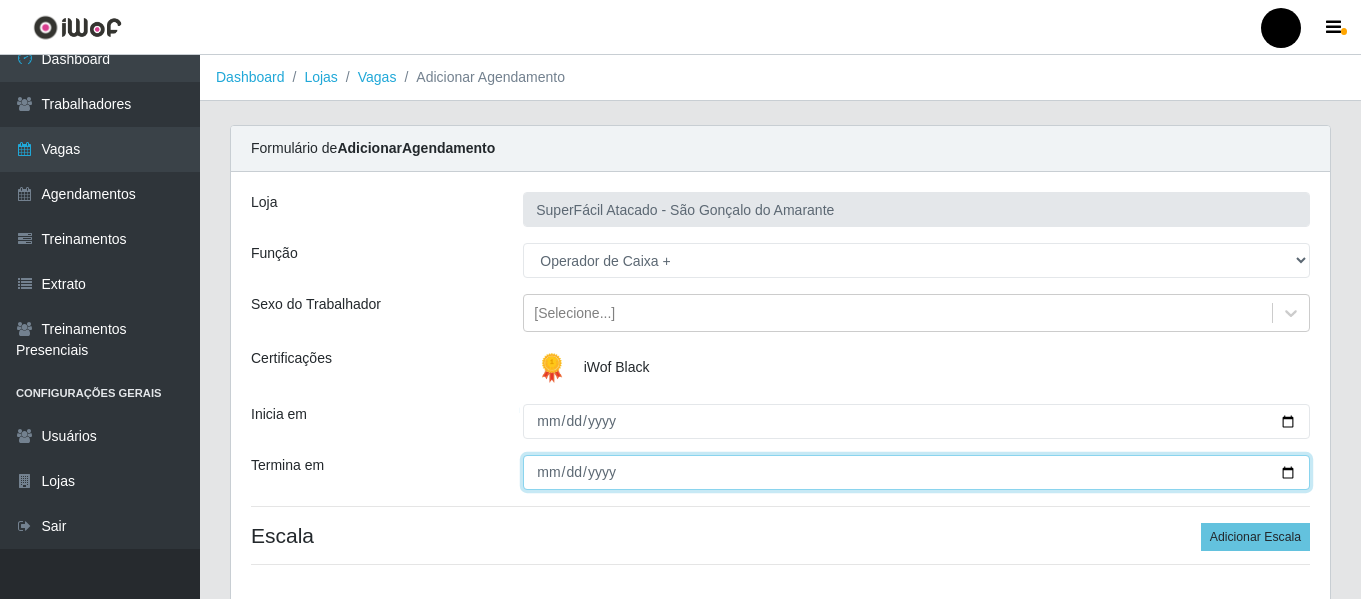 click on "Termina em" at bounding box center [916, 472] 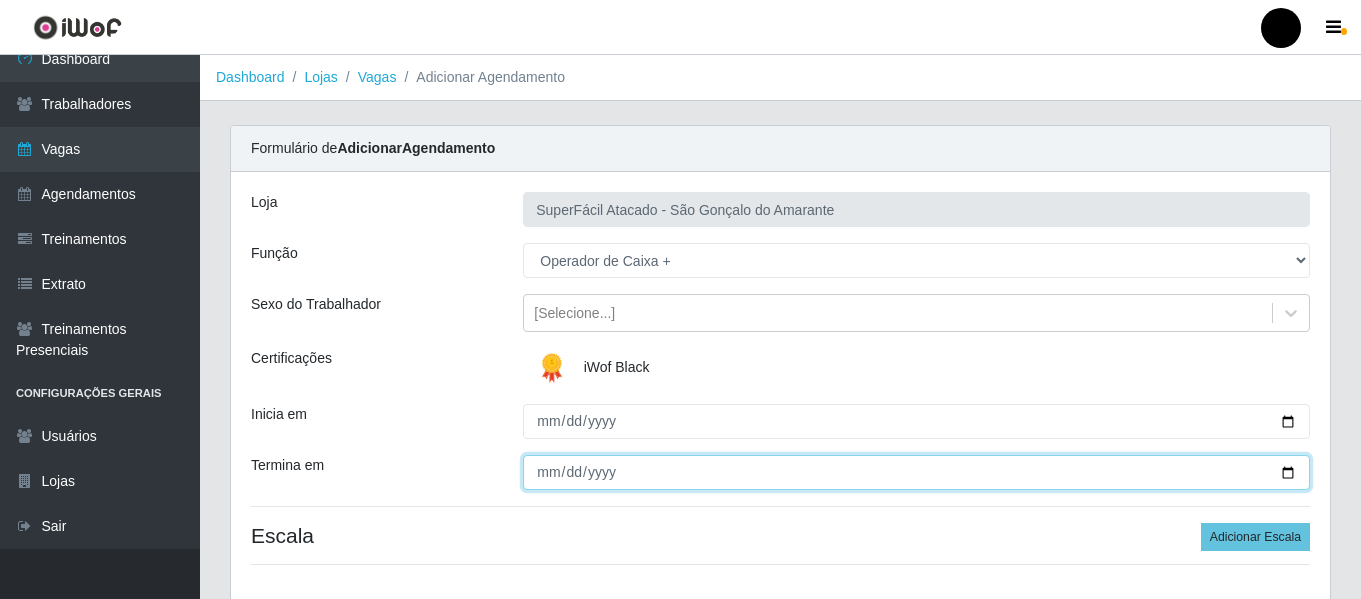 type on "2025-07-20" 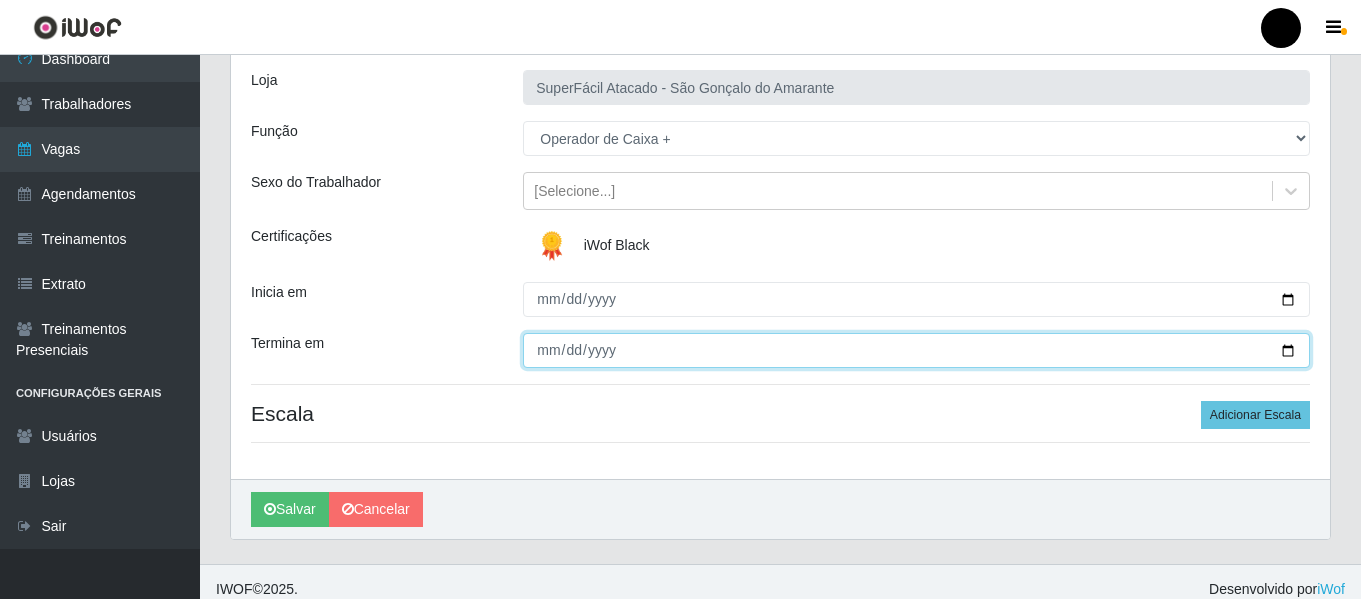 scroll, scrollTop: 137, scrollLeft: 0, axis: vertical 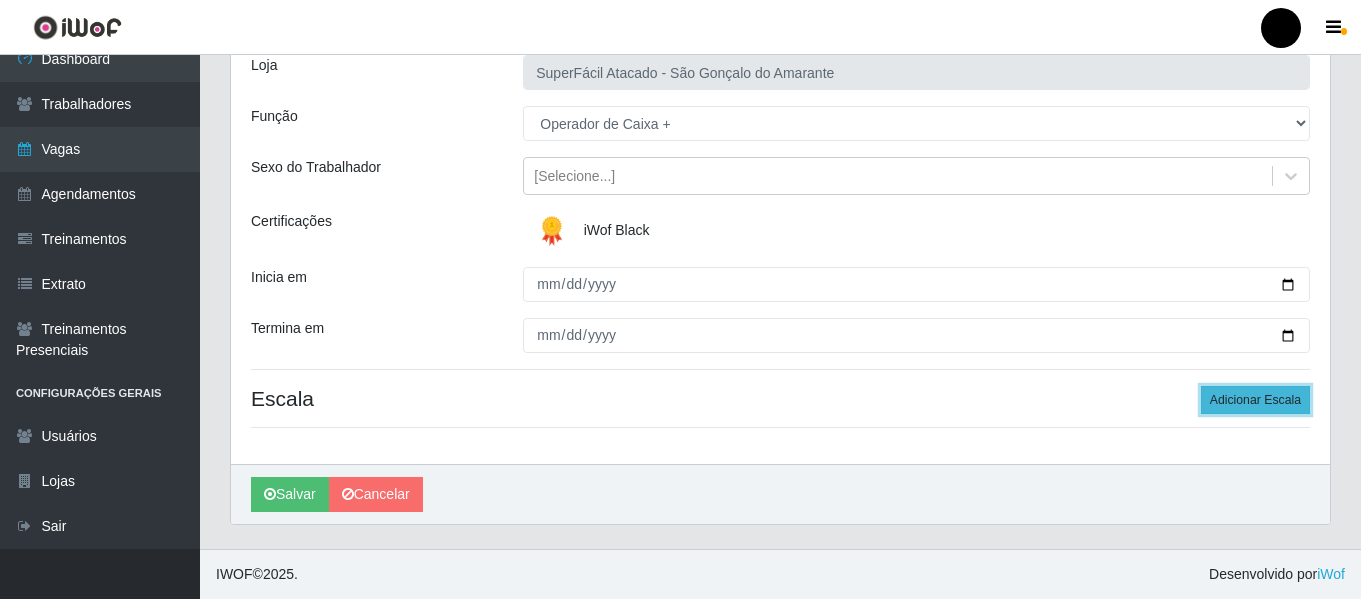 click on "Adicionar Escala" at bounding box center [1255, 400] 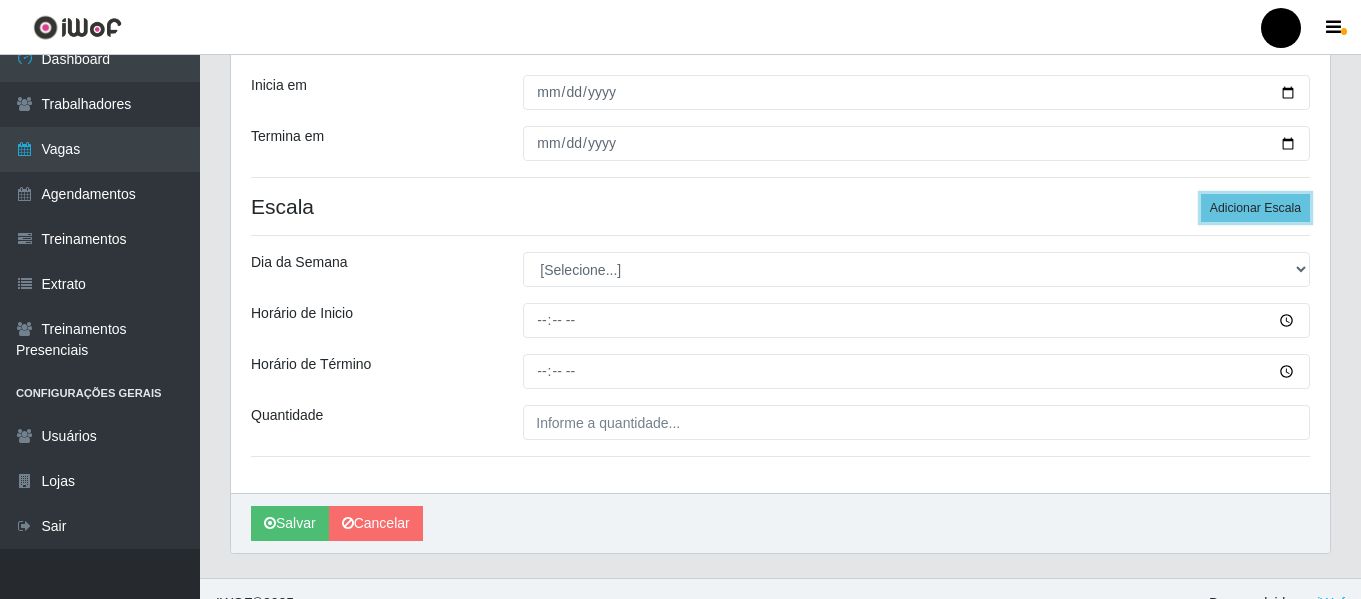 scroll, scrollTop: 337, scrollLeft: 0, axis: vertical 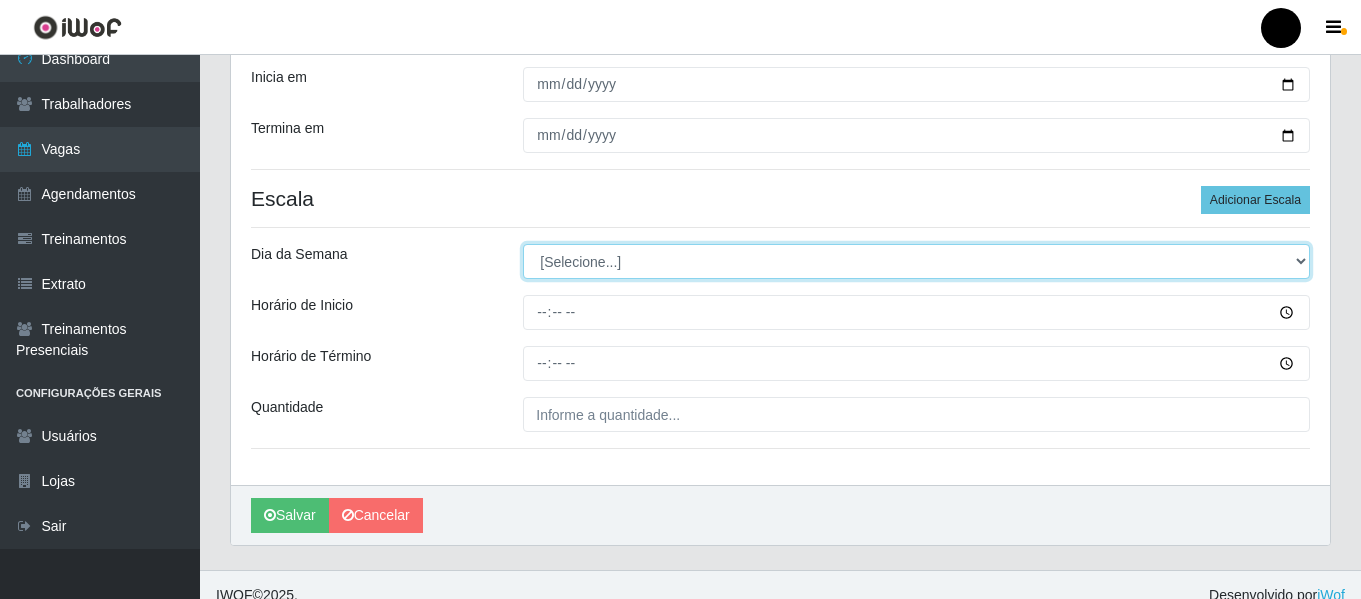 click on "[Selecione...] Segunda Terça Quarta Quinta Sexta Sábado Domingo" at bounding box center (916, 261) 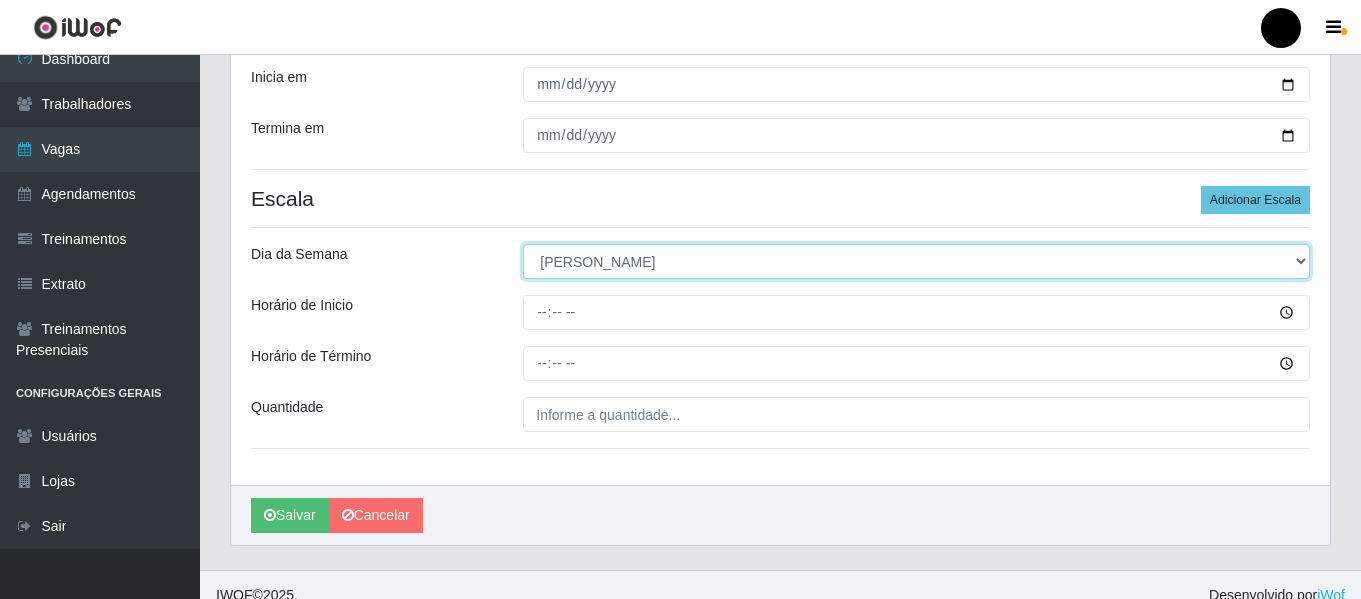 click on "[Selecione...] Segunda Terça Quarta Quinta Sexta Sábado Domingo" at bounding box center (916, 261) 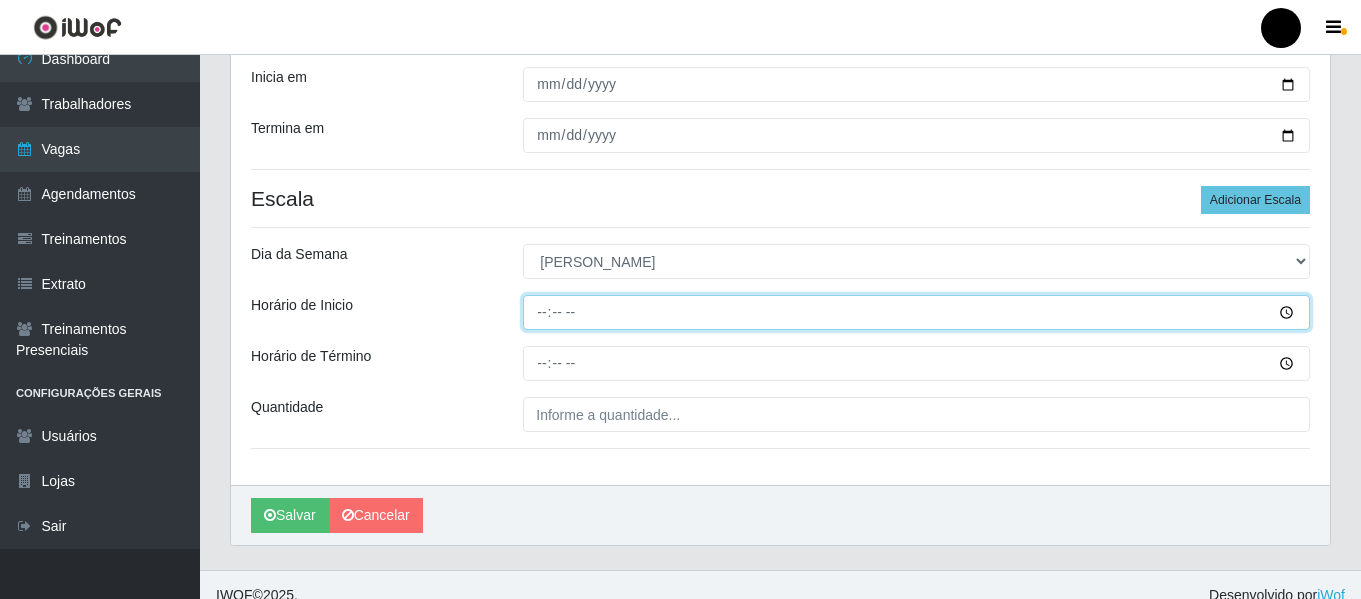 click on "Horário de Inicio" at bounding box center [916, 312] 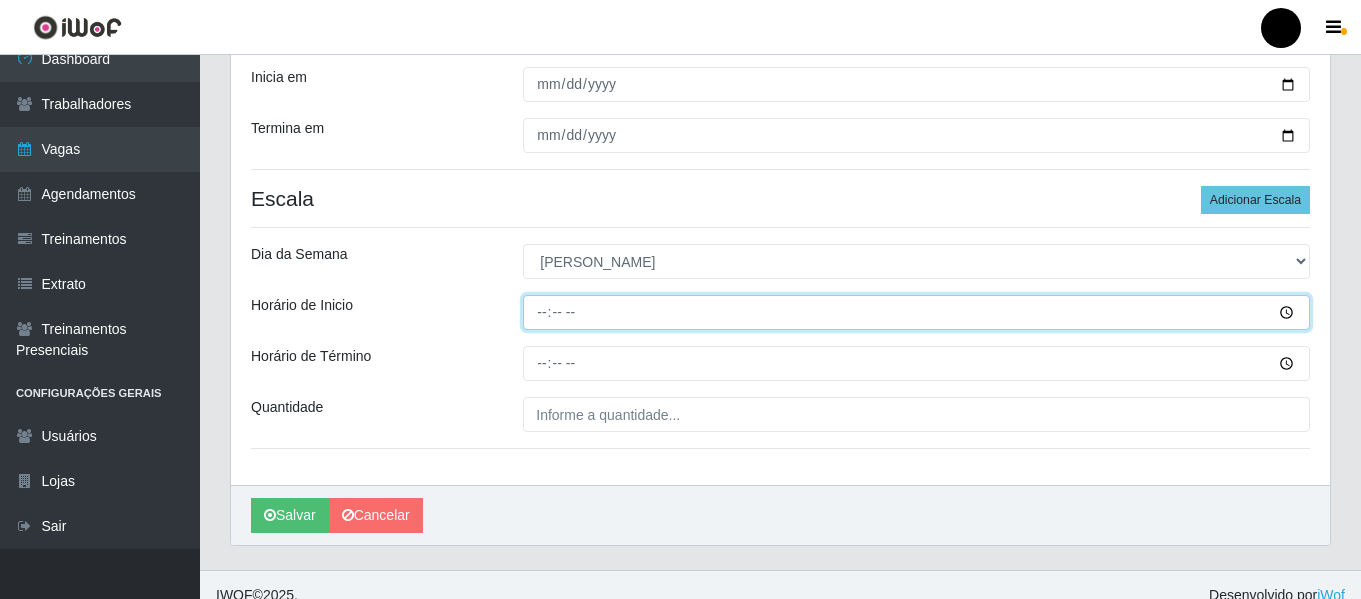 type on "09:00" 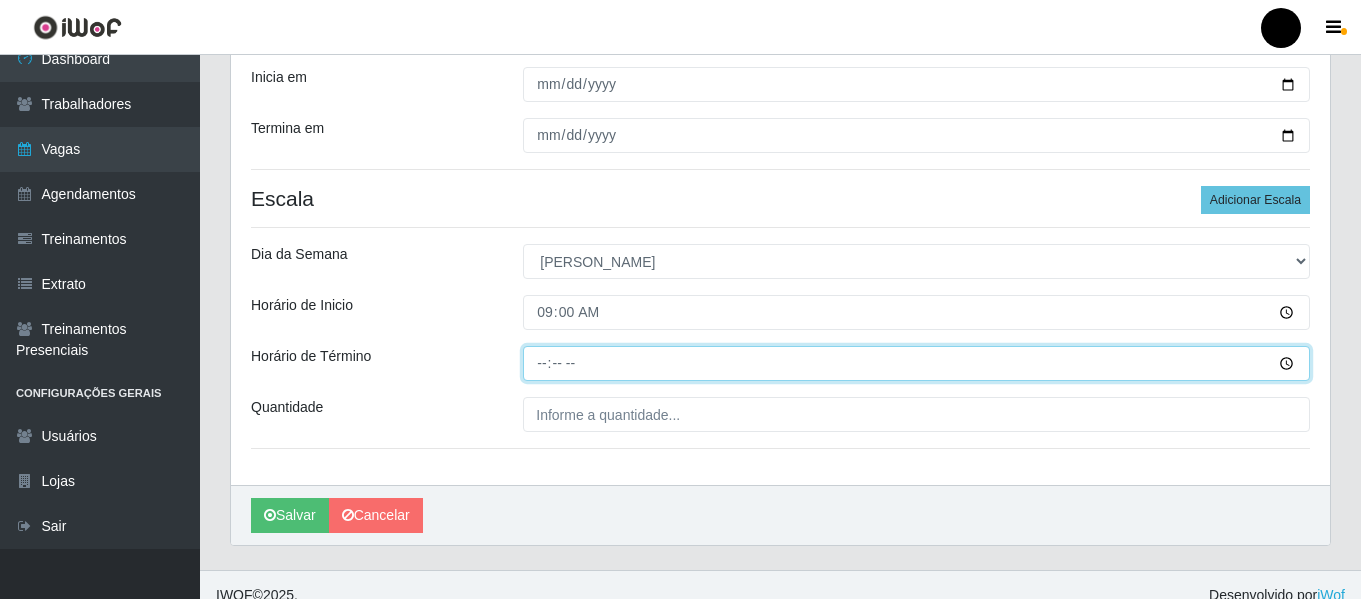 click on "Horário de Término" at bounding box center (916, 363) 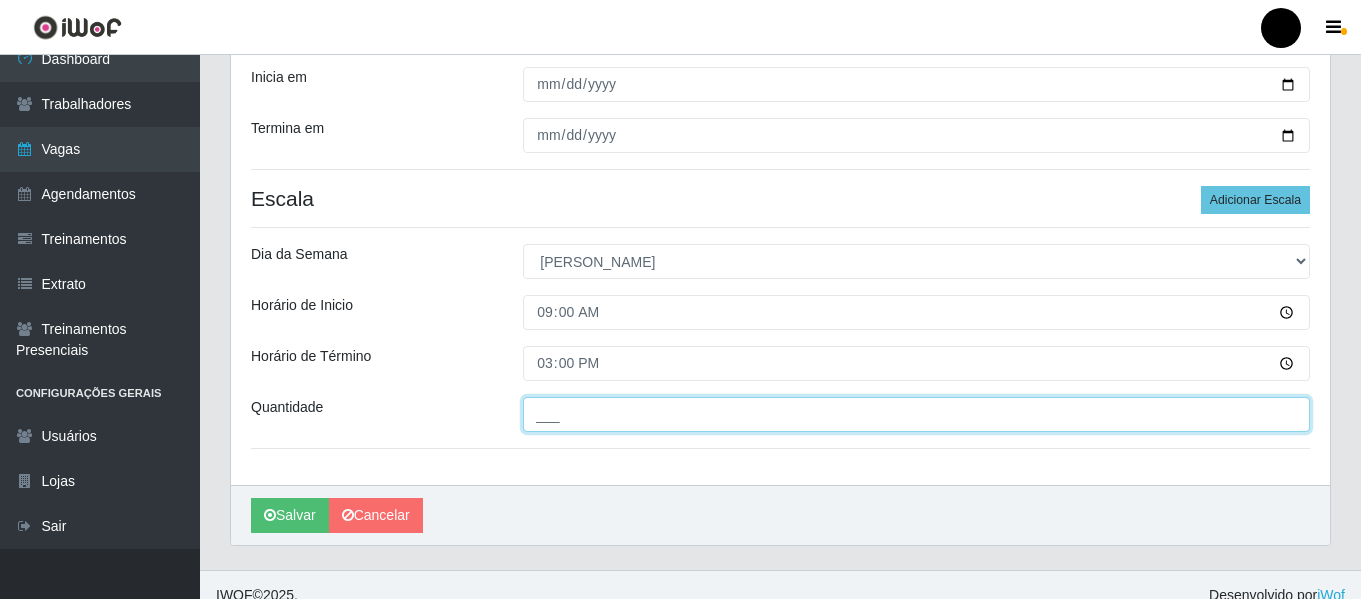 click on "___" at bounding box center [916, 414] 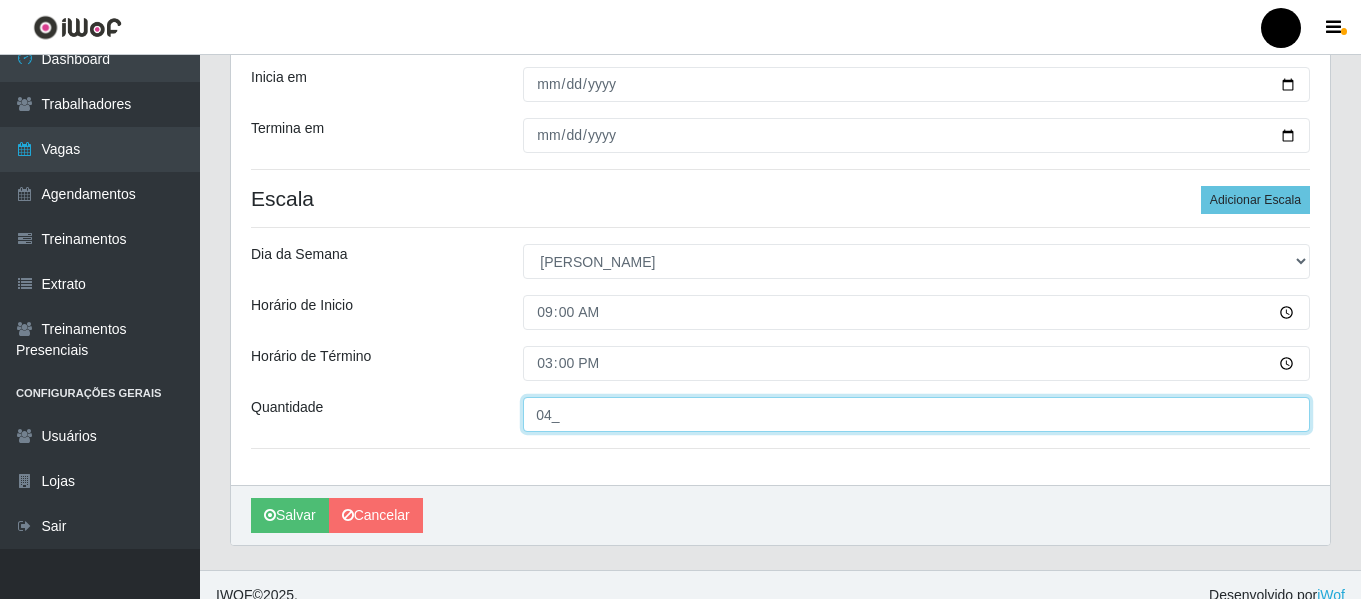 scroll, scrollTop: 358, scrollLeft: 0, axis: vertical 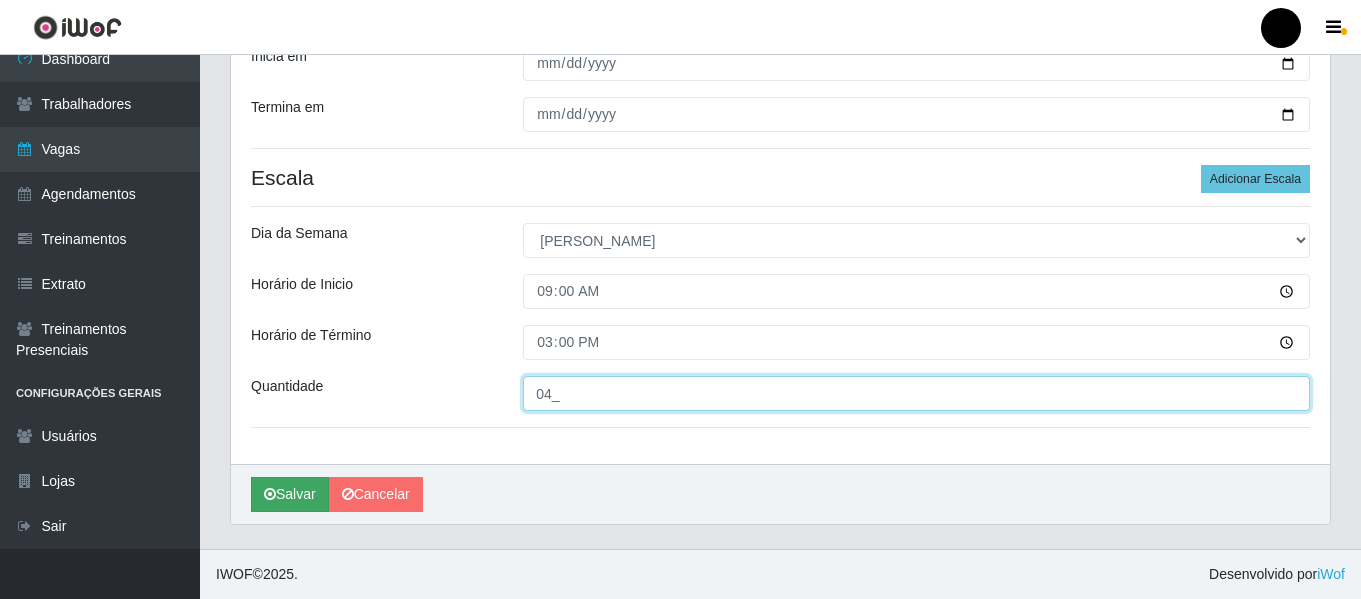 type on "04_" 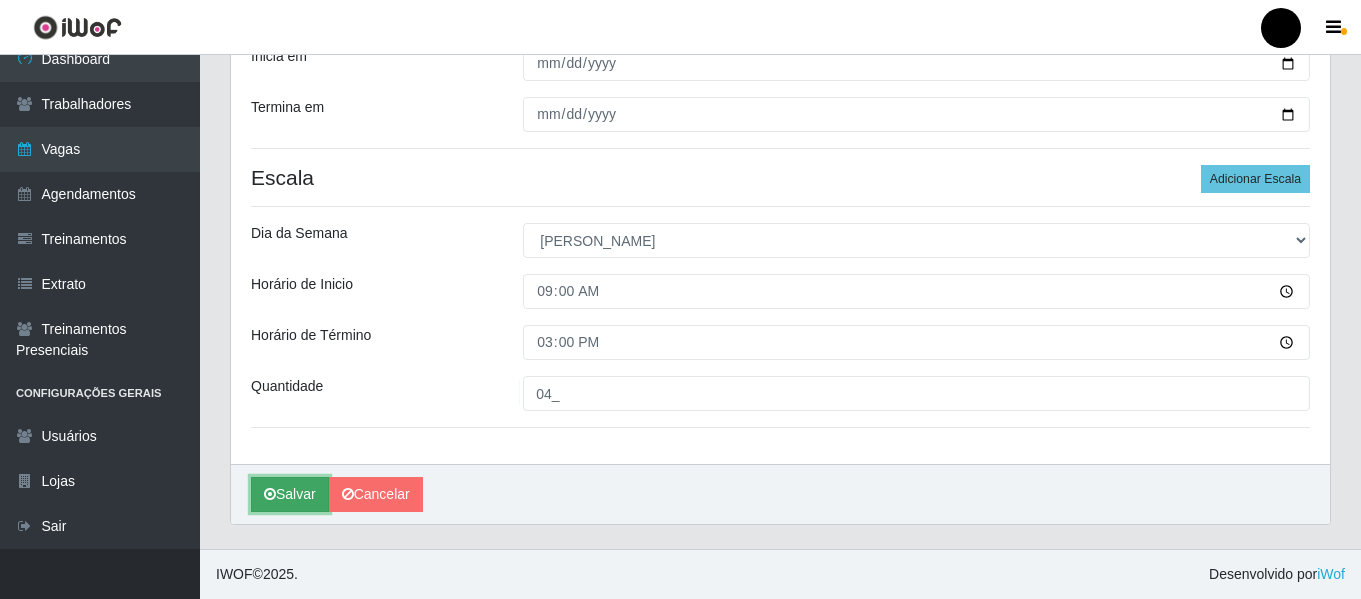 click on "Salvar" at bounding box center [290, 494] 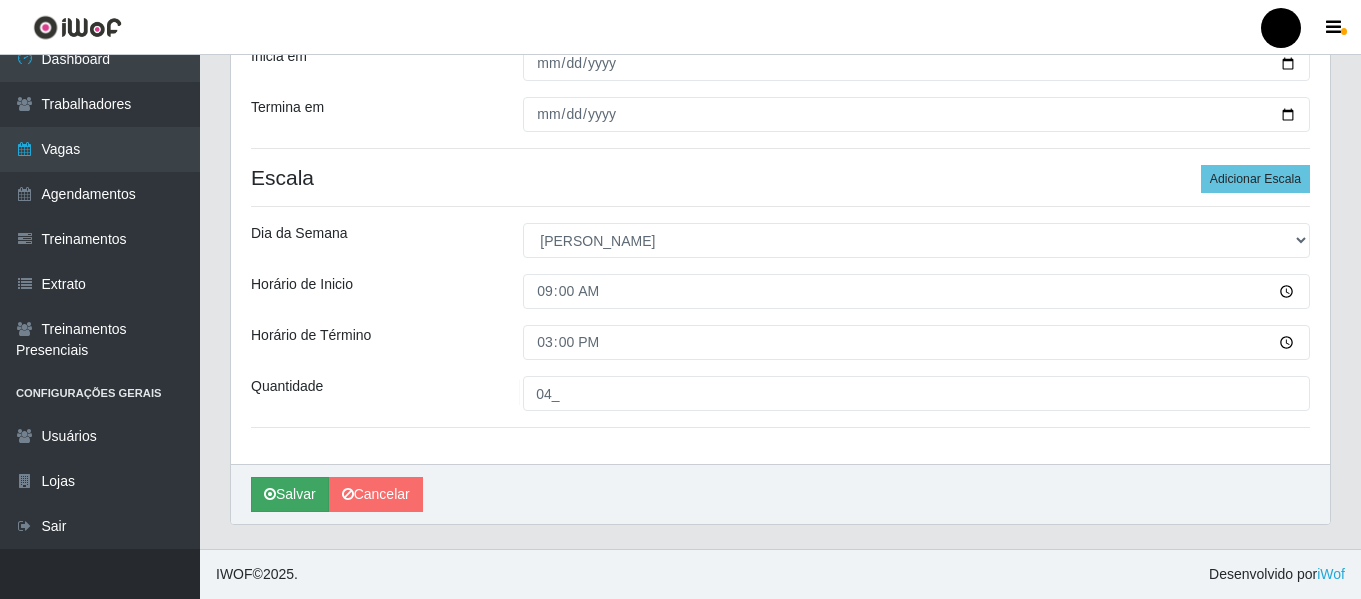 scroll, scrollTop: 0, scrollLeft: 0, axis: both 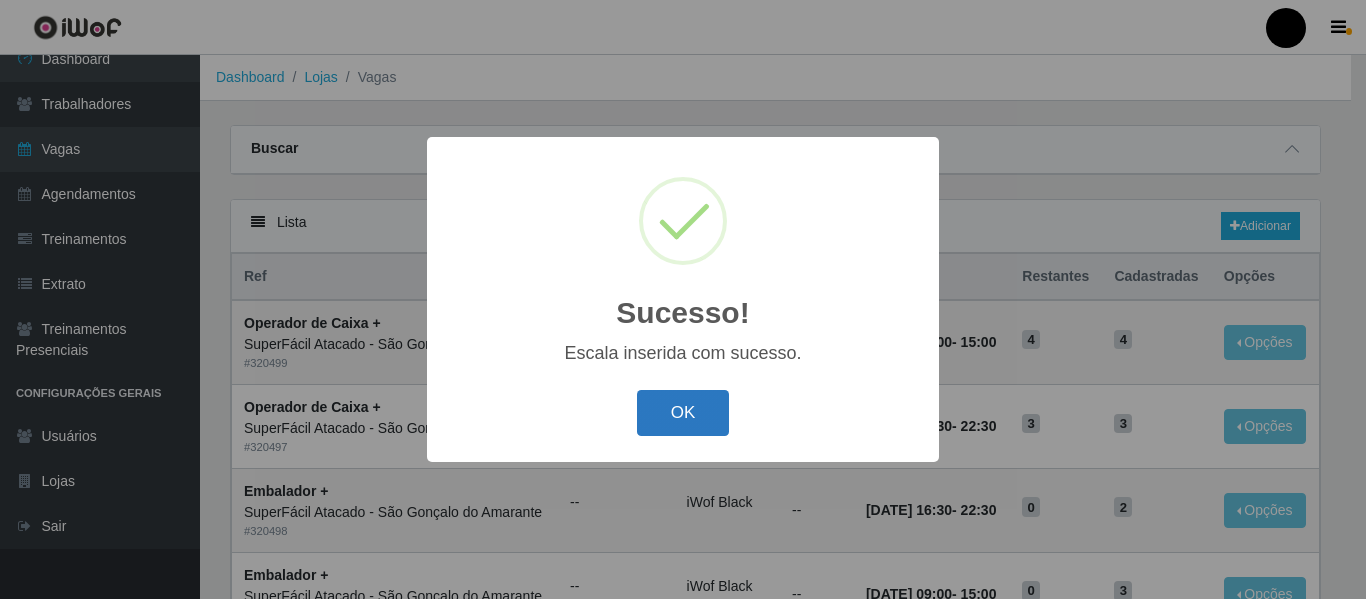 click on "OK" at bounding box center (683, 413) 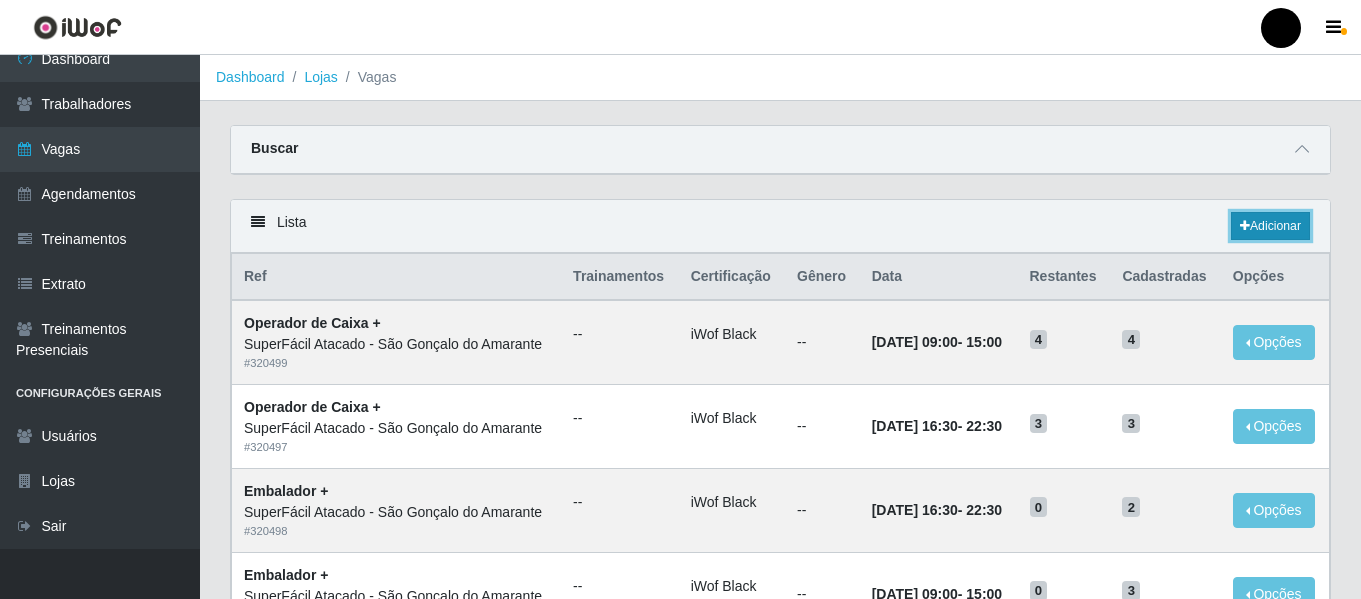 click at bounding box center (1245, 226) 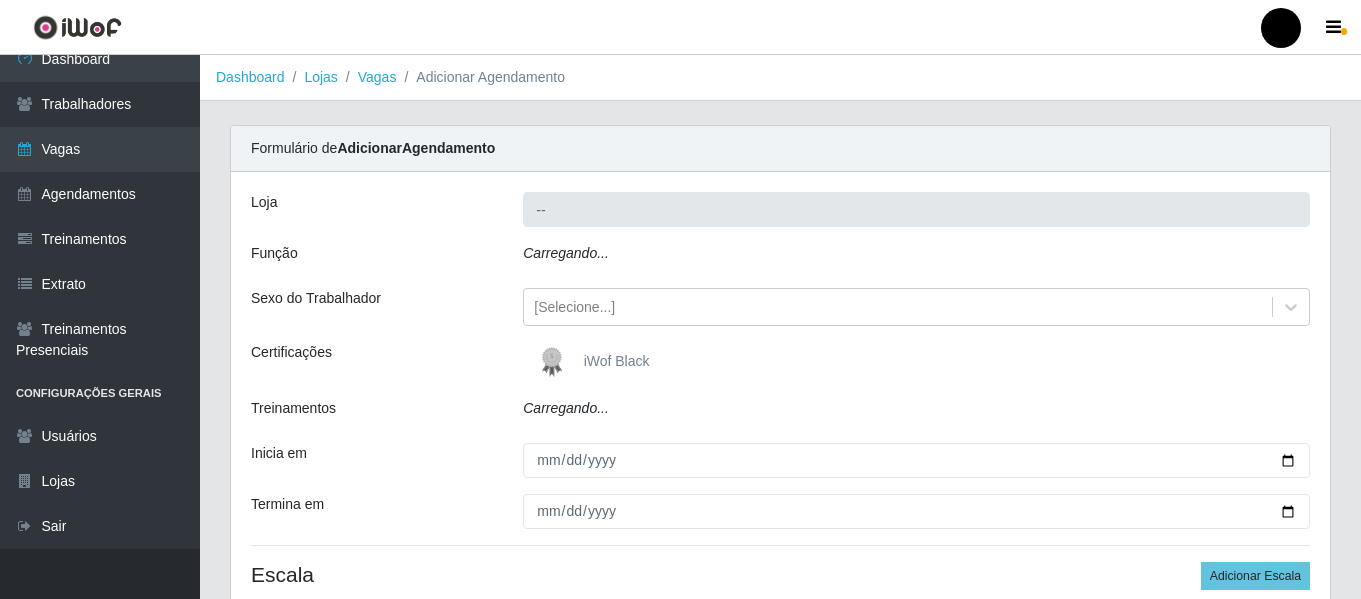 type on "SuperFácil Atacado - São Gonçalo do Amarante" 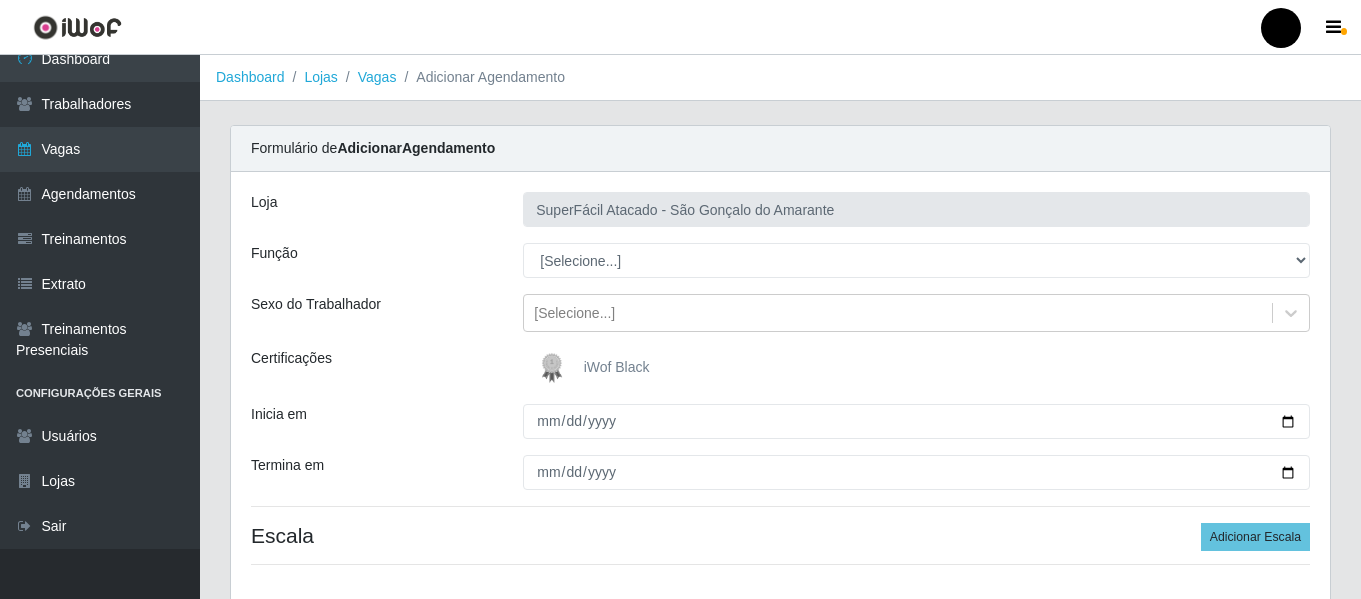 click on "iWof Black" at bounding box center [617, 367] 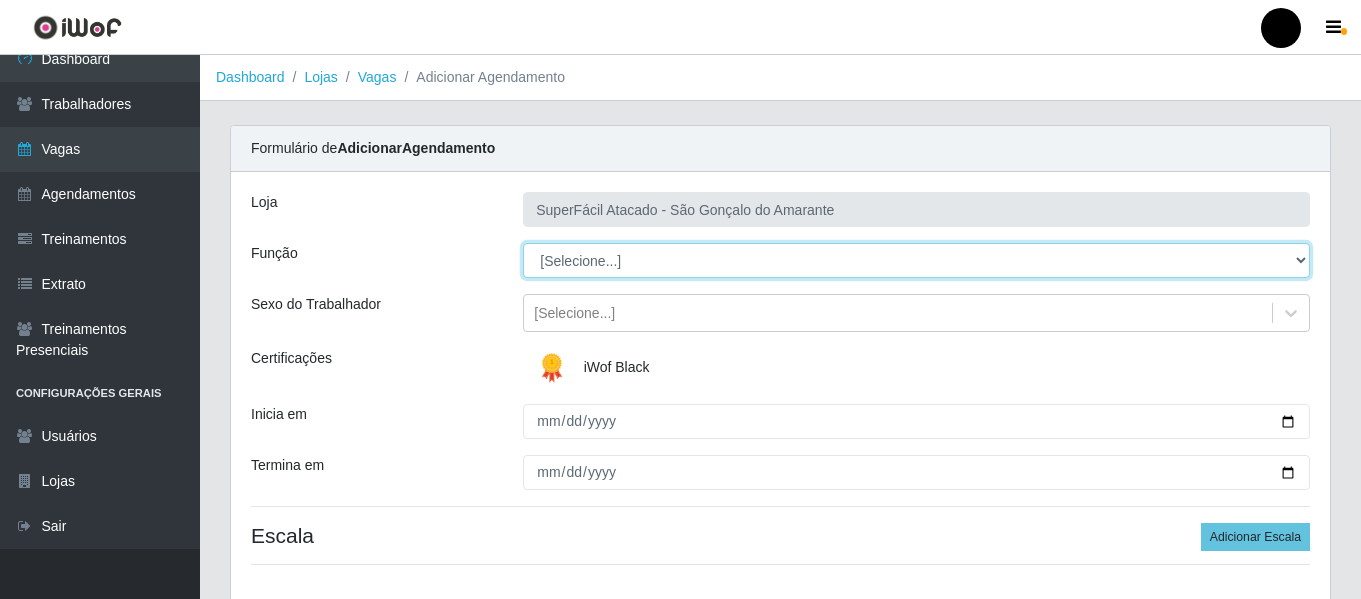 click on "[Selecione...] Auxiliar de Estacionamento Auxiliar de Estacionamento + Auxiliar de Estacionamento ++ Balconista de Padaria  Balconista de Padaria + Embalador Embalador + Embalador ++ Operador de Caixa Operador de Caixa + Operador de Caixa ++ Repositor de Hortifruti Repositor de Hortifruti + Repositor de Hortifruti ++" at bounding box center (916, 260) 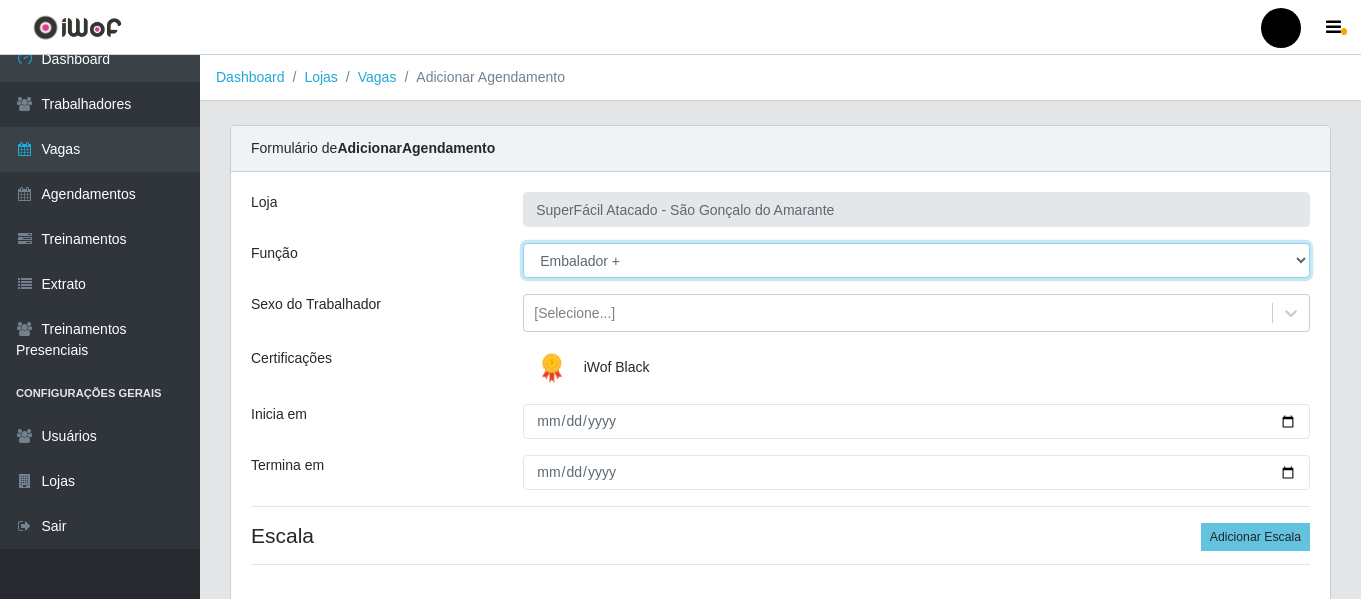 click on "[Selecione...] Auxiliar de Estacionamento Auxiliar de Estacionamento + Auxiliar de Estacionamento ++ Balconista de Padaria  Balconista de Padaria + Embalador Embalador + Embalador ++ Operador de Caixa Operador de Caixa + Operador de Caixa ++ Repositor de Hortifruti Repositor de Hortifruti + Repositor de Hortifruti ++" at bounding box center [916, 260] 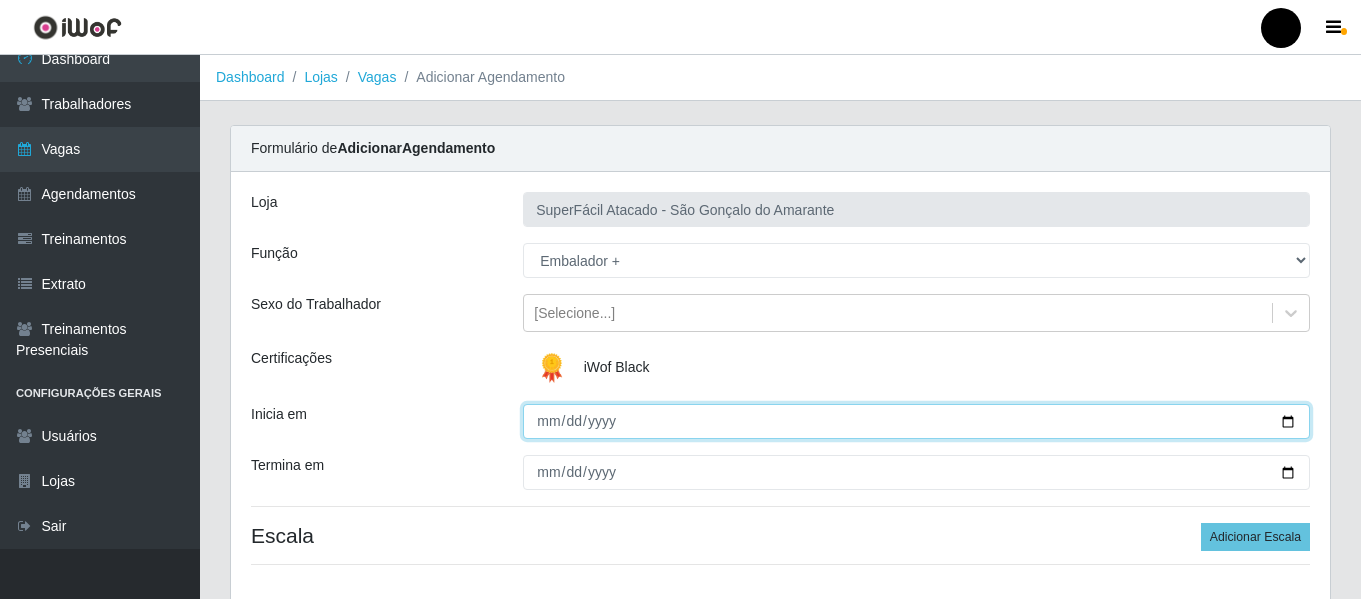 click on "Inicia em" at bounding box center (916, 421) 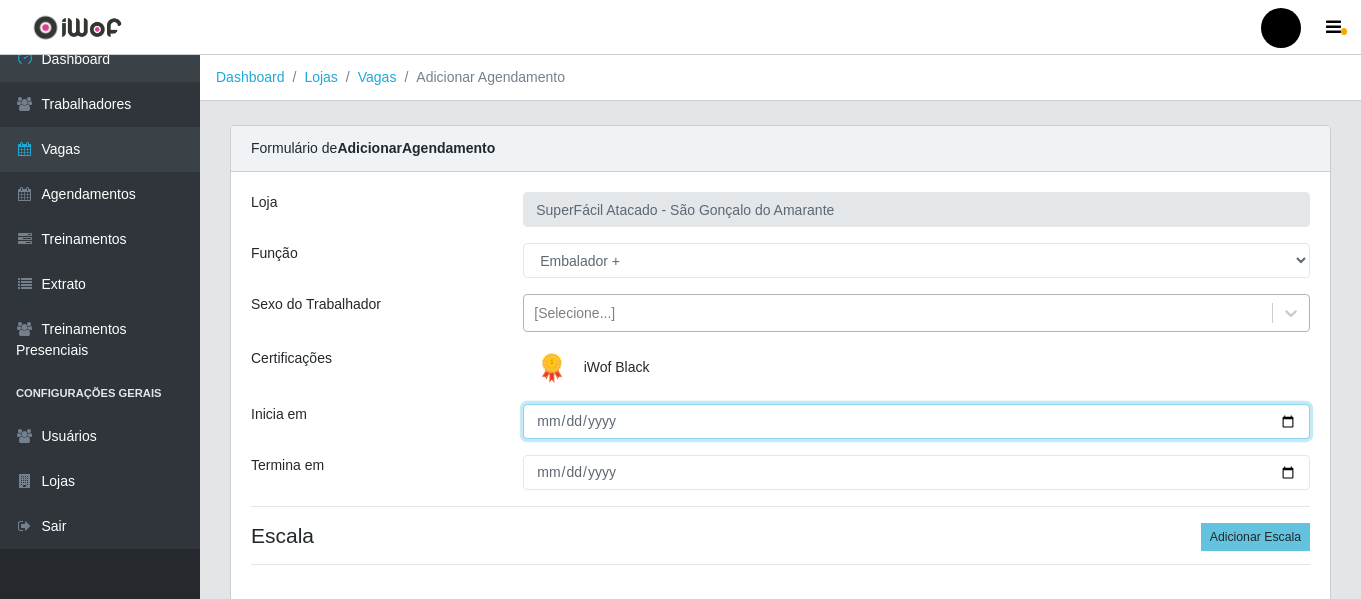 type on "2025-07-20" 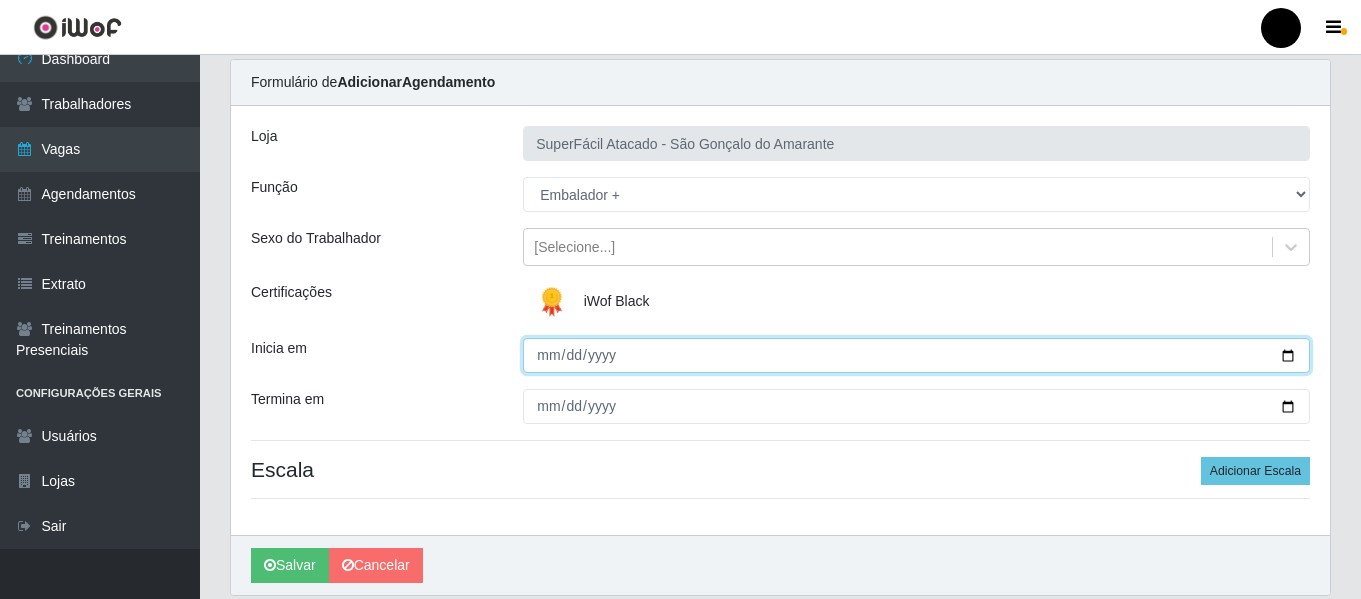 scroll, scrollTop: 100, scrollLeft: 0, axis: vertical 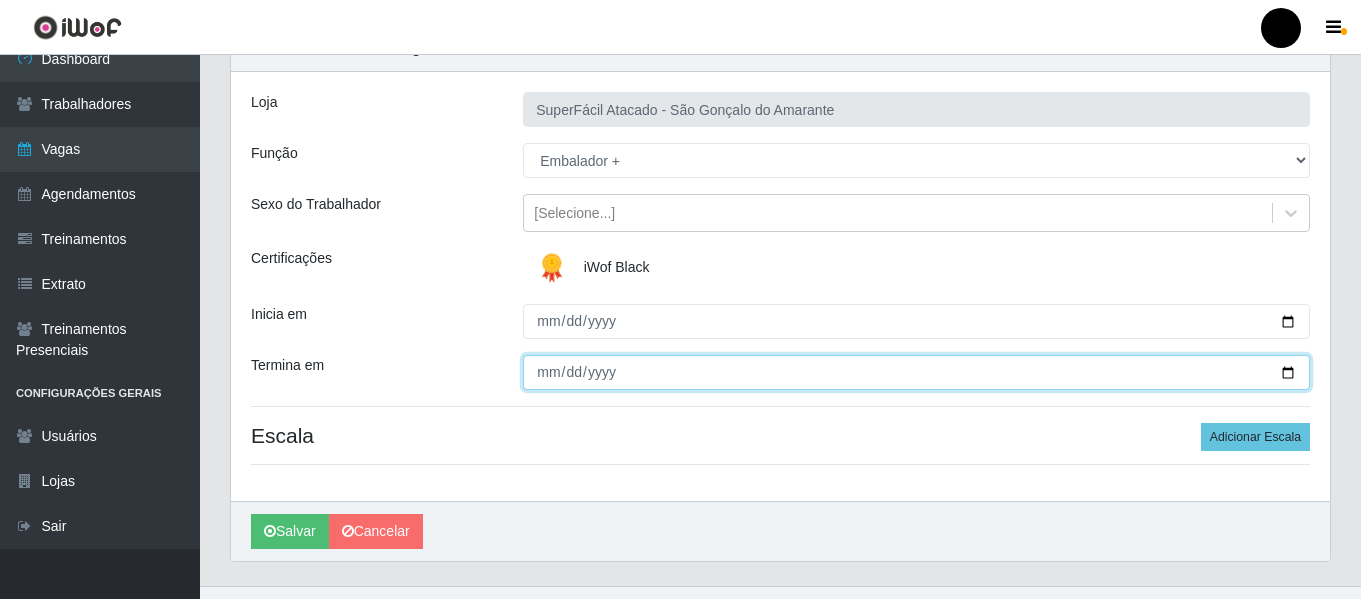 click on "Termina em" at bounding box center [916, 372] 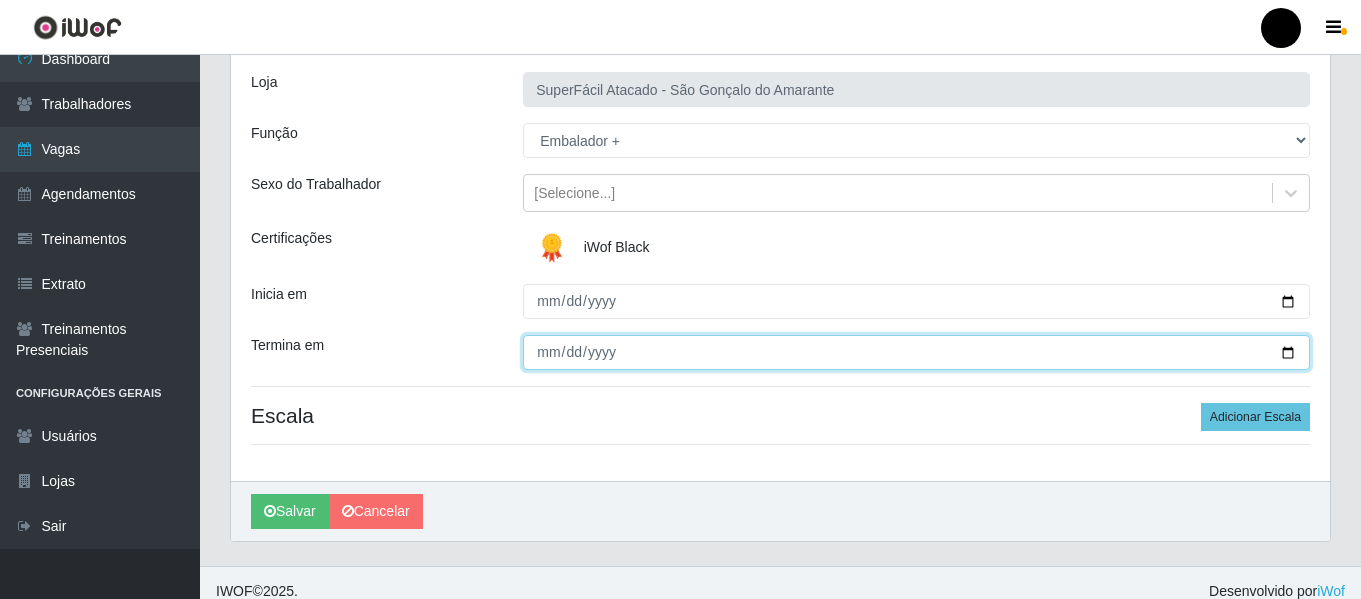 scroll, scrollTop: 137, scrollLeft: 0, axis: vertical 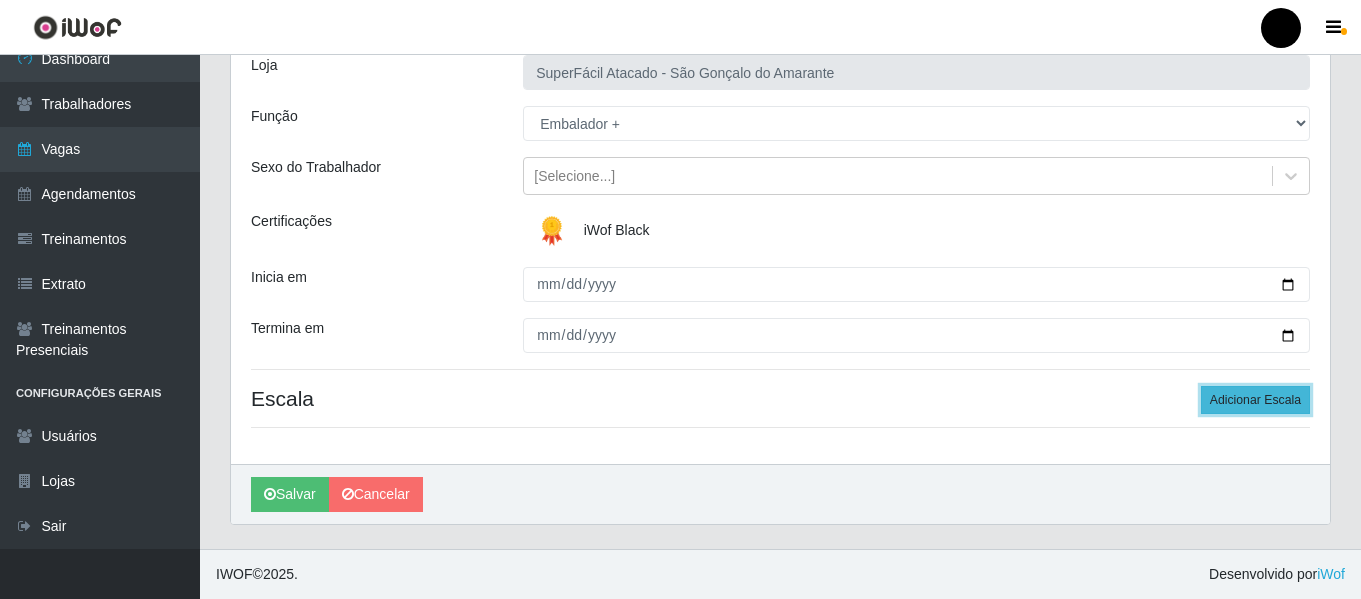 click on "Adicionar Escala" at bounding box center (1255, 400) 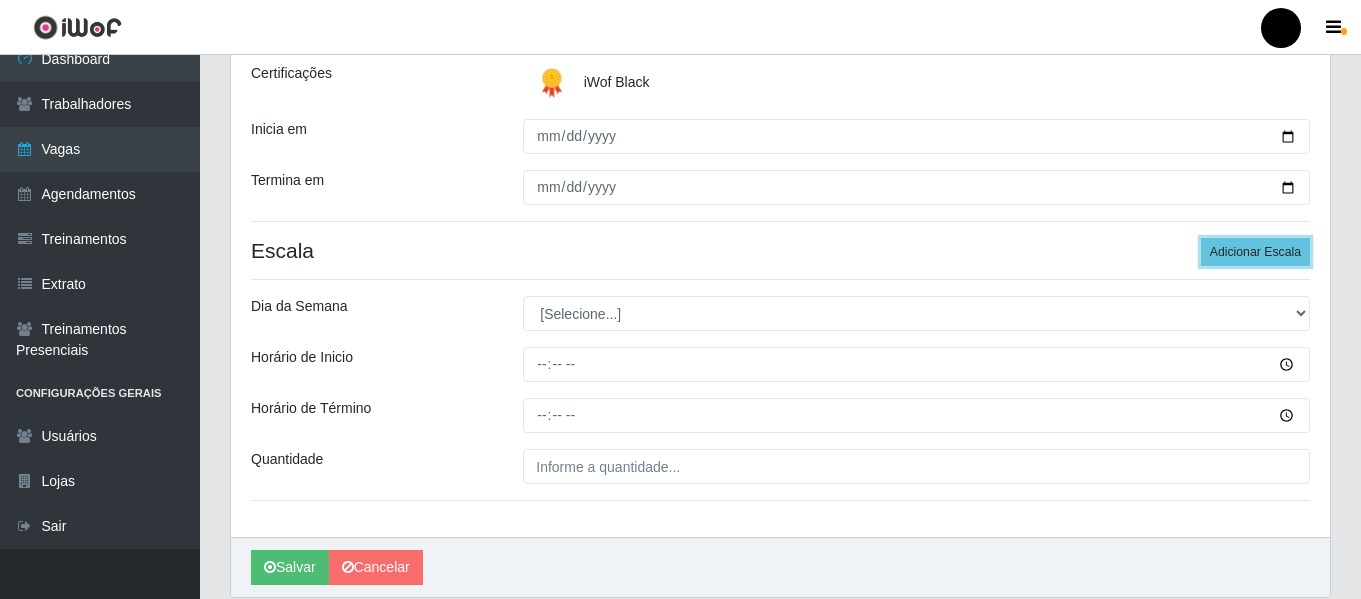 scroll, scrollTop: 337, scrollLeft: 0, axis: vertical 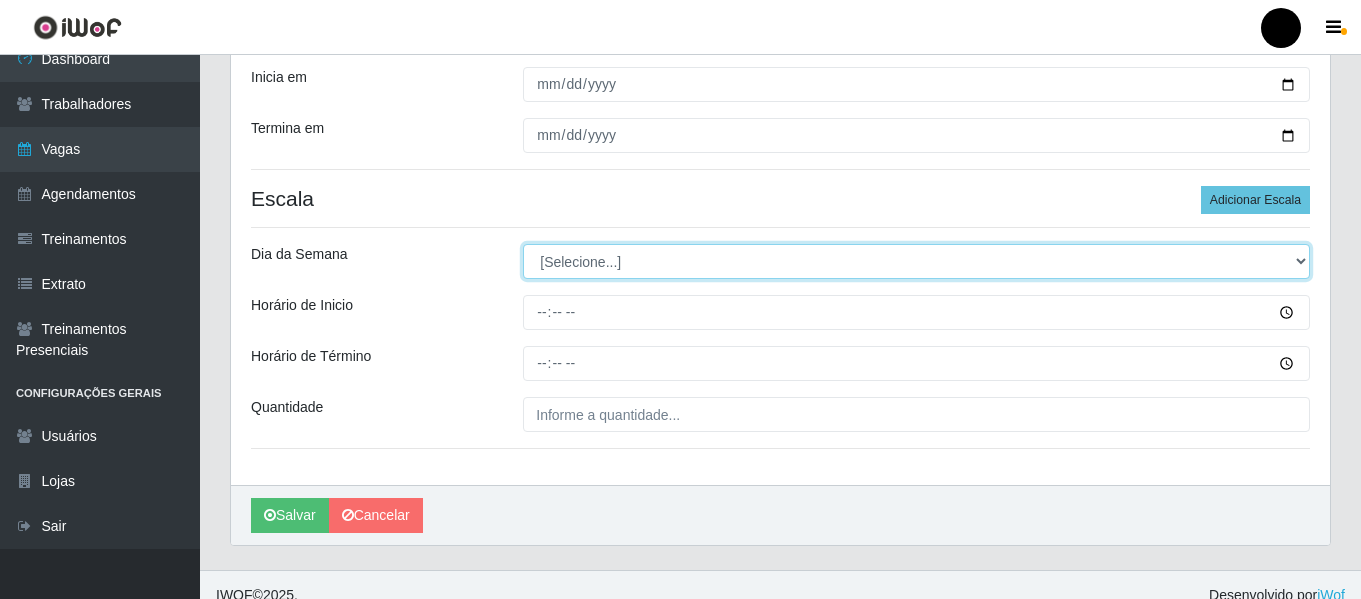 click on "[Selecione...] Segunda Terça Quarta Quinta Sexta Sábado Domingo" at bounding box center (916, 261) 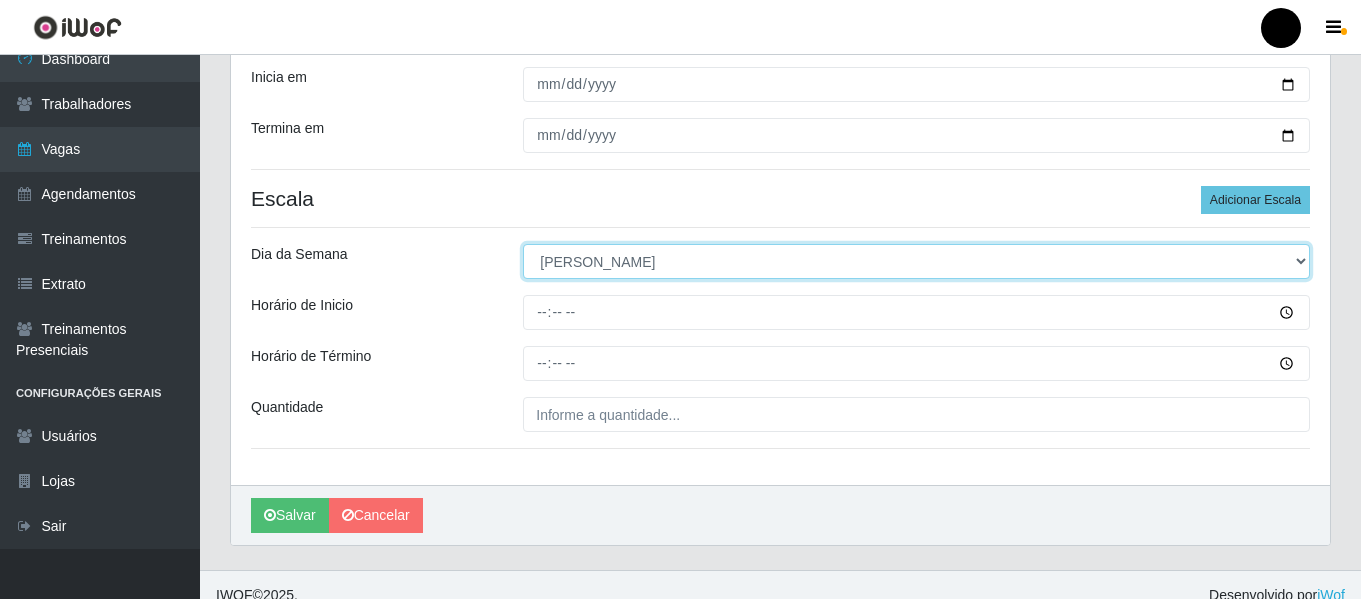 click on "[Selecione...] Segunda Terça Quarta Quinta Sexta Sábado Domingo" at bounding box center [916, 261] 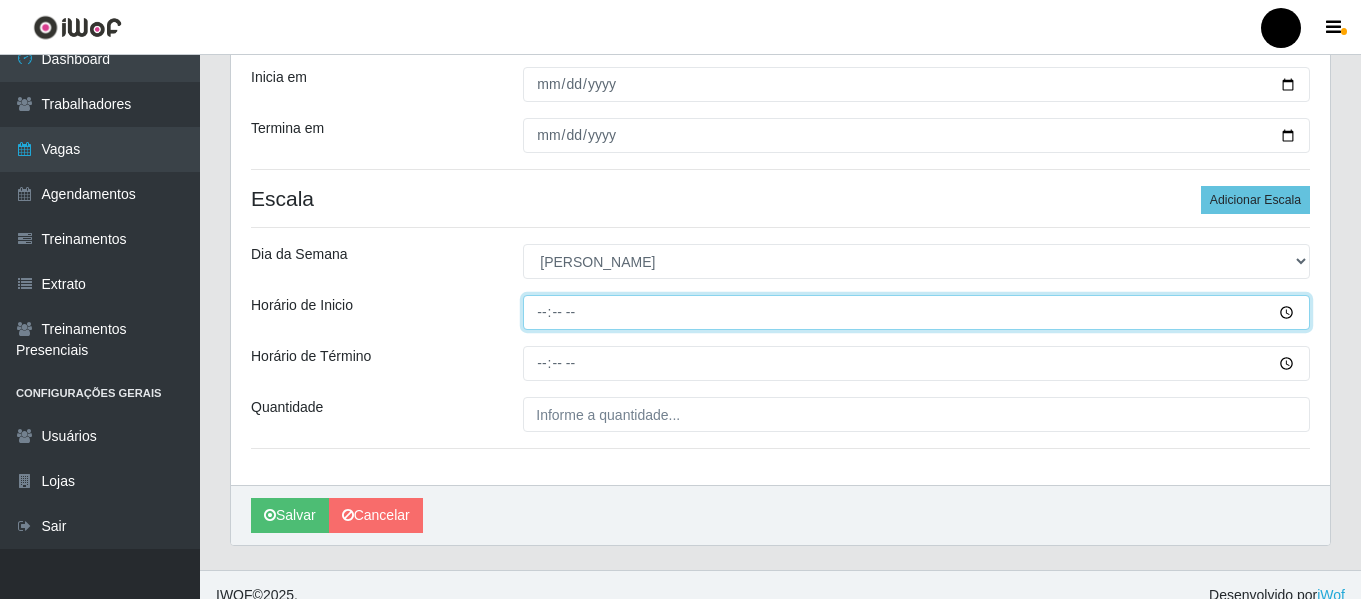 click on "Horário de Inicio" at bounding box center [916, 312] 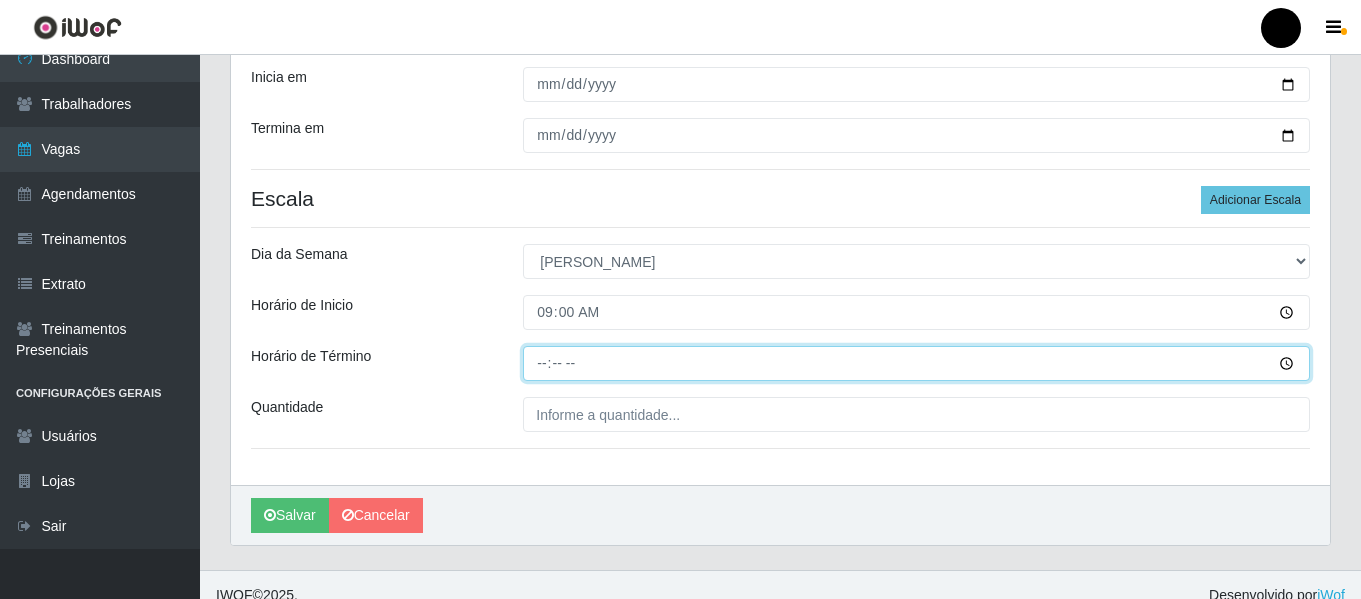 click on "Horário de Término" at bounding box center [916, 363] 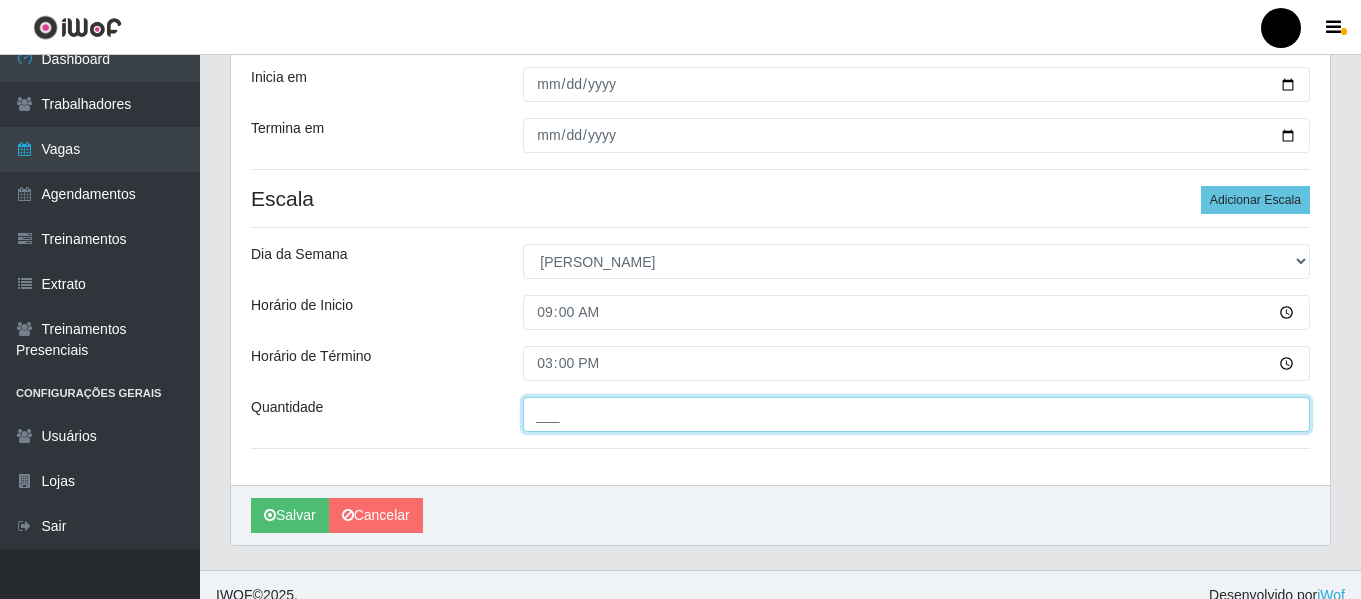 click on "___" at bounding box center (916, 414) 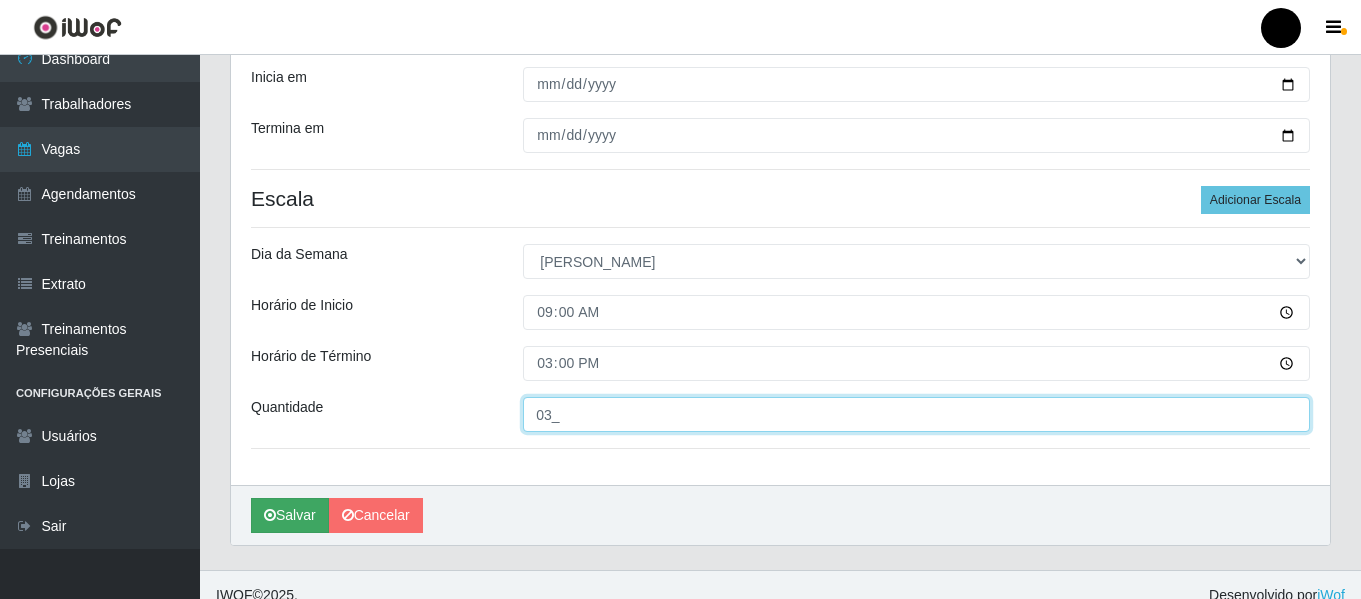 type on "03_" 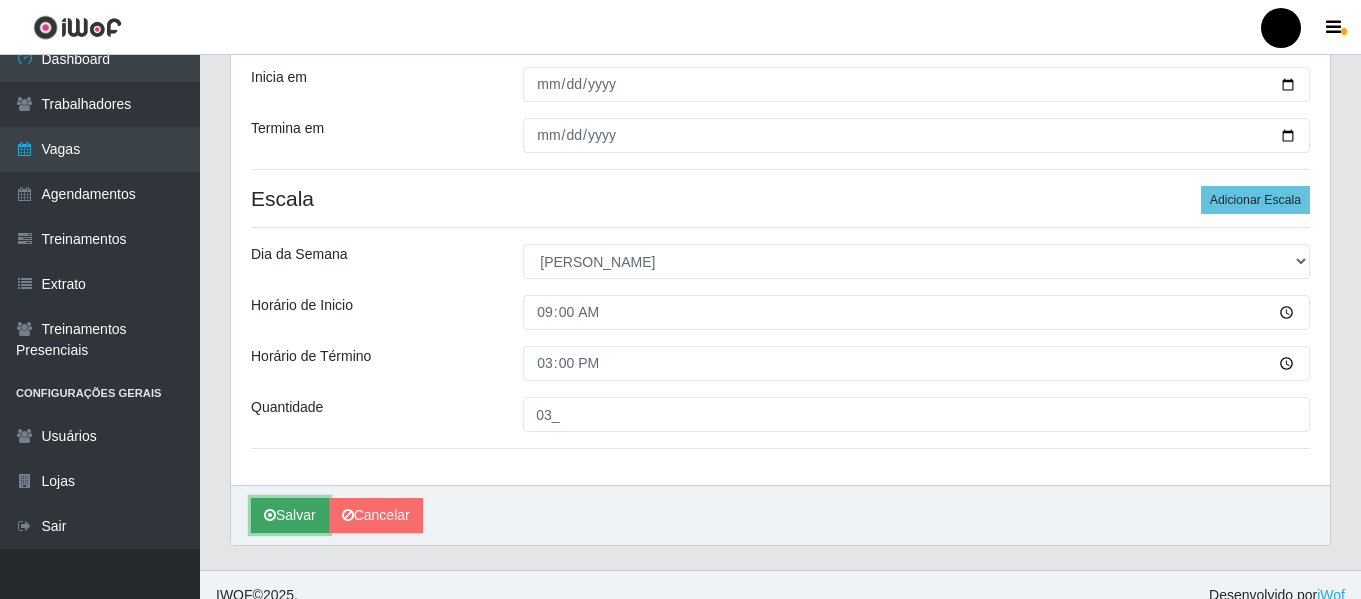 click on "Salvar" at bounding box center [290, 515] 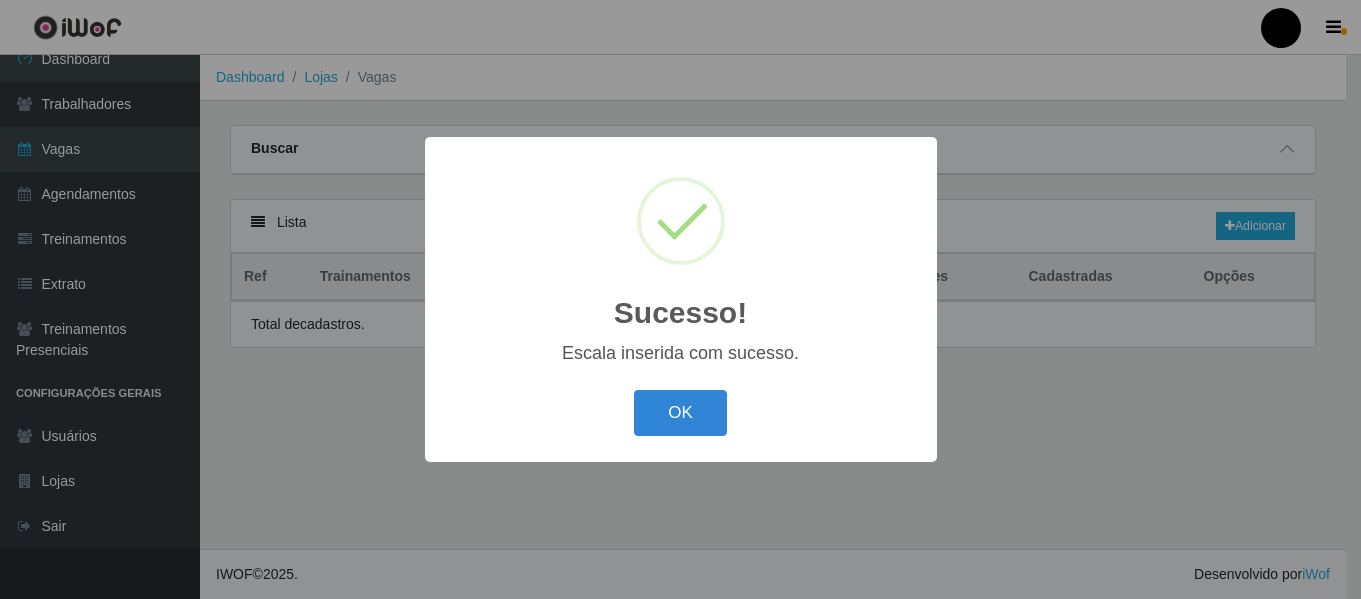scroll, scrollTop: 0, scrollLeft: 0, axis: both 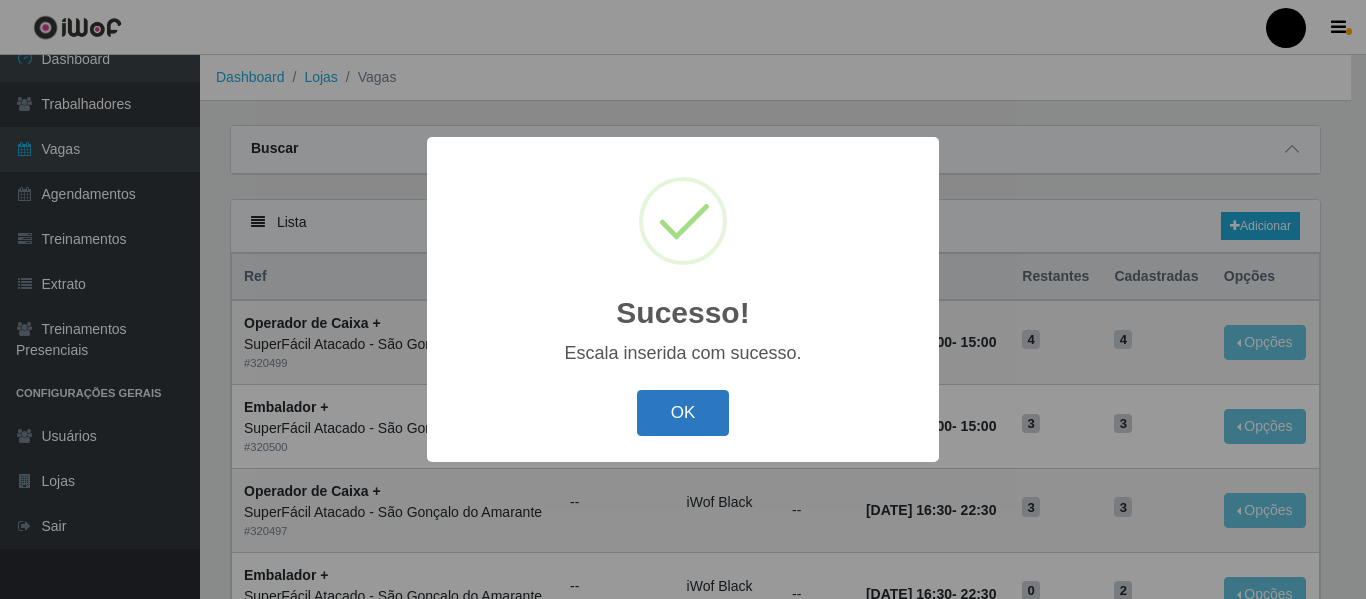 click on "OK" at bounding box center (683, 413) 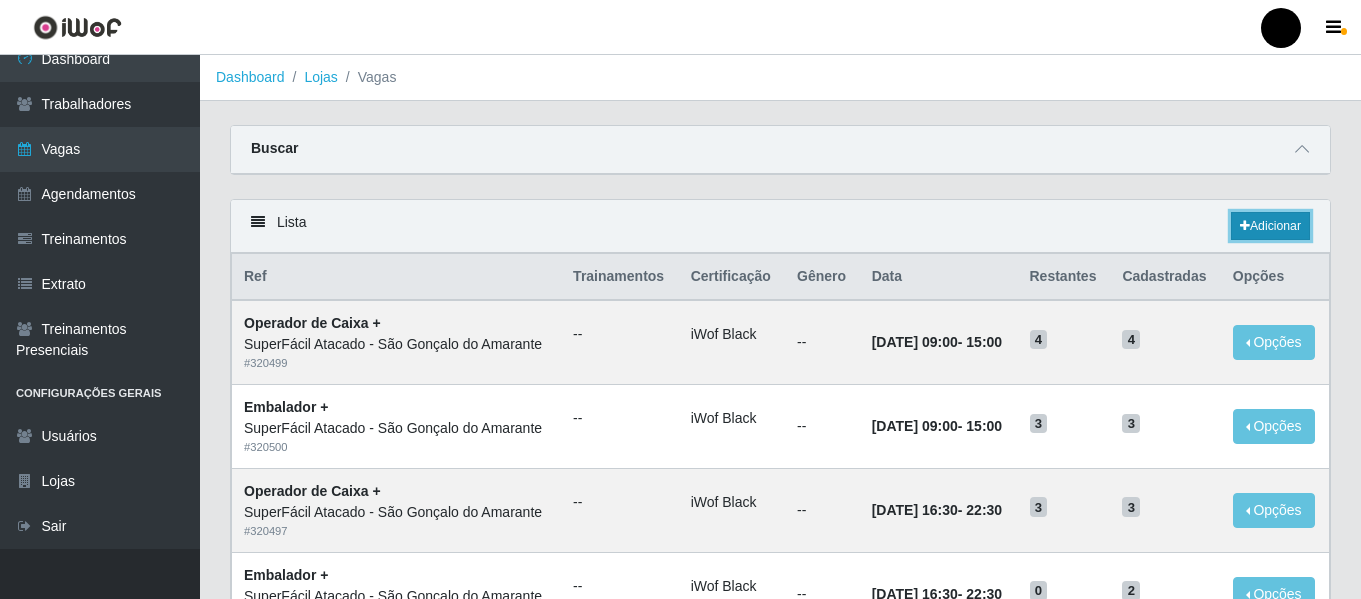 click on "Adicionar" at bounding box center (1270, 226) 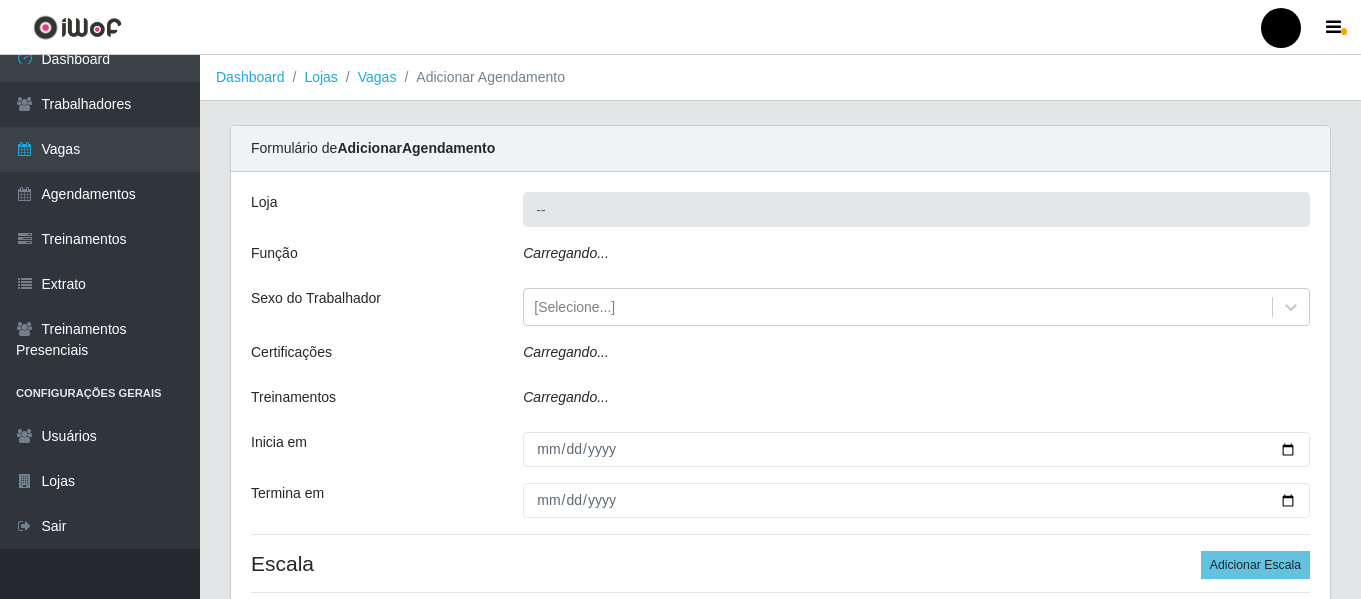 type on "SuperFácil Atacado - São Gonçalo do Amarante" 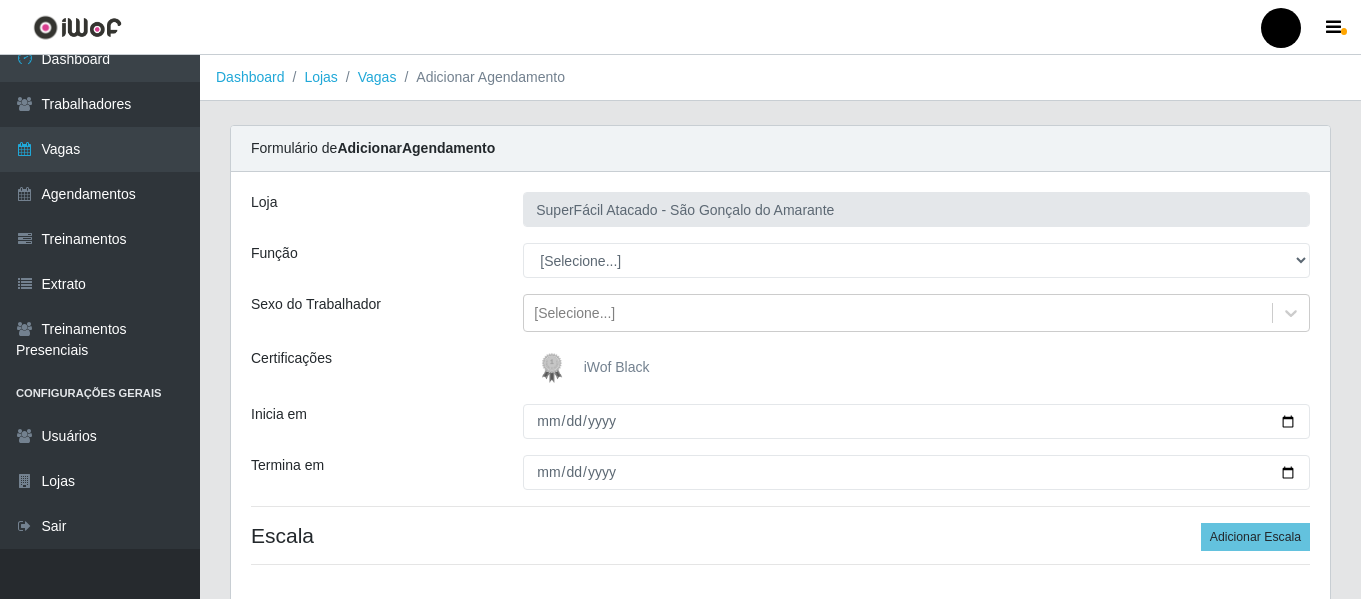 click on "iWof Black" at bounding box center [591, 368] 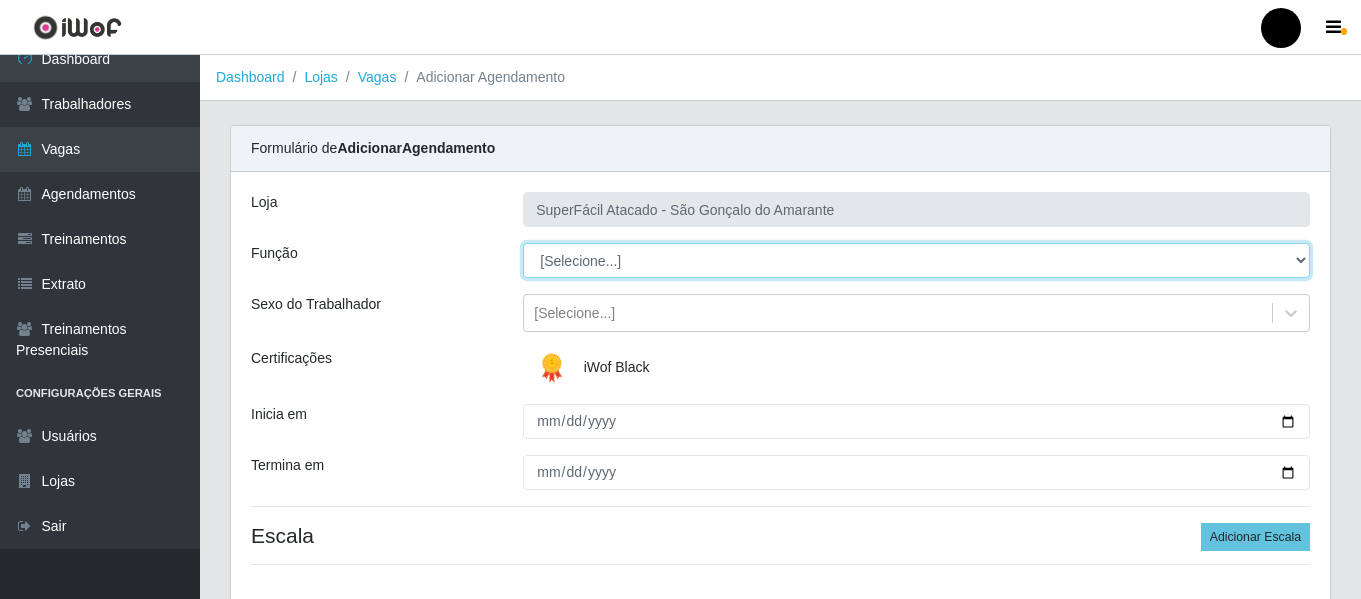 click on "[Selecione...] Auxiliar de Estacionamento Auxiliar de Estacionamento + Auxiliar de Estacionamento ++ Balconista de Padaria  Balconista de Padaria + Embalador Embalador + Embalador ++ Operador de Caixa Operador de Caixa + Operador de Caixa ++ Repositor de Hortifruti Repositor de Hortifruti + Repositor de Hortifruti ++" at bounding box center (916, 260) 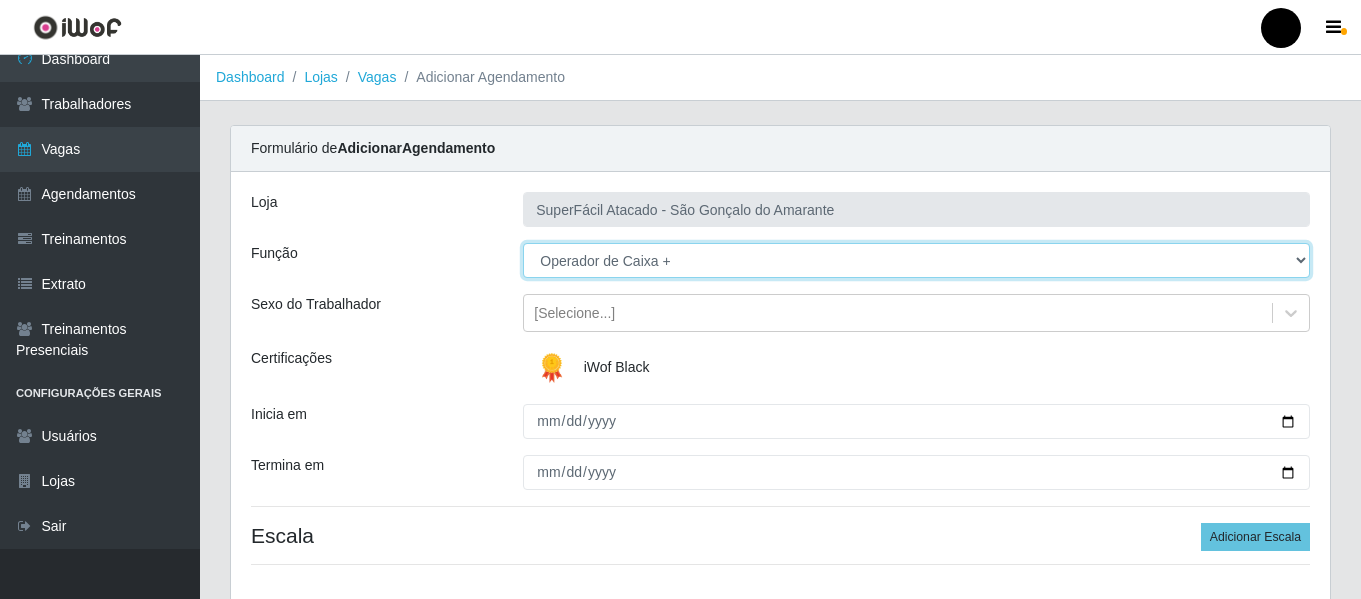 click on "[Selecione...] Auxiliar de Estacionamento Auxiliar de Estacionamento + Auxiliar de Estacionamento ++ Balconista de Padaria  Balconista de Padaria + Embalador Embalador + Embalador ++ Operador de Caixa Operador de Caixa + Operador de Caixa ++ Repositor de Hortifruti Repositor de Hortifruti + Repositor de Hortifruti ++" at bounding box center [916, 260] 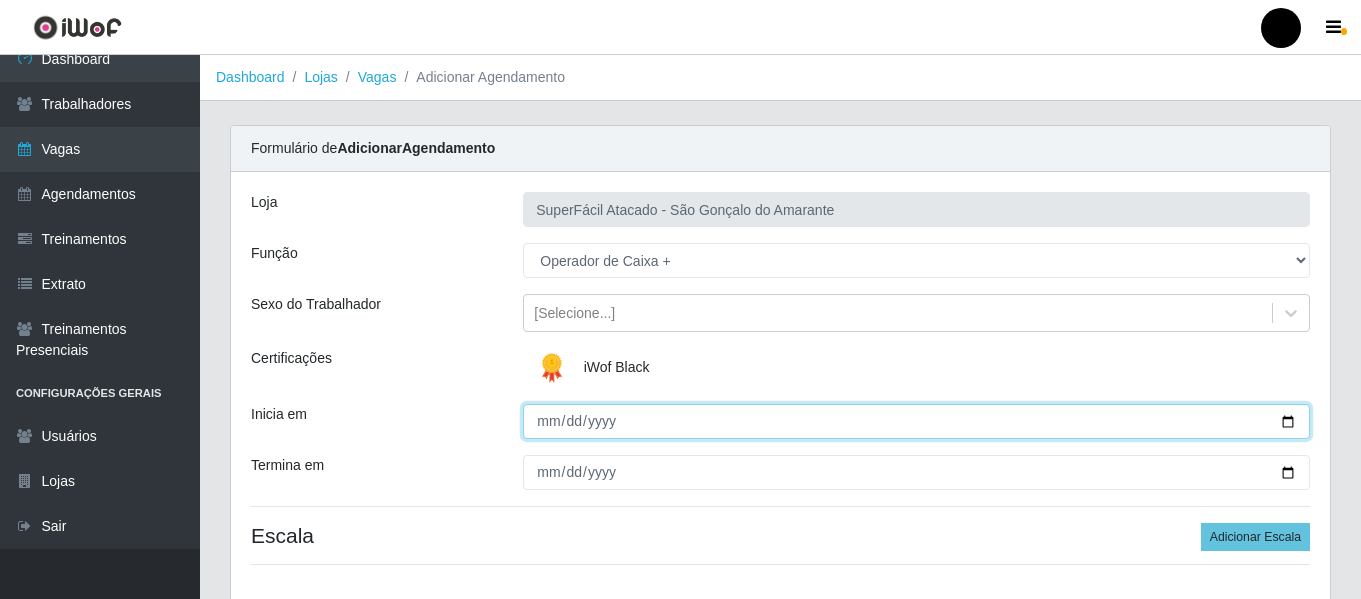 click on "Inicia em" at bounding box center [916, 421] 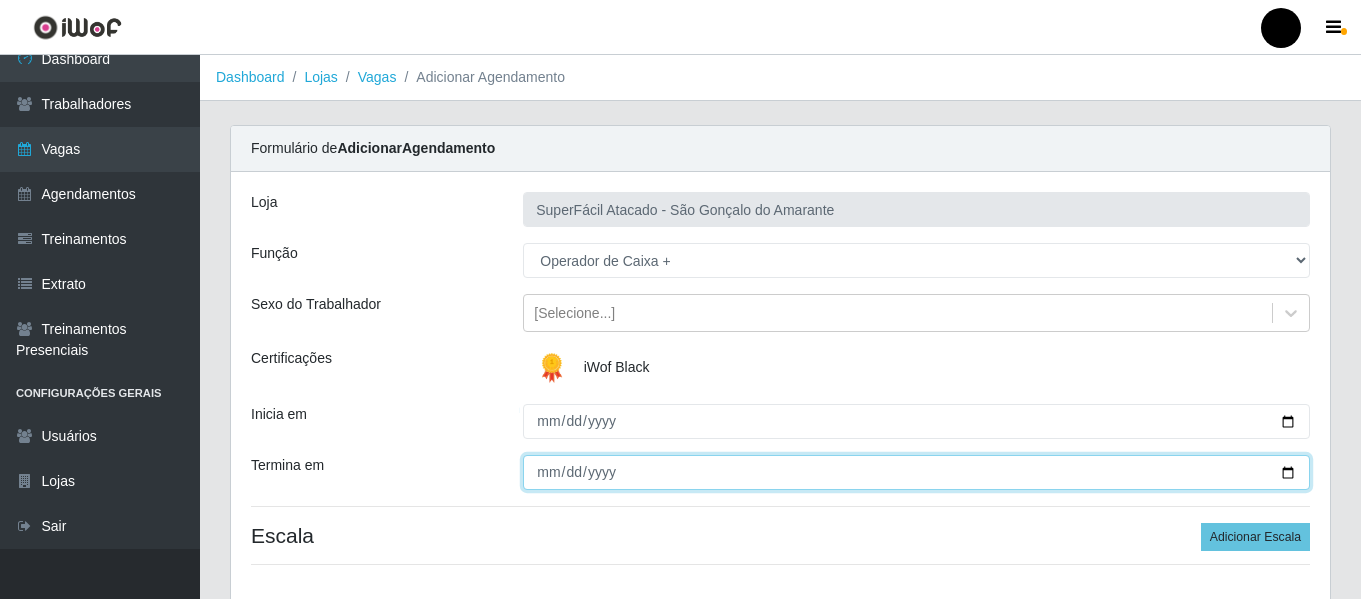 click on "Termina em" at bounding box center [916, 472] 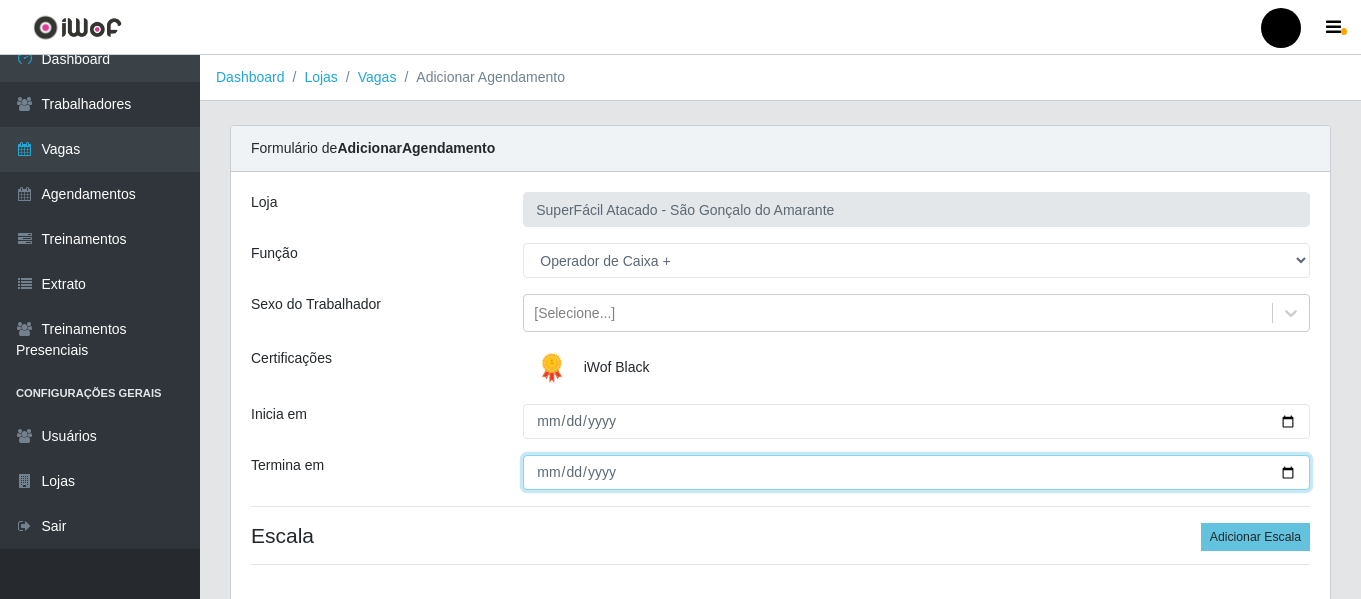 type on "2025-07-20" 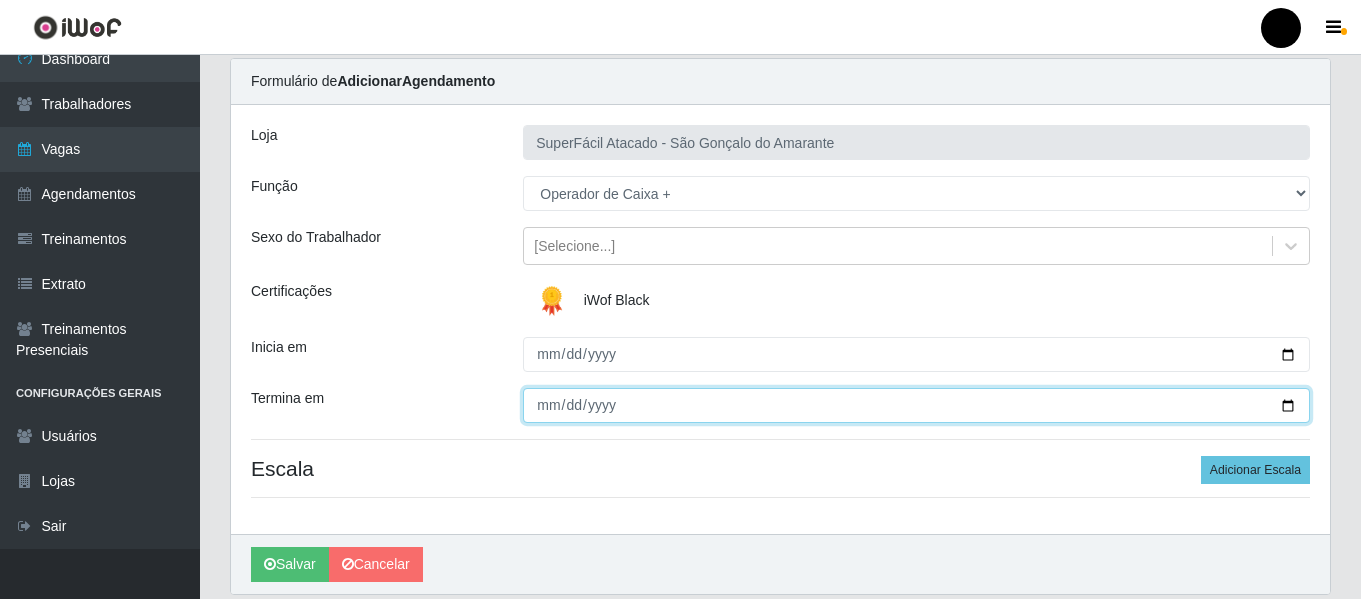 scroll, scrollTop: 100, scrollLeft: 0, axis: vertical 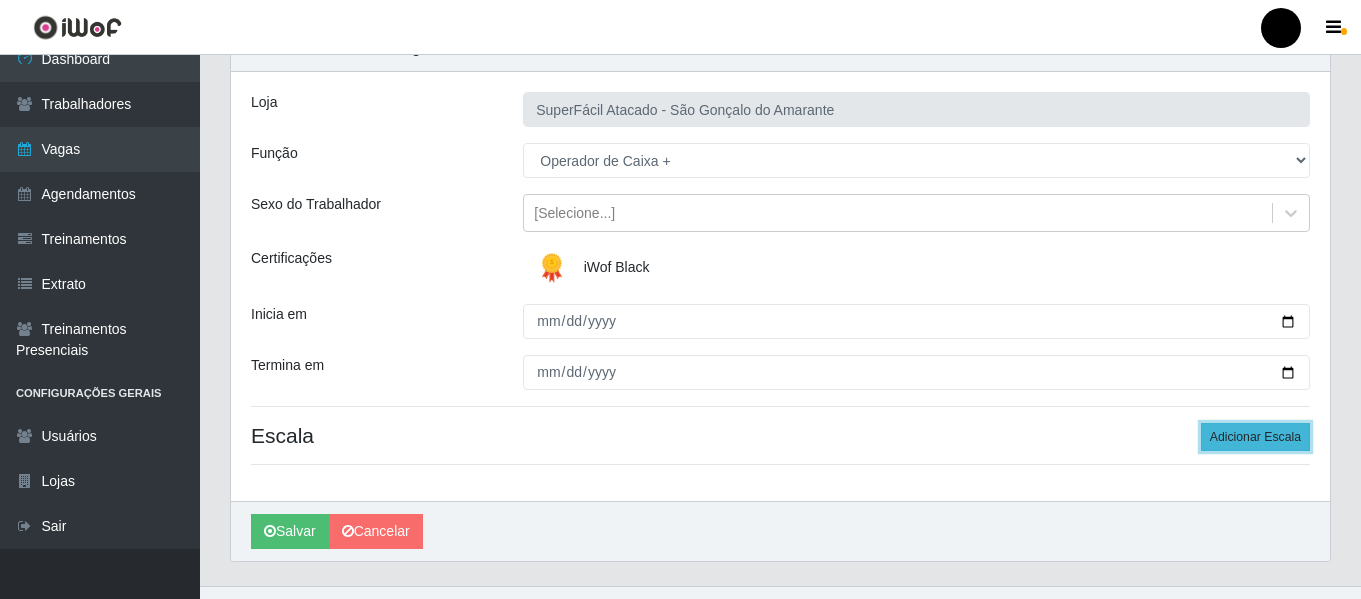 click on "Adicionar Escala" at bounding box center [1255, 437] 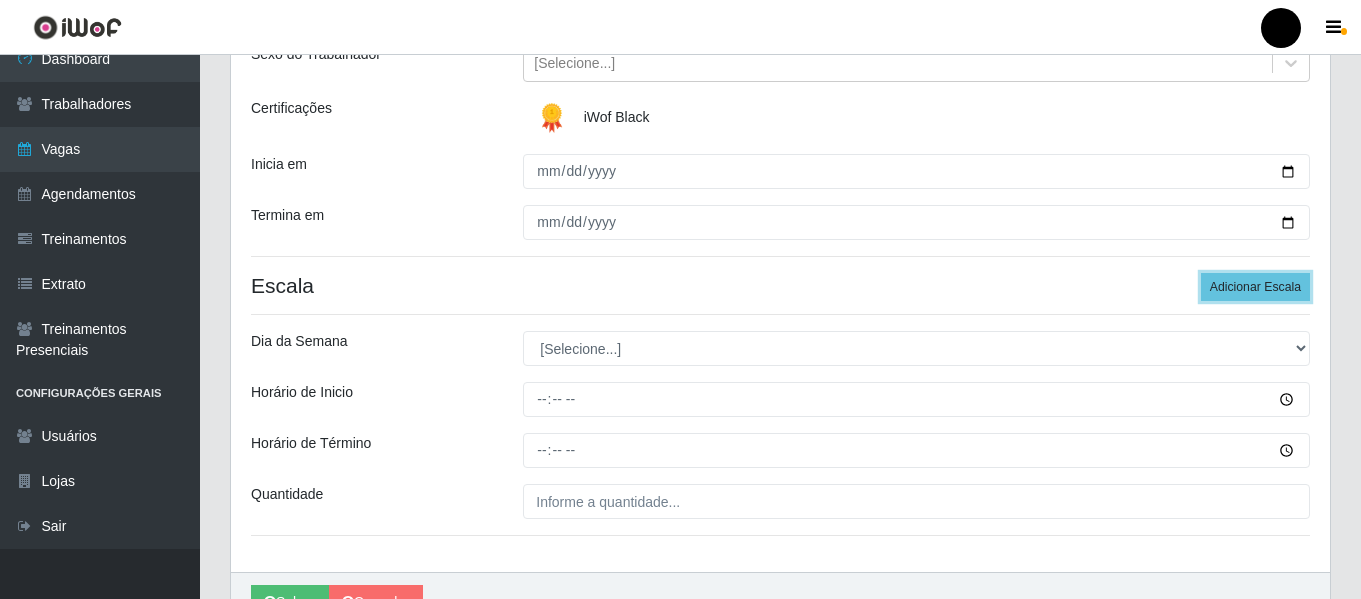 scroll, scrollTop: 300, scrollLeft: 0, axis: vertical 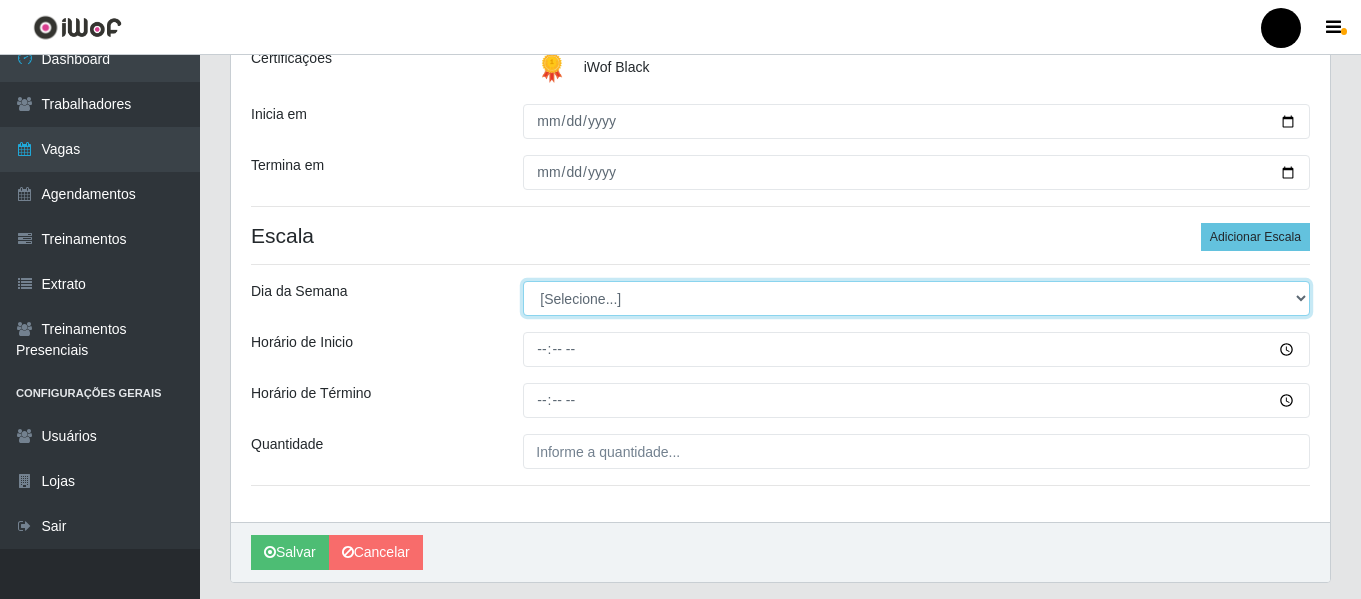 click on "[Selecione...] Segunda Terça Quarta Quinta Sexta Sábado Domingo" at bounding box center [916, 298] 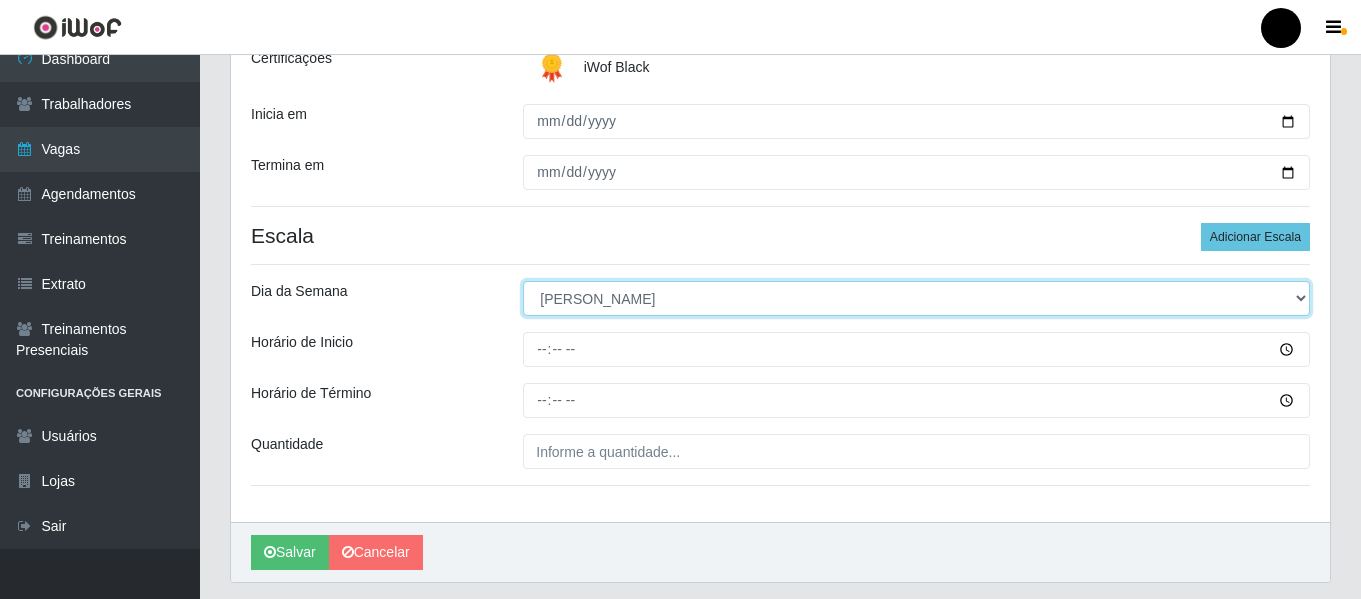 click on "[Selecione...] Segunda Terça Quarta Quinta Sexta Sábado Domingo" at bounding box center (916, 298) 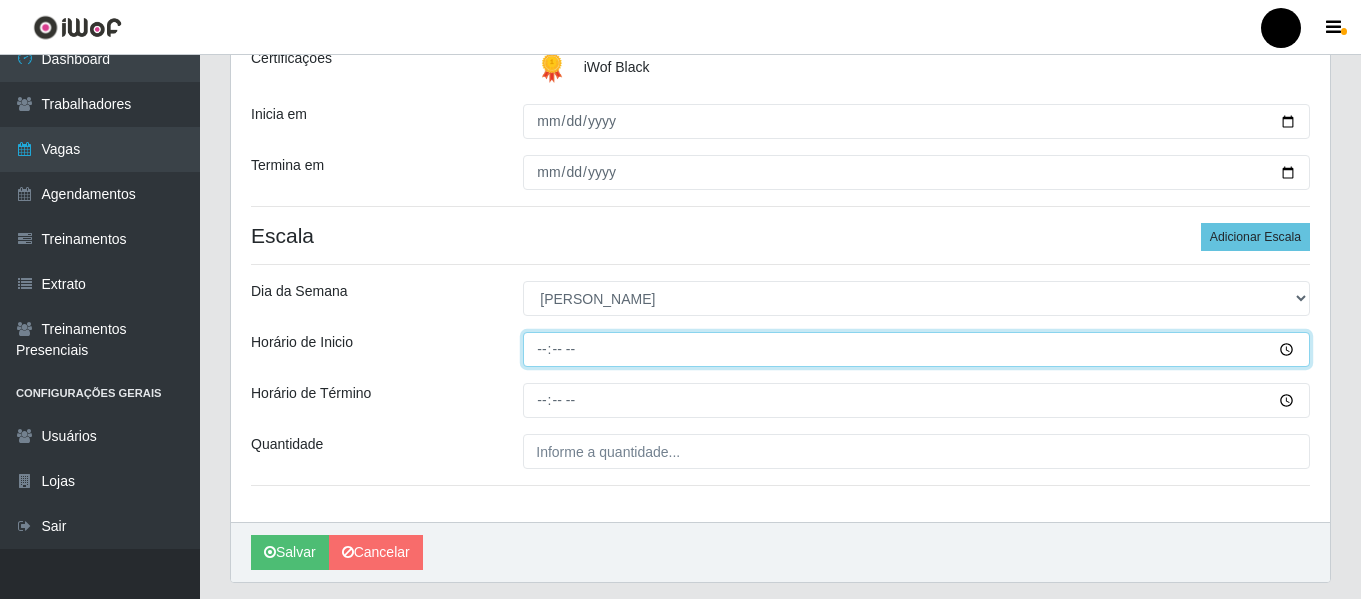 click on "Horário de Inicio" at bounding box center (916, 349) 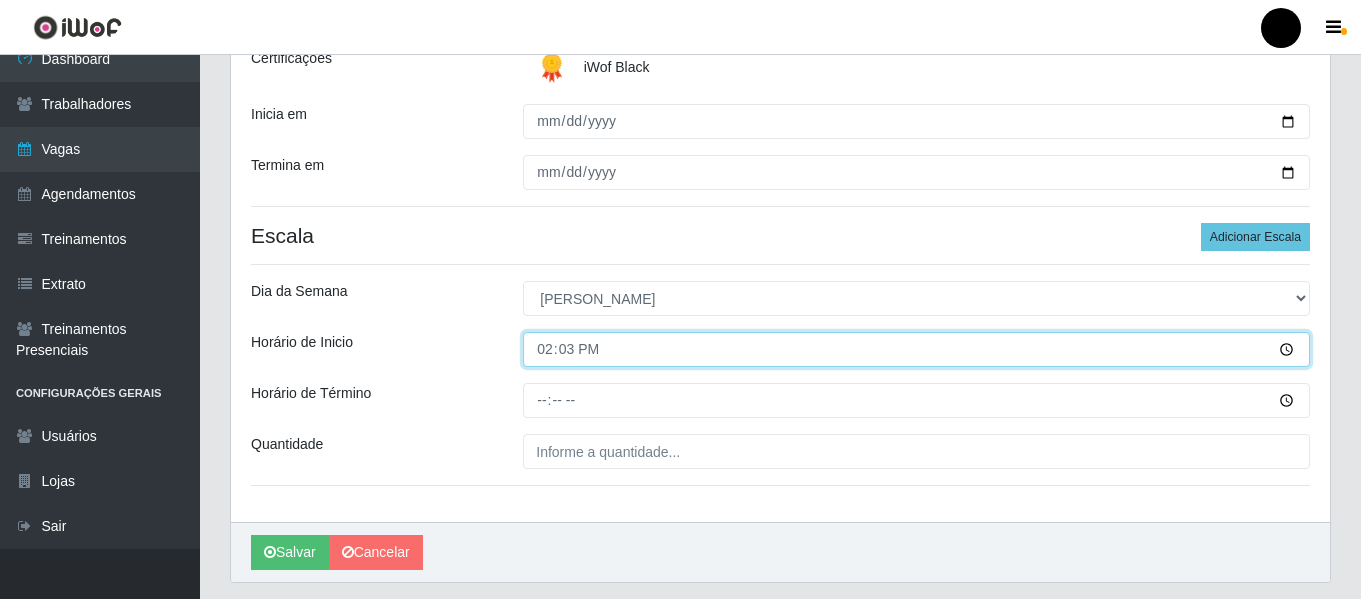type on "14:30" 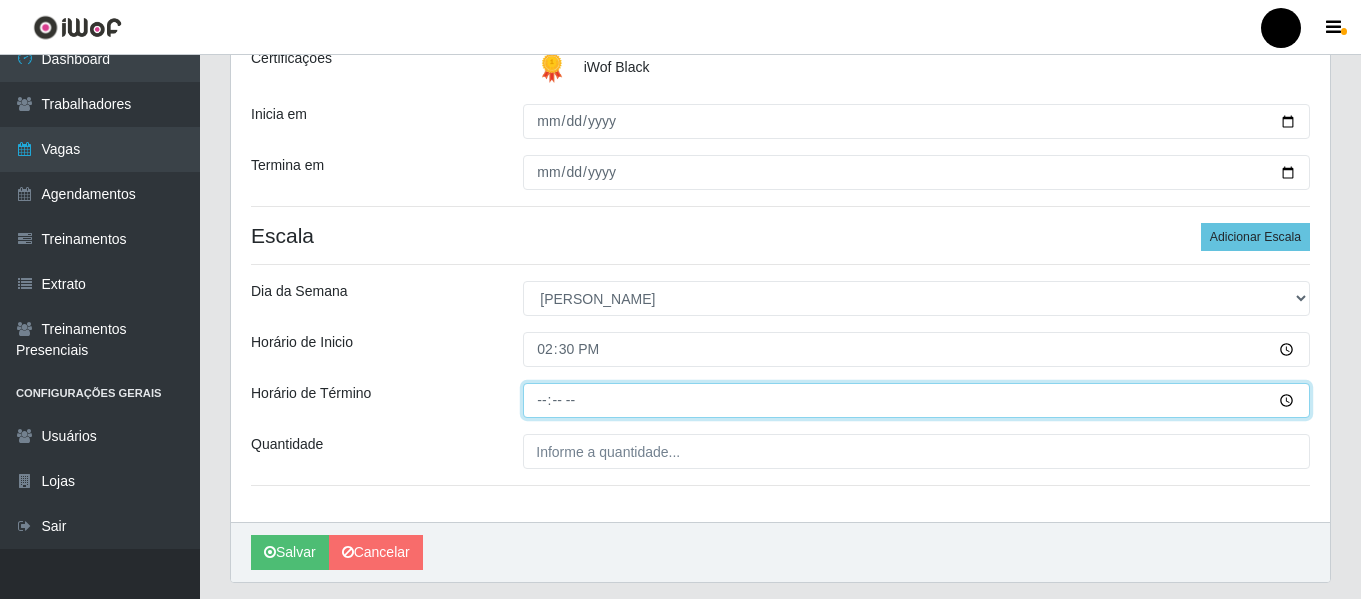 click on "Horário de Término" at bounding box center [916, 400] 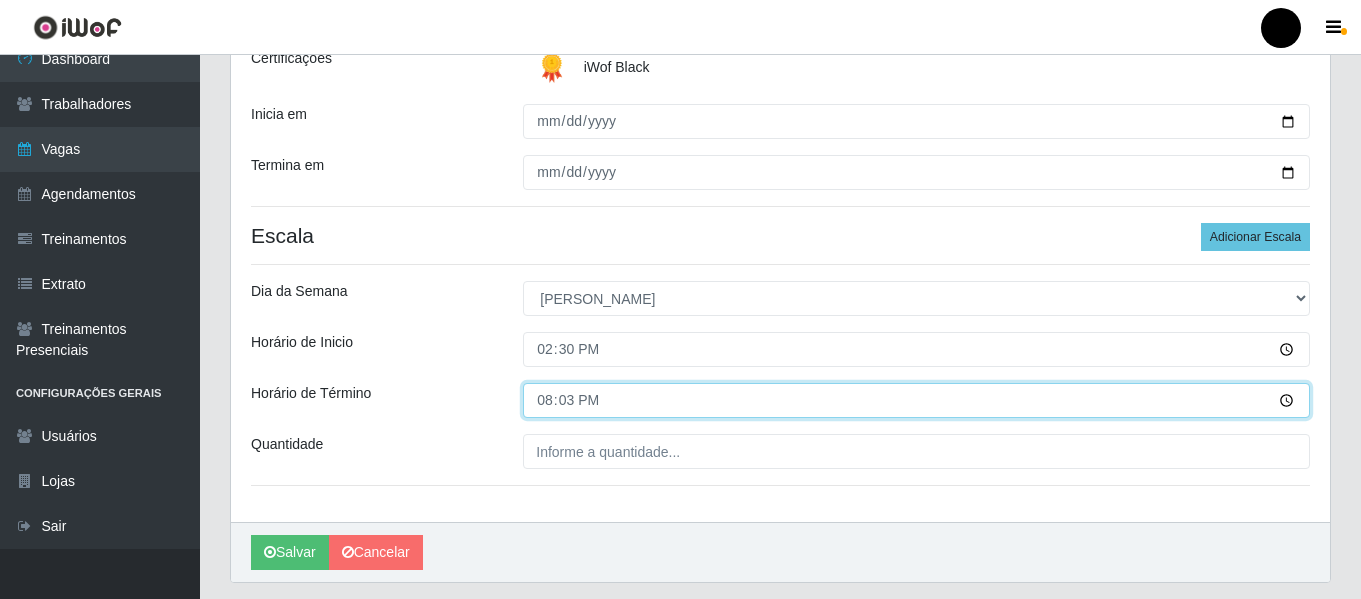 type on "20:30" 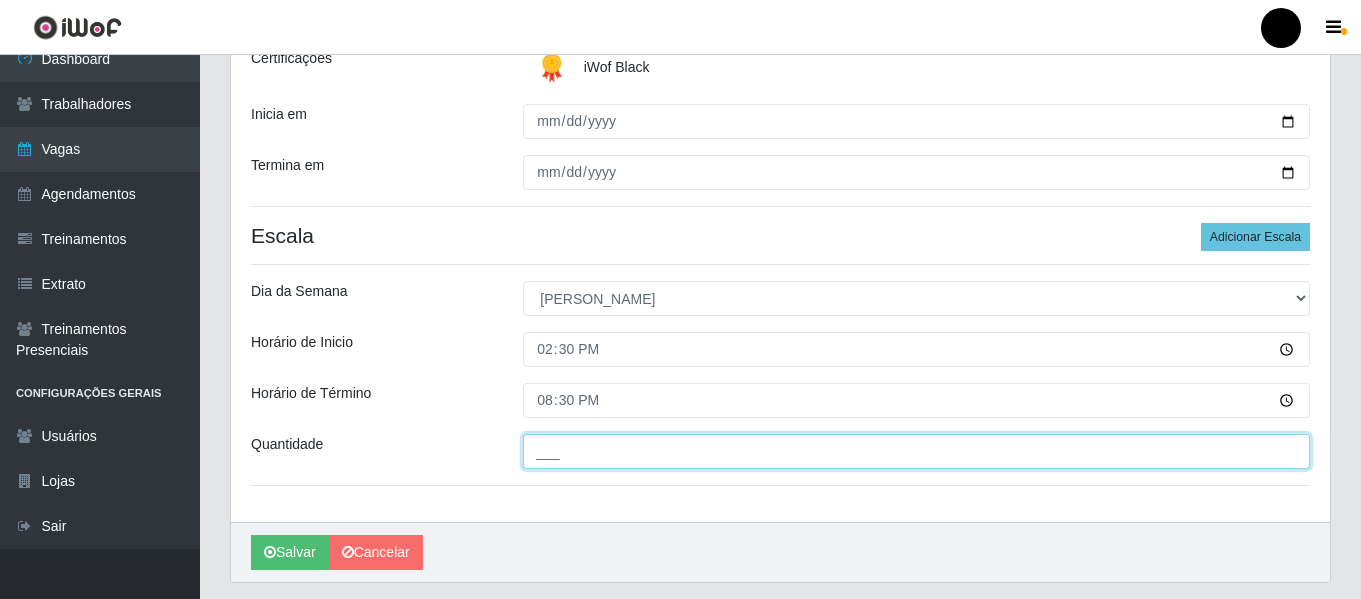 click on "___" at bounding box center [916, 451] 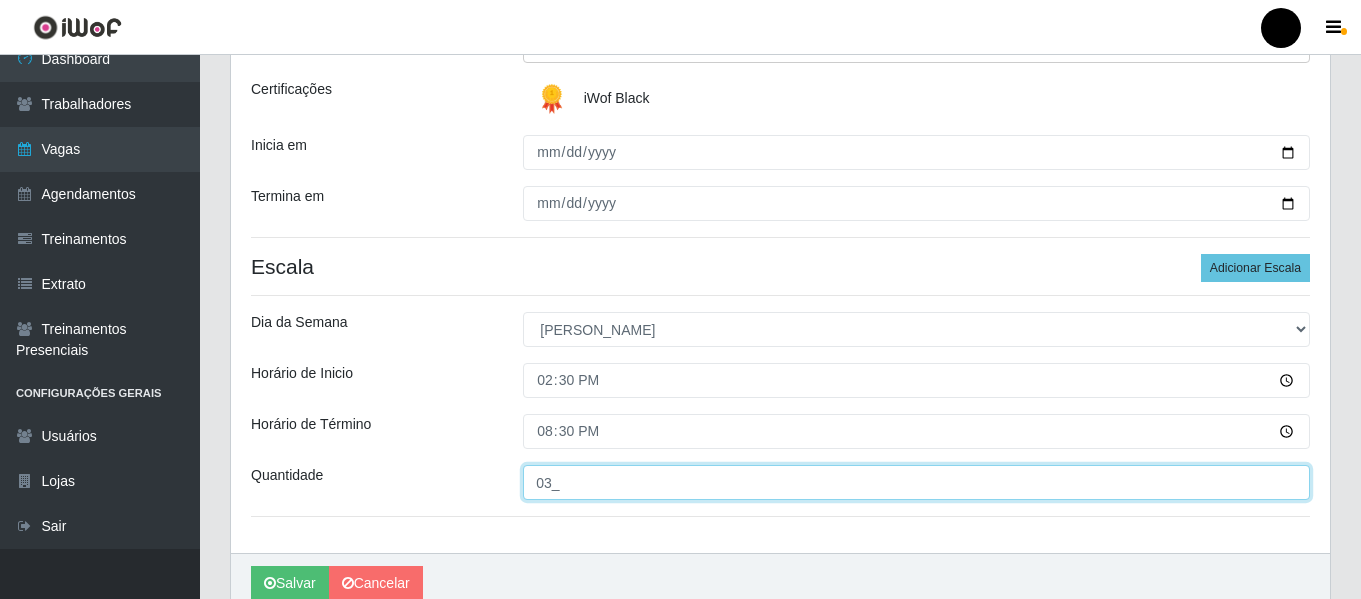 scroll, scrollTop: 358, scrollLeft: 0, axis: vertical 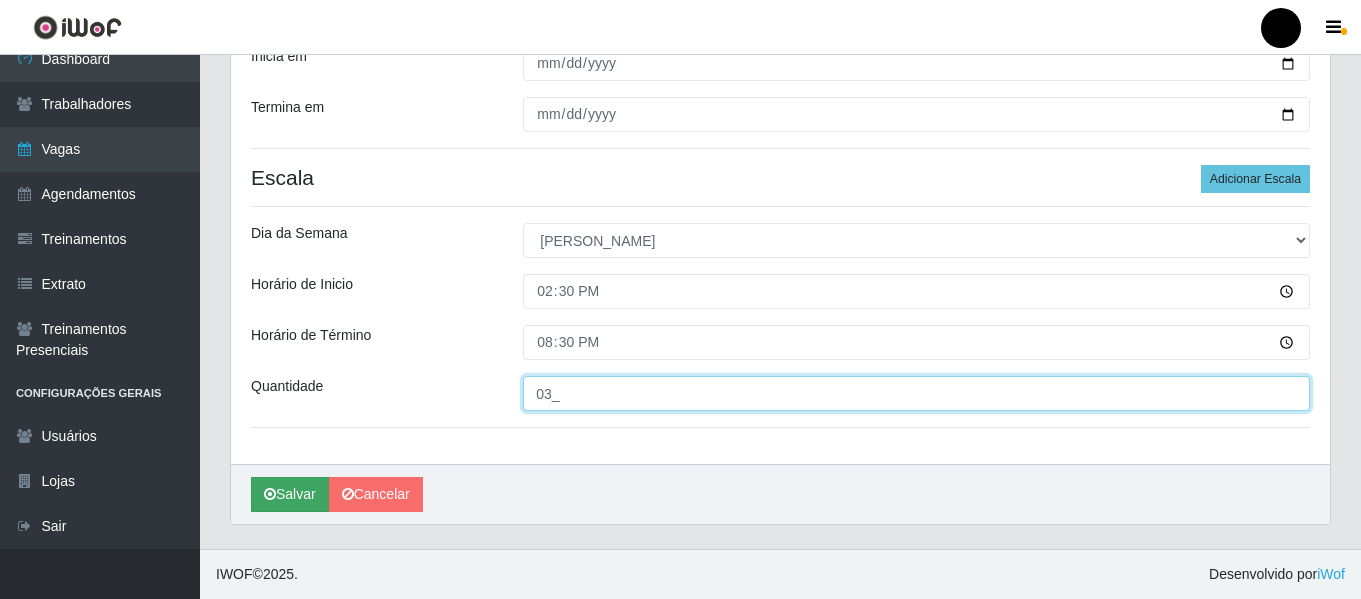 type on "03_" 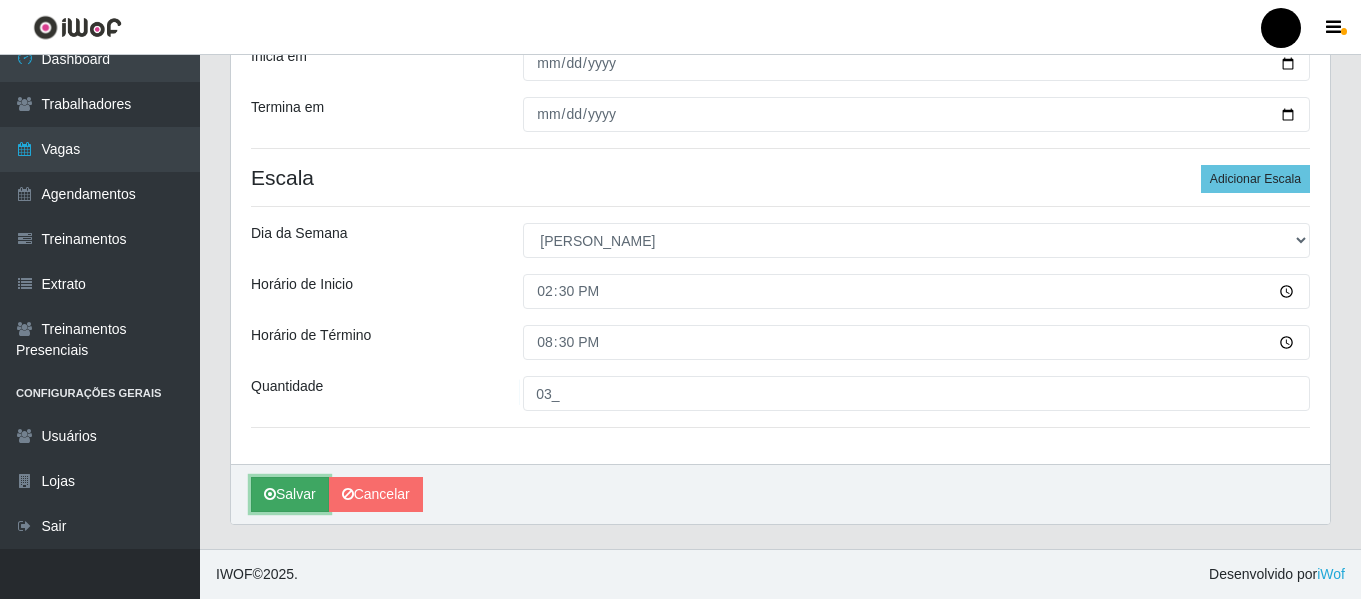 click on "Salvar" at bounding box center [290, 494] 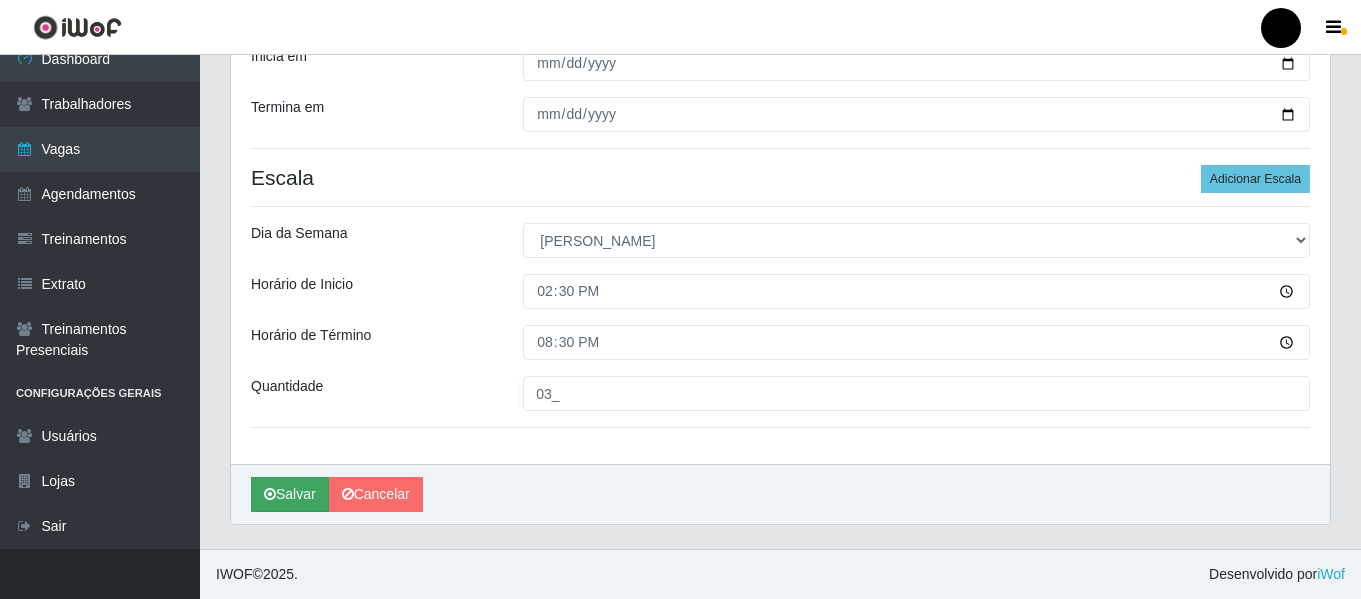 scroll, scrollTop: 0, scrollLeft: 0, axis: both 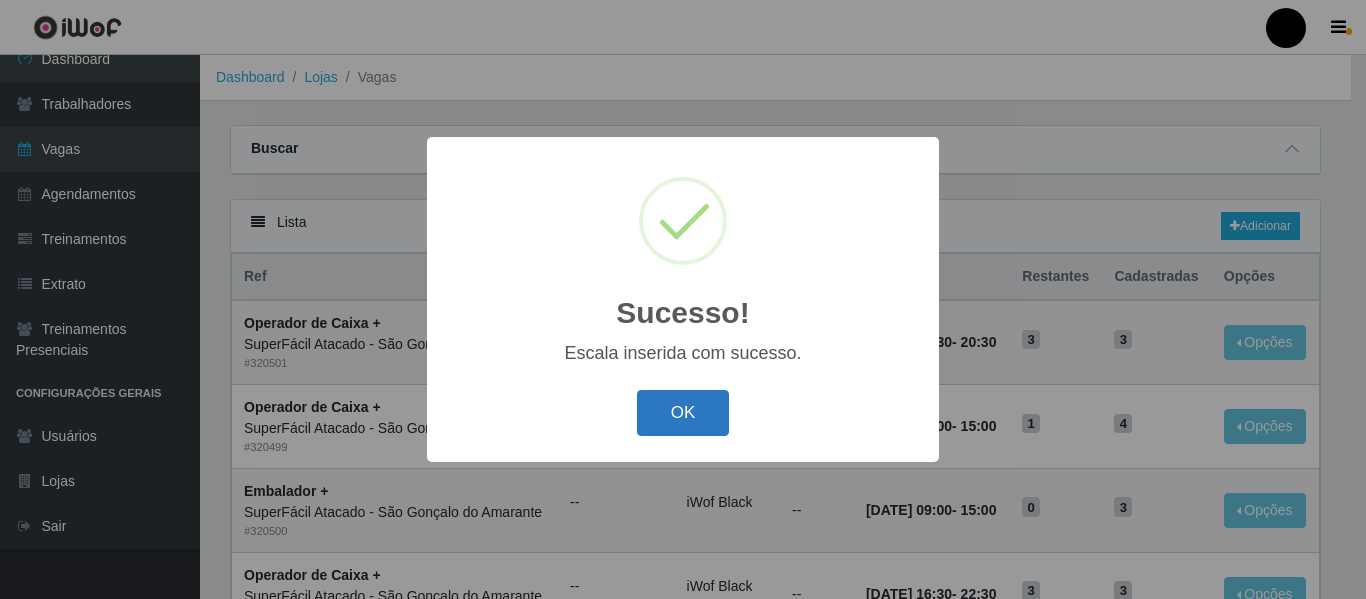 click on "OK" at bounding box center [683, 413] 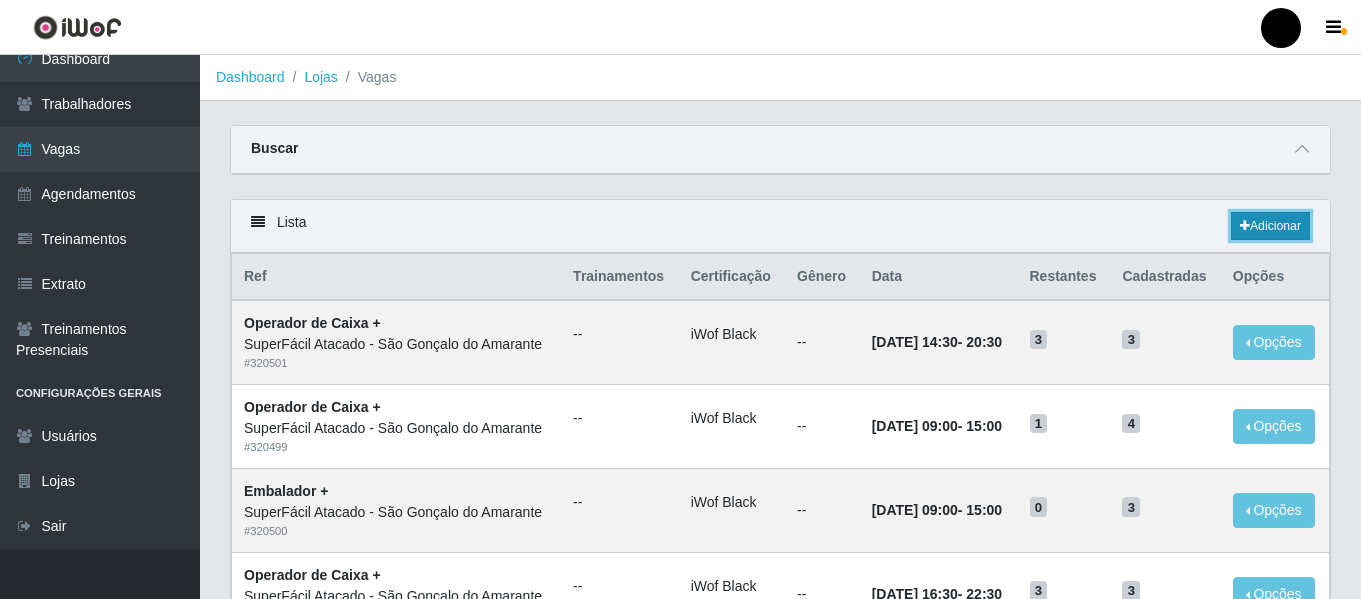 click on "Adicionar" at bounding box center [1270, 226] 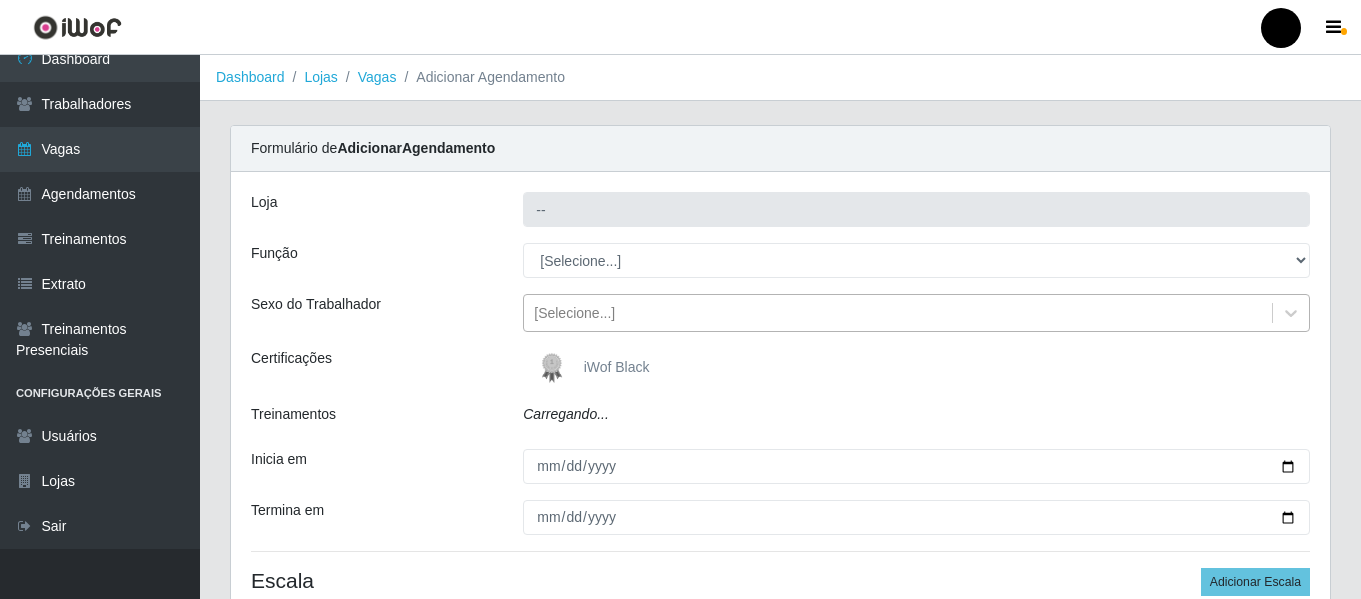 type on "SuperFácil Atacado - São Gonçalo do Amarante" 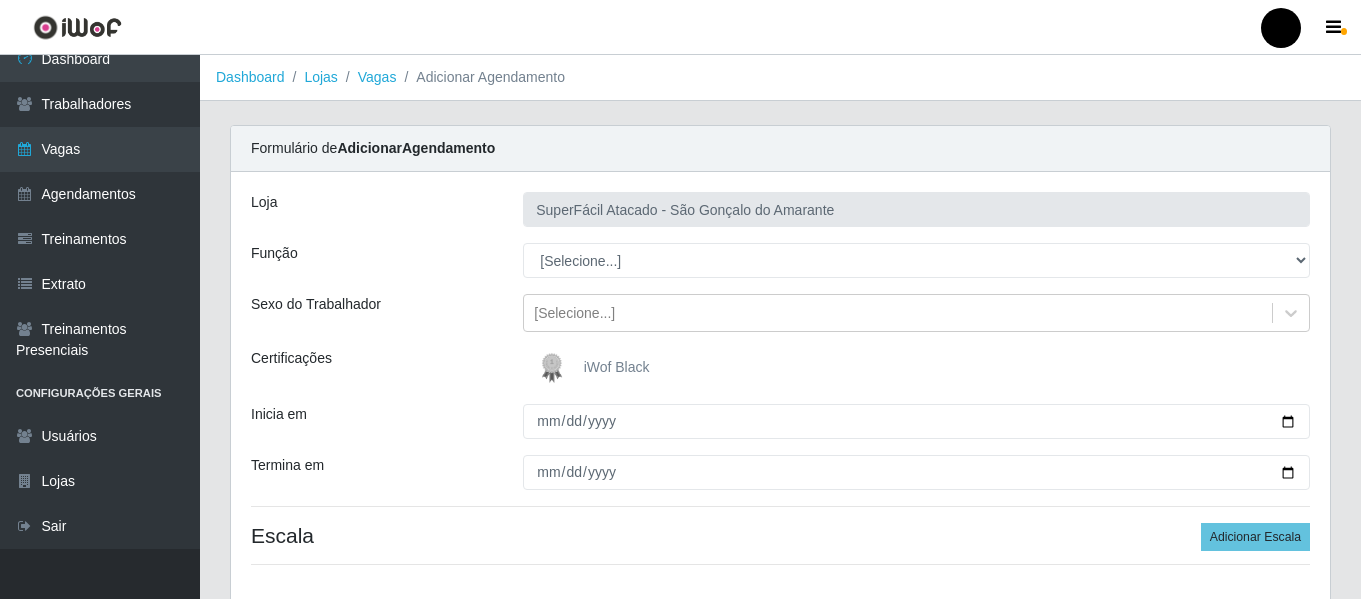 click on "iWof Black" at bounding box center (591, 368) 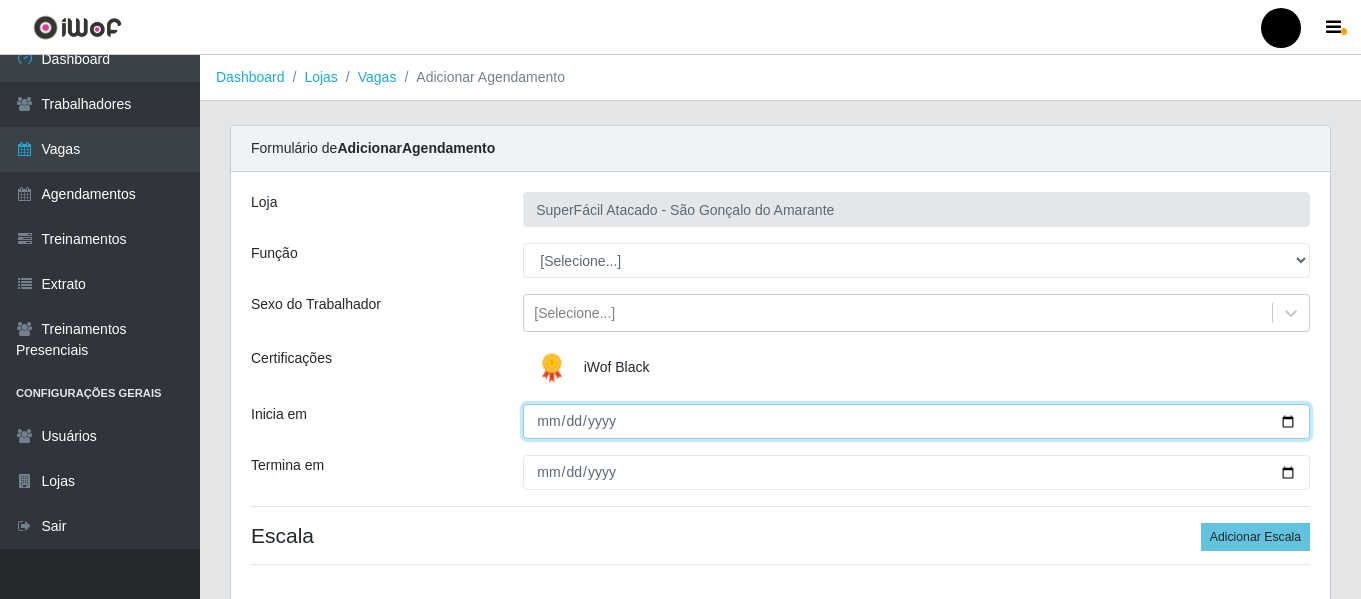 click on "Inicia em" at bounding box center [916, 421] 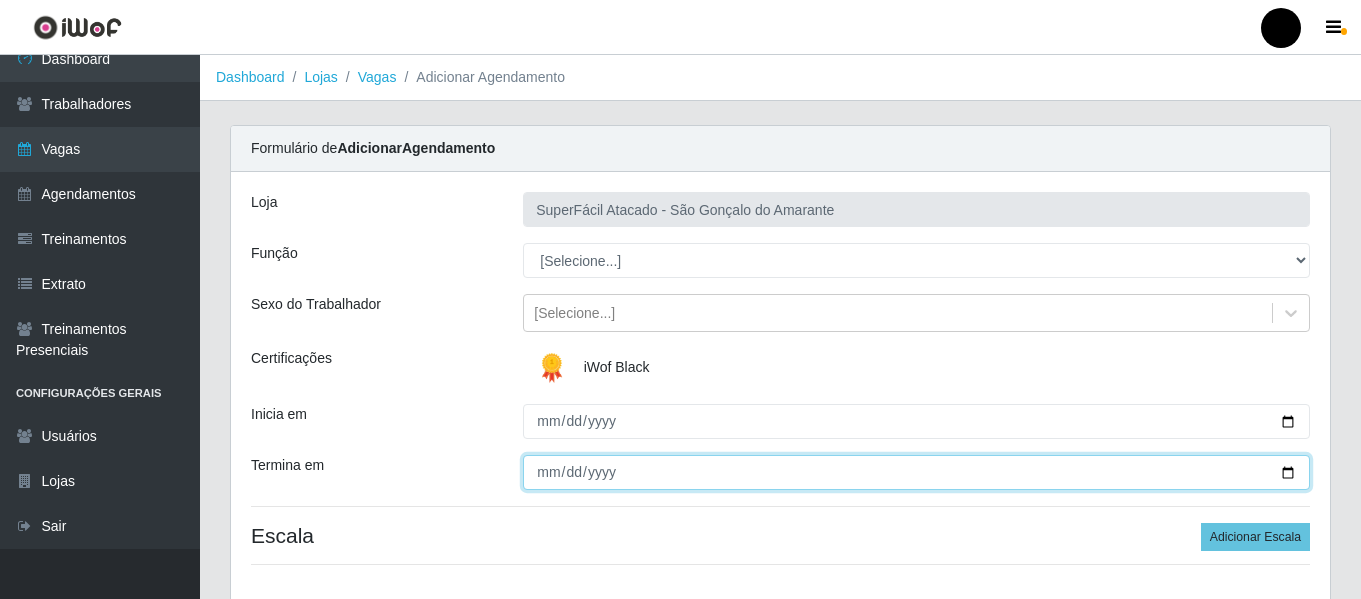click on "Termina em" at bounding box center [916, 472] 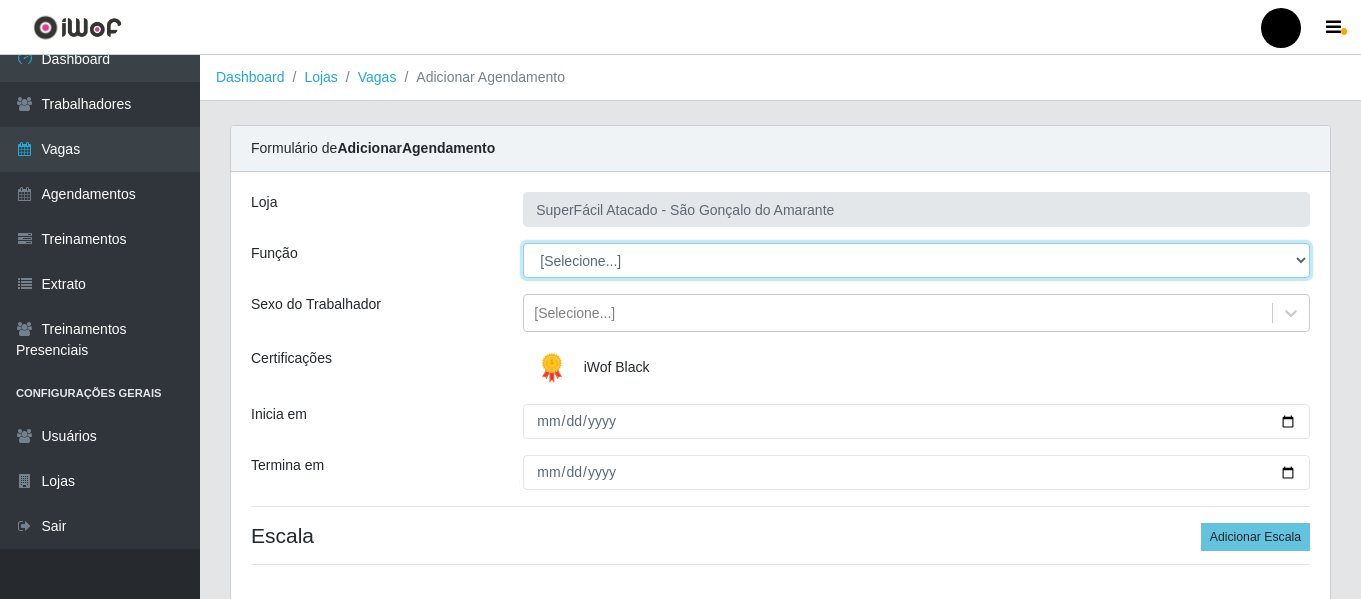 click on "[Selecione...] Auxiliar de Estacionamento Auxiliar de Estacionamento + Auxiliar de Estacionamento ++ Balconista de Padaria  Balconista de Padaria + Embalador Embalador + Embalador ++ Operador de Caixa Operador de Caixa + Operador de Caixa ++ Repositor de Hortifruti Repositor de Hortifruti + Repositor de Hortifruti ++" at bounding box center [916, 260] 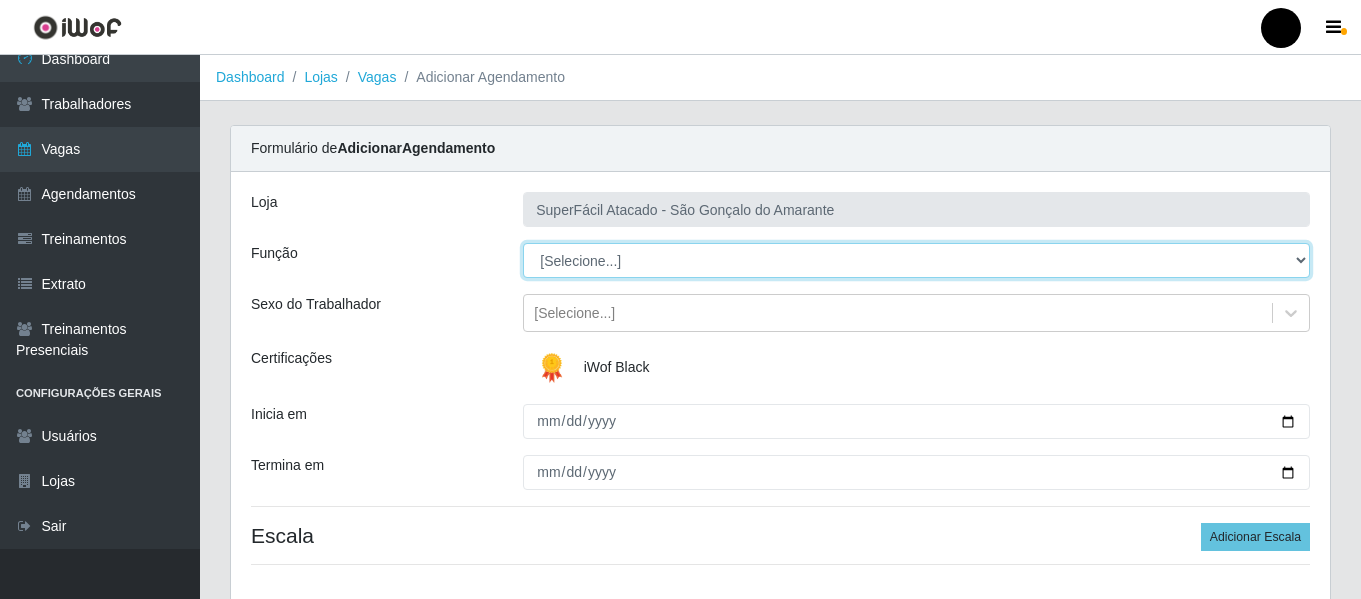 select on "70" 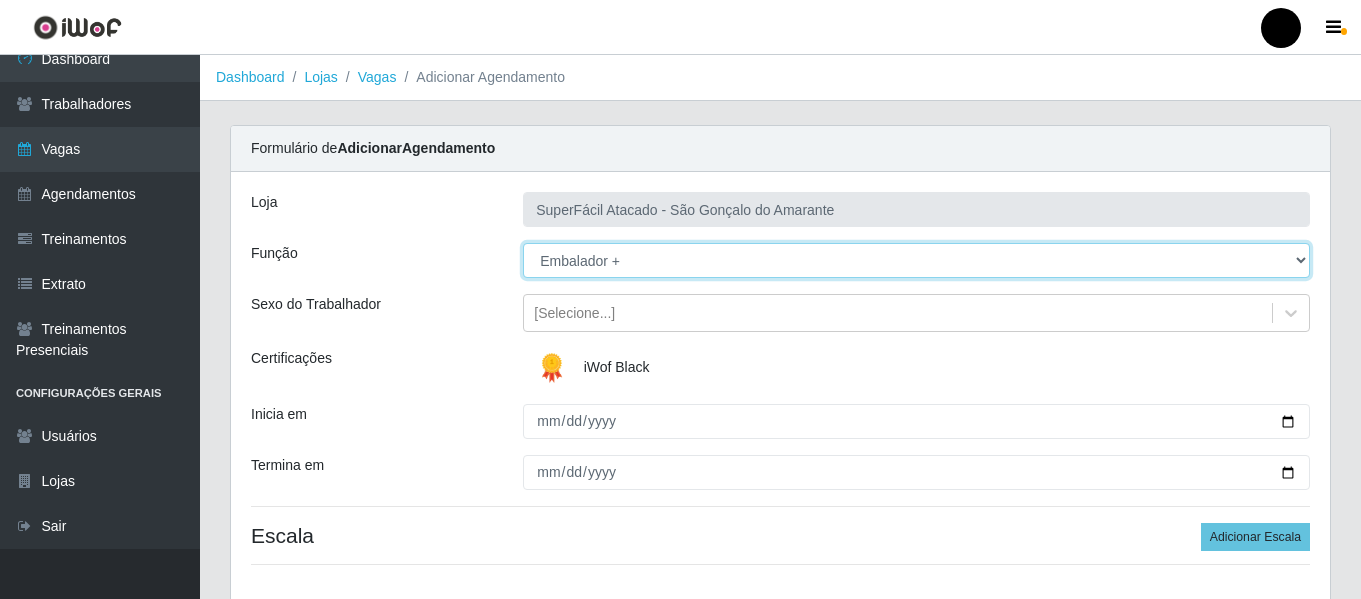 click on "[Selecione...] Auxiliar de Estacionamento Auxiliar de Estacionamento + Auxiliar de Estacionamento ++ Balconista de Padaria  Balconista de Padaria + Embalador Embalador + Embalador ++ Operador de Caixa Operador de Caixa + Operador de Caixa ++ Repositor de Hortifruti Repositor de Hortifruti + Repositor de Hortifruti ++" at bounding box center (916, 260) 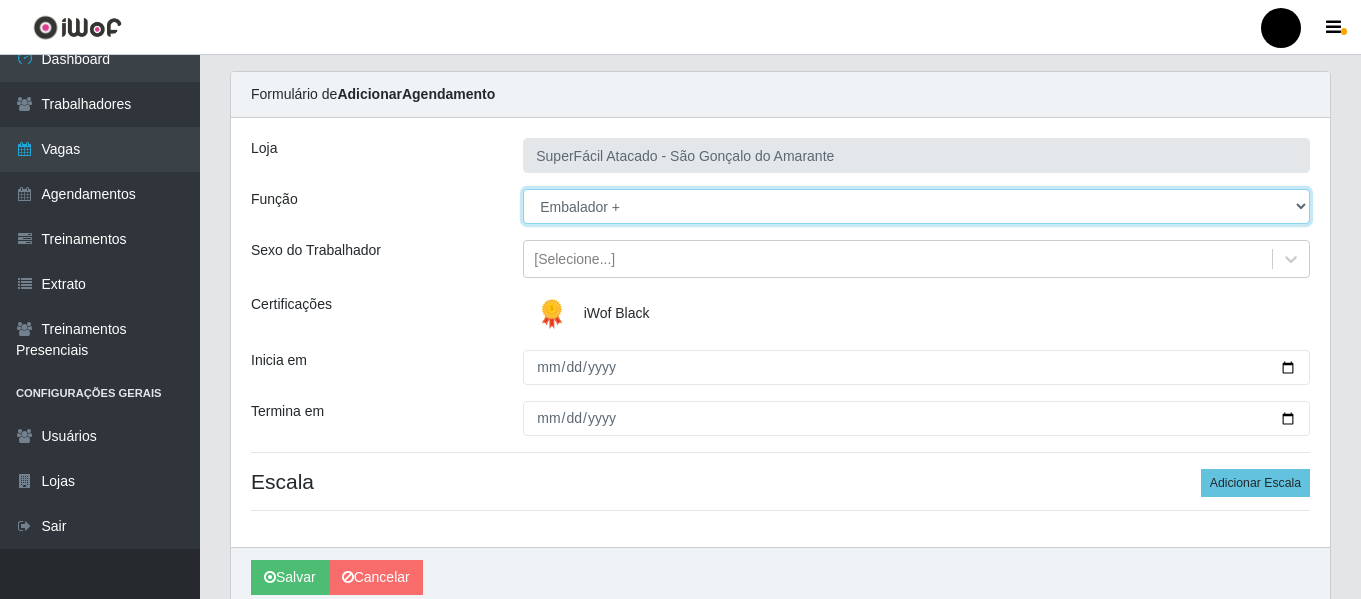 scroll, scrollTop: 100, scrollLeft: 0, axis: vertical 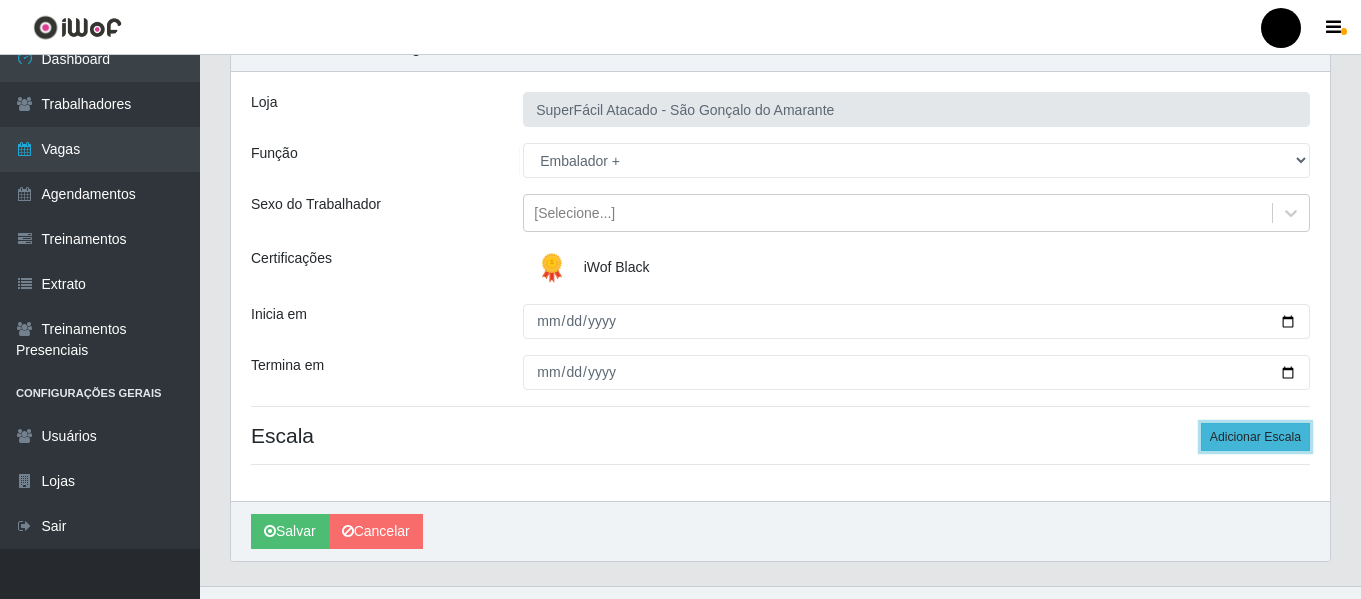 click on "Adicionar Escala" at bounding box center [1255, 437] 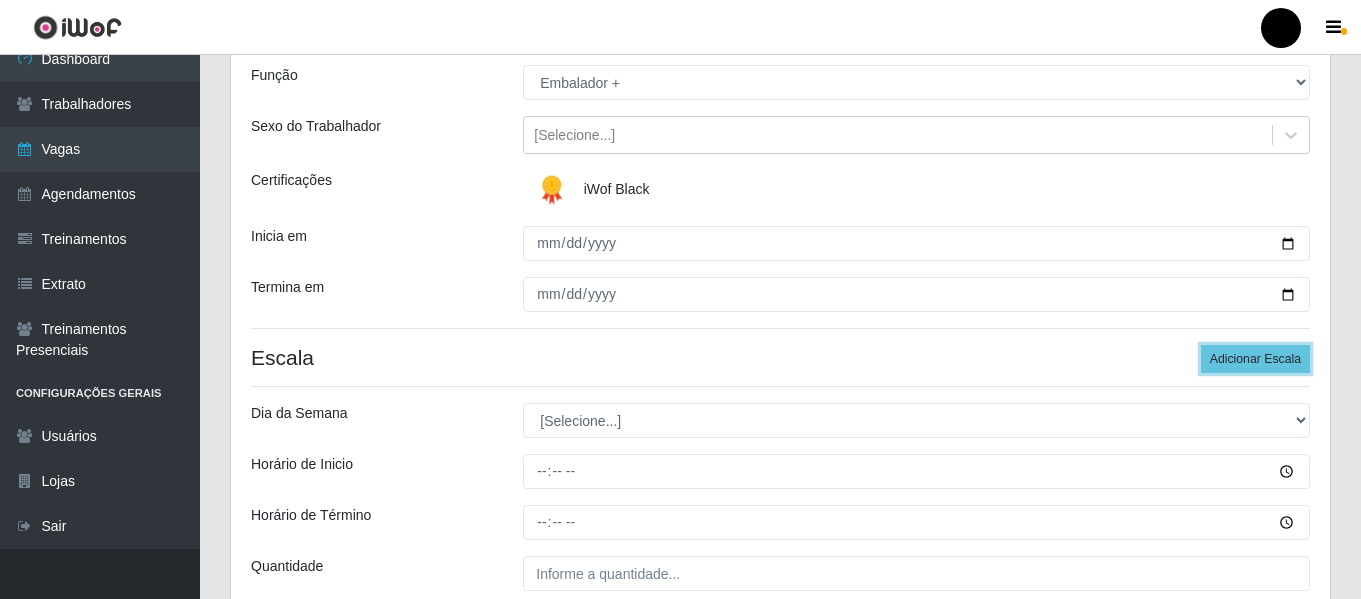 scroll, scrollTop: 200, scrollLeft: 0, axis: vertical 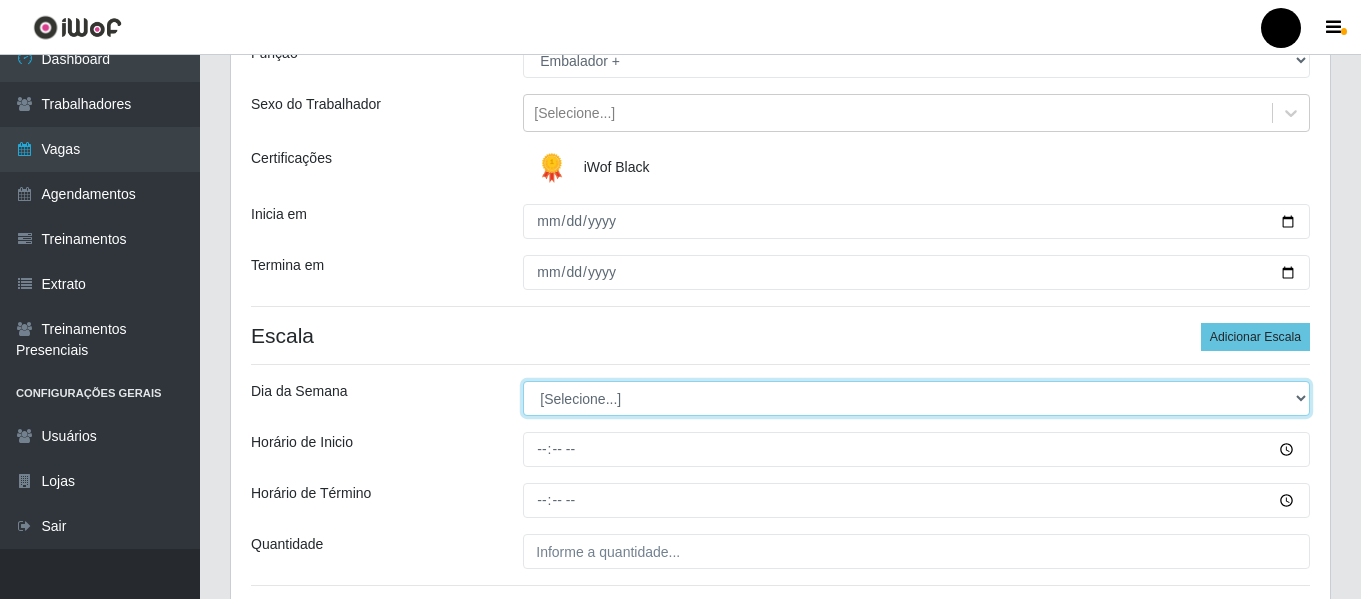 click on "[Selecione...] Segunda Terça Quarta Quinta Sexta Sábado Domingo" at bounding box center [916, 398] 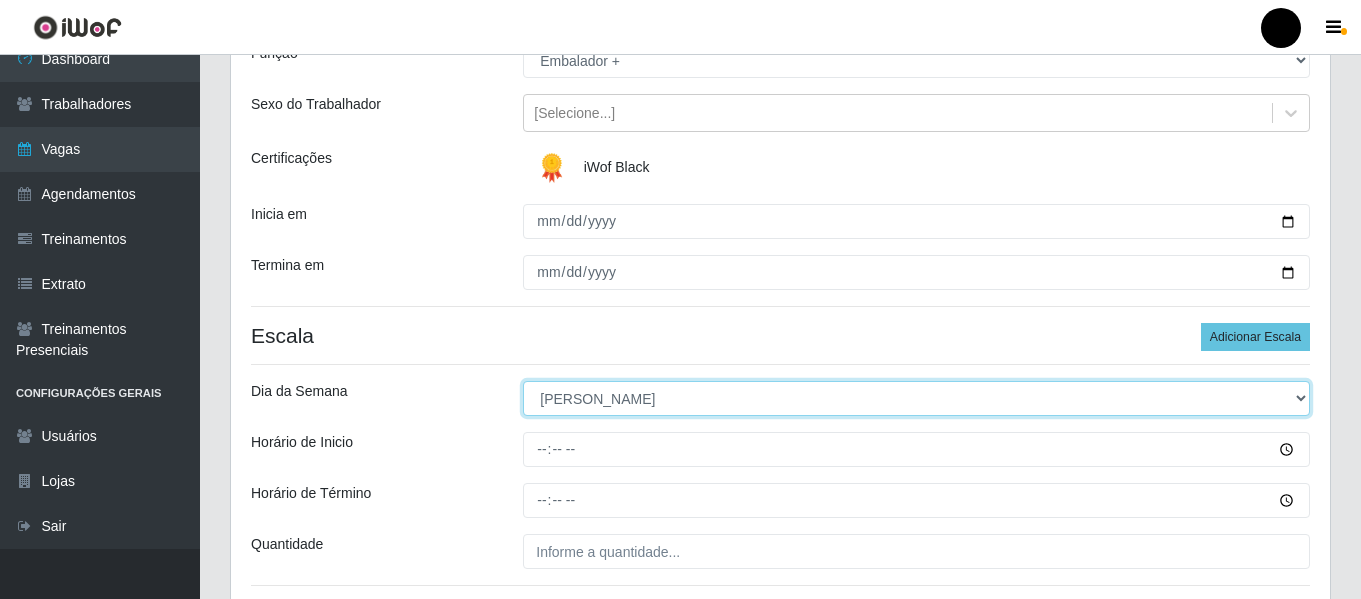 click on "[Selecione...] Segunda Terça Quarta Quinta Sexta Sábado Domingo" at bounding box center (916, 398) 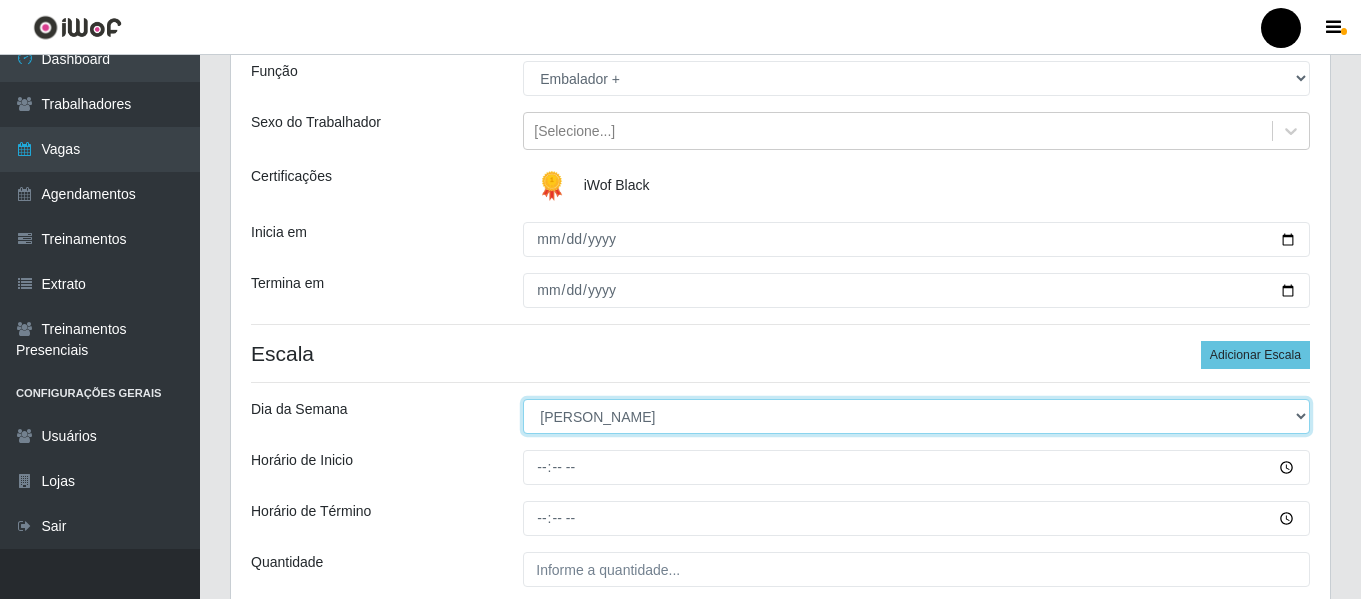 scroll, scrollTop: 200, scrollLeft: 0, axis: vertical 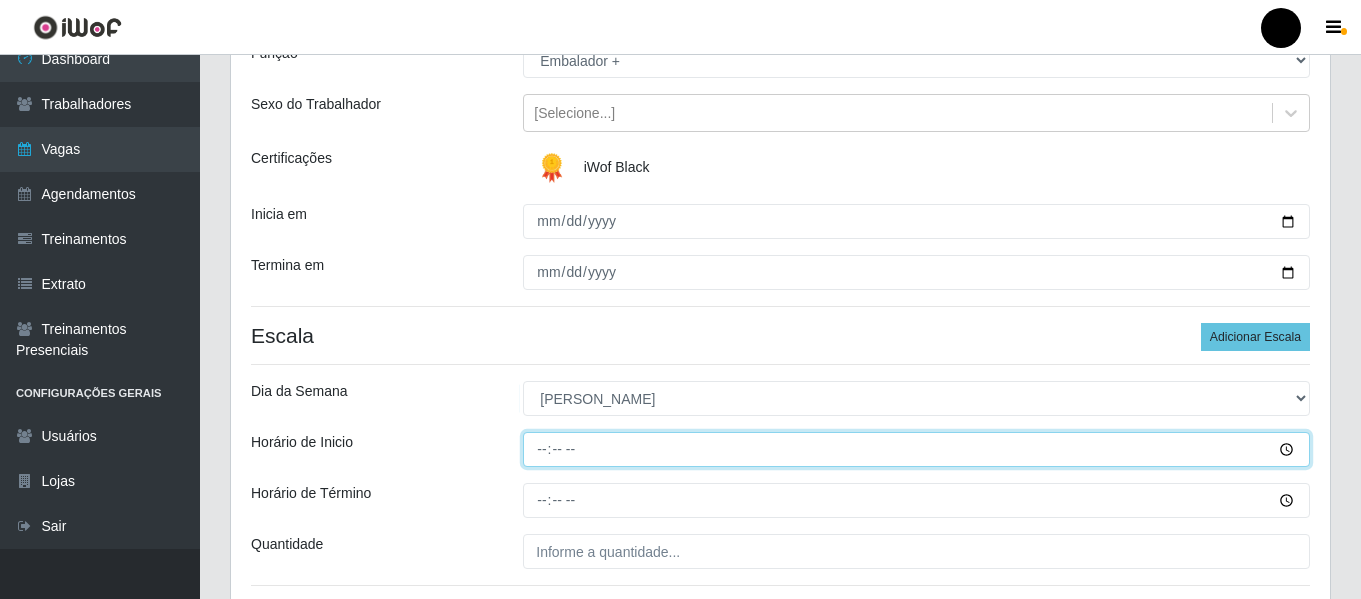 click on "Horário de Inicio" at bounding box center (916, 449) 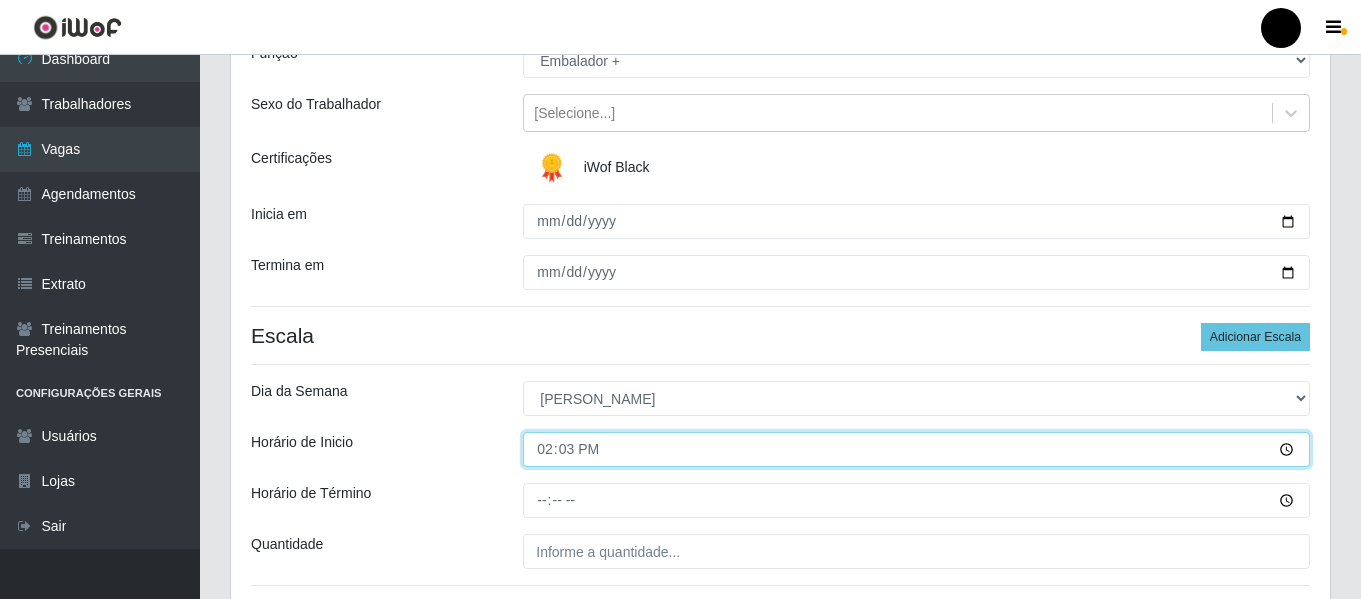 type on "14:30" 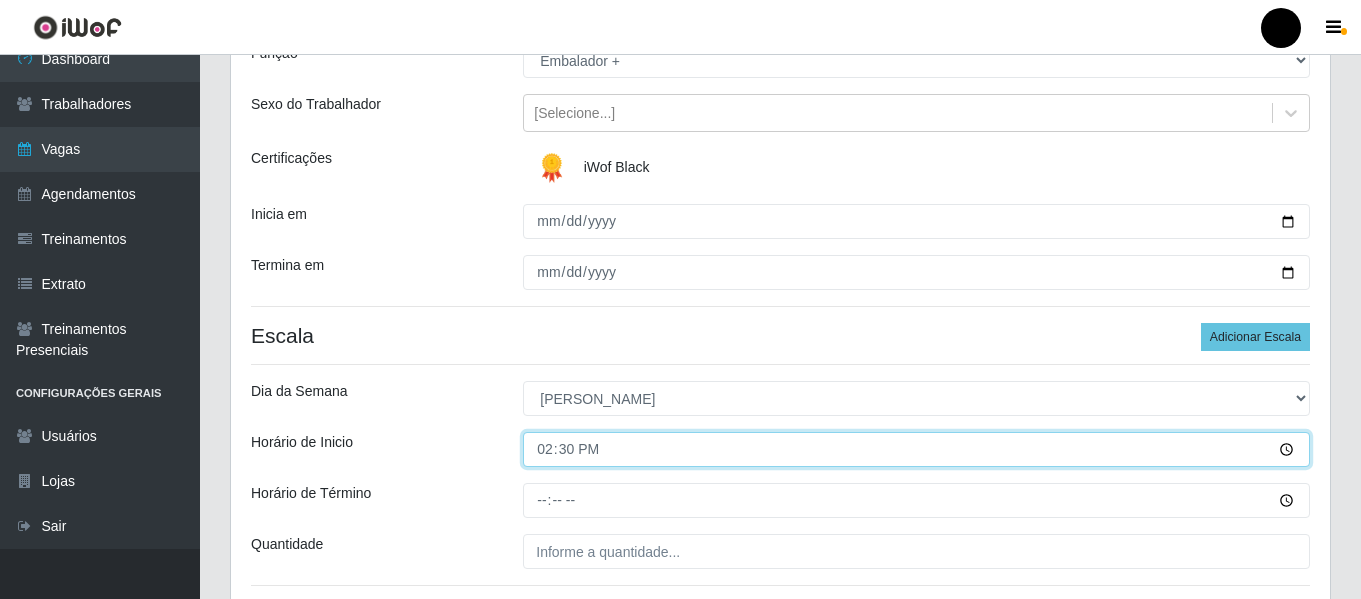 scroll, scrollTop: 300, scrollLeft: 0, axis: vertical 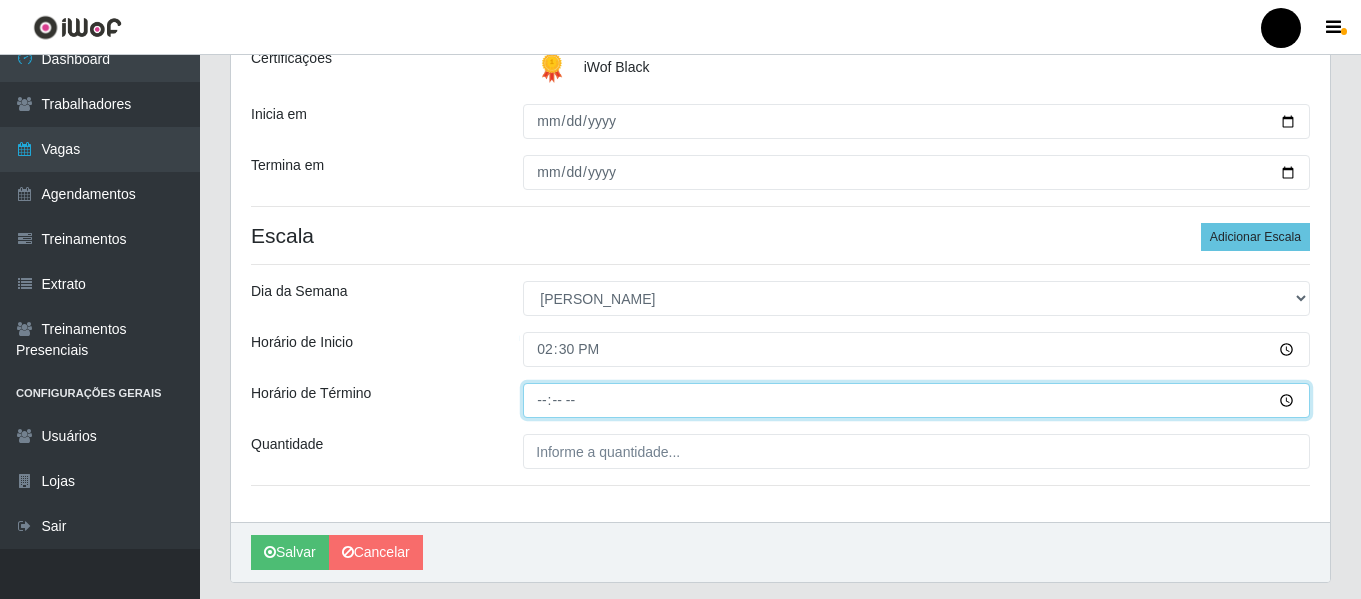 click on "Horário de Término" at bounding box center (916, 400) 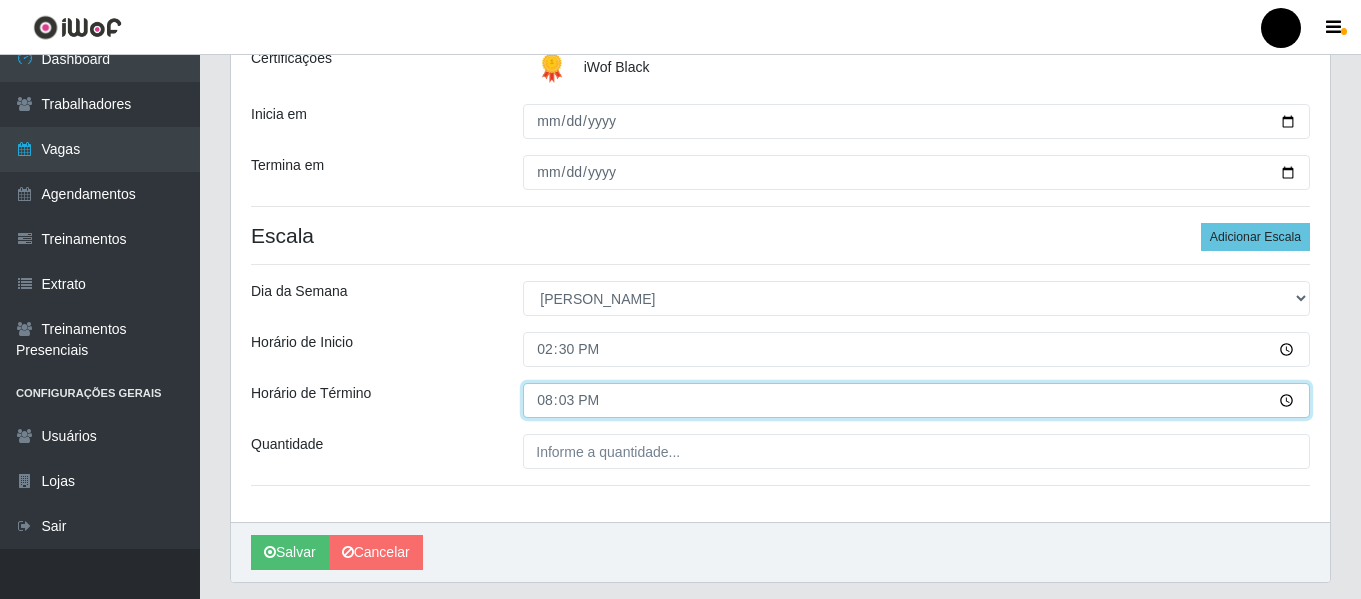 type on "20:30" 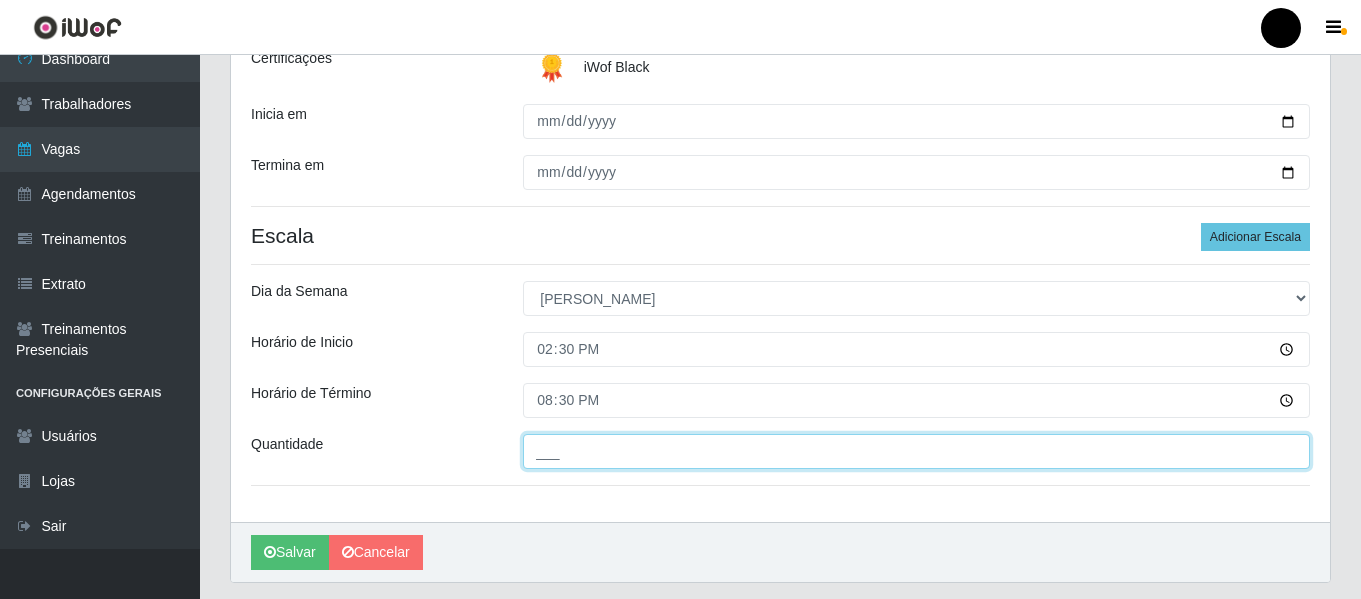 click on "___" at bounding box center (916, 451) 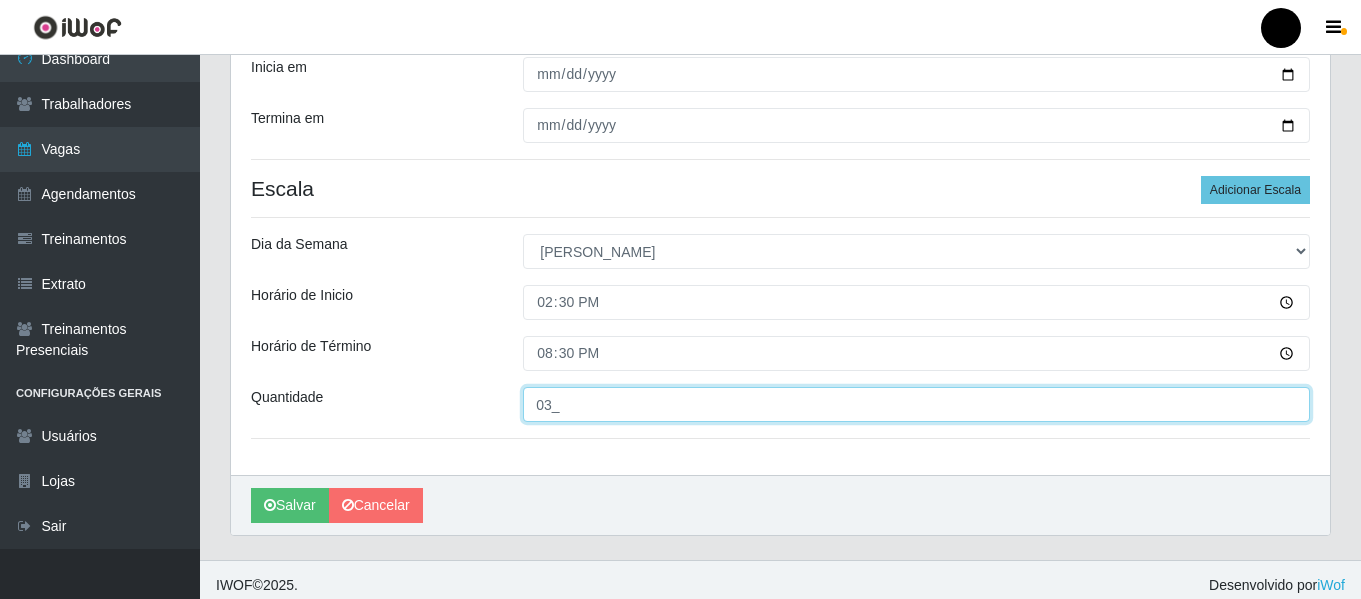 scroll, scrollTop: 358, scrollLeft: 0, axis: vertical 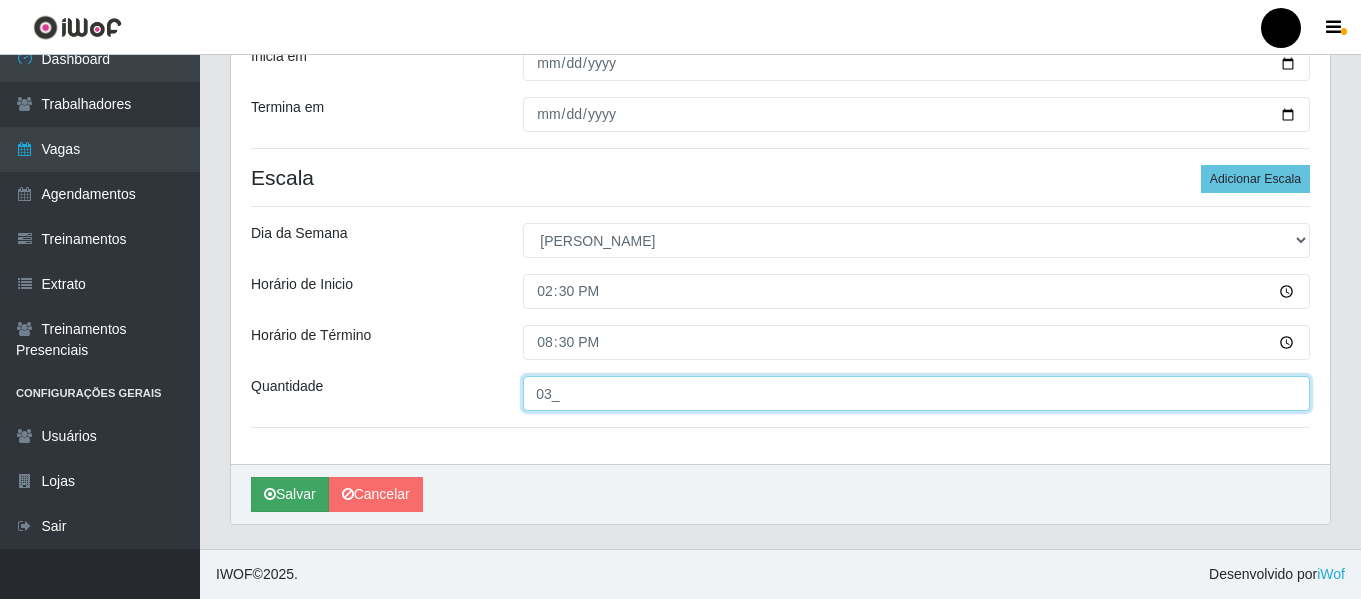type on "03_" 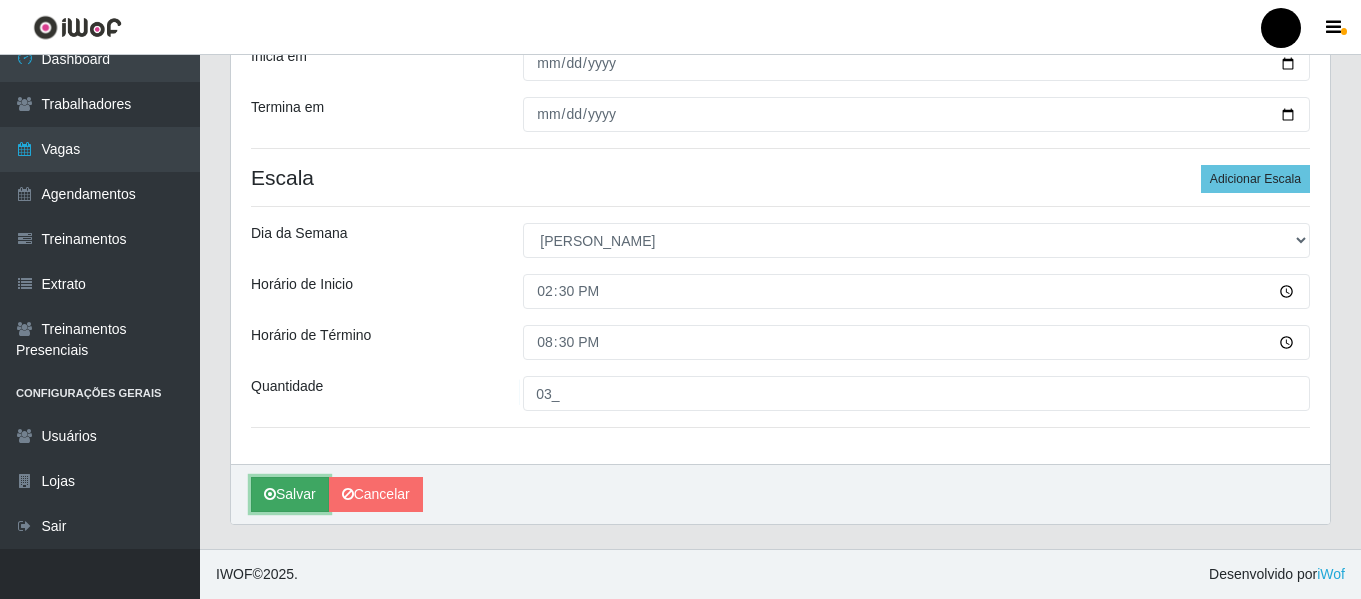 click on "Salvar" at bounding box center (290, 494) 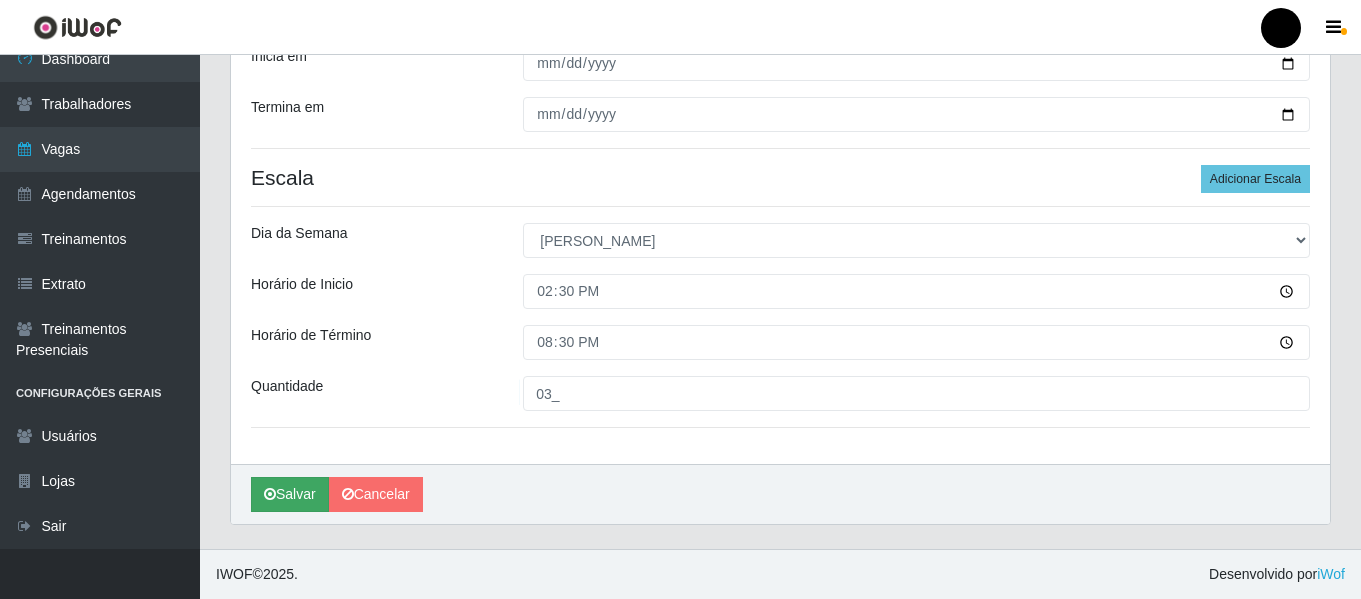 scroll, scrollTop: 0, scrollLeft: 0, axis: both 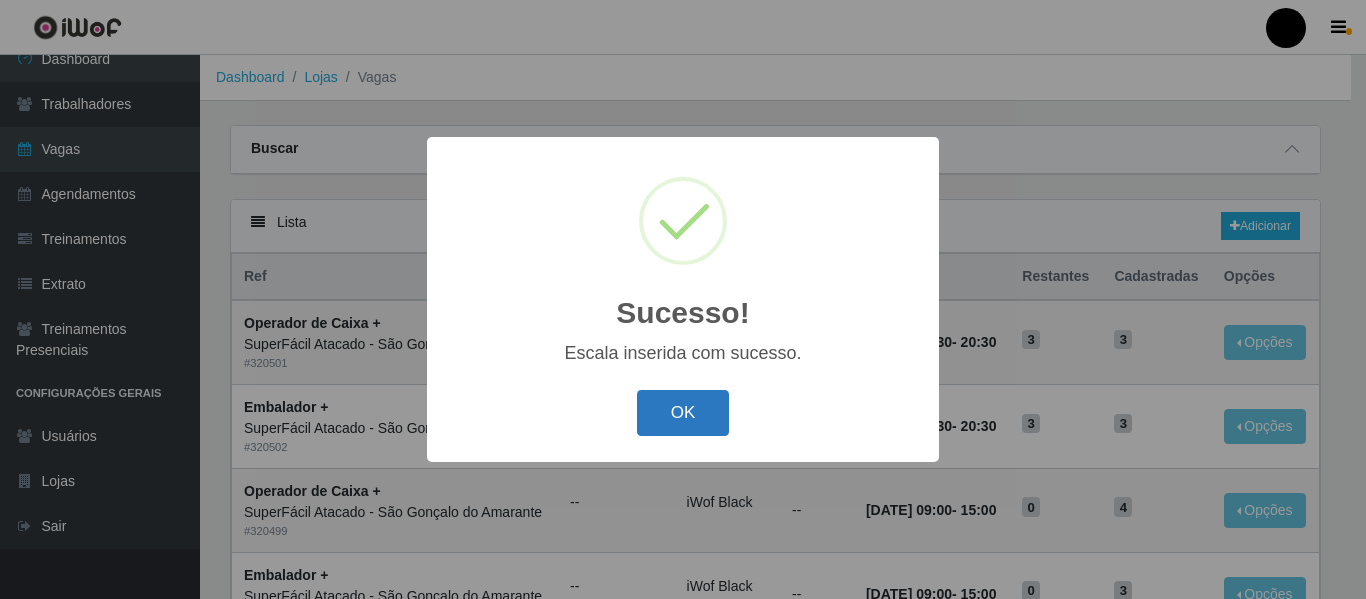 click on "OK" at bounding box center (683, 413) 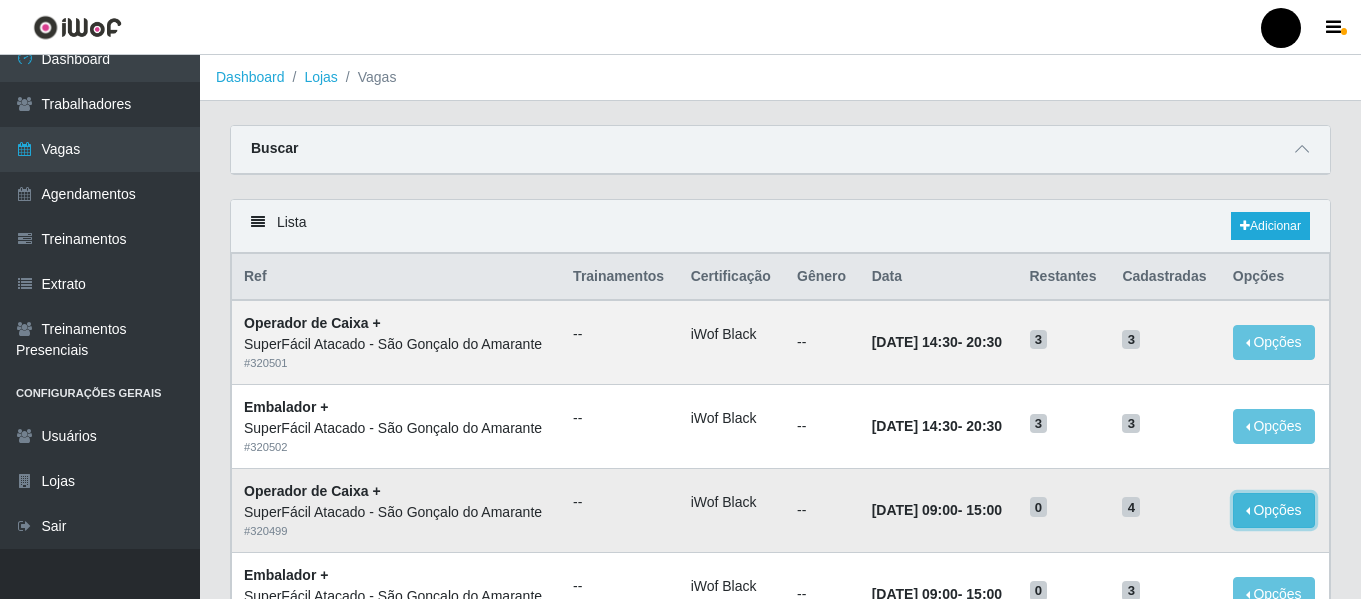 click on "Opções" at bounding box center [1274, 510] 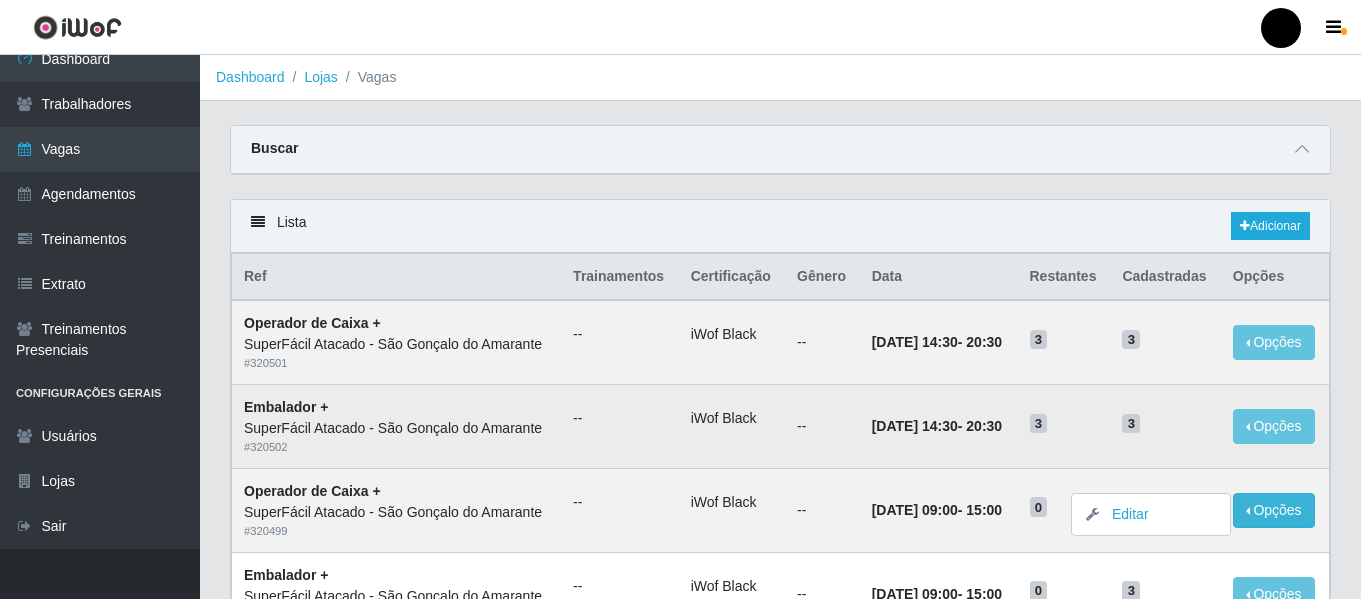 click on "3" at bounding box center (1165, 427) 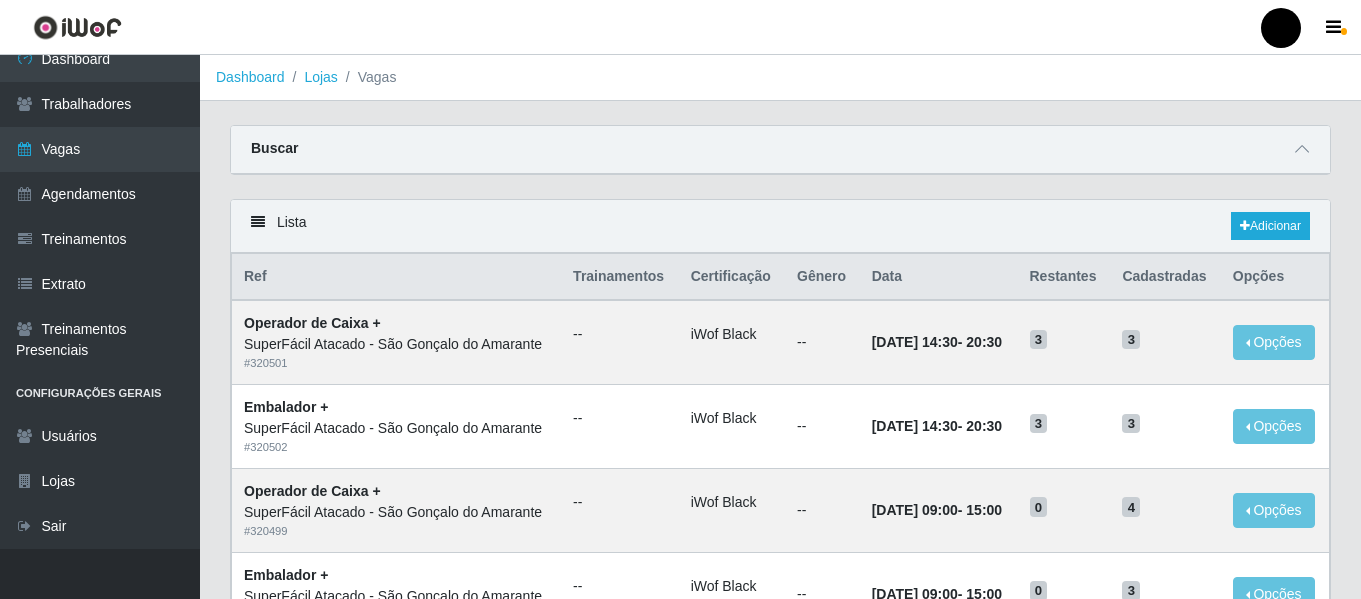 click on "Buscar" at bounding box center (780, 150) 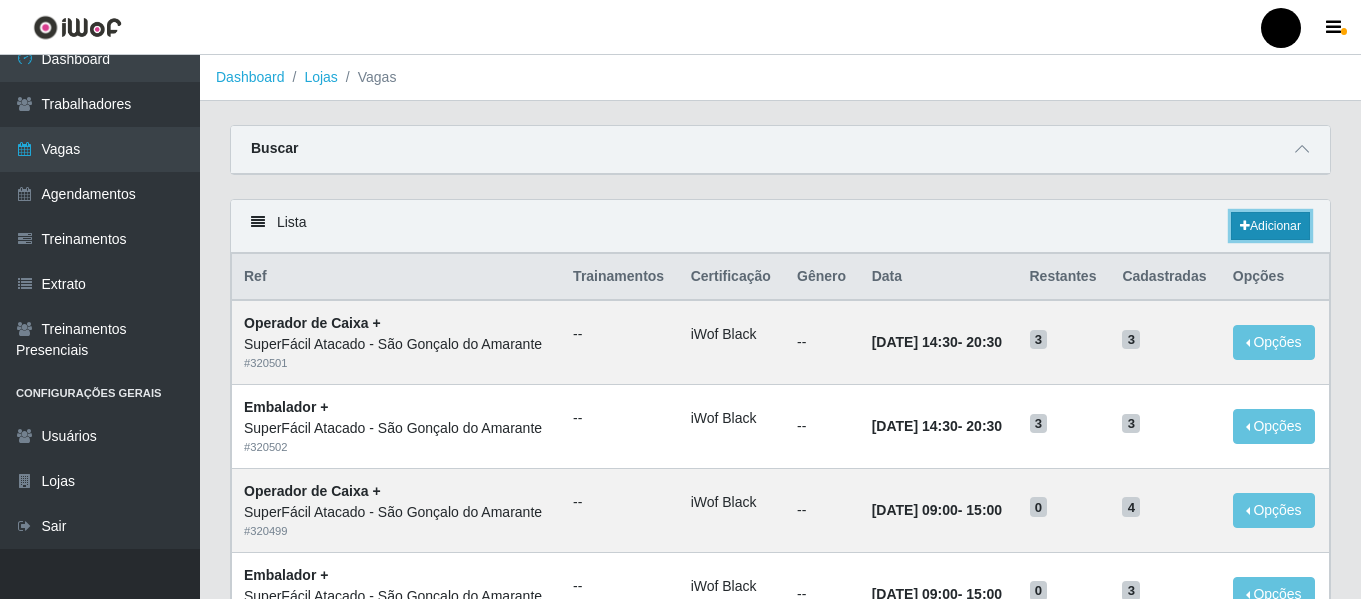 click on "Adicionar" at bounding box center [1270, 226] 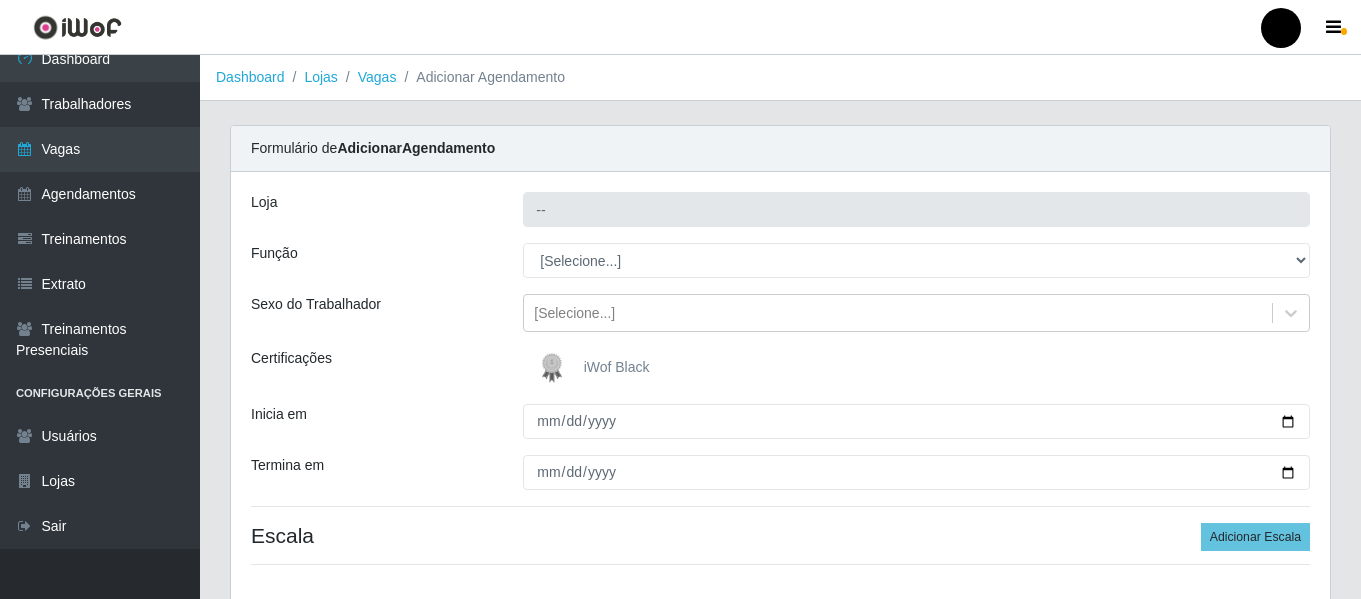 type on "SuperFácil Atacado - São Gonçalo do Amarante" 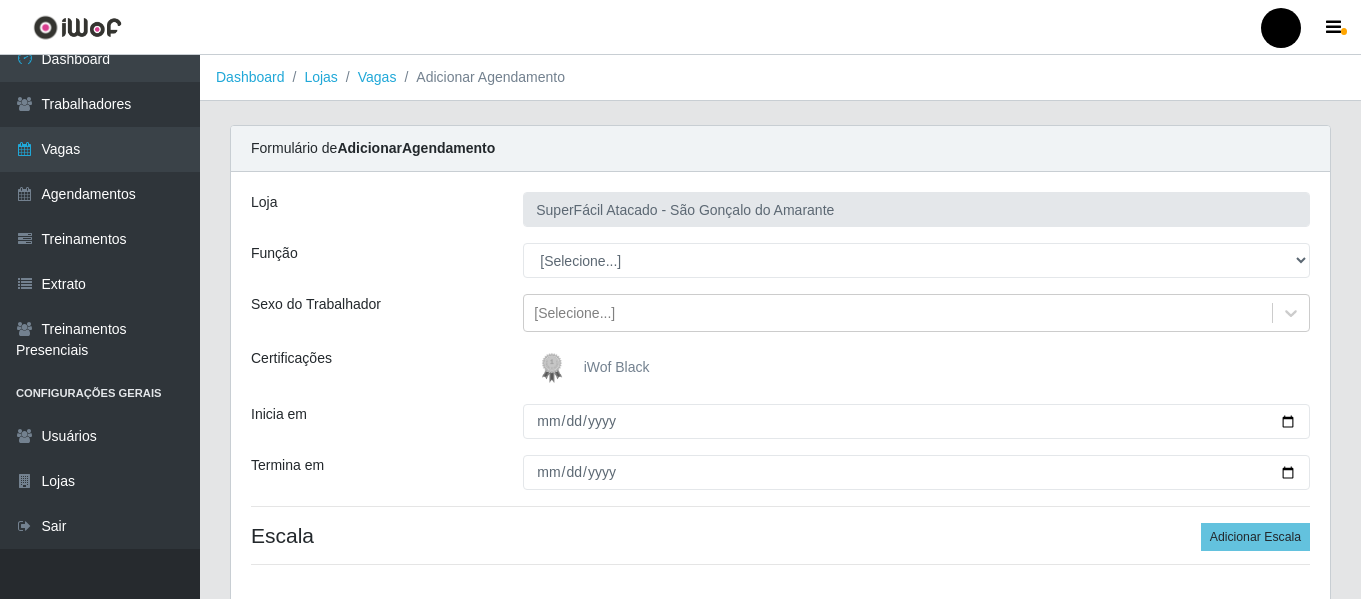 click on "iWof Black" at bounding box center [617, 367] 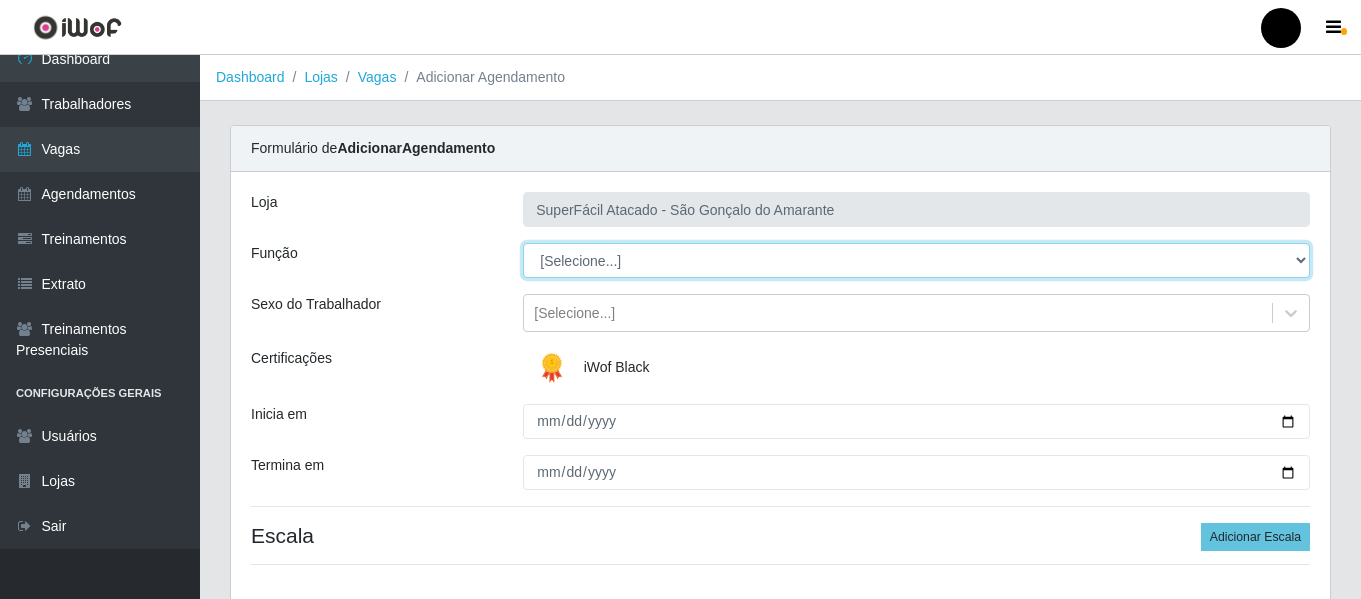 click on "[Selecione...] Auxiliar de Estacionamento Auxiliar de Estacionamento + Auxiliar de Estacionamento ++ Balconista de Padaria  Balconista de Padaria + Embalador Embalador + Embalador ++ Operador de Caixa Operador de Caixa + Operador de Caixa ++ Repositor de Hortifruti Repositor de Hortifruti + Repositor de Hortifruti ++" at bounding box center (916, 260) 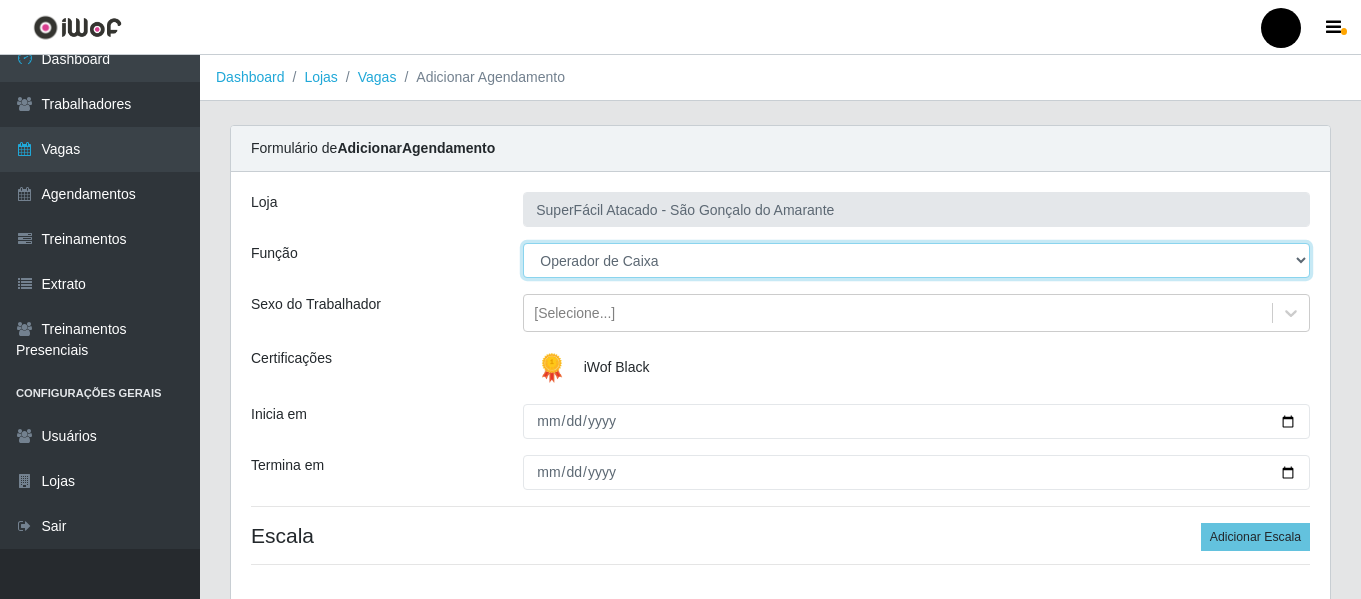 click on "[Selecione...] Auxiliar de Estacionamento Auxiliar de Estacionamento + Auxiliar de Estacionamento ++ Balconista de Padaria  Balconista de Padaria + Embalador Embalador + Embalador ++ Operador de Caixa Operador de Caixa + Operador de Caixa ++ Repositor de Hortifruti Repositor de Hortifruti + Repositor de Hortifruti ++" at bounding box center [916, 260] 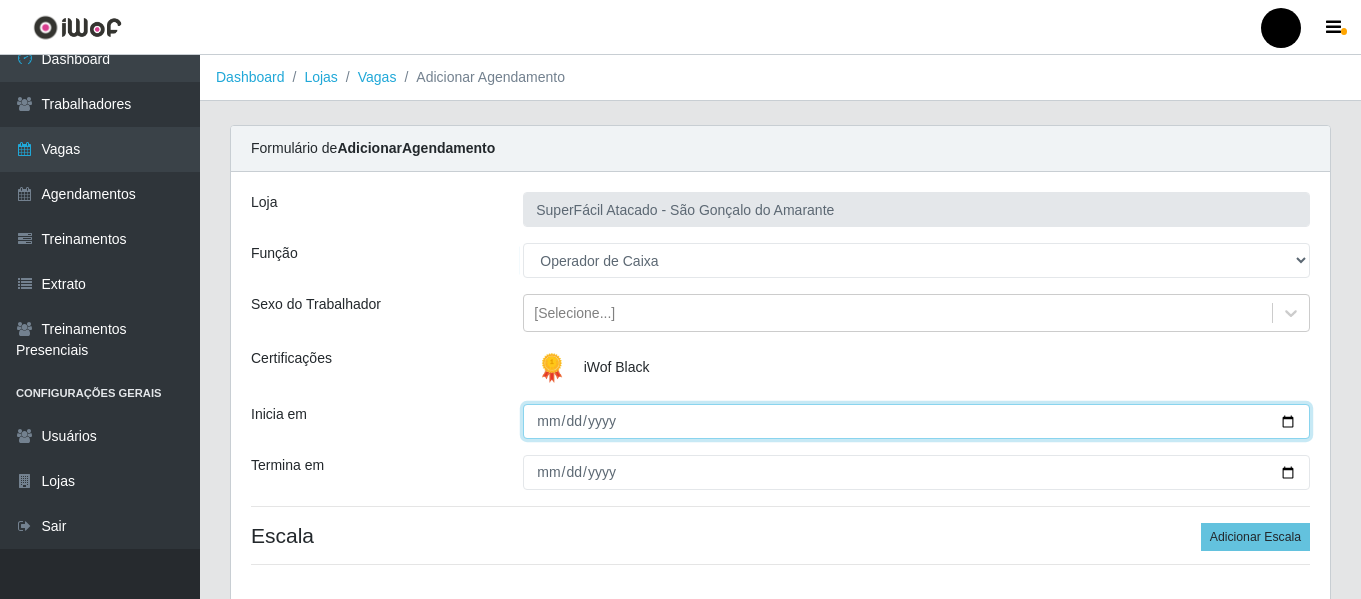 click on "Inicia em" at bounding box center (916, 421) 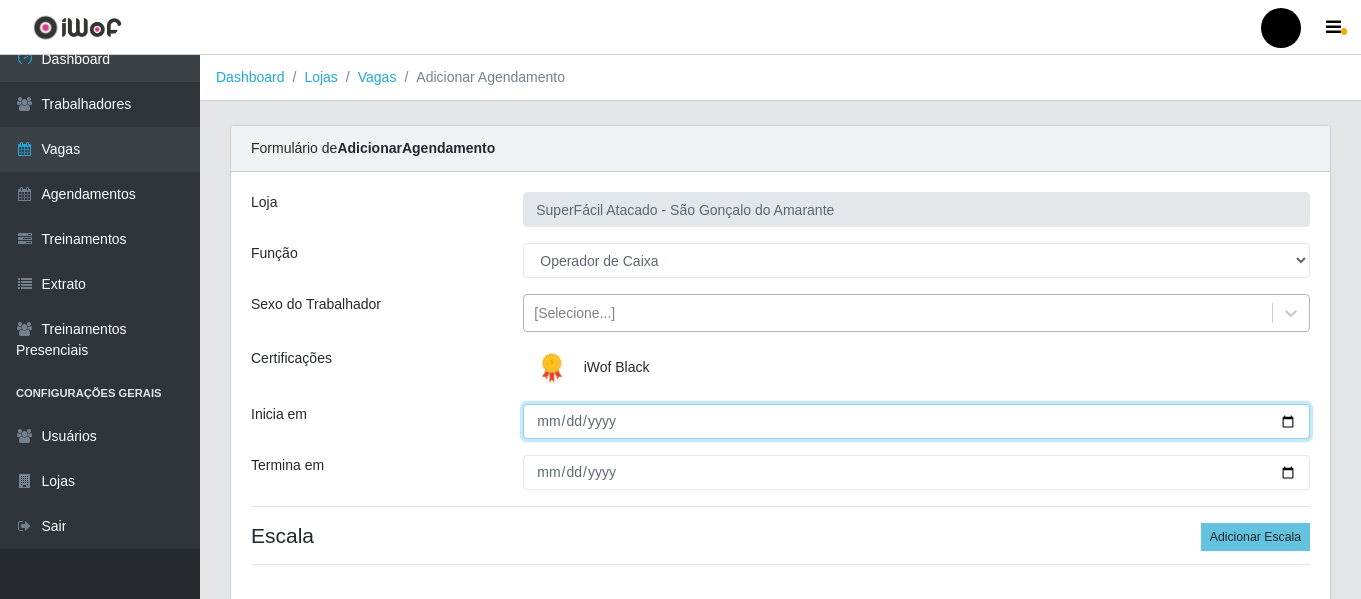 type on "2025-07-24" 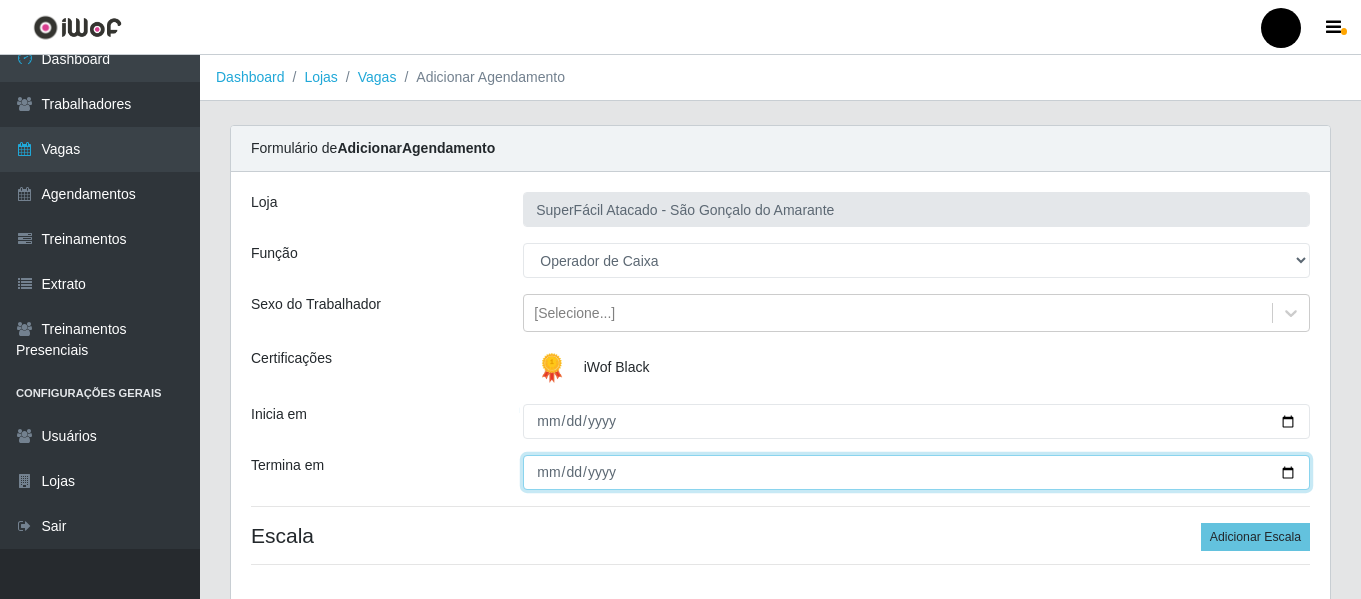click on "Termina em" at bounding box center [916, 472] 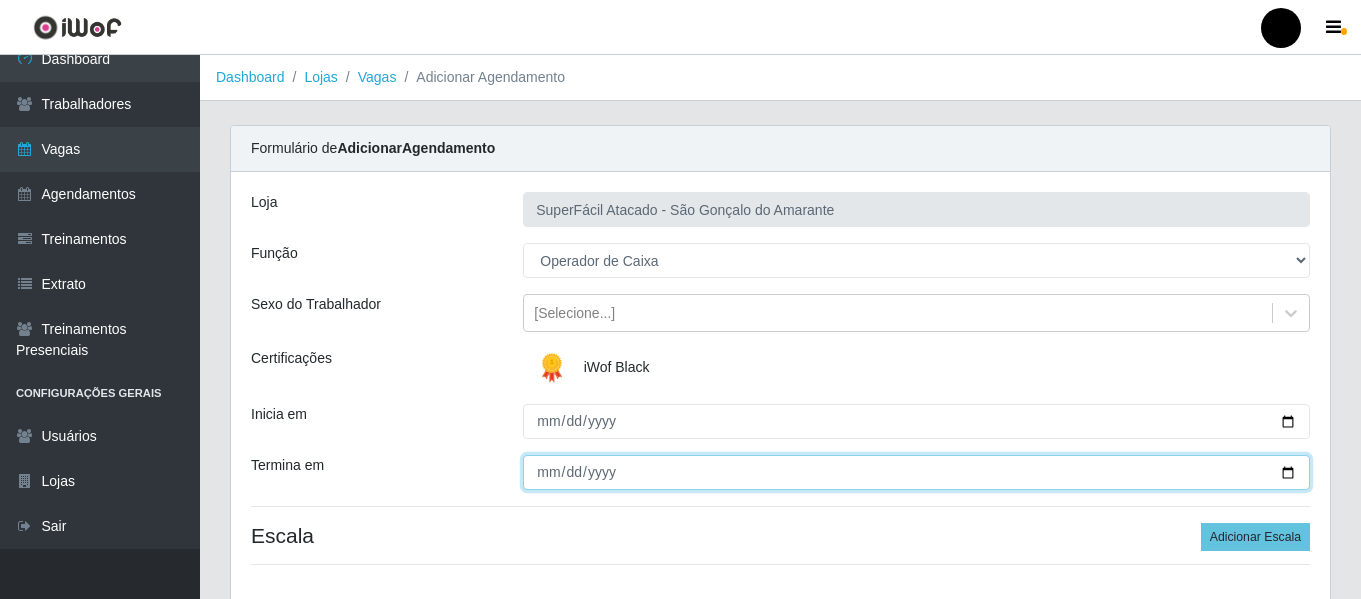 type on "2025-07-24" 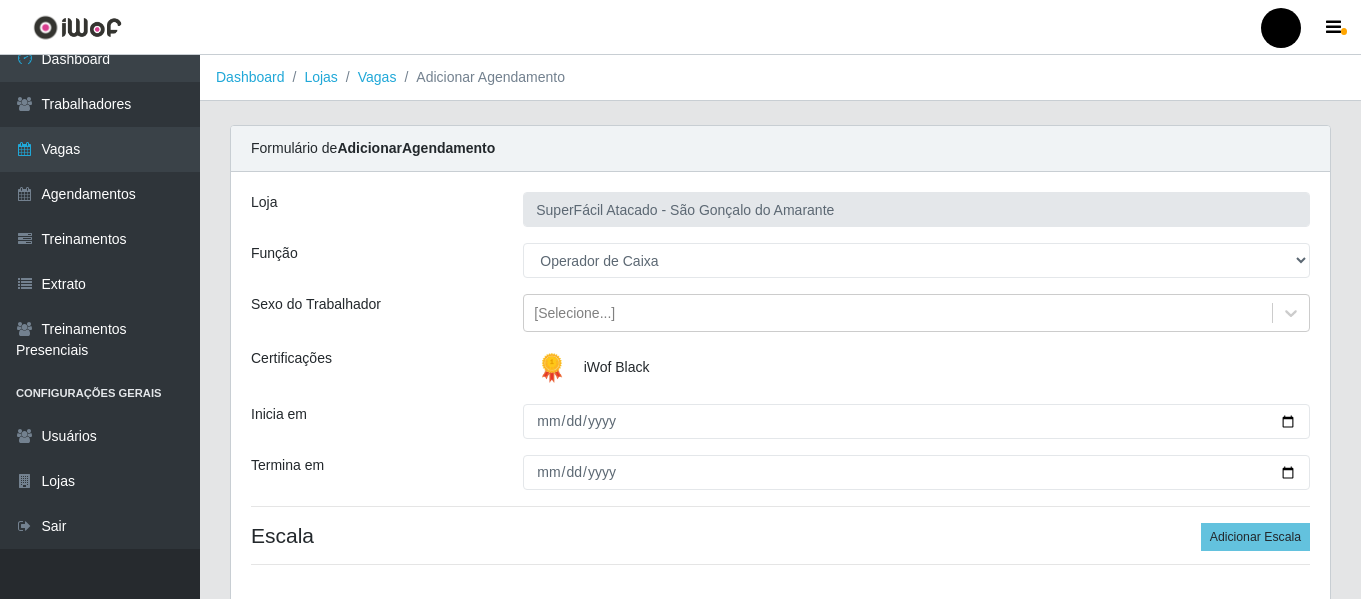 click on "iWof Black" at bounding box center [916, 368] 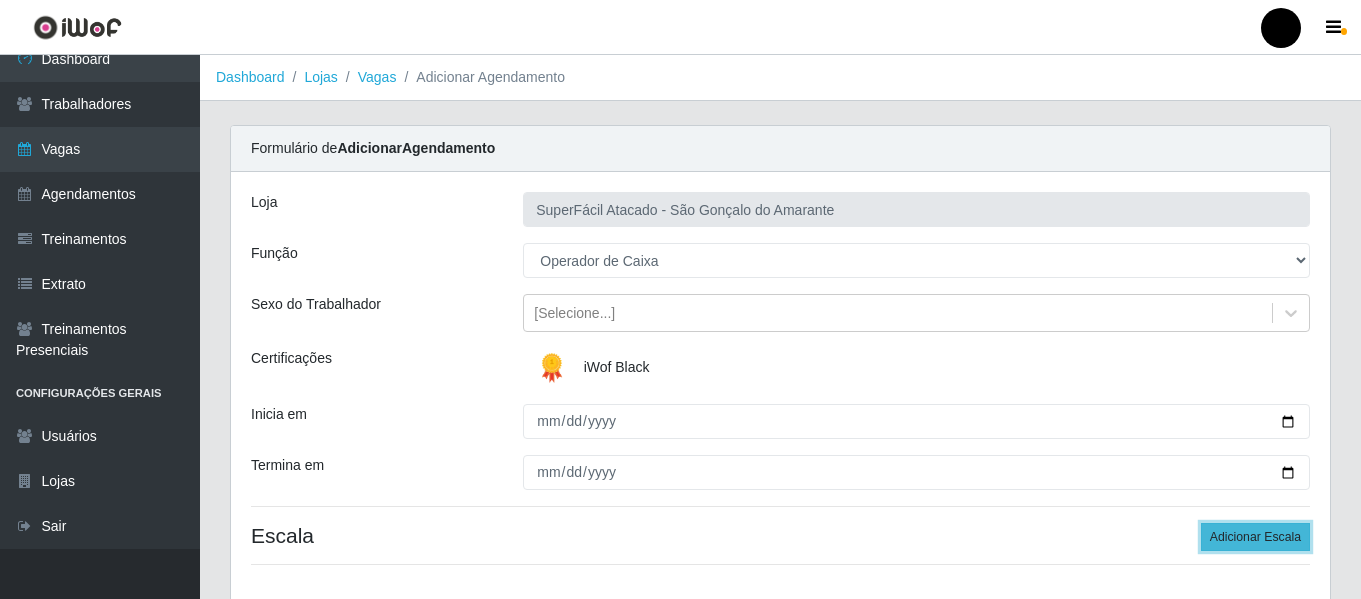 click on "Adicionar Escala" at bounding box center [1255, 537] 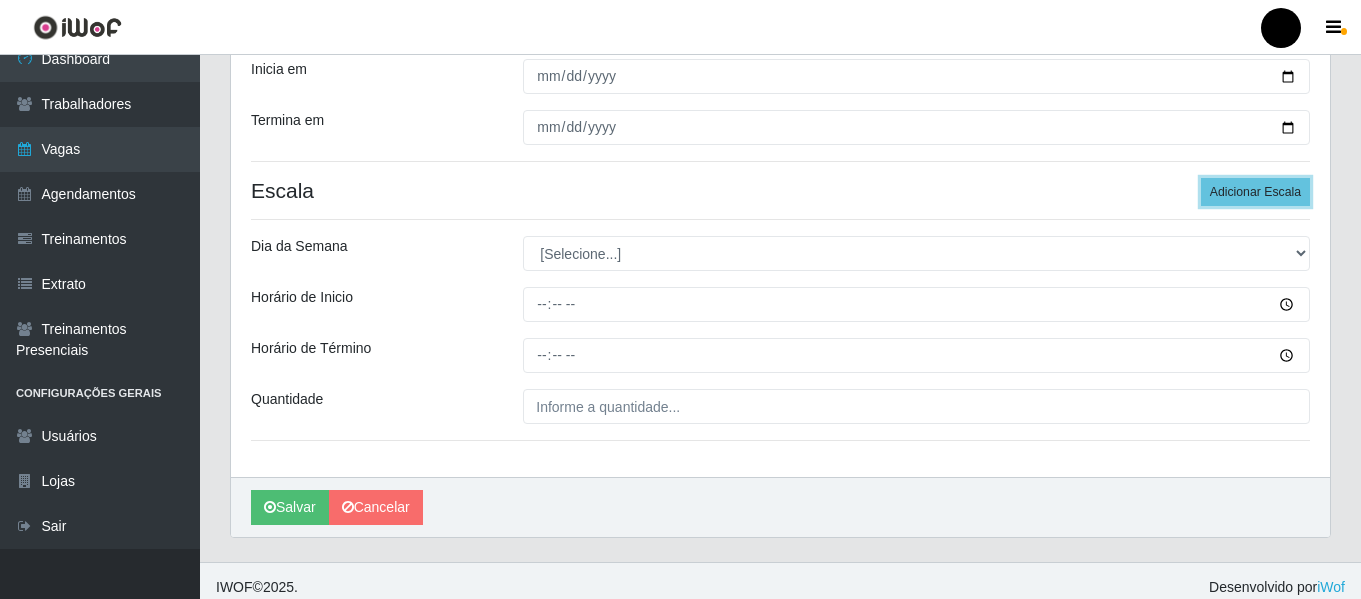 scroll, scrollTop: 358, scrollLeft: 0, axis: vertical 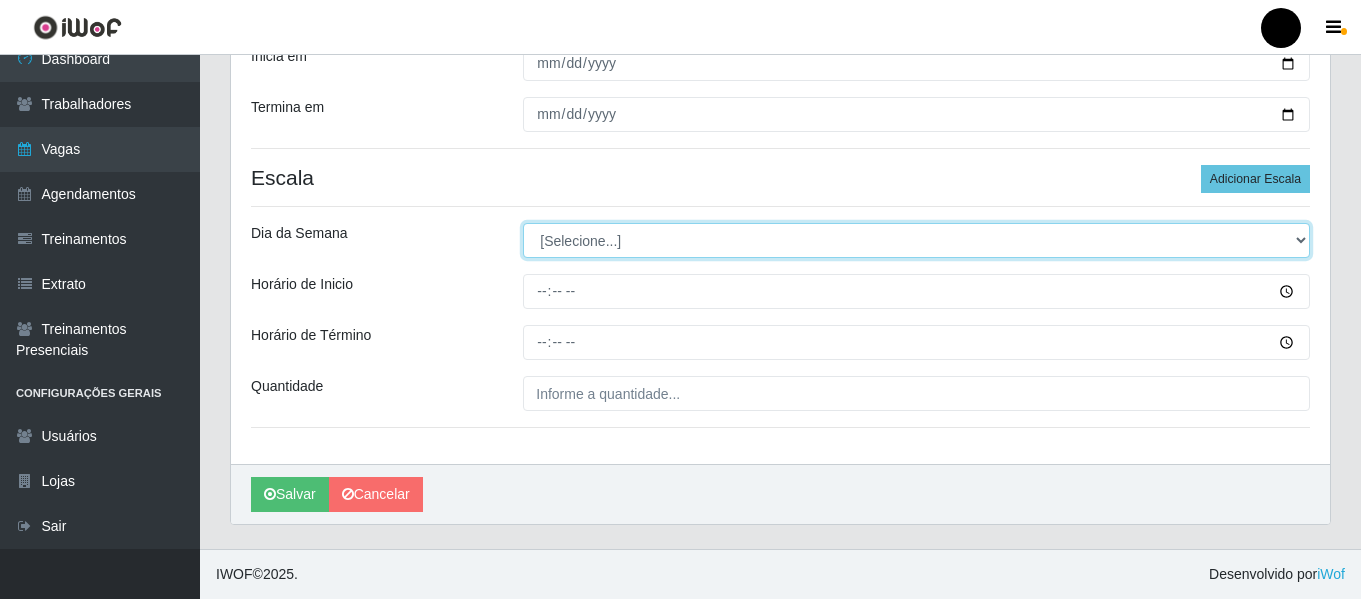 click on "[Selecione...] Segunda Terça Quarta Quinta Sexta Sábado Domingo" at bounding box center [916, 240] 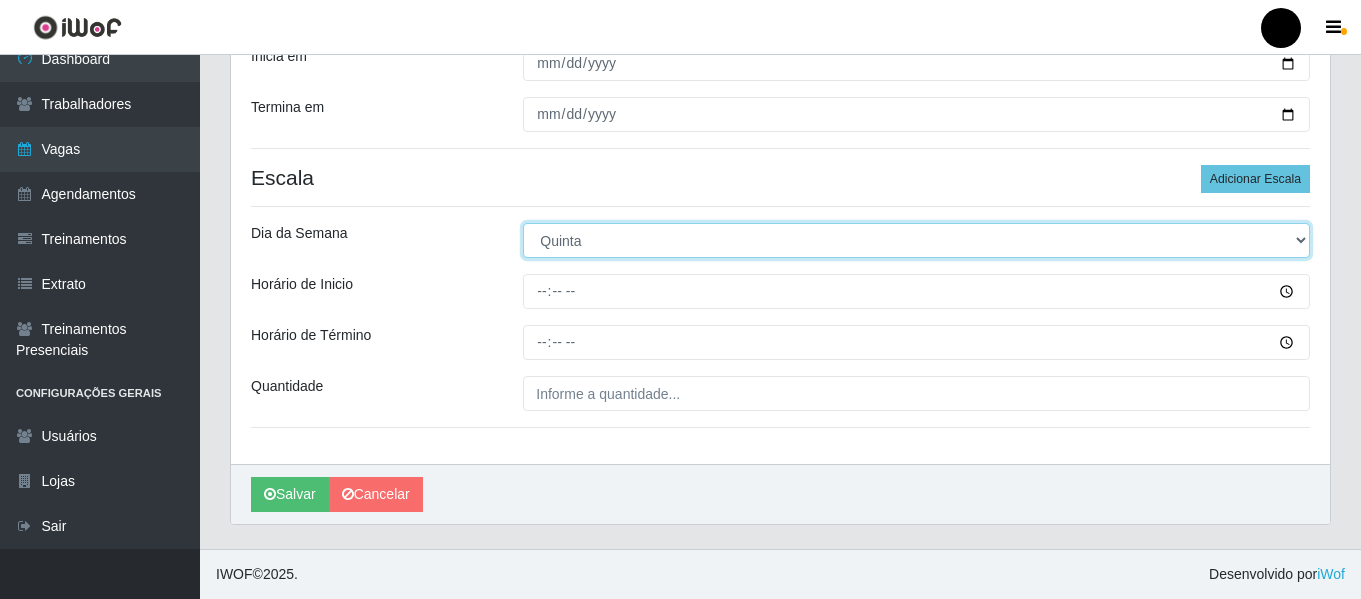 click on "[Selecione...] Segunda Terça Quarta Quinta Sexta Sábado Domingo" at bounding box center [916, 240] 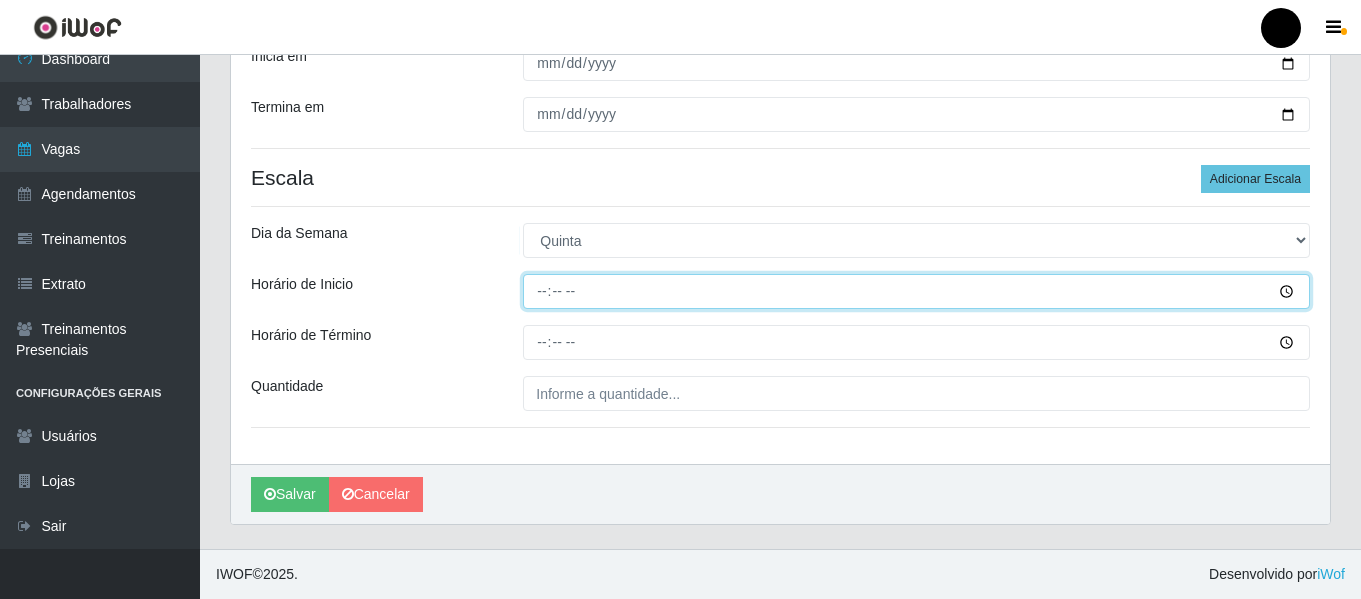 click on "Horário de Inicio" at bounding box center (916, 291) 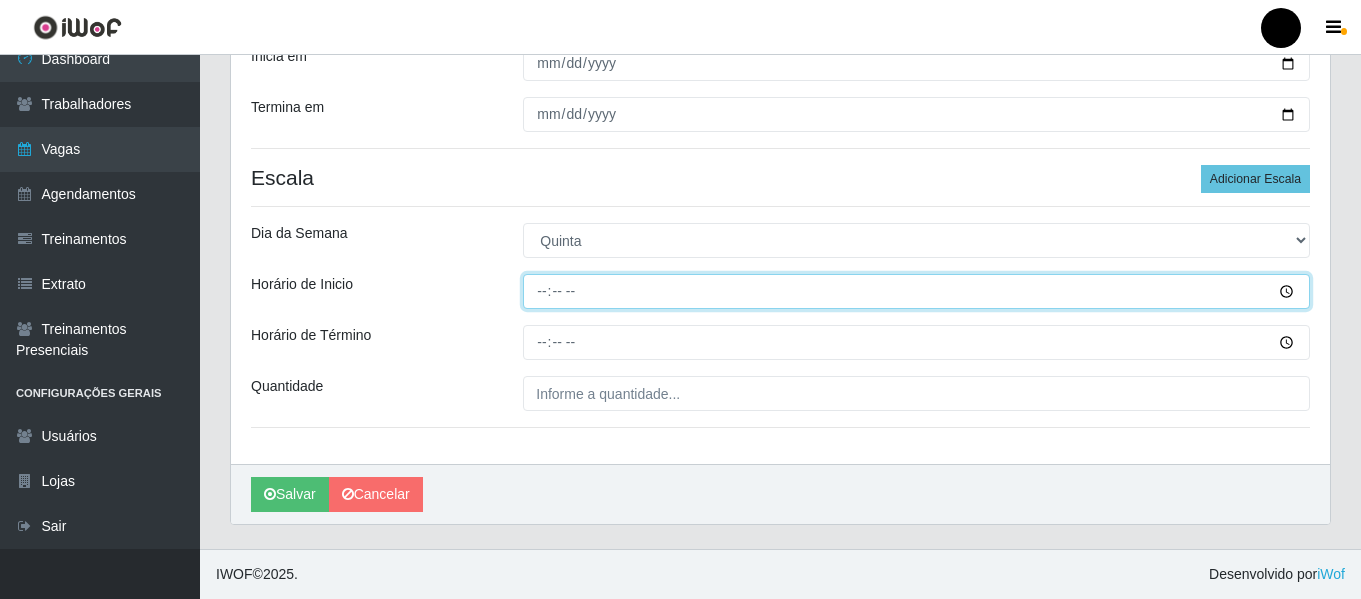 type on "09:00" 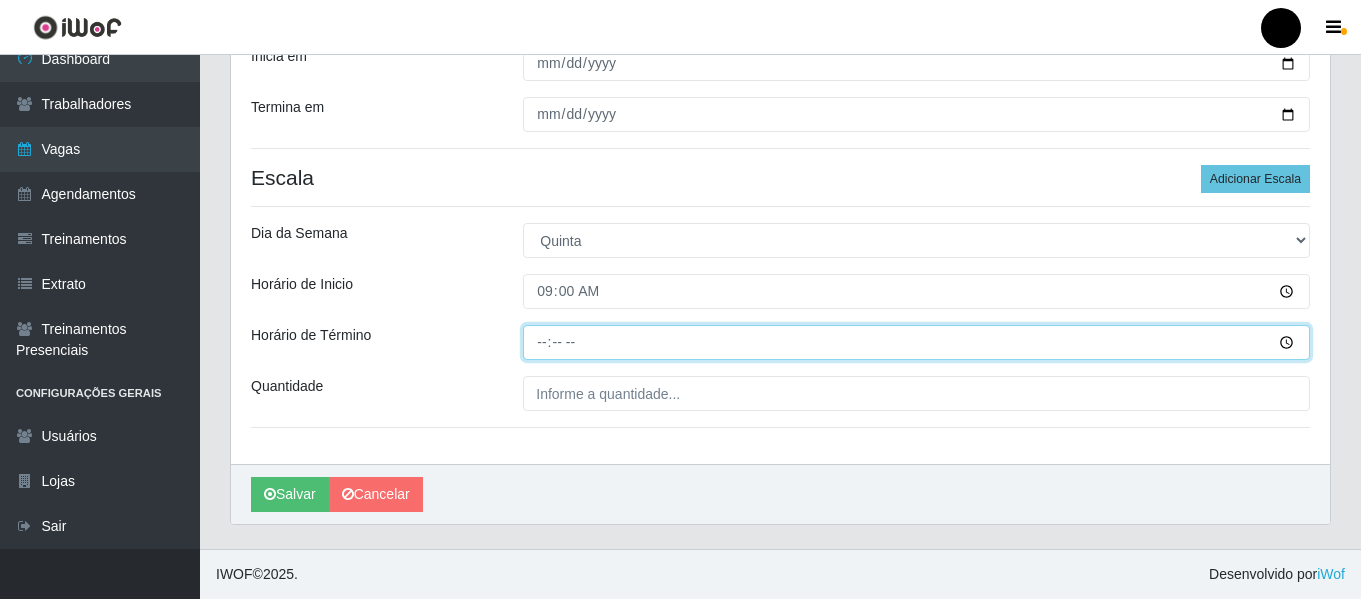 click on "Horário de Término" at bounding box center [916, 342] 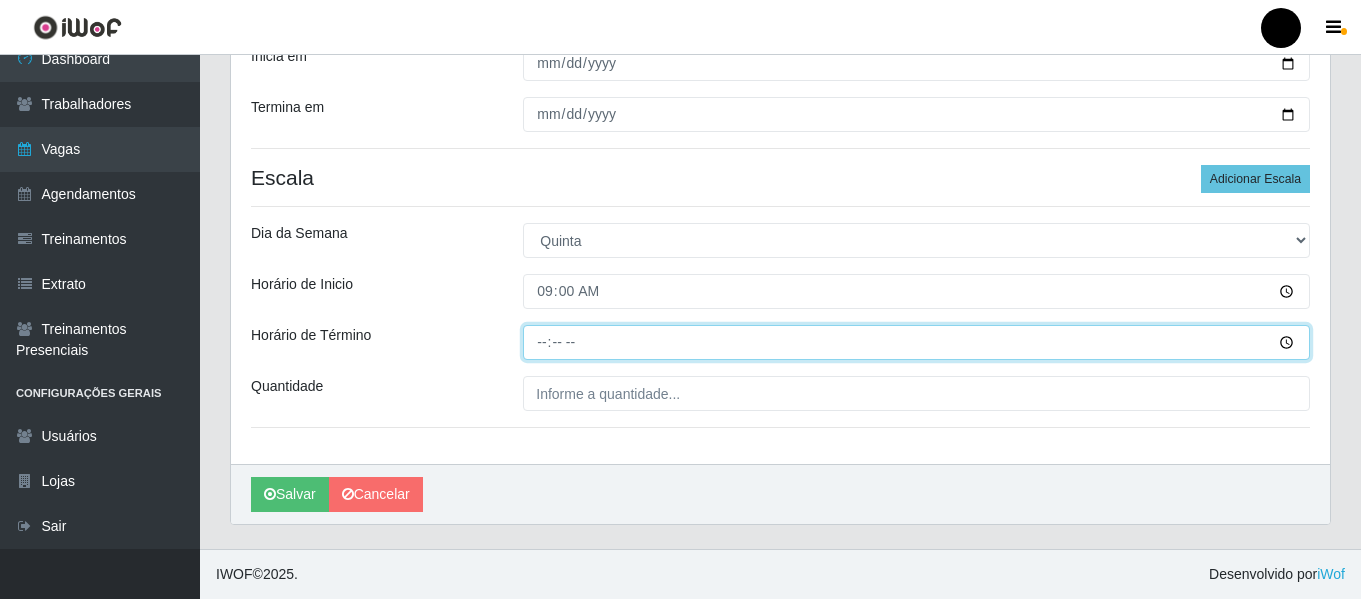 type on "15:00" 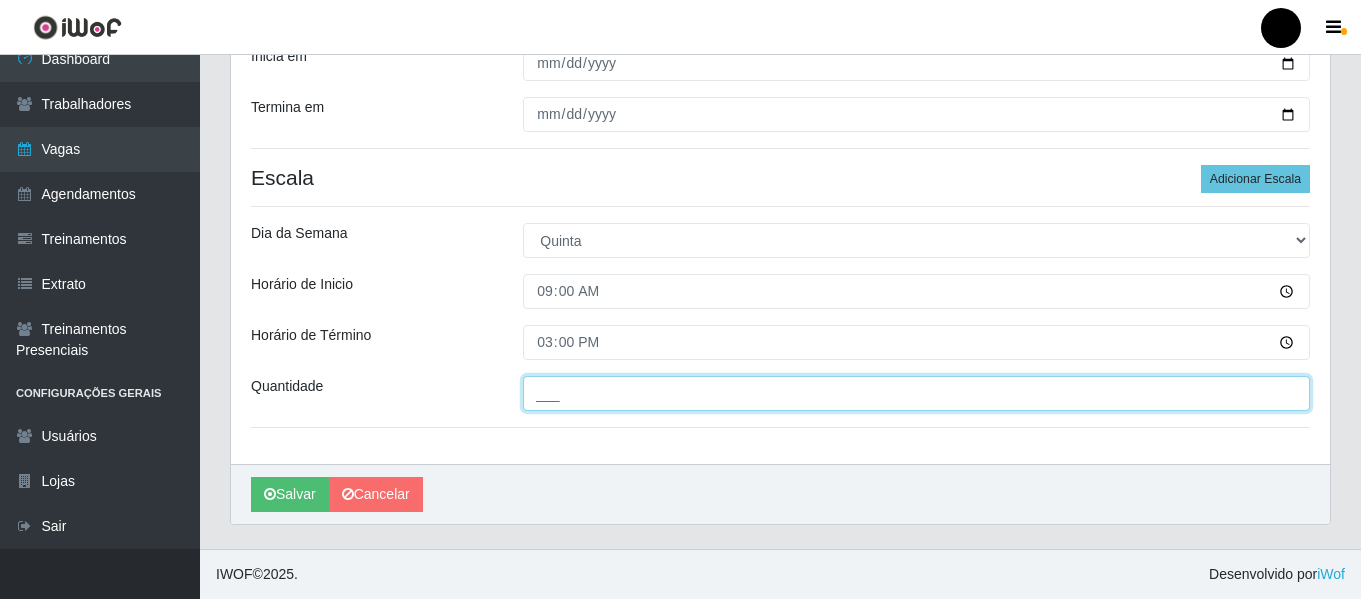 click on "___" at bounding box center (916, 393) 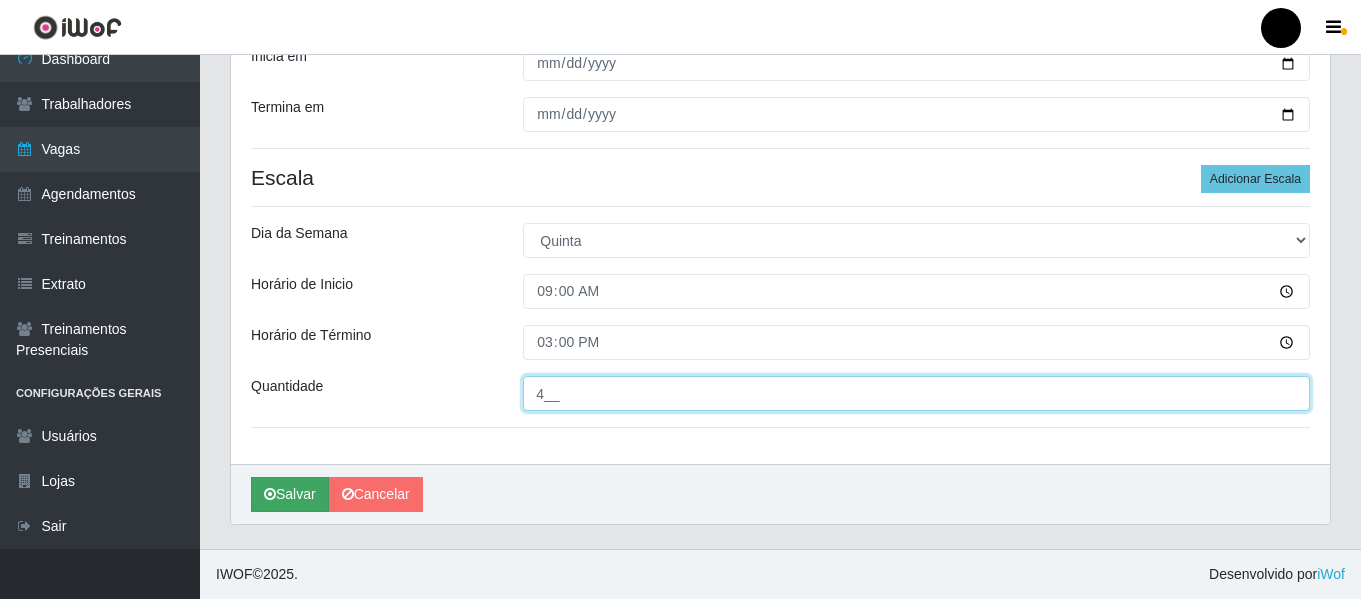 type on "4__" 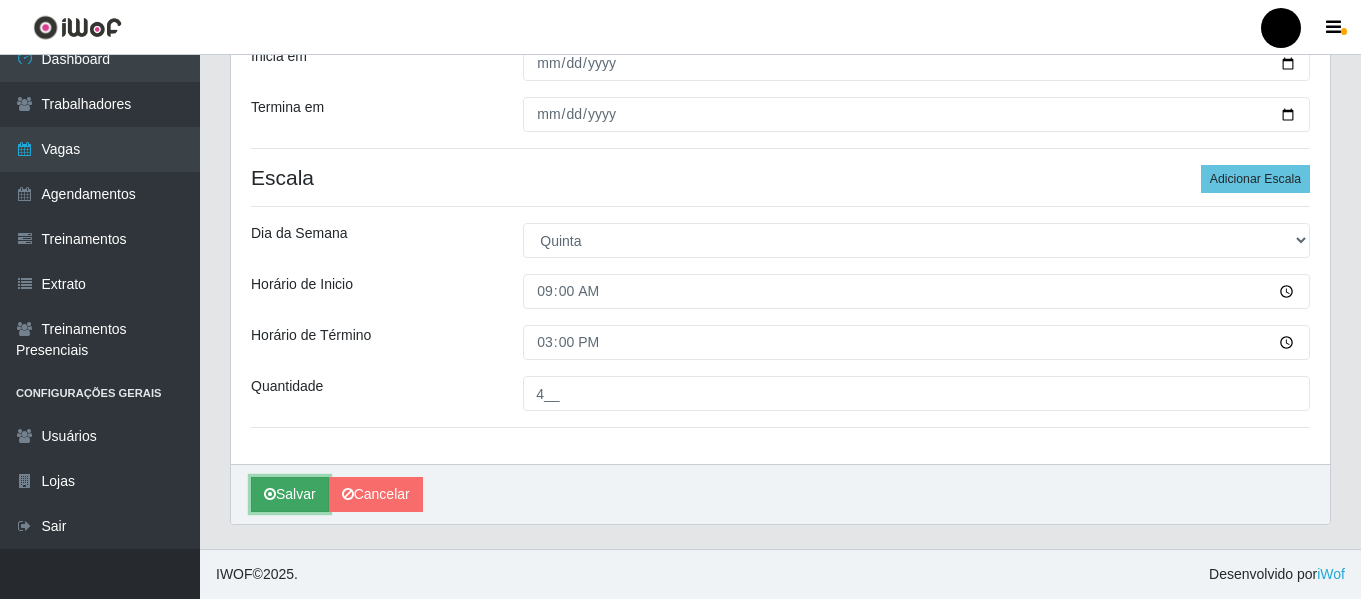 click on "Salvar" at bounding box center [290, 494] 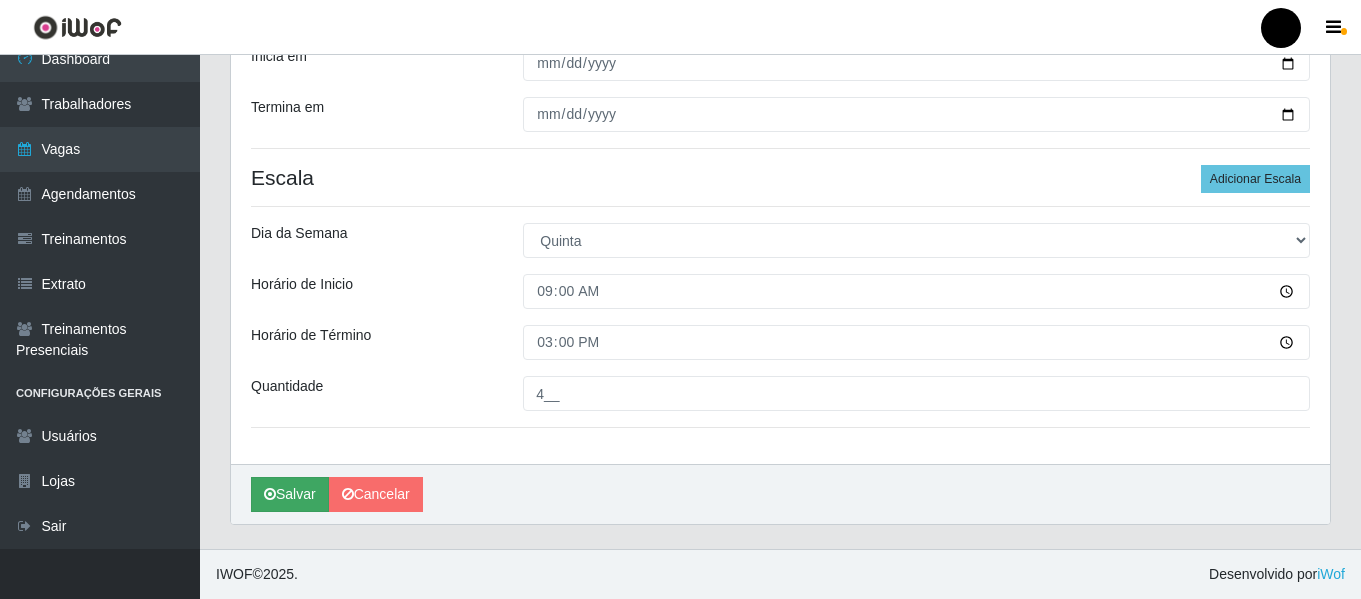 scroll, scrollTop: 0, scrollLeft: 0, axis: both 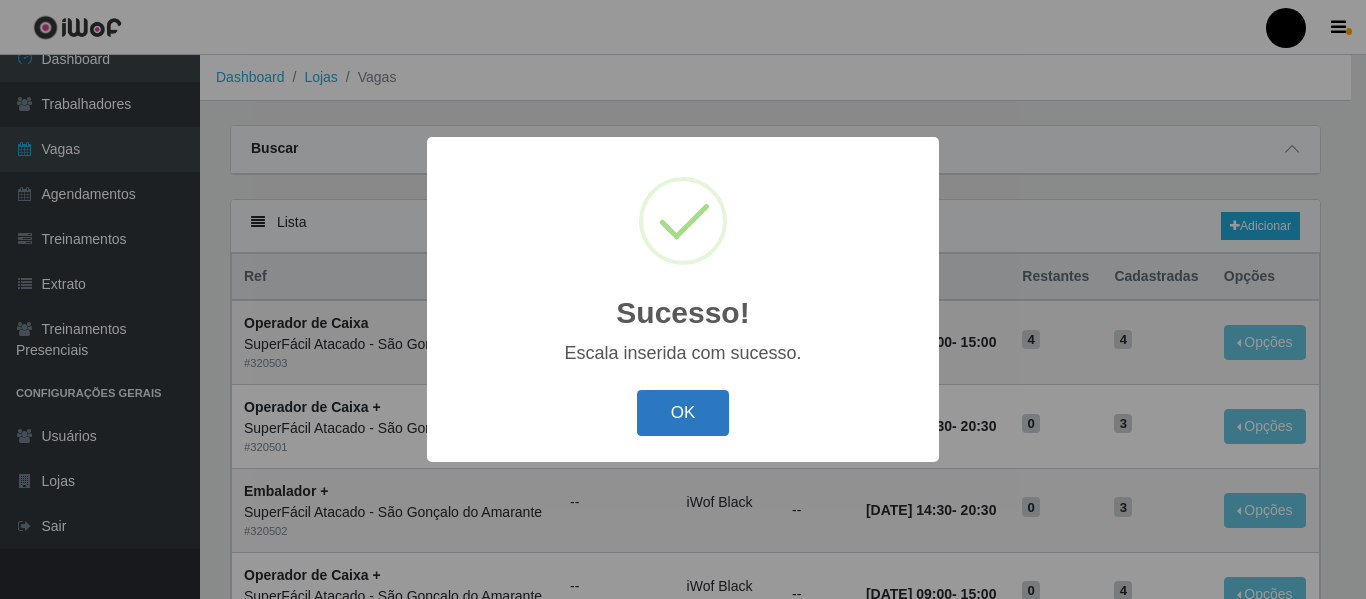 click on "OK" at bounding box center (683, 413) 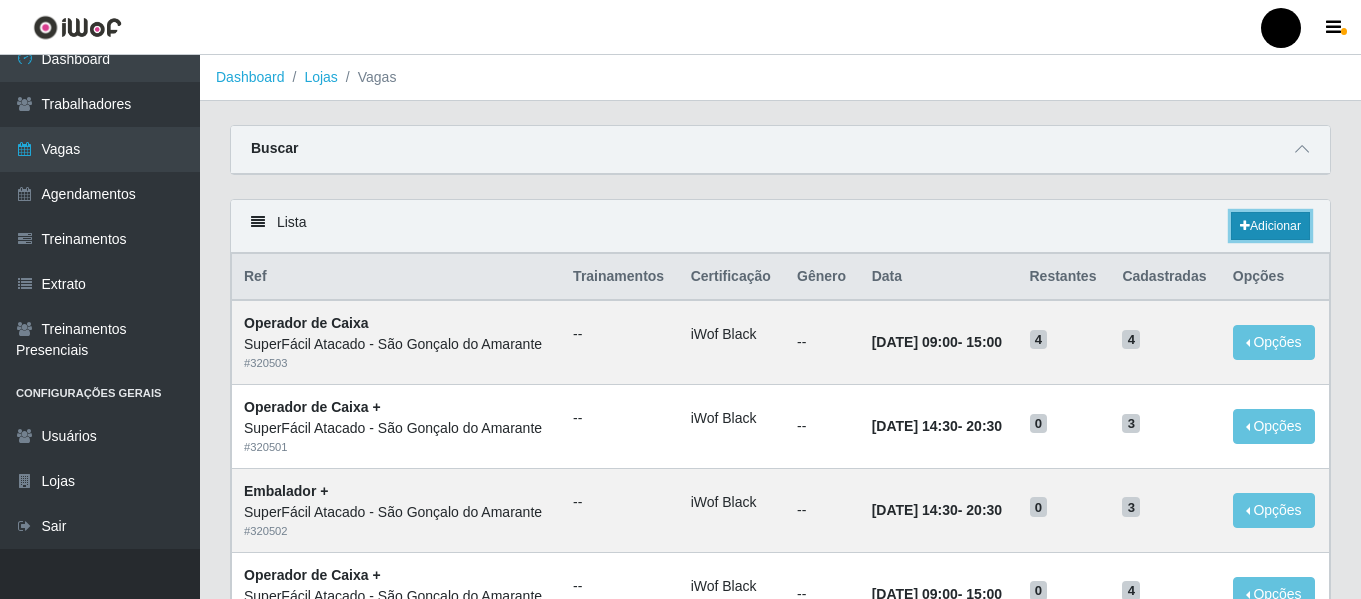 click at bounding box center [1245, 226] 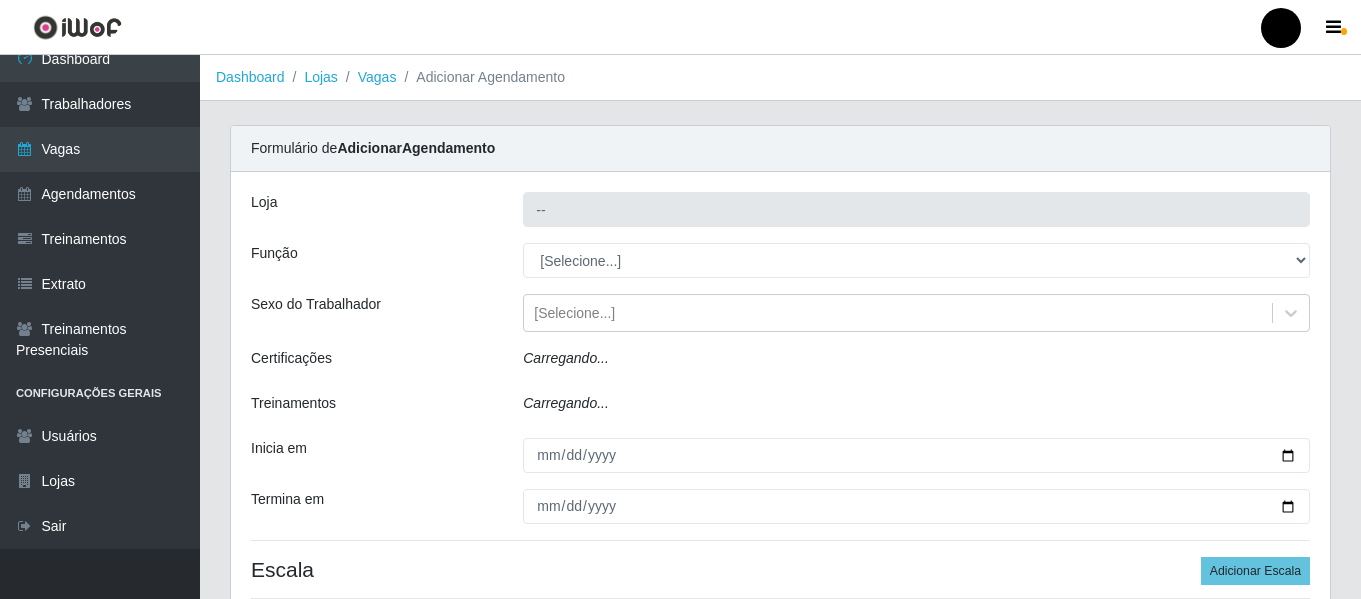 type on "SuperFácil Atacado - São Gonçalo do Amarante" 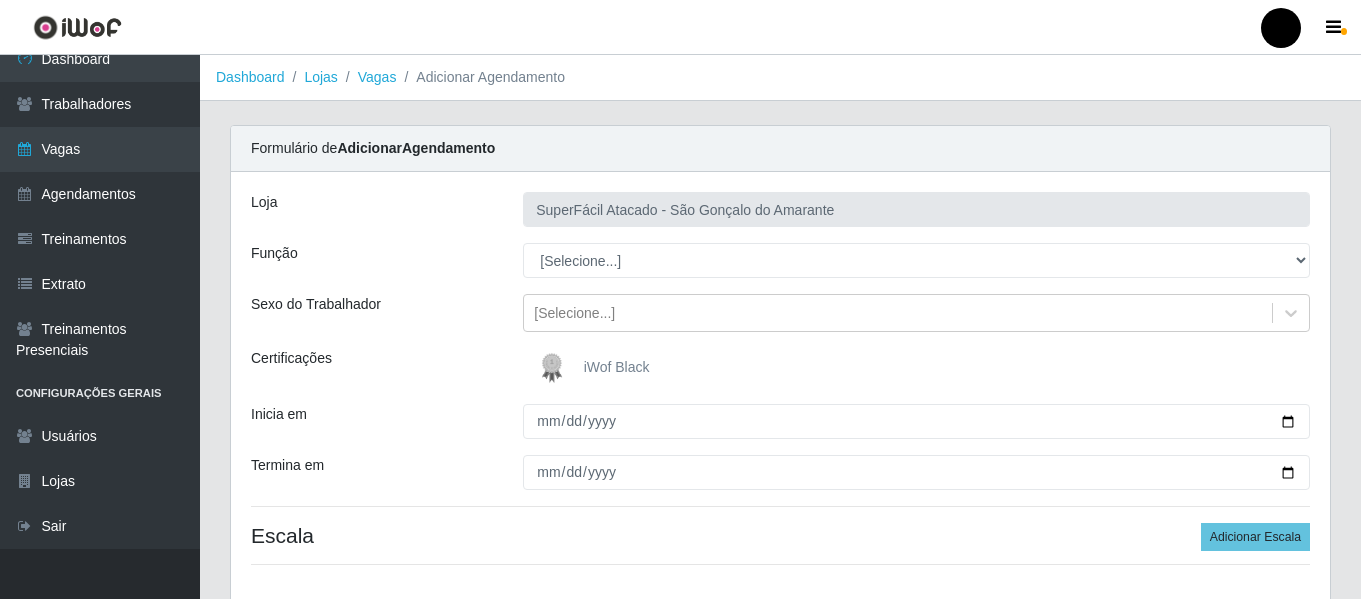 click on "iWof Black" at bounding box center [617, 367] 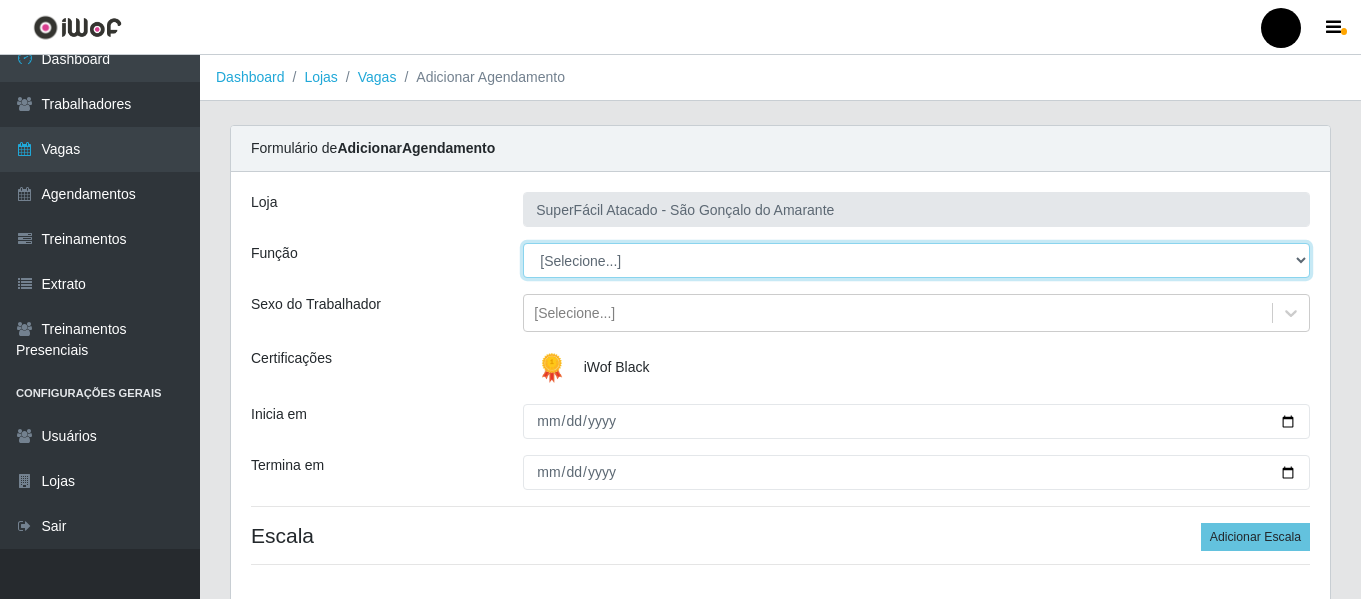 click on "[Selecione...] Auxiliar de Estacionamento Auxiliar de Estacionamento + Auxiliar de Estacionamento ++ Balconista de Padaria  Balconista de Padaria + Embalador Embalador + Embalador ++ Operador de Caixa Operador de Caixa + Operador de Caixa ++ Repositor de Hortifruti Repositor de Hortifruti + Repositor de Hortifruti ++" at bounding box center (916, 260) 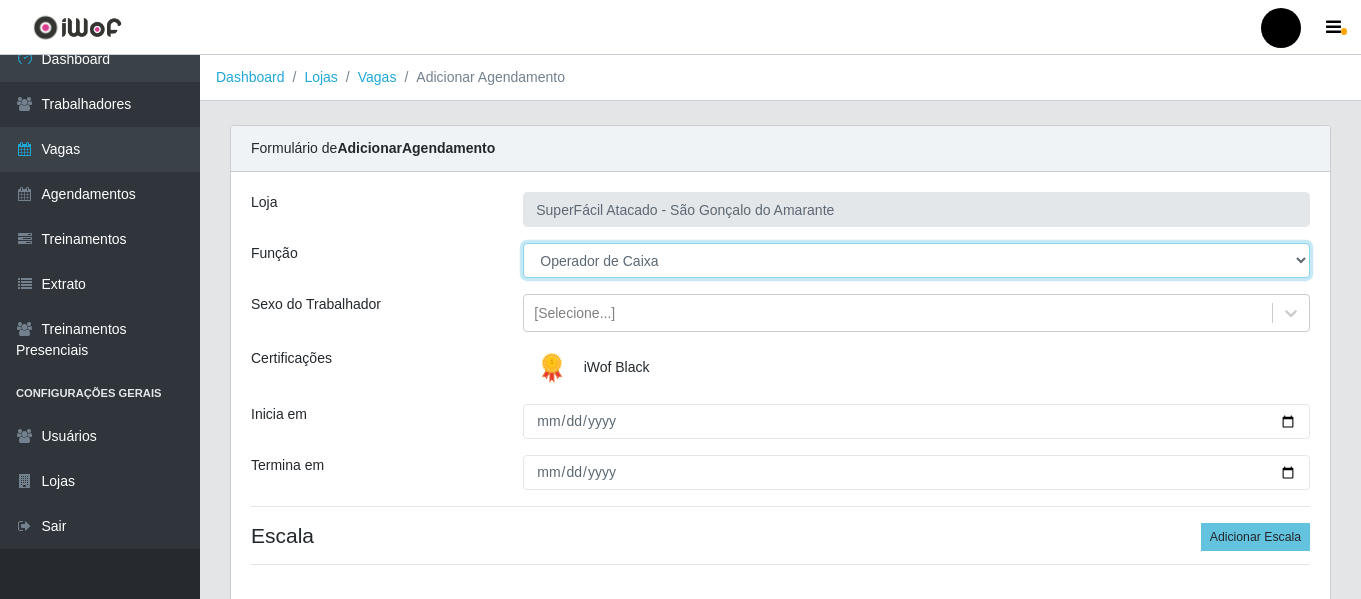 click on "[Selecione...] Auxiliar de Estacionamento Auxiliar de Estacionamento + Auxiliar de Estacionamento ++ Balconista de Padaria  Balconista de Padaria + Embalador Embalador + Embalador ++ Operador de Caixa Operador de Caixa + Operador de Caixa ++ Repositor de Hortifruti Repositor de Hortifruti + Repositor de Hortifruti ++" at bounding box center [916, 260] 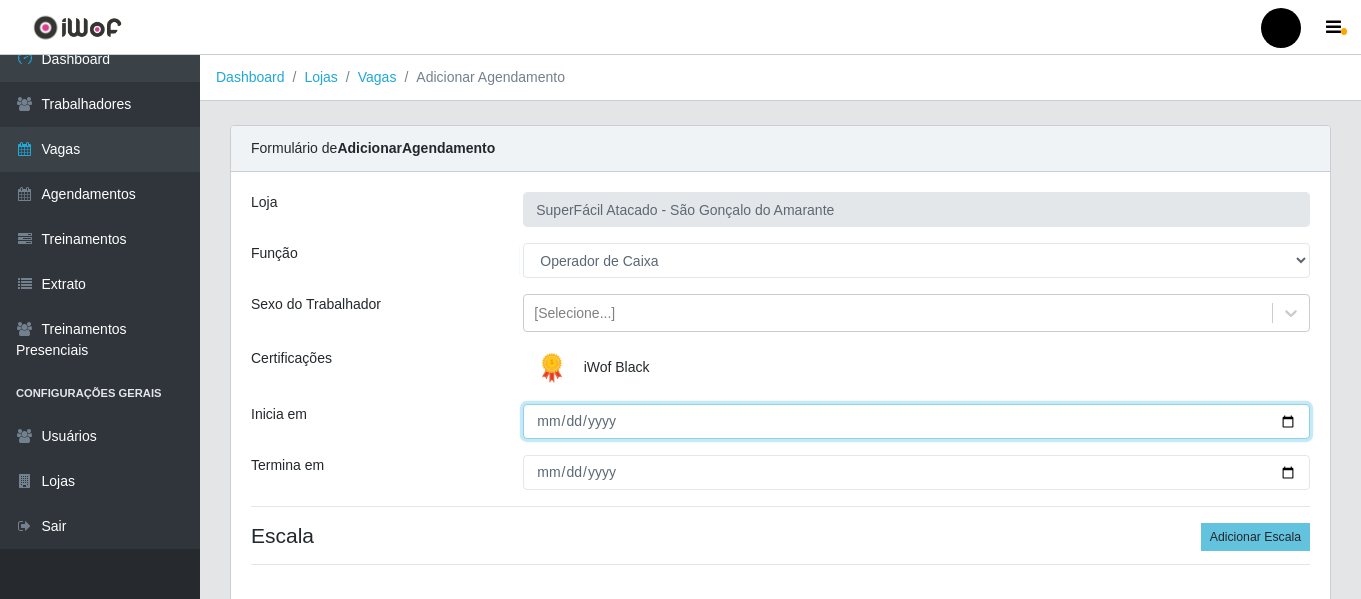 click on "Inicia em" at bounding box center (916, 421) 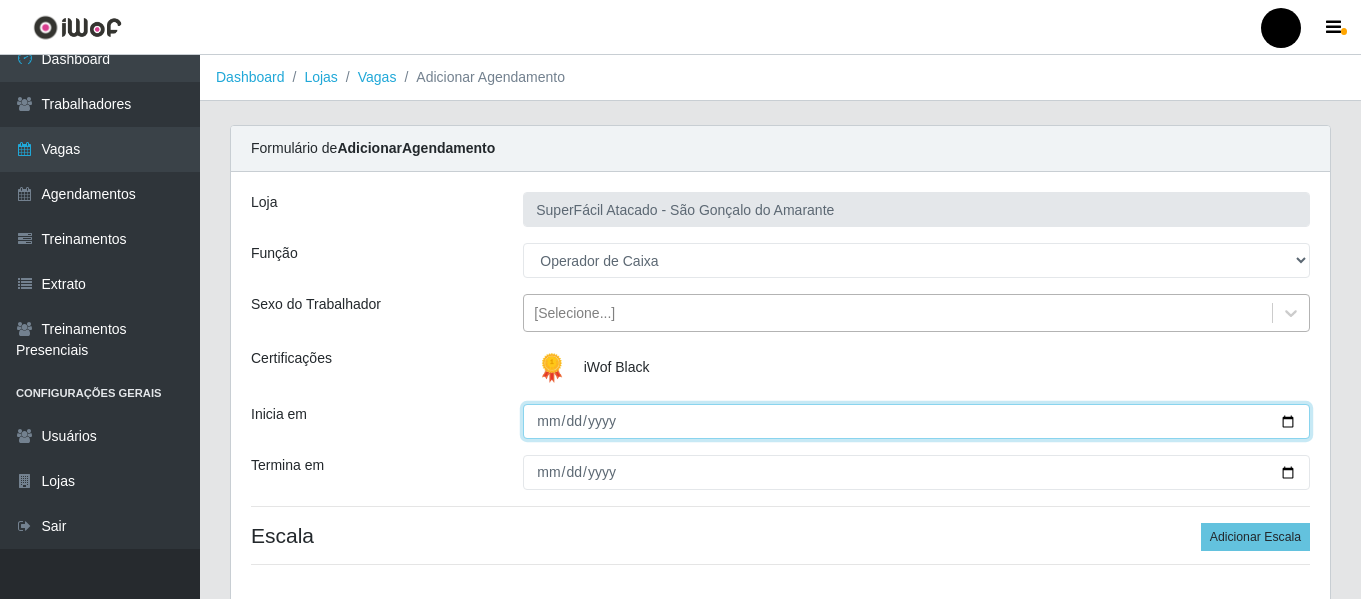 type on "2025-07-24" 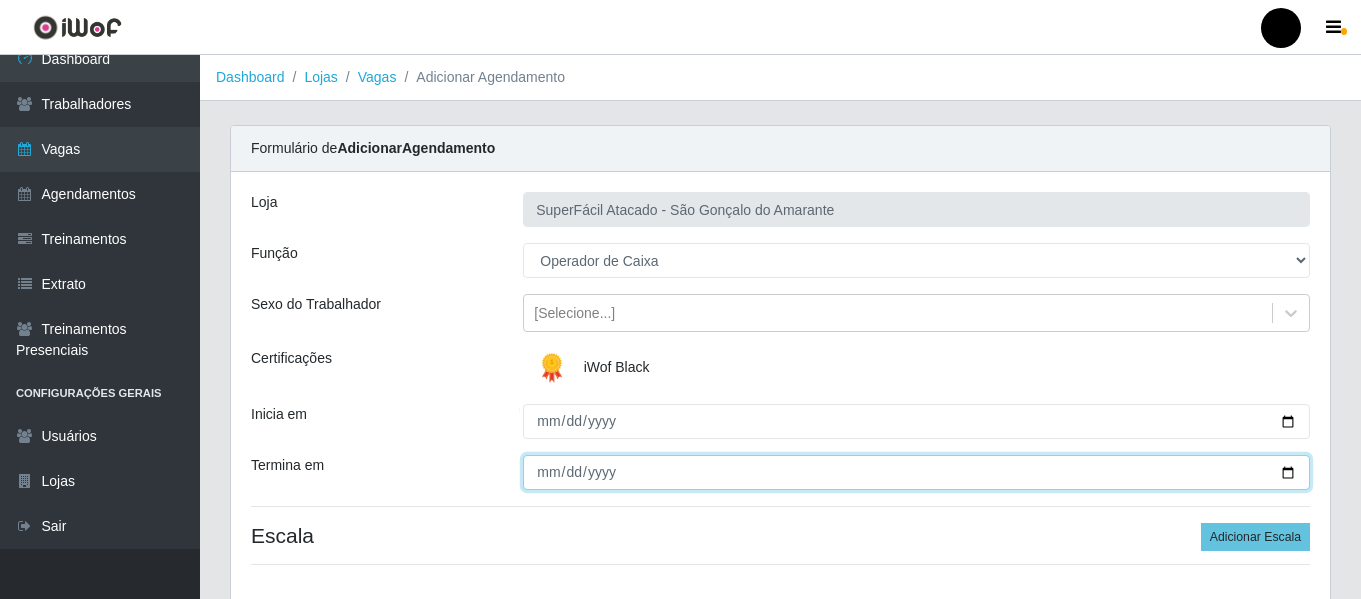 click on "Termina em" at bounding box center (916, 472) 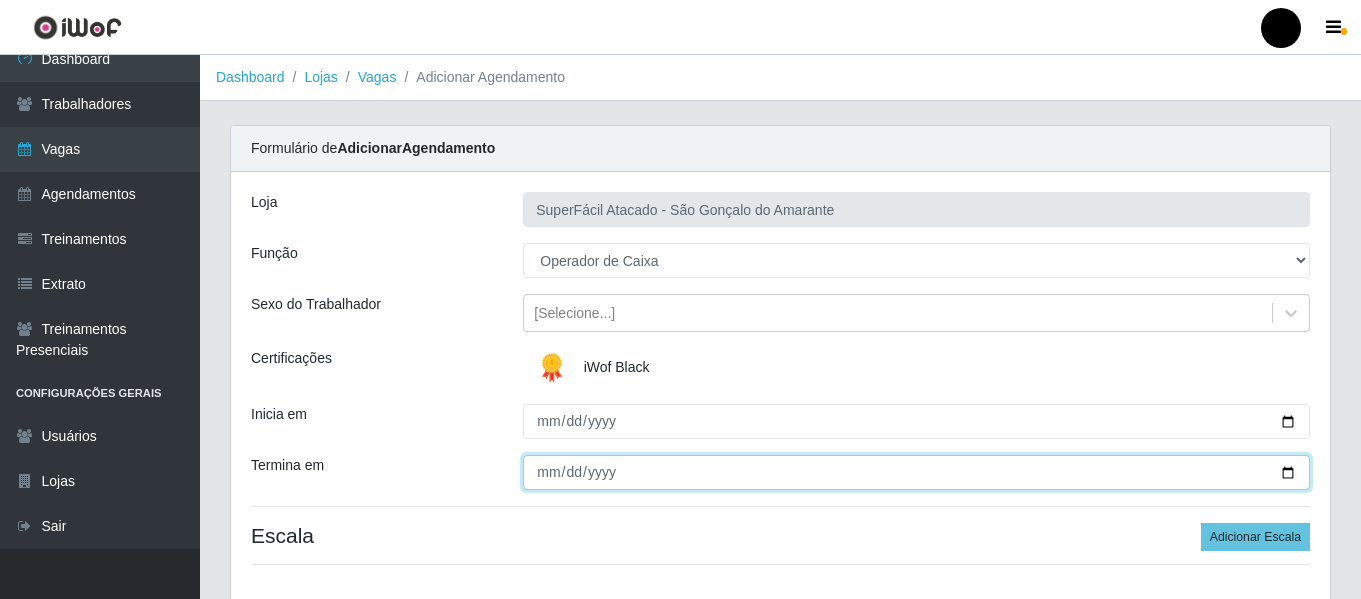 type on "2025-07-24" 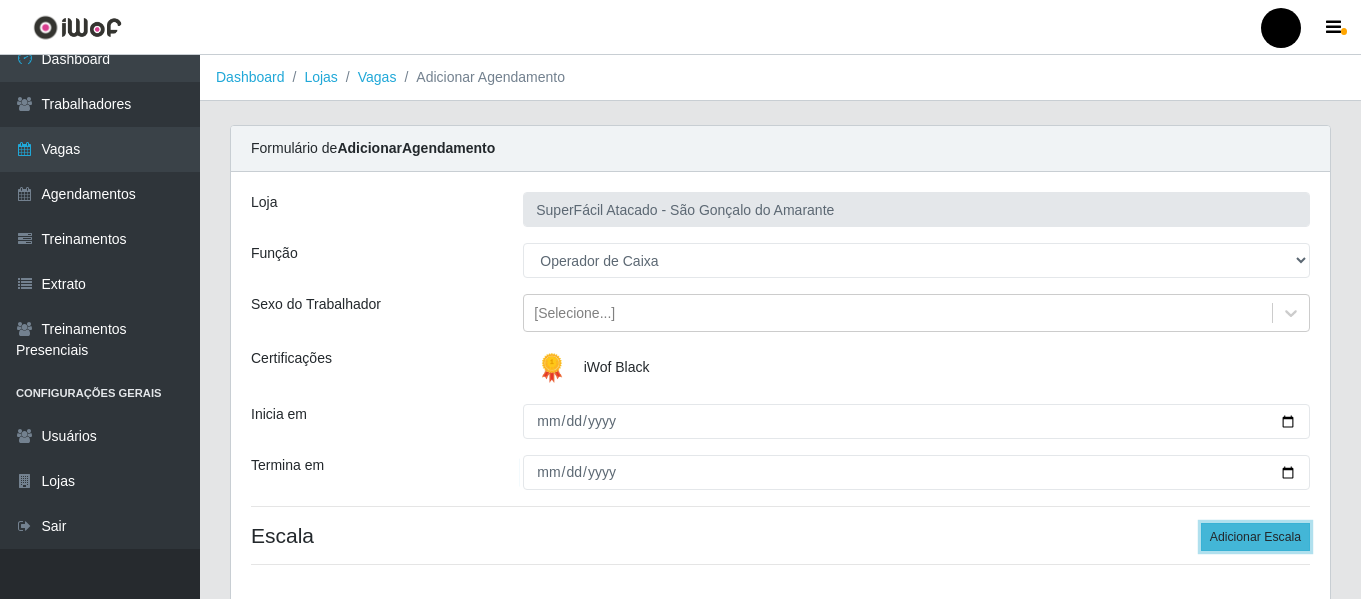 click on "Adicionar Escala" at bounding box center (1255, 537) 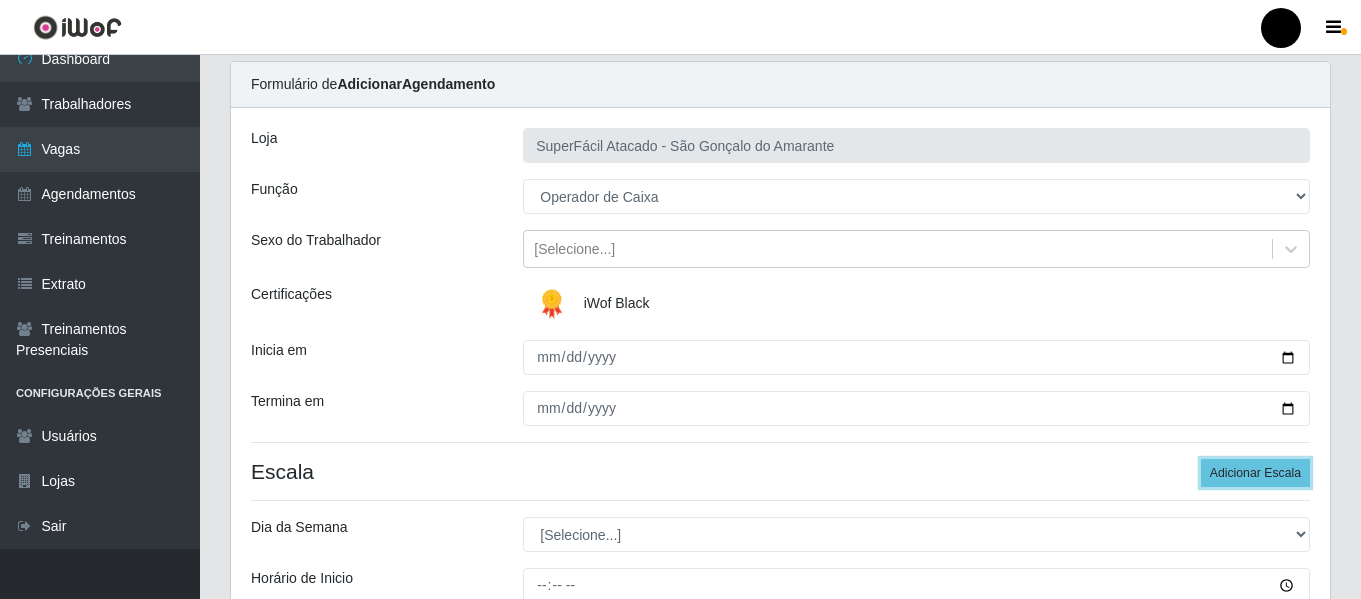 scroll, scrollTop: 300, scrollLeft: 0, axis: vertical 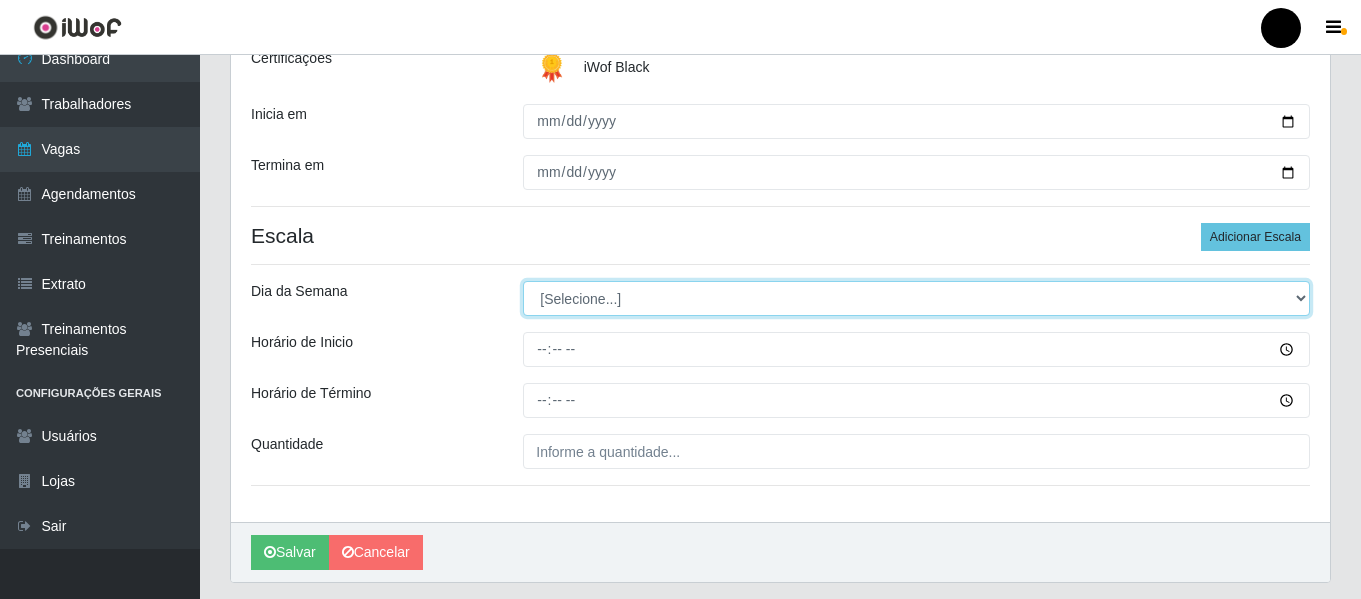 click on "[Selecione...] Segunda Terça Quarta Quinta Sexta Sábado Domingo" at bounding box center (916, 298) 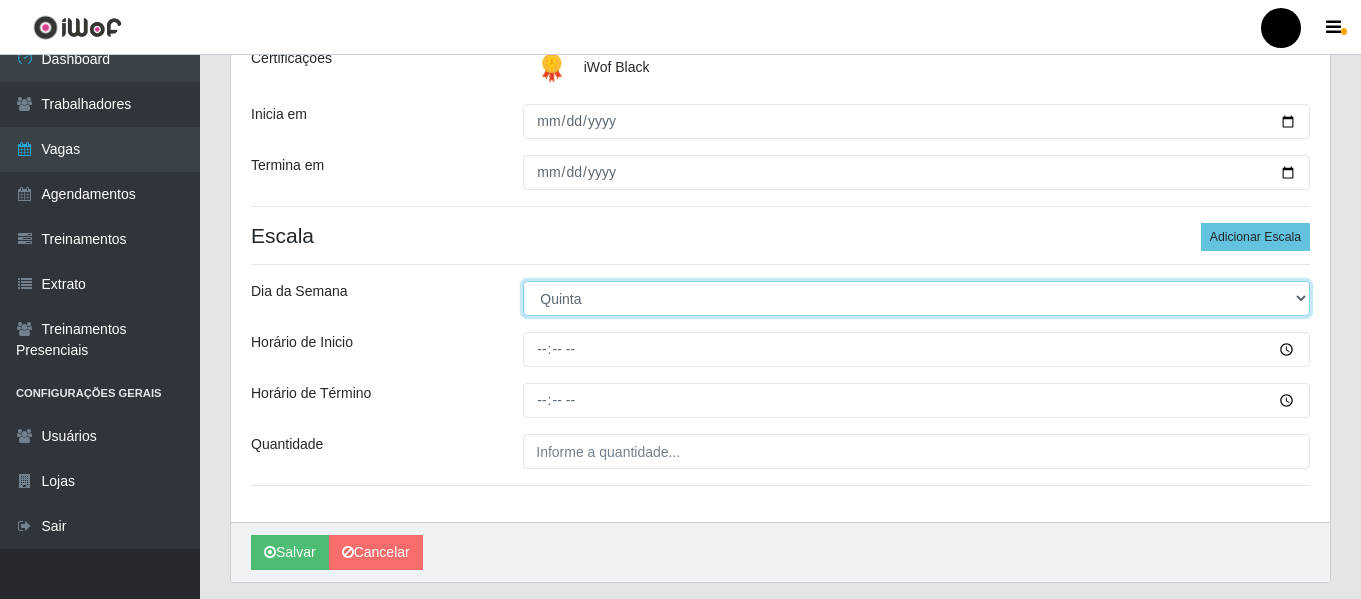 click on "[Selecione...] Segunda Terça Quarta Quinta Sexta Sábado Domingo" at bounding box center [916, 298] 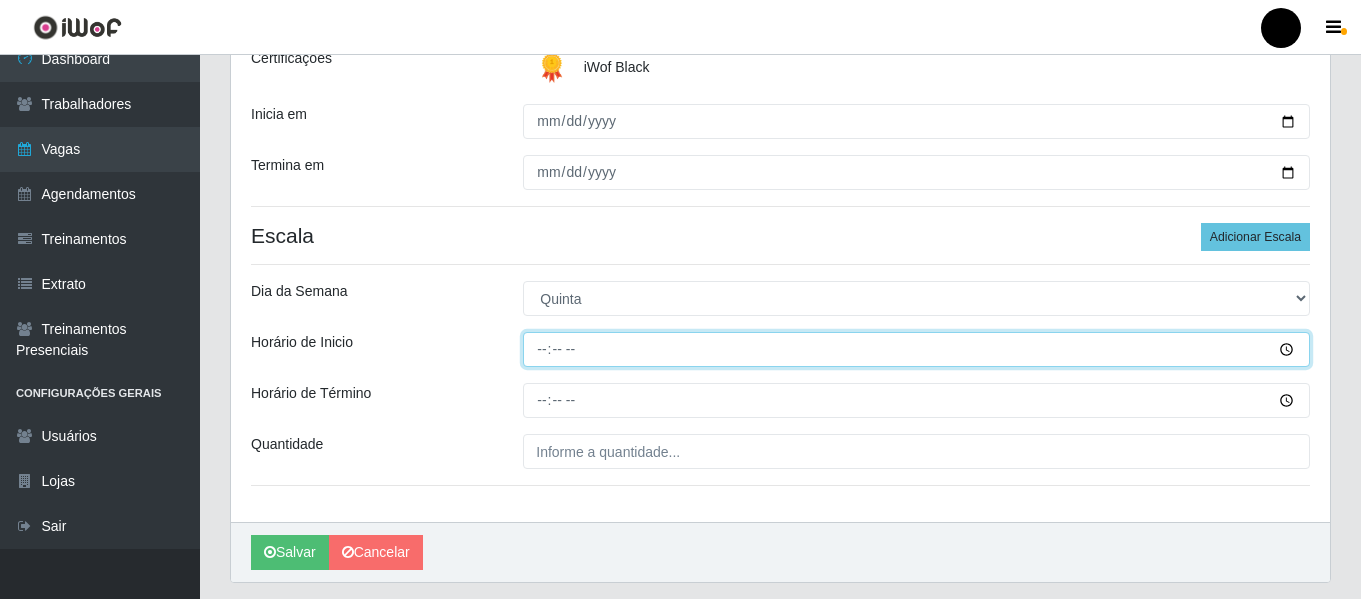 click on "Horário de Inicio" at bounding box center (916, 349) 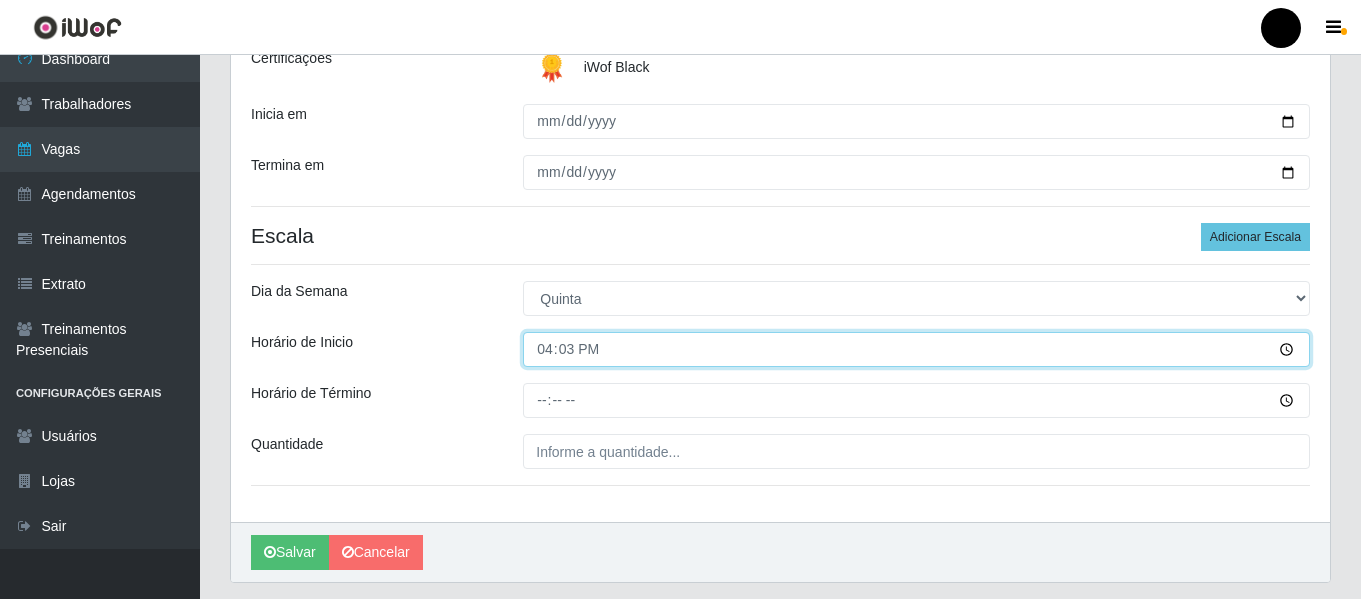 type on "16:30" 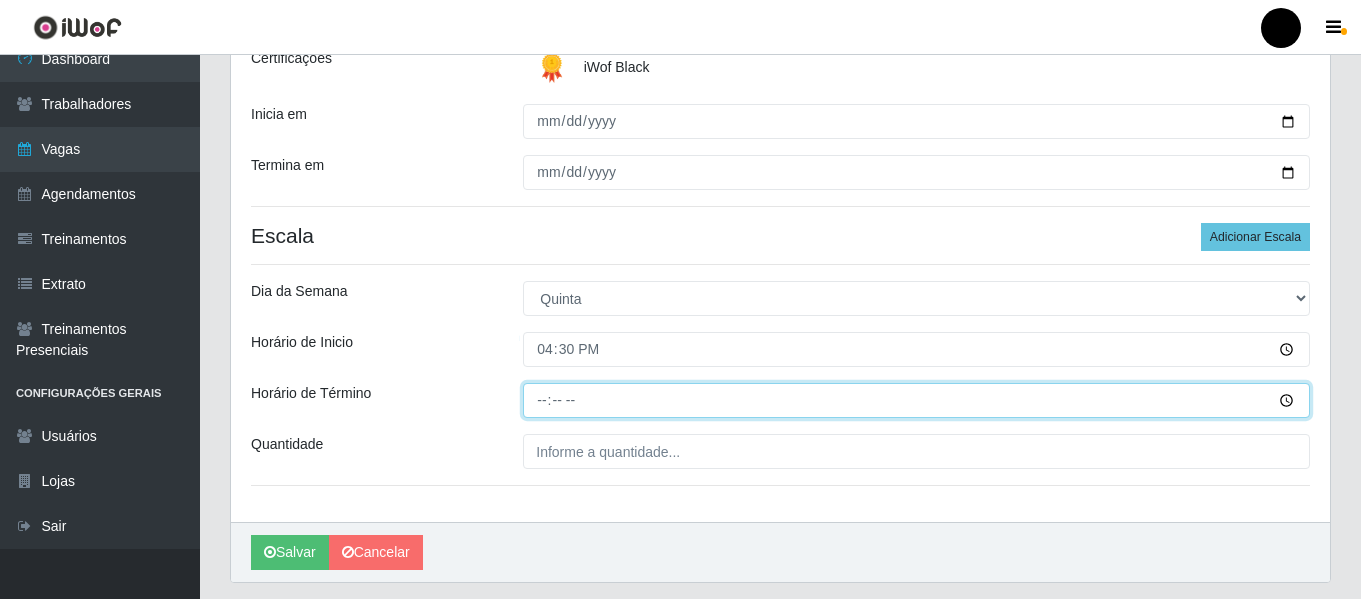 click on "Horário de Término" at bounding box center (916, 400) 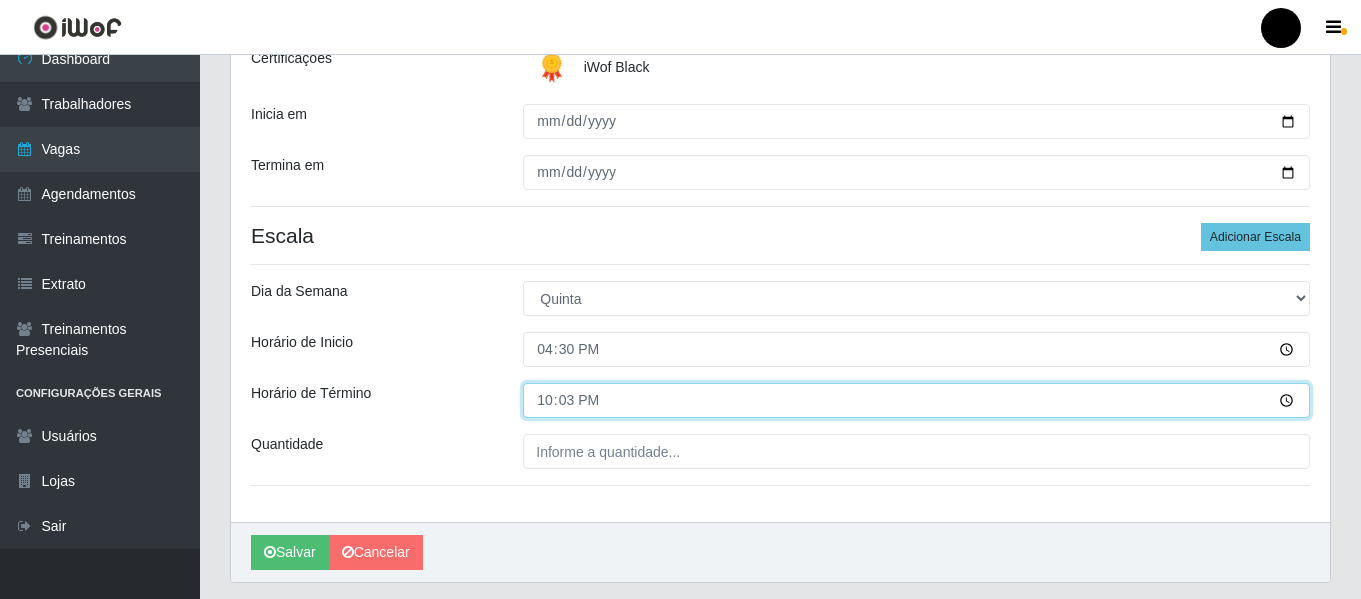 type on "22:30" 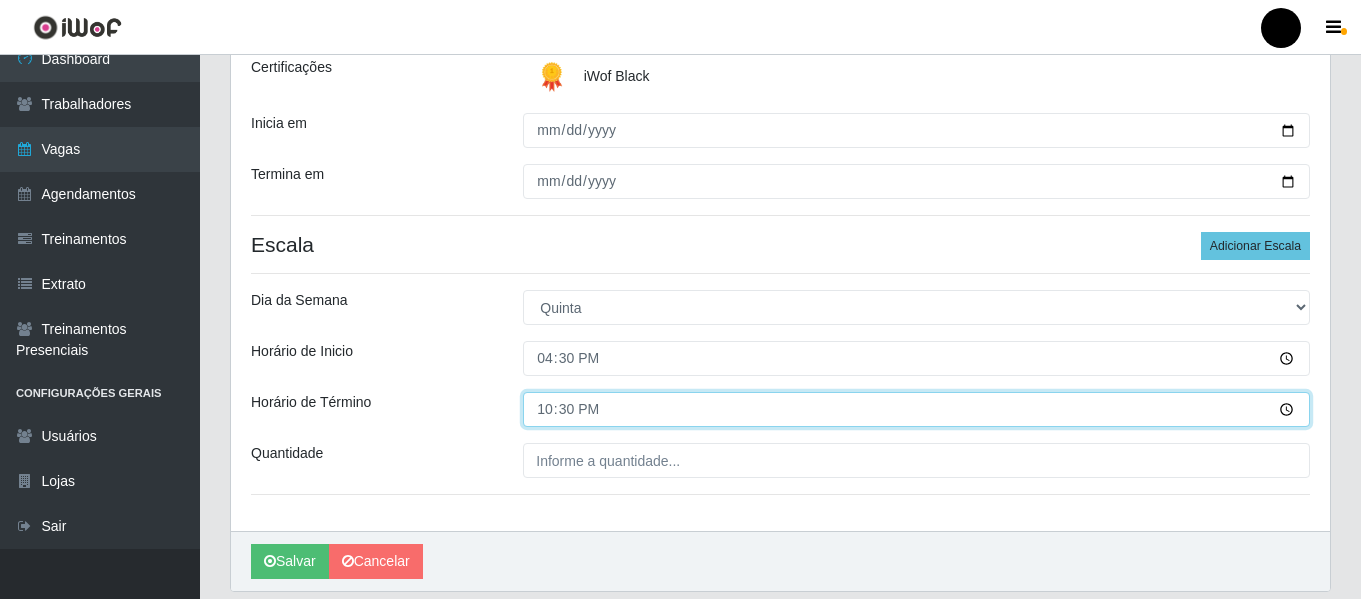scroll, scrollTop: 300, scrollLeft: 0, axis: vertical 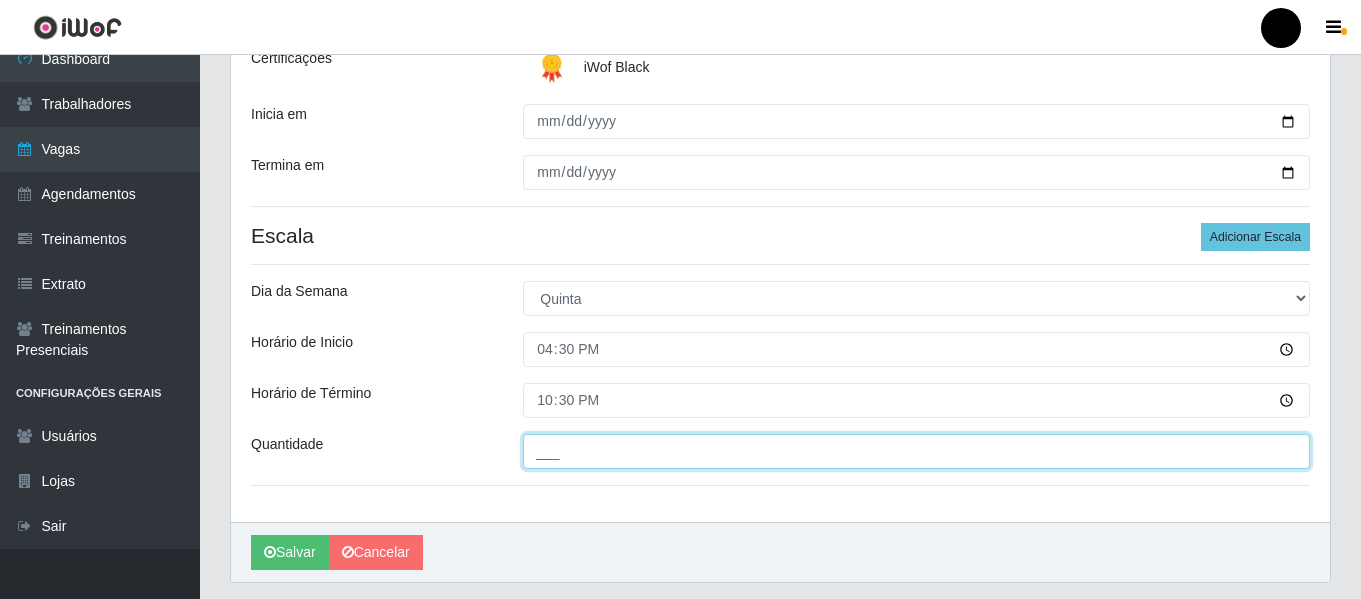 click on "___" at bounding box center (916, 451) 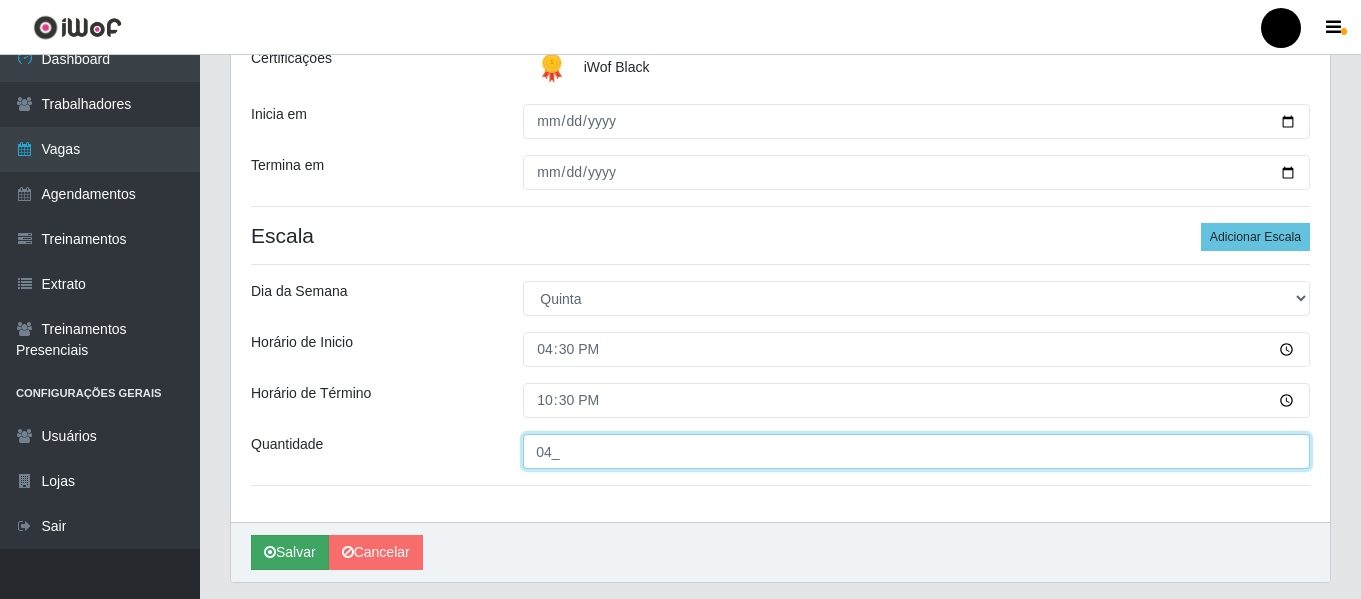 type on "04_" 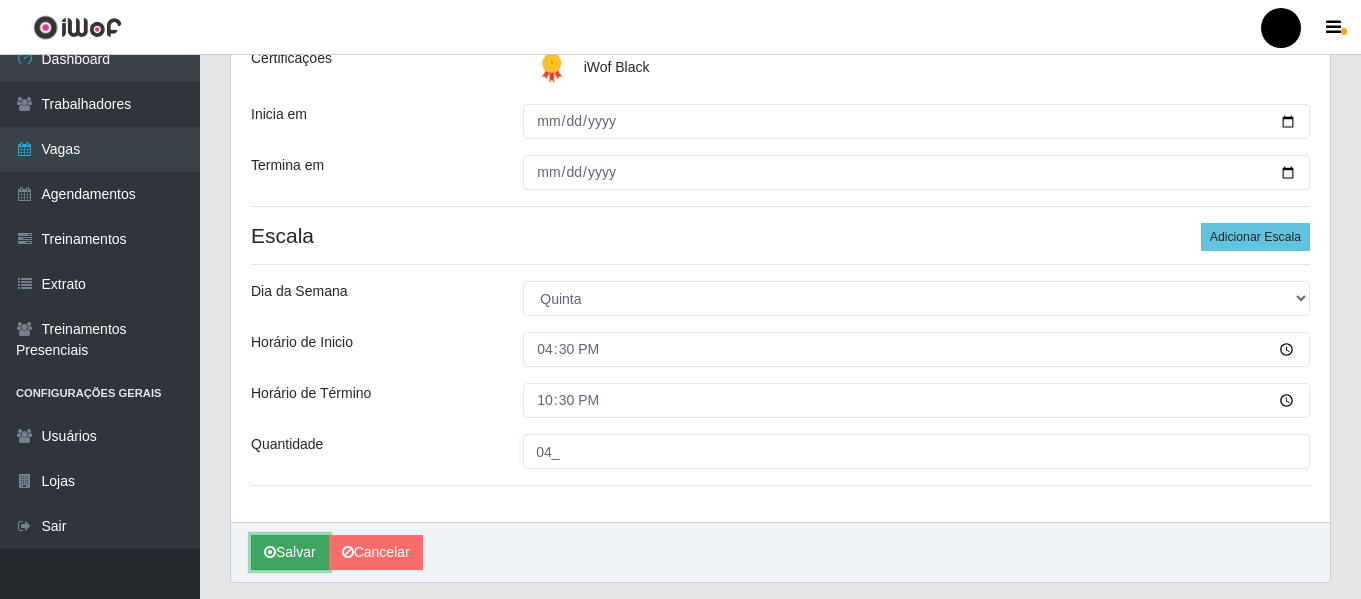 click on "Salvar" at bounding box center (290, 552) 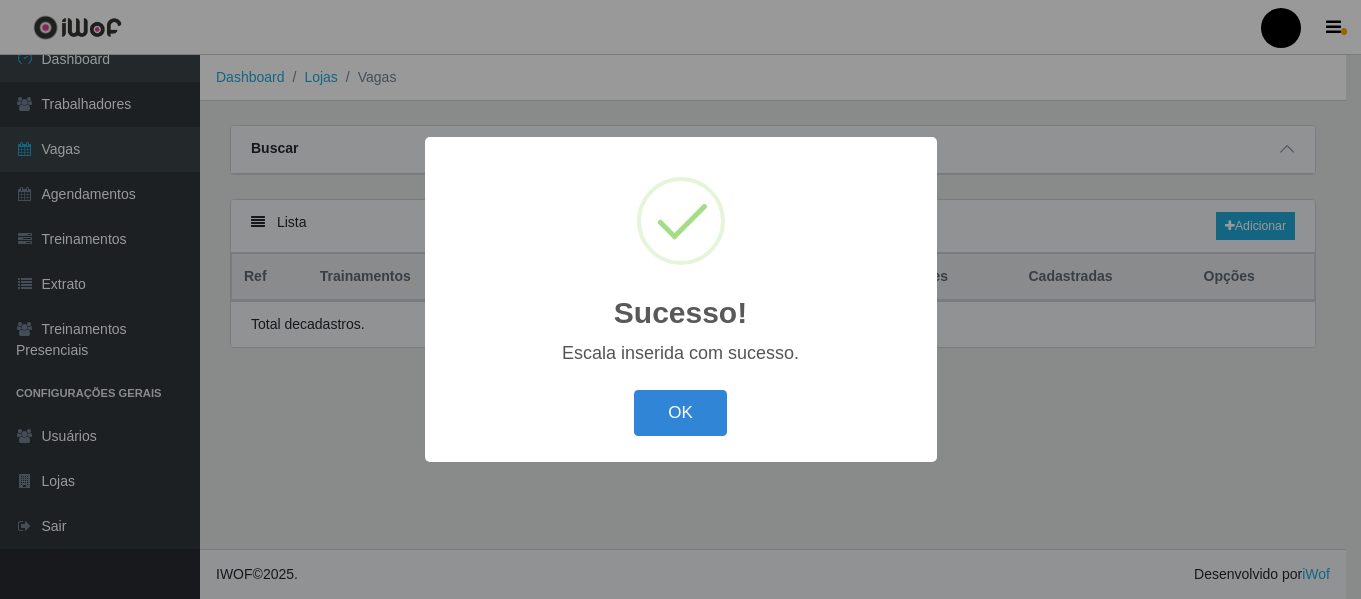 scroll, scrollTop: 0, scrollLeft: 0, axis: both 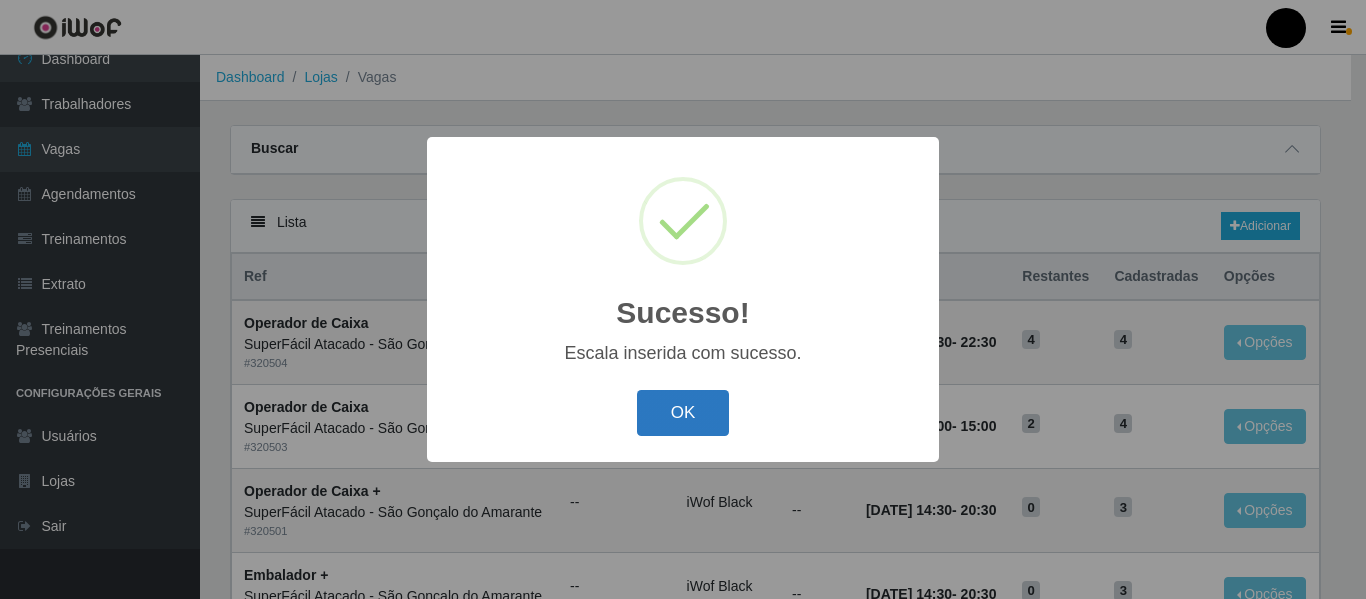 click on "OK" at bounding box center [683, 413] 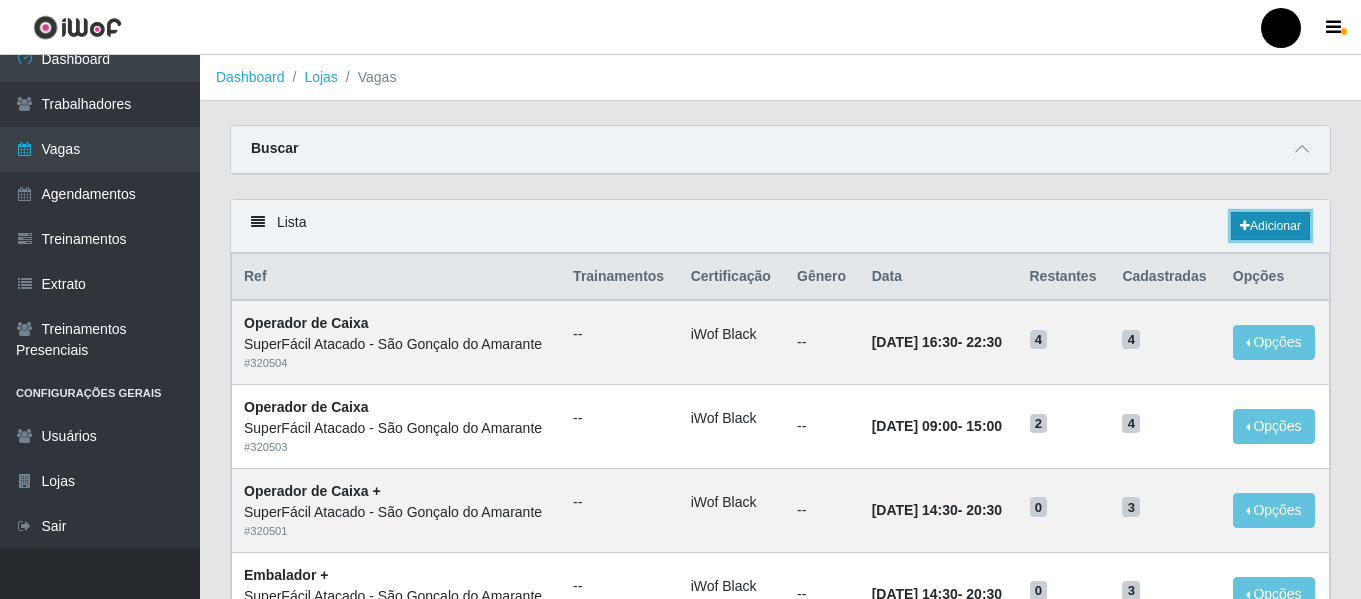 click on "Adicionar" at bounding box center [1270, 226] 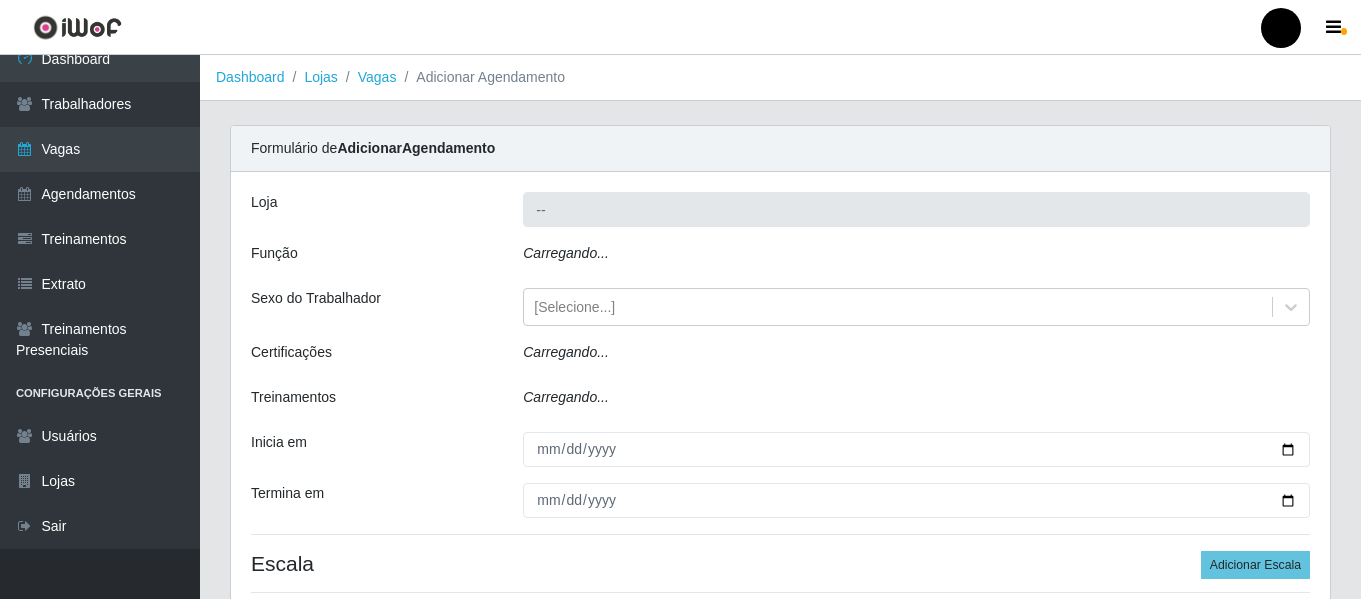 type on "SuperFácil Atacado - São Gonçalo do Amarante" 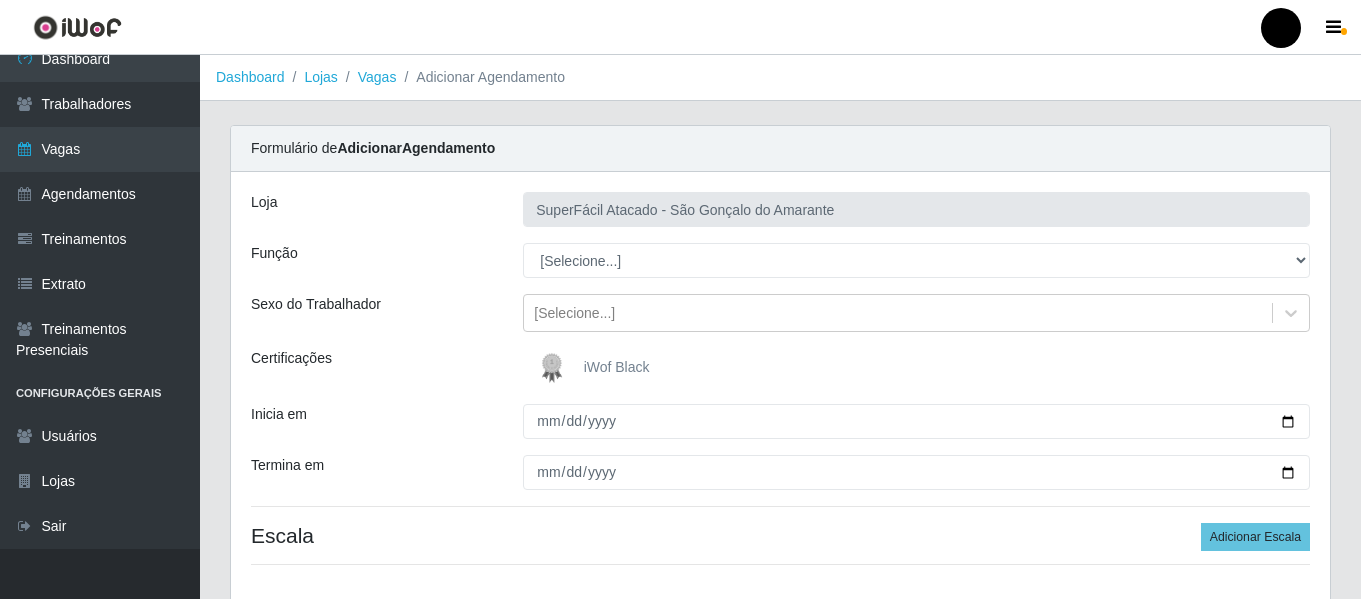 click on "iWof Black" at bounding box center [591, 368] 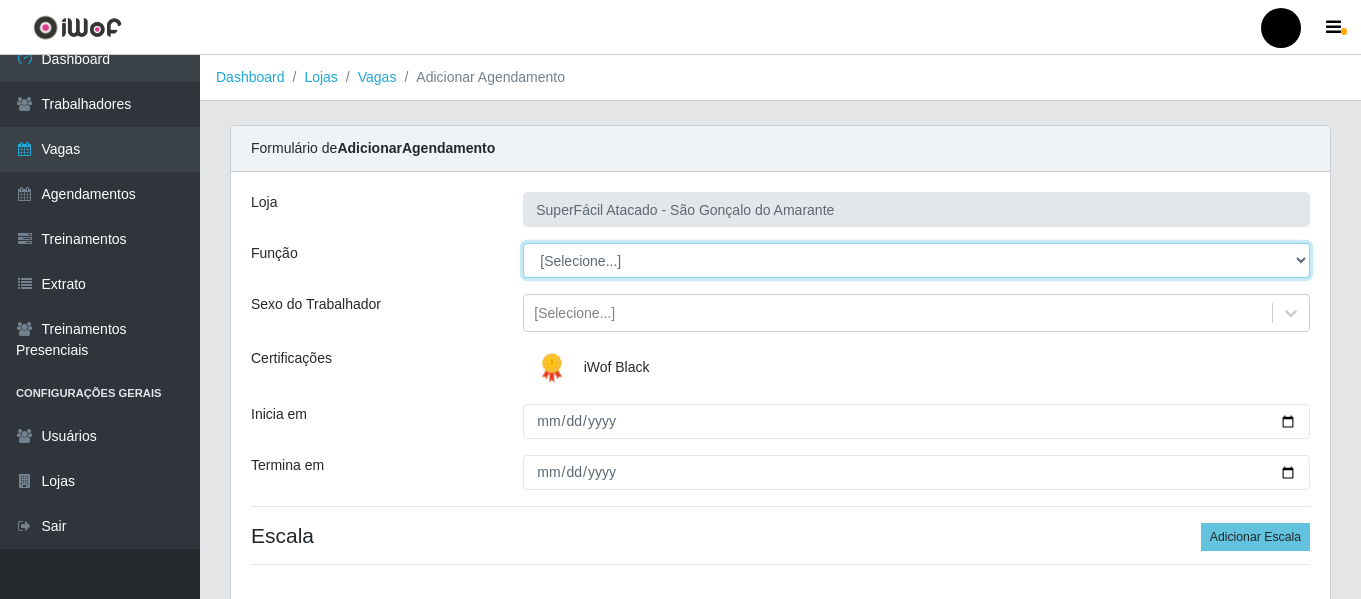 click on "[Selecione...] Auxiliar de Estacionamento Auxiliar de Estacionamento + Auxiliar de Estacionamento ++ Balconista de Padaria  Balconista de Padaria + Embalador Embalador + Embalador ++ Operador de Caixa Operador de Caixa + Operador de Caixa ++ Repositor de Hortifruti Repositor de Hortifruti + Repositor de Hortifruti ++" at bounding box center [916, 260] 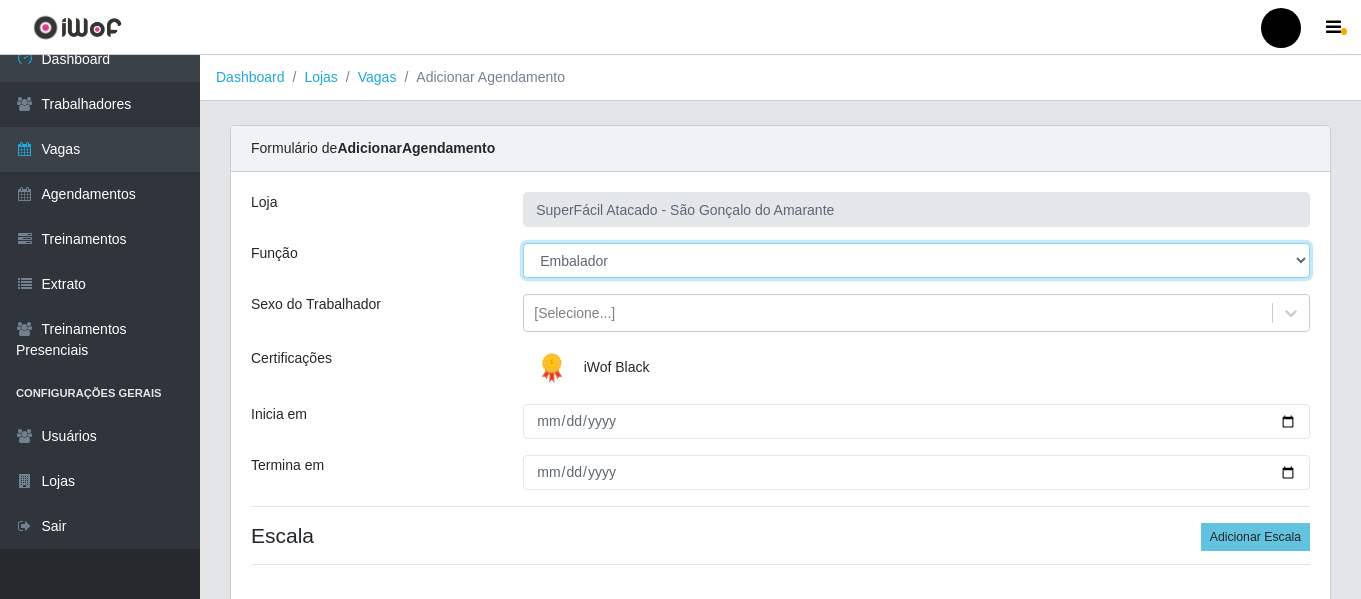 click on "[Selecione...] Auxiliar de Estacionamento Auxiliar de Estacionamento + Auxiliar de Estacionamento ++ Balconista de Padaria  Balconista de Padaria + Embalador Embalador + Embalador ++ Operador de Caixa Operador de Caixa + Operador de Caixa ++ Repositor de Hortifruti Repositor de Hortifruti + Repositor de Hortifruti ++" at bounding box center [916, 260] 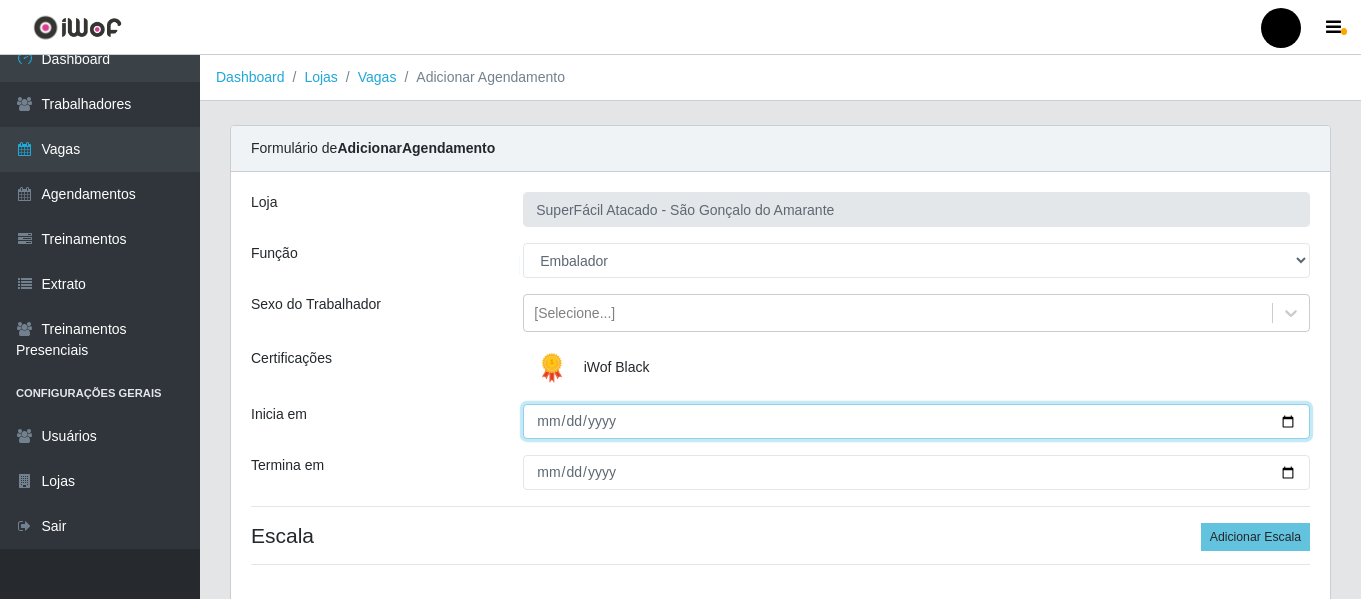 click on "Inicia em" at bounding box center (916, 421) 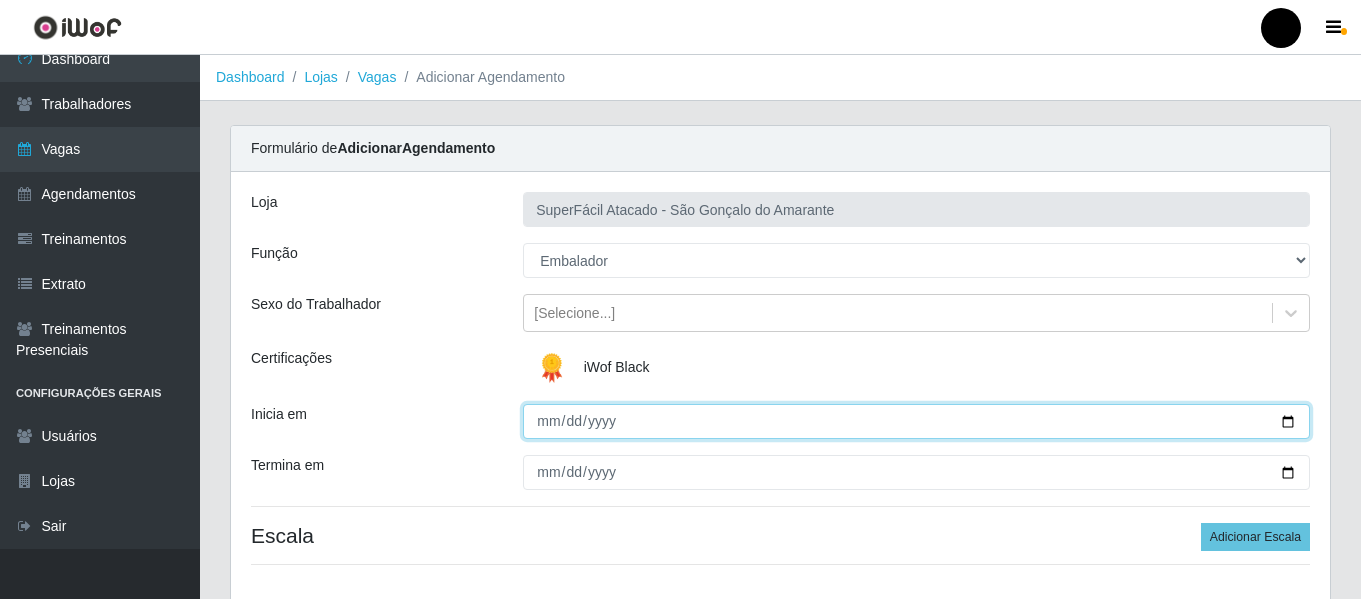 type on "2025-07-24" 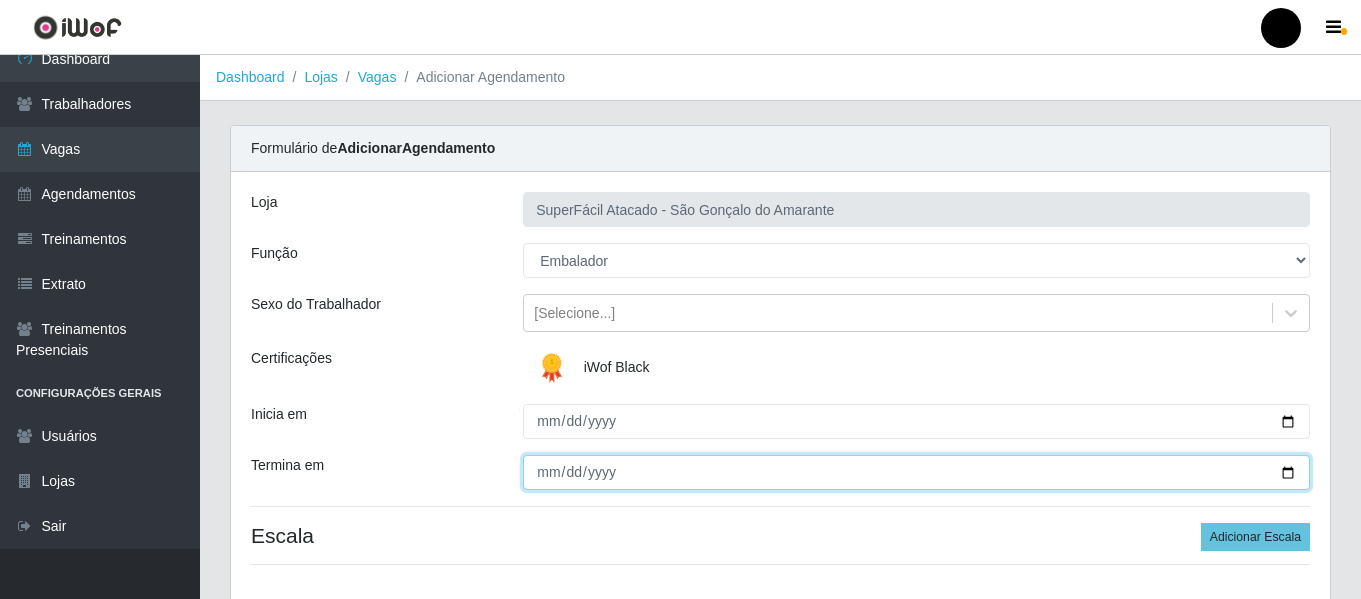 click on "Termina em" at bounding box center [916, 472] 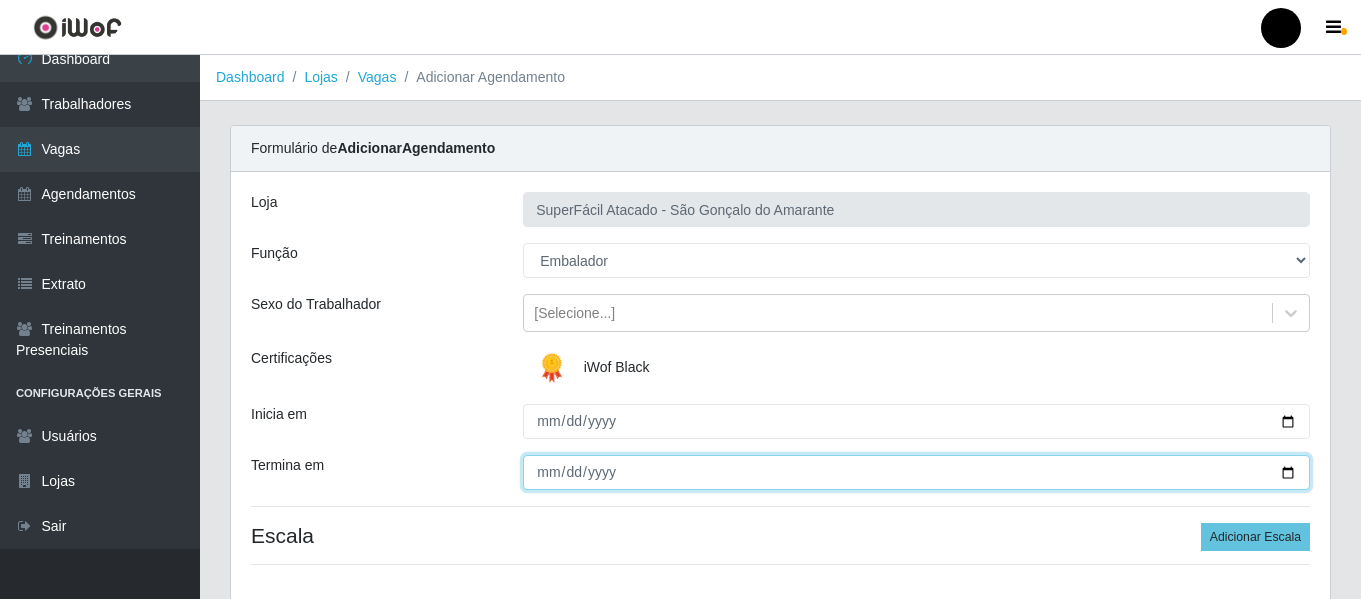type on "2025-07-24" 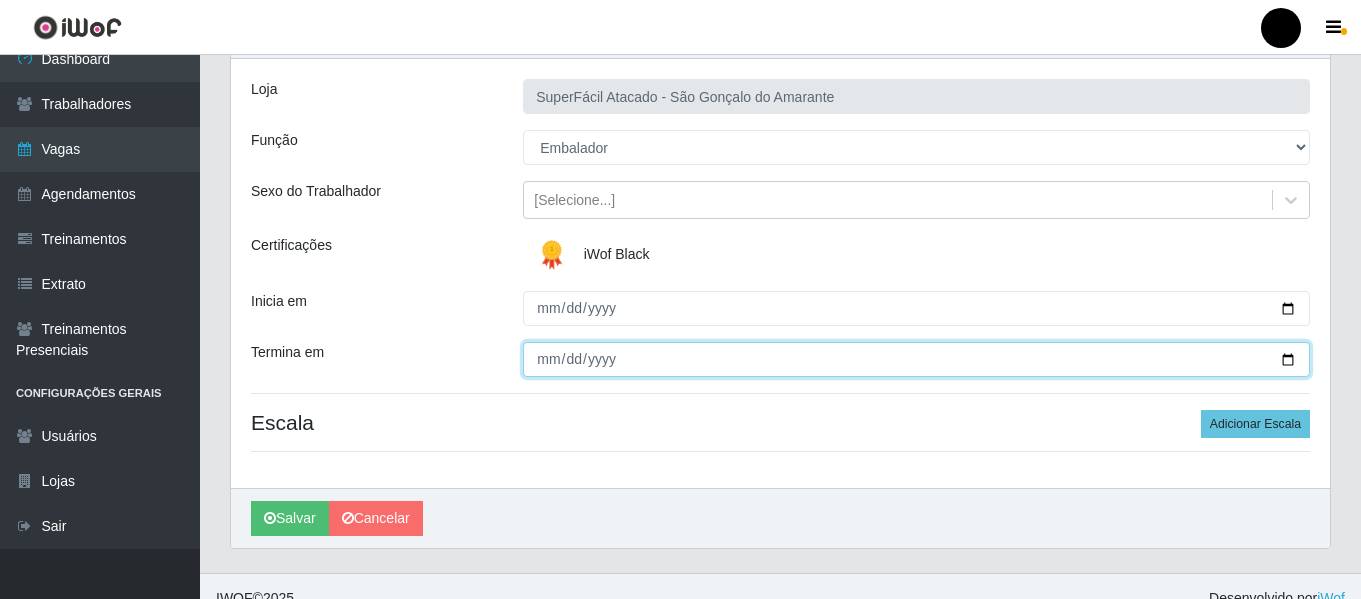 scroll, scrollTop: 137, scrollLeft: 0, axis: vertical 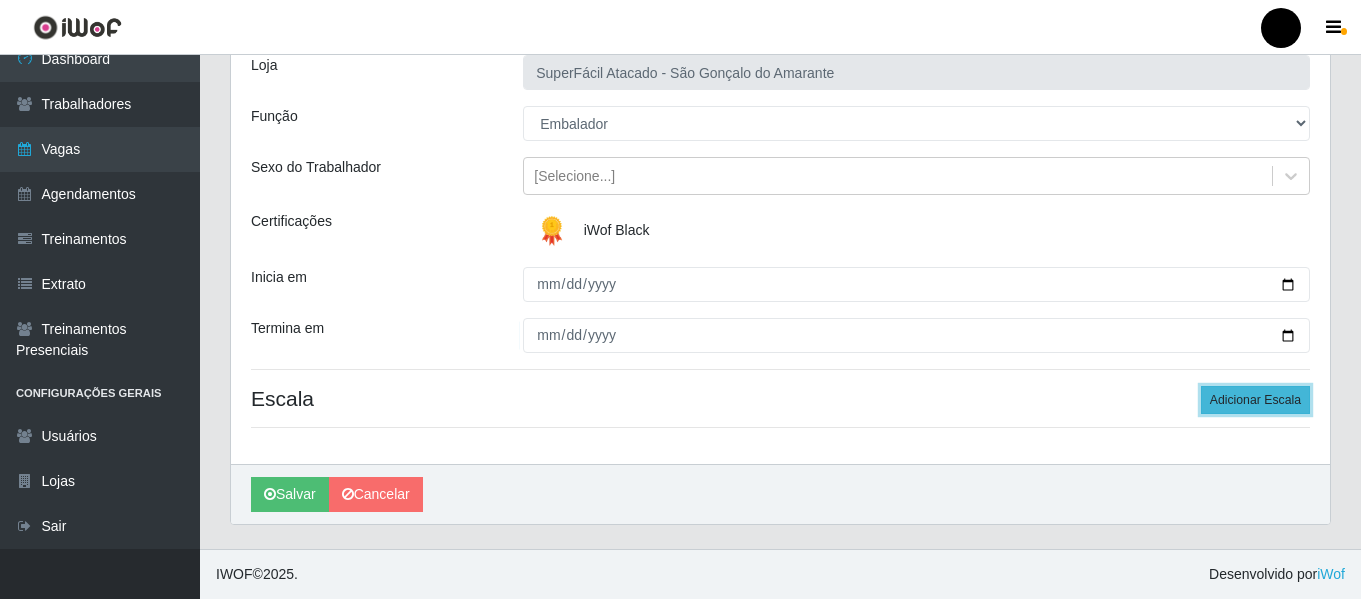 click on "Adicionar Escala" at bounding box center (1255, 400) 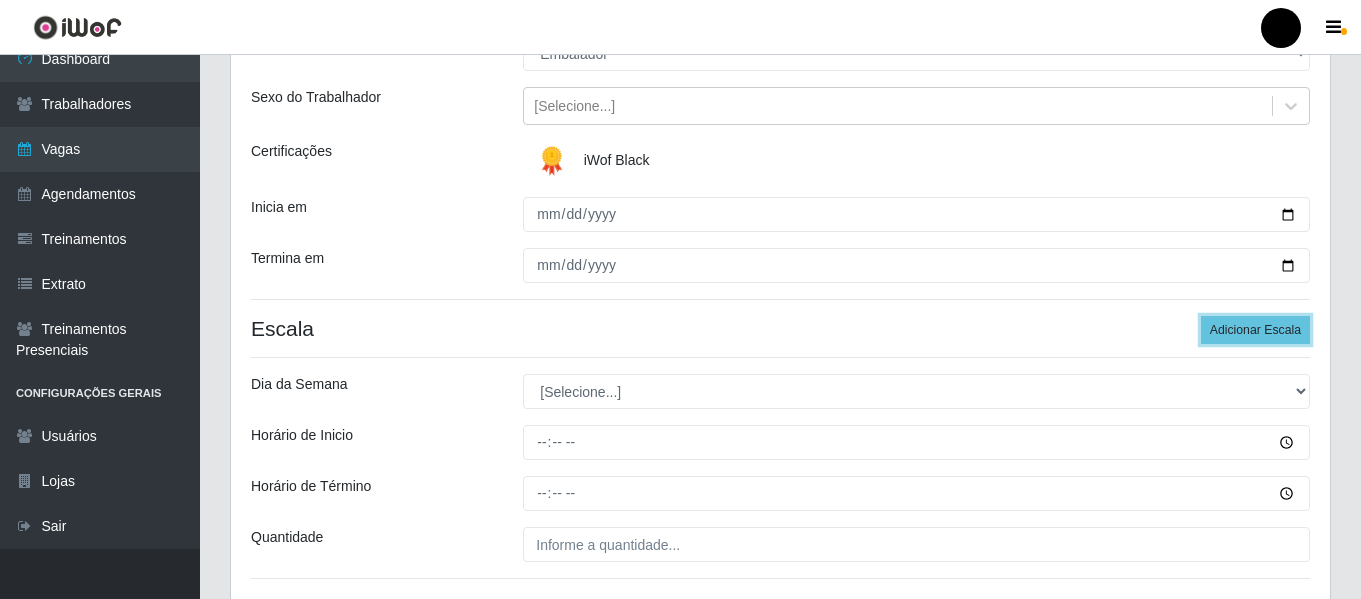 scroll, scrollTop: 237, scrollLeft: 0, axis: vertical 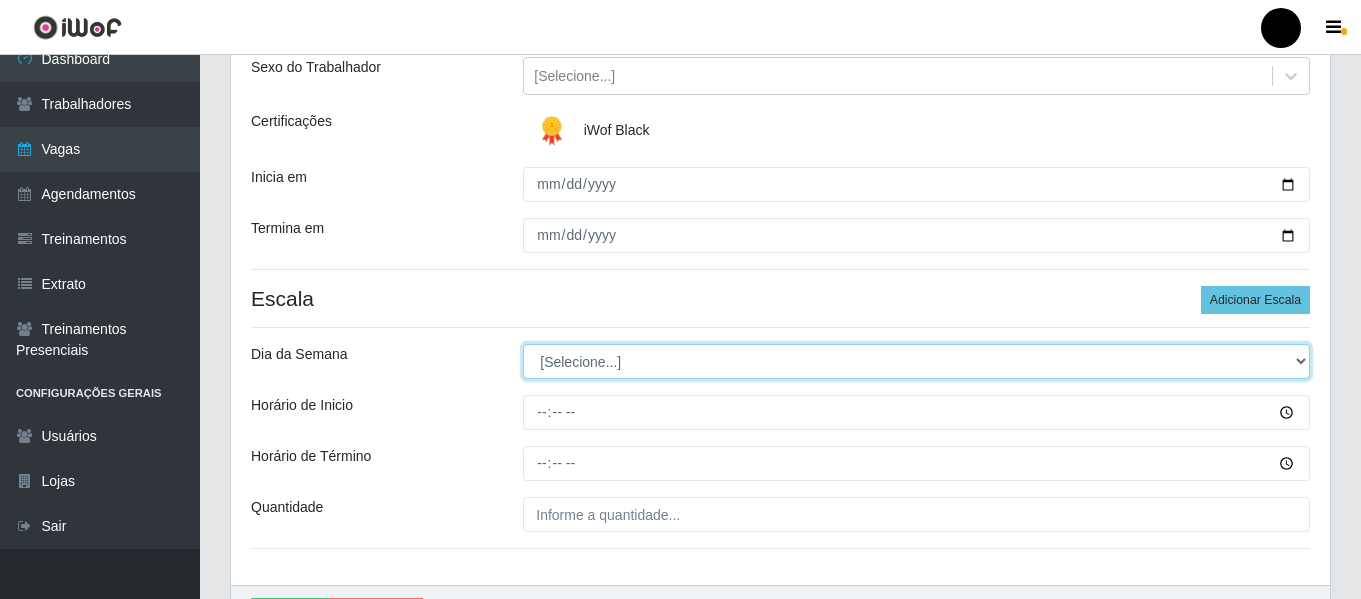 click on "[Selecione...] Segunda Terça Quarta Quinta Sexta Sábado Domingo" at bounding box center [916, 361] 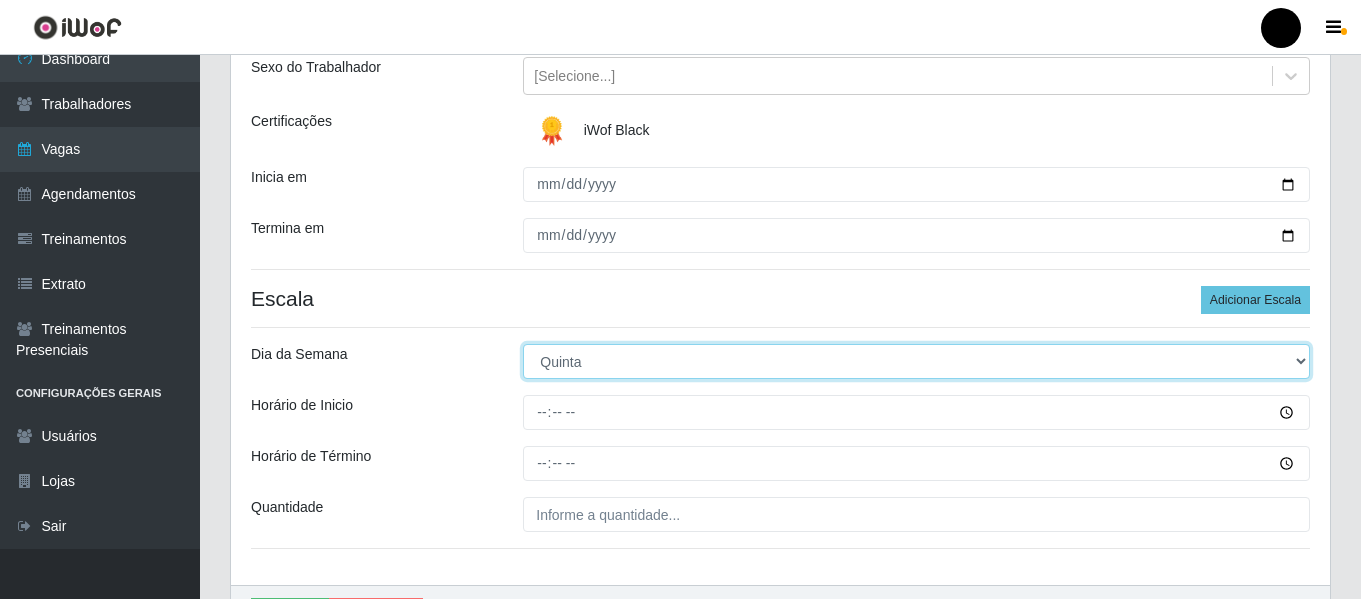 click on "[Selecione...] Segunda Terça Quarta Quinta Sexta Sábado Domingo" at bounding box center (916, 361) 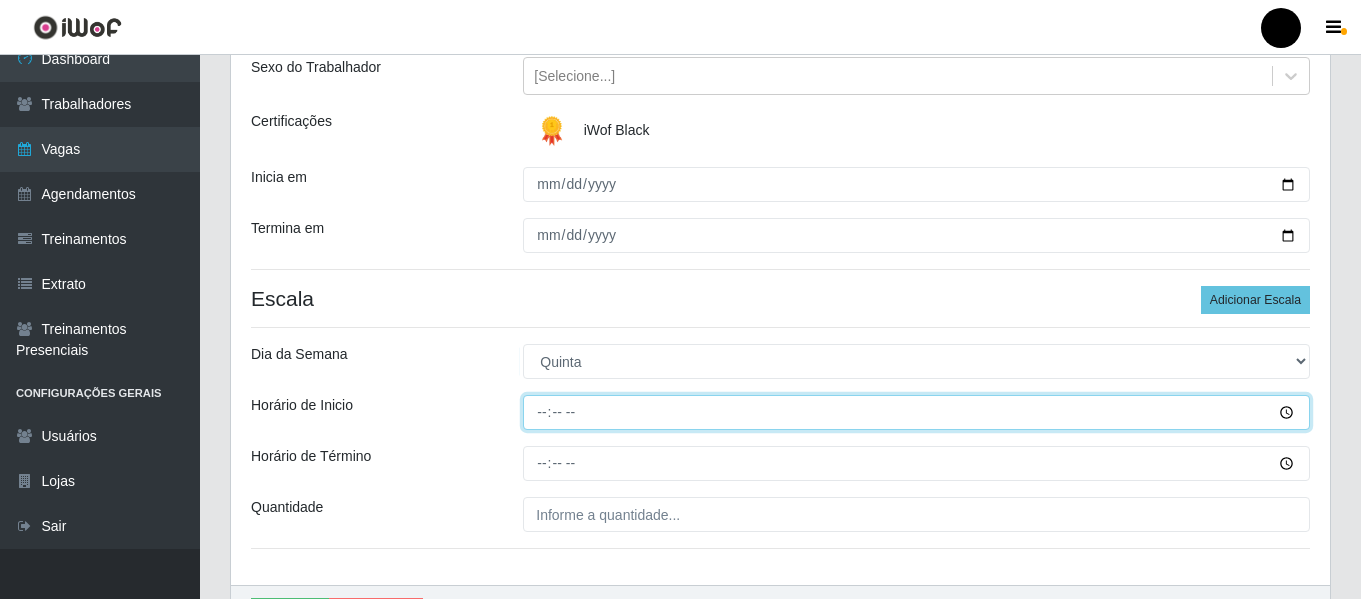 click on "Horário de Inicio" at bounding box center [916, 412] 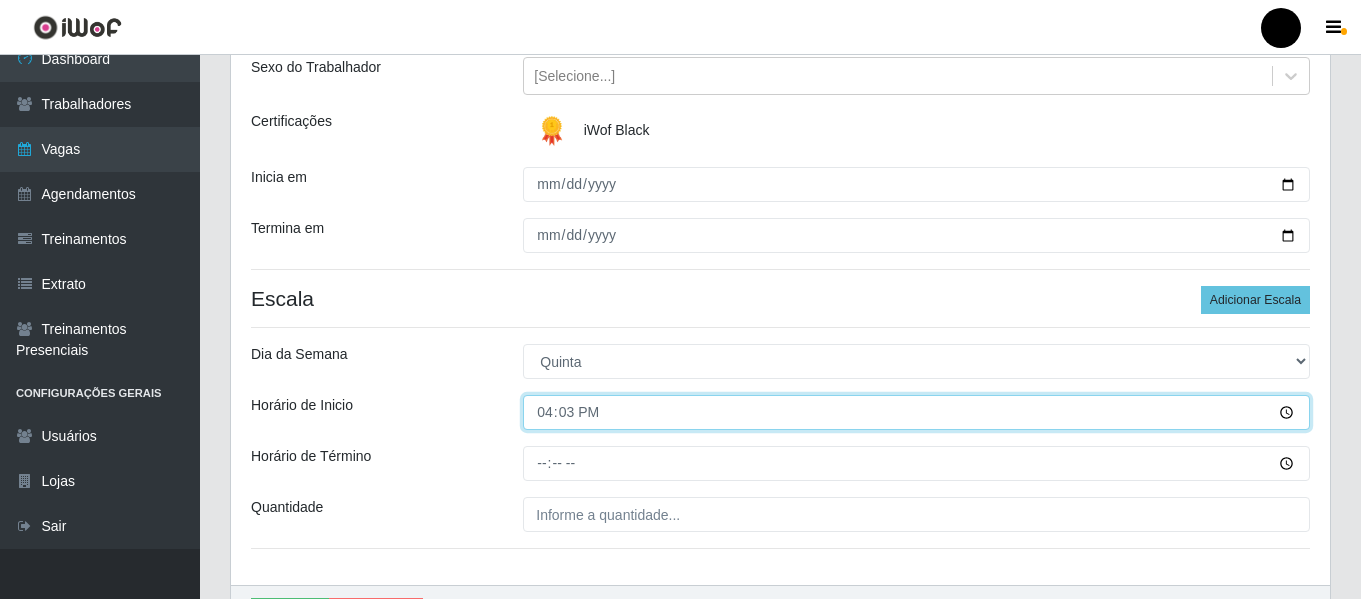 type on "16:30" 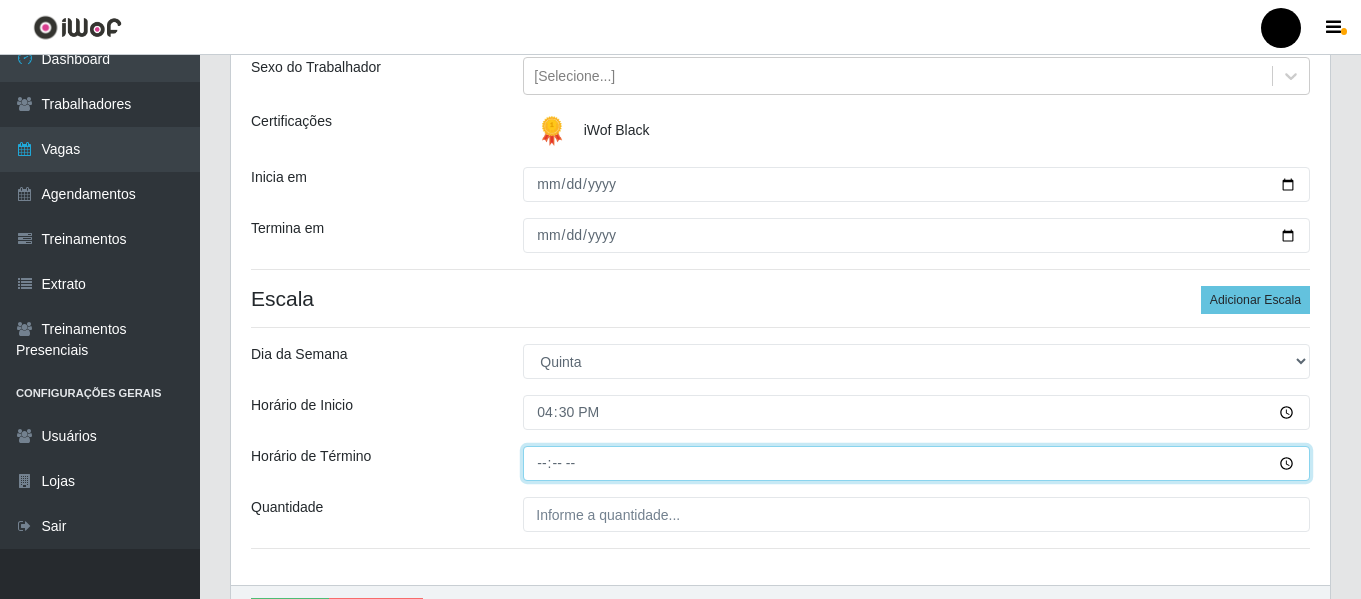 click on "Horário de Término" at bounding box center (916, 463) 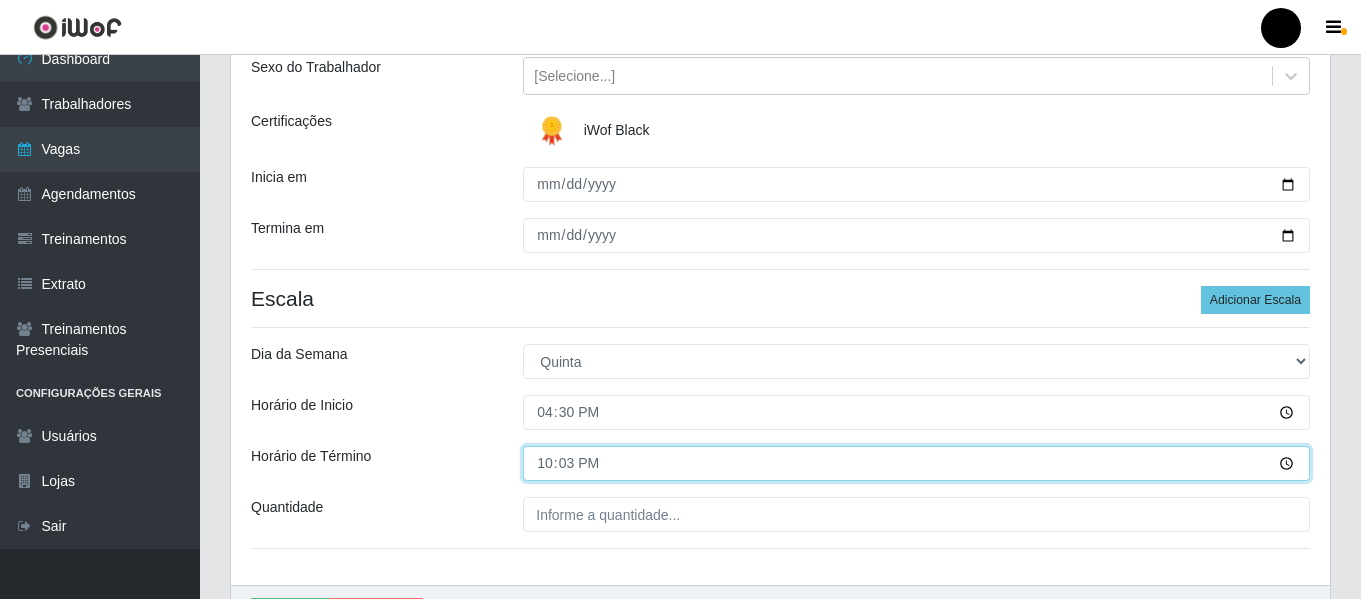 type on "22:30" 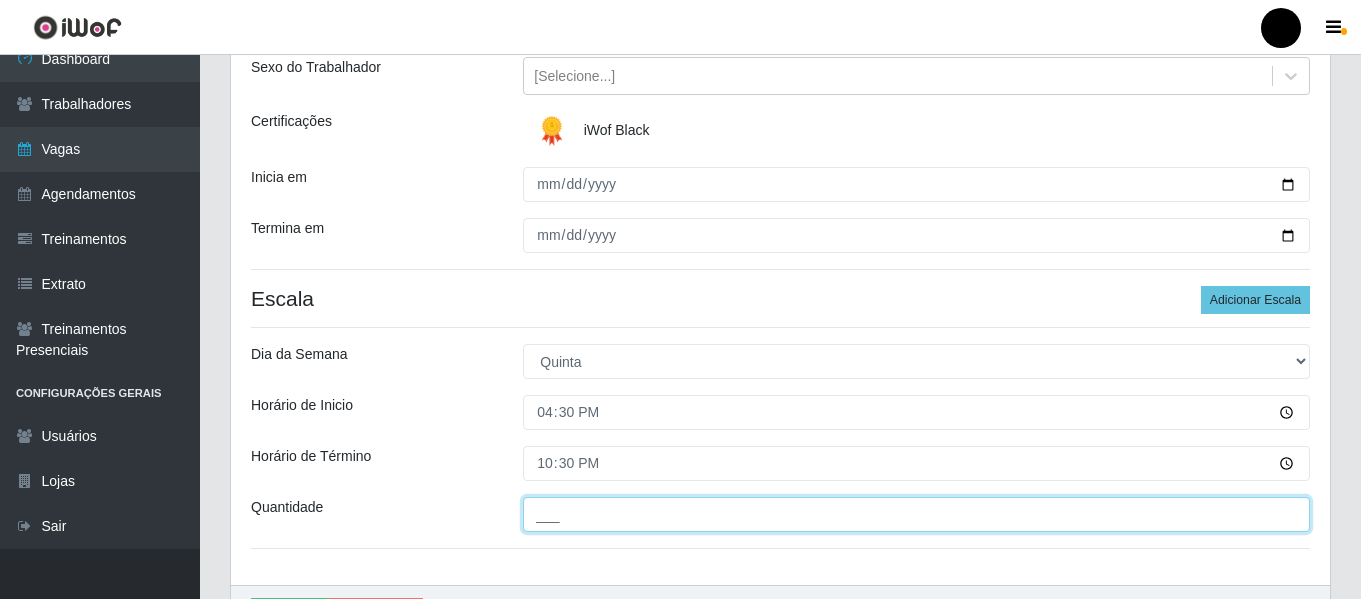 click on "___" at bounding box center [916, 514] 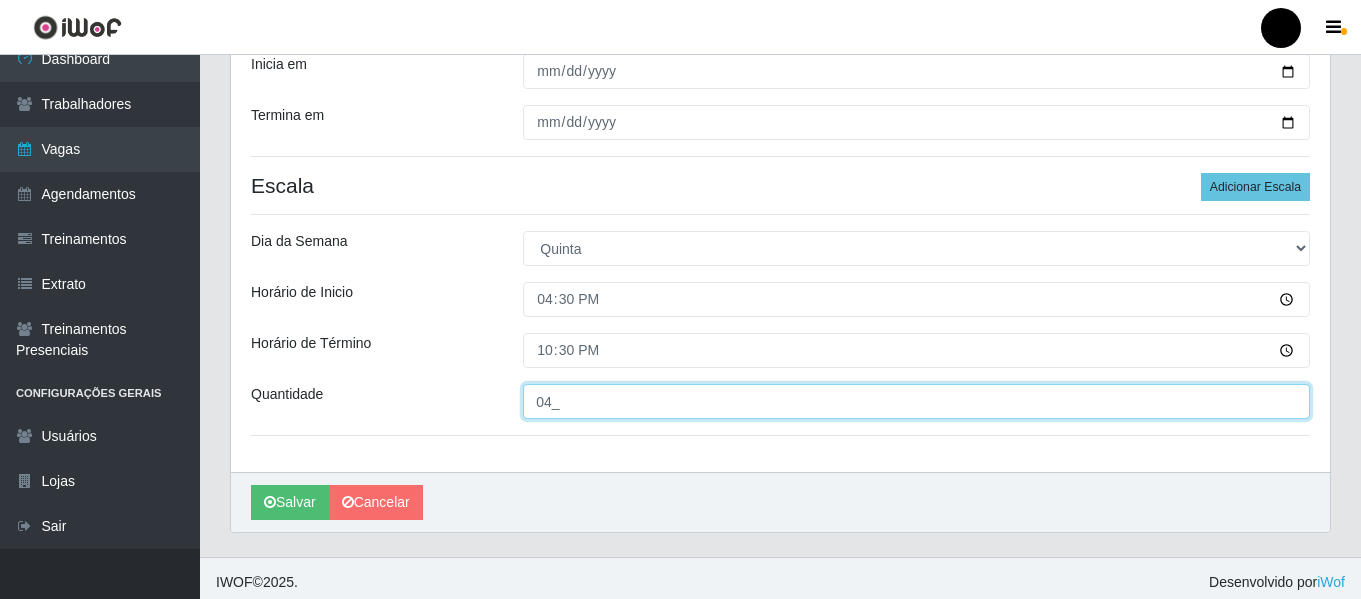 scroll, scrollTop: 358, scrollLeft: 0, axis: vertical 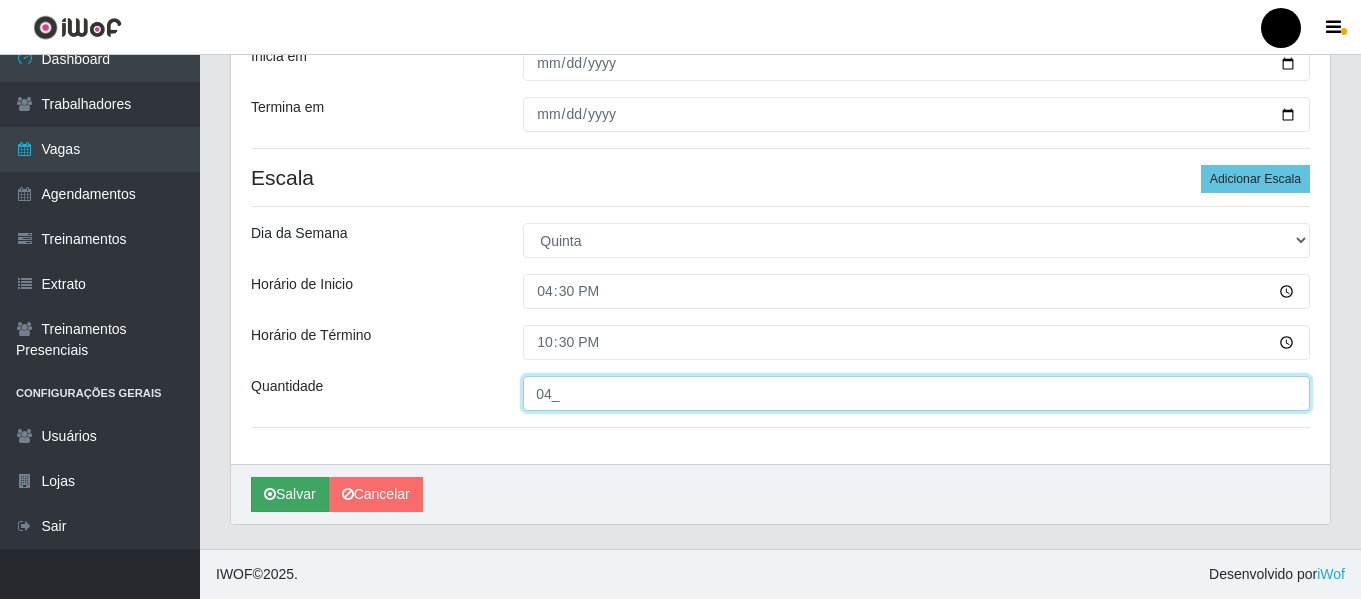 type on "04_" 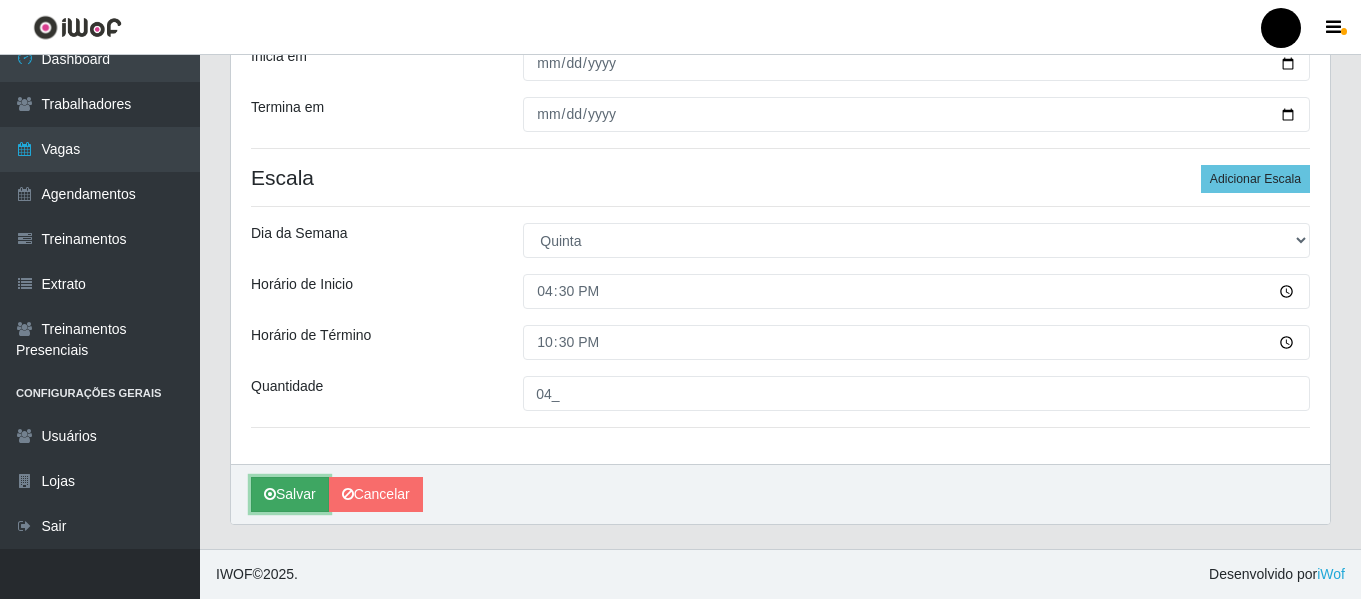 click on "Salvar" at bounding box center [290, 494] 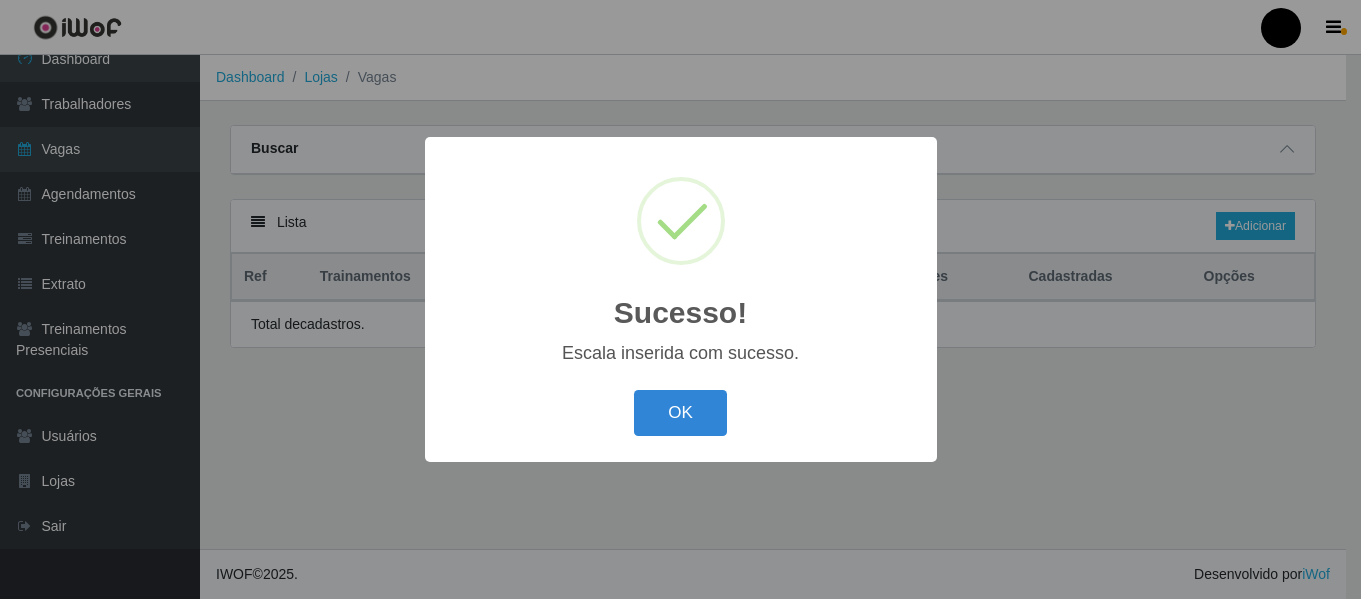 scroll, scrollTop: 0, scrollLeft: 0, axis: both 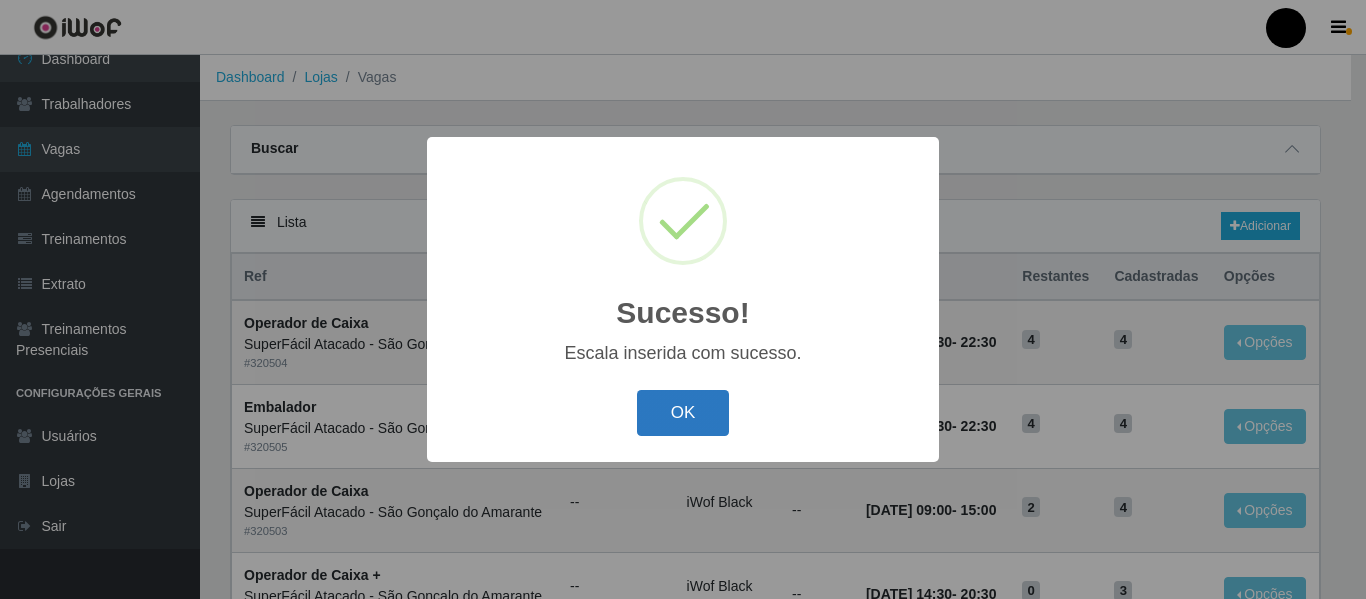 click on "OK" at bounding box center (683, 413) 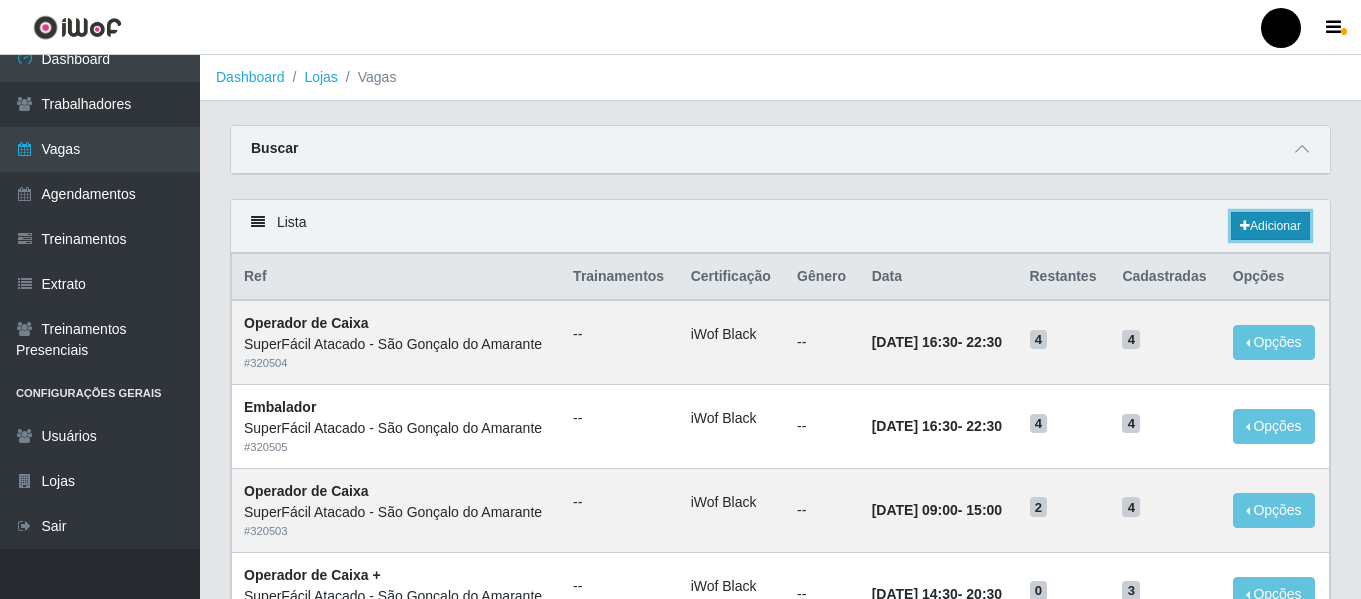 click on "Adicionar" at bounding box center [1270, 226] 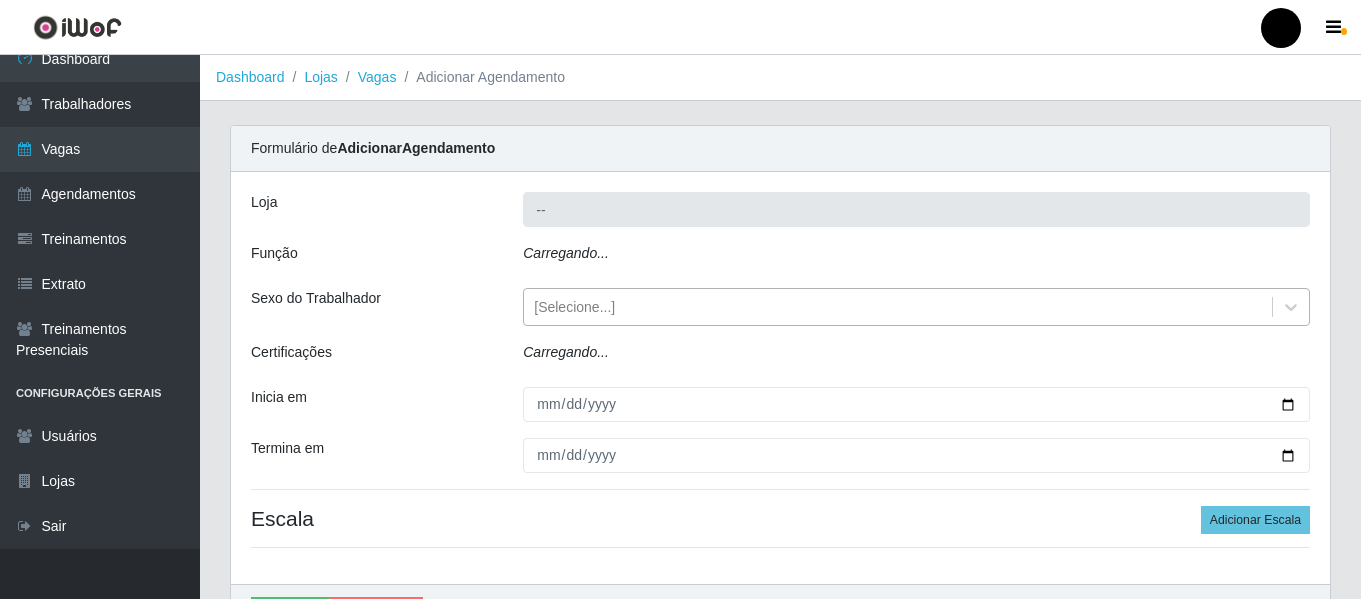 type on "SuperFácil Atacado - São Gonçalo do Amarante" 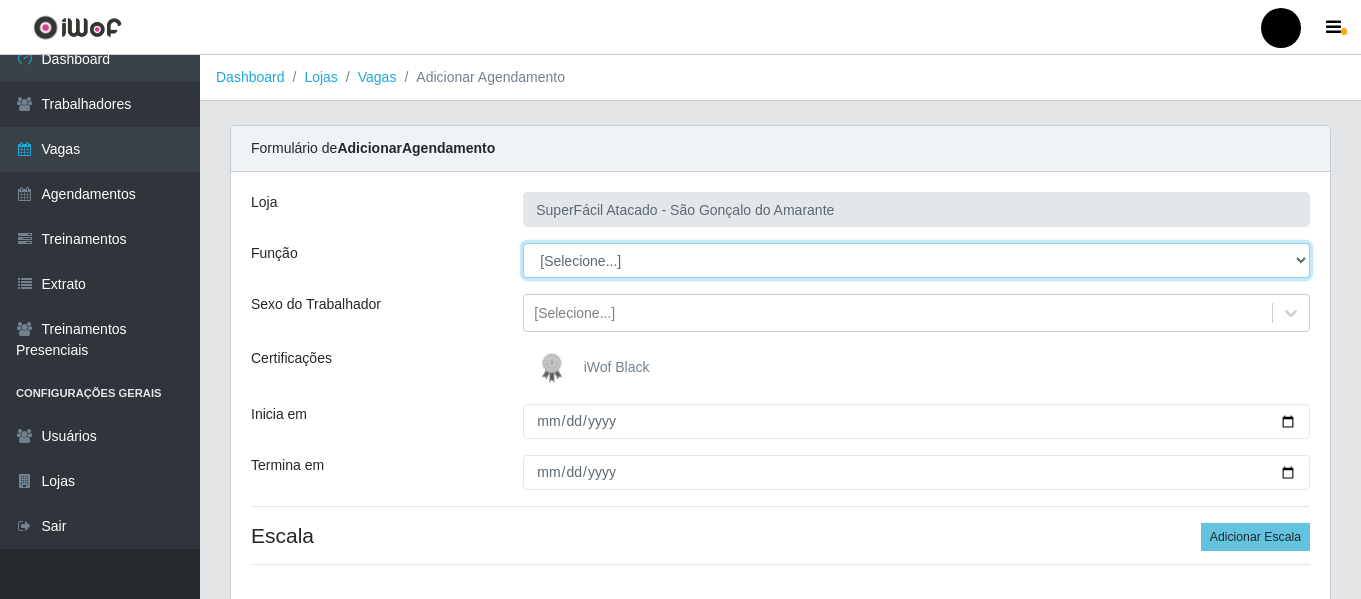 click on "[Selecione...] Auxiliar de Estacionamento Auxiliar de Estacionamento + Auxiliar de Estacionamento ++ Balconista de Padaria  Balconista de Padaria + Embalador Embalador + Embalador ++ Operador de Caixa Operador de Caixa + Operador de Caixa ++ Repositor de Hortifruti Repositor de Hortifruti + Repositor de Hortifruti ++" at bounding box center (916, 260) 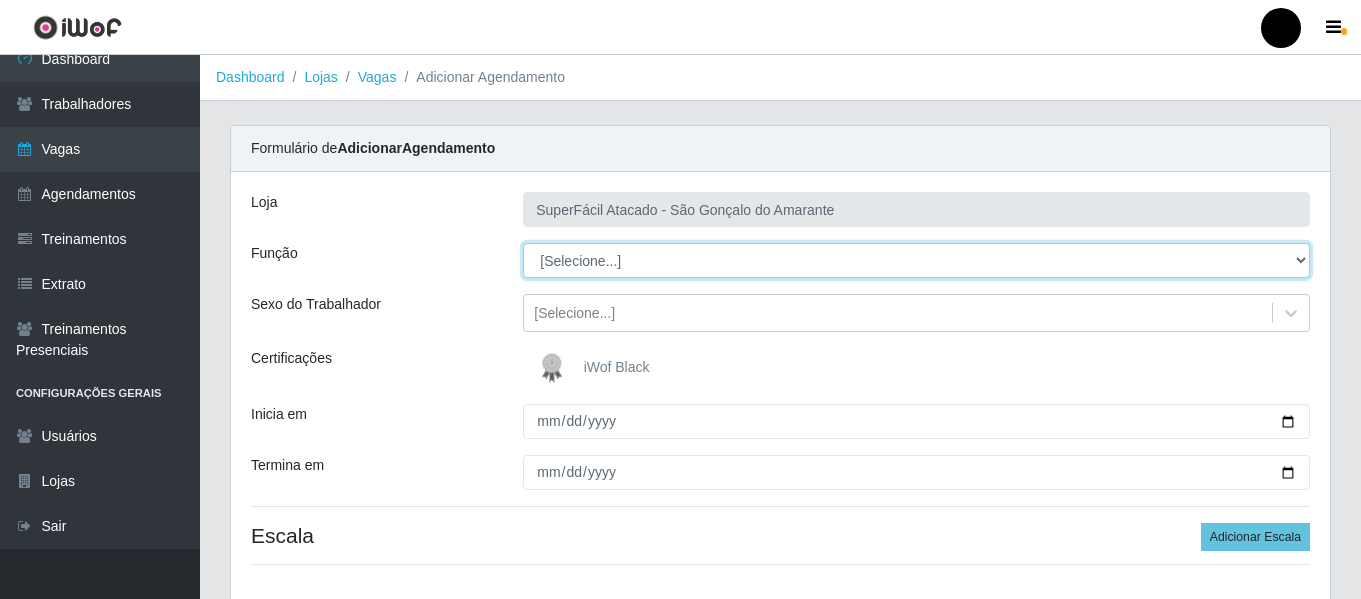select on "22" 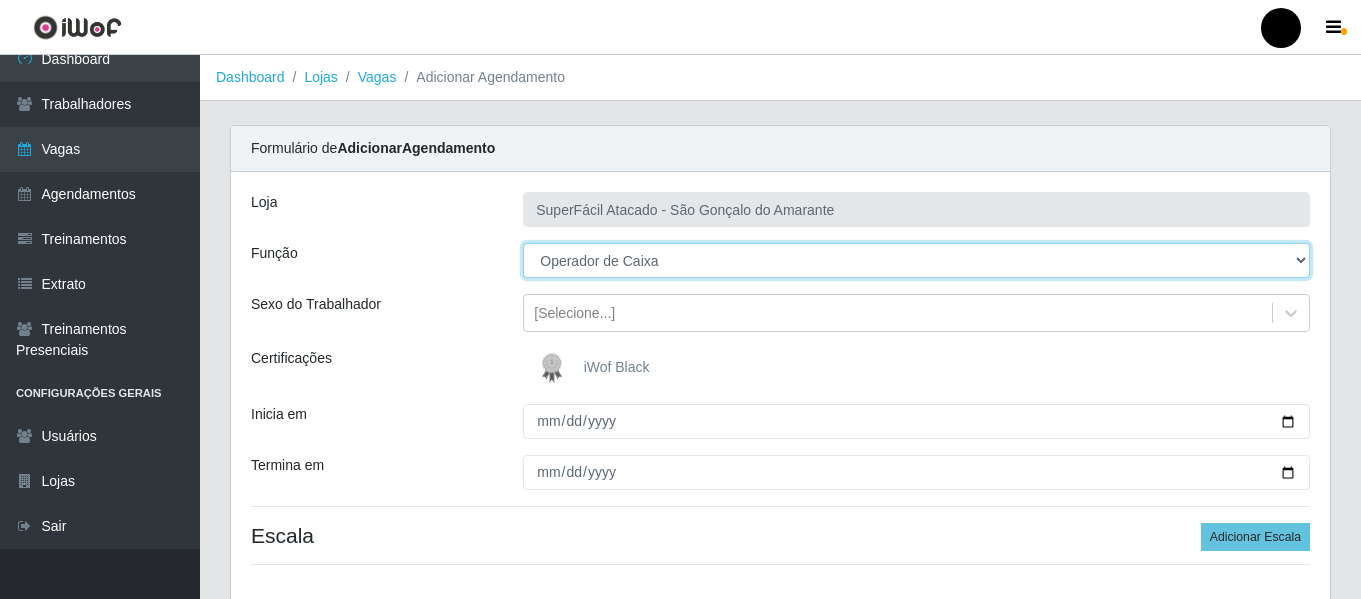 click on "[Selecione...] Auxiliar de Estacionamento Auxiliar de Estacionamento + Auxiliar de Estacionamento ++ Balconista de Padaria  Balconista de Padaria + Embalador Embalador + Embalador ++ Operador de Caixa Operador de Caixa + Operador de Caixa ++ Repositor de Hortifruti Repositor de Hortifruti + Repositor de Hortifruti ++" at bounding box center (916, 260) 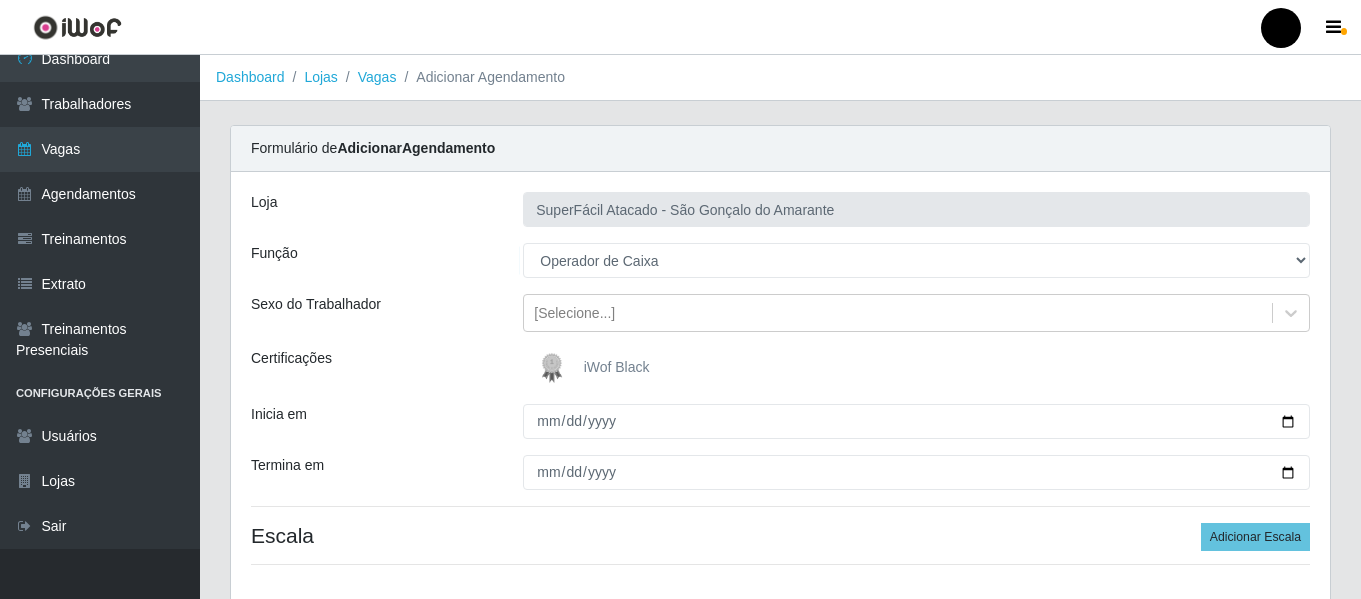 click on "iWof Black" at bounding box center [617, 367] 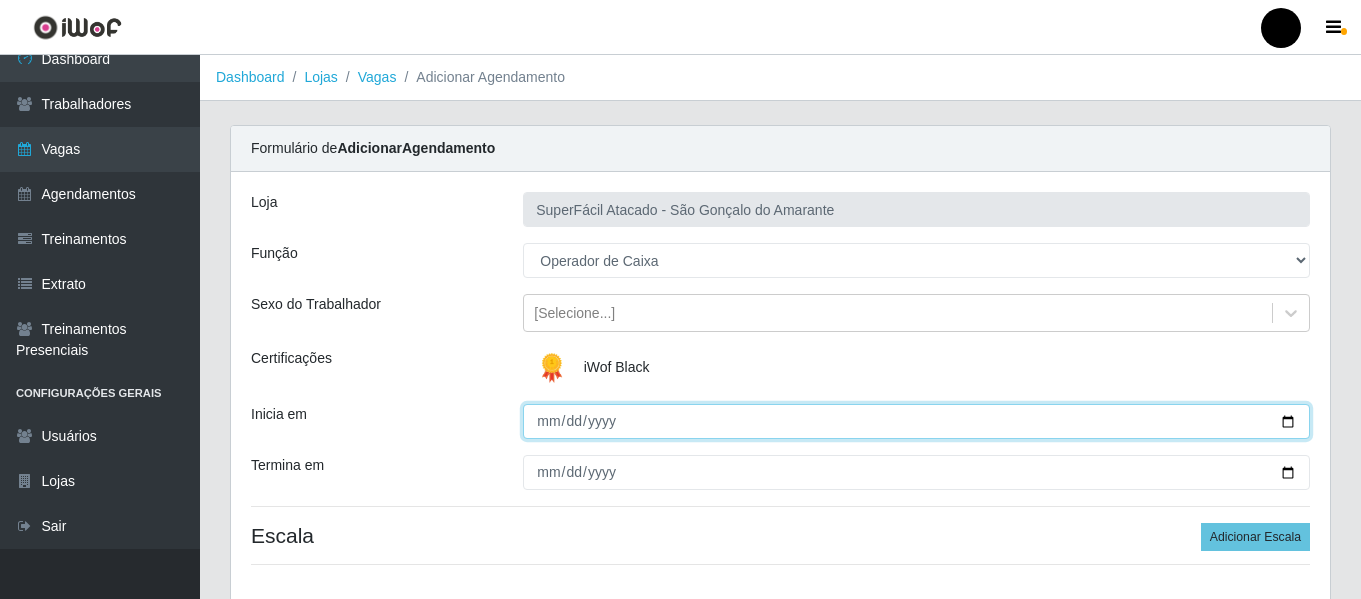 click on "Inicia em" at bounding box center [916, 421] 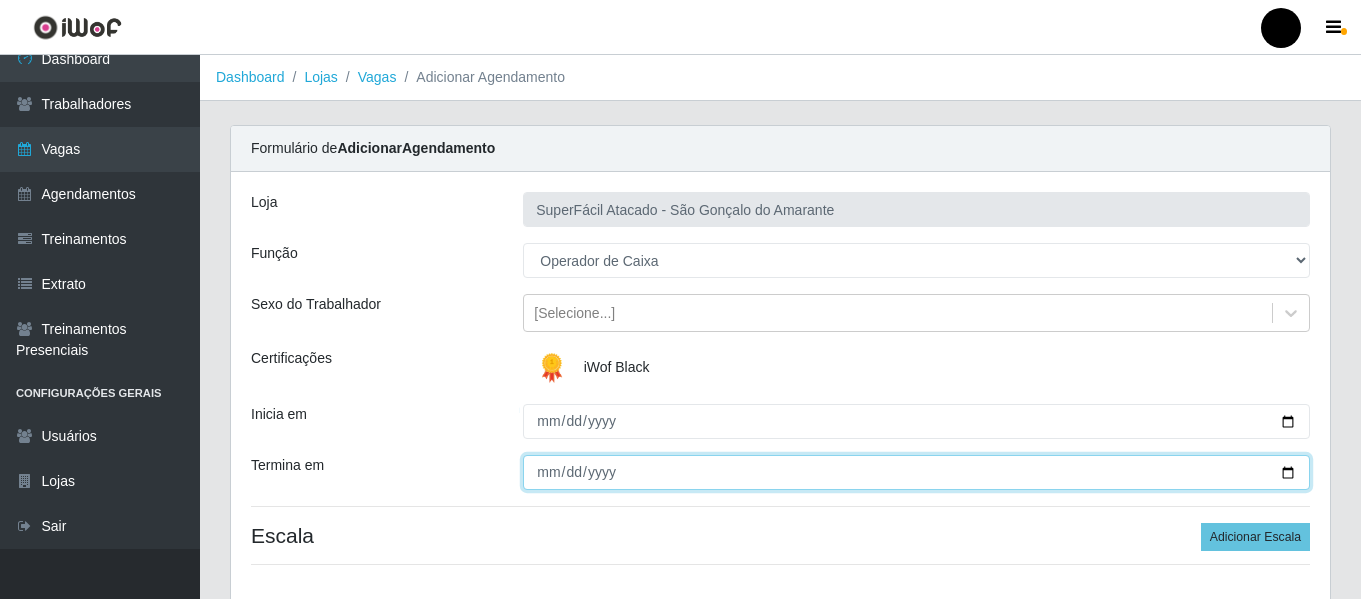 click on "Termina em" at bounding box center [916, 472] 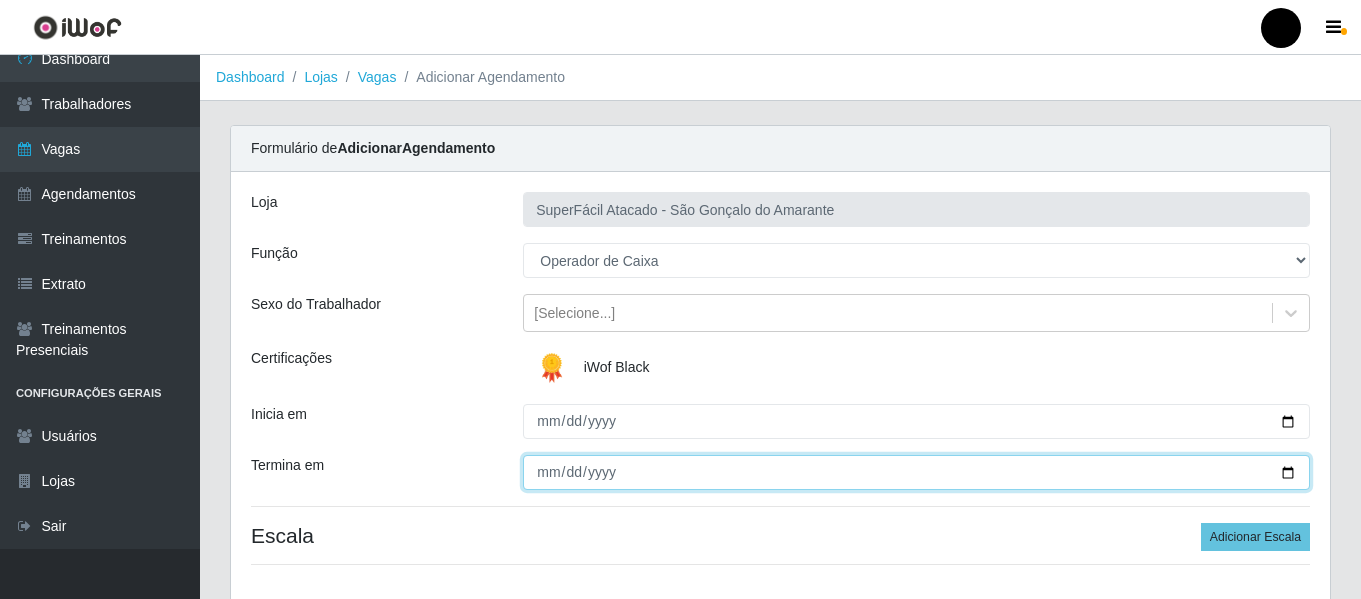 type on "2025-07-25" 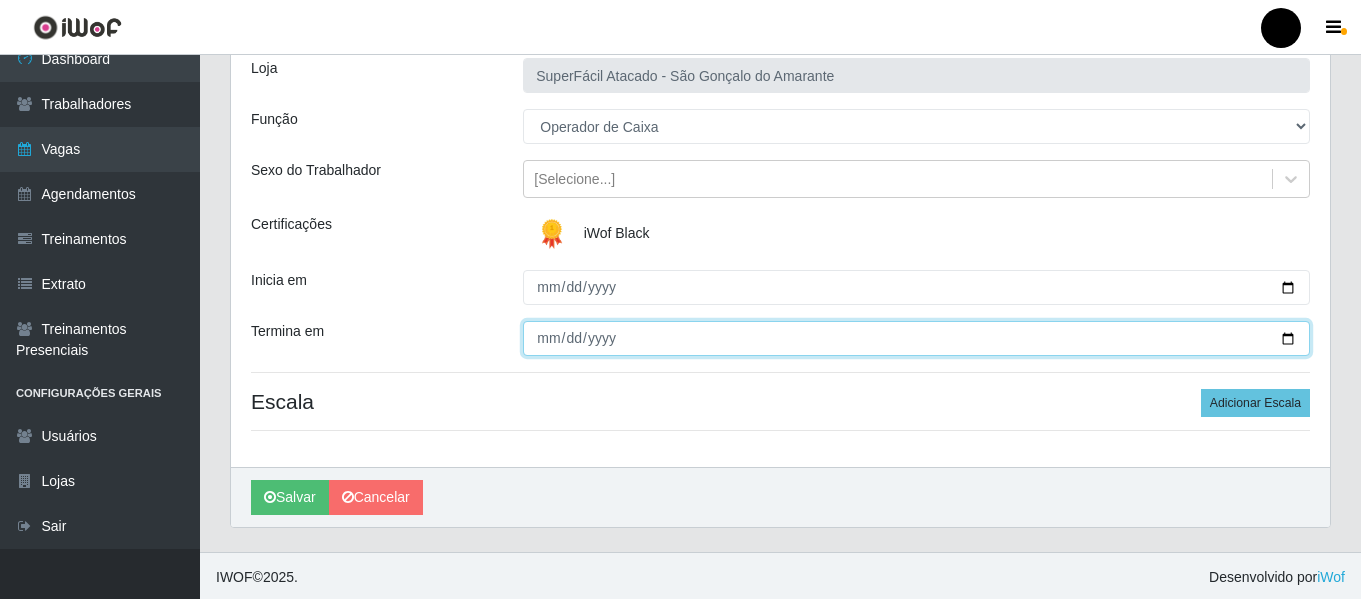 scroll, scrollTop: 137, scrollLeft: 0, axis: vertical 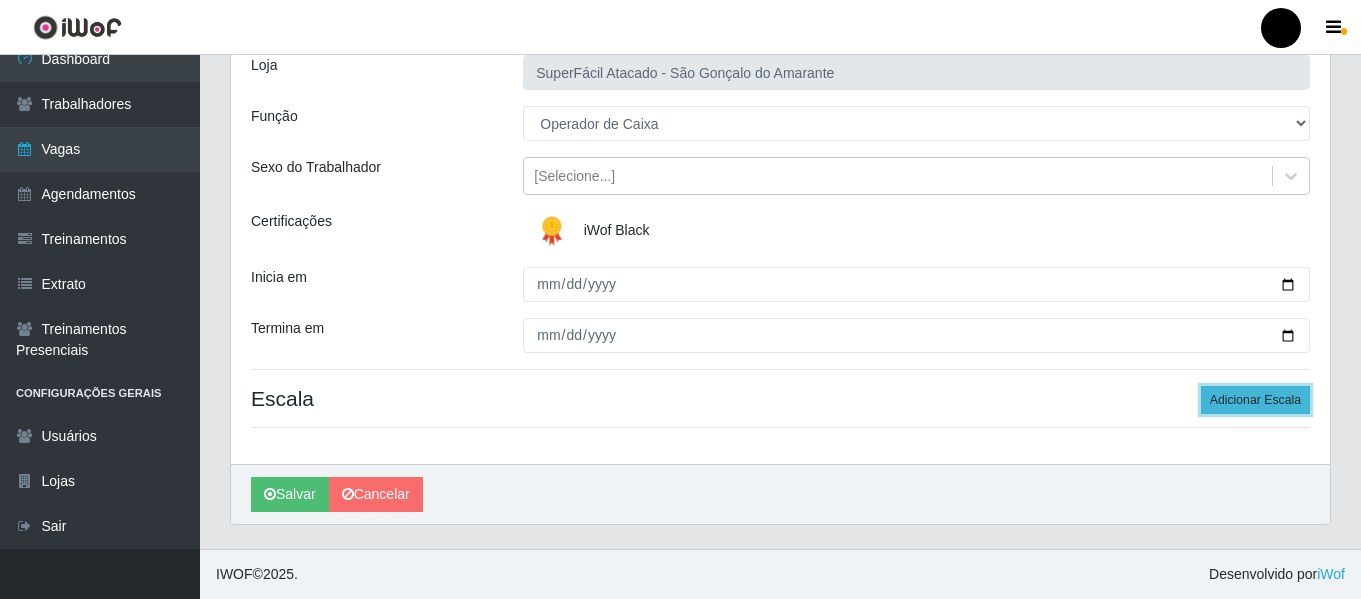 click on "Adicionar Escala" at bounding box center [1255, 400] 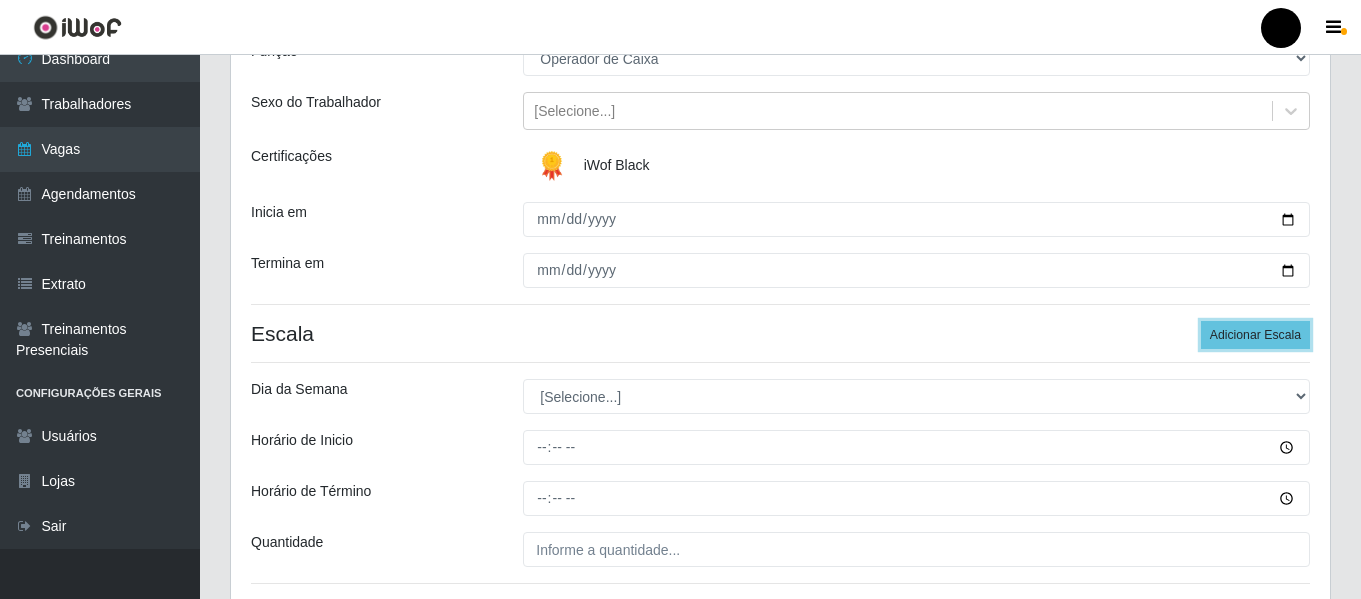 scroll, scrollTop: 237, scrollLeft: 0, axis: vertical 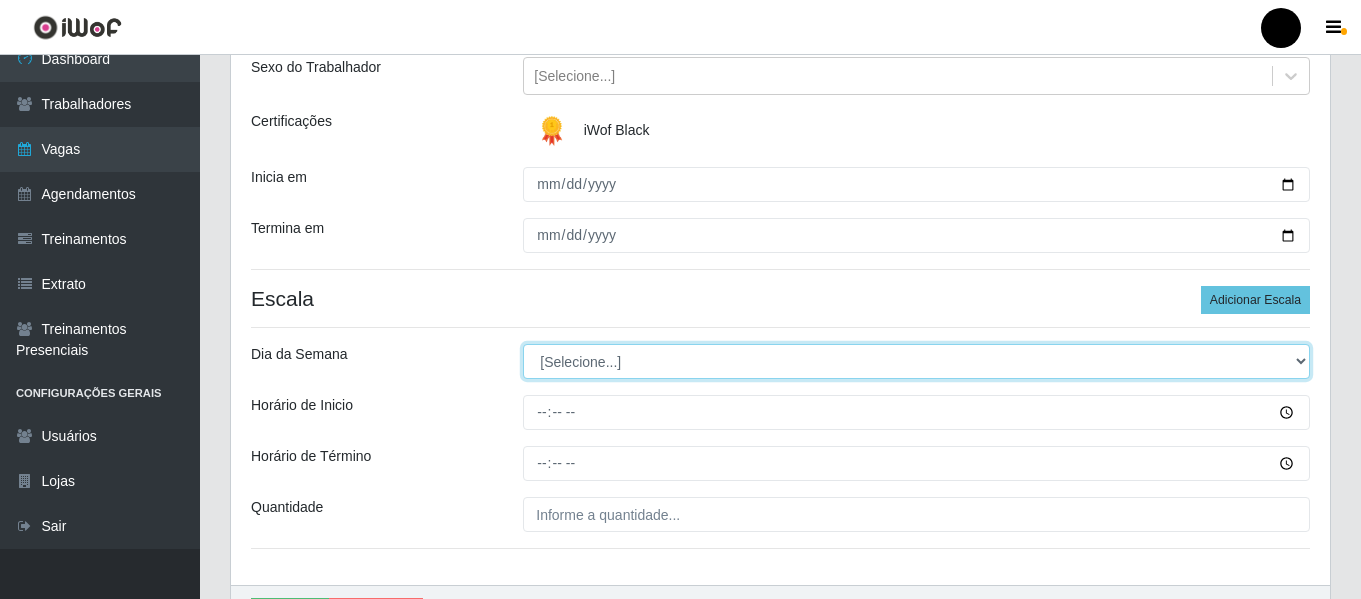 click on "[Selecione...] Segunda Terça Quarta Quinta Sexta Sábado Domingo" at bounding box center (916, 361) 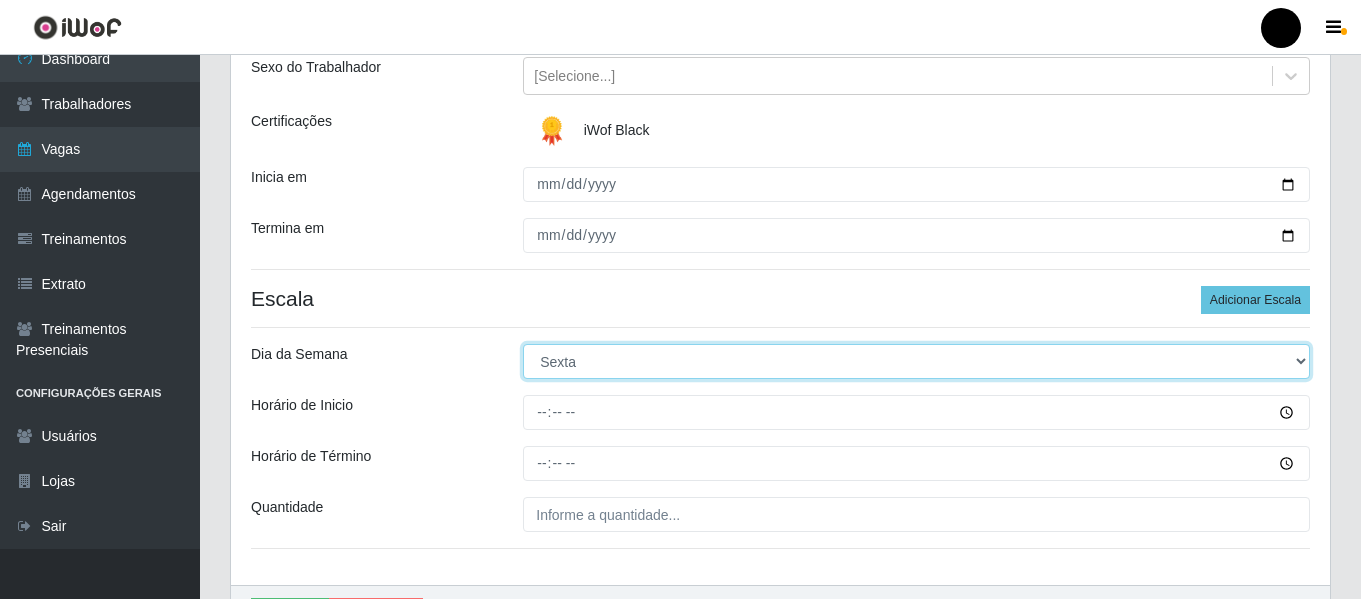 click on "[Selecione...] Segunda Terça Quarta Quinta Sexta Sábado Domingo" at bounding box center (916, 361) 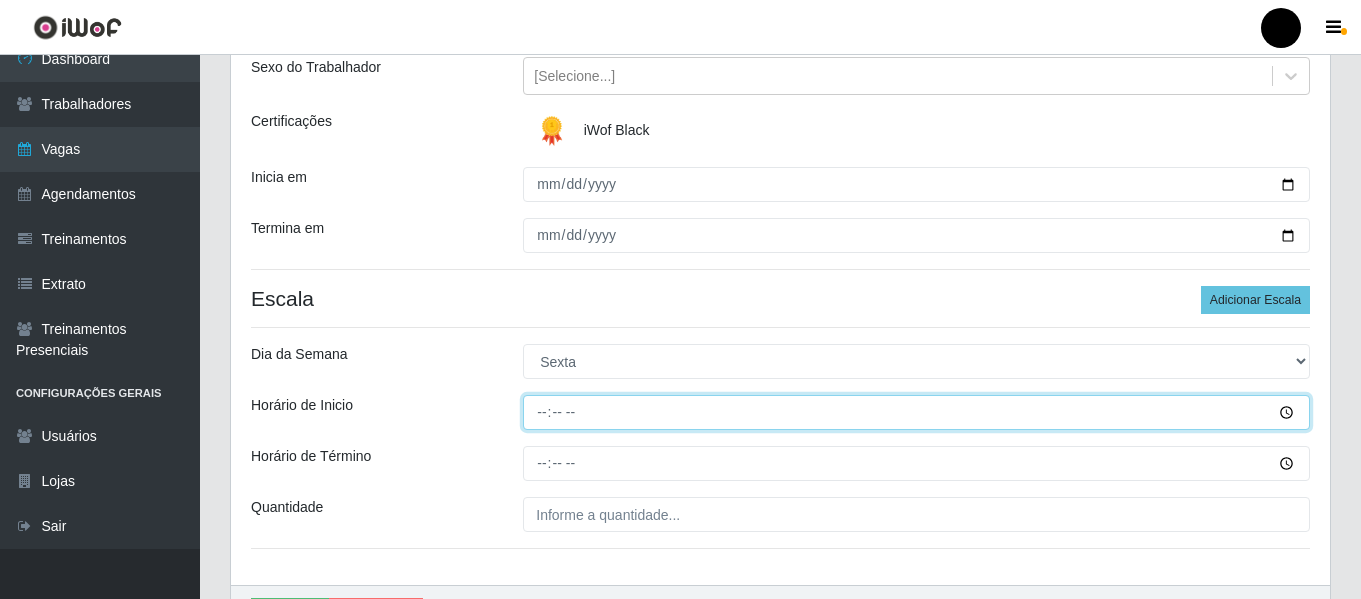 click on "Horário de Inicio" at bounding box center [916, 412] 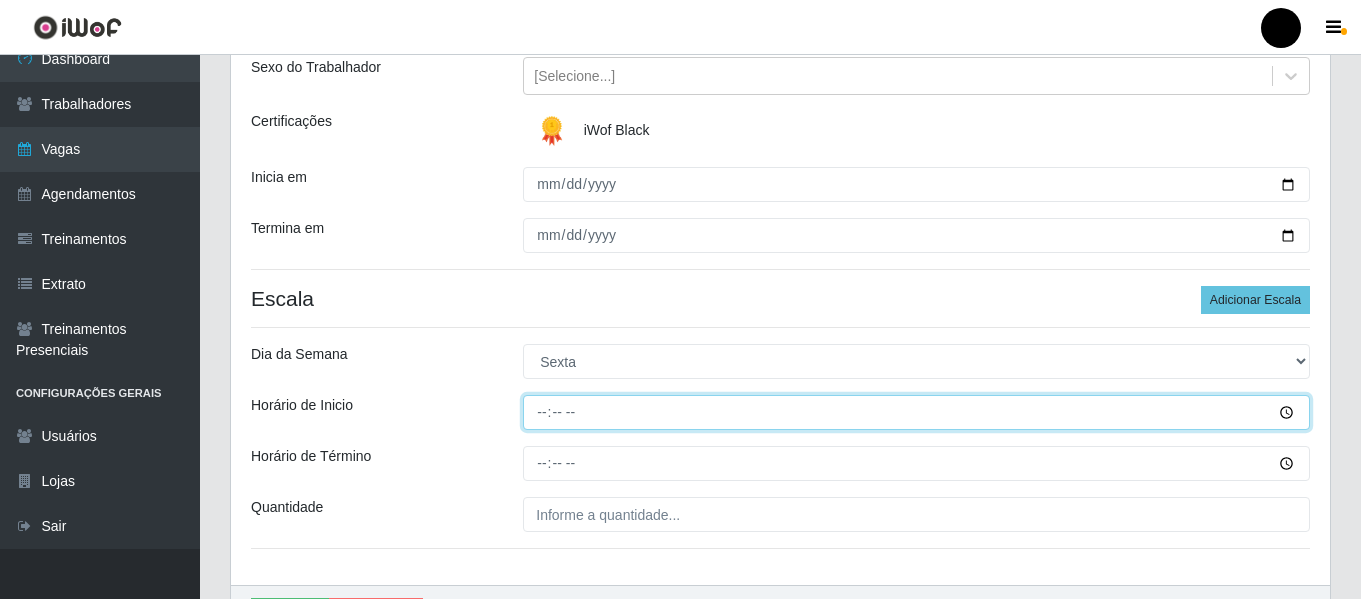 type on "09:00" 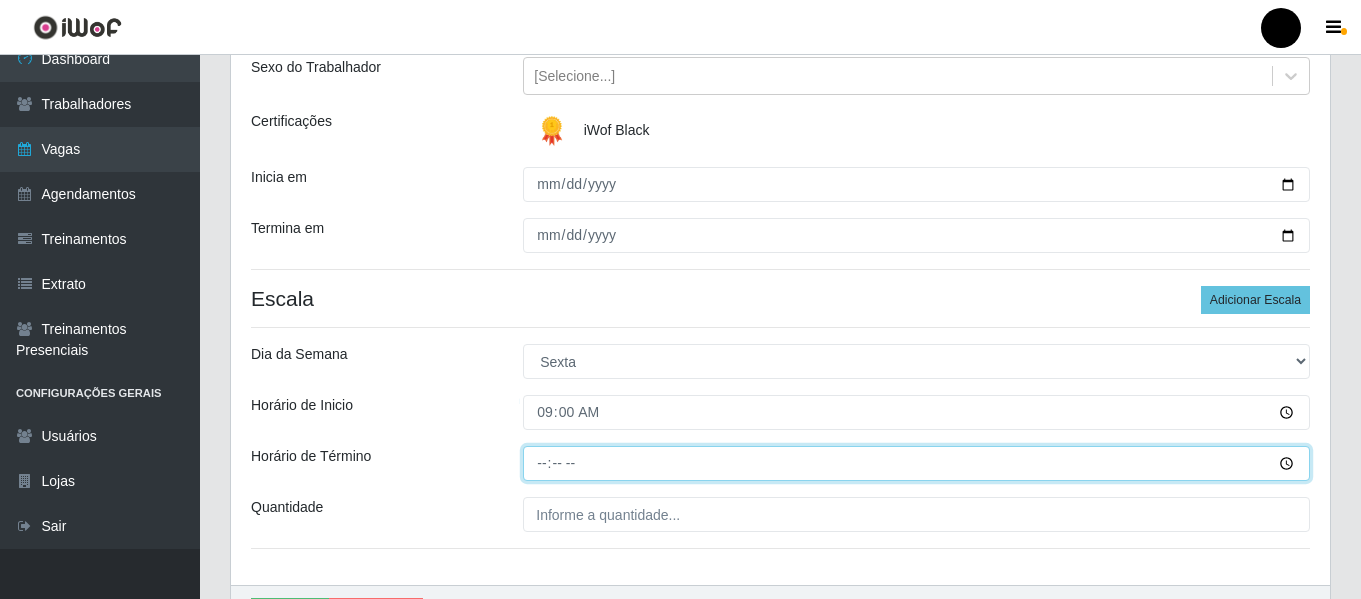 click on "Horário de Término" at bounding box center (916, 463) 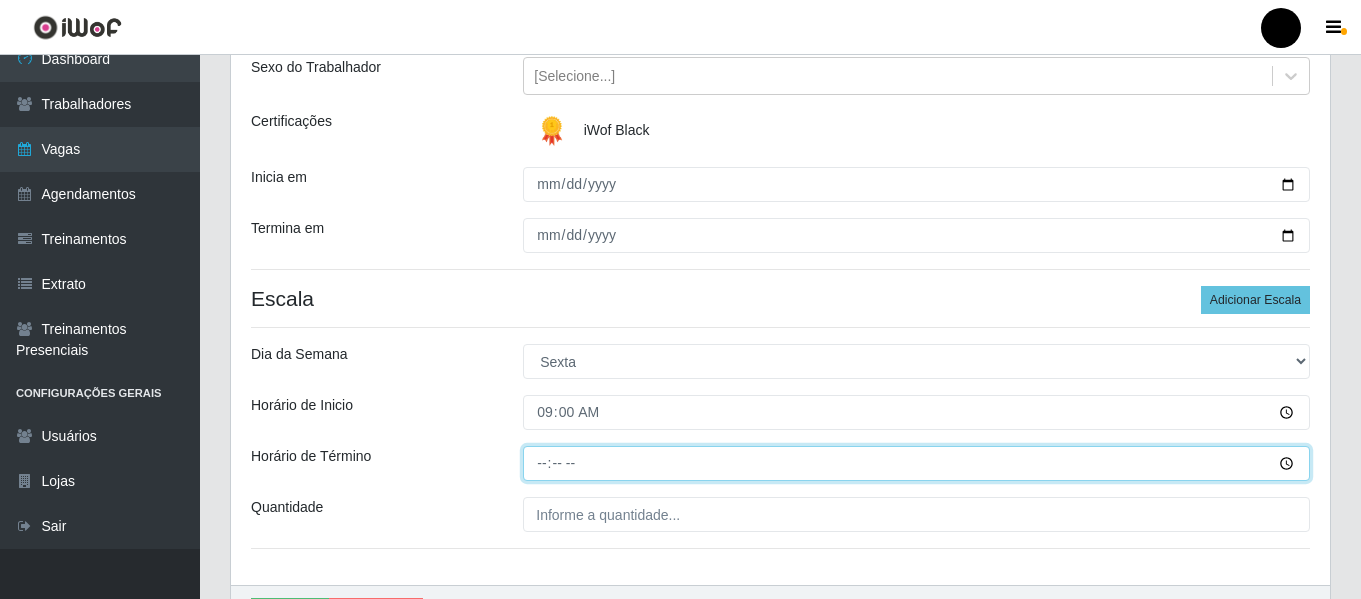 type on "15:00" 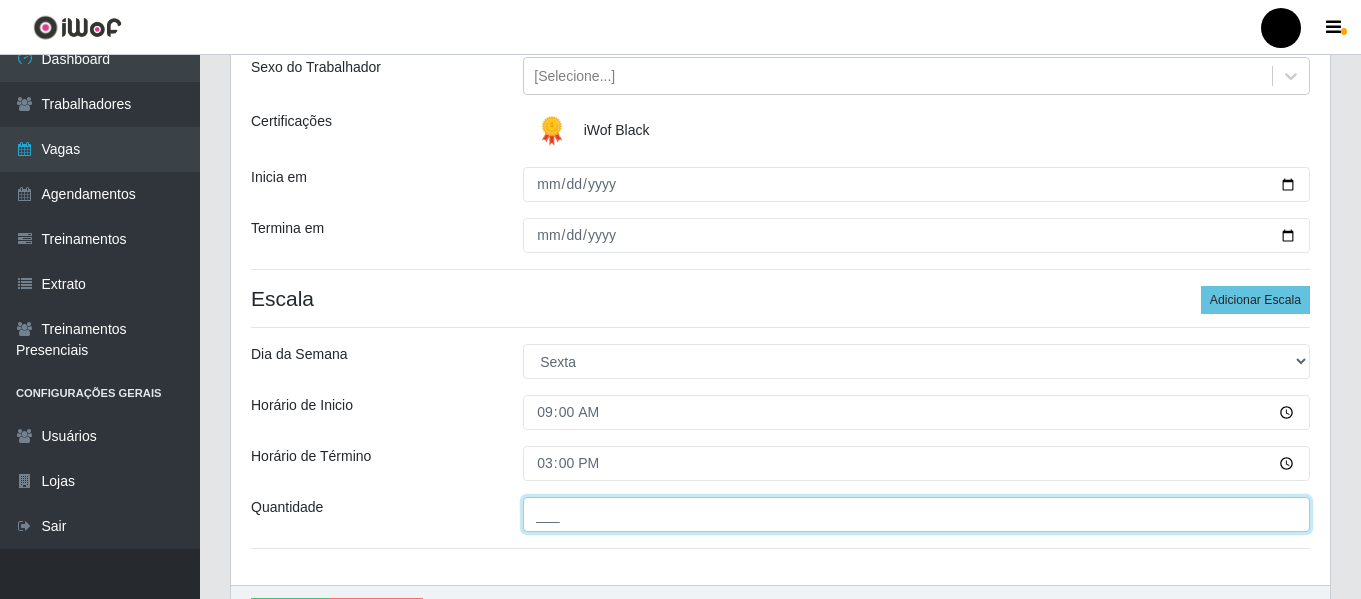 click on "___" at bounding box center [916, 514] 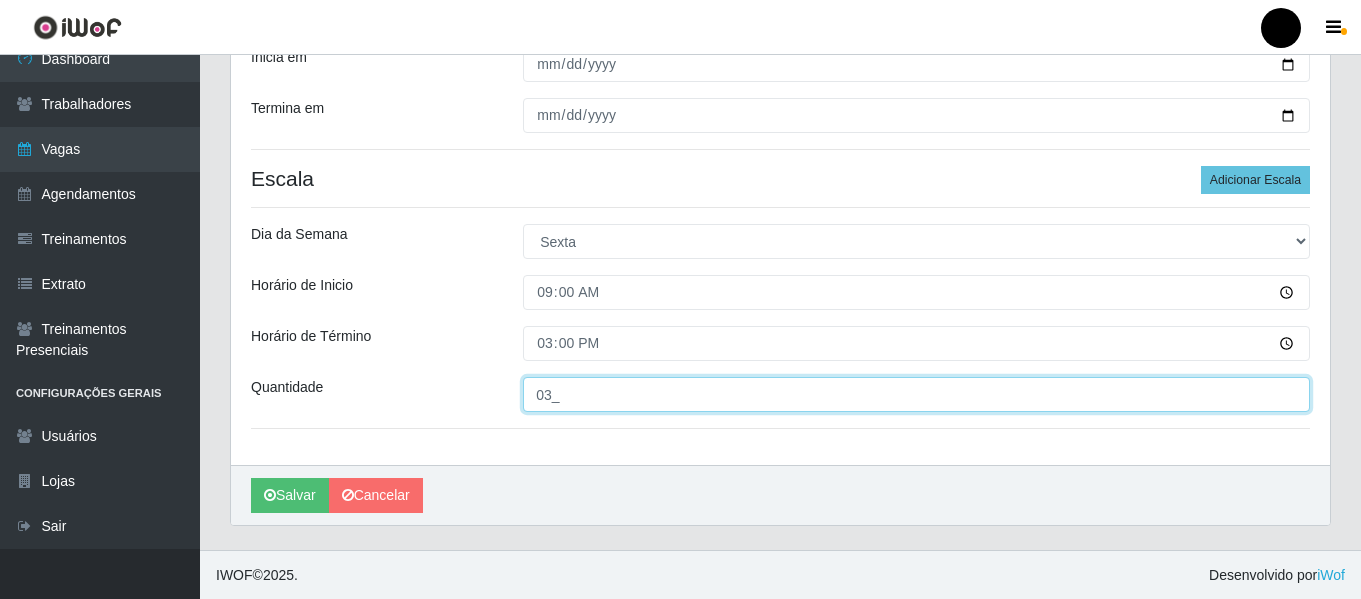 scroll, scrollTop: 358, scrollLeft: 0, axis: vertical 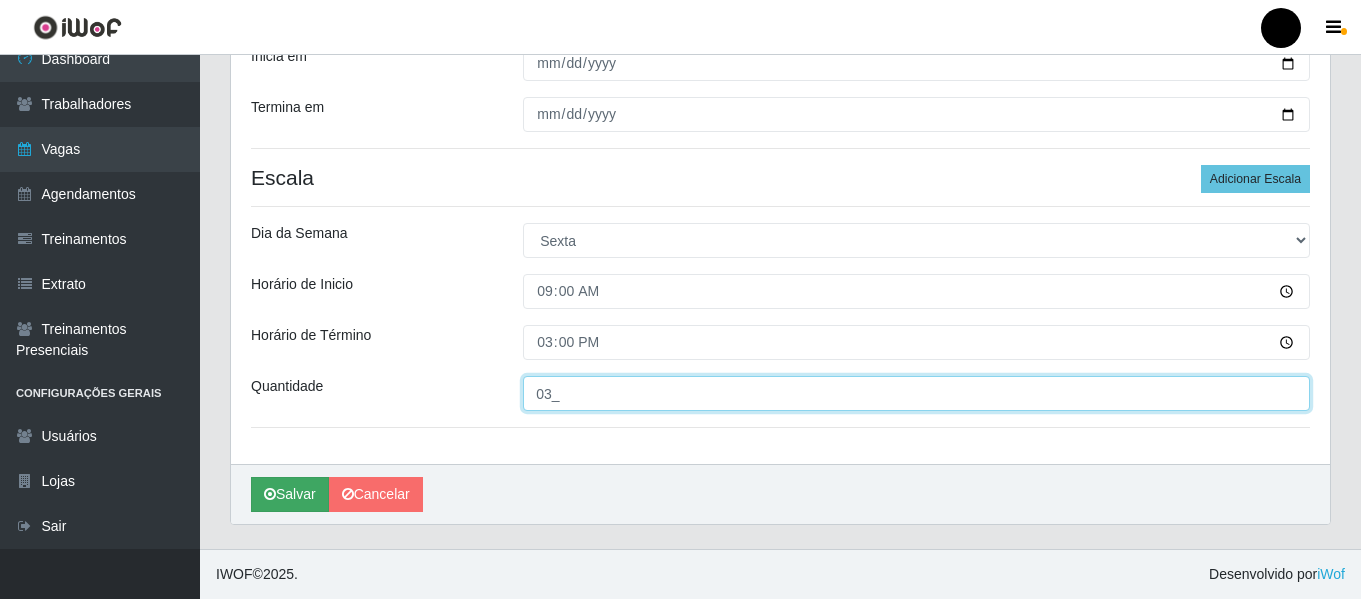 type on "03_" 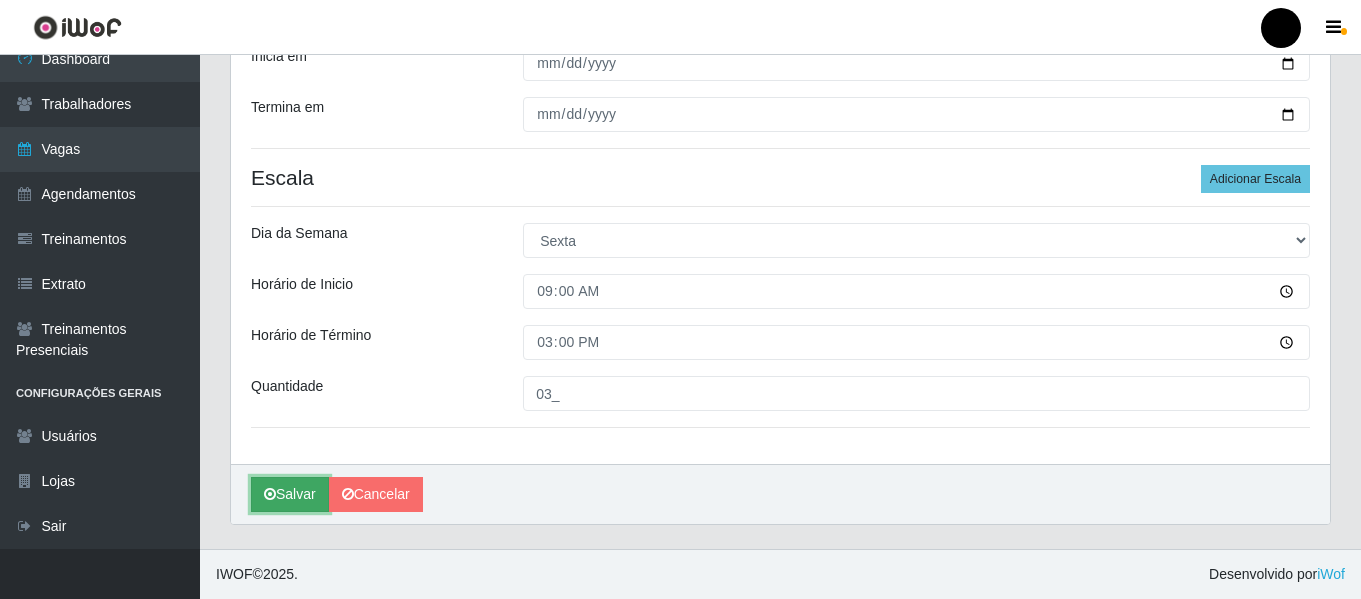 click on "Salvar" at bounding box center [290, 494] 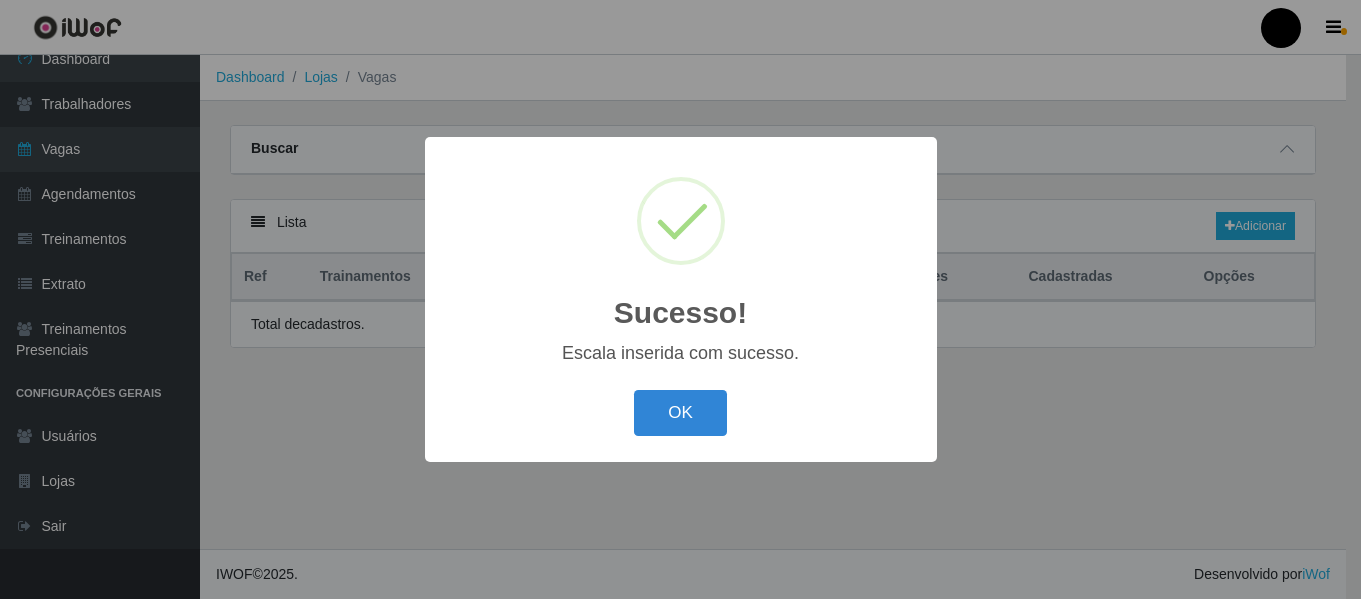 scroll, scrollTop: 0, scrollLeft: 0, axis: both 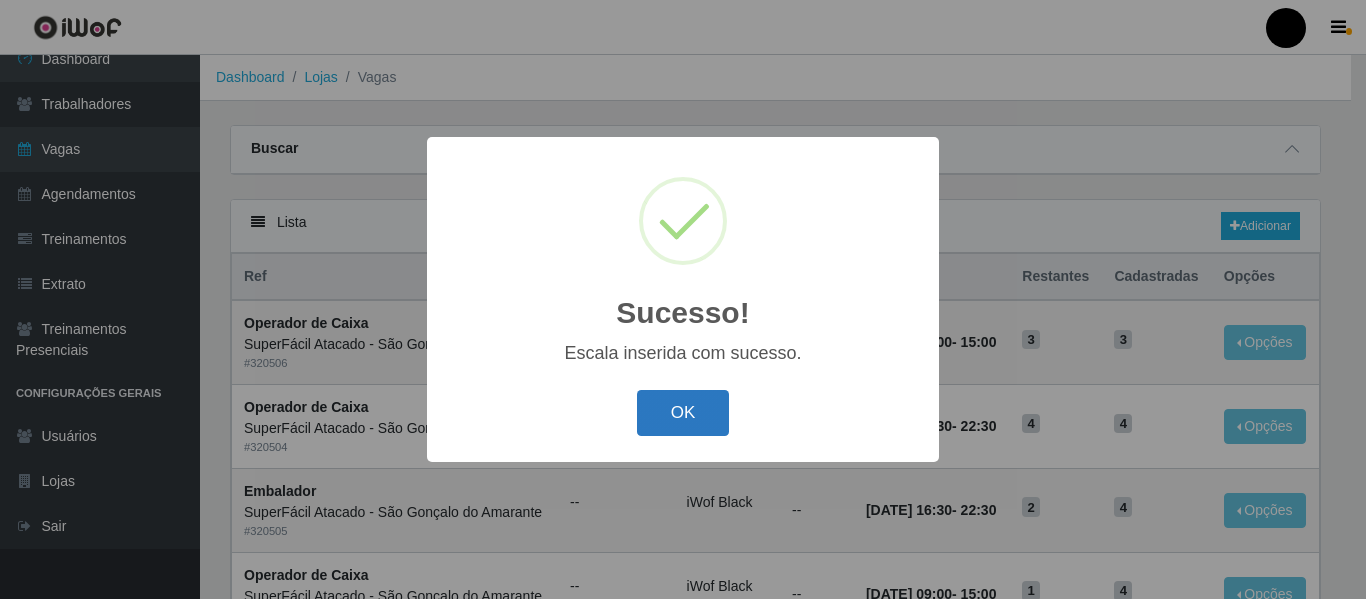 click on "OK" at bounding box center [683, 413] 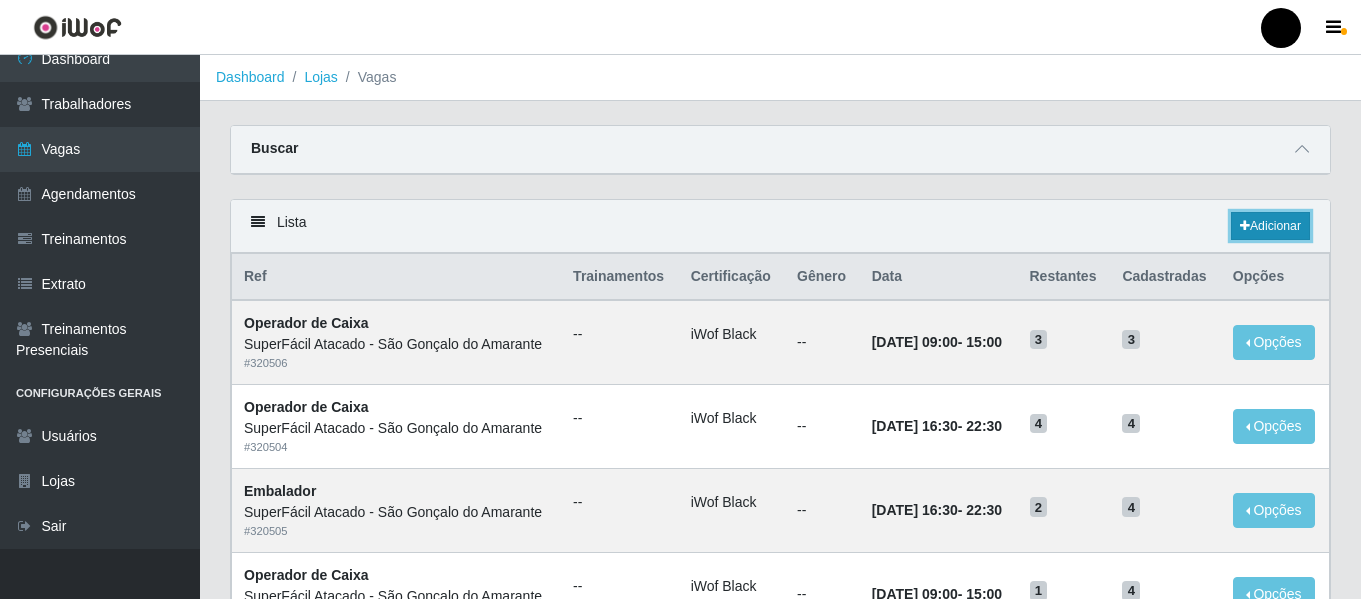 click on "Adicionar" at bounding box center [1270, 226] 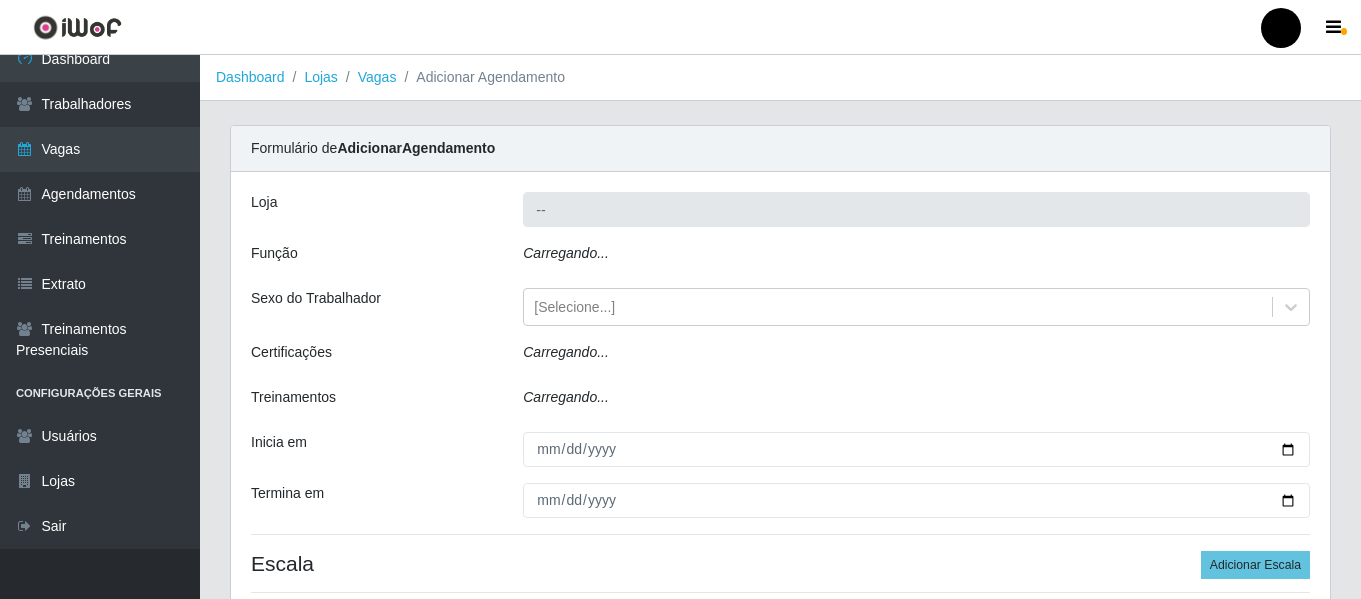 type on "SuperFácil Atacado - São Gonçalo do Amarante" 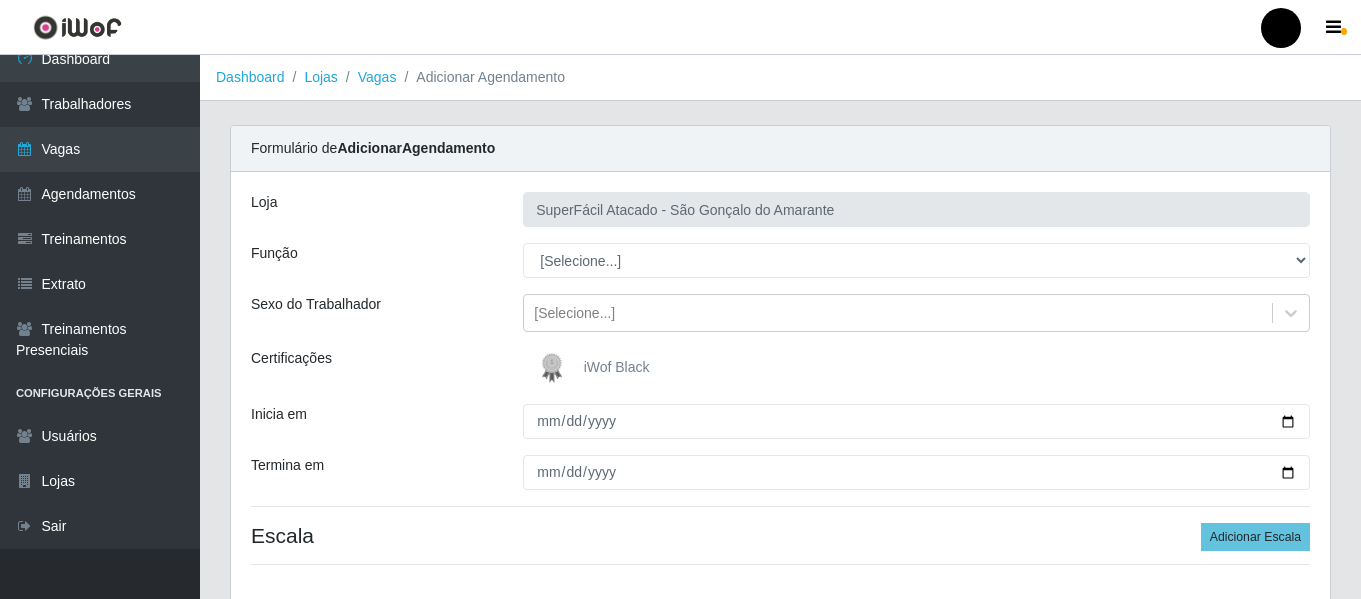 click on "iWof Black" at bounding box center [617, 367] 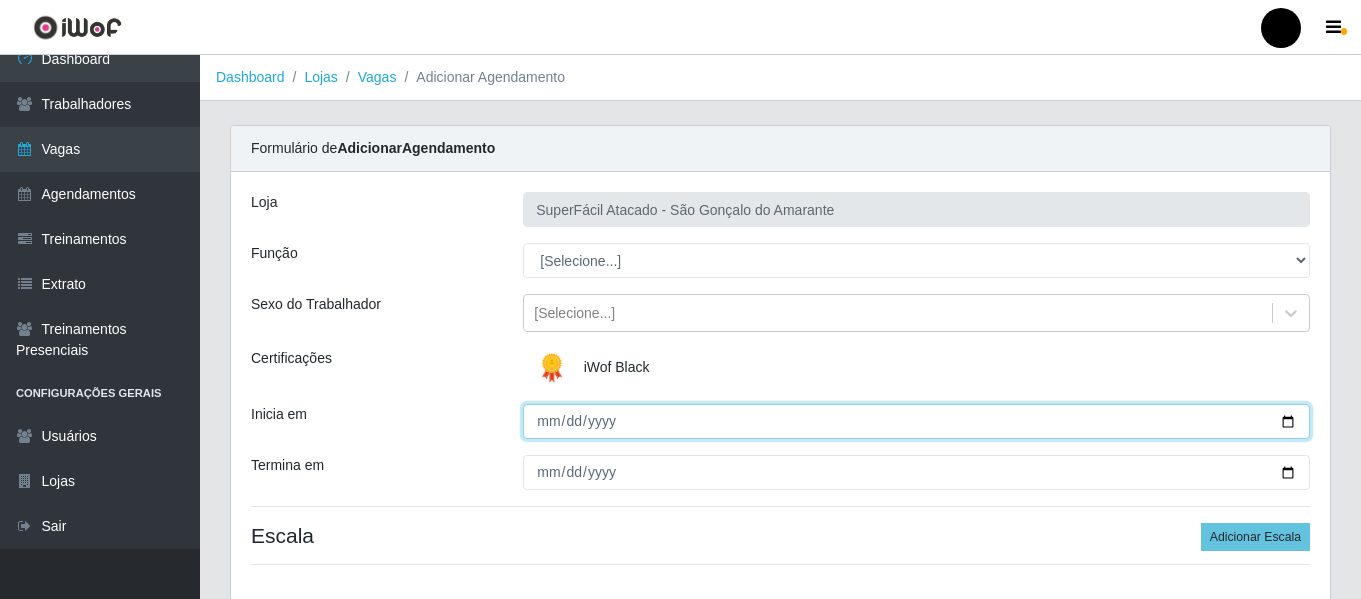click on "Inicia em" at bounding box center (916, 421) 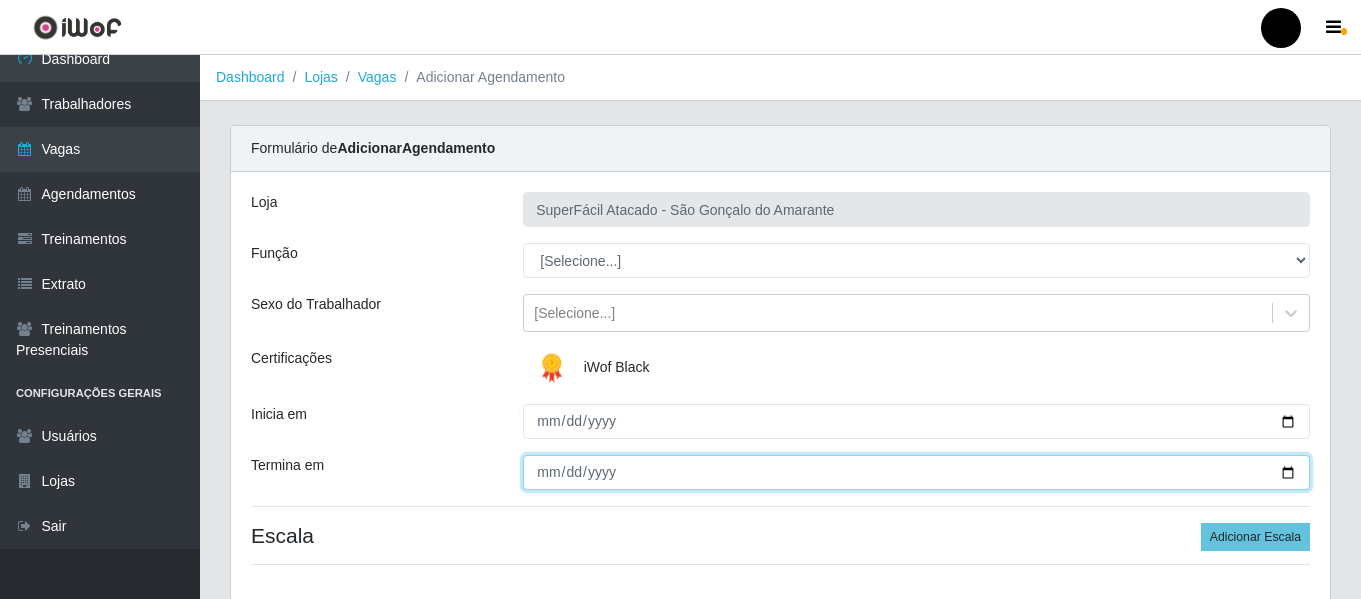 click on "Termina em" at bounding box center (916, 472) 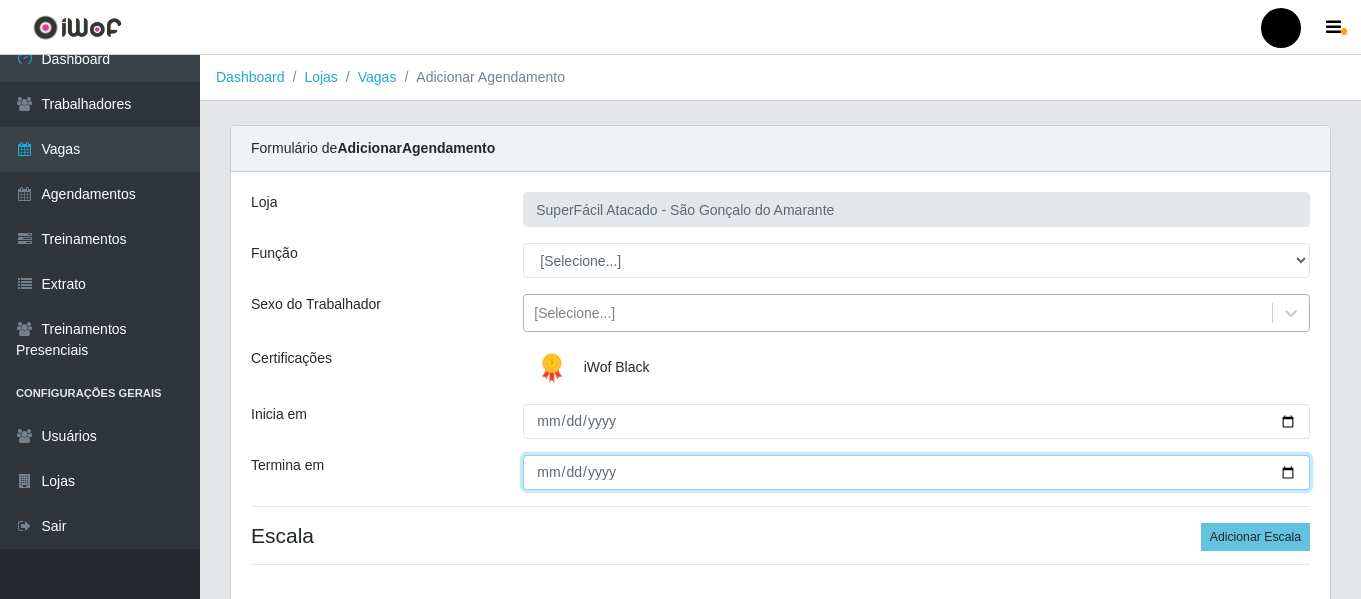 type on "2025-07-25" 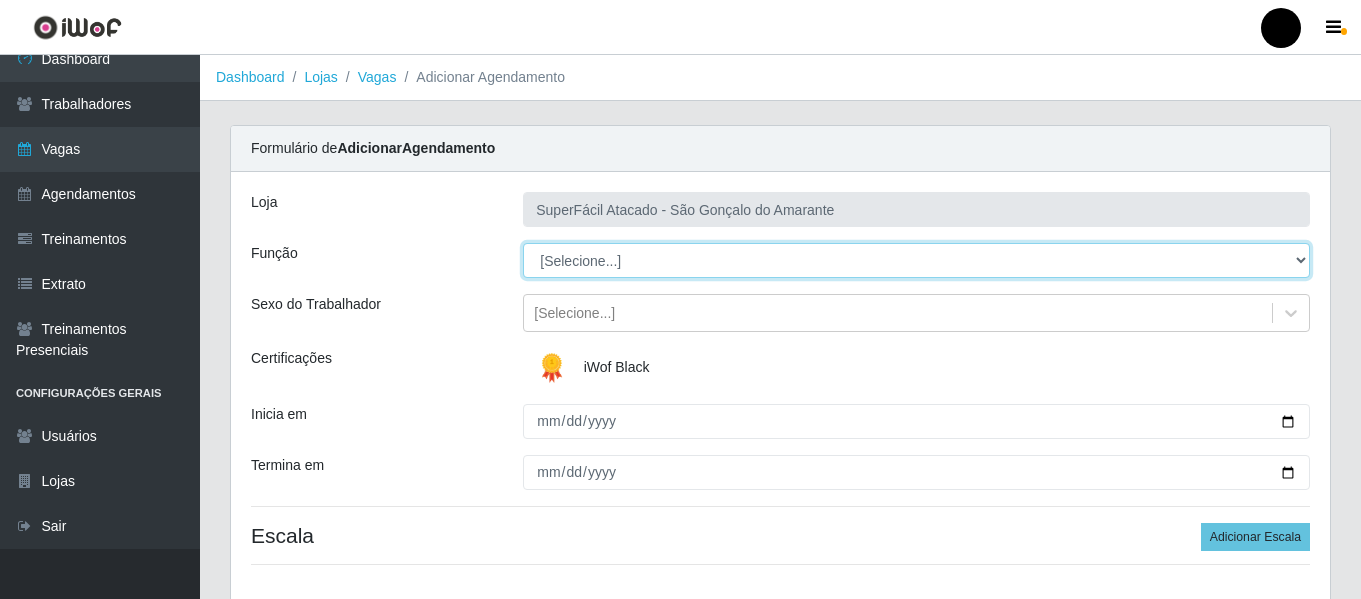 click on "[Selecione...] Auxiliar de Estacionamento Auxiliar de Estacionamento + Auxiliar de Estacionamento ++ Balconista de Padaria  Balconista de Padaria + Embalador Embalador + Embalador ++ Operador de Caixa Operador de Caixa + Operador de Caixa ++ Repositor de Hortifruti Repositor de Hortifruti + Repositor de Hortifruti ++" at bounding box center [916, 260] 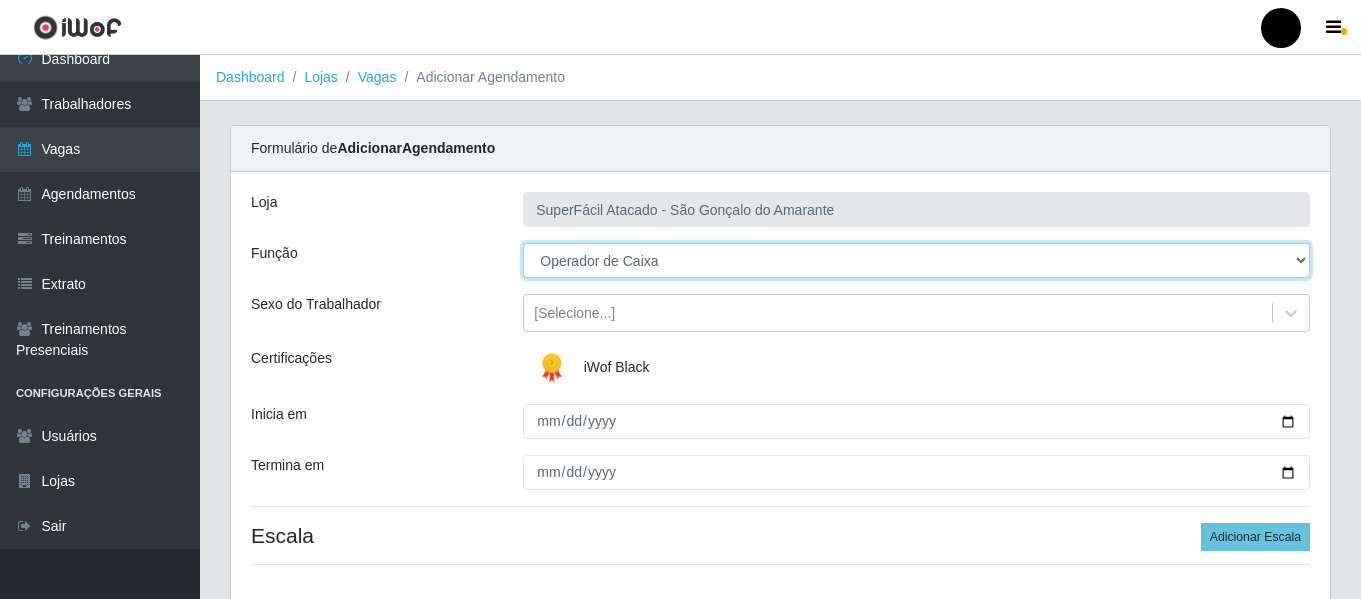click on "[Selecione...] Auxiliar de Estacionamento Auxiliar de Estacionamento + Auxiliar de Estacionamento ++ Balconista de Padaria  Balconista de Padaria + Embalador Embalador + Embalador ++ Operador de Caixa Operador de Caixa + Operador de Caixa ++ Repositor de Hortifruti Repositor de Hortifruti + Repositor de Hortifruti ++" at bounding box center (916, 260) 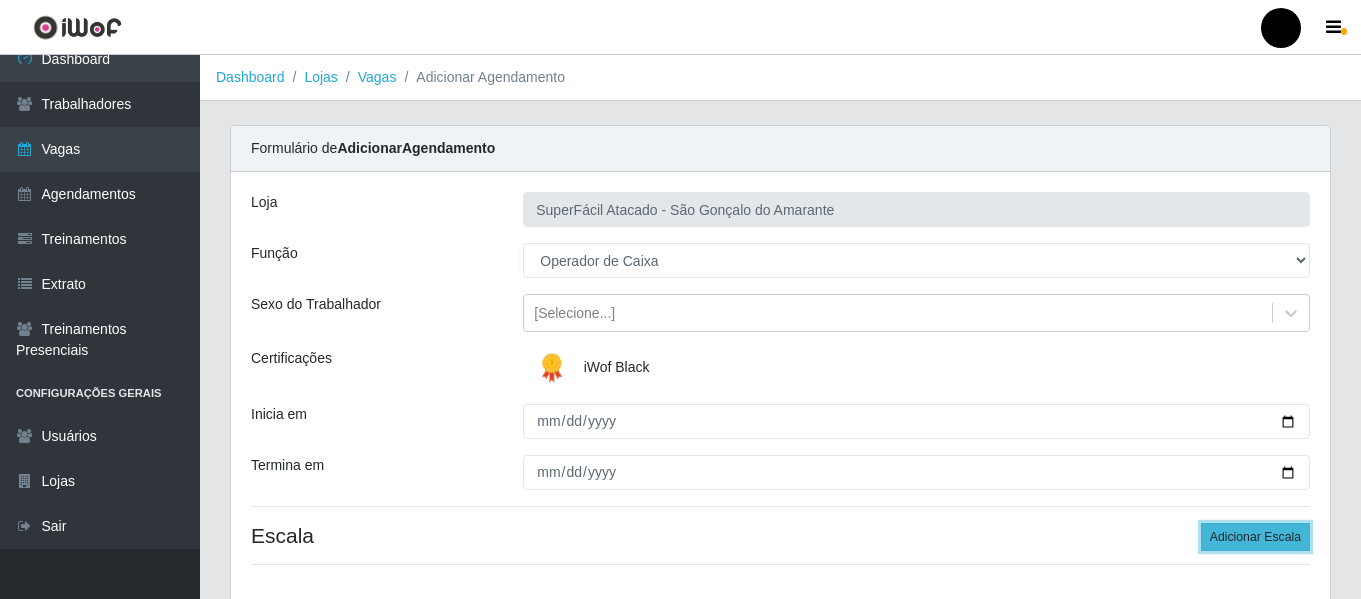 click on "Adicionar Escala" at bounding box center (1255, 537) 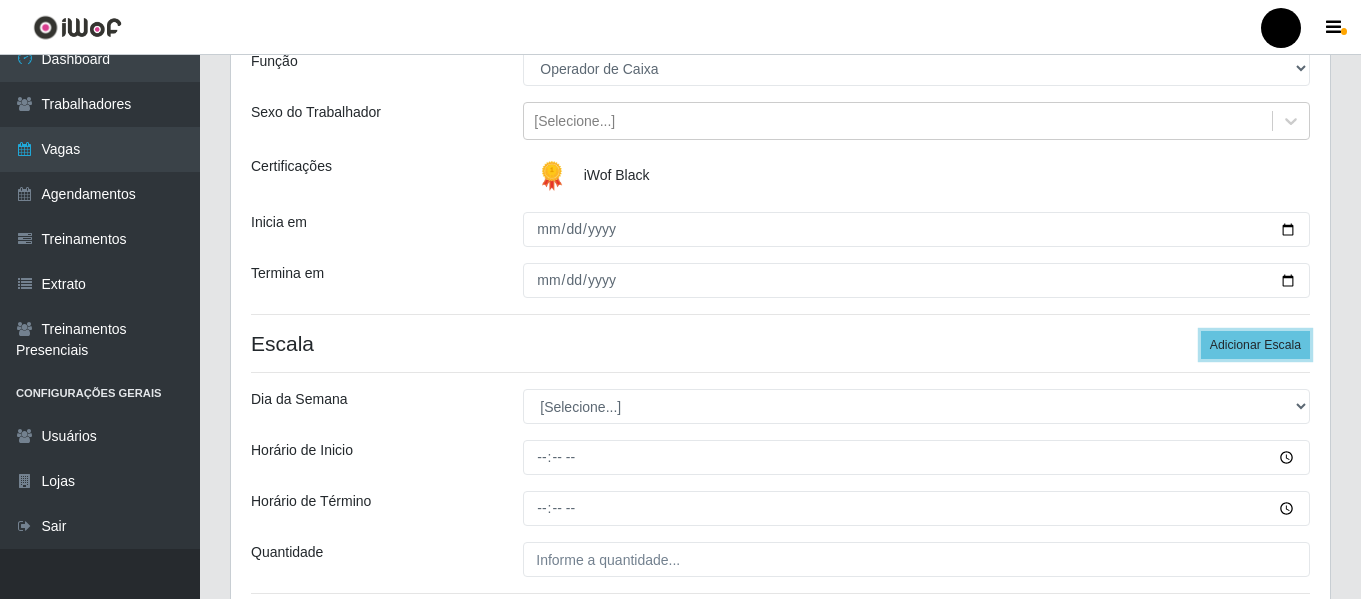 scroll, scrollTop: 200, scrollLeft: 0, axis: vertical 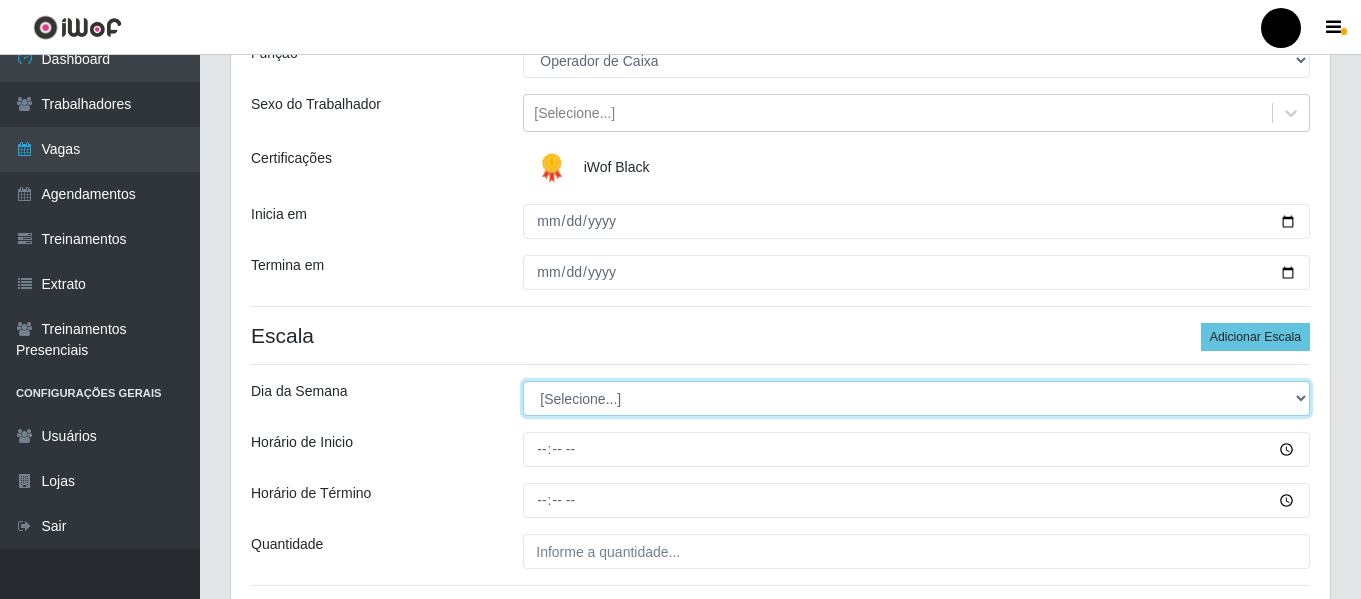 click on "[Selecione...] Segunda Terça Quarta Quinta Sexta Sábado Domingo" at bounding box center (916, 398) 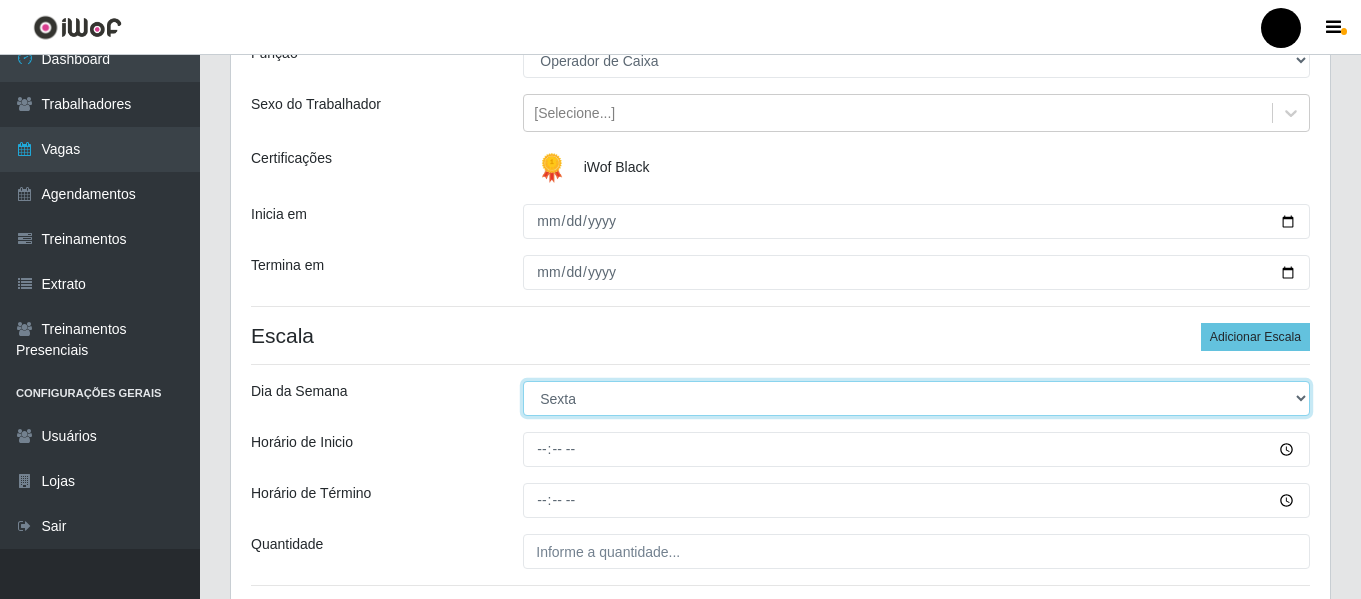 click on "[Selecione...] Segunda Terça Quarta Quinta Sexta Sábado Domingo" at bounding box center [916, 398] 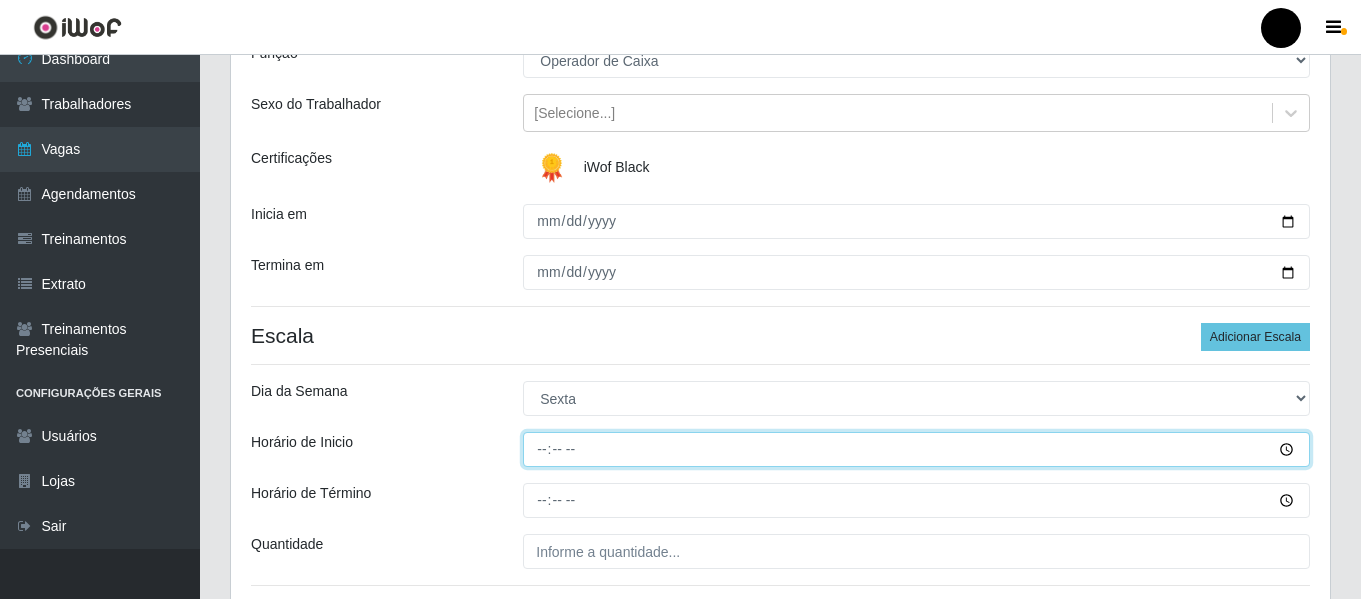 click on "Horário de Inicio" at bounding box center [916, 449] 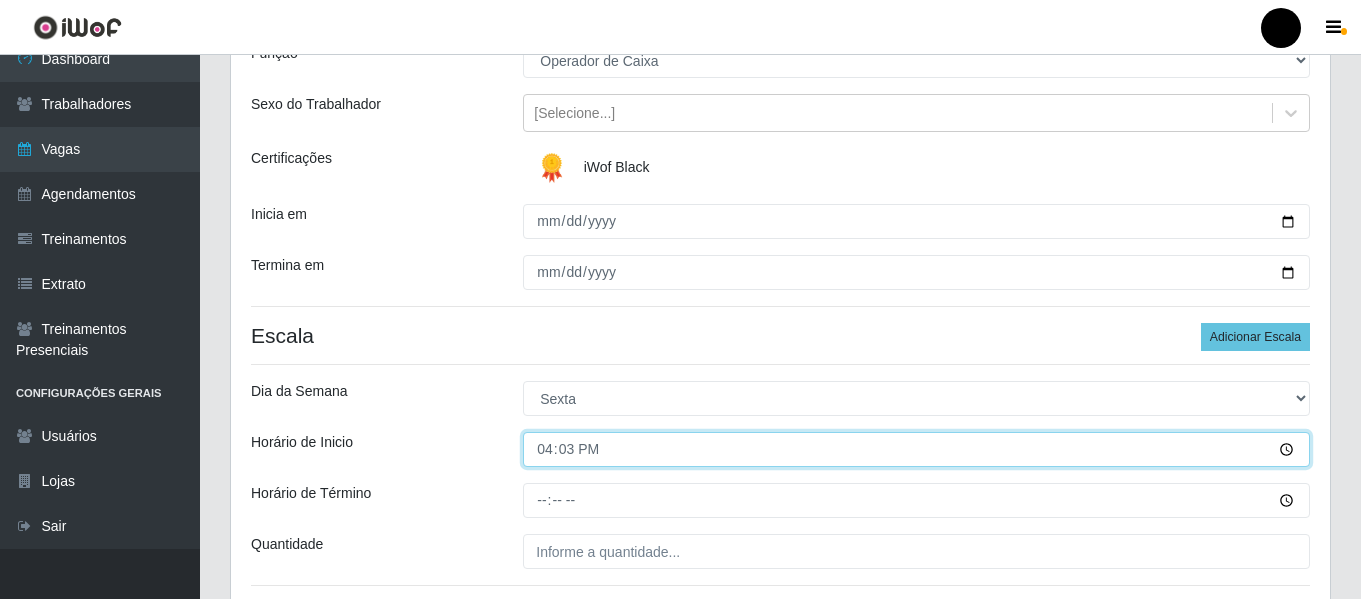 type on "16:30" 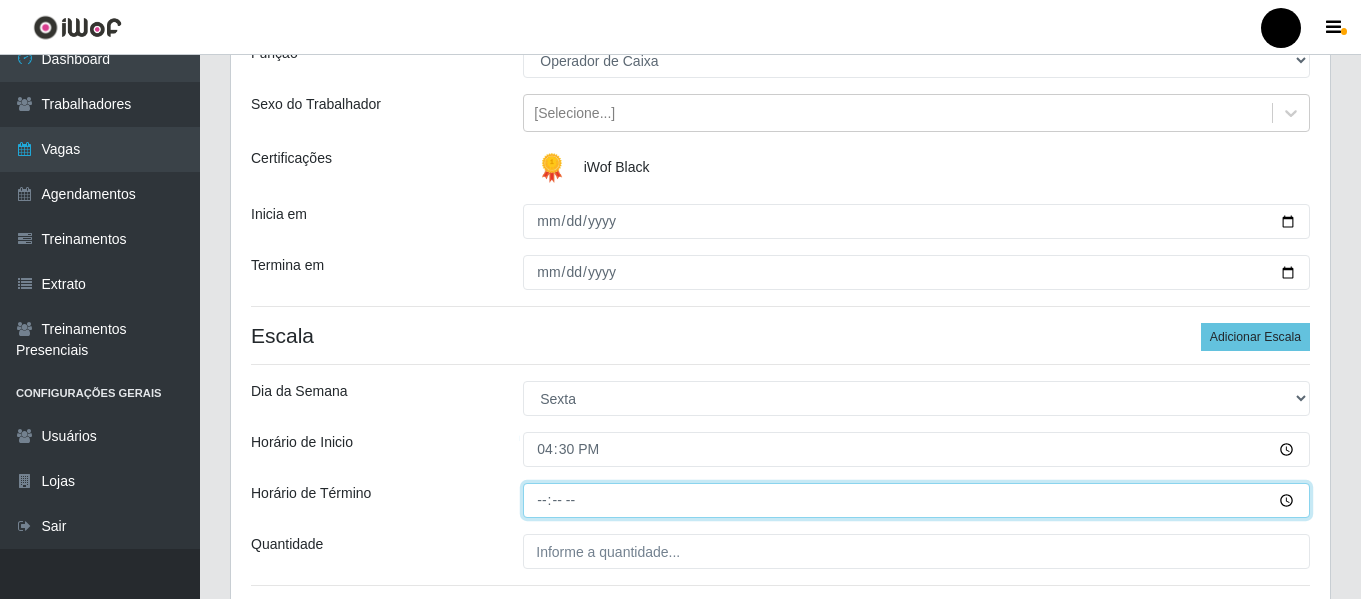 click on "Horário de Término" at bounding box center (916, 500) 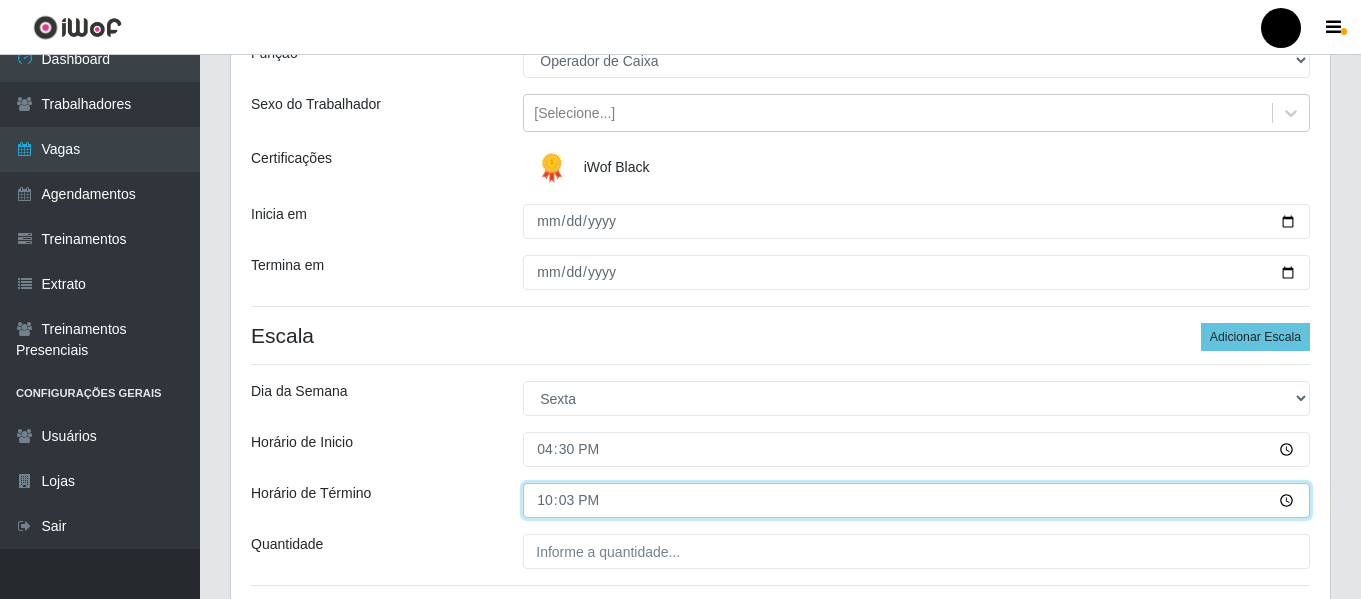 type on "22:30" 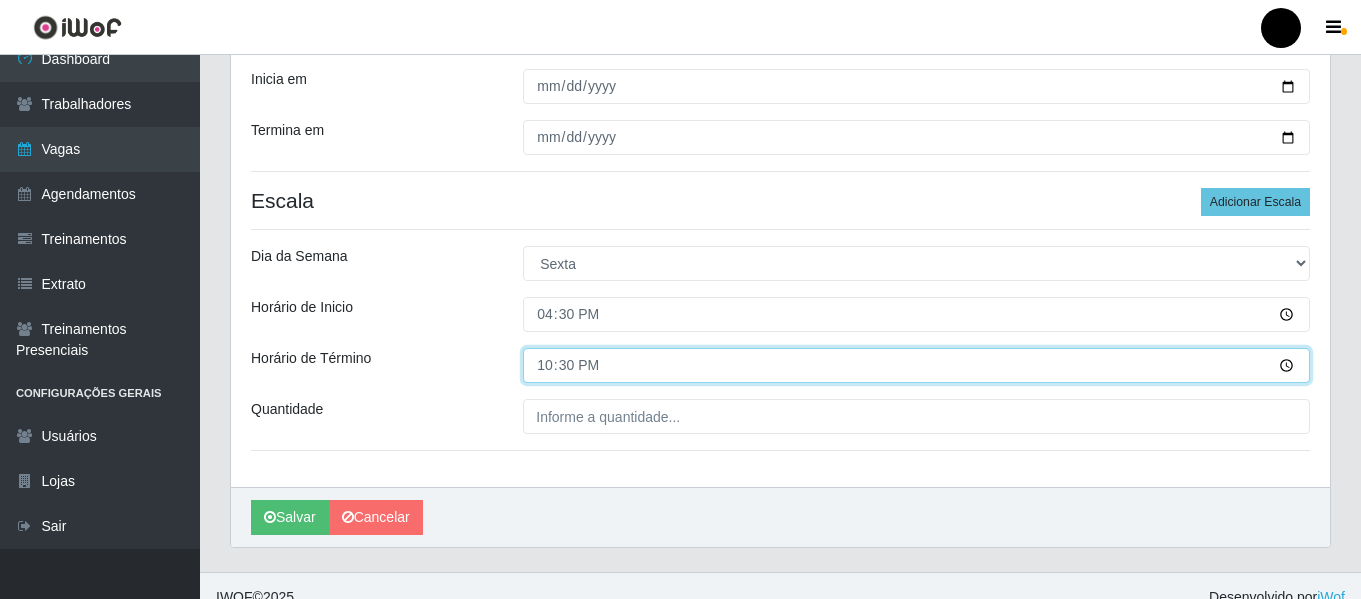 scroll, scrollTop: 358, scrollLeft: 0, axis: vertical 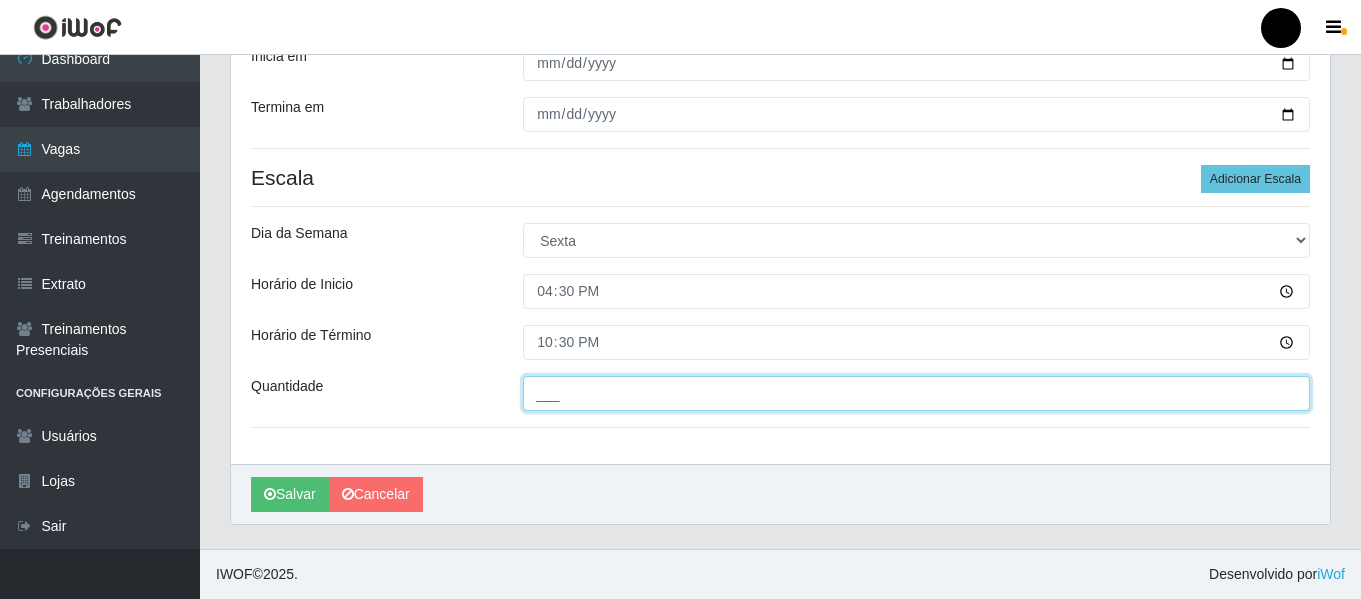 click on "___" at bounding box center [916, 393] 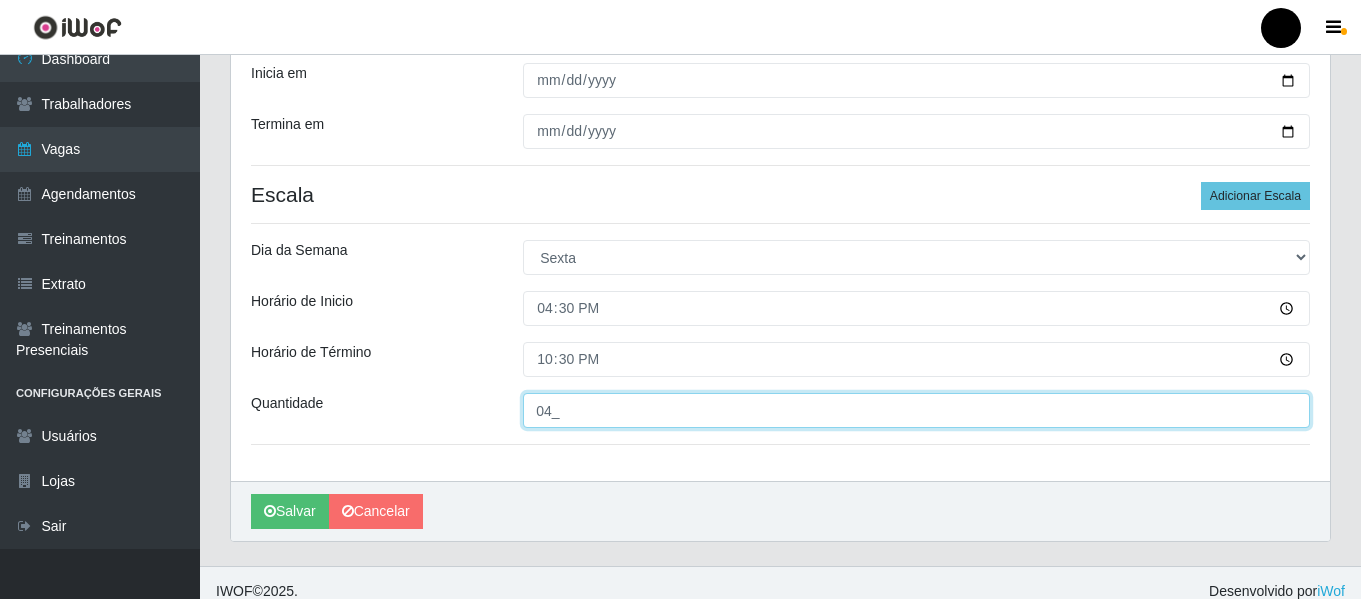 scroll, scrollTop: 358, scrollLeft: 0, axis: vertical 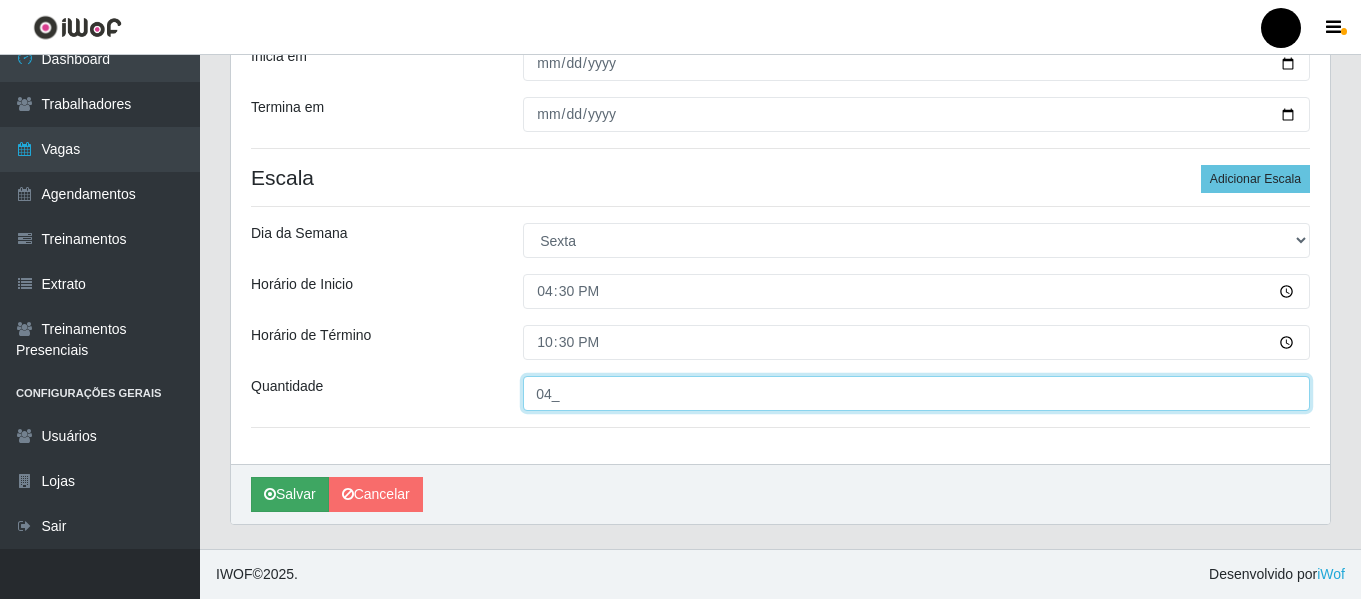 type on "04_" 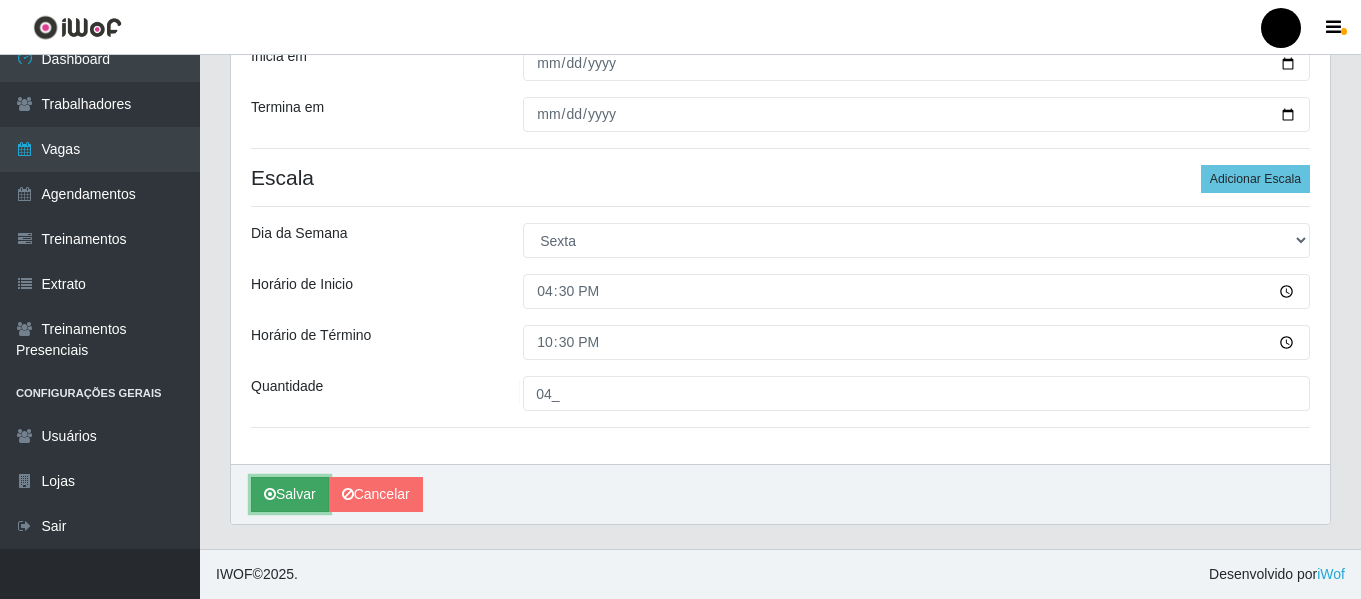 click on "Salvar" at bounding box center [290, 494] 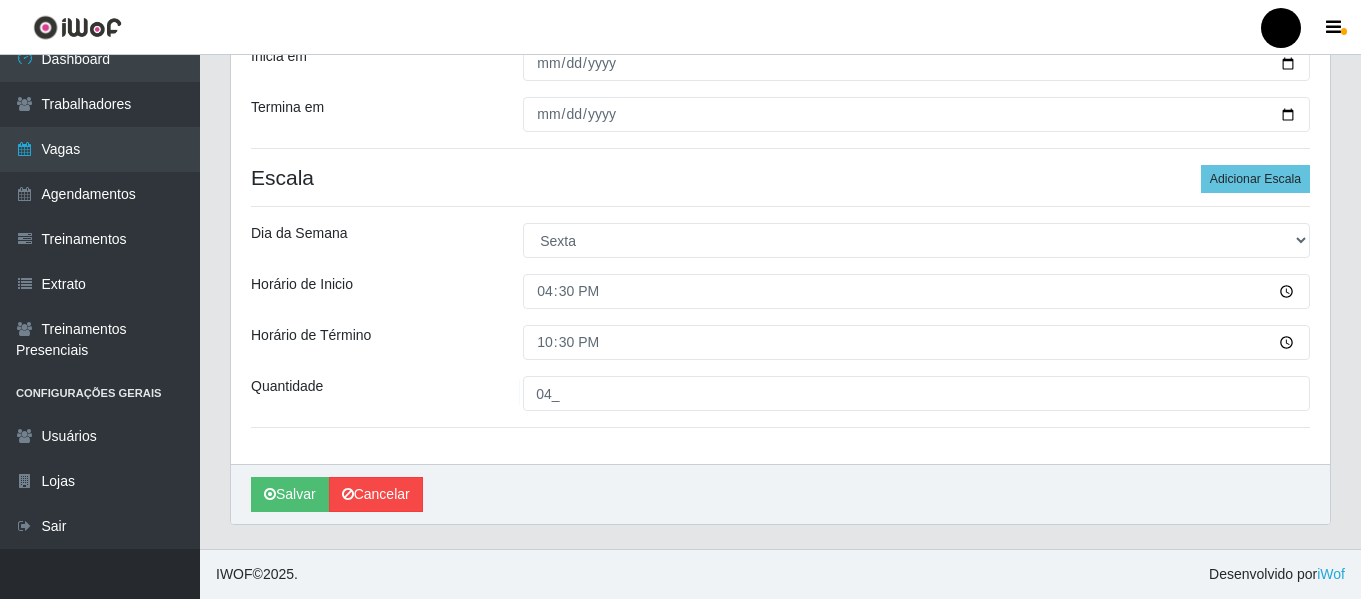 scroll, scrollTop: 0, scrollLeft: 0, axis: both 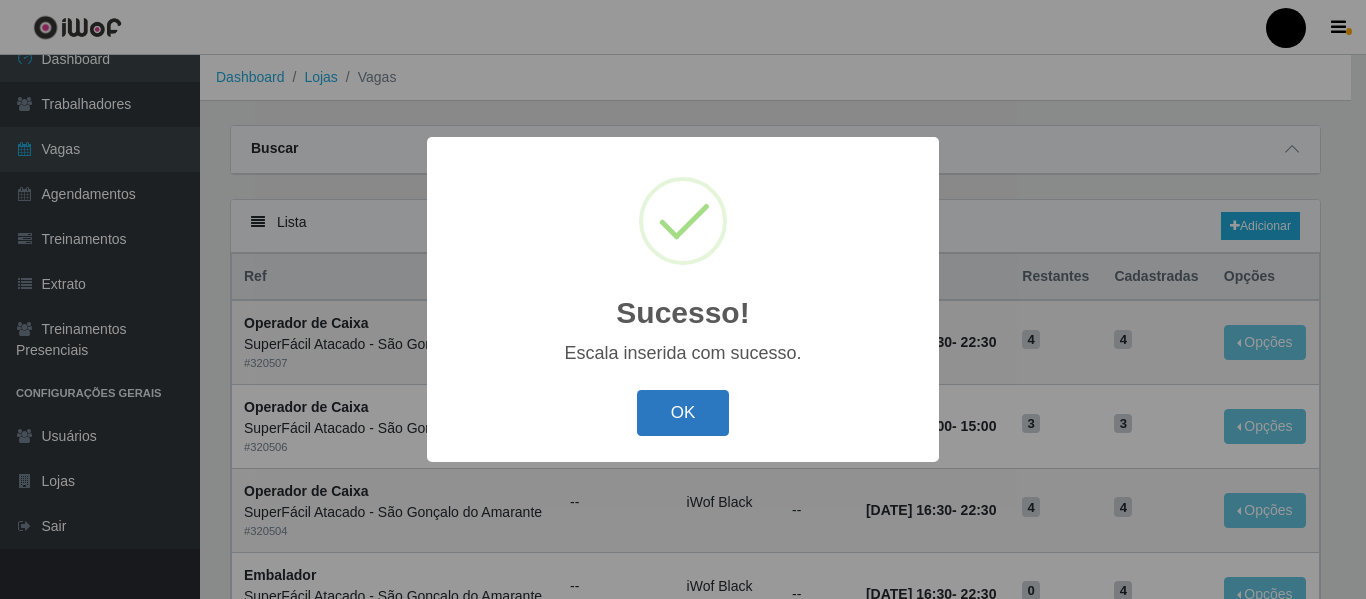 click on "OK" at bounding box center [683, 413] 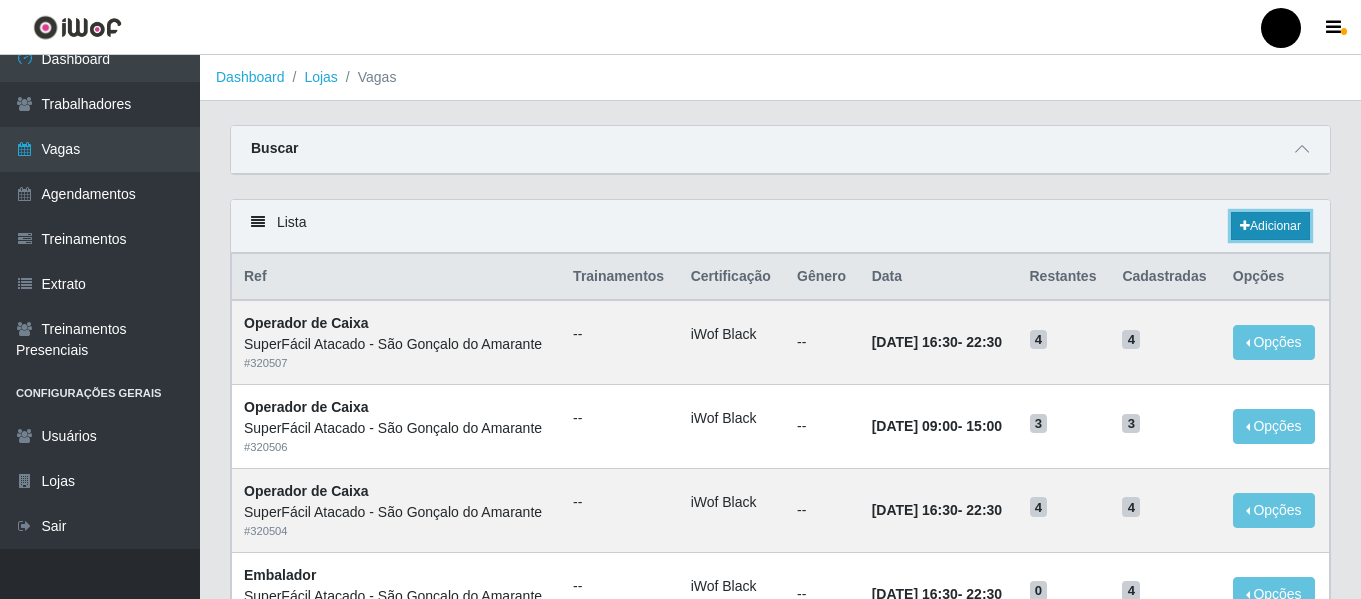click on "Adicionar" at bounding box center [1270, 226] 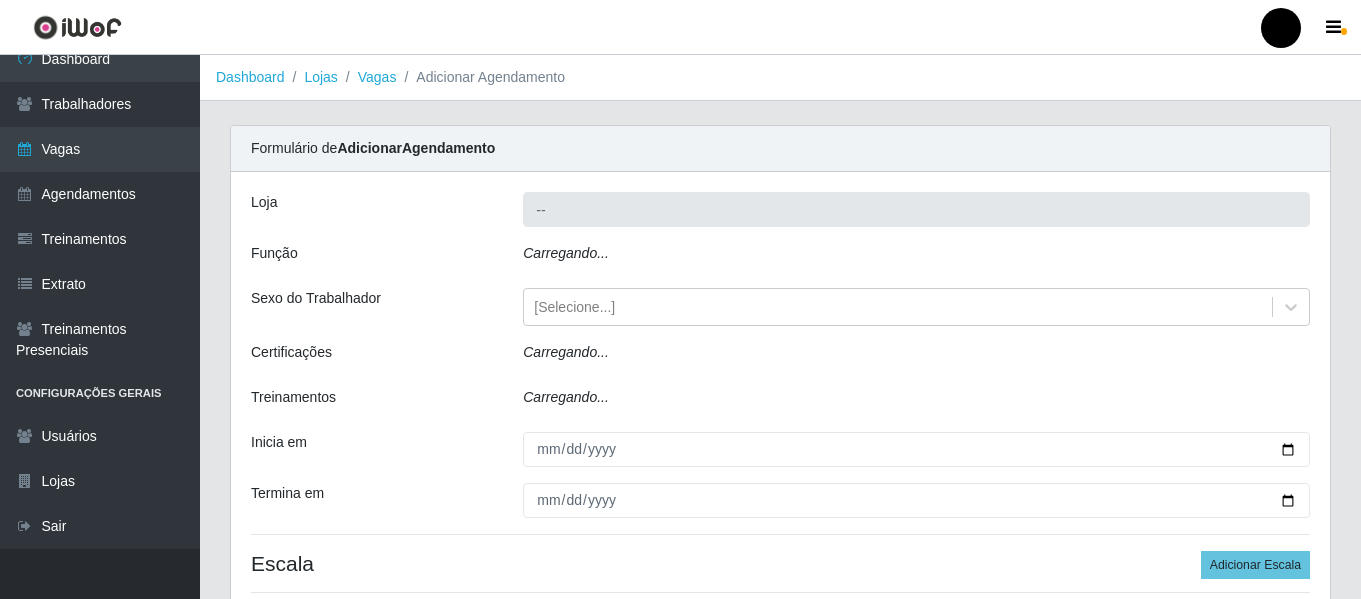 type on "SuperFácil Atacado - São Gonçalo do Amarante" 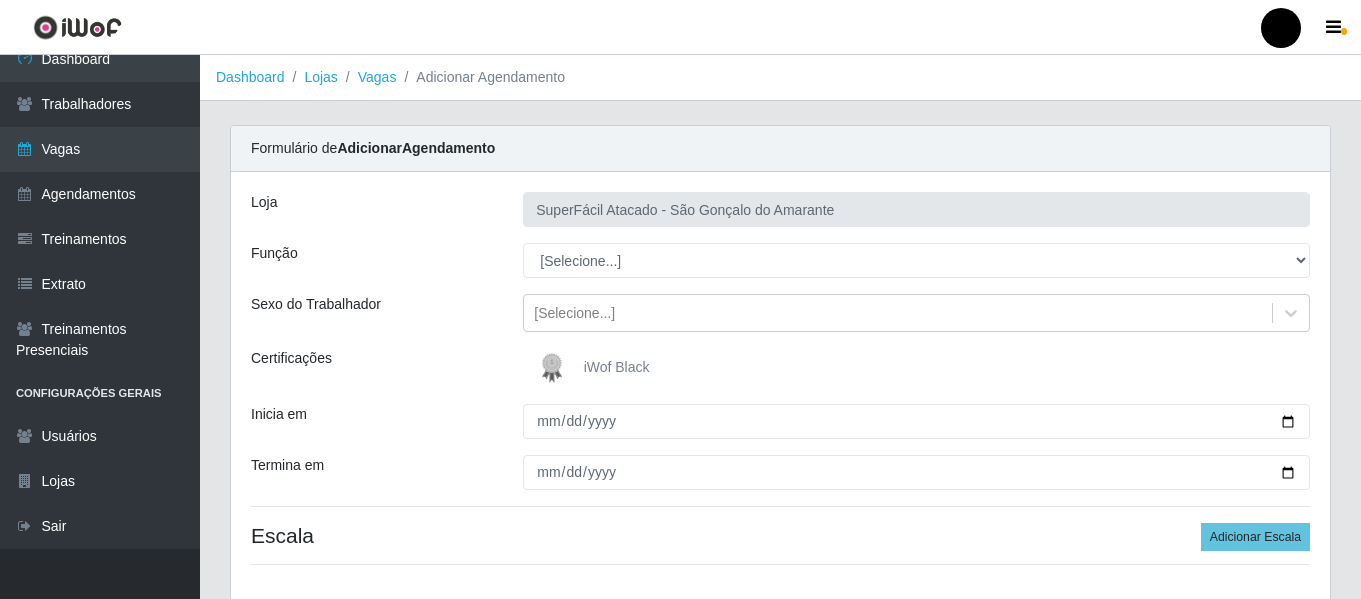 click on "iWof Black" at bounding box center [617, 367] 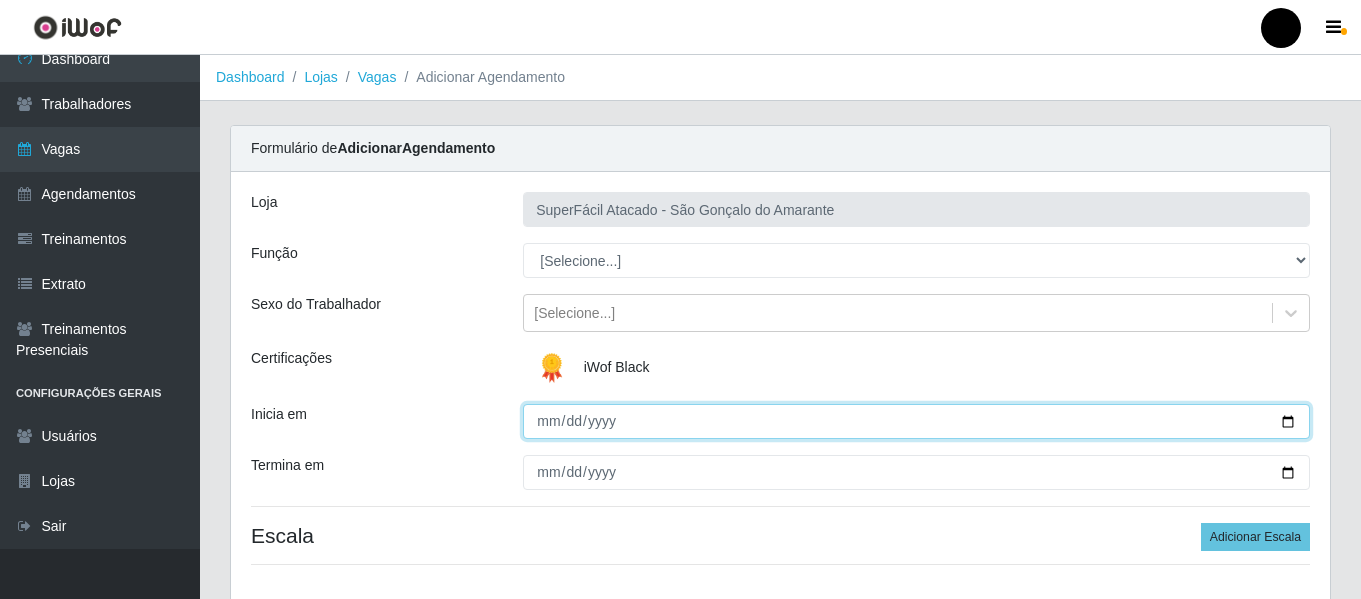 click on "Inicia em" at bounding box center [916, 421] 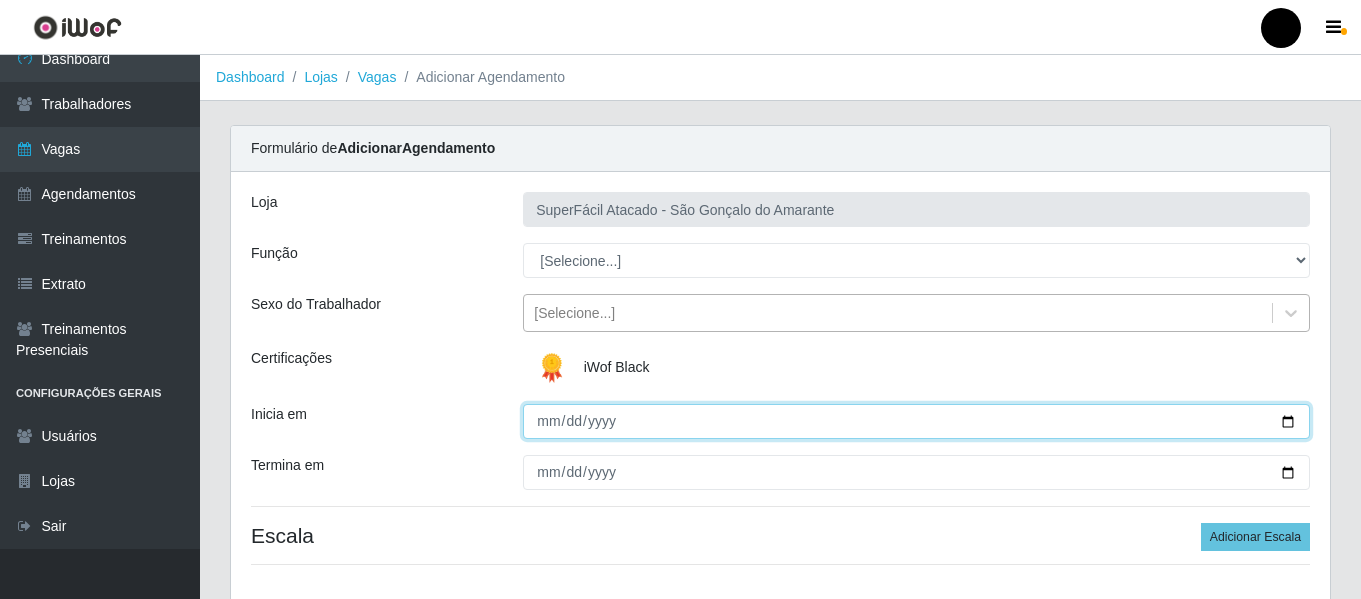 type on "2025-07-25" 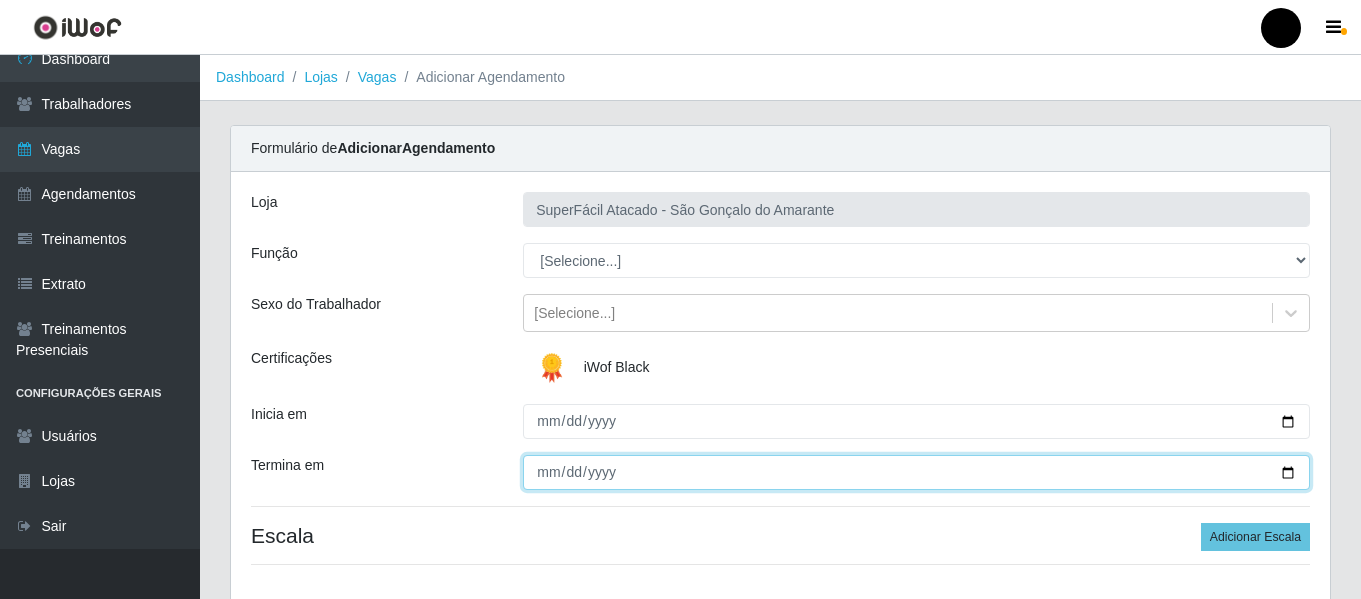 click on "Termina em" at bounding box center (916, 472) 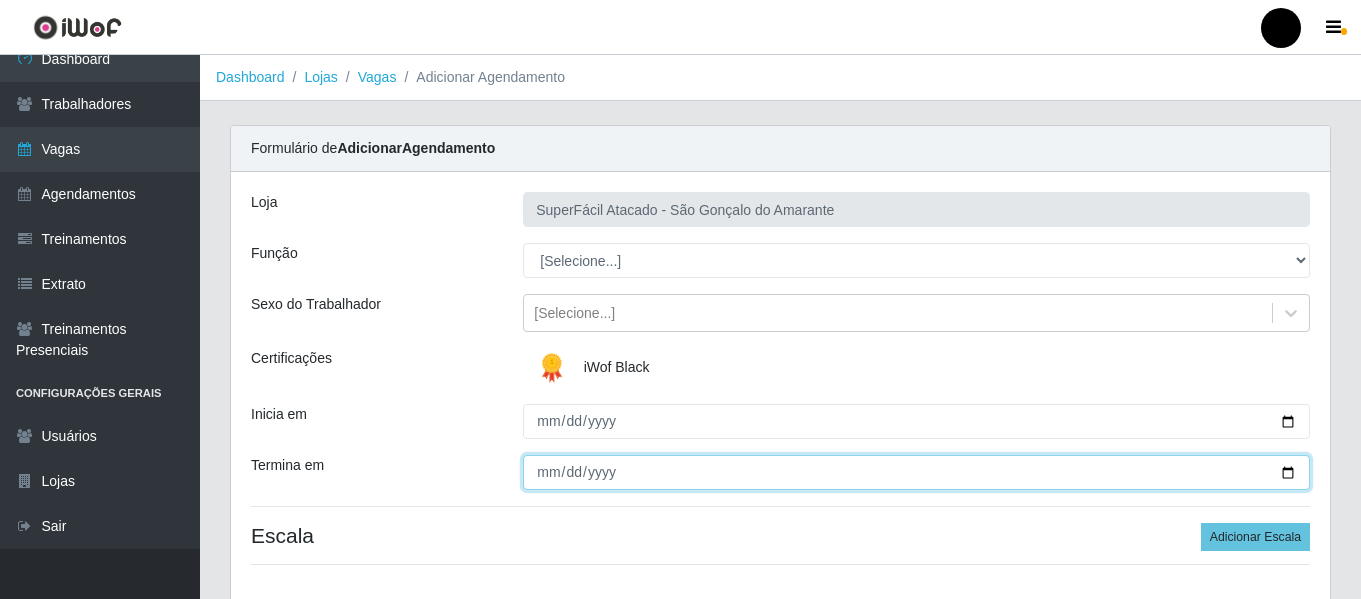 type on "2025-07-25" 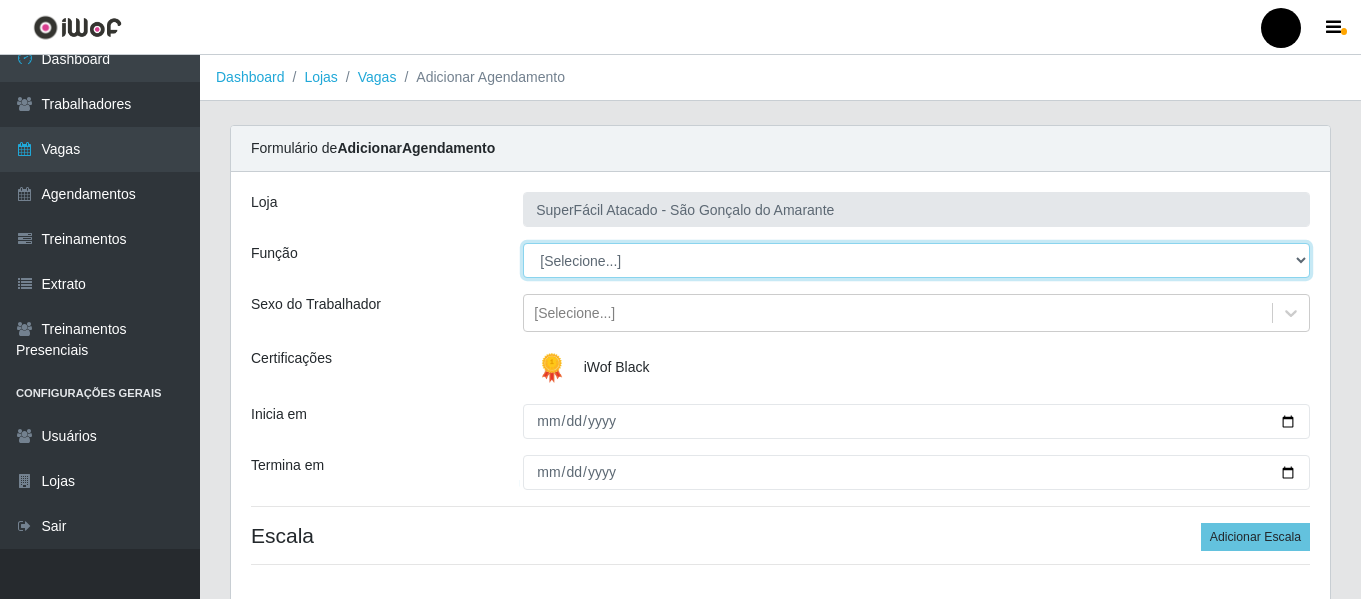 click on "[Selecione...] Auxiliar de Estacionamento Auxiliar de Estacionamento + Auxiliar de Estacionamento ++ Balconista de Padaria  Balconista de Padaria + Embalador Embalador + Embalador ++ Operador de Caixa Operador de Caixa + Operador de Caixa ++ Repositor de Hortifruti Repositor de Hortifruti + Repositor de Hortifruti ++" at bounding box center (916, 260) 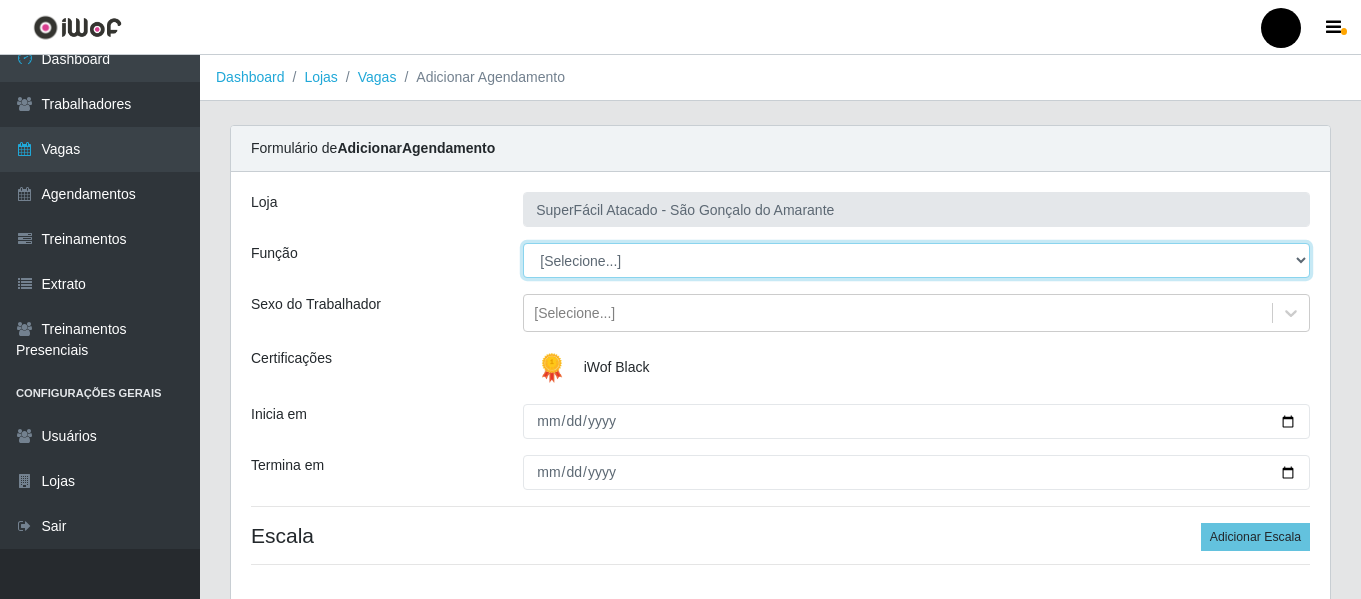 select on "1" 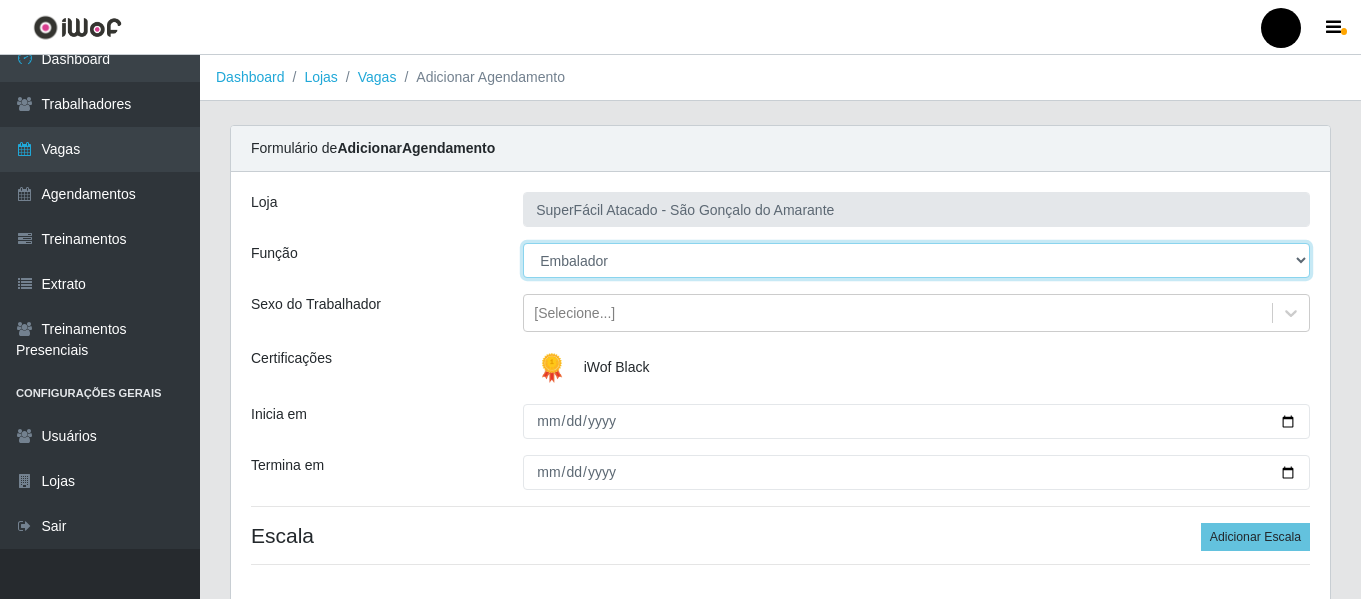 click on "[Selecione...] Auxiliar de Estacionamento Auxiliar de Estacionamento + Auxiliar de Estacionamento ++ Balconista de Padaria  Balconista de Padaria + Embalador Embalador + Embalador ++ Operador de Caixa Operador de Caixa + Operador de Caixa ++ Repositor de Hortifruti Repositor de Hortifruti + Repositor de Hortifruti ++" at bounding box center [916, 260] 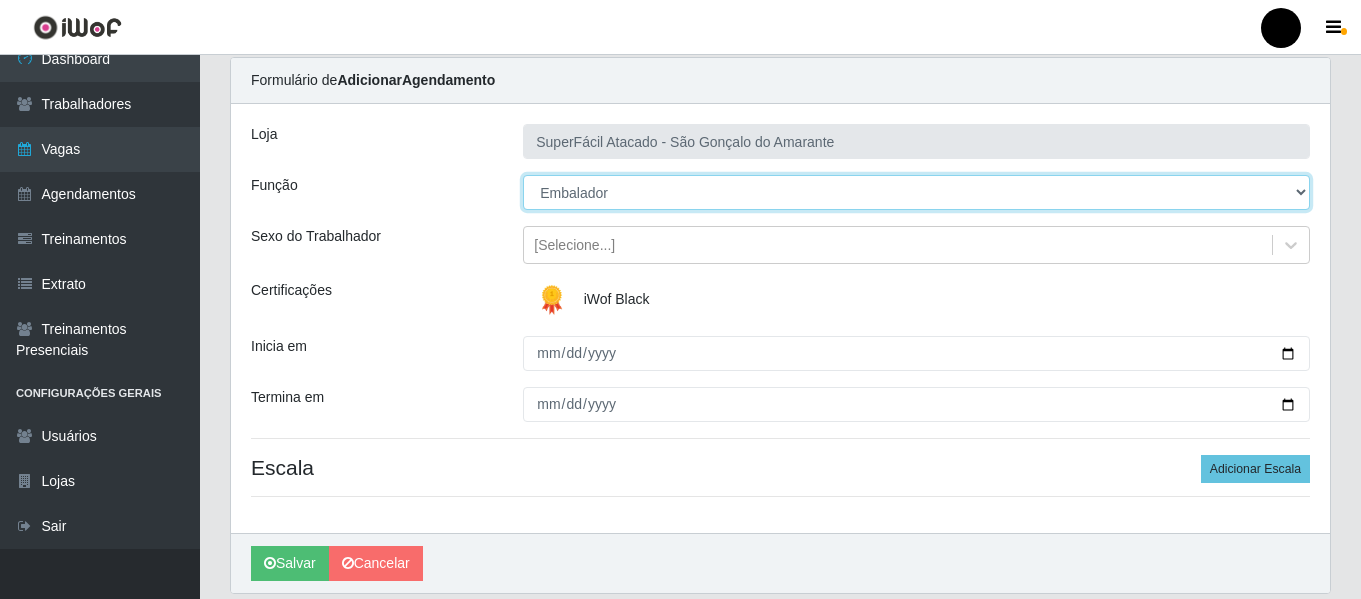 scroll, scrollTop: 137, scrollLeft: 0, axis: vertical 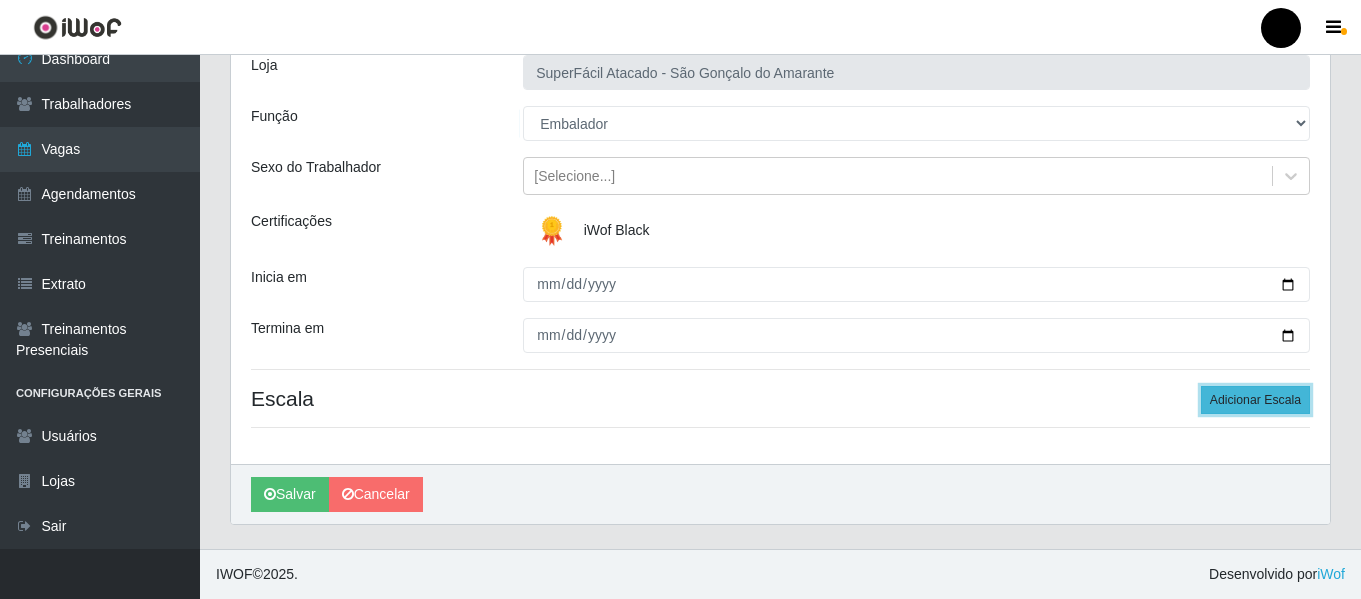 click on "Adicionar Escala" at bounding box center [1255, 400] 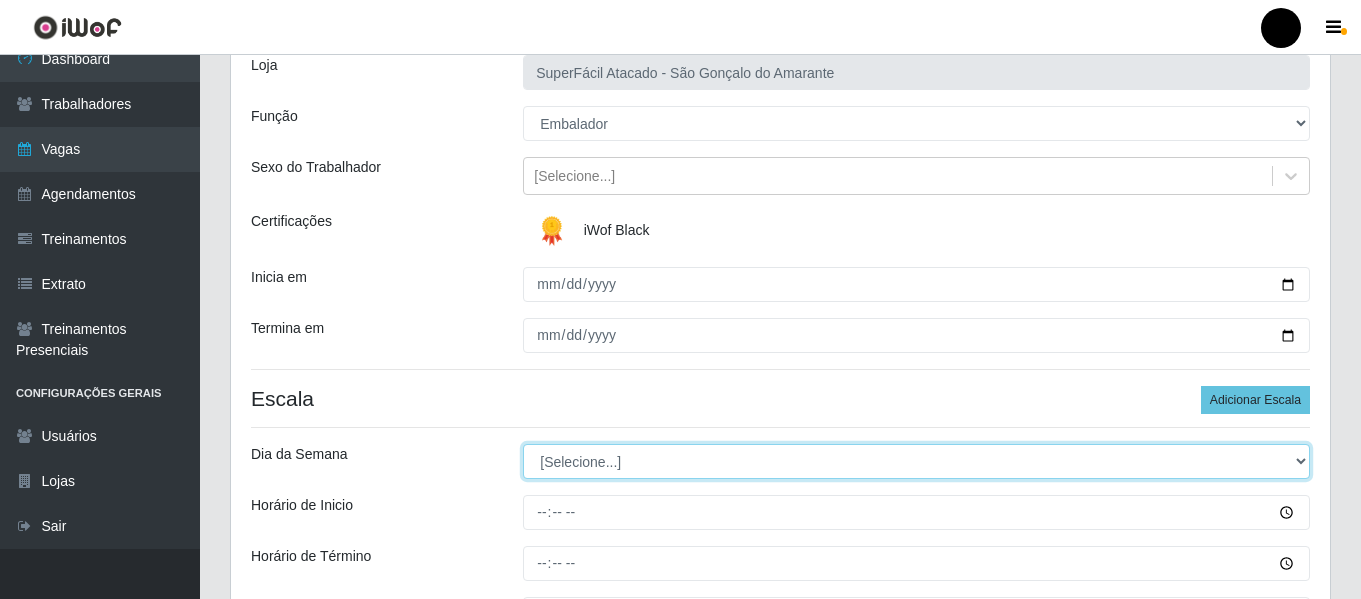 click on "[Selecione...] Segunda Terça Quarta Quinta Sexta Sábado Domingo" at bounding box center [916, 461] 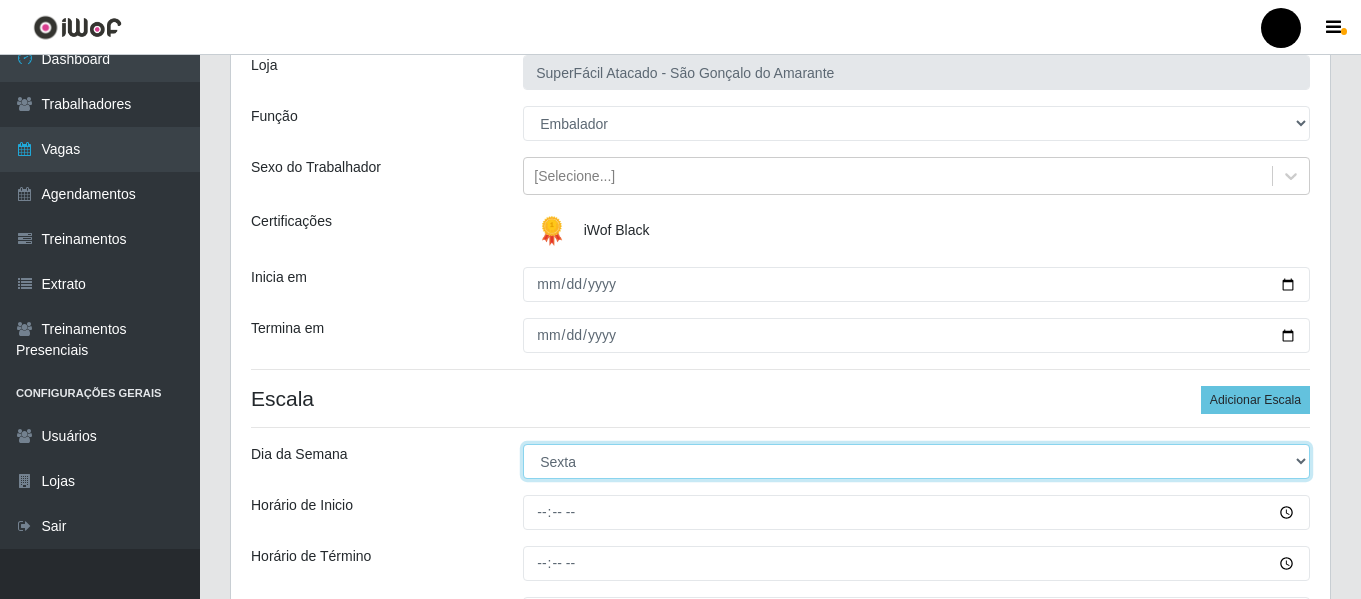 click on "[Selecione...] Segunda Terça Quarta Quinta Sexta Sábado Domingo" at bounding box center (916, 461) 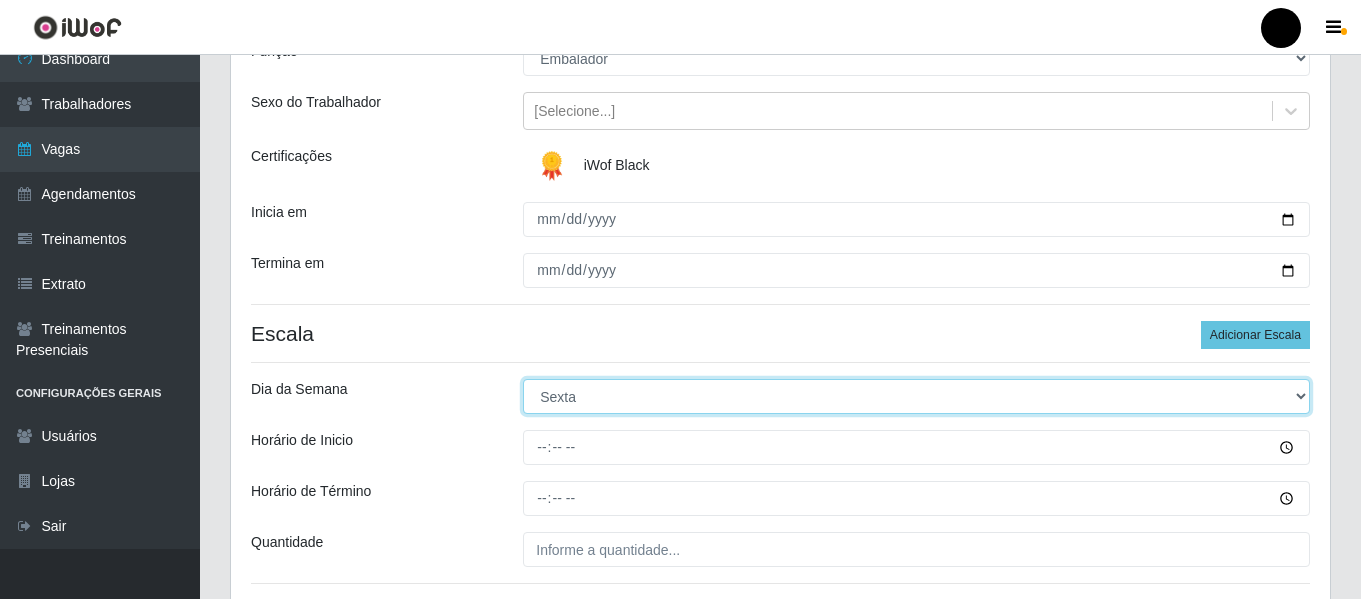 scroll, scrollTop: 237, scrollLeft: 0, axis: vertical 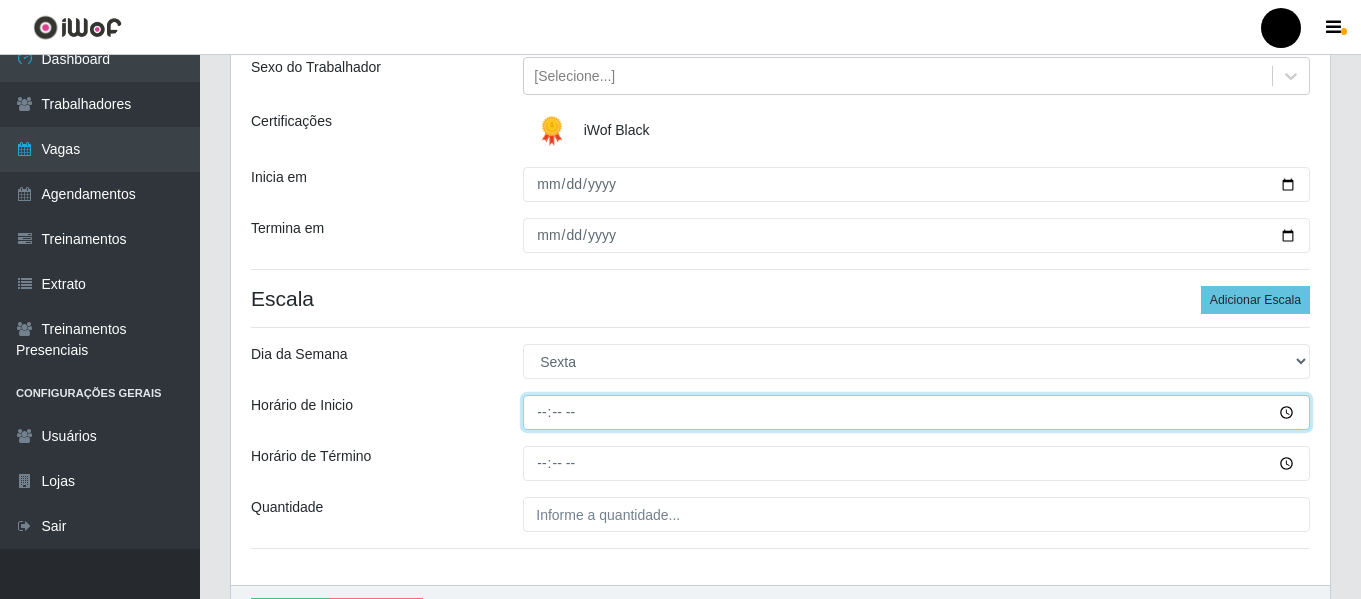 click on "Horário de Inicio" at bounding box center [916, 412] 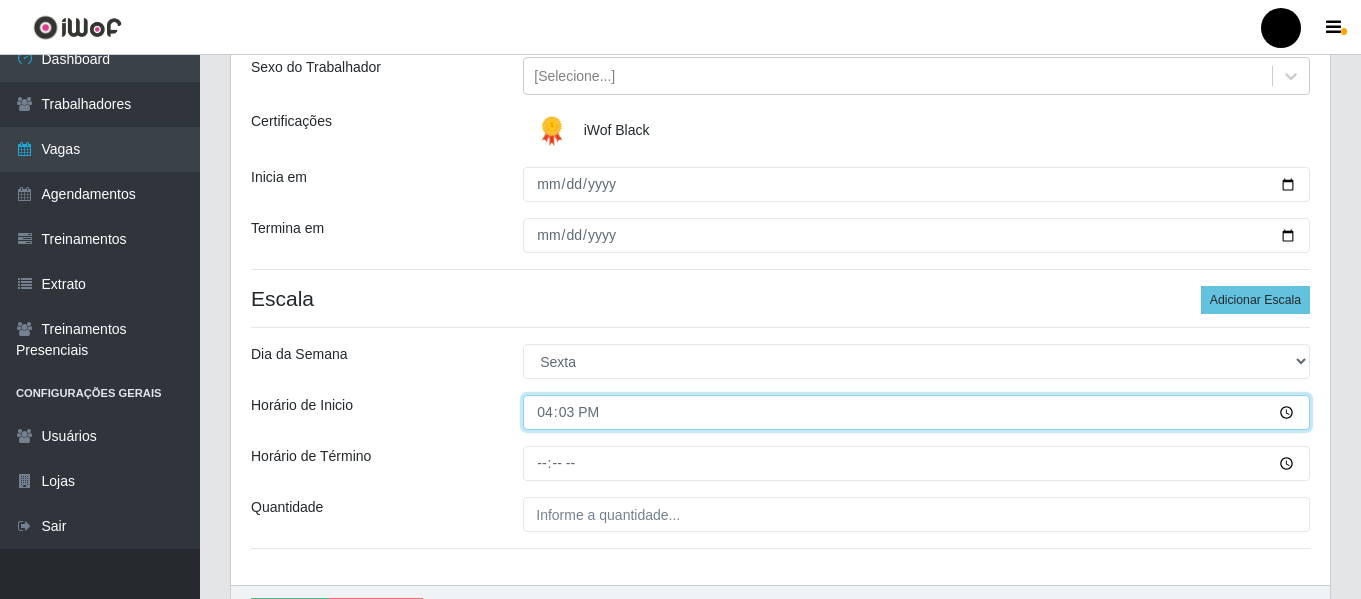 type on "16:30" 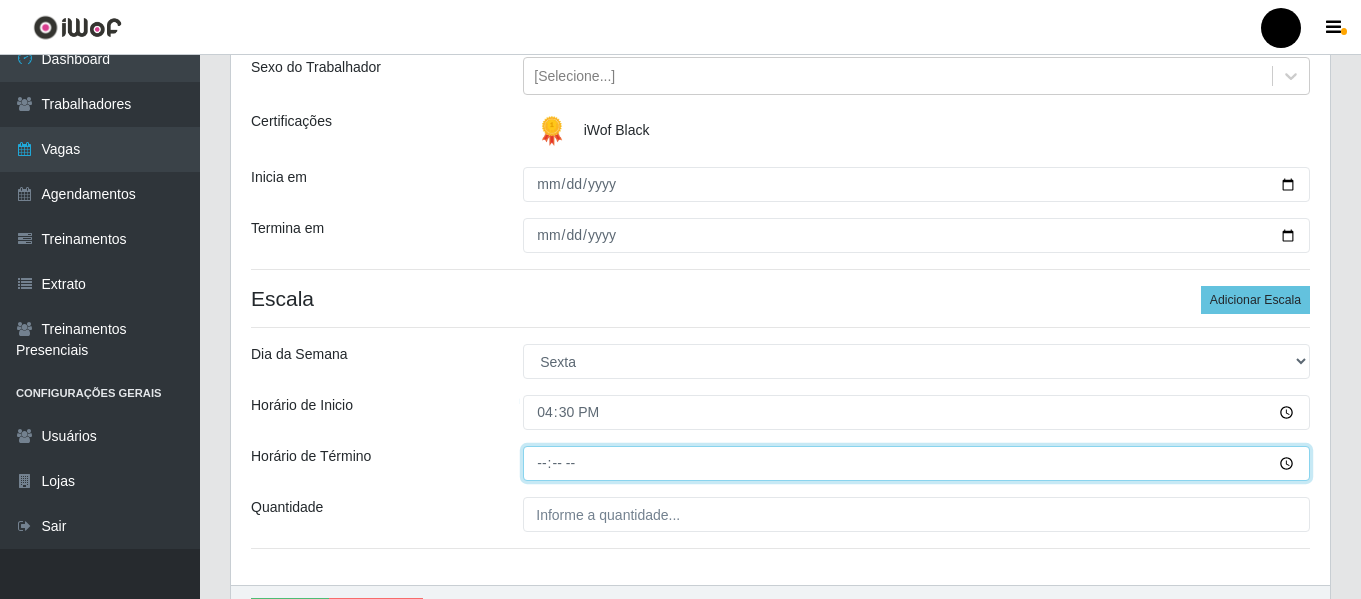 click on "Horário de Término" at bounding box center (916, 463) 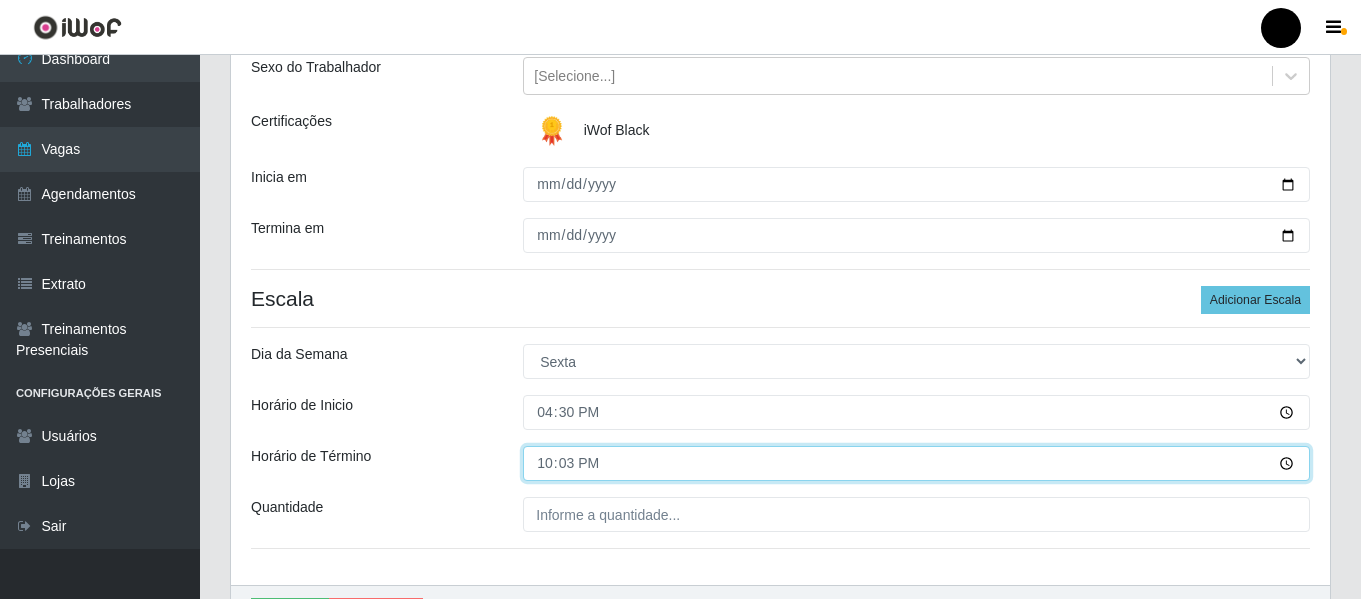 type on "22:30" 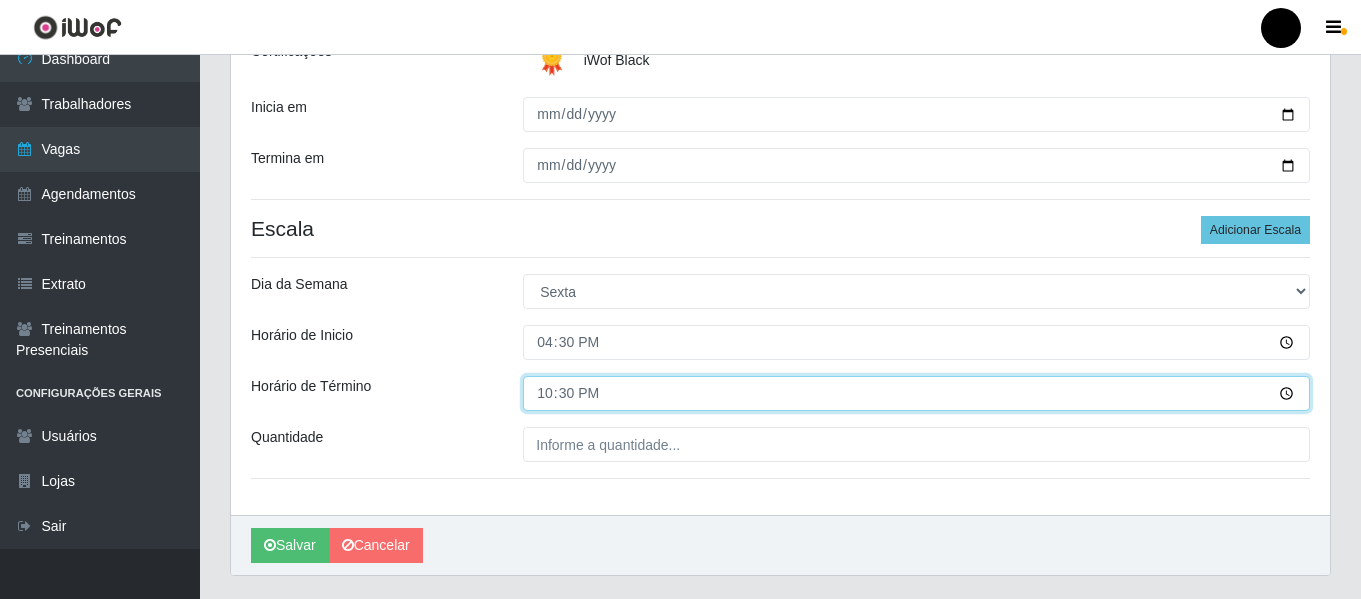 scroll, scrollTop: 337, scrollLeft: 0, axis: vertical 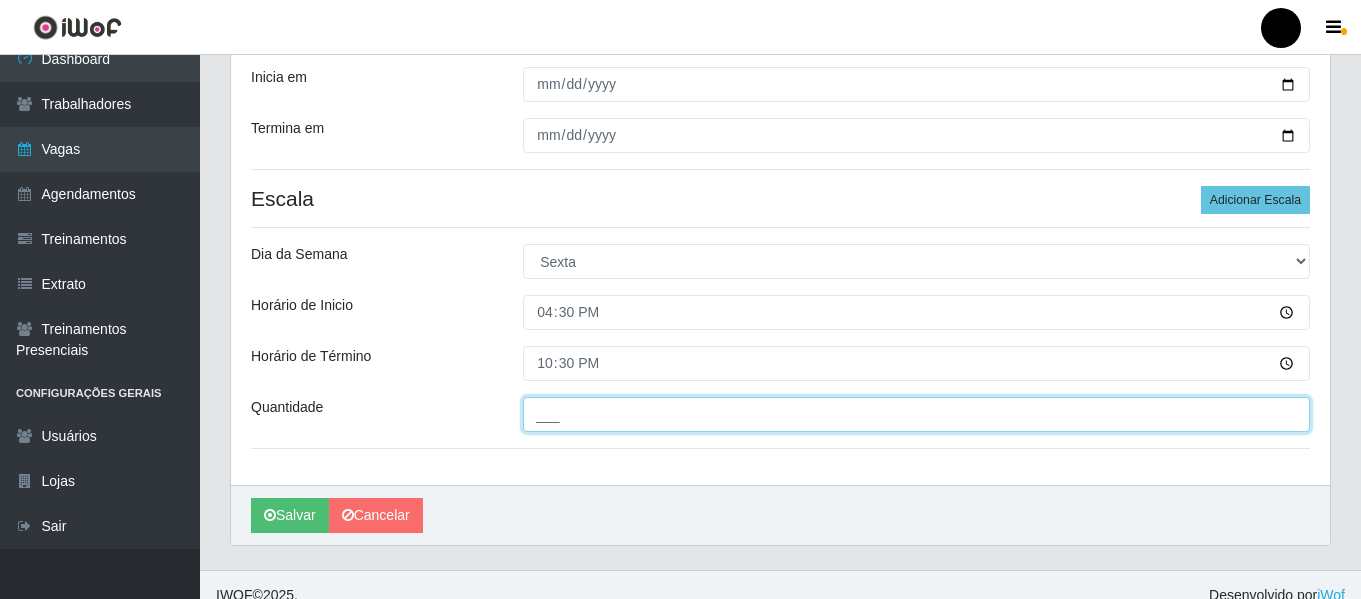 click on "___" at bounding box center (916, 414) 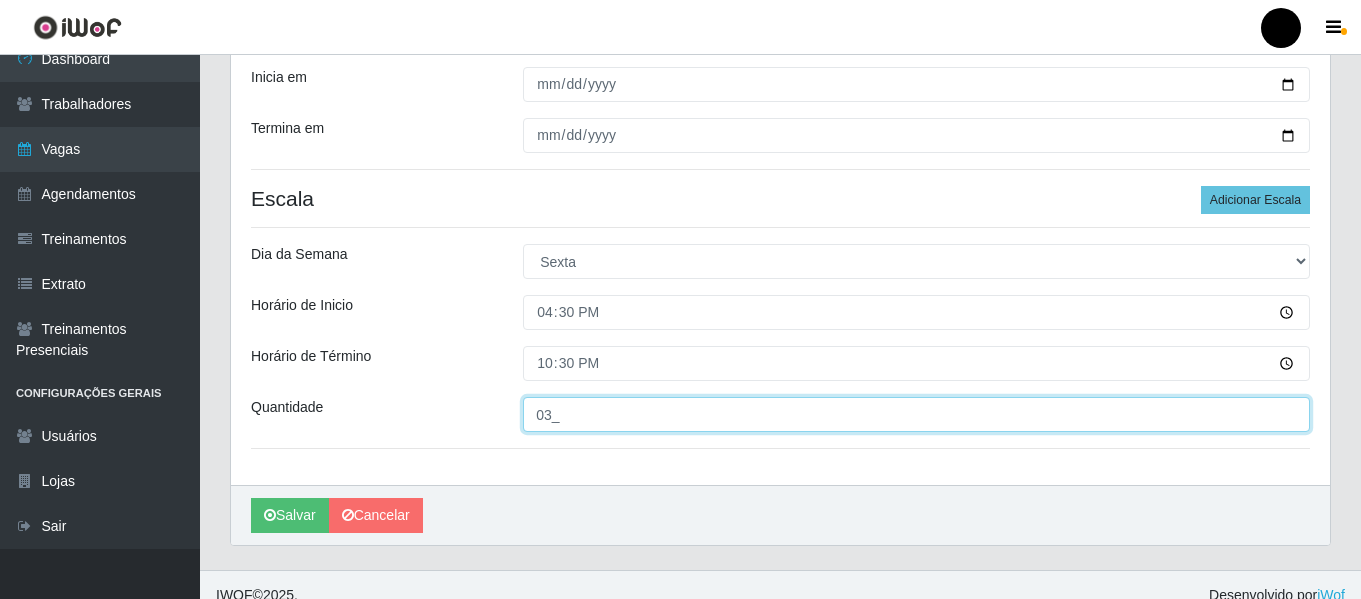 scroll, scrollTop: 358, scrollLeft: 0, axis: vertical 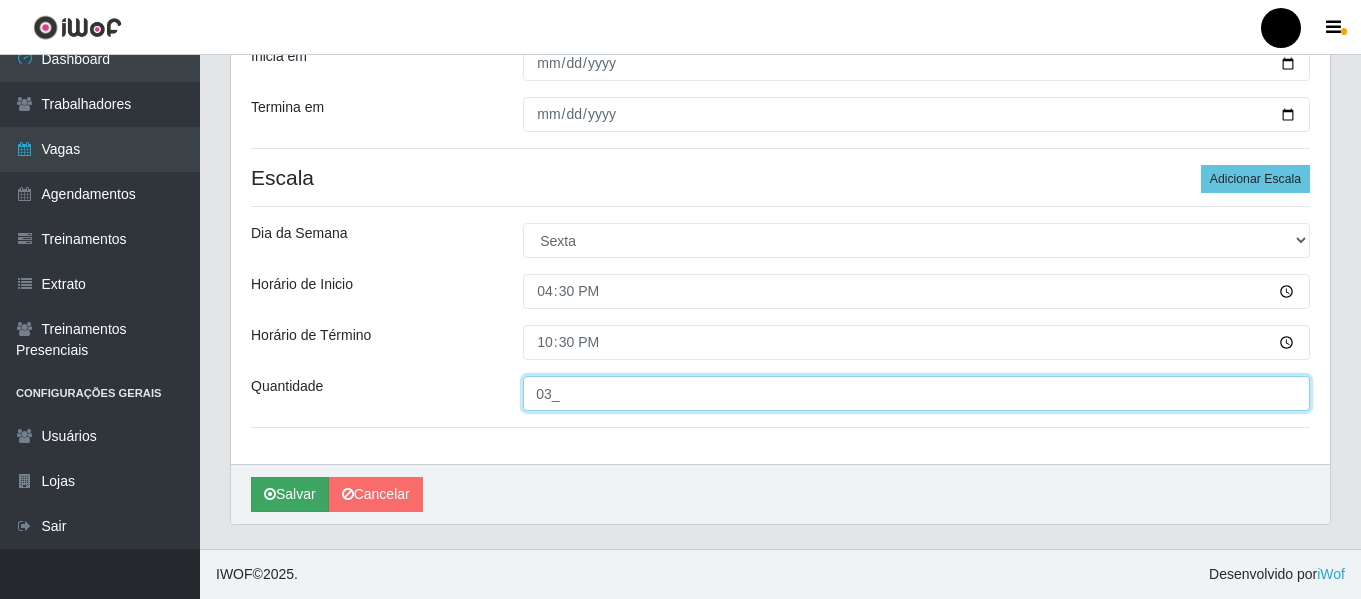 type on "03_" 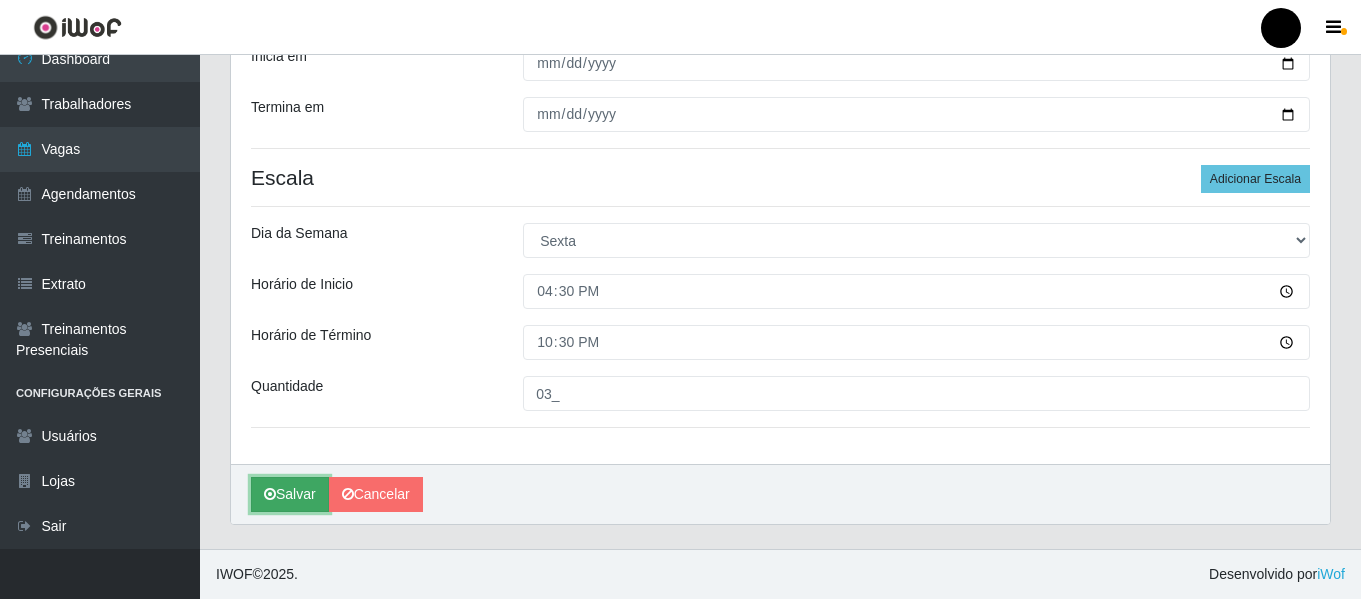 click on "Salvar" at bounding box center (290, 494) 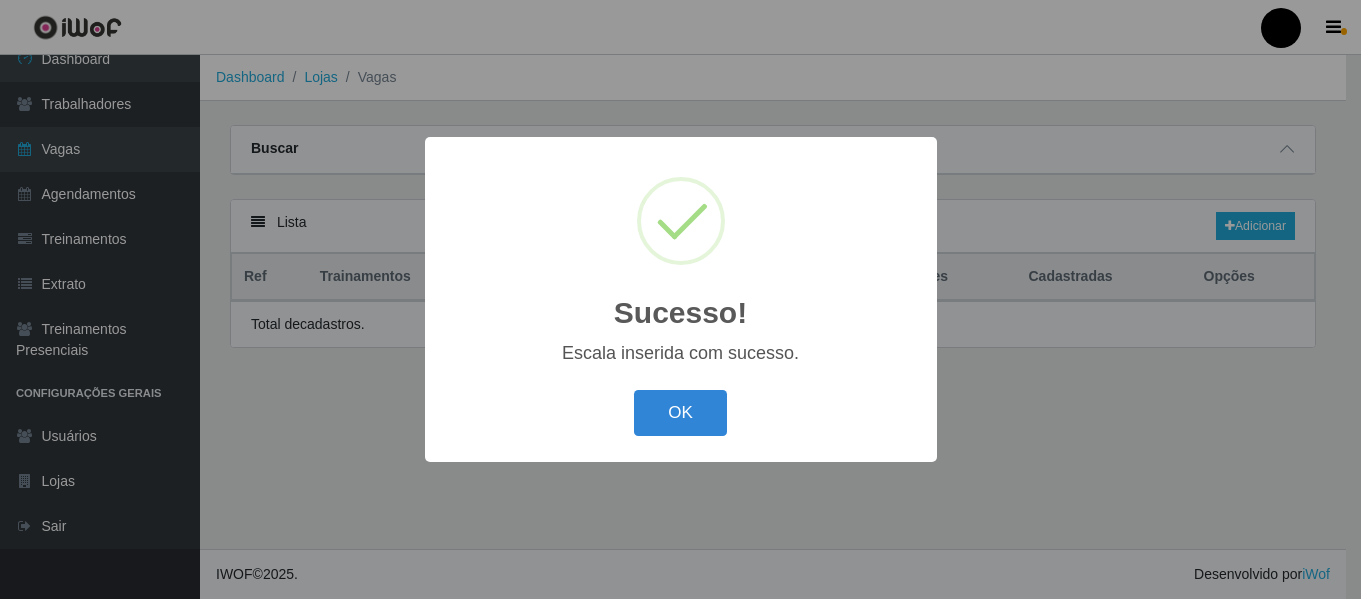 scroll, scrollTop: 0, scrollLeft: 0, axis: both 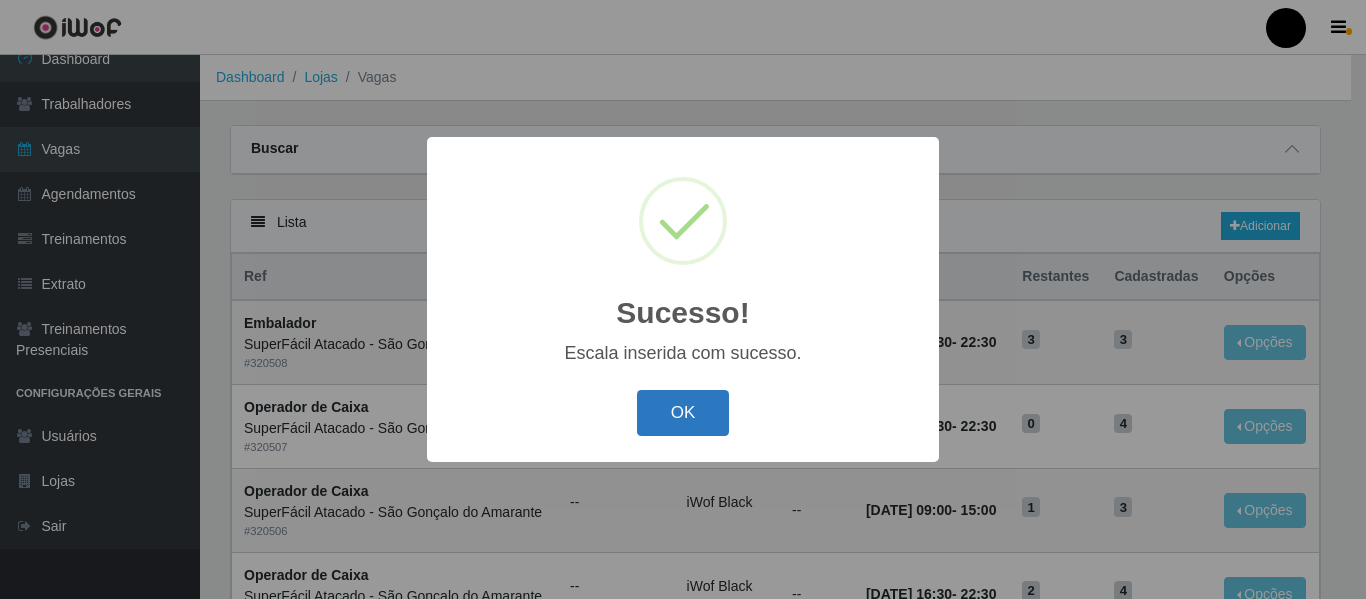 click on "OK" at bounding box center [683, 413] 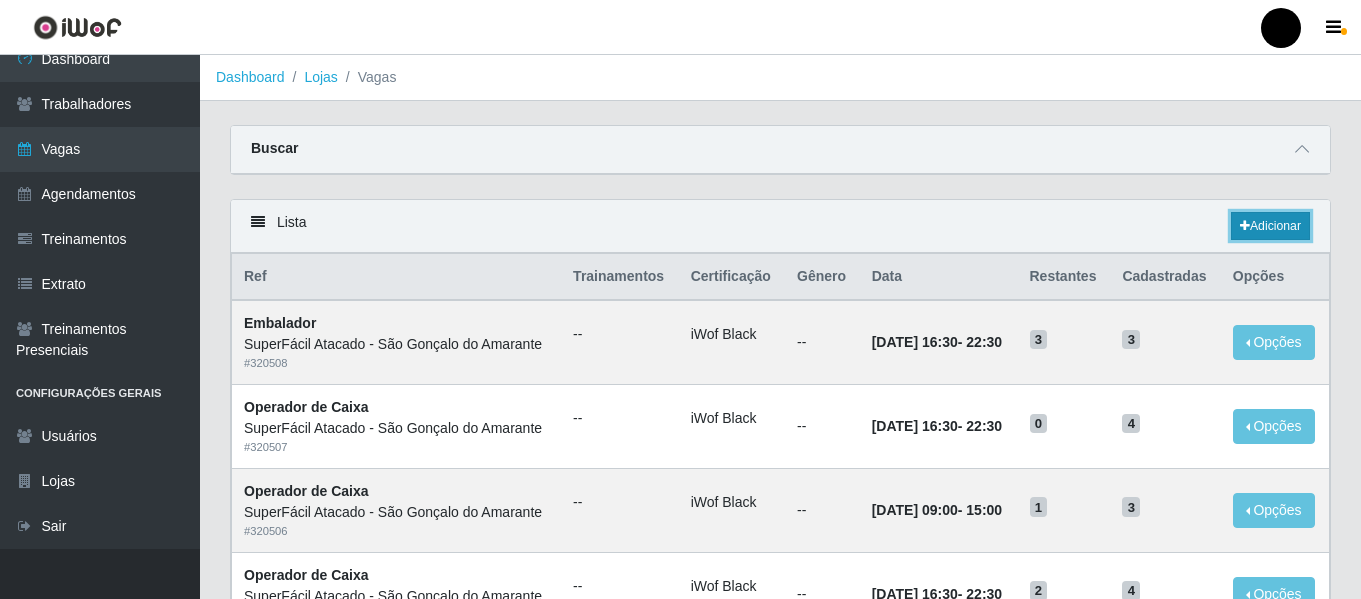 click on "Adicionar" at bounding box center (1270, 226) 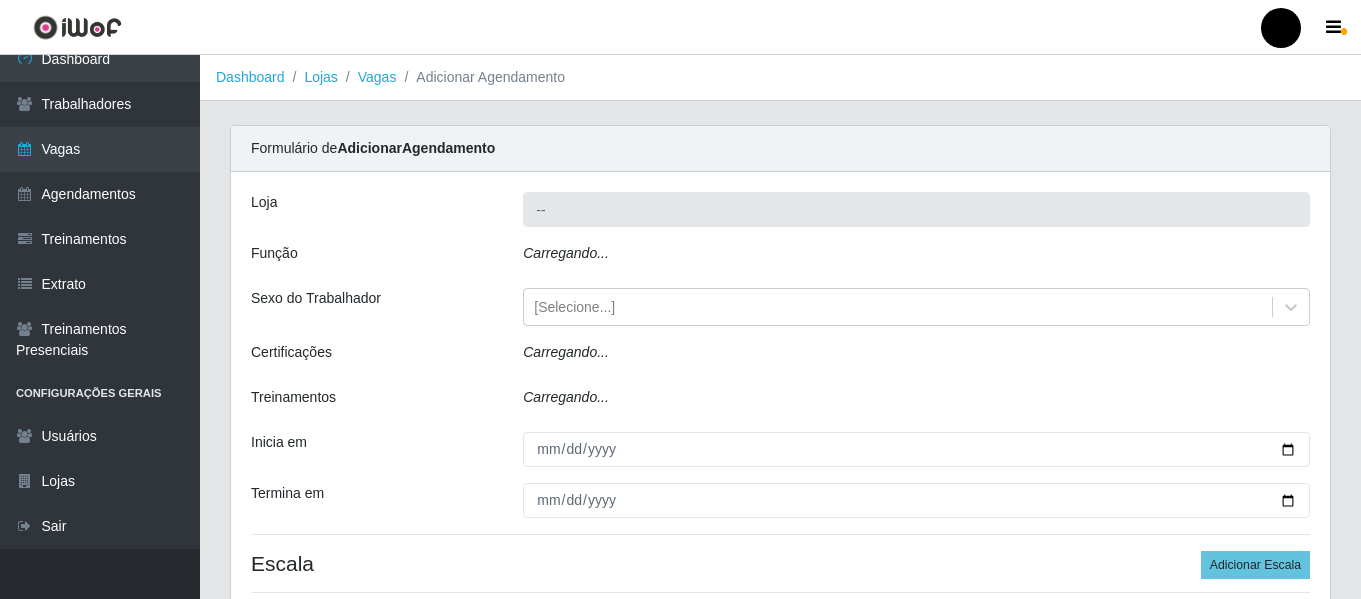 type on "SuperFácil Atacado - São Gonçalo do Amarante" 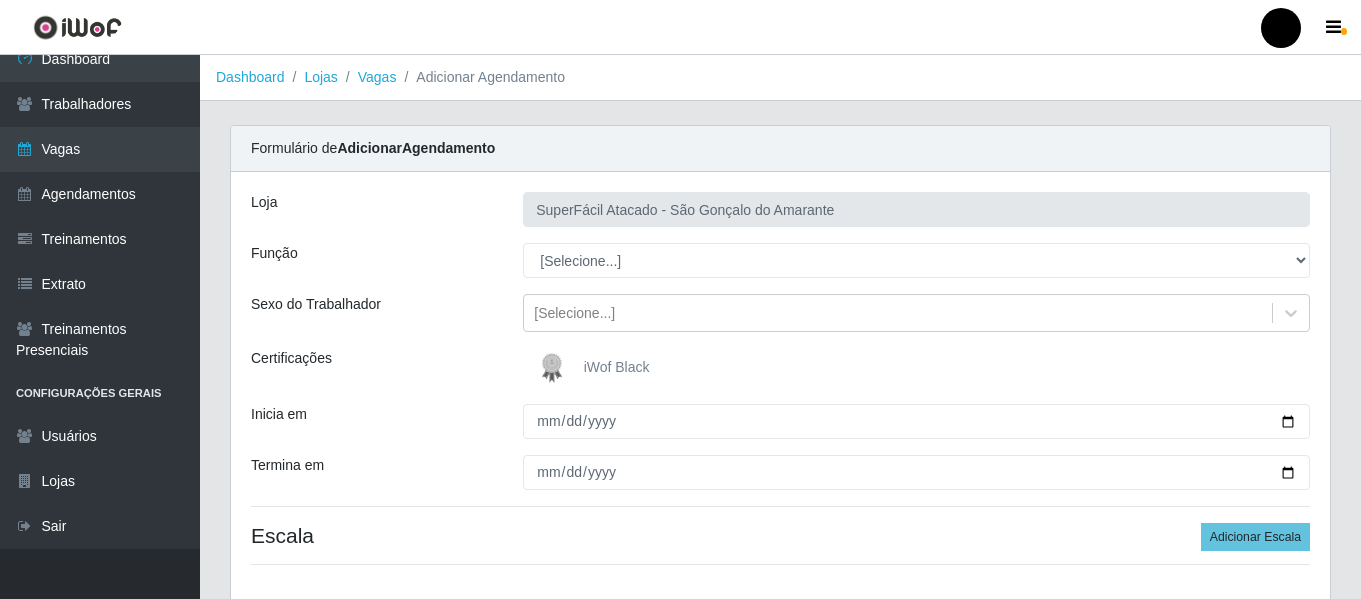 click on "iWof Black" at bounding box center (617, 367) 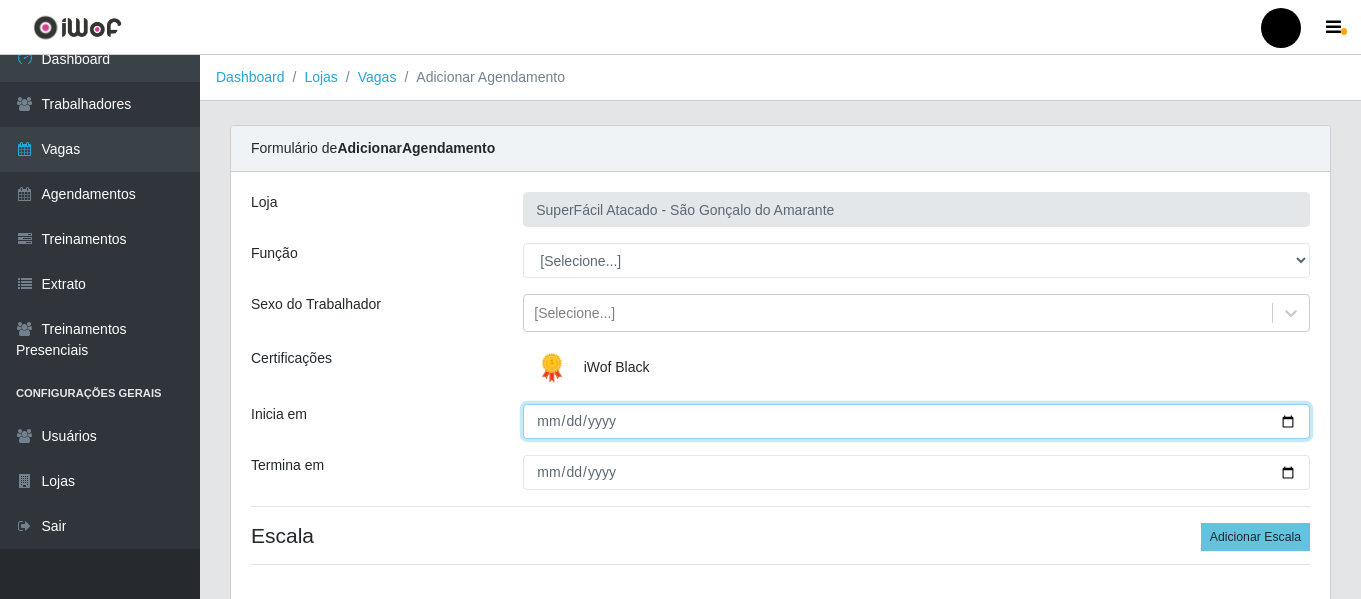 click on "Inicia em" at bounding box center (916, 421) 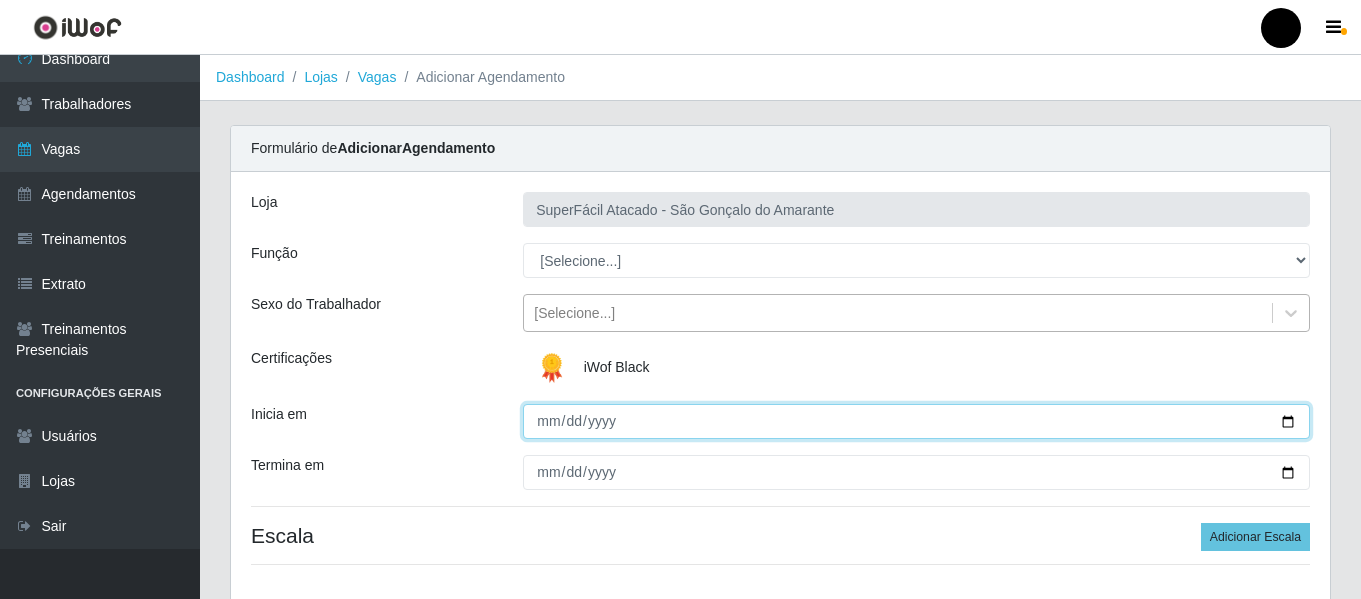 type on "2025-07-26" 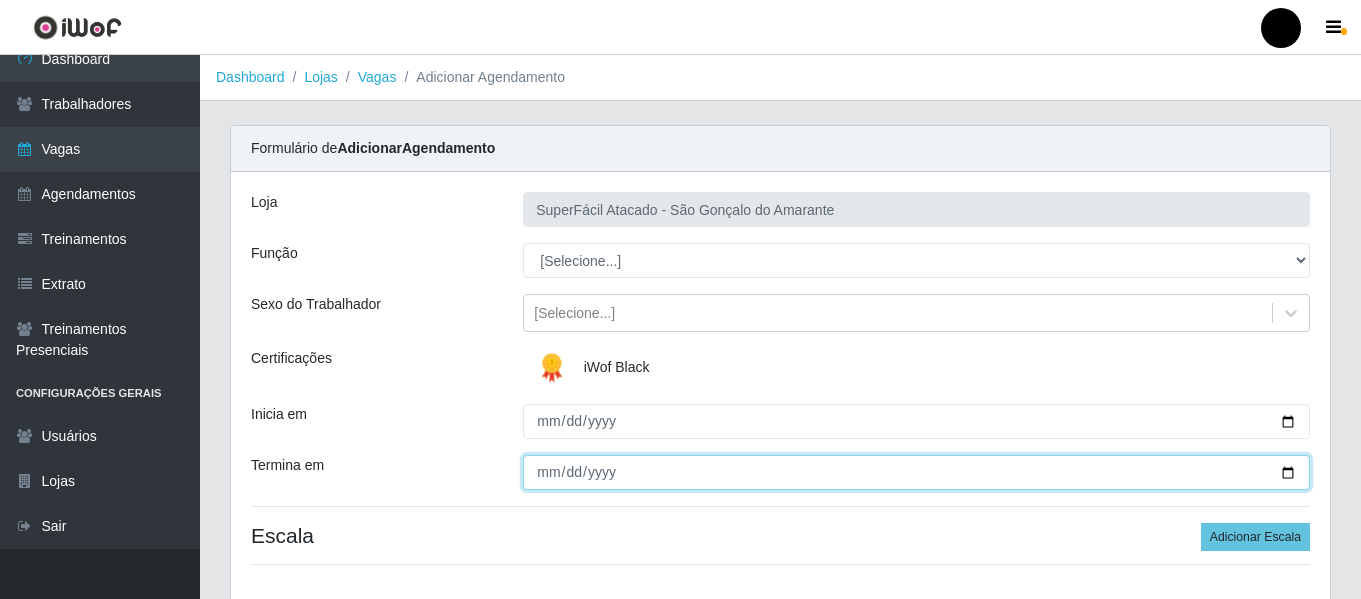 click on "Termina em" at bounding box center [916, 472] 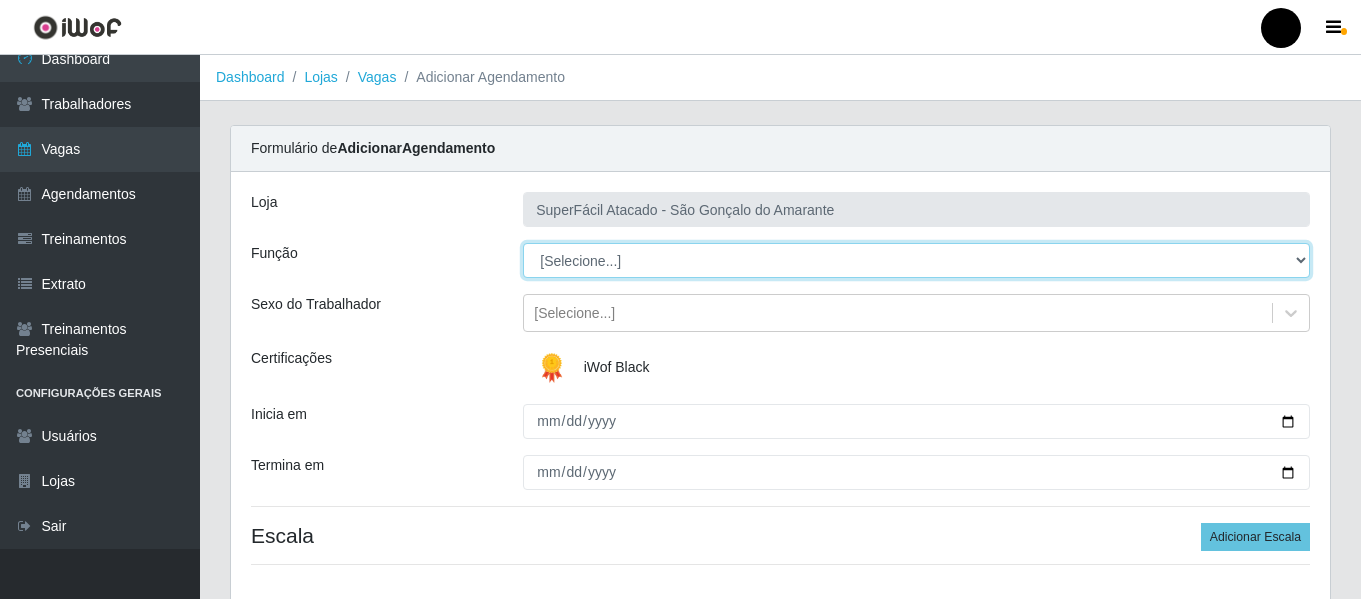 click on "[Selecione...] Auxiliar de Estacionamento Auxiliar de Estacionamento + Auxiliar de Estacionamento ++ Balconista de Padaria  Balconista de Padaria + Embalador Embalador + Embalador ++ Operador de Caixa Operador de Caixa + Operador de Caixa ++ Repositor de Hortifruti Repositor de Hortifruti + Repositor de Hortifruti ++" at bounding box center (916, 260) 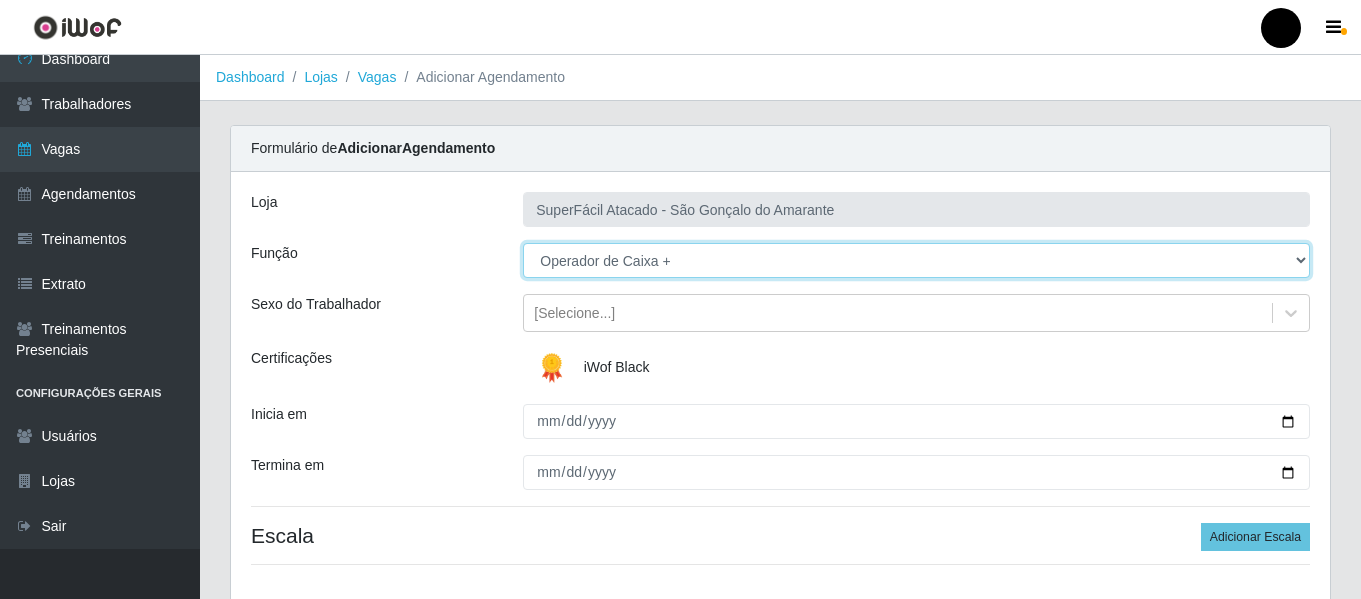 click on "[Selecione...] Auxiliar de Estacionamento Auxiliar de Estacionamento + Auxiliar de Estacionamento ++ Balconista de Padaria  Balconista de Padaria + Embalador Embalador + Embalador ++ Operador de Caixa Operador de Caixa + Operador de Caixa ++ Repositor de Hortifruti Repositor de Hortifruti + Repositor de Hortifruti ++" at bounding box center [916, 260] 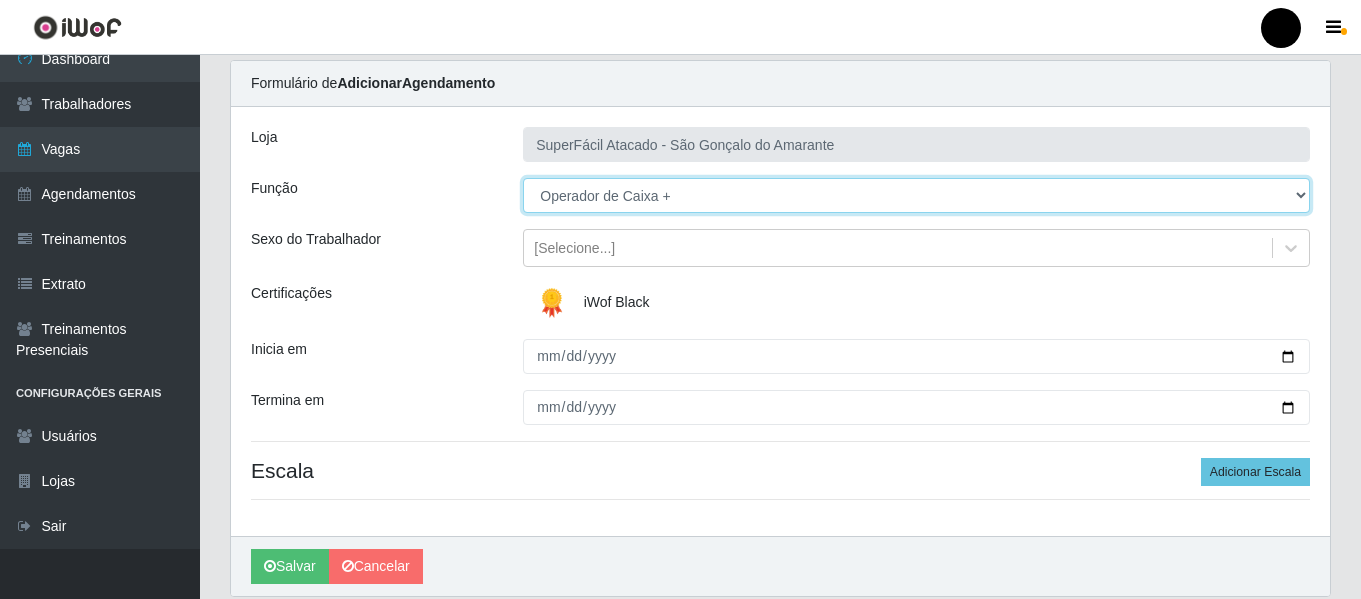 scroll, scrollTop: 100, scrollLeft: 0, axis: vertical 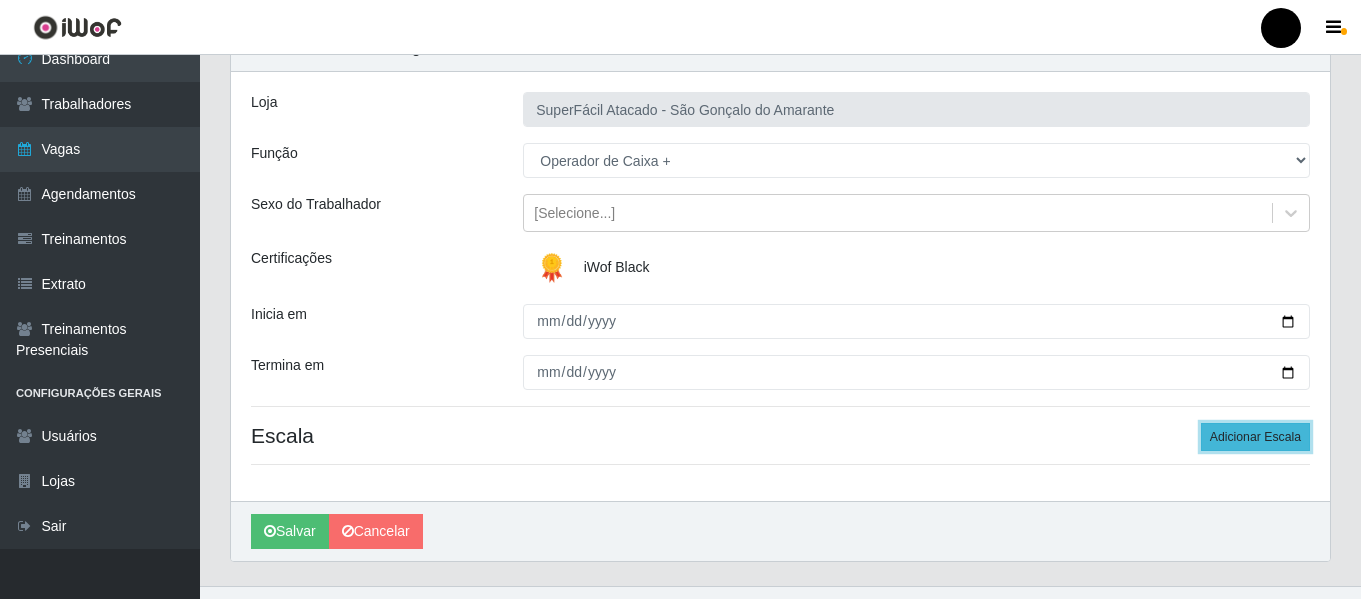 click on "Adicionar Escala" at bounding box center [1255, 437] 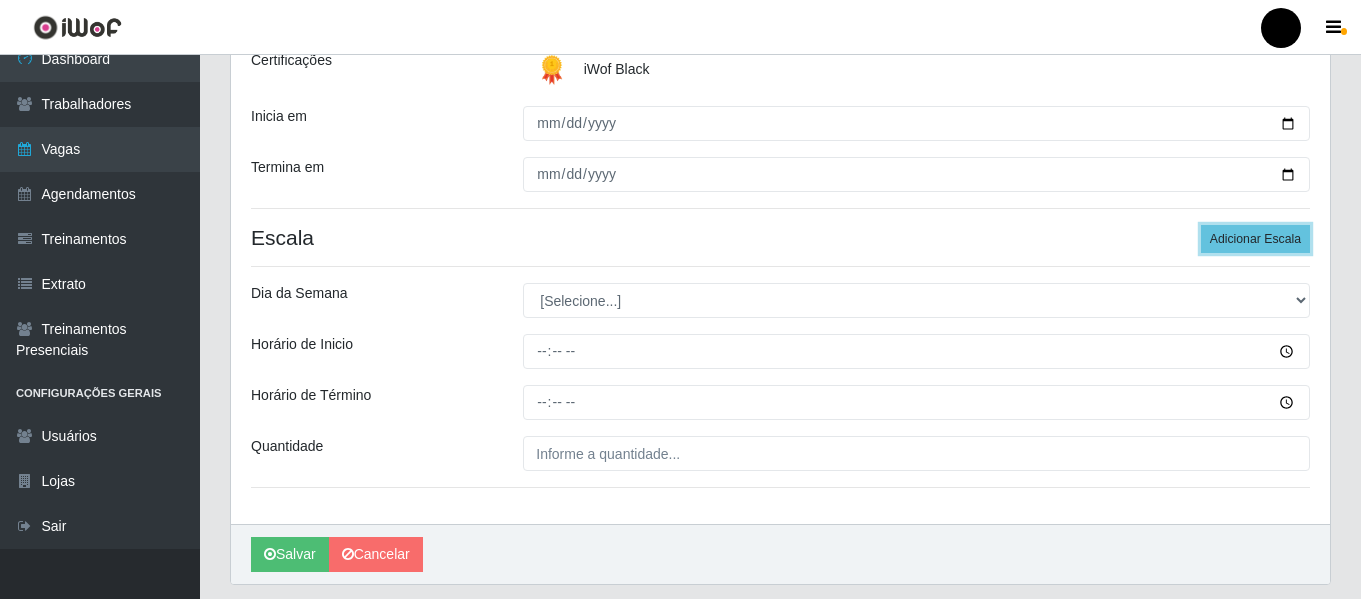 scroll, scrollTop: 300, scrollLeft: 0, axis: vertical 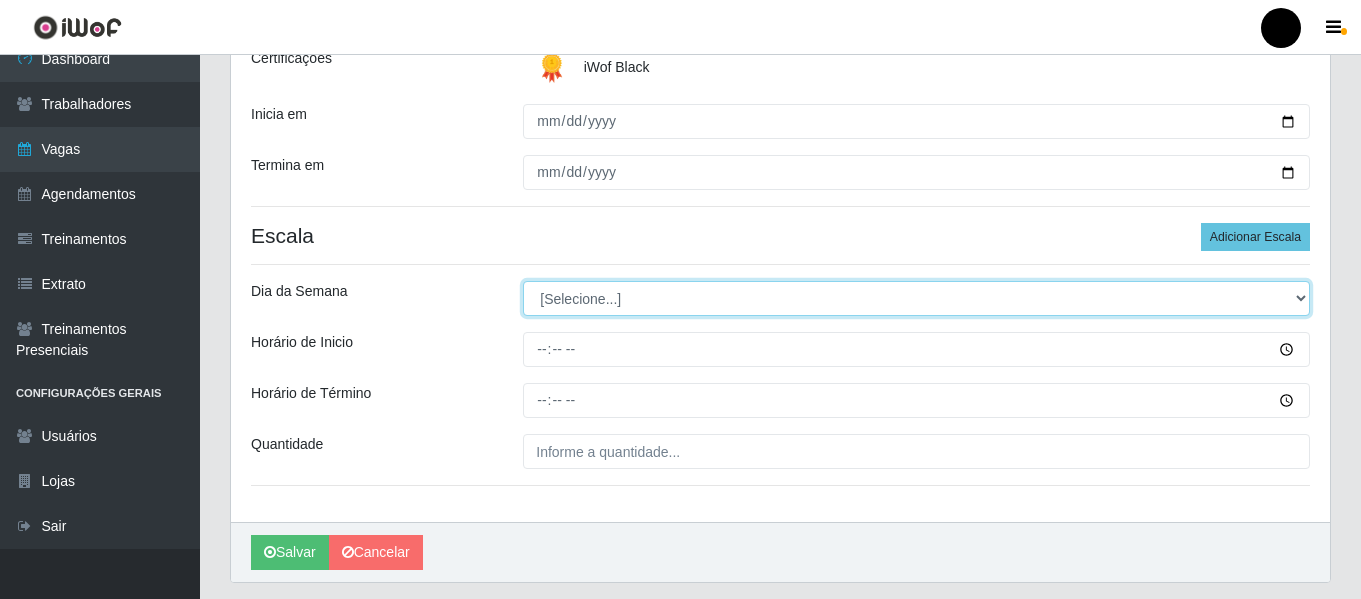 click on "[Selecione...] Segunda Terça Quarta Quinta Sexta Sábado Domingo" at bounding box center [916, 298] 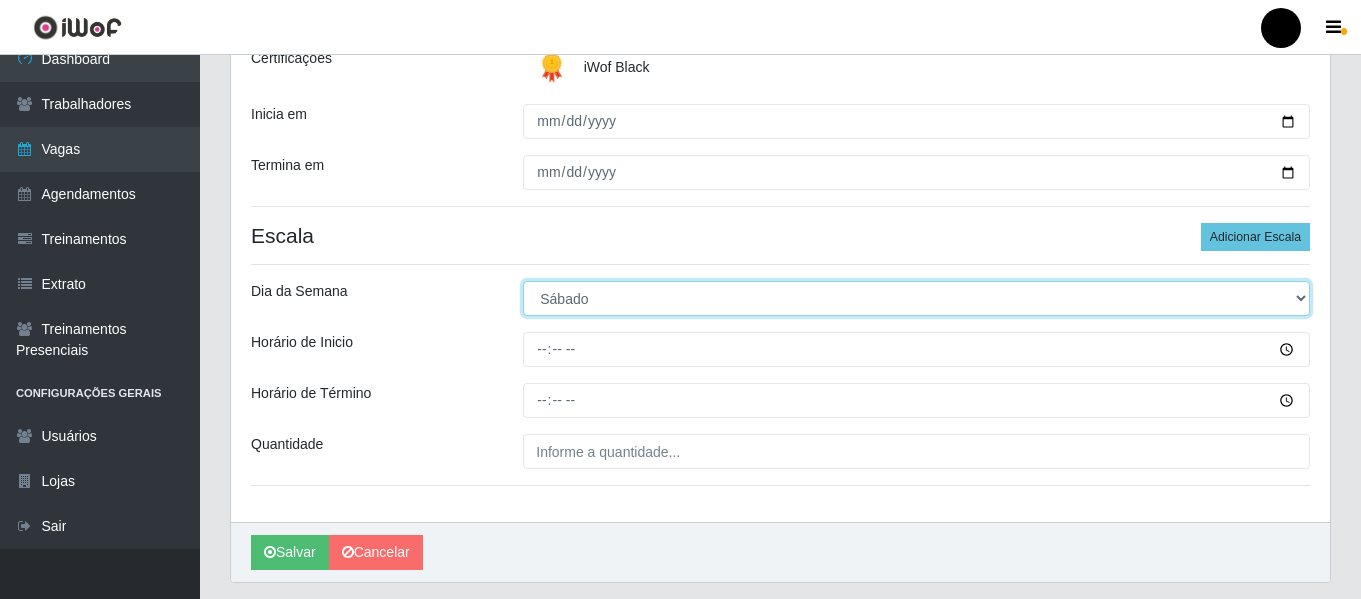 click on "[Selecione...] Segunda Terça Quarta Quinta Sexta Sábado Domingo" at bounding box center (916, 298) 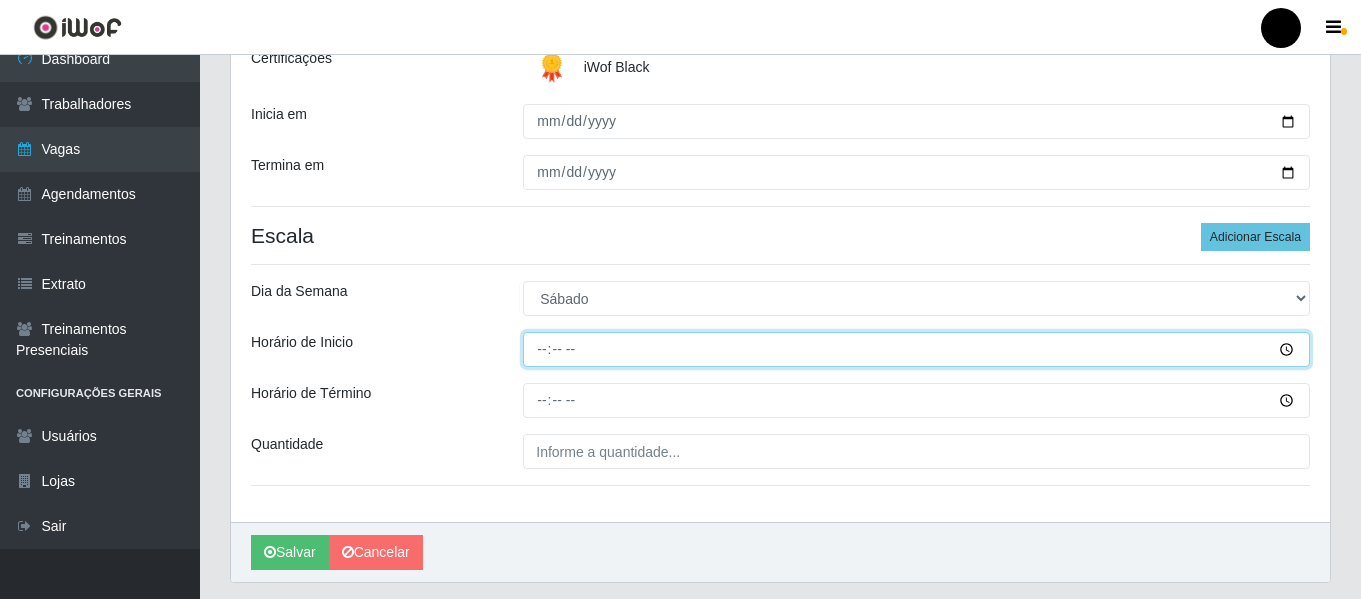 click on "Horário de Inicio" at bounding box center [916, 349] 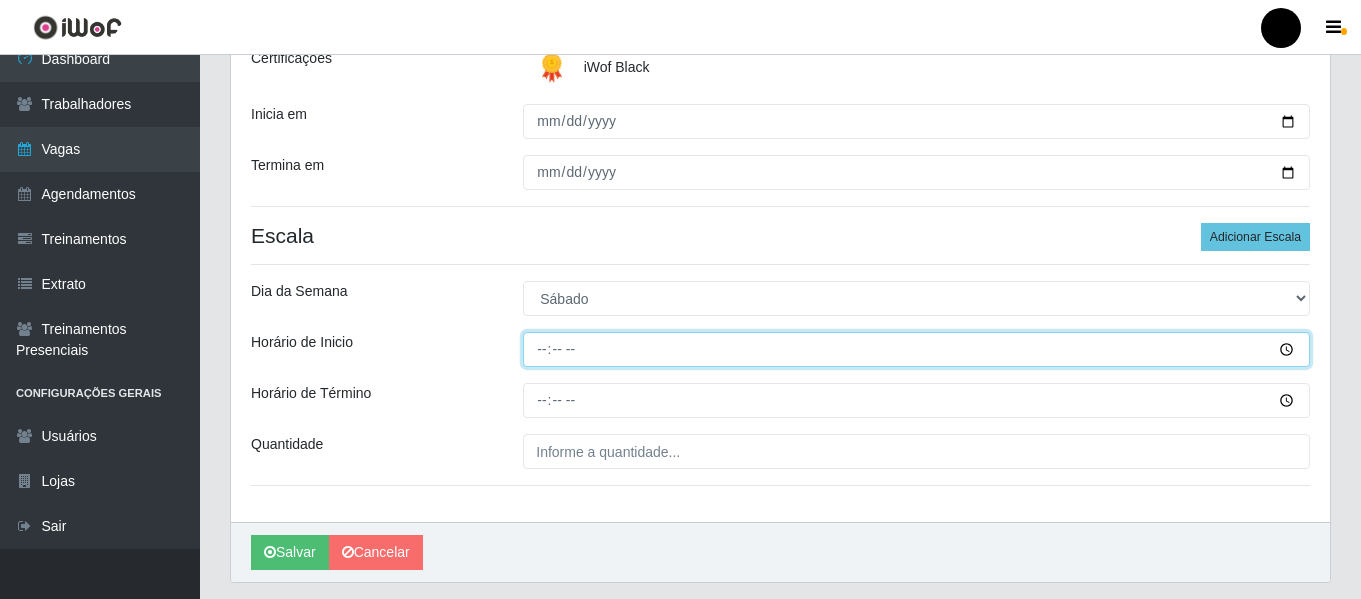 type on "09:00" 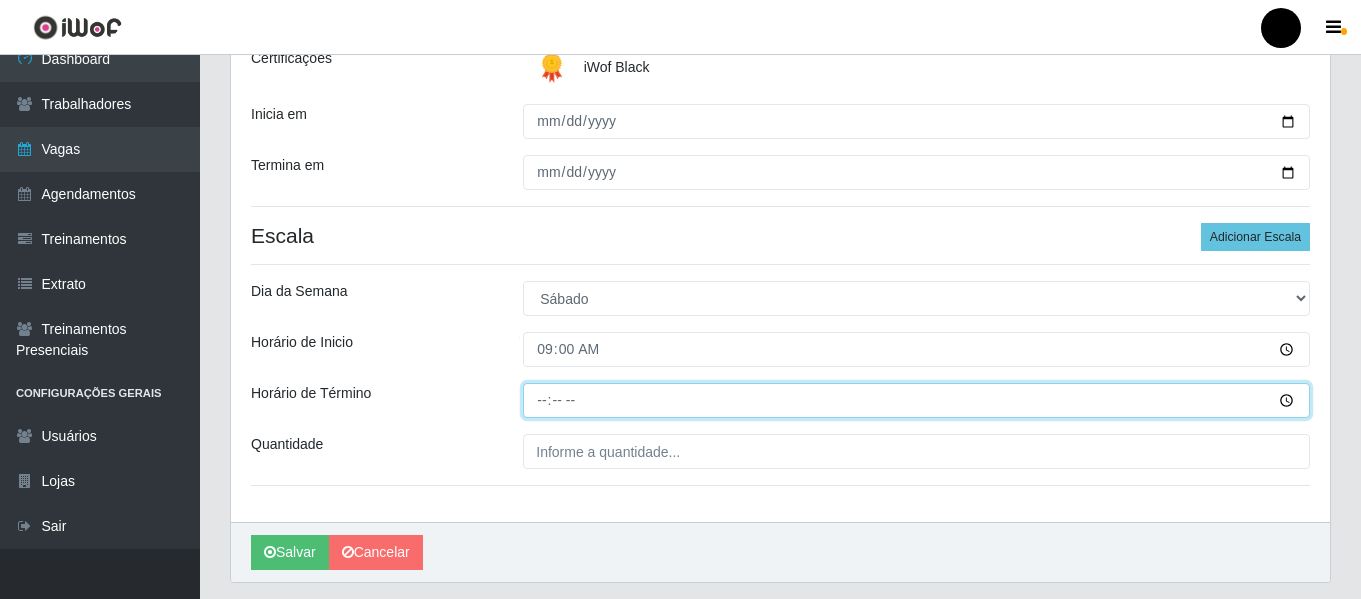click on "Horário de Término" at bounding box center [916, 400] 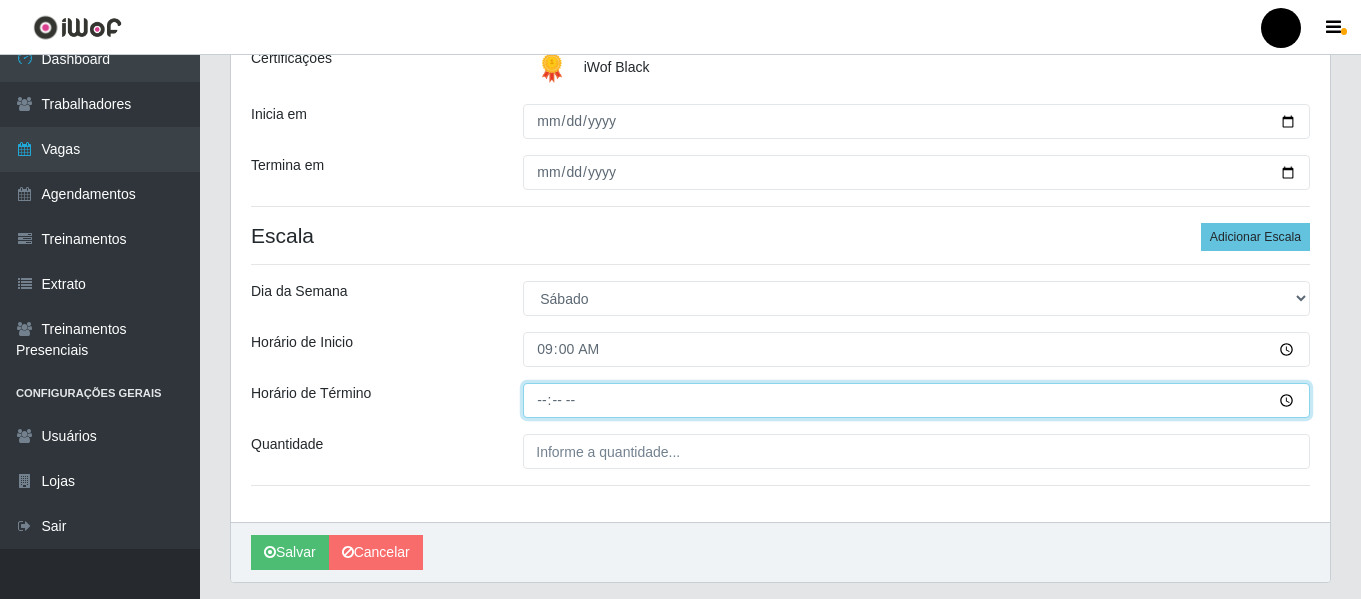 type on "15:00" 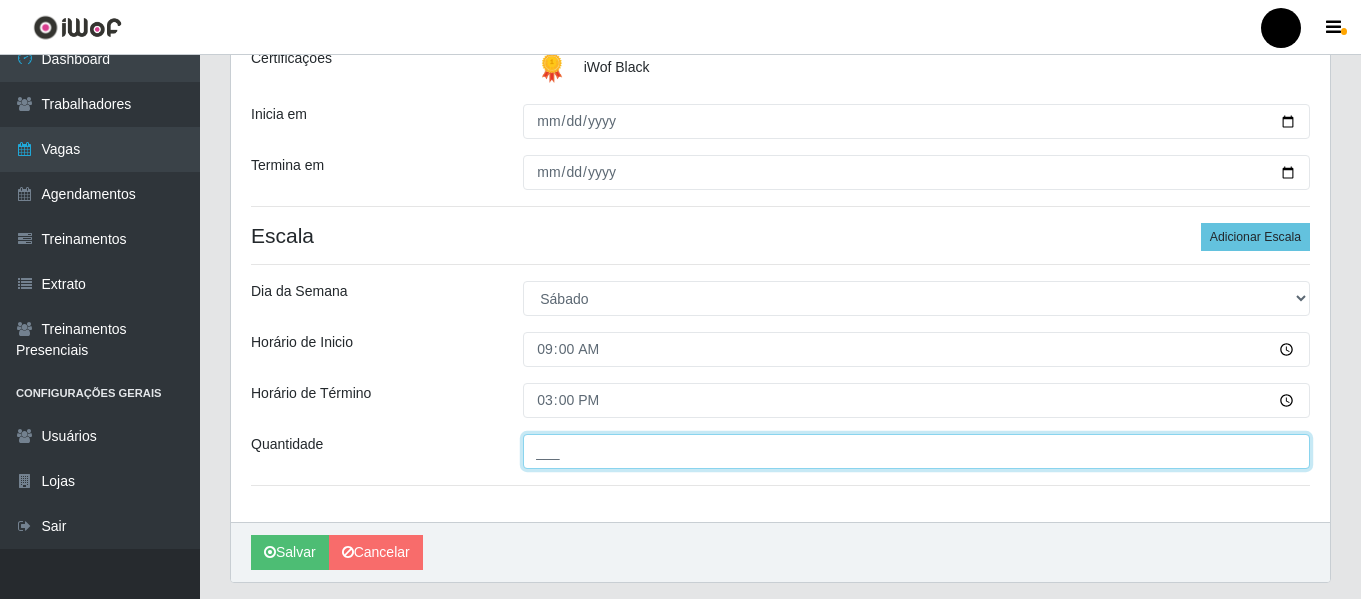 click on "___" at bounding box center (916, 451) 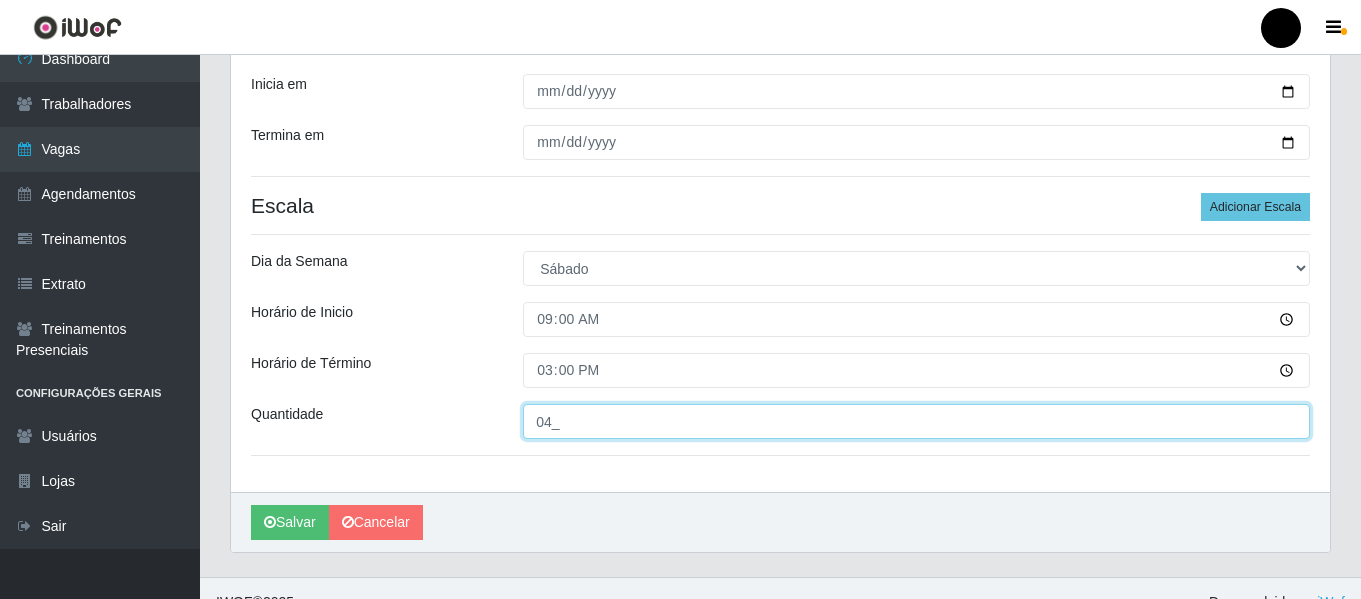 scroll, scrollTop: 358, scrollLeft: 0, axis: vertical 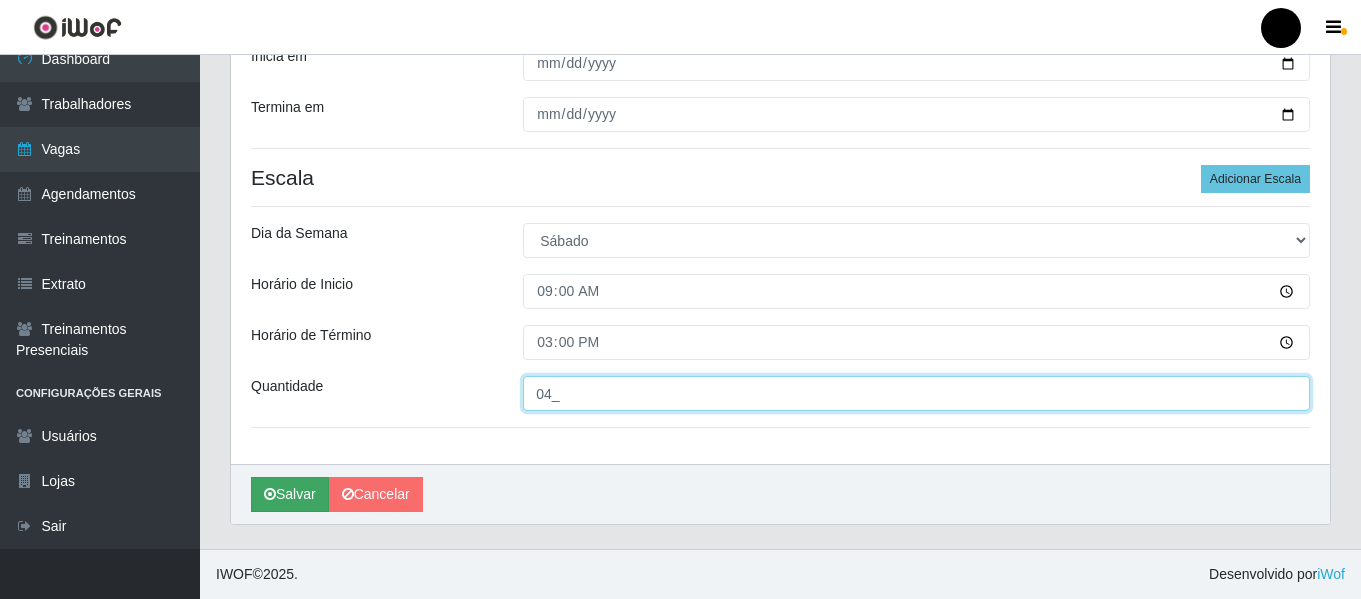type on "04_" 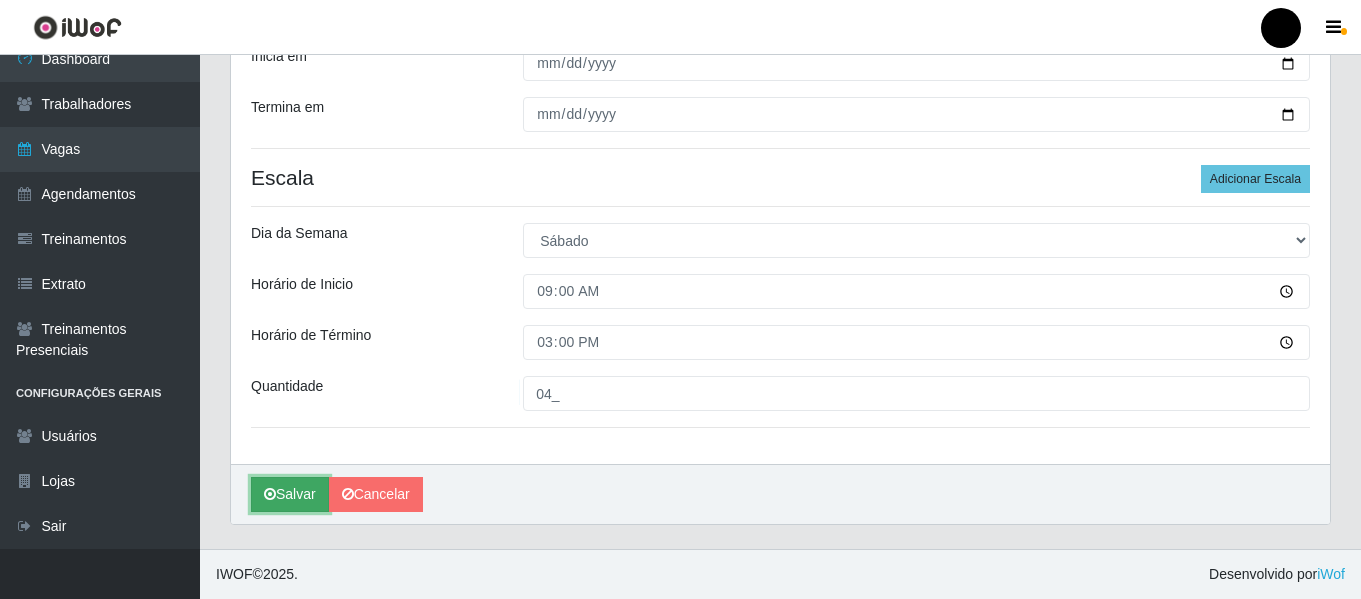 click on "Salvar" at bounding box center [290, 494] 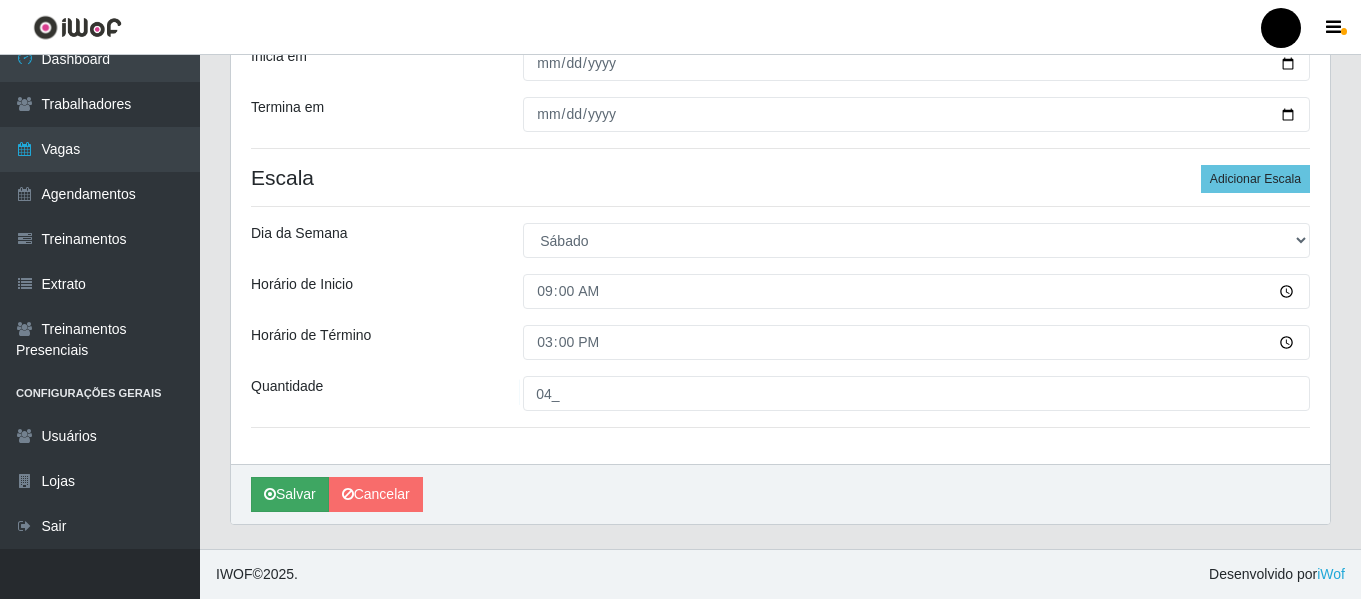 scroll, scrollTop: 0, scrollLeft: 0, axis: both 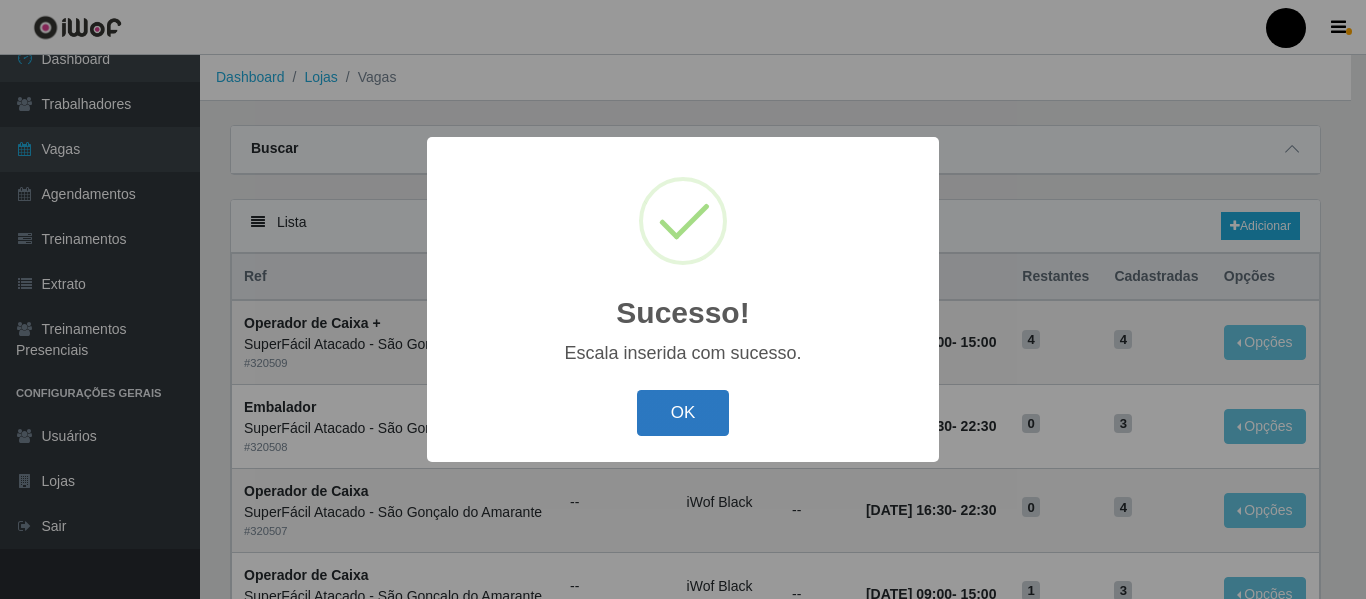 click on "OK" at bounding box center [683, 413] 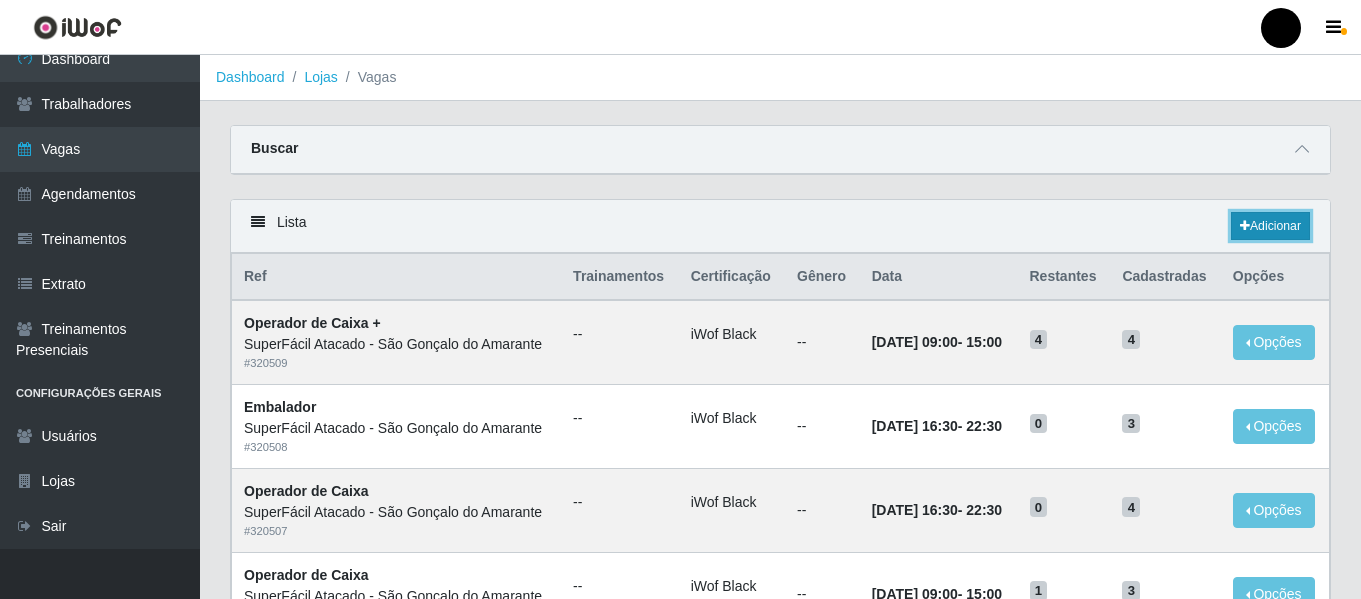 click at bounding box center [1245, 226] 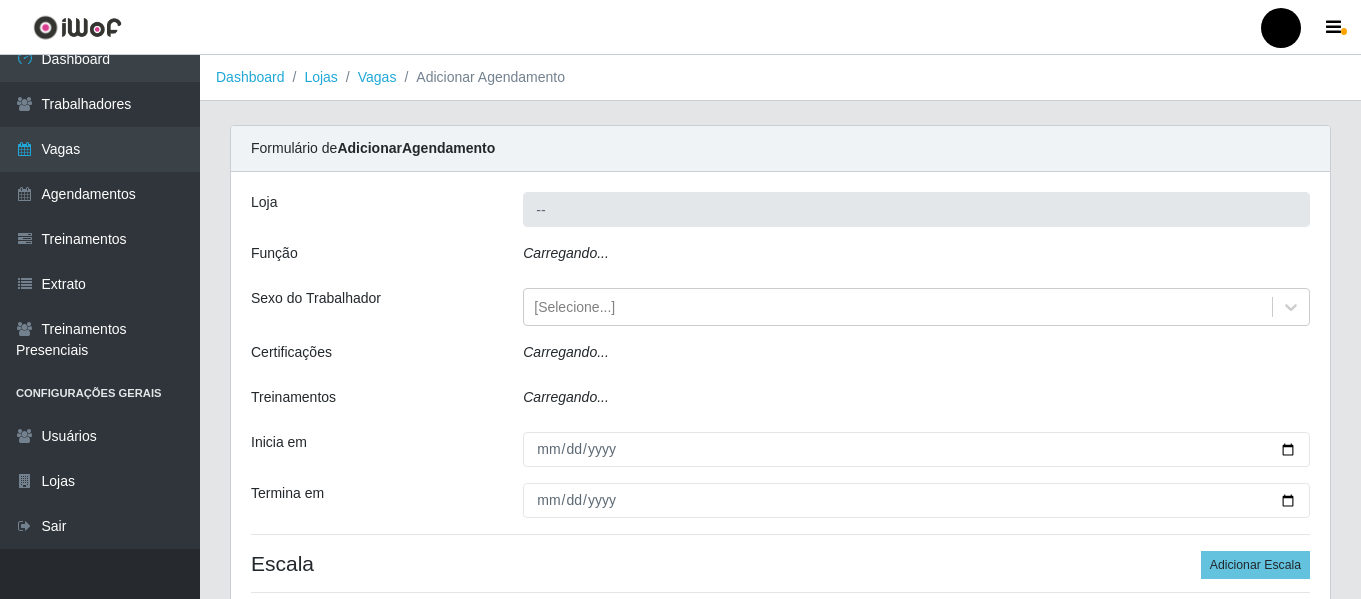 type on "SuperFácil Atacado - São Gonçalo do Amarante" 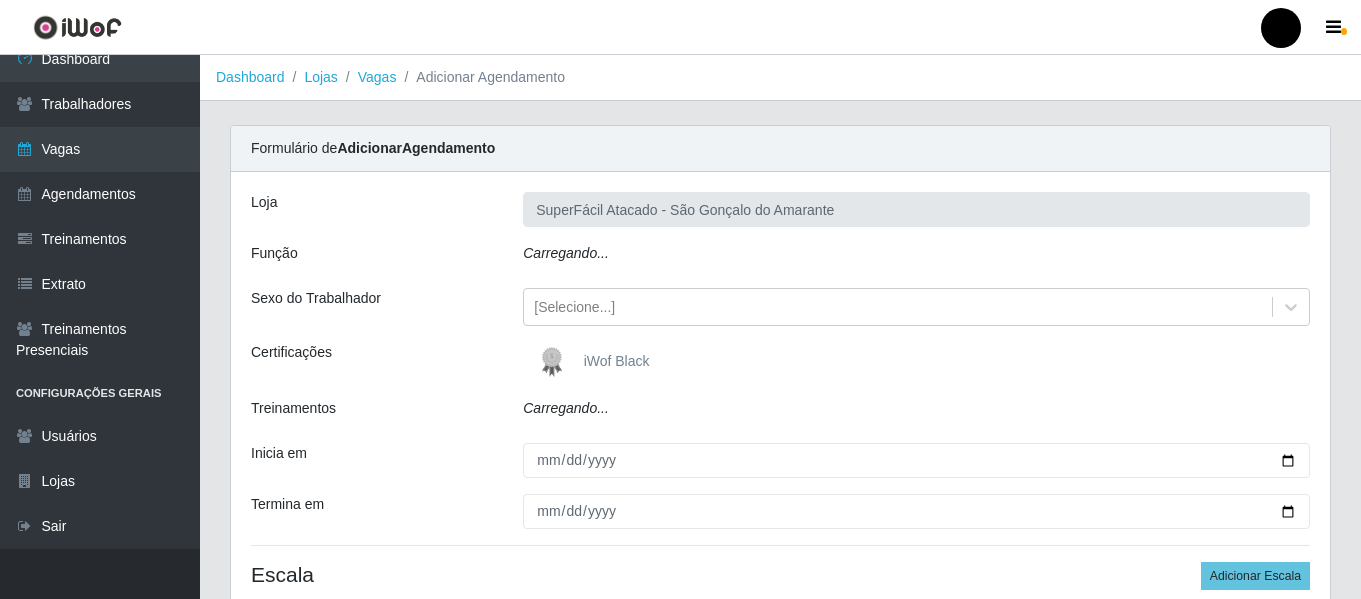 click at bounding box center (556, 362) 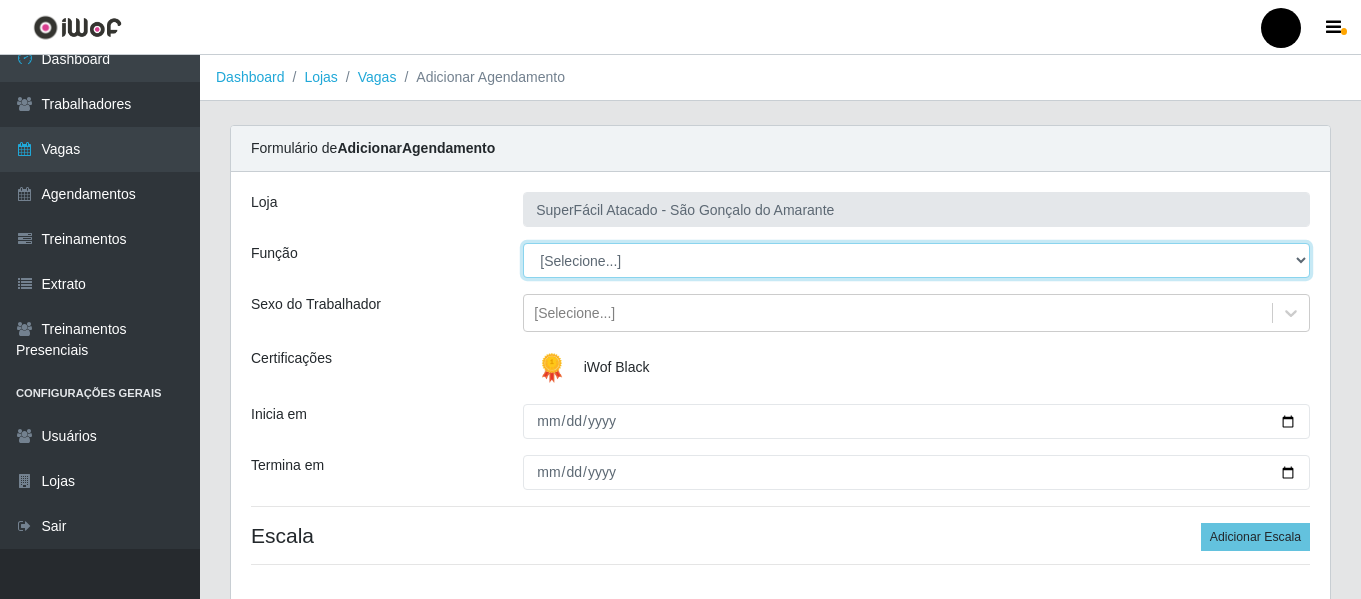 click on "[Selecione...] Auxiliar de Estacionamento Auxiliar de Estacionamento + Auxiliar de Estacionamento ++ Balconista de Padaria  Balconista de Padaria + Embalador Embalador + Embalador ++ Operador de Caixa Operador de Caixa + Operador de Caixa ++ Repositor de Hortifruti Repositor de Hortifruti + Repositor de Hortifruti ++" at bounding box center (916, 260) 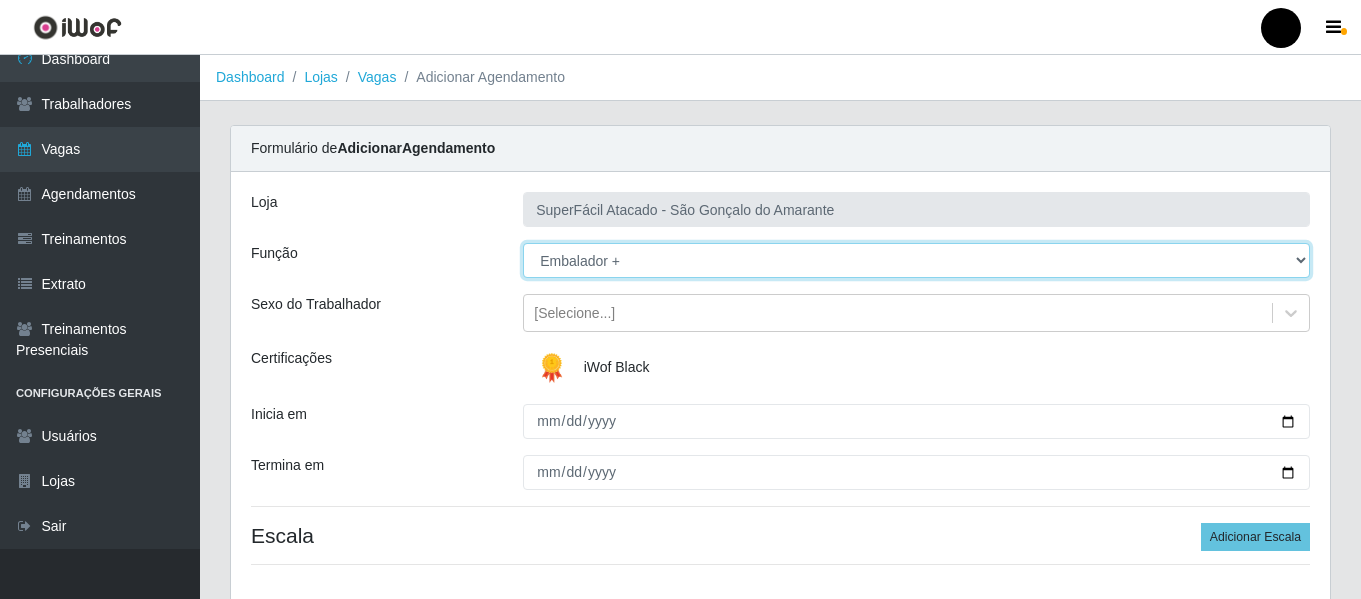 click on "[Selecione...] Auxiliar de Estacionamento Auxiliar de Estacionamento + Auxiliar de Estacionamento ++ Balconista de Padaria  Balconista de Padaria + Embalador Embalador + Embalador ++ Operador de Caixa Operador de Caixa + Operador de Caixa ++ Repositor de Hortifruti Repositor de Hortifruti + Repositor de Hortifruti ++" at bounding box center [916, 260] 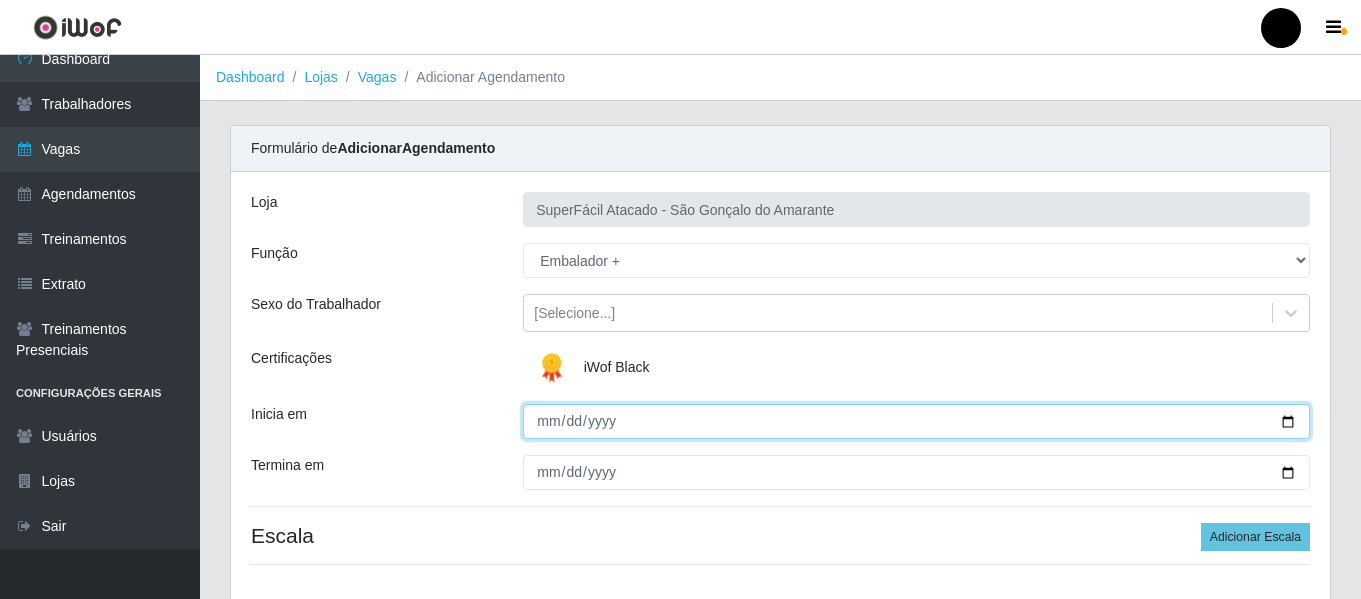 click on "Inicia em" at bounding box center [916, 421] 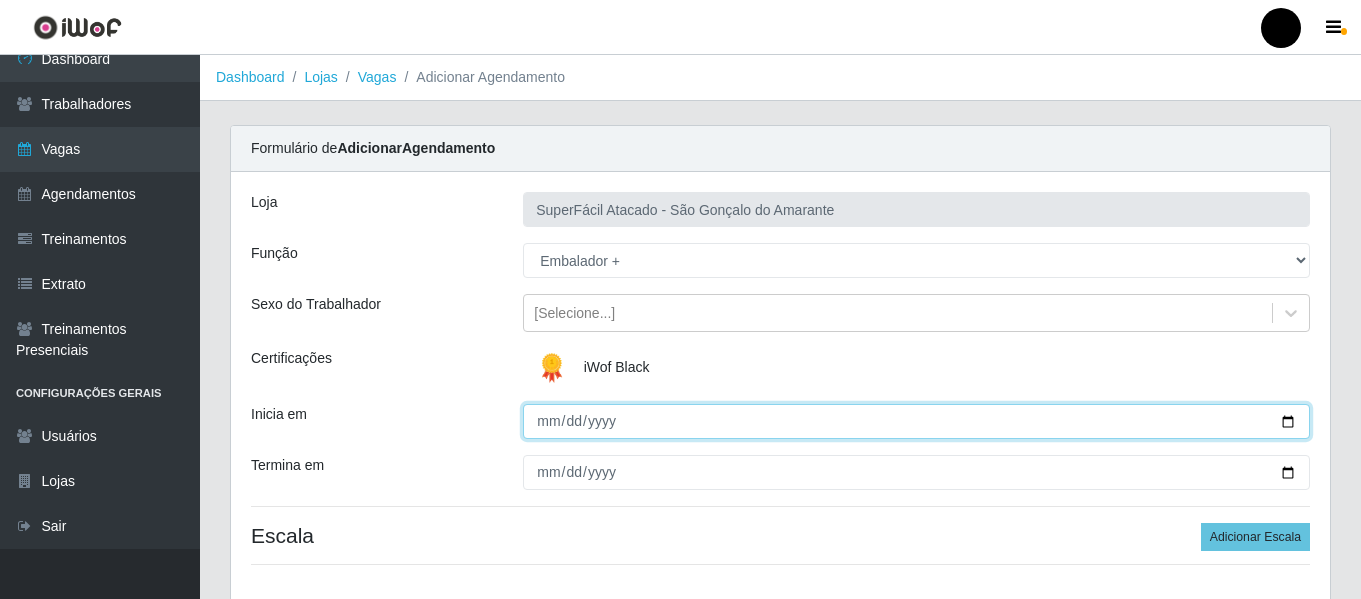 type on "2025-07-26" 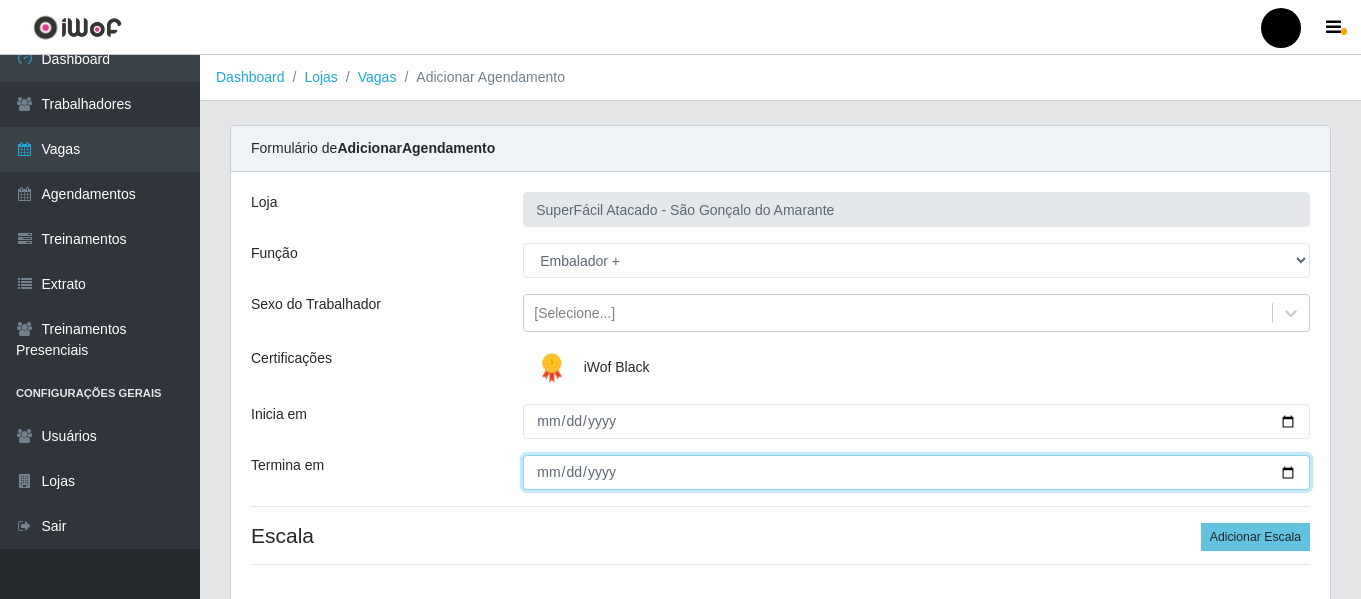 click on "Termina em" at bounding box center [916, 472] 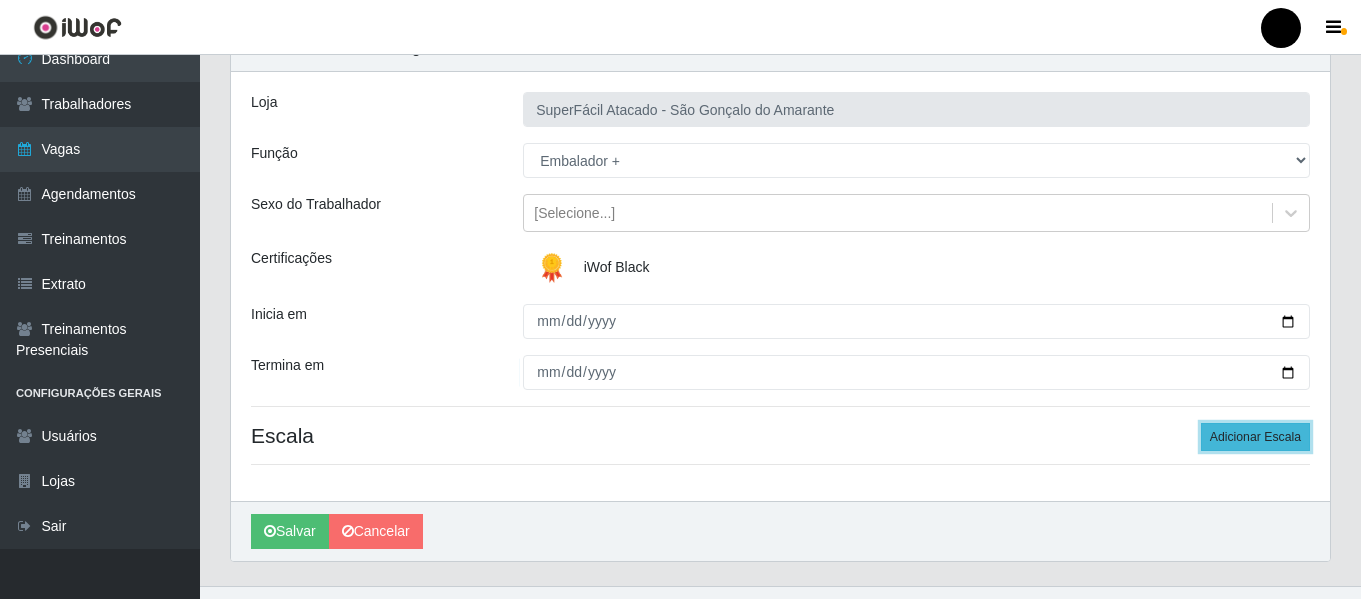 click on "Adicionar Escala" at bounding box center [1255, 437] 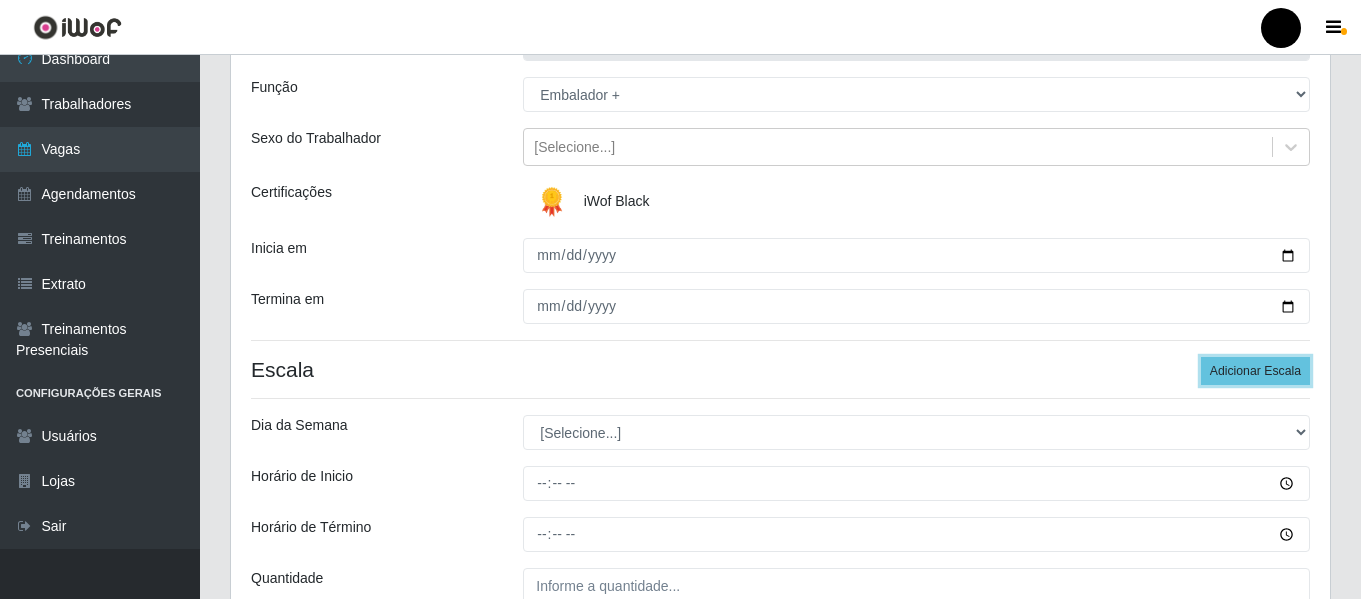 scroll, scrollTop: 200, scrollLeft: 0, axis: vertical 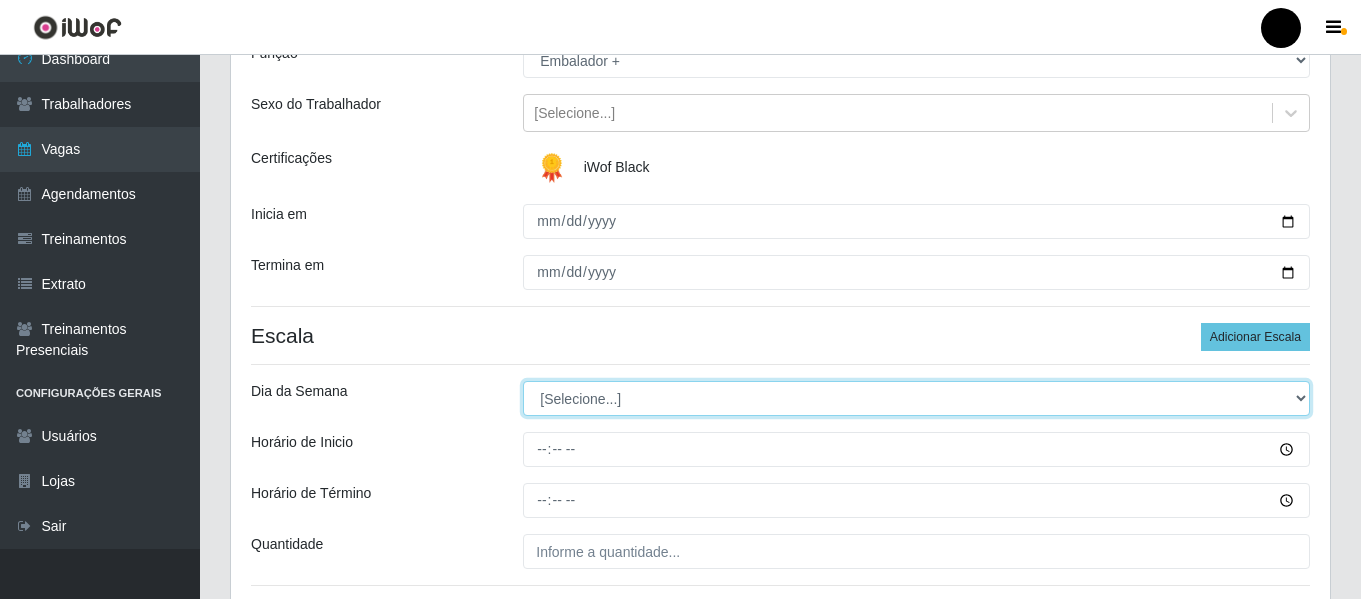 click on "[Selecione...] Segunda Terça Quarta Quinta Sexta Sábado Domingo" at bounding box center [916, 398] 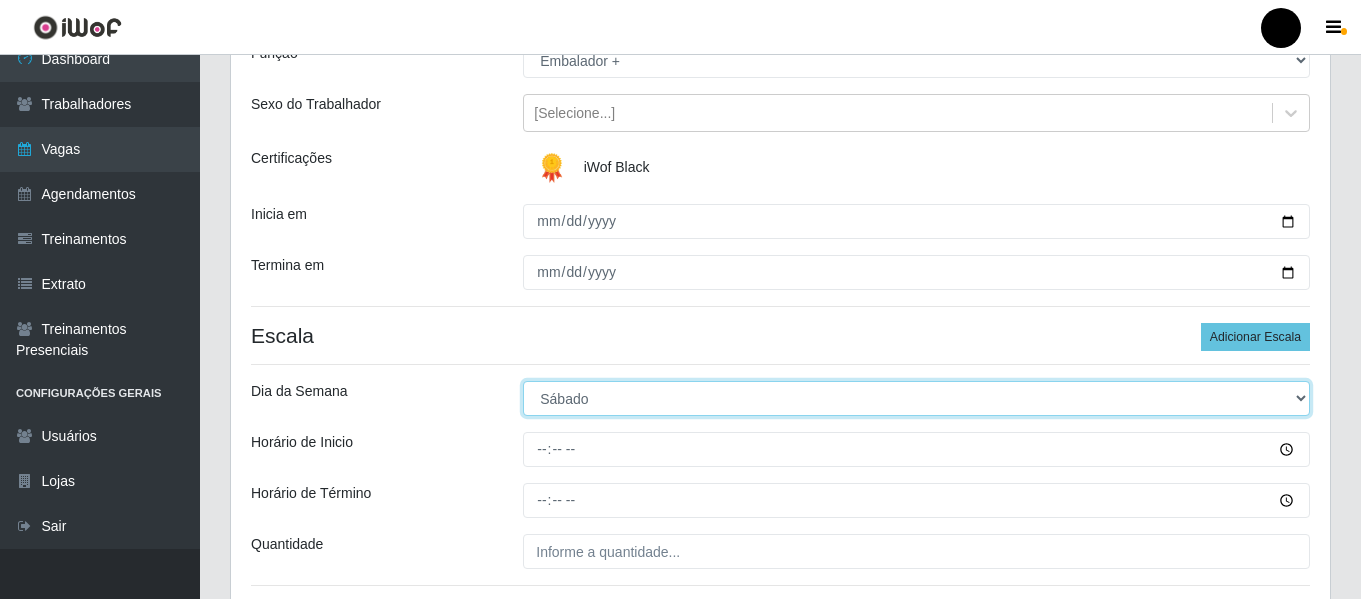 click on "[Selecione...] Segunda Terça Quarta Quinta Sexta Sábado Domingo" at bounding box center (916, 398) 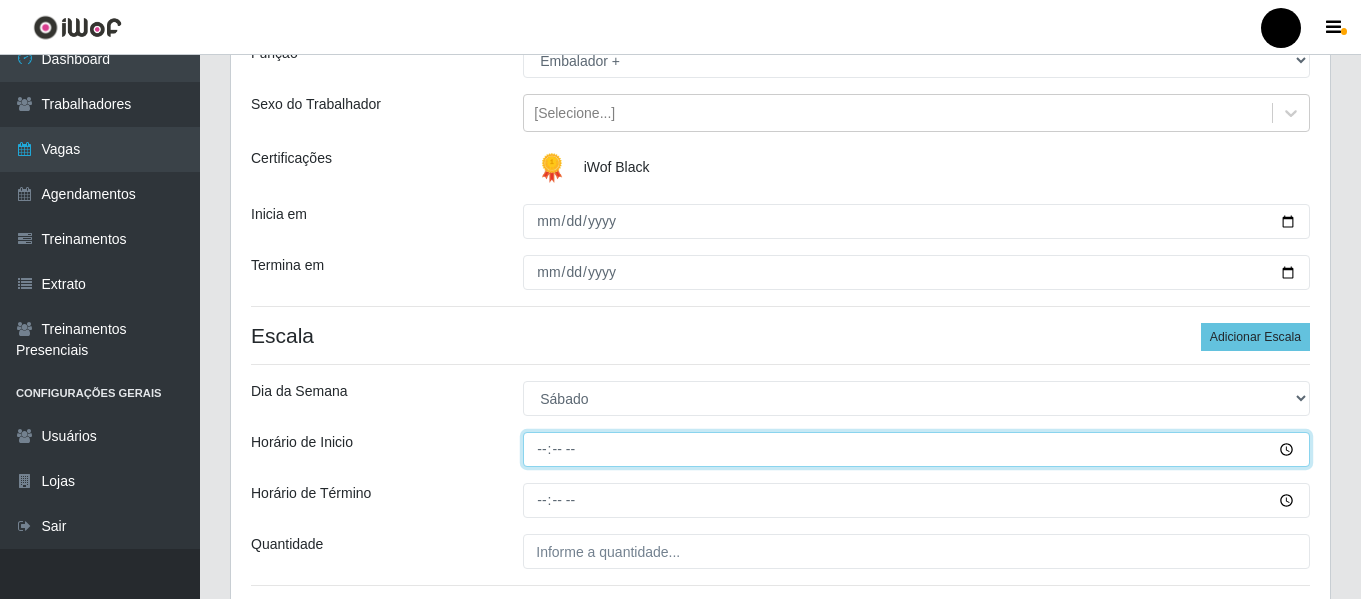 click on "Horário de Inicio" at bounding box center [916, 449] 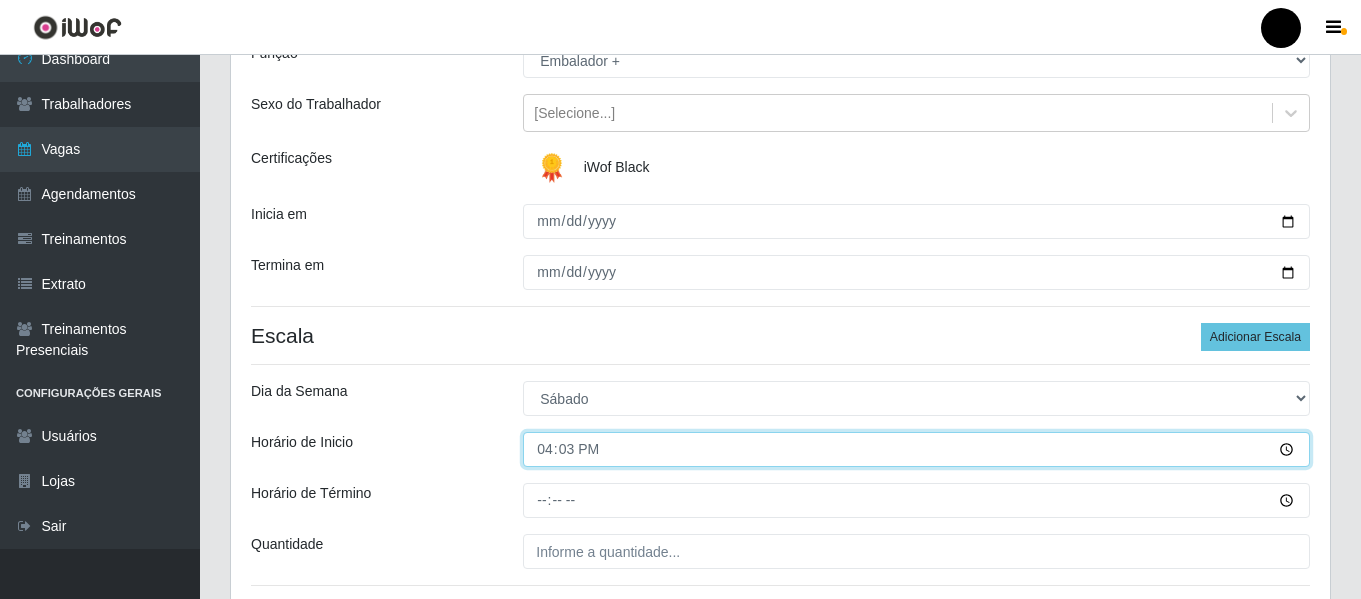 type on "16:30" 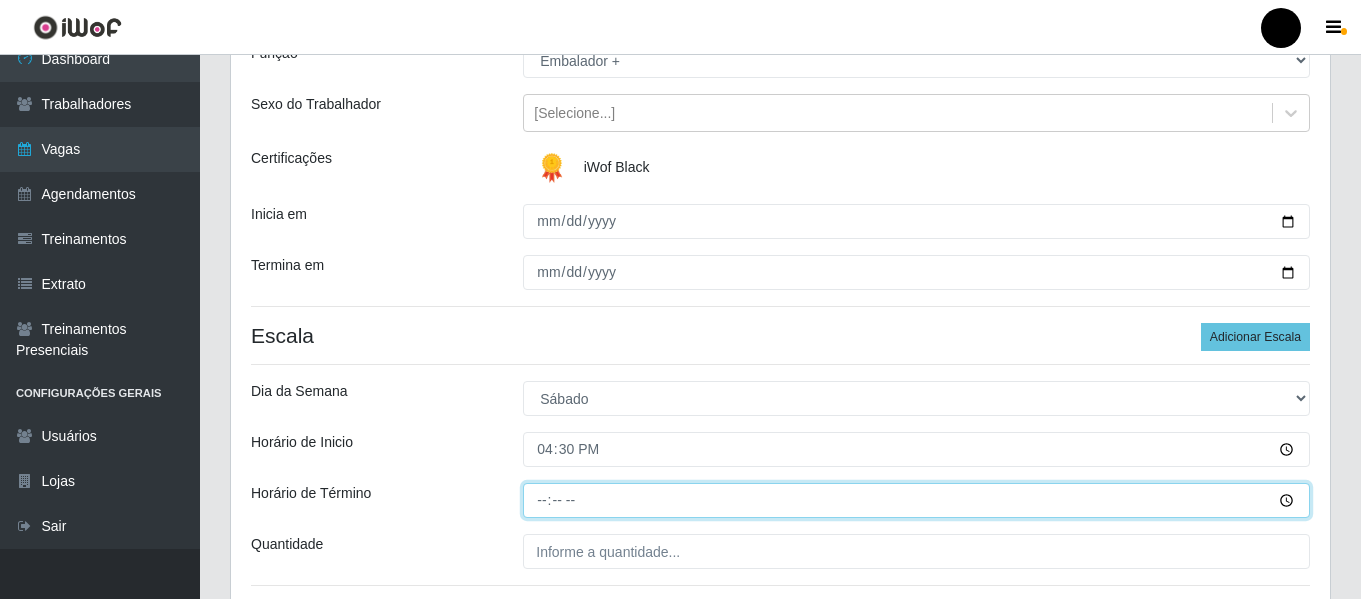 click on "Horário de Término" at bounding box center (916, 500) 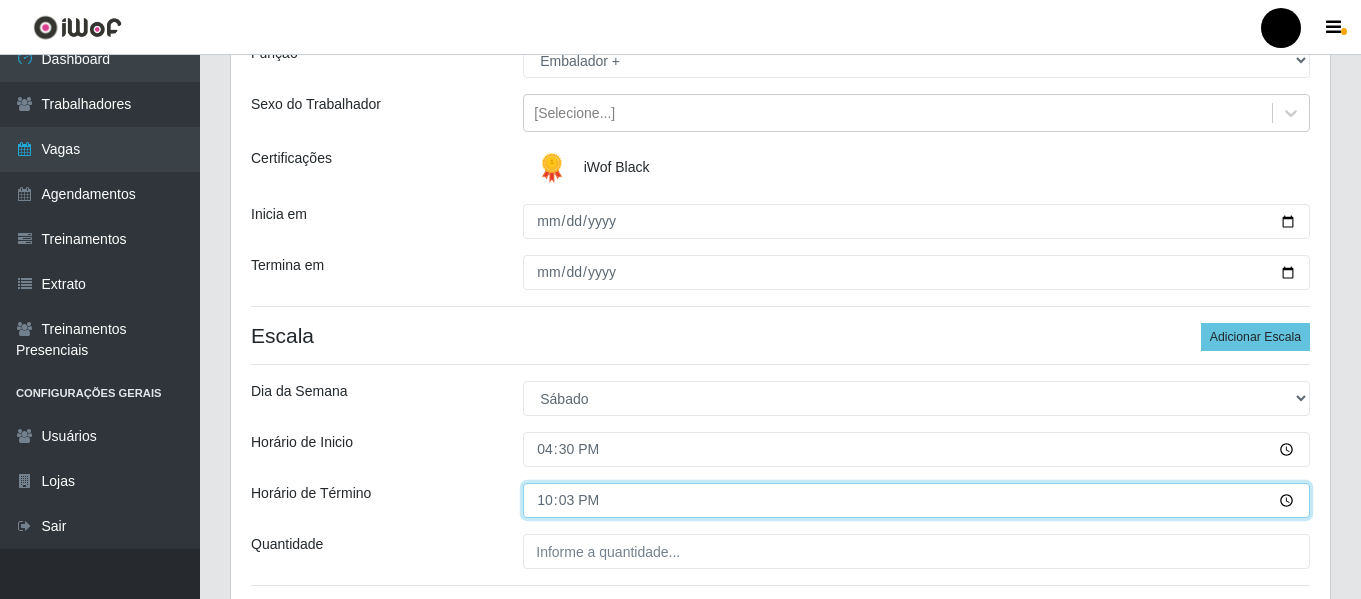 type on "22:30" 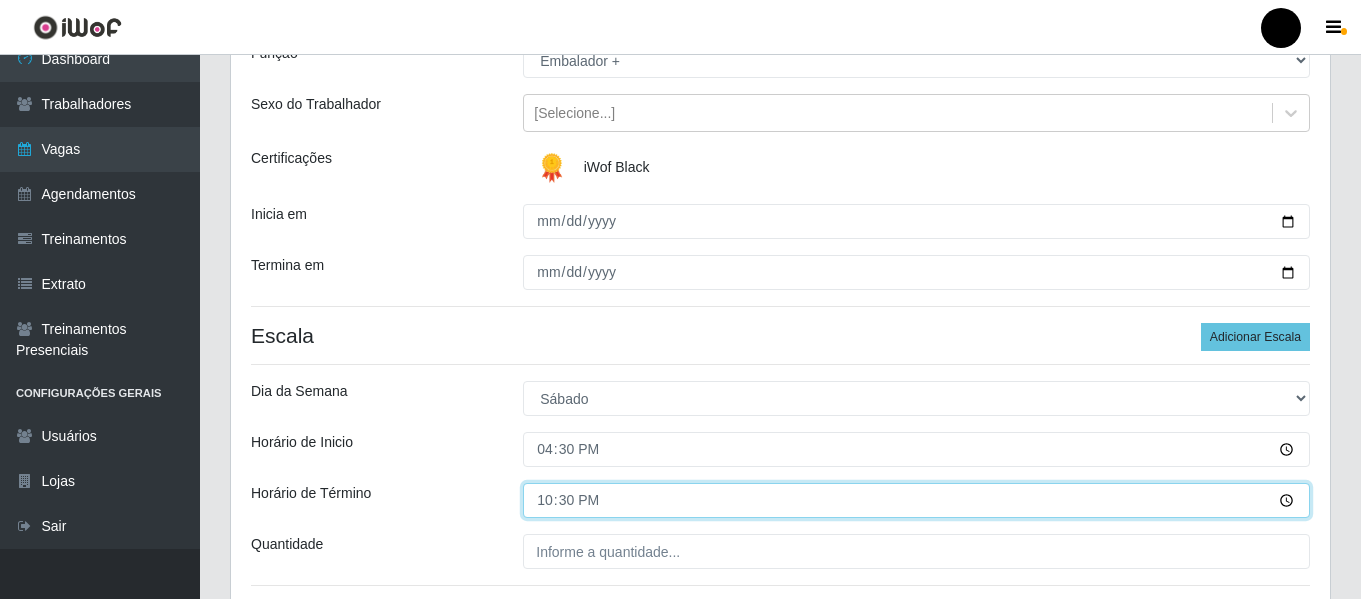 scroll, scrollTop: 300, scrollLeft: 0, axis: vertical 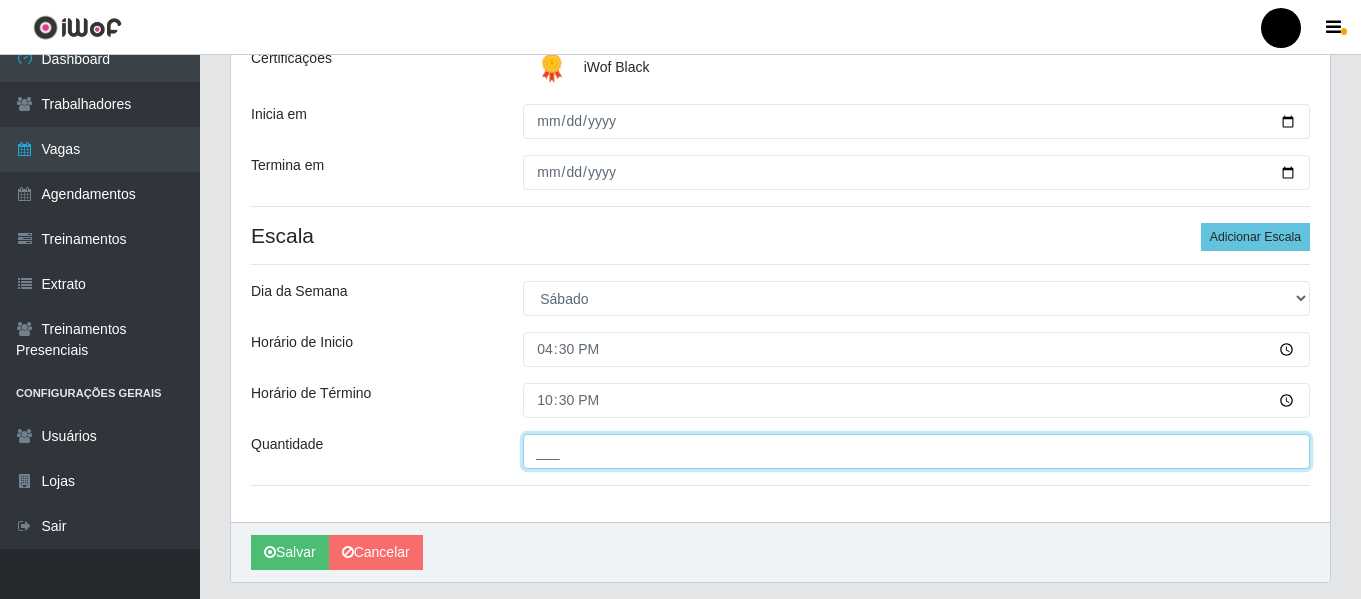 click on "___" at bounding box center (916, 451) 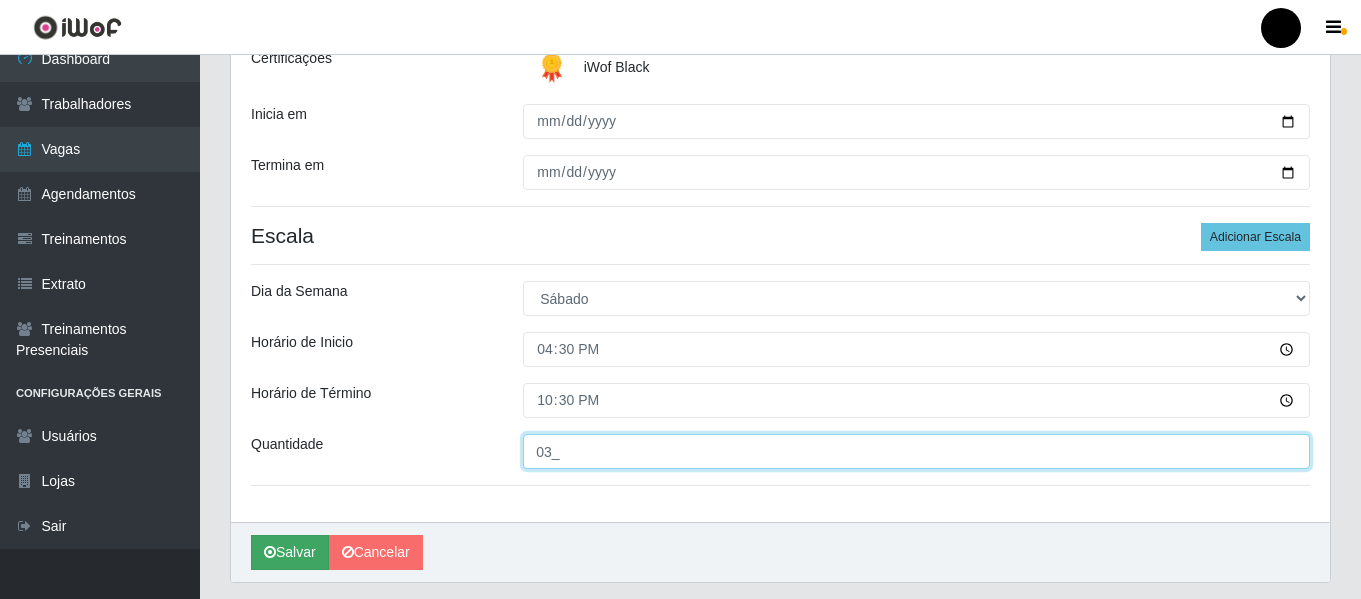 type on "03_" 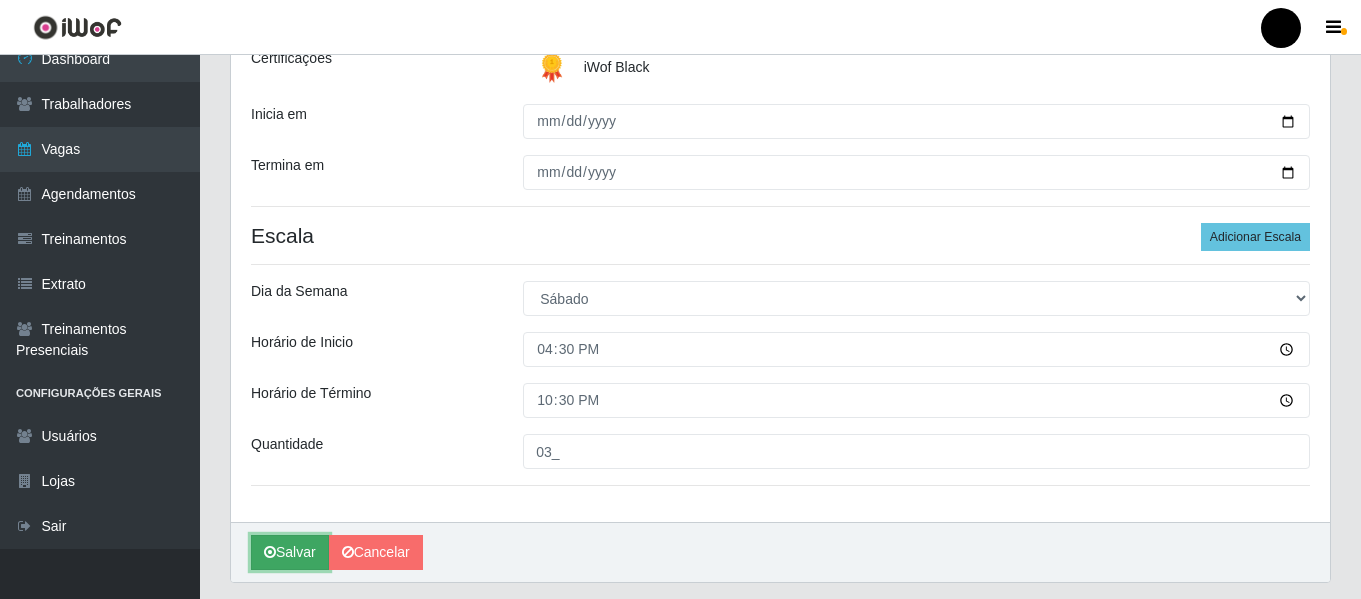 click on "Salvar" at bounding box center (290, 552) 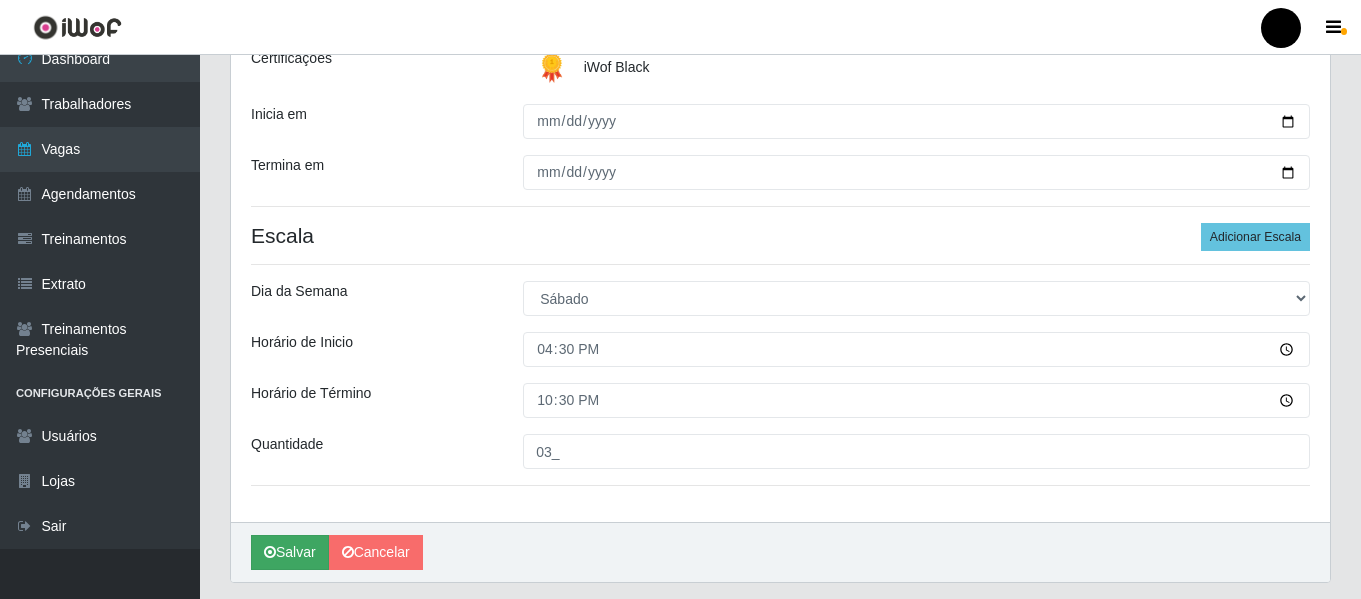 scroll, scrollTop: 0, scrollLeft: 0, axis: both 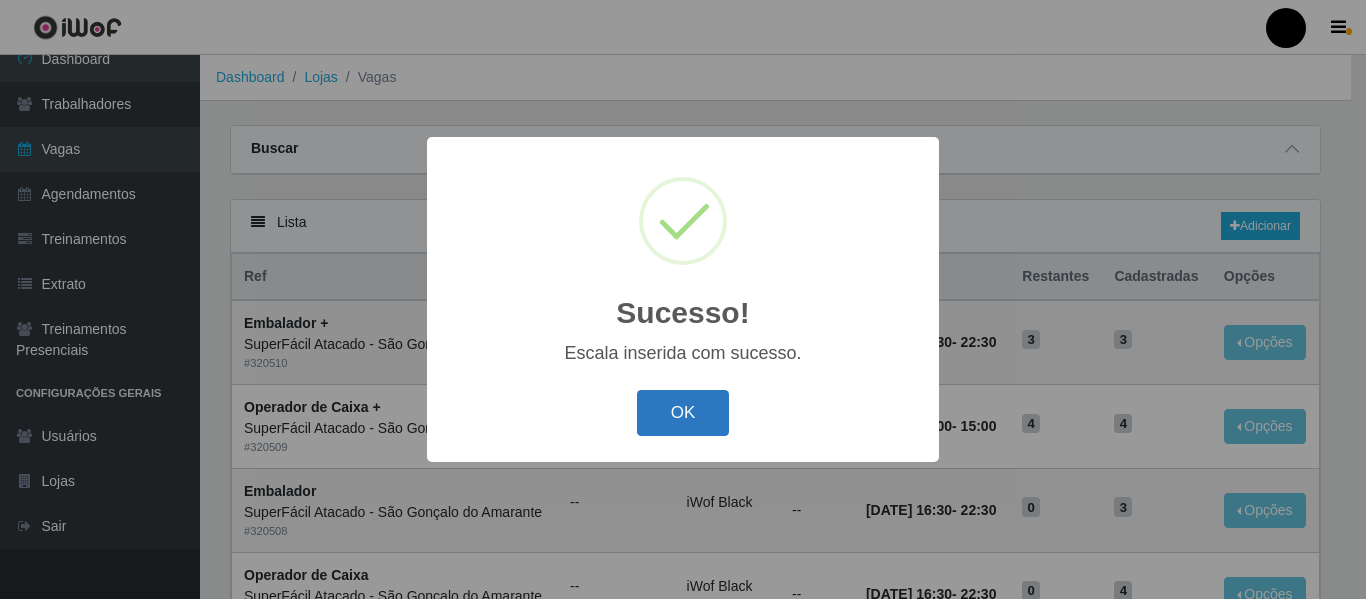 click on "OK" at bounding box center (683, 413) 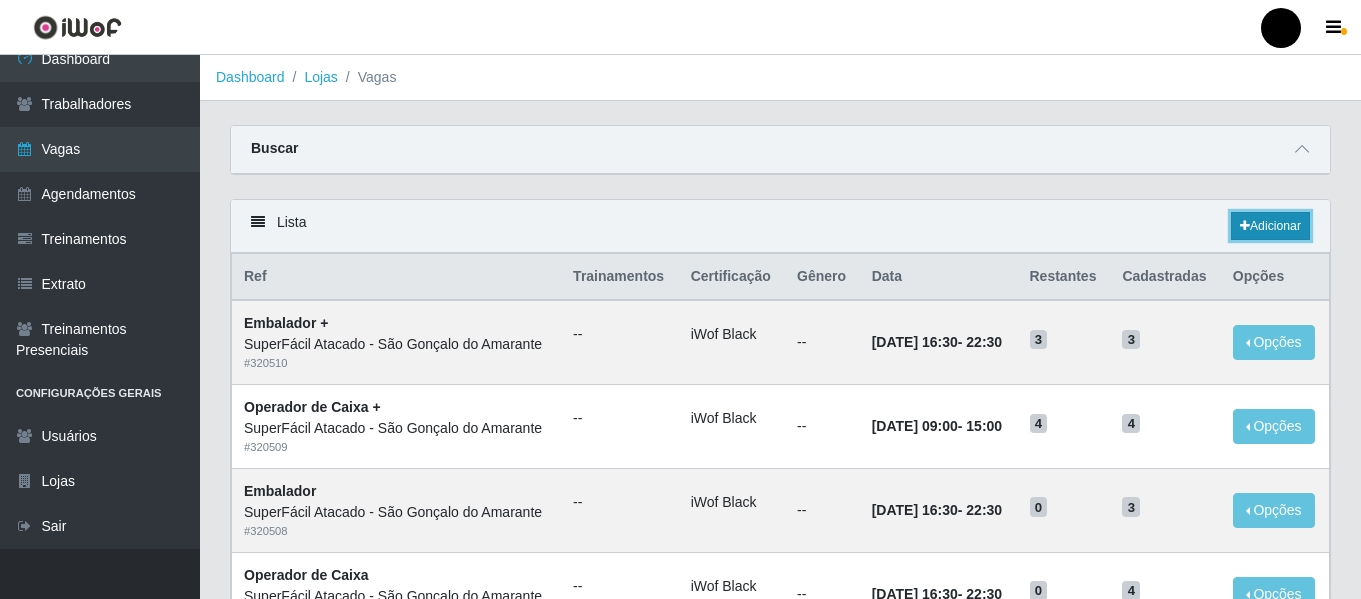 click on "Adicionar" at bounding box center (1270, 226) 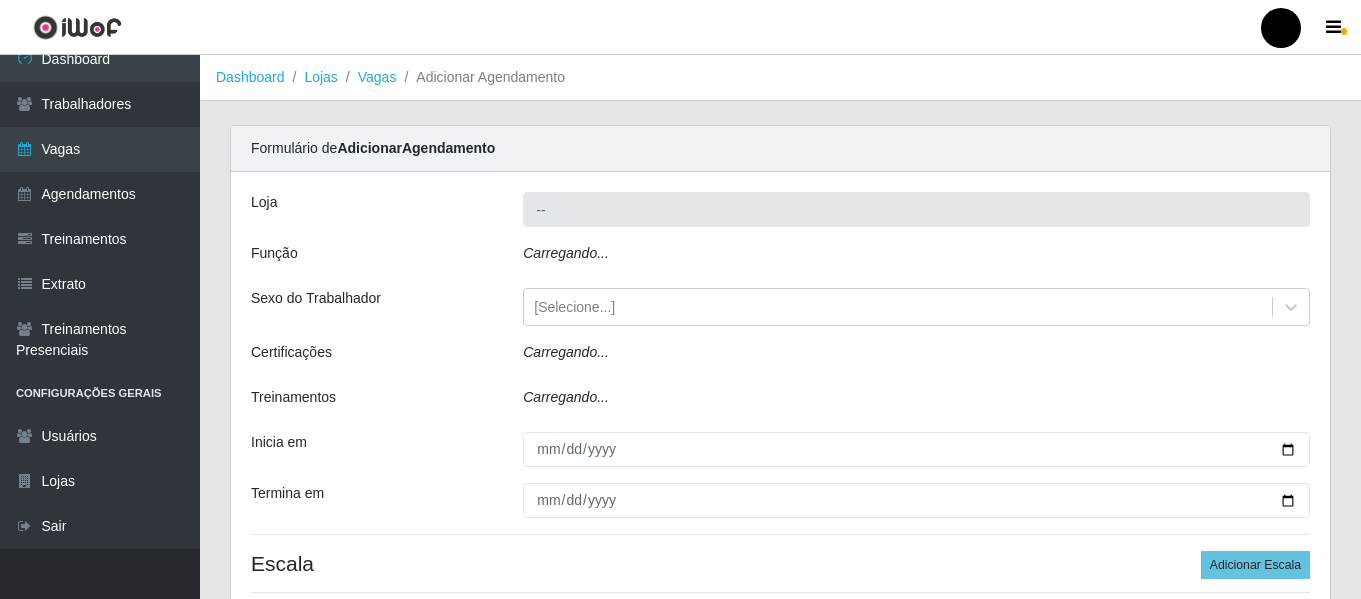 type on "SuperFácil Atacado - São Gonçalo do Amarante" 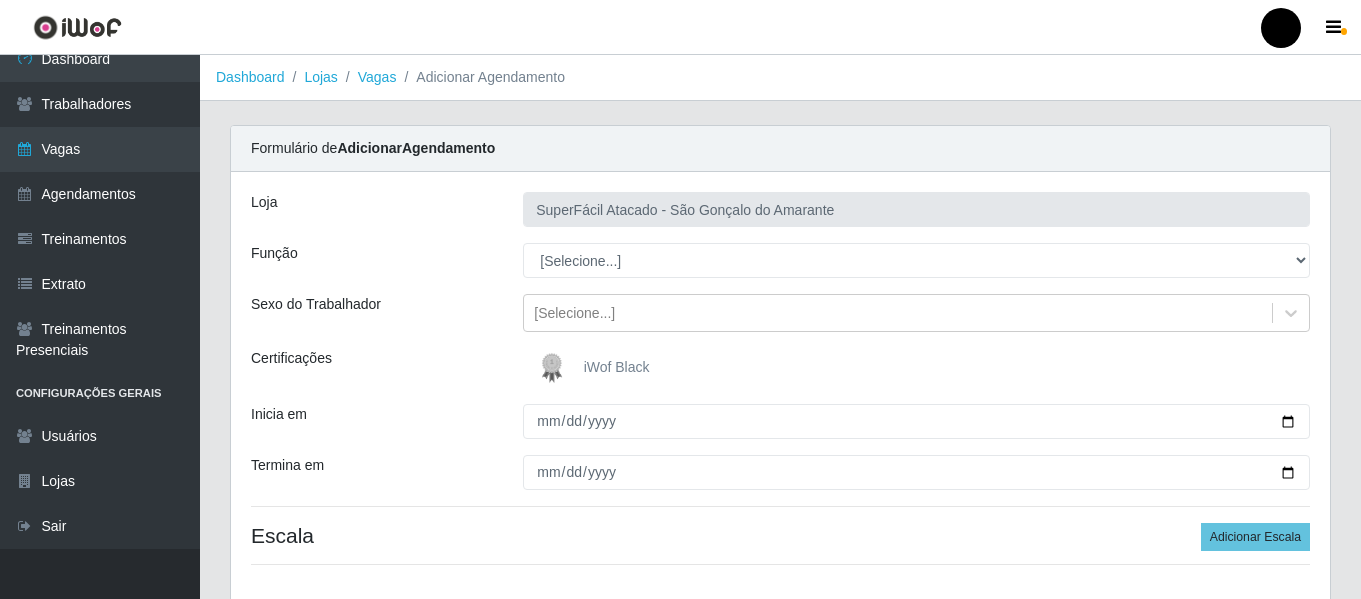 click on "iWof Black" at bounding box center [617, 367] 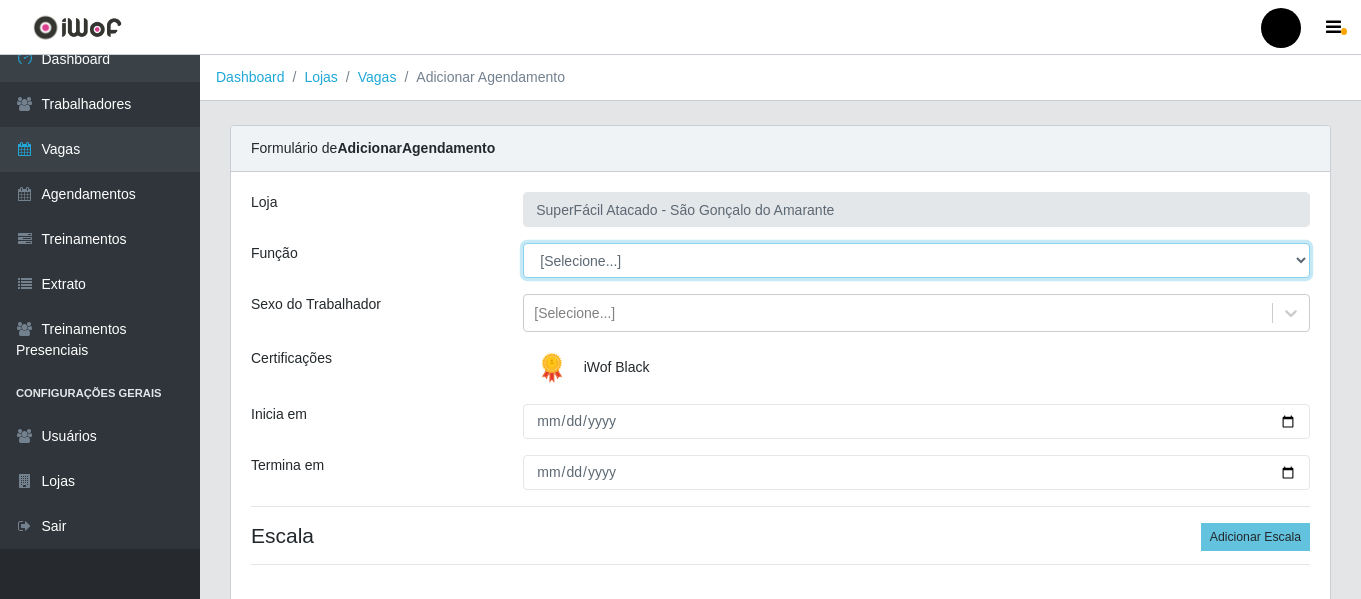 click on "[Selecione...] Auxiliar de Estacionamento Auxiliar de Estacionamento + Auxiliar de Estacionamento ++ Balconista de Padaria  Balconista de Padaria + Embalador Embalador + Embalador ++ Operador de Caixa Operador de Caixa + Operador de Caixa ++ Repositor de Hortifruti Repositor de Hortifruti + Repositor de Hortifruti ++" at bounding box center [916, 260] 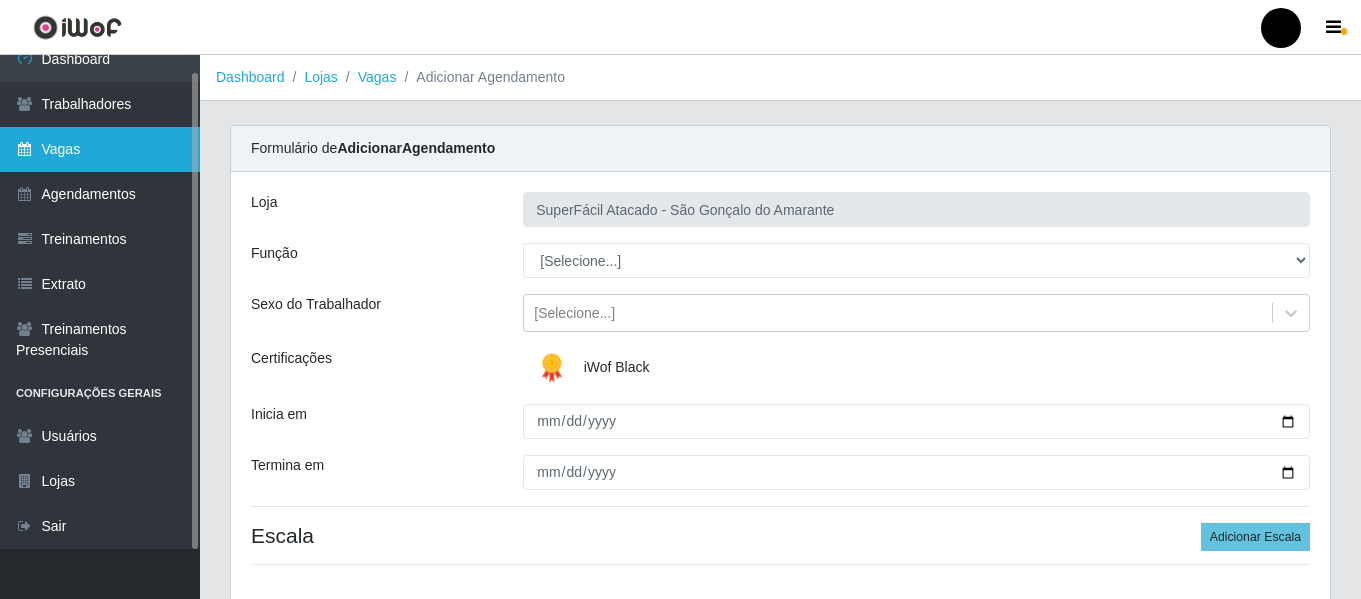 click on "Vagas" at bounding box center (100, 149) 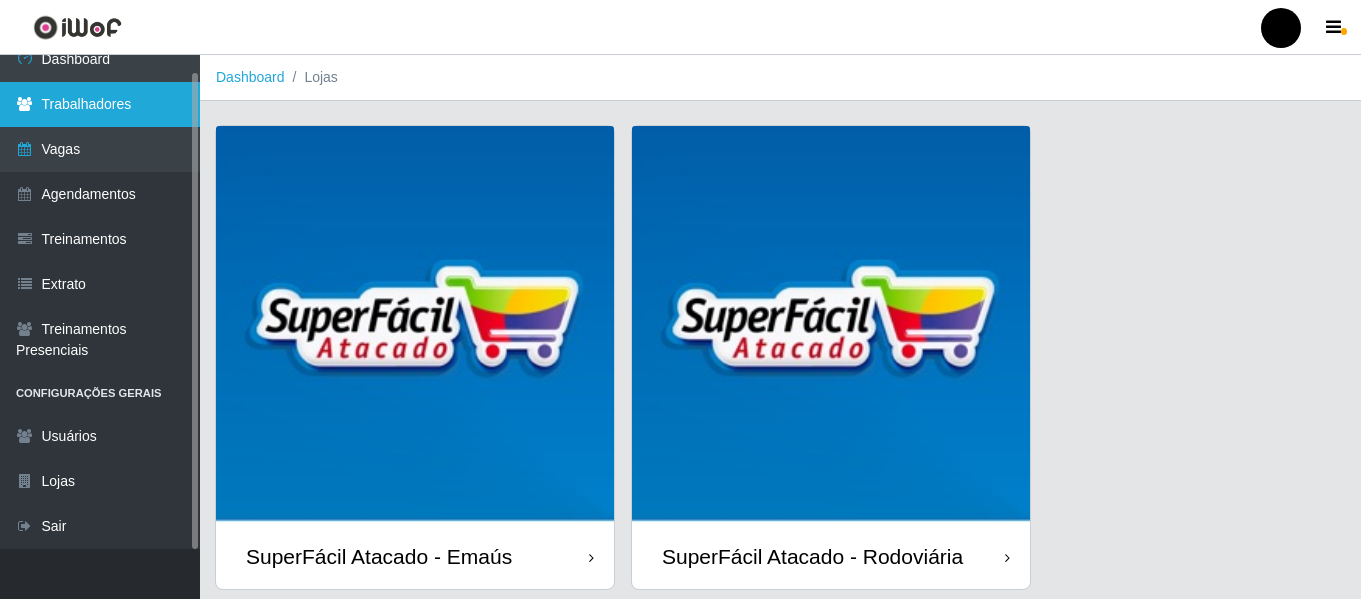 click on "Trabalhadores" at bounding box center (100, 104) 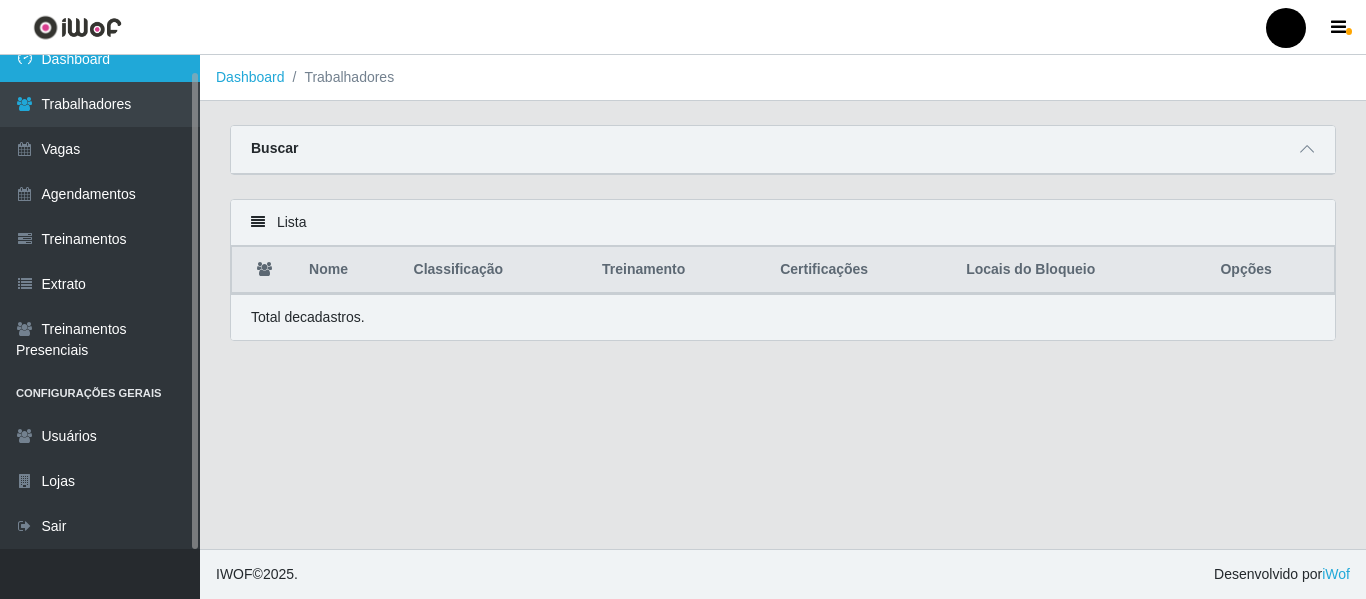click on "Dashboard" at bounding box center [100, 59] 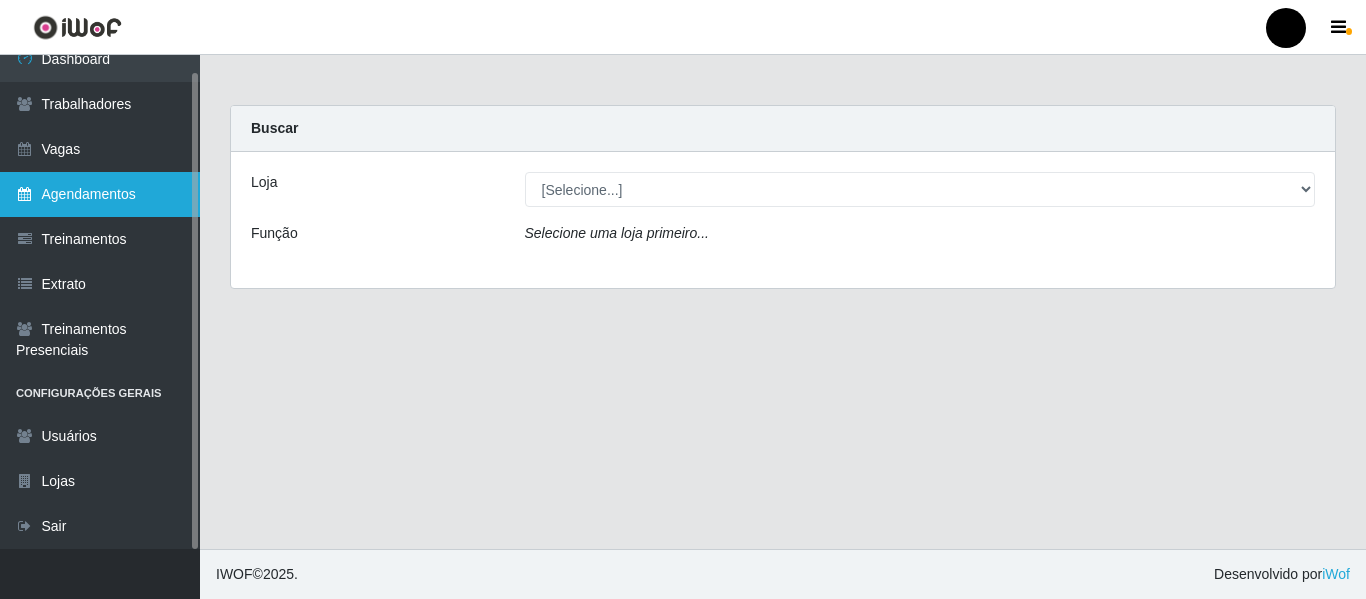 click on "Agendamentos" at bounding box center [100, 194] 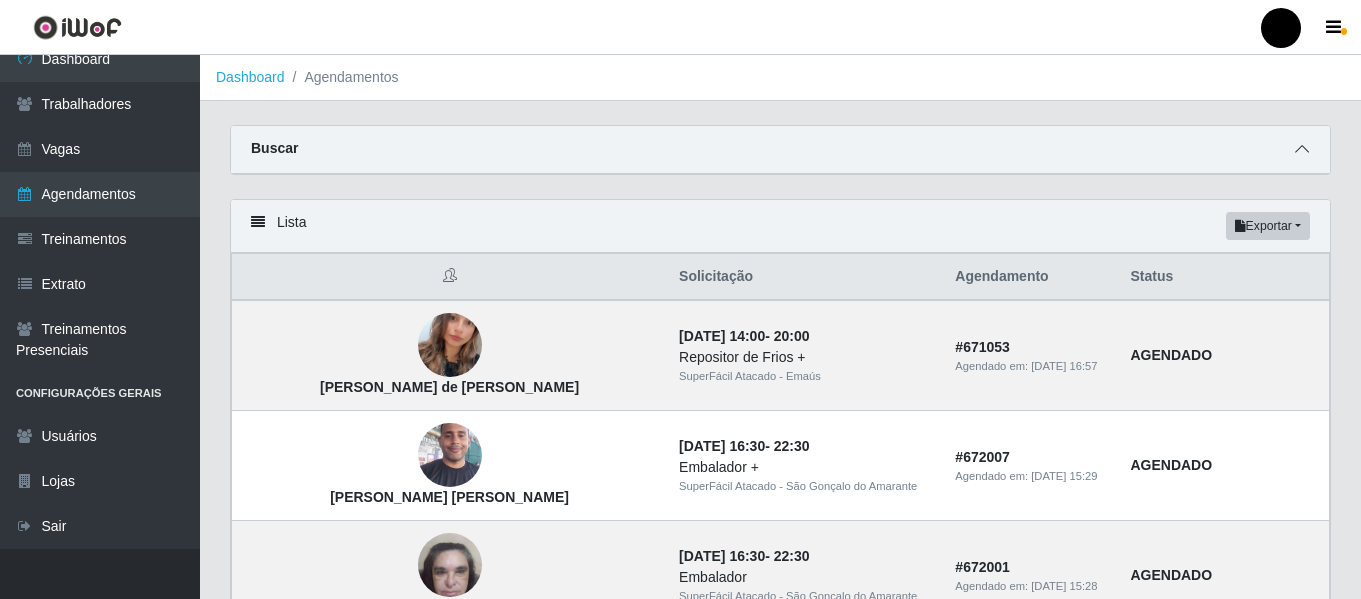 click at bounding box center (1302, 149) 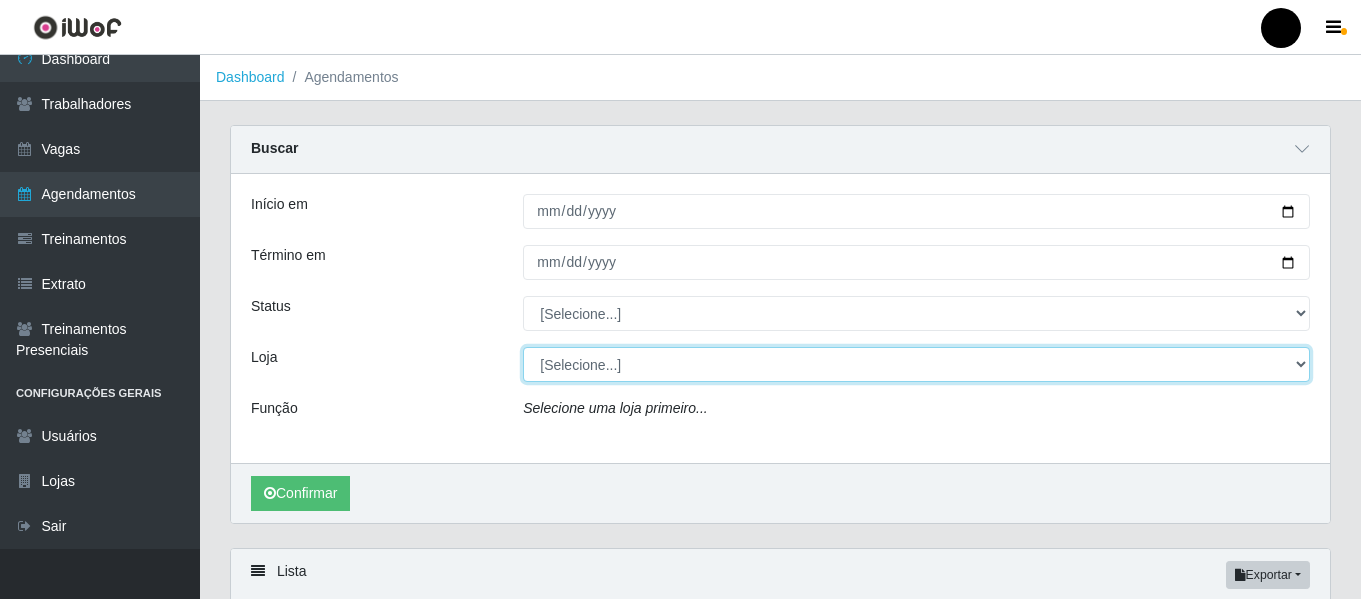 click on "[Selecione...] SuperFácil Atacado - Emaús SuperFácil Atacado - Rodoviária SuperFácil Atacado - São Gonçalo do Amarante" at bounding box center (916, 364) 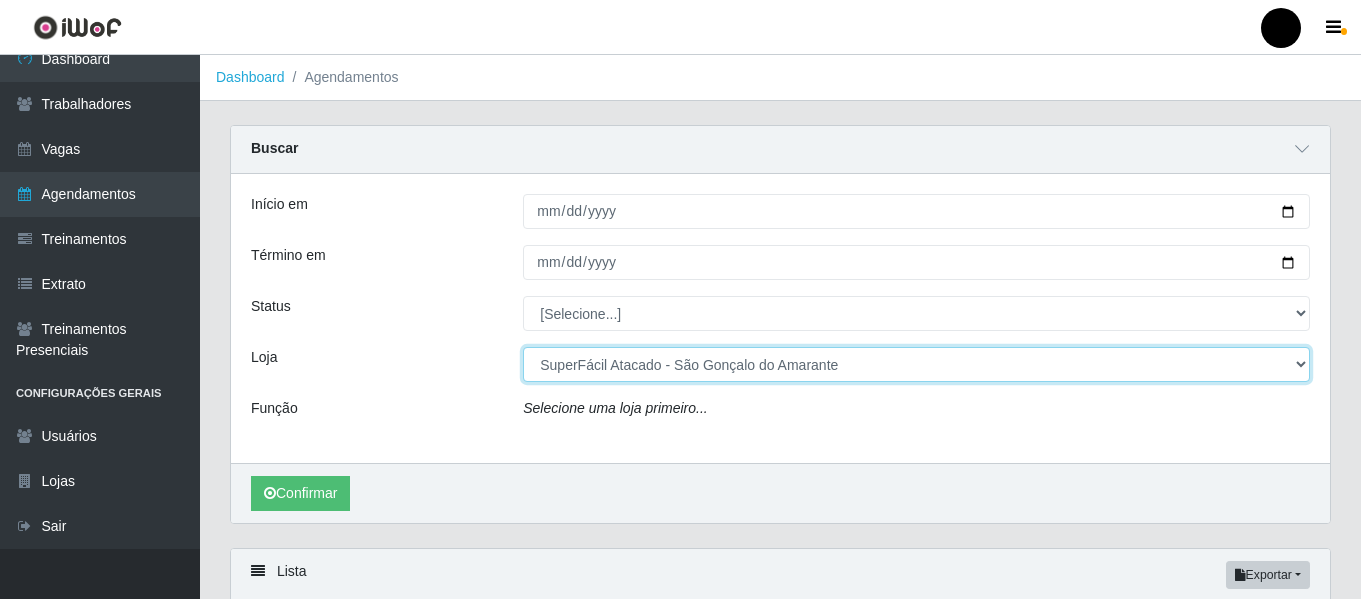 click on "[Selecione...] SuperFácil Atacado - Emaús SuperFácil Atacado - Rodoviária SuperFácil Atacado - São Gonçalo do Amarante" at bounding box center [916, 364] 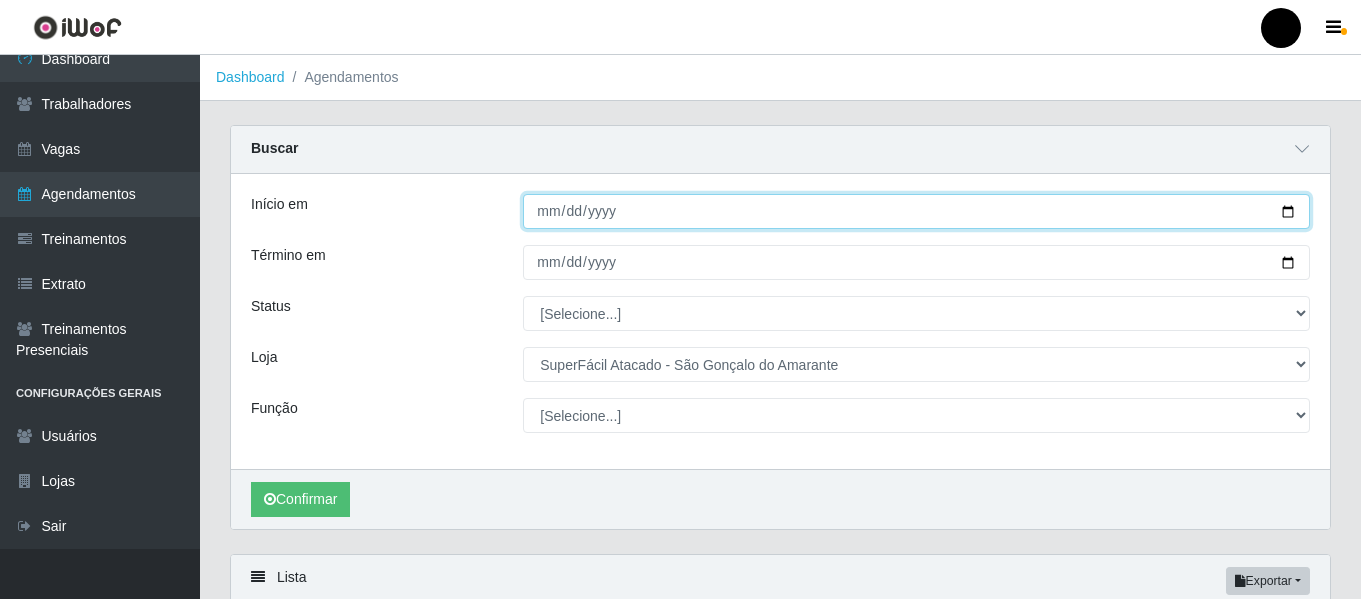 click on "Início em" at bounding box center [916, 211] 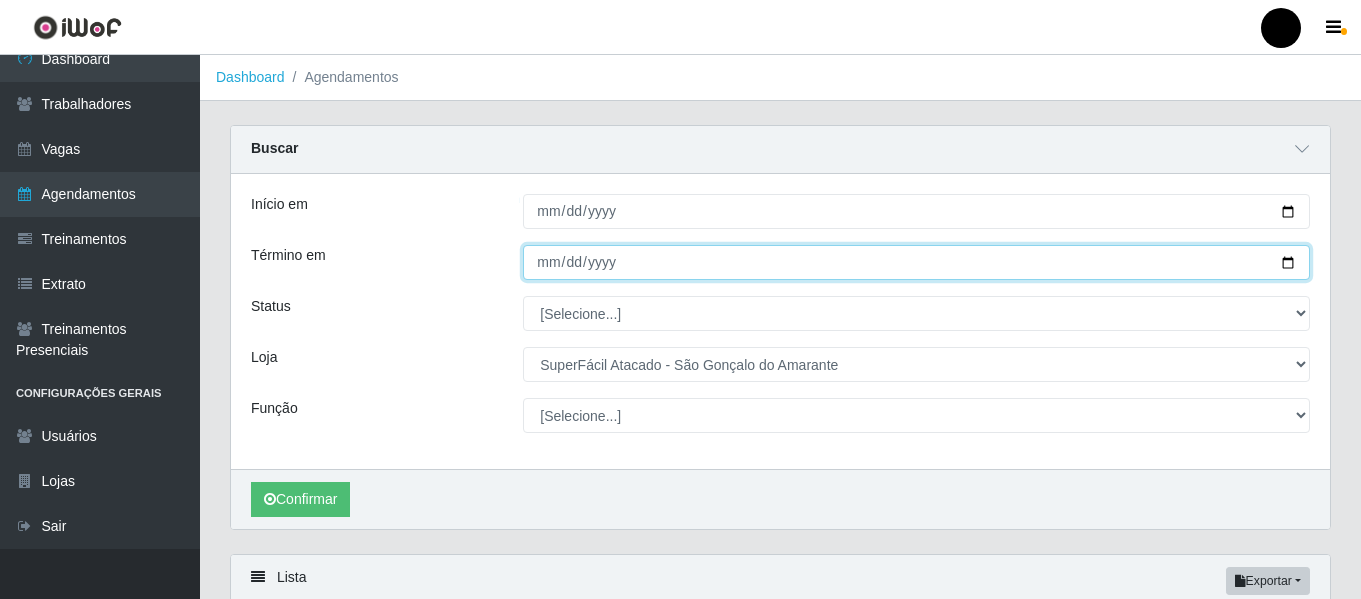 click on "Término em" at bounding box center (916, 262) 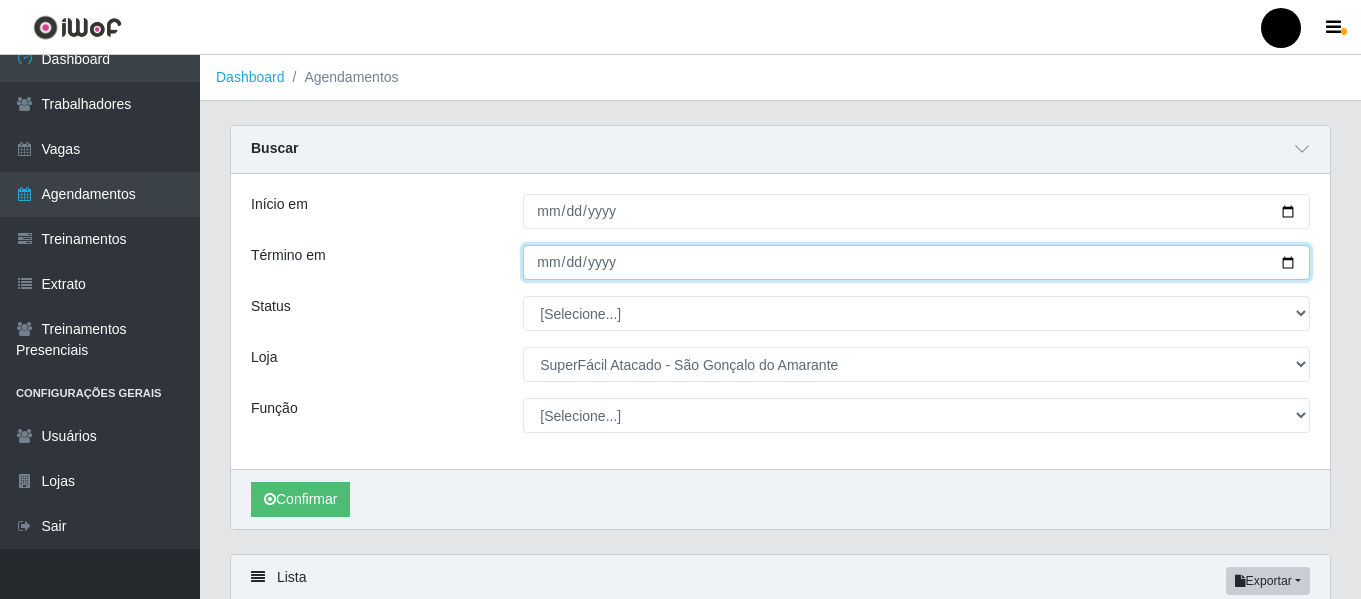 type on "2025-07-26" 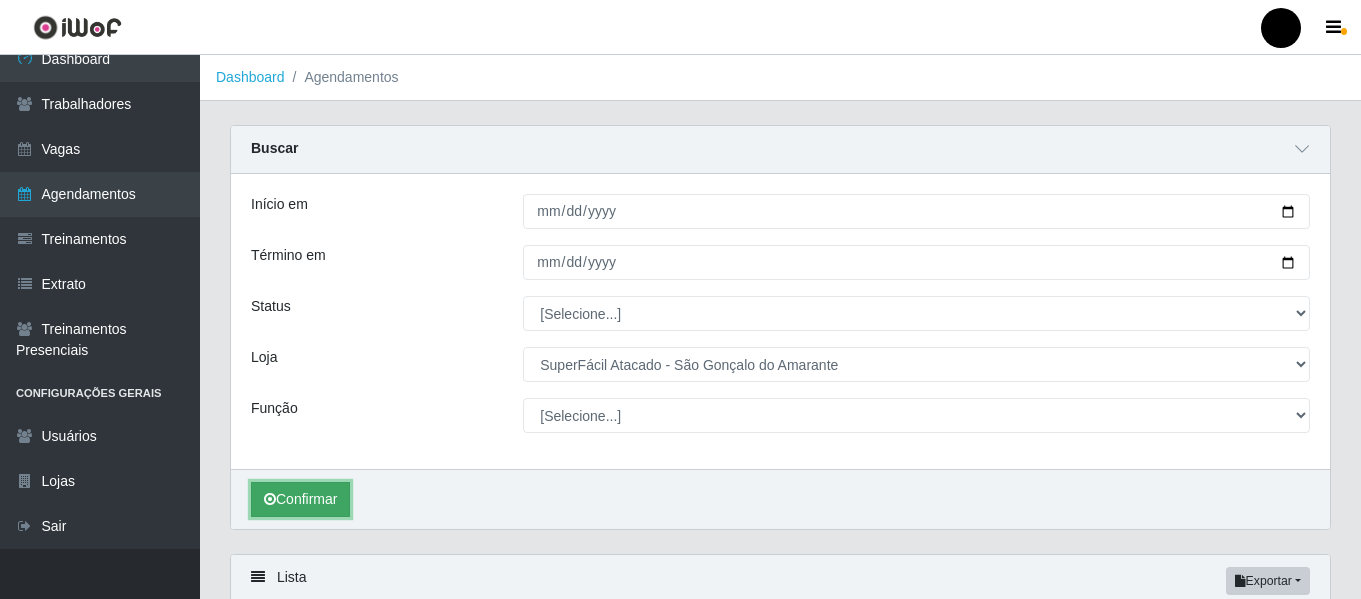 click on "Confirmar" at bounding box center [300, 499] 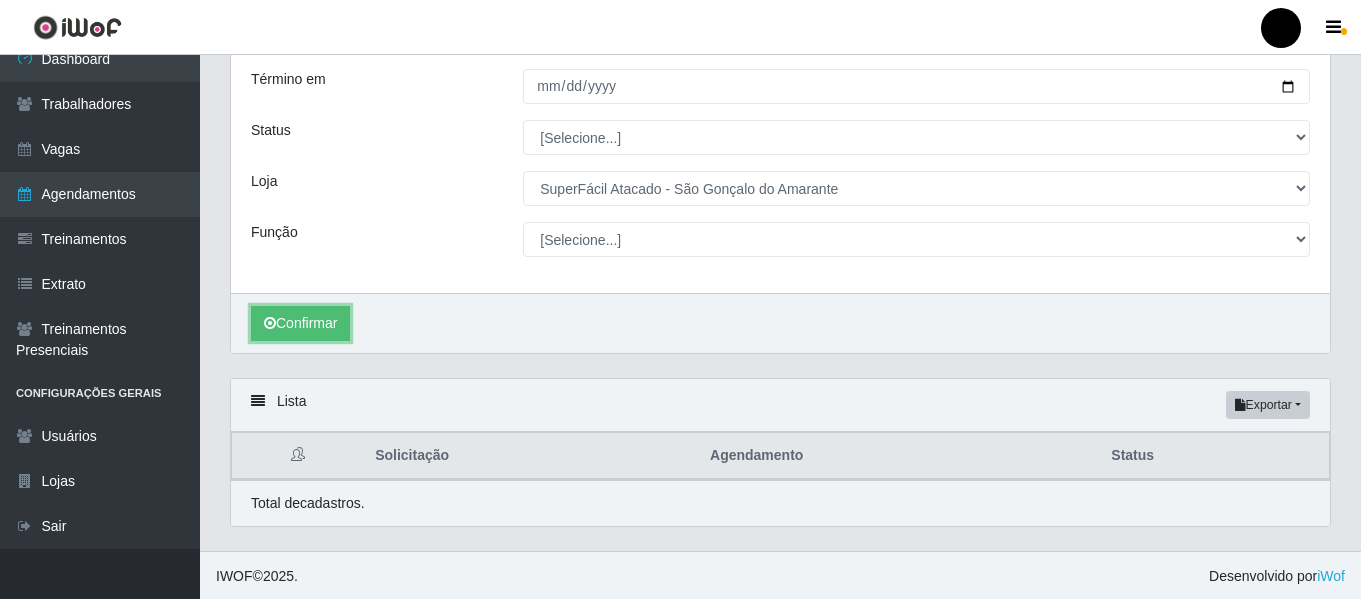scroll, scrollTop: 179, scrollLeft: 0, axis: vertical 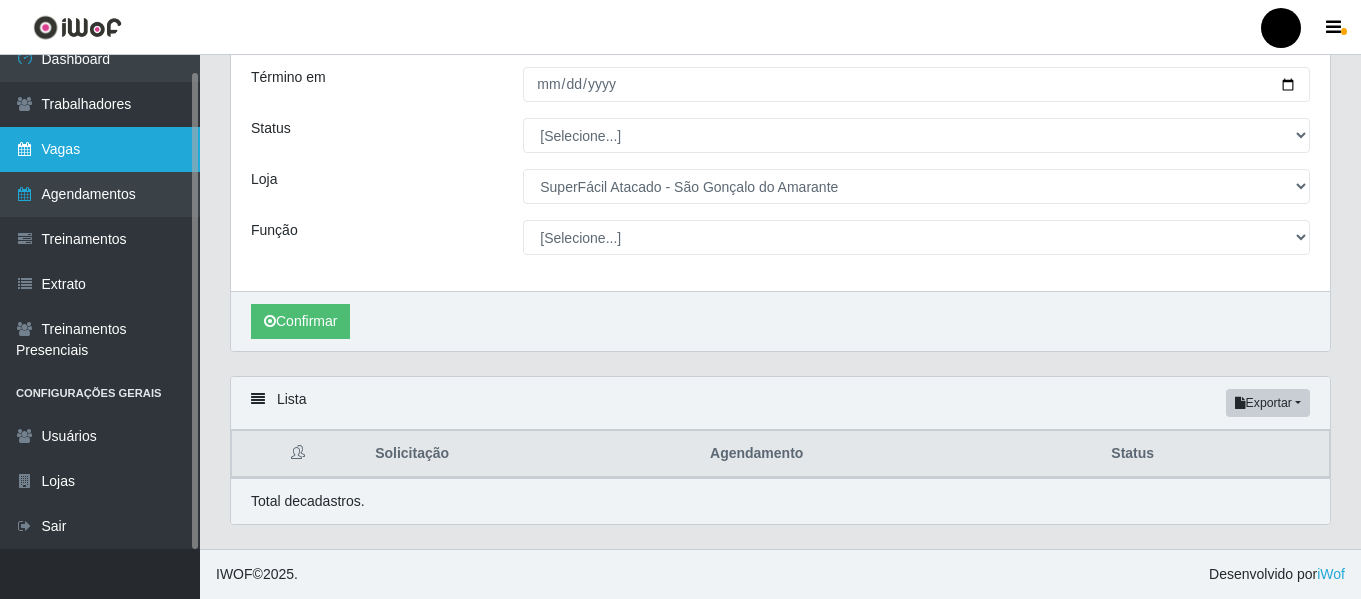 click on "Vagas" at bounding box center (100, 149) 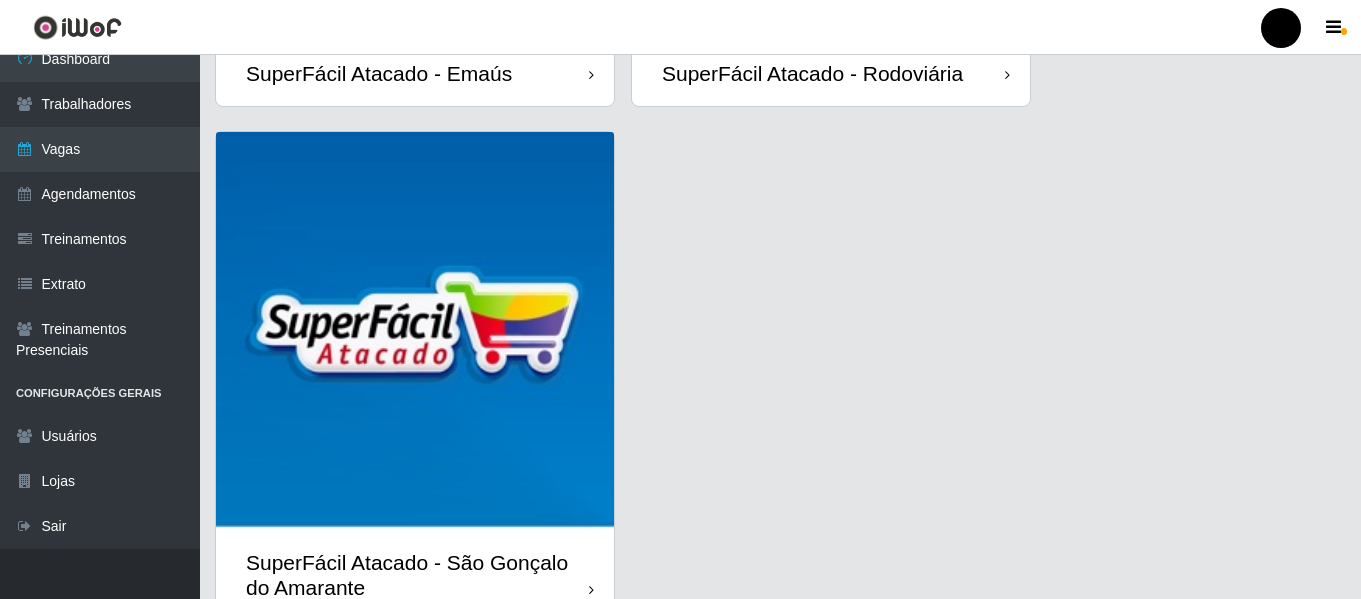 scroll, scrollTop: 580, scrollLeft: 0, axis: vertical 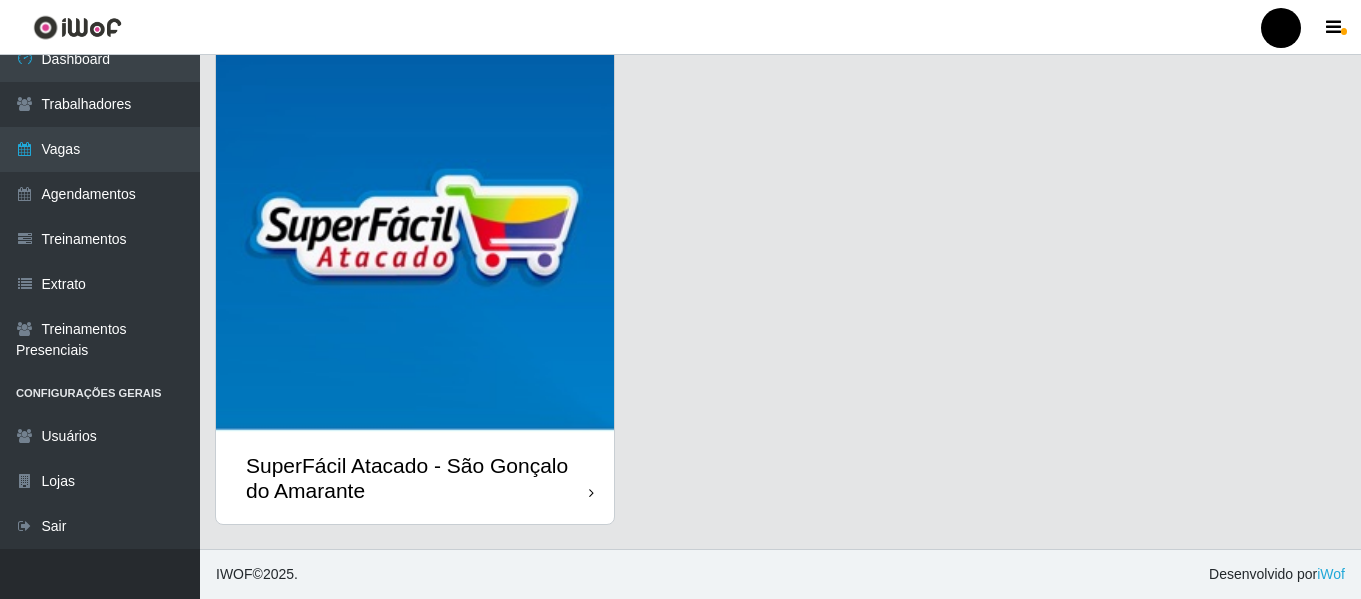 click on "SuperFácil Atacado - São Gonçalo do Amarante" at bounding box center (417, 478) 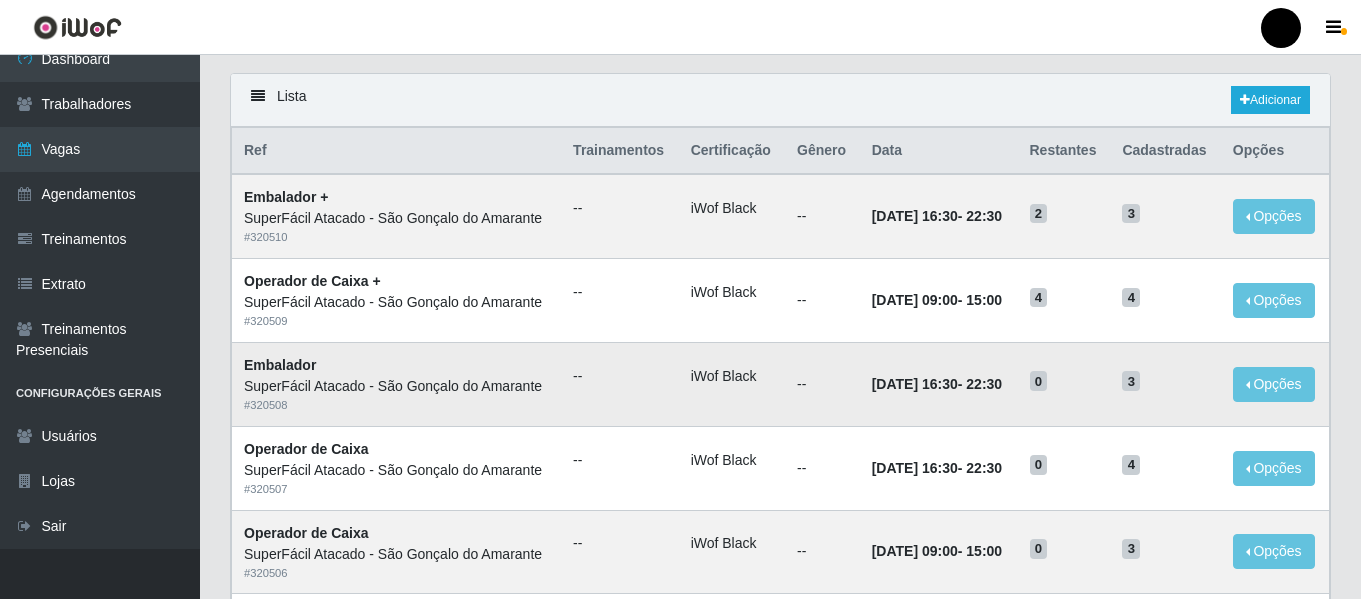 scroll, scrollTop: 96, scrollLeft: 0, axis: vertical 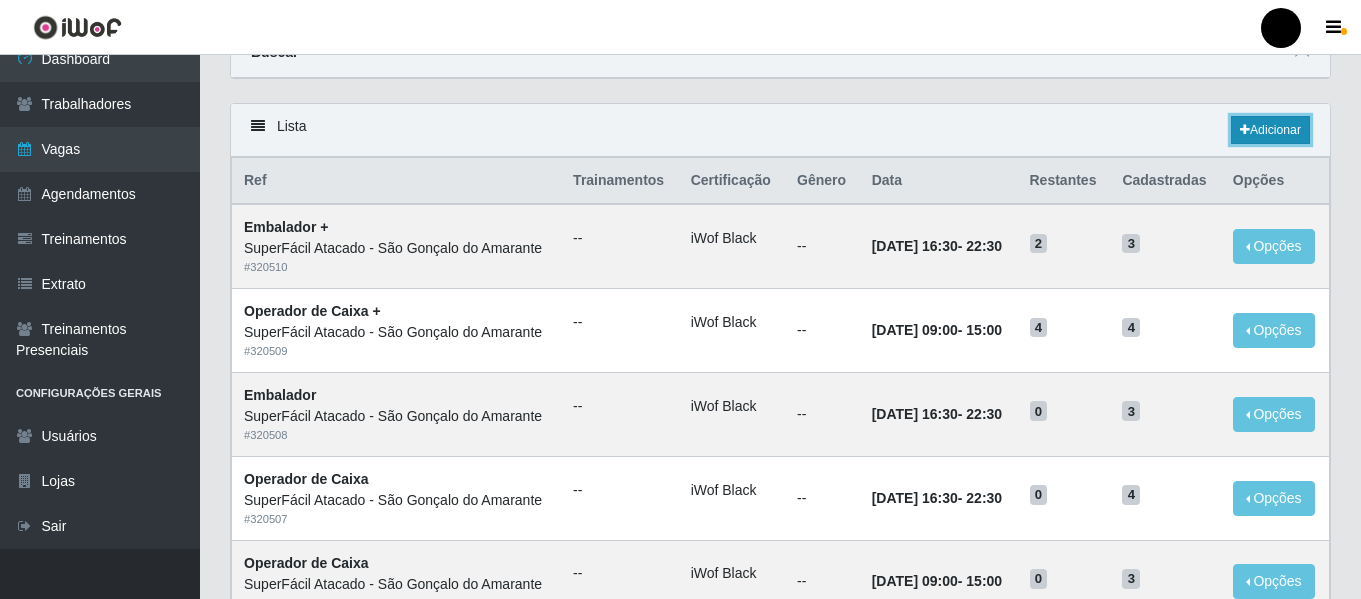 click at bounding box center [1245, 130] 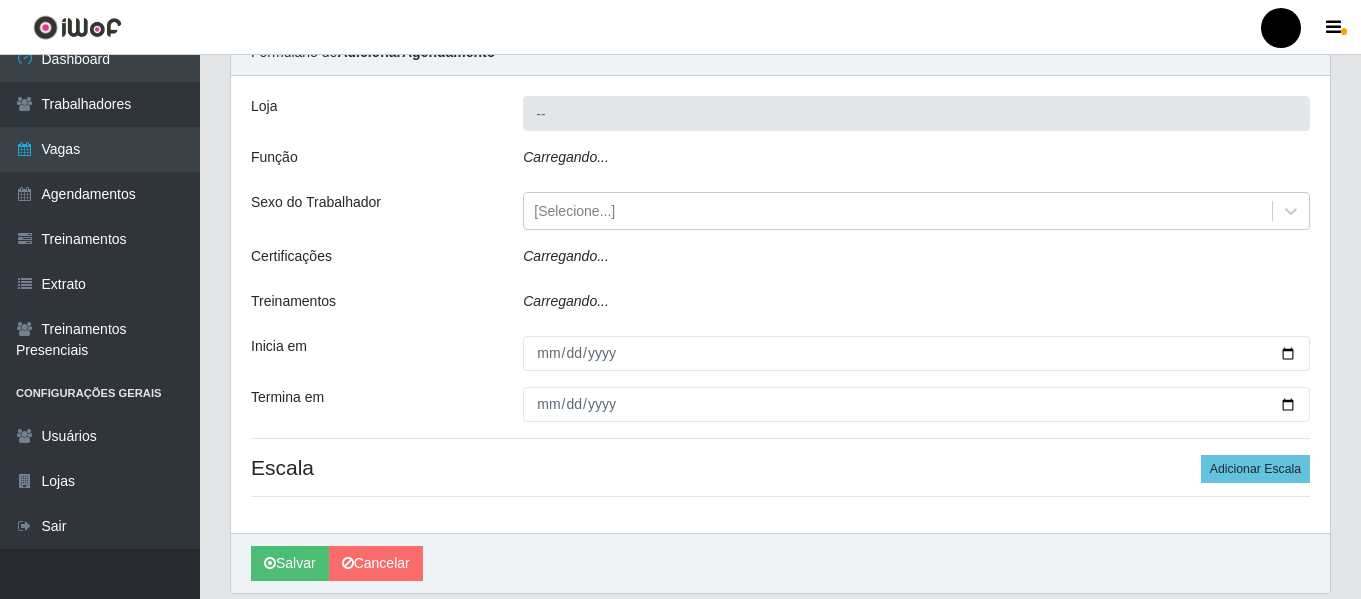 type on "SuperFácil Atacado - São Gonçalo do Amarante" 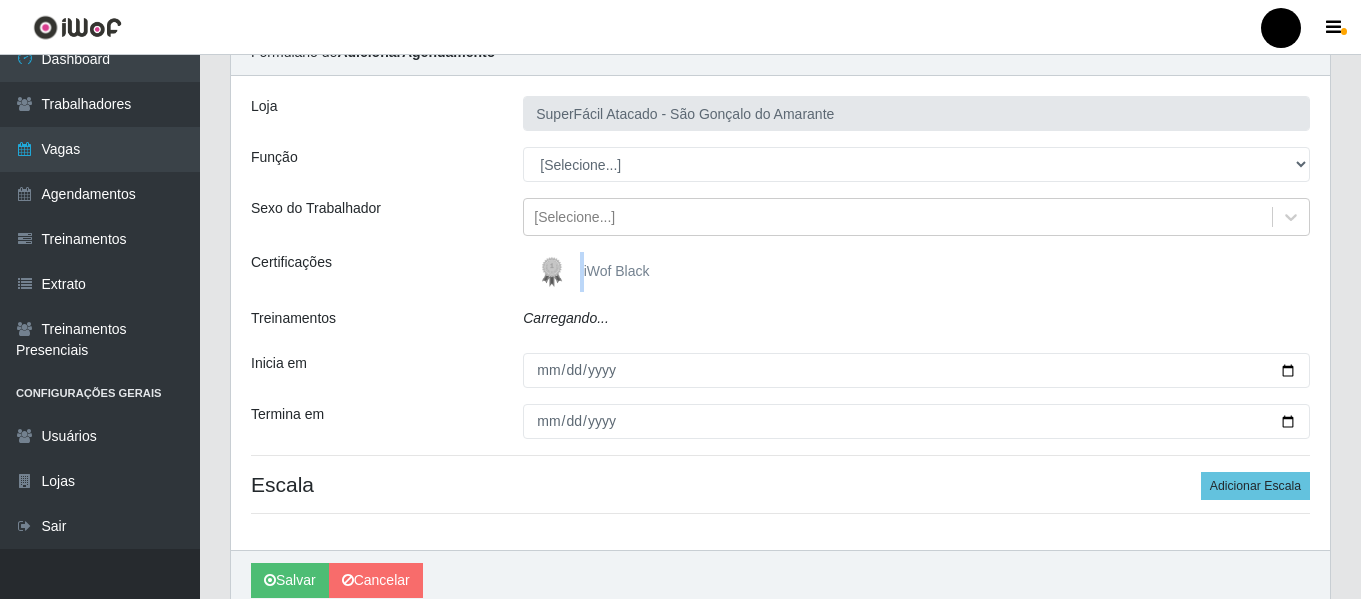 click on "iWof Black" at bounding box center (591, 272) 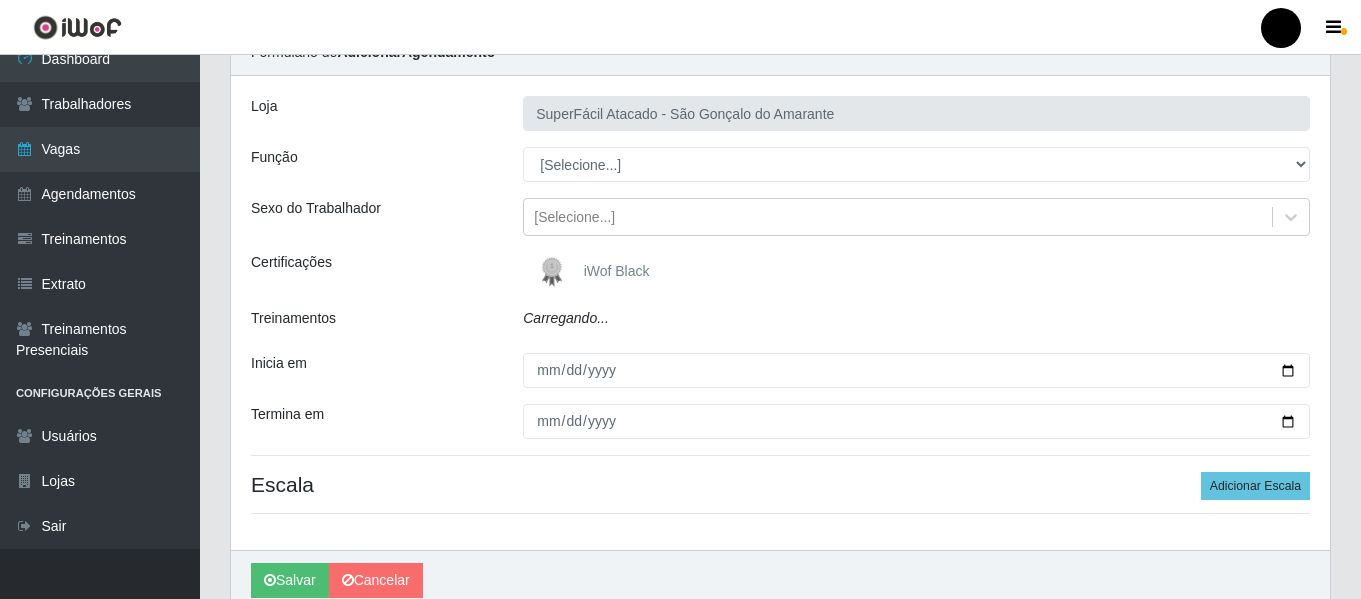 click on "iWof Black" at bounding box center [617, 271] 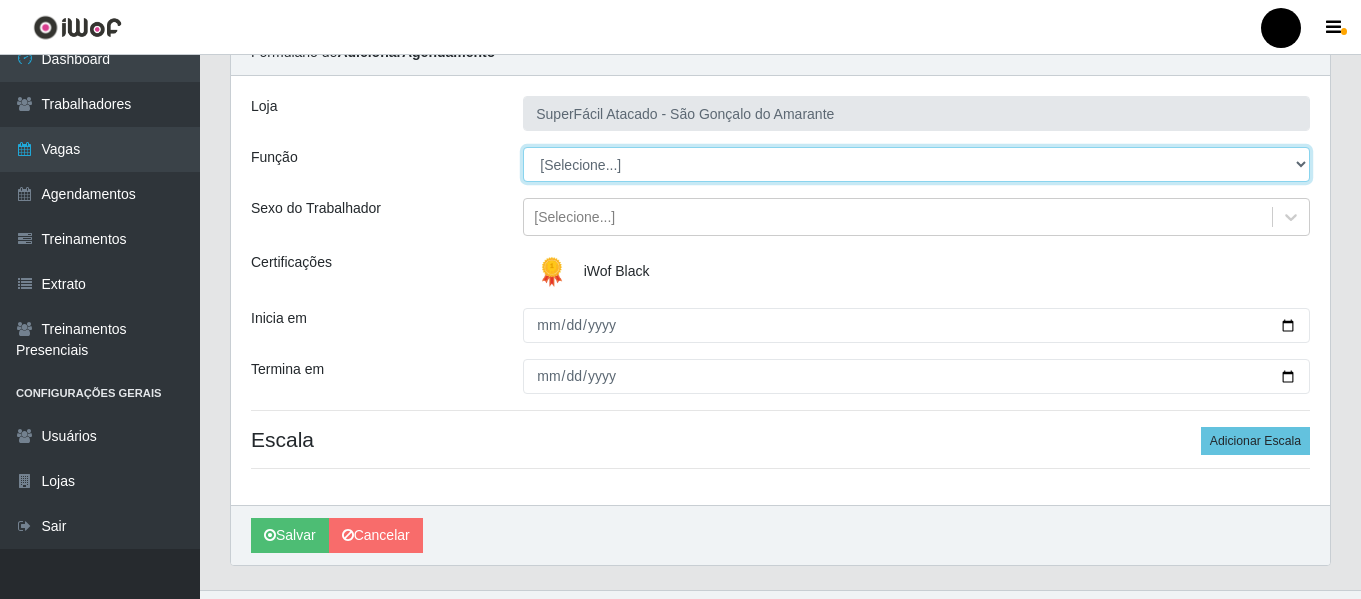 click on "[Selecione...] Auxiliar de Estacionamento Auxiliar de Estacionamento + Auxiliar de Estacionamento ++ Balconista de Padaria  Balconista de Padaria + Embalador Embalador + Embalador ++ Operador de Caixa Operador de Caixa + Operador de Caixa ++ Repositor de Hortifruti Repositor de Hortifruti + Repositor de Hortifruti ++" at bounding box center [916, 164] 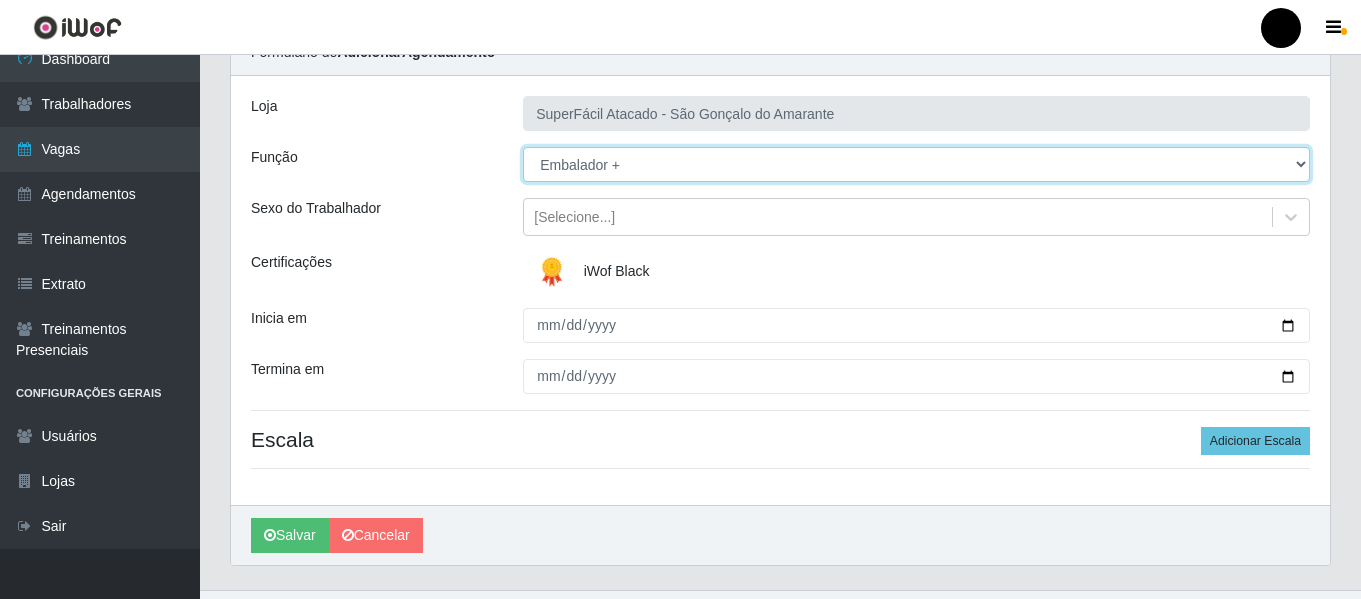 click on "[Selecione...] Auxiliar de Estacionamento Auxiliar de Estacionamento + Auxiliar de Estacionamento ++ Balconista de Padaria  Balconista de Padaria + Embalador Embalador + Embalador ++ Operador de Caixa Operador de Caixa + Operador de Caixa ++ Repositor de Hortifruti Repositor de Hortifruti + Repositor de Hortifruti ++" at bounding box center (916, 164) 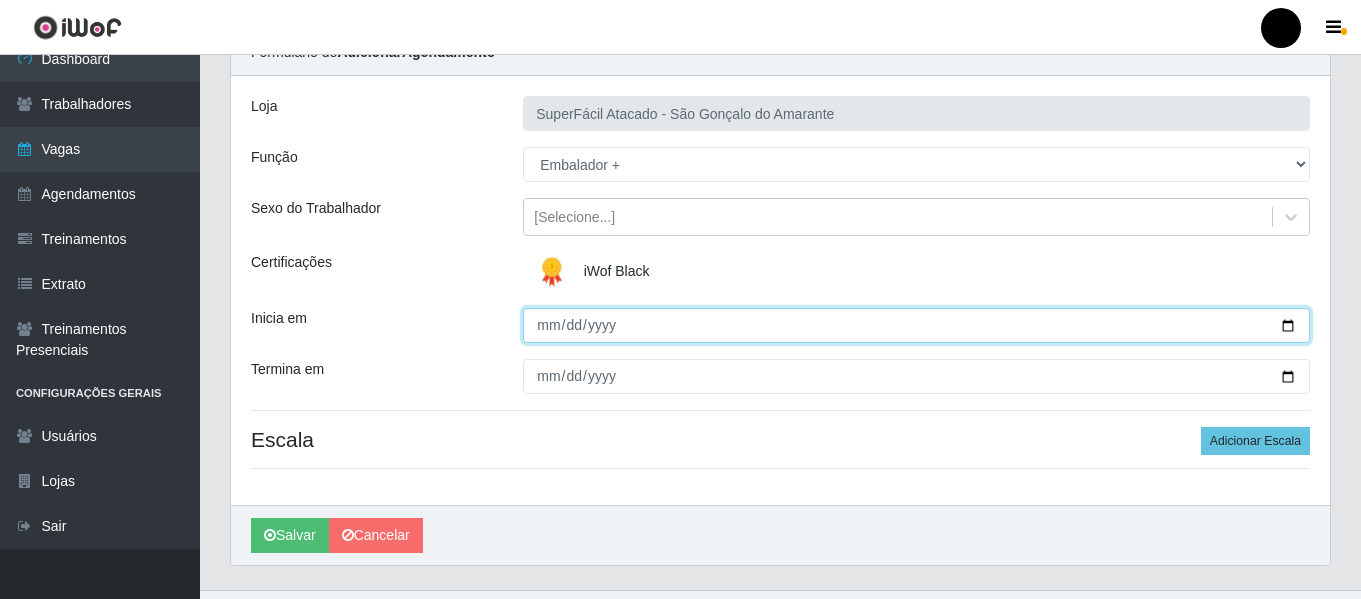 click on "Inicia em" at bounding box center [916, 325] 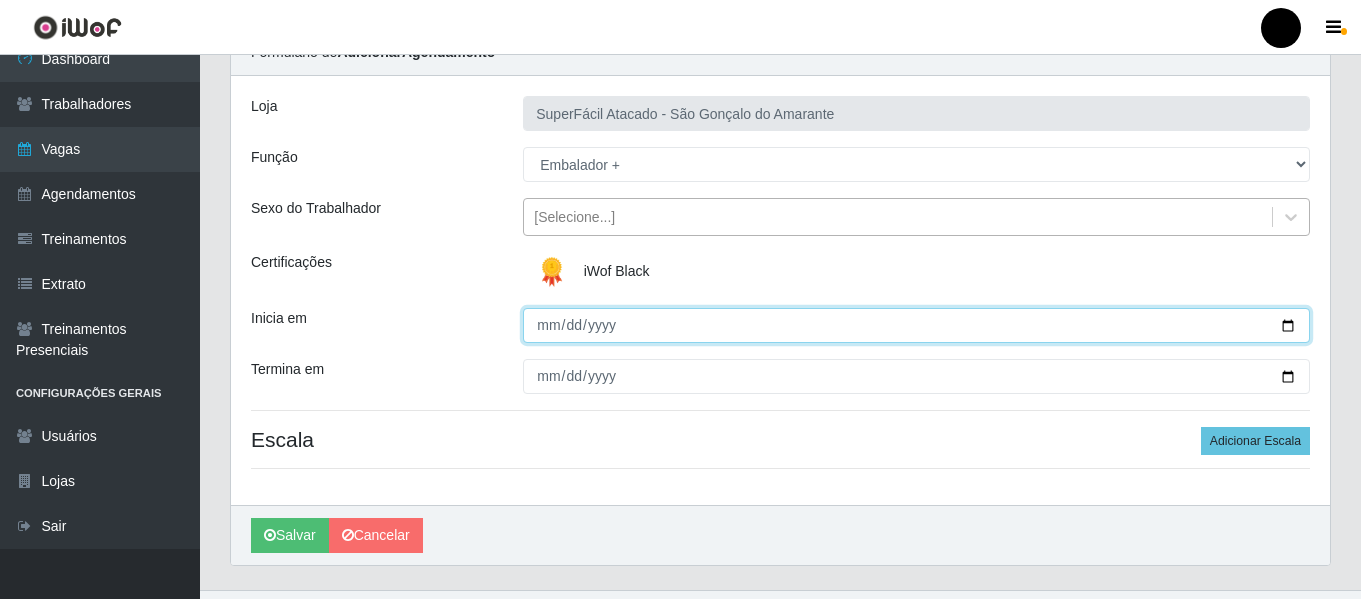 type on "2025-07-26" 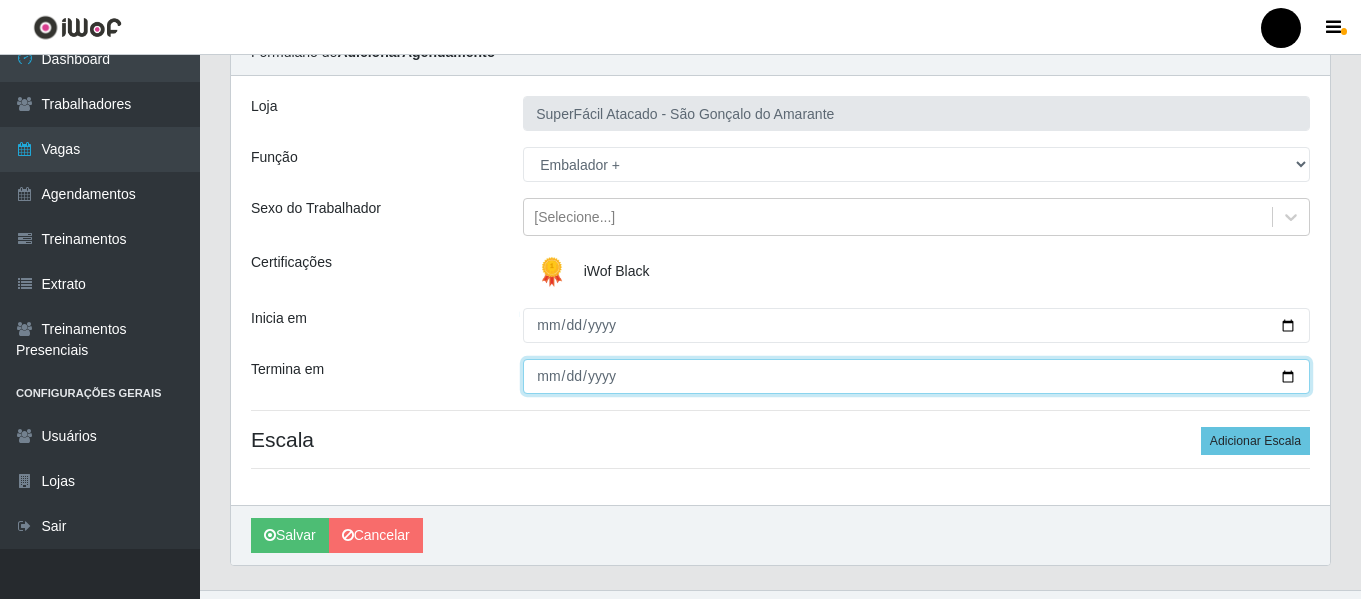 click on "Termina em" at bounding box center (916, 376) 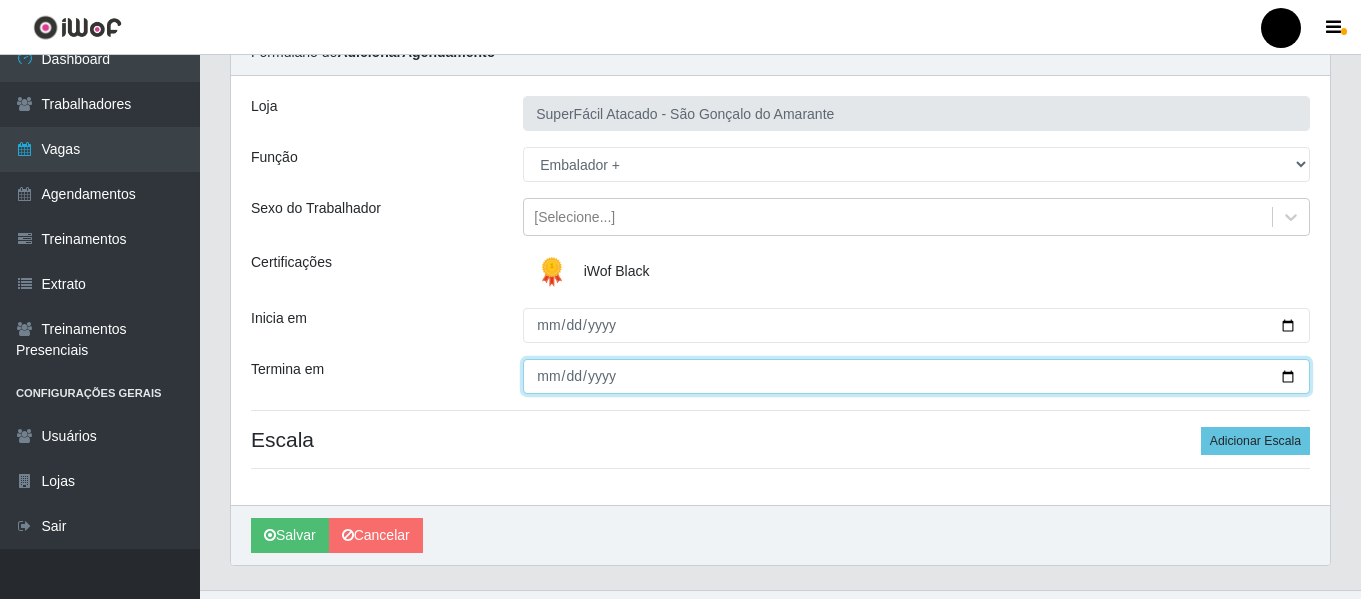 type on "2025-07-26" 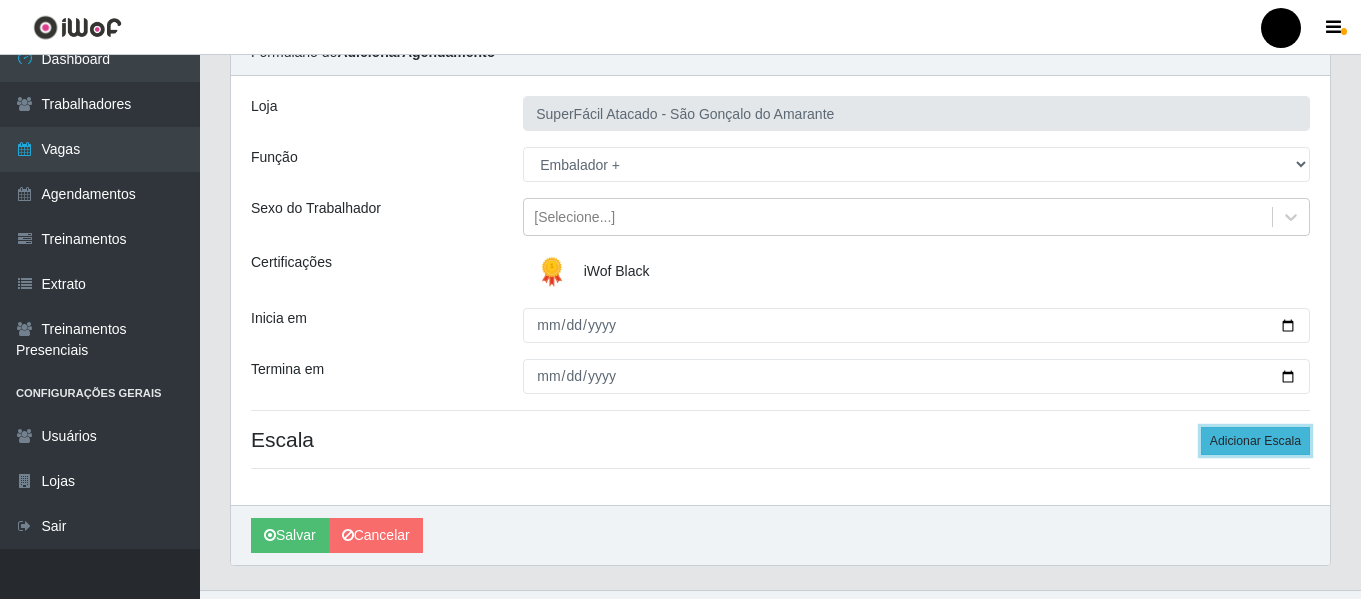 click on "Adicionar Escala" at bounding box center [1255, 441] 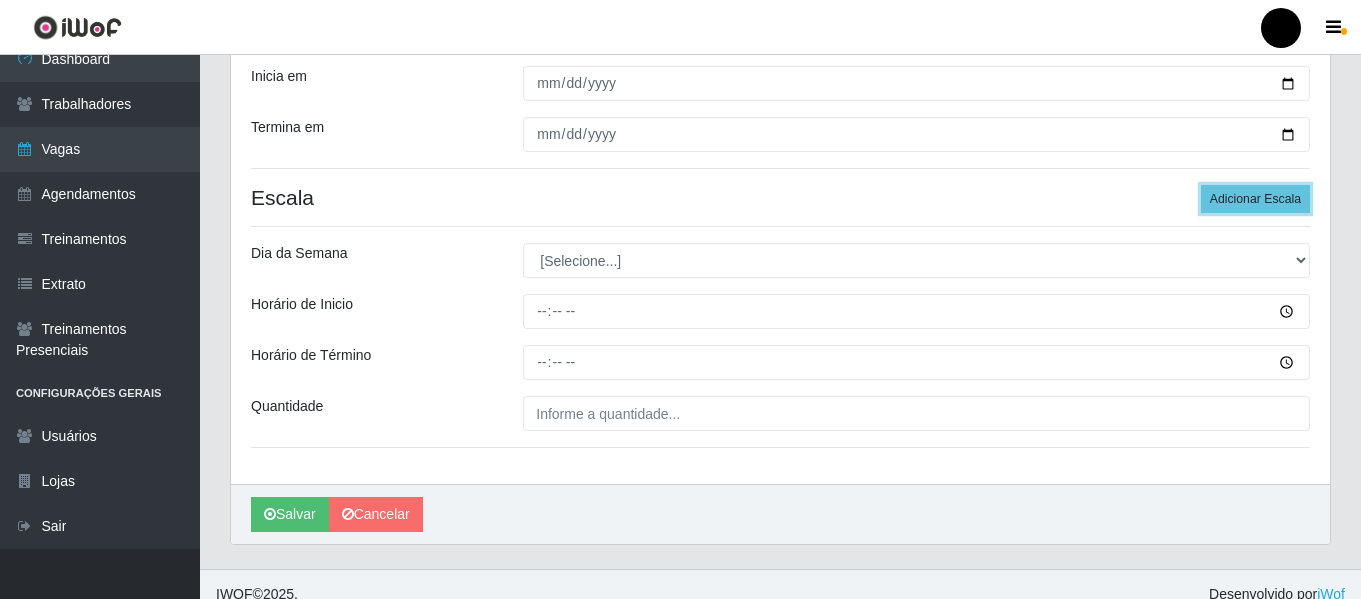 scroll, scrollTop: 358, scrollLeft: 0, axis: vertical 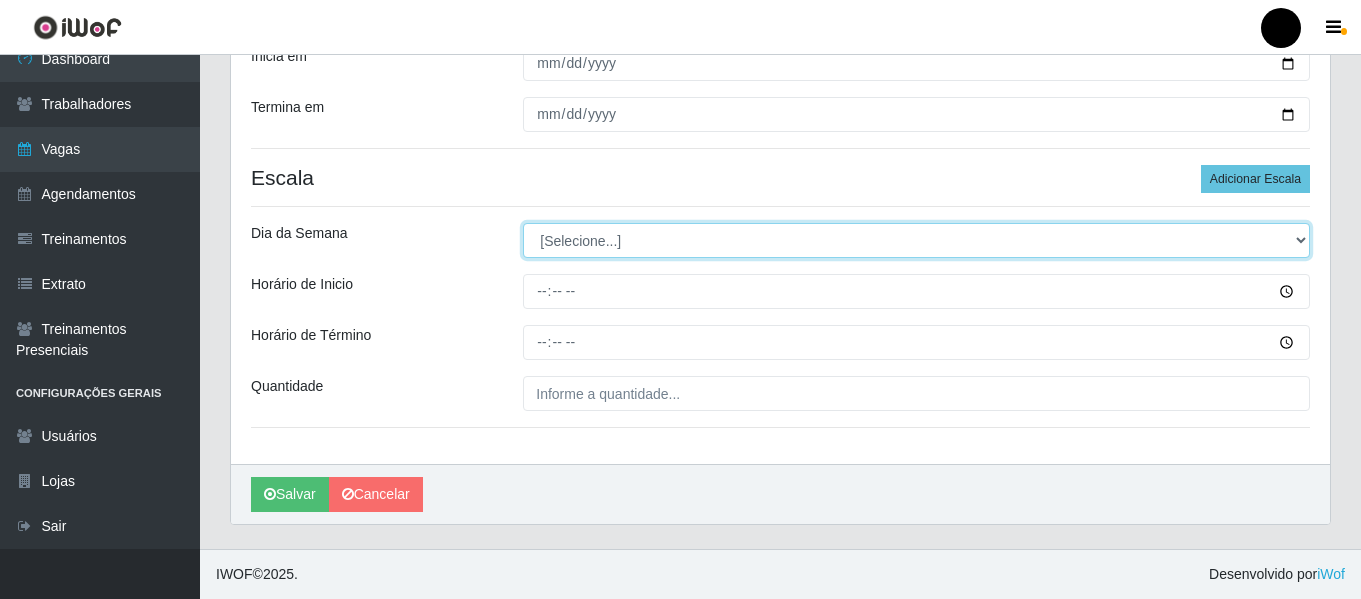 click on "[Selecione...] Segunda Terça Quarta Quinta Sexta Sábado Domingo" at bounding box center (916, 240) 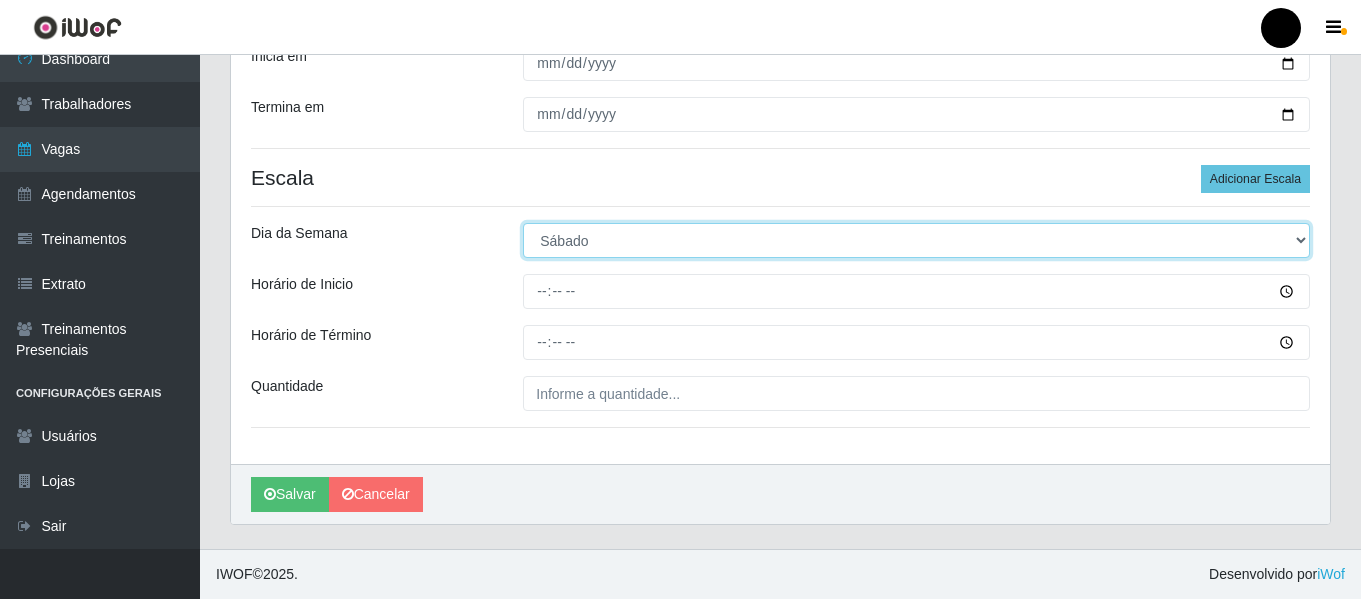 click on "[Selecione...] Segunda Terça Quarta Quinta Sexta Sábado Domingo" at bounding box center (916, 240) 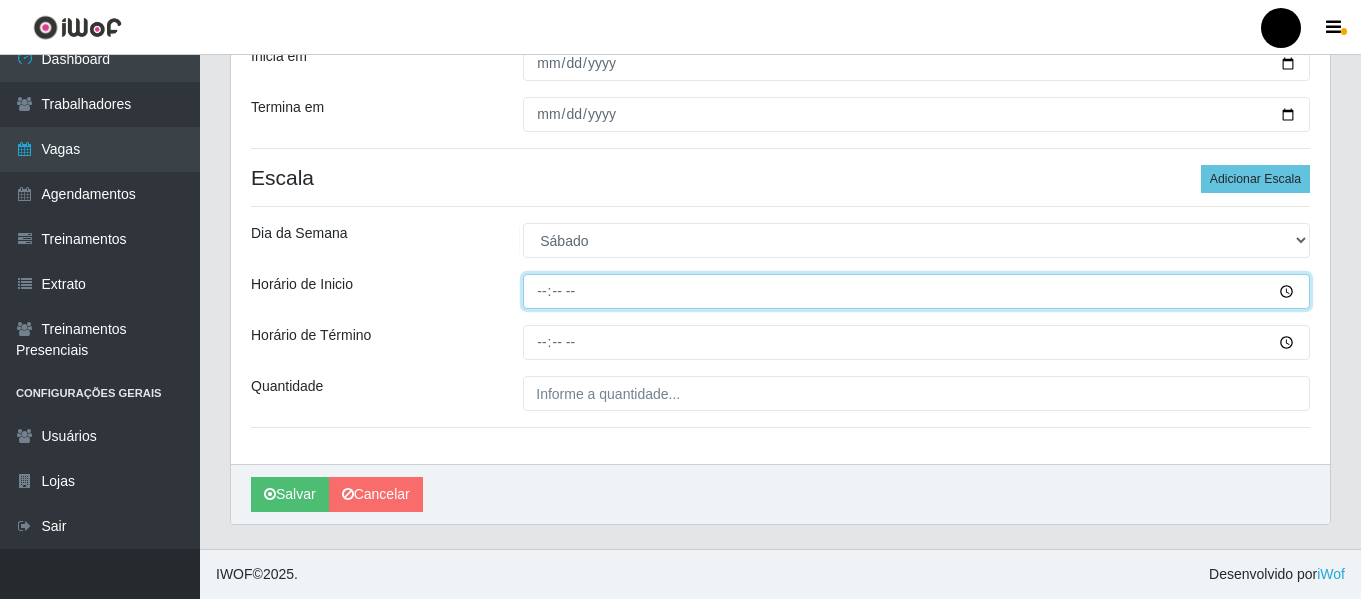 click on "Horário de Inicio" at bounding box center (916, 291) 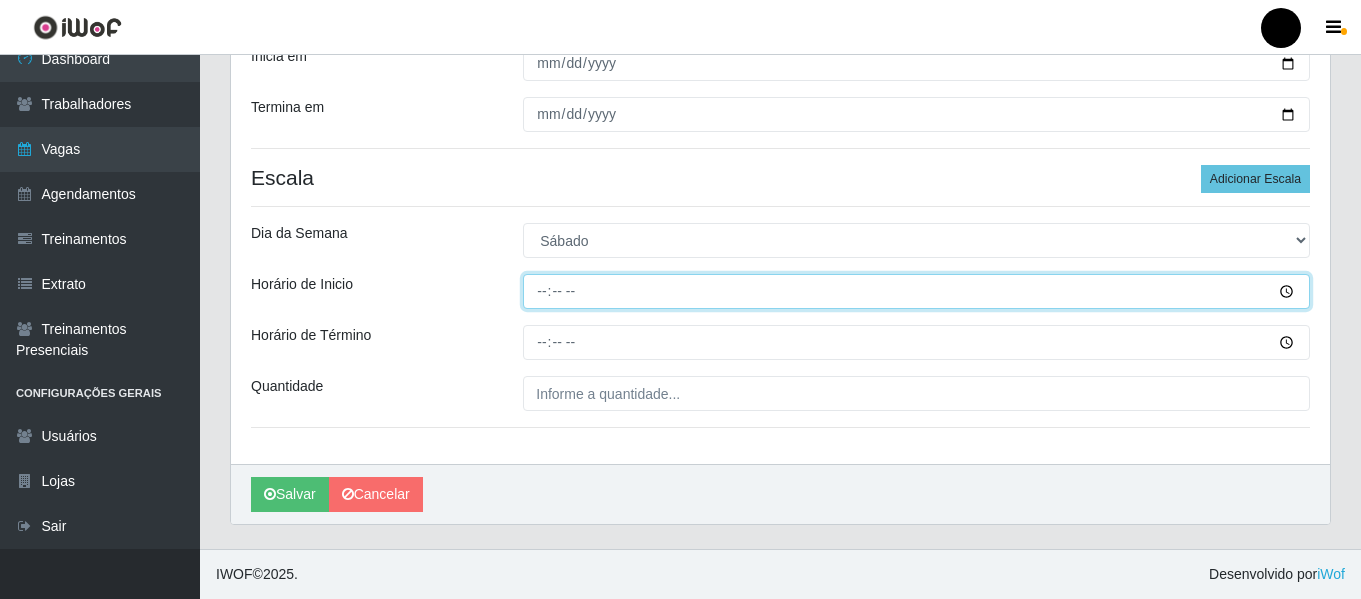 type on "09:00" 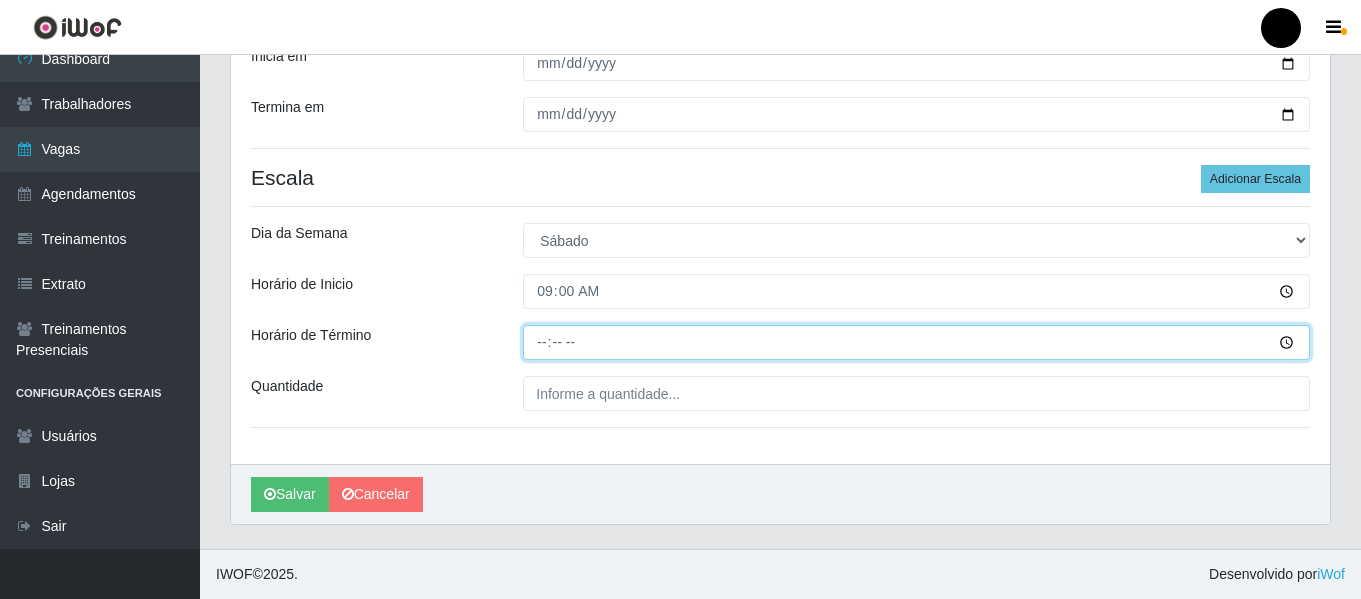 click on "Horário de Término" at bounding box center [916, 342] 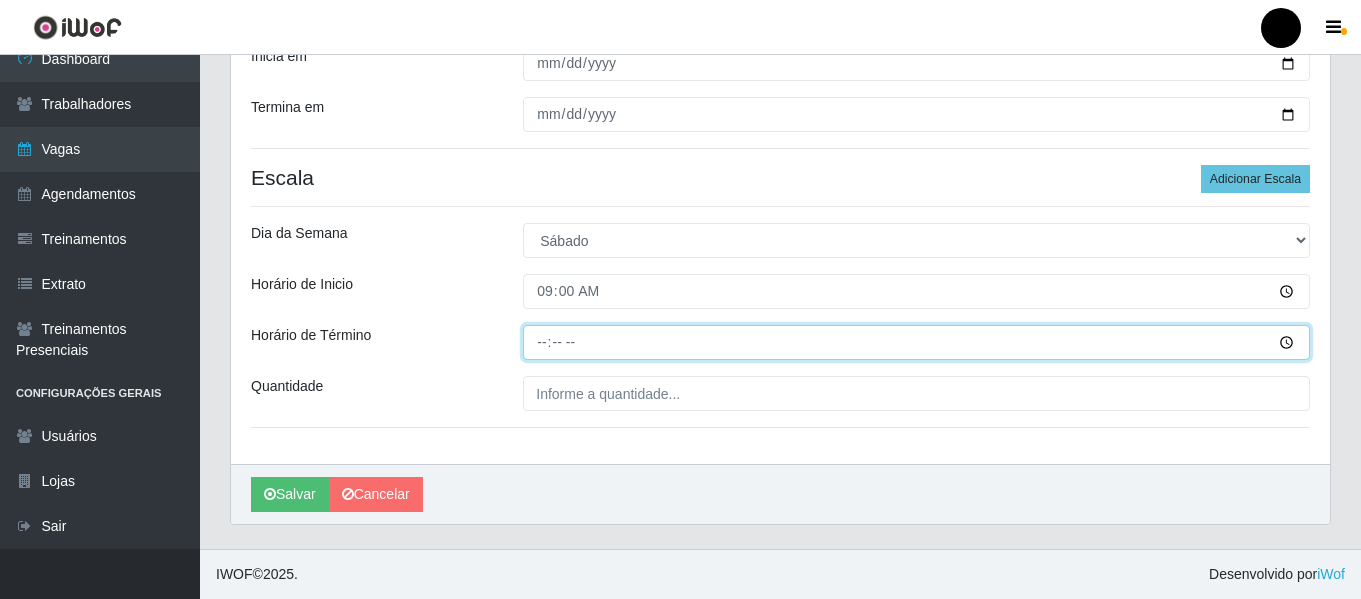 type on "15:00" 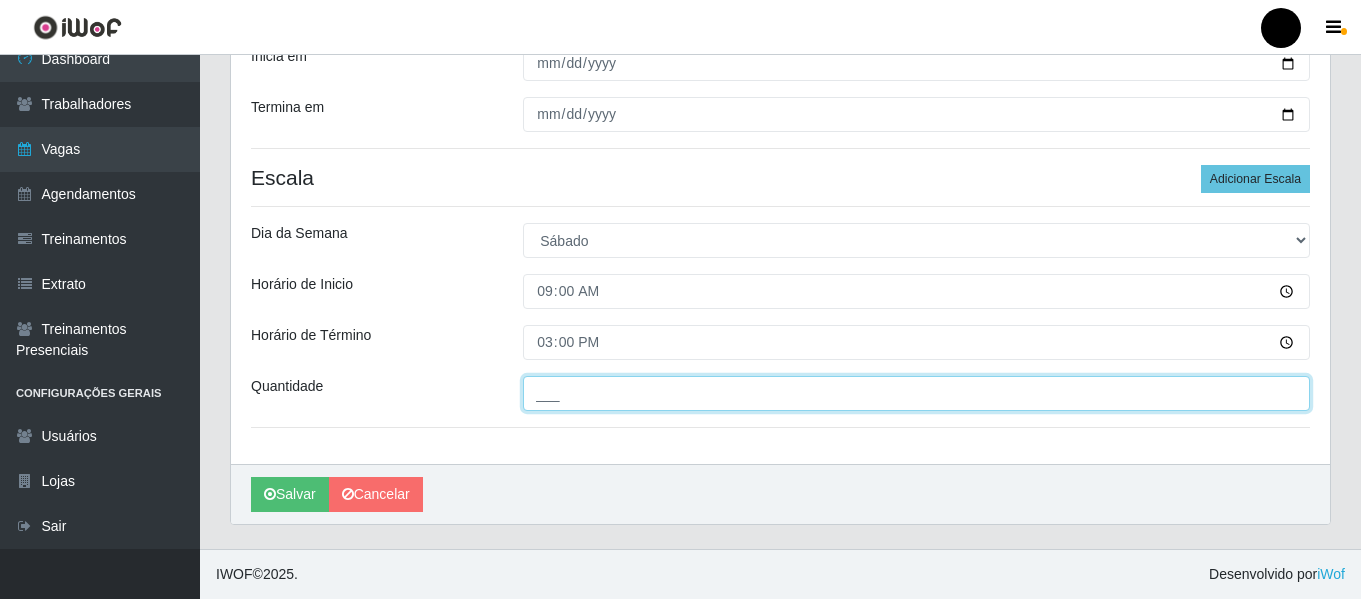 click on "___" at bounding box center [916, 393] 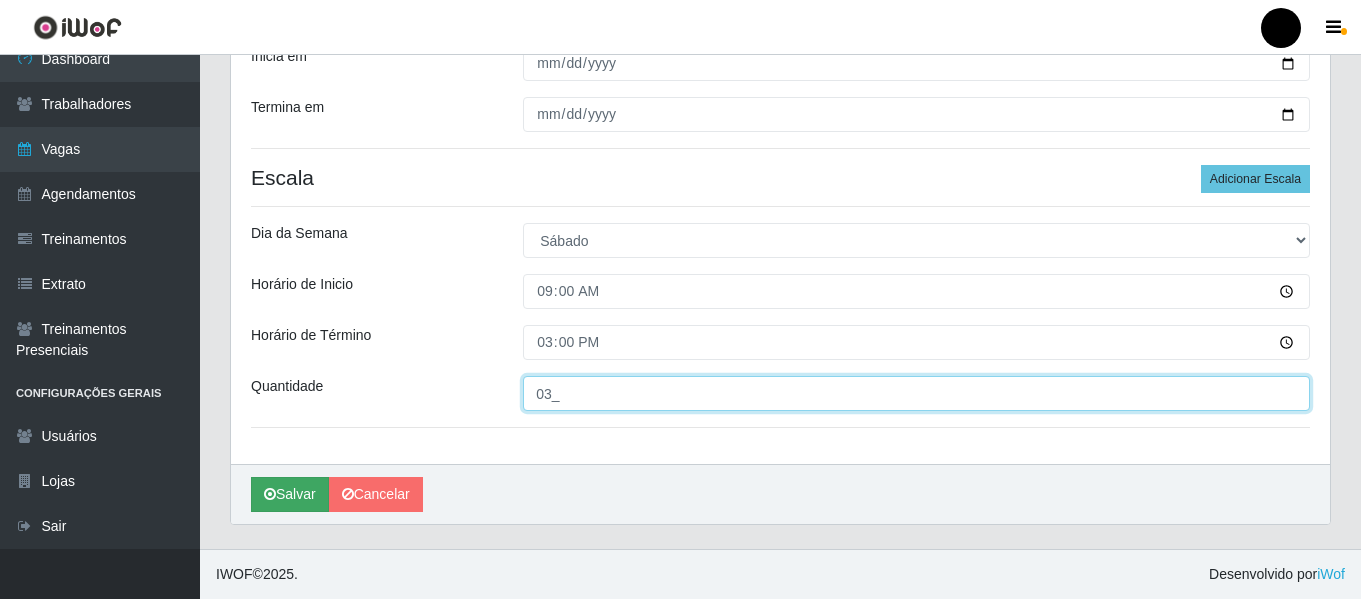 type on "03_" 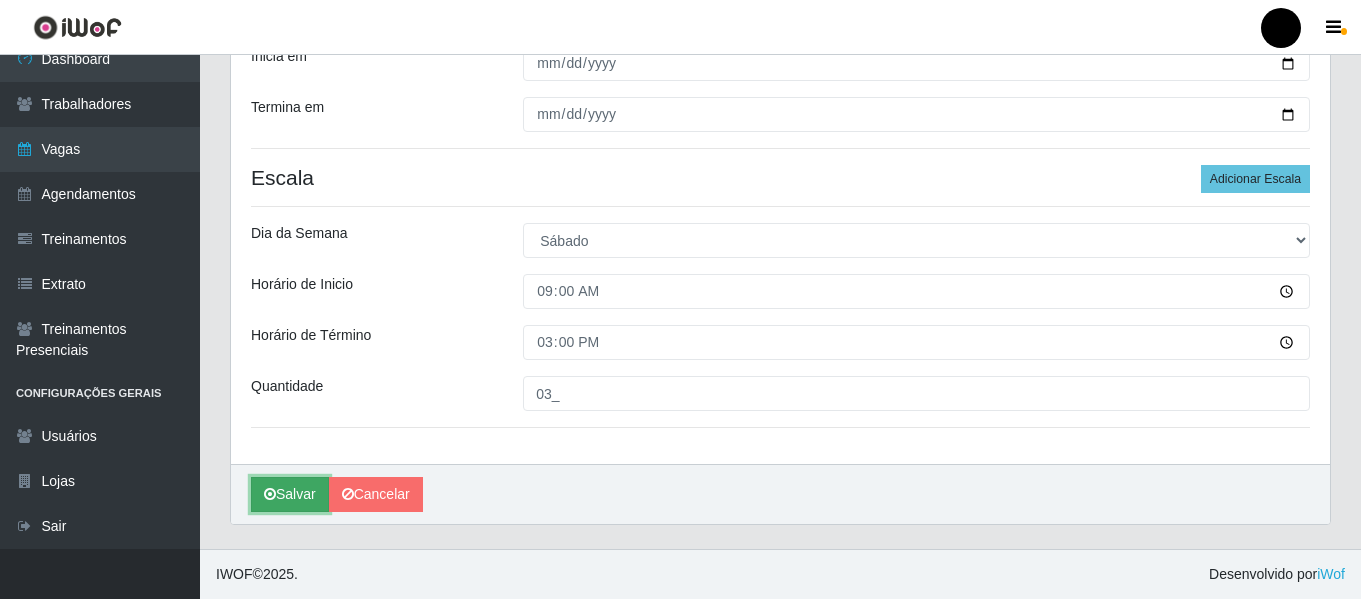 click at bounding box center (270, 494) 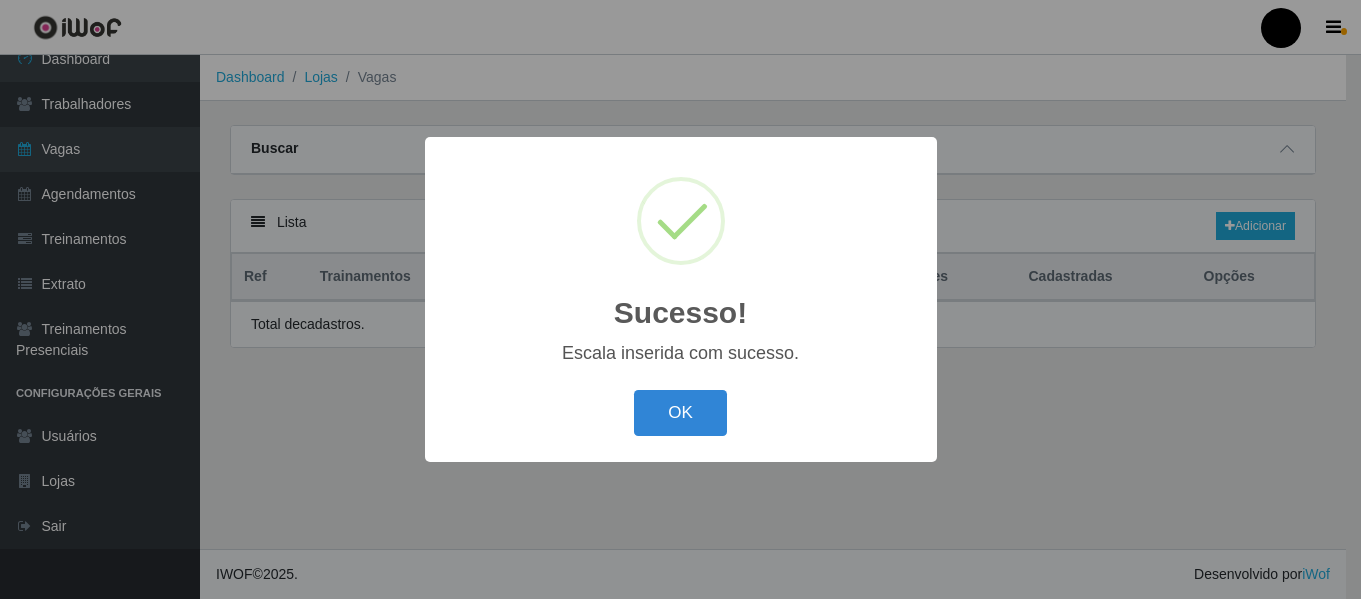 scroll, scrollTop: 0, scrollLeft: 0, axis: both 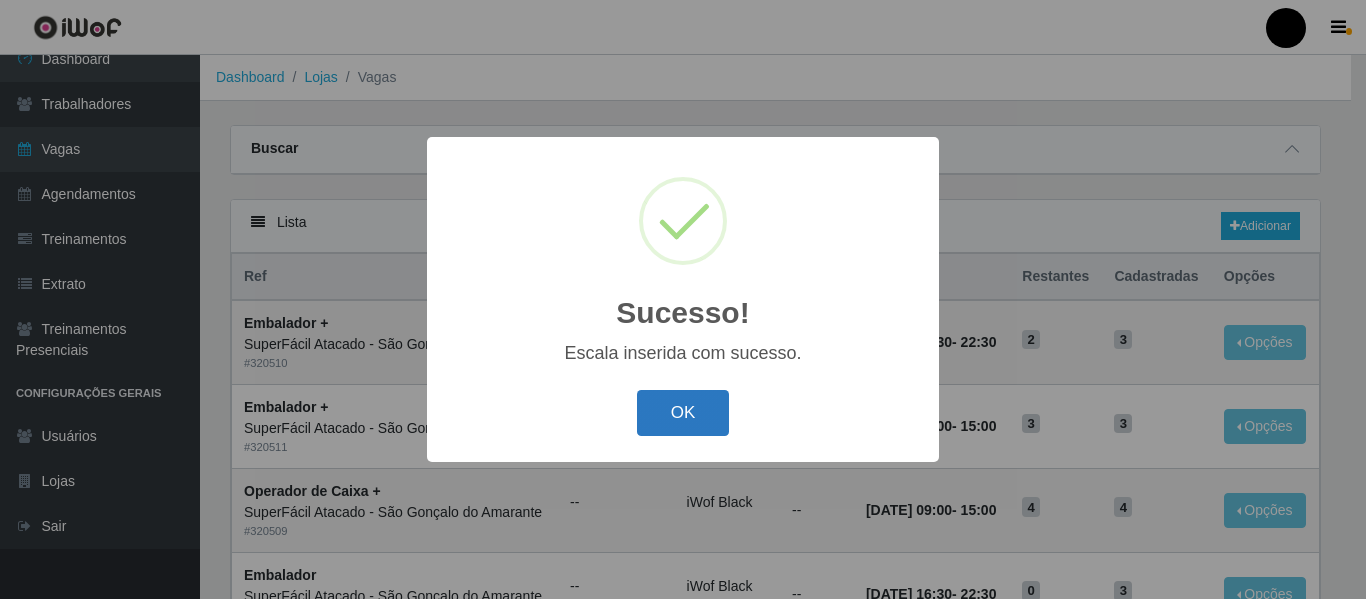 click on "OK" at bounding box center (683, 413) 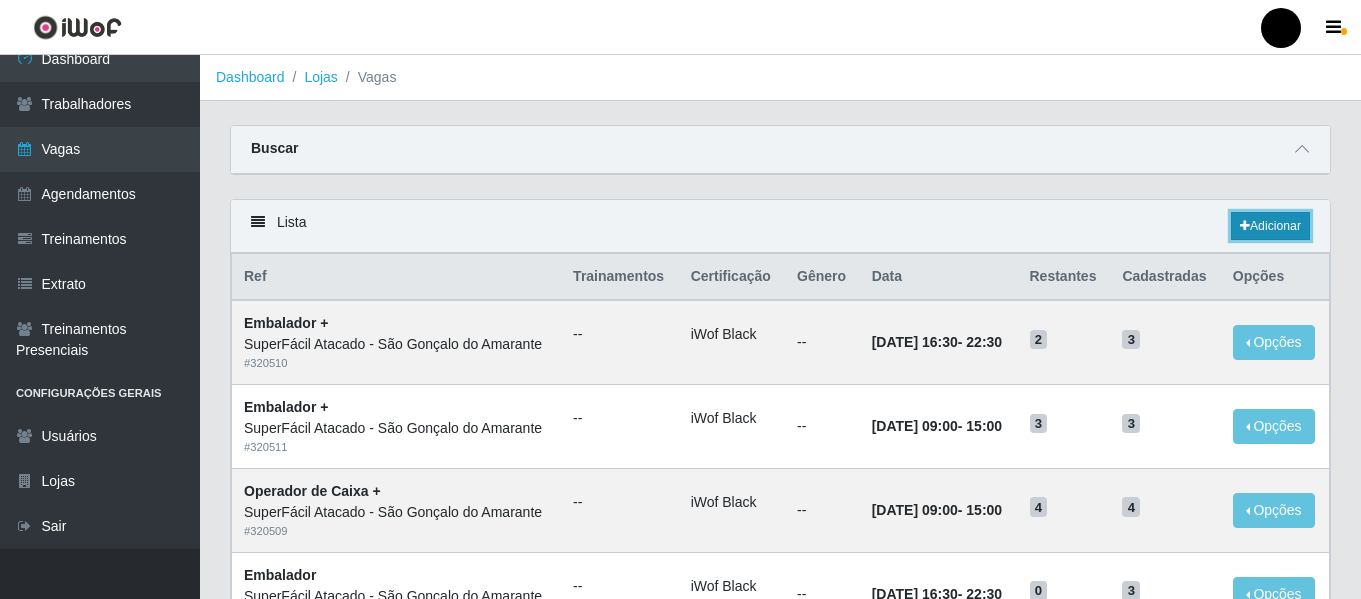 click on "Adicionar" at bounding box center (1270, 226) 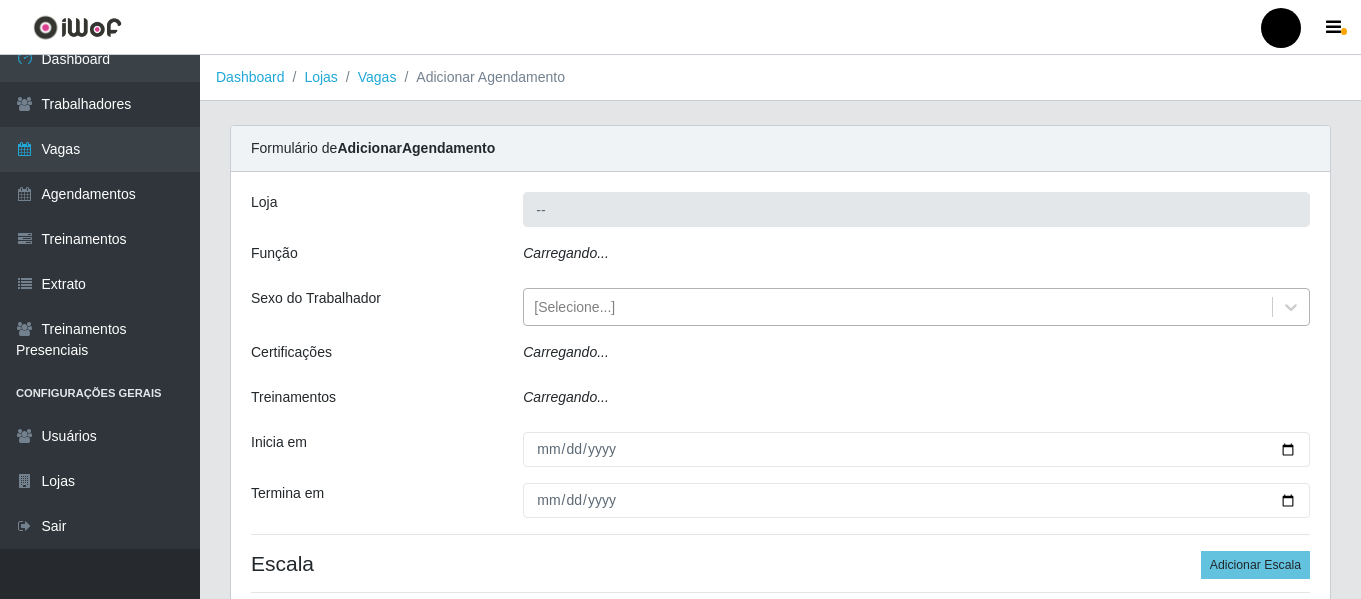 type on "SuperFácil Atacado - São Gonçalo do Amarante" 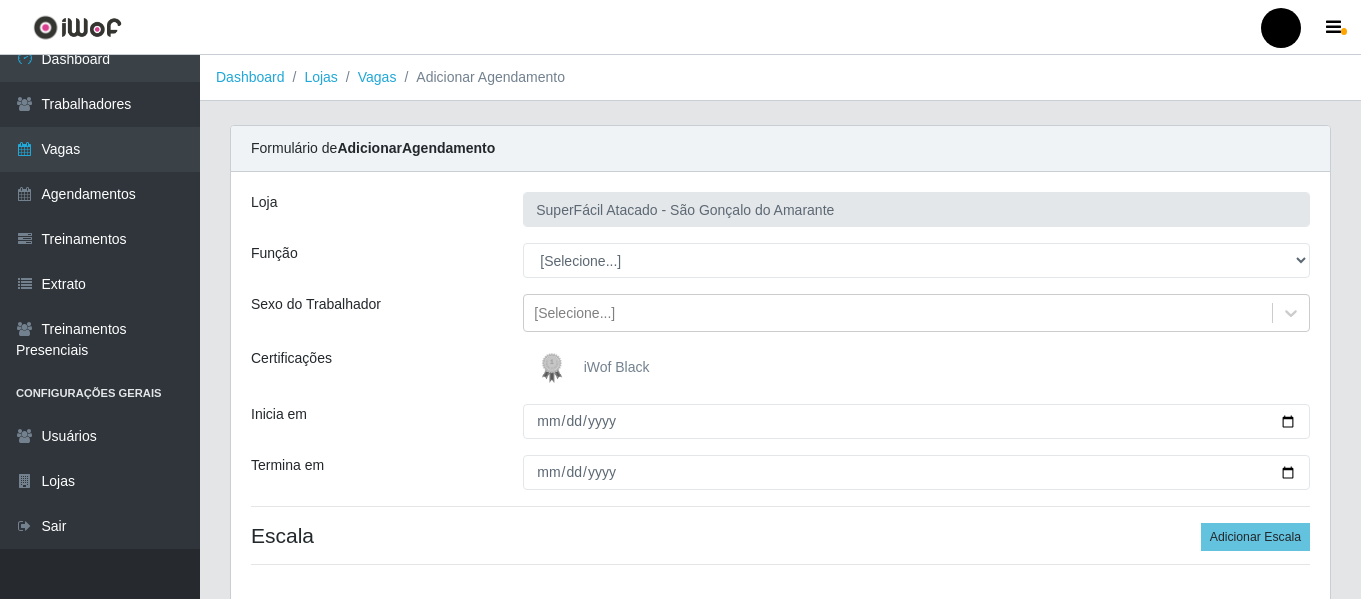 click at bounding box center [556, 368] 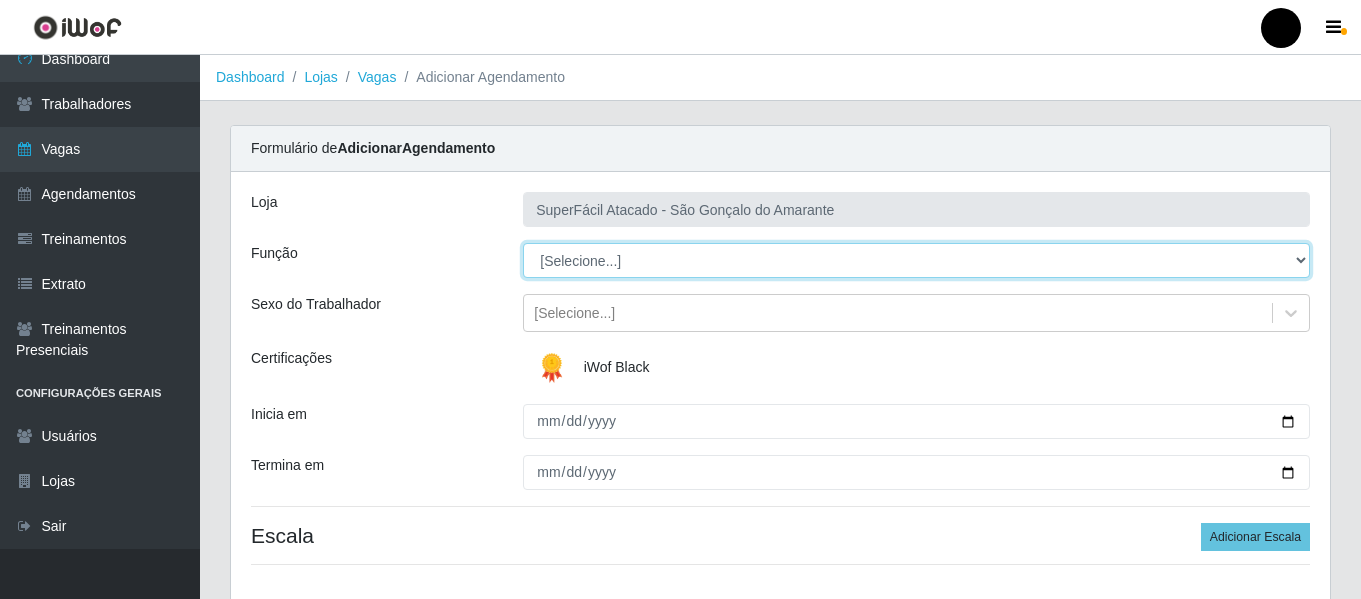 click on "[Selecione...] Auxiliar de Estacionamento Auxiliar de Estacionamento + Auxiliar de Estacionamento ++ Balconista de Padaria  Balconista de Padaria + Embalador Embalador + Embalador ++ Operador de Caixa Operador de Caixa + Operador de Caixa ++ Repositor de Hortifruti Repositor de Hortifruti + Repositor de Hortifruti ++" at bounding box center [916, 260] 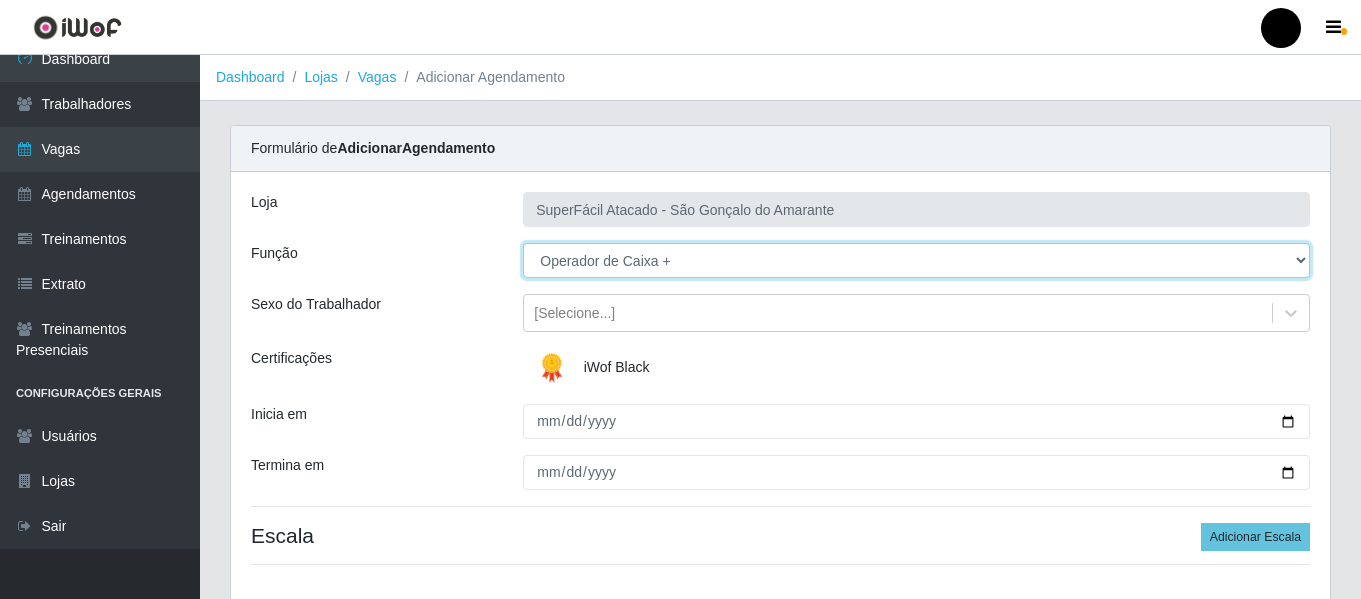 click on "[Selecione...] Auxiliar de Estacionamento Auxiliar de Estacionamento + Auxiliar de Estacionamento ++ Balconista de Padaria  Balconista de Padaria + Embalador Embalador + Embalador ++ Operador de Caixa Operador de Caixa + Operador de Caixa ++ Repositor de Hortifruti Repositor de Hortifruti + Repositor de Hortifruti ++" at bounding box center [916, 260] 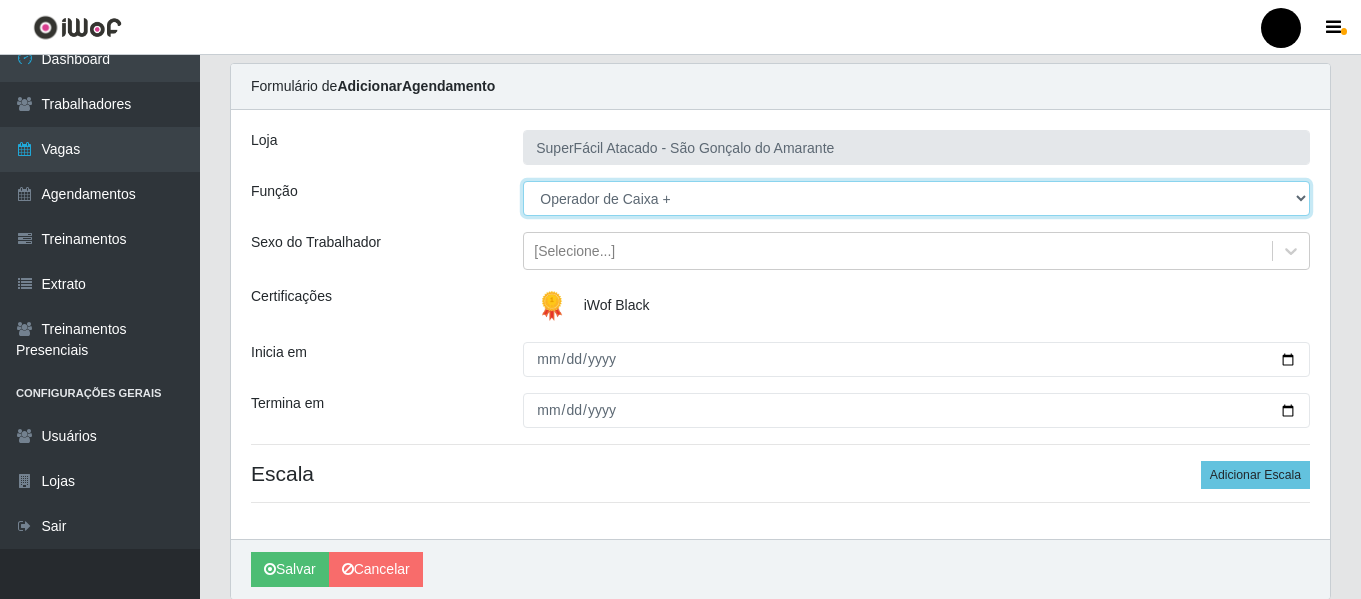 scroll, scrollTop: 137, scrollLeft: 0, axis: vertical 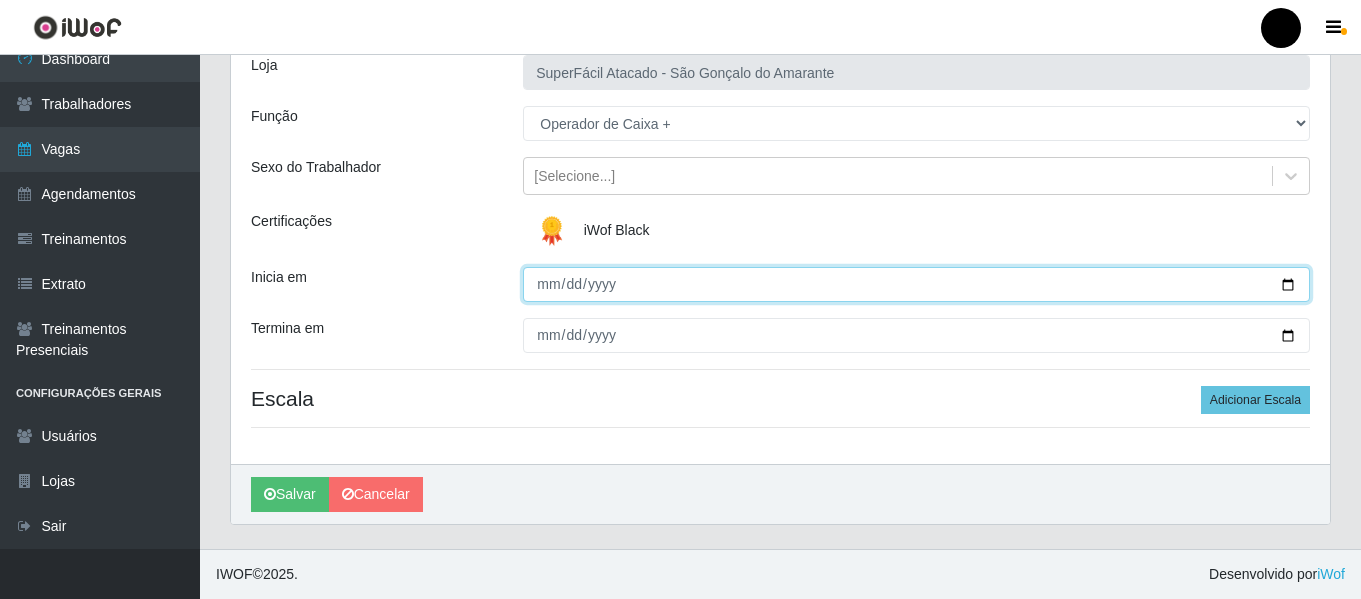 click on "Inicia em" at bounding box center (916, 284) 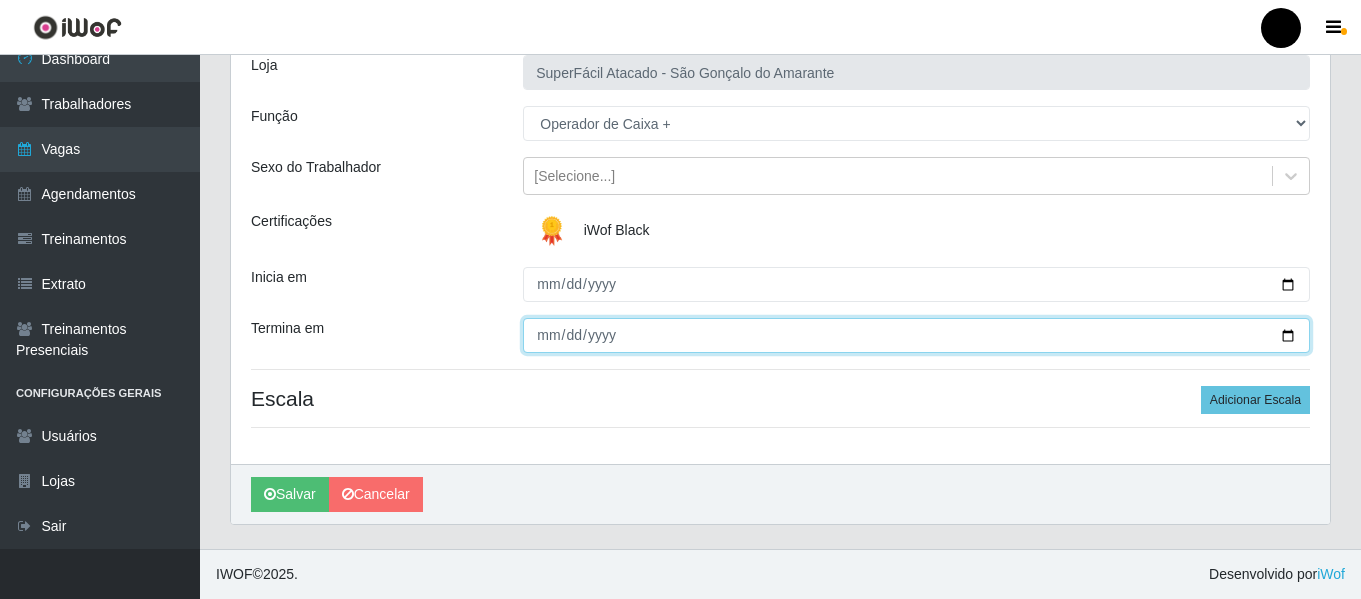 click on "Termina em" at bounding box center (916, 335) 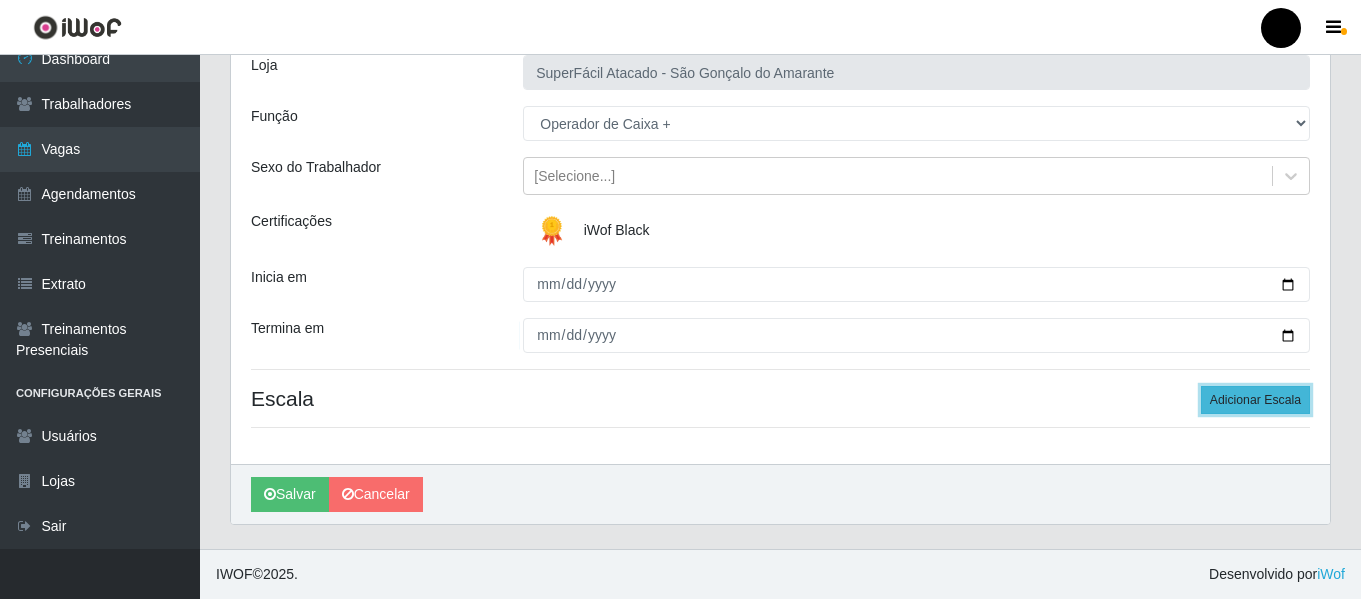 click on "Adicionar Escala" at bounding box center (1255, 400) 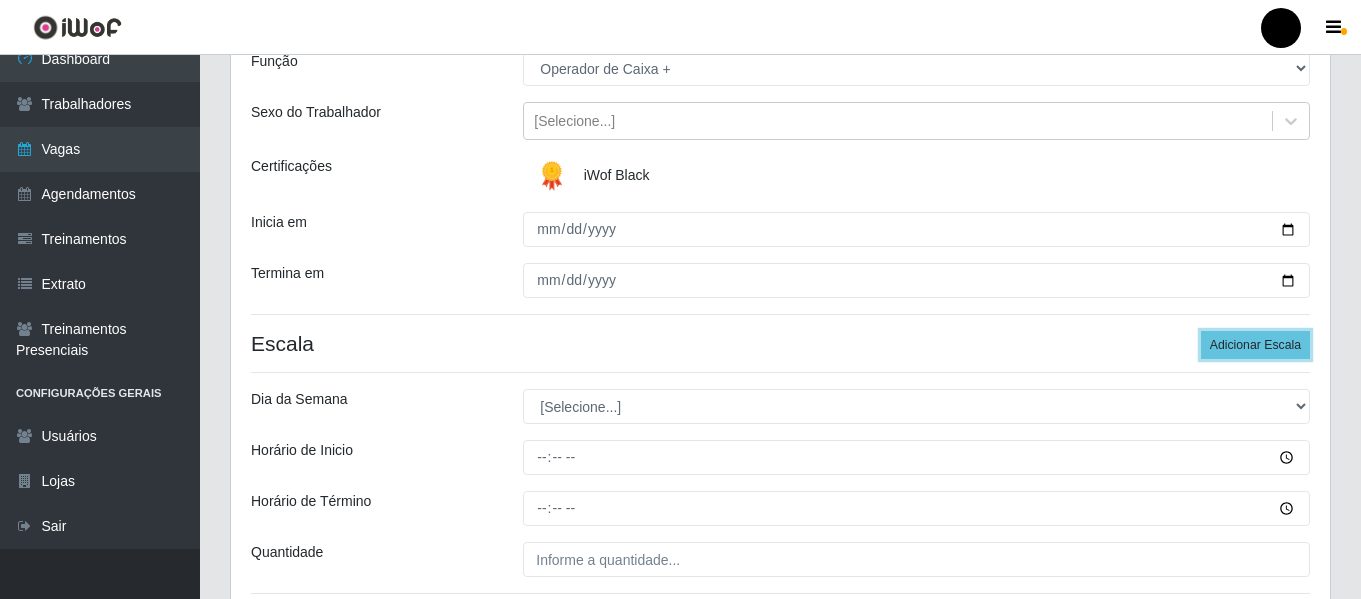 scroll, scrollTop: 237, scrollLeft: 0, axis: vertical 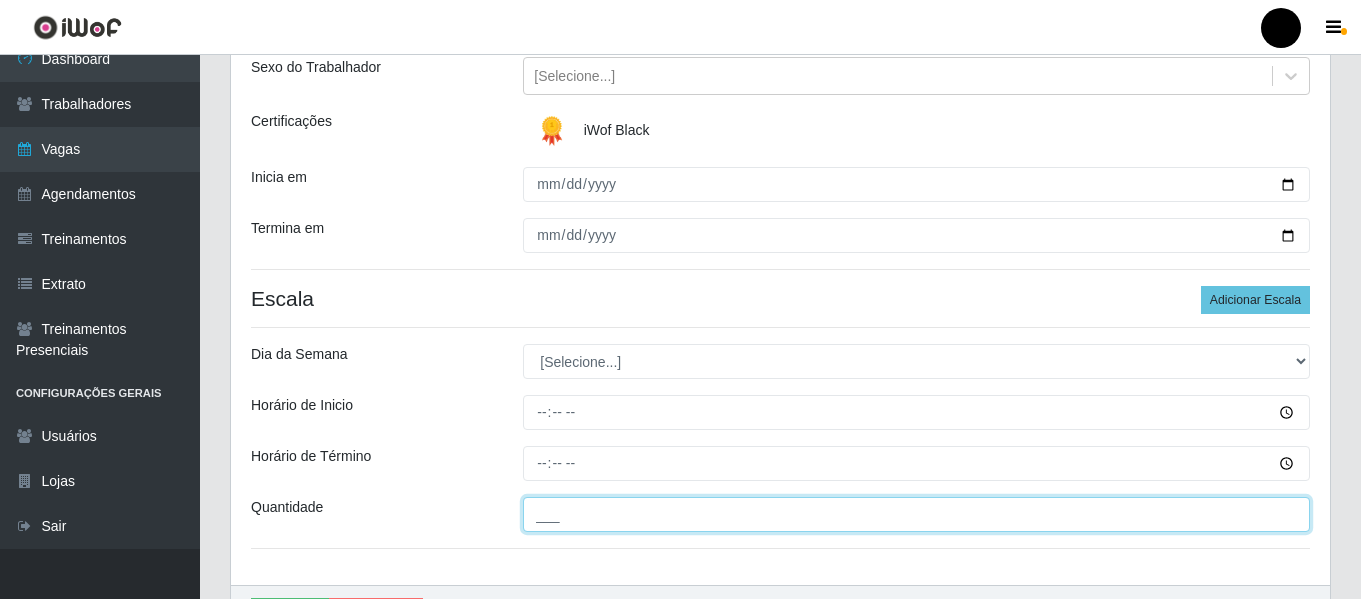 click on "___" at bounding box center (916, 514) 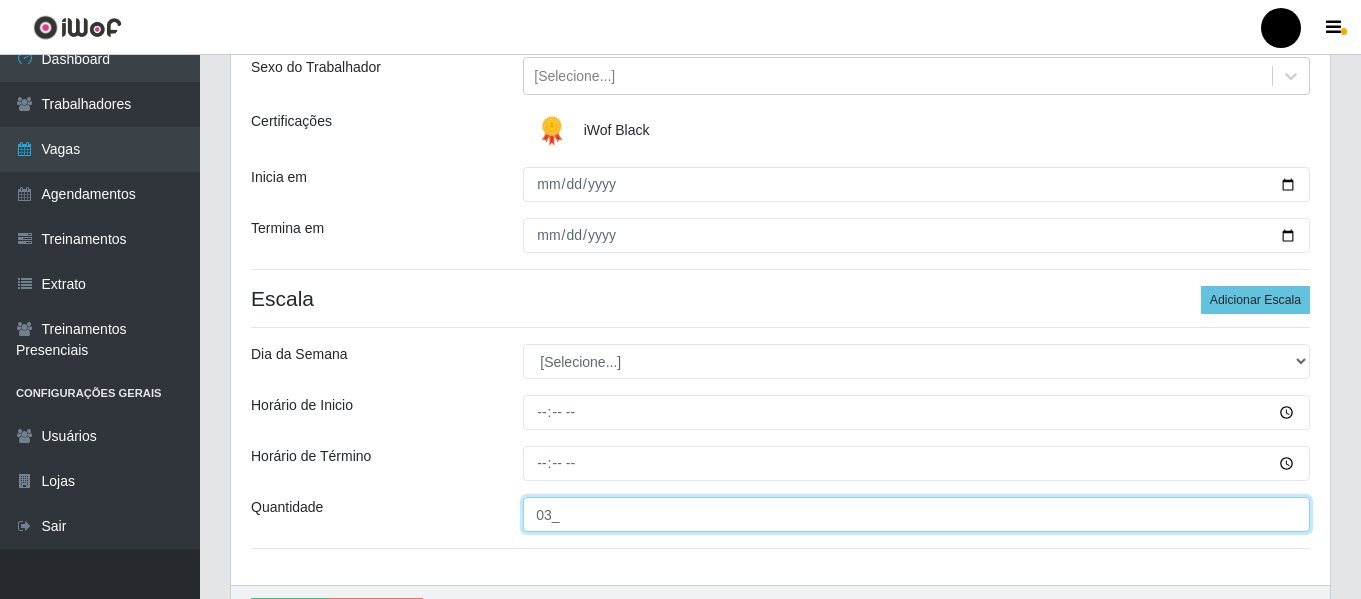 type on "03_" 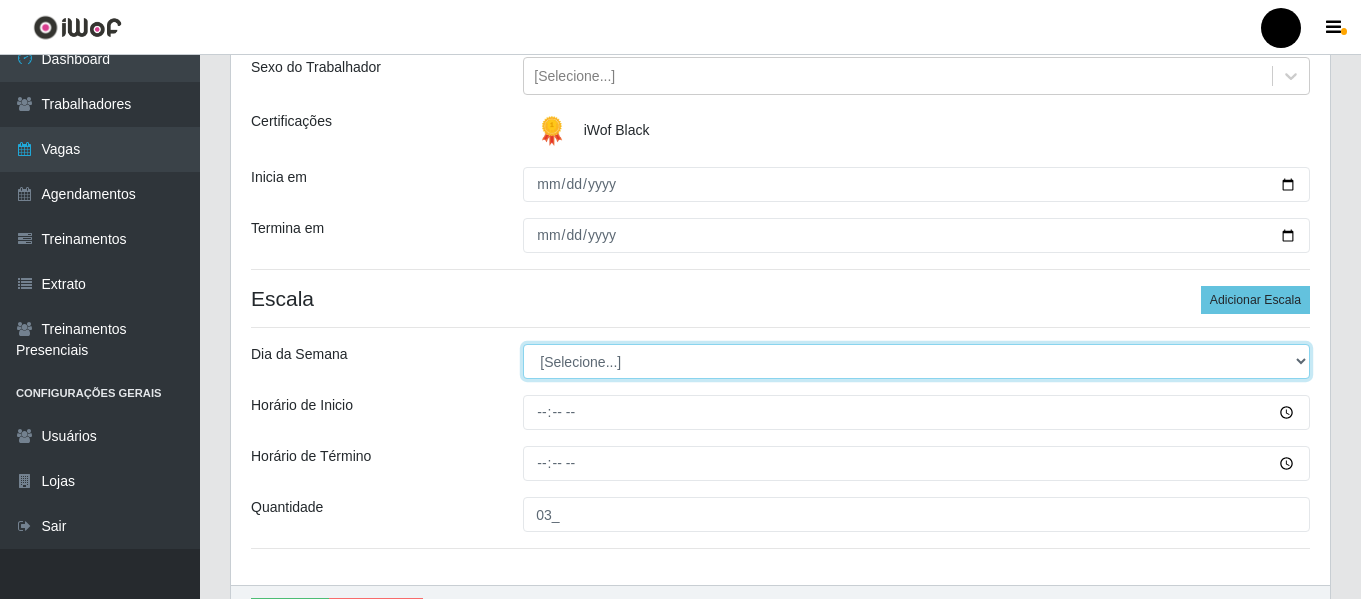 click on "[Selecione...] Segunda Terça Quarta Quinta Sexta Sábado Domingo" at bounding box center [916, 361] 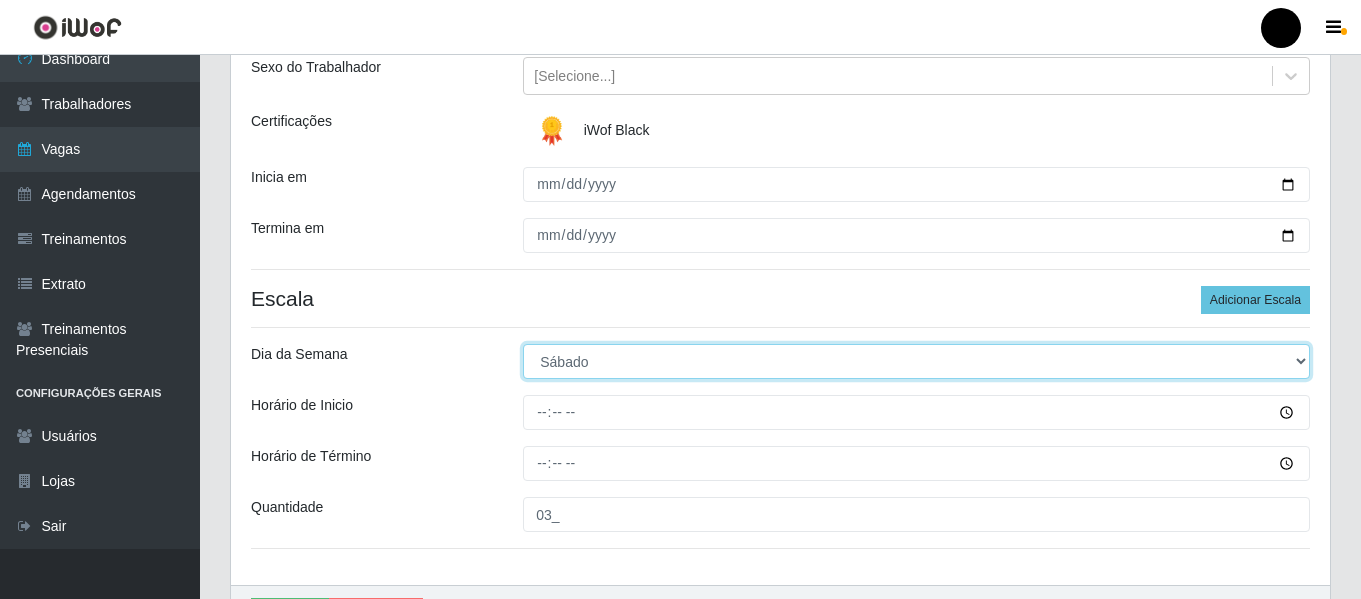 click on "[Selecione...] Segunda Terça Quarta Quinta Sexta Sábado Domingo" at bounding box center [916, 361] 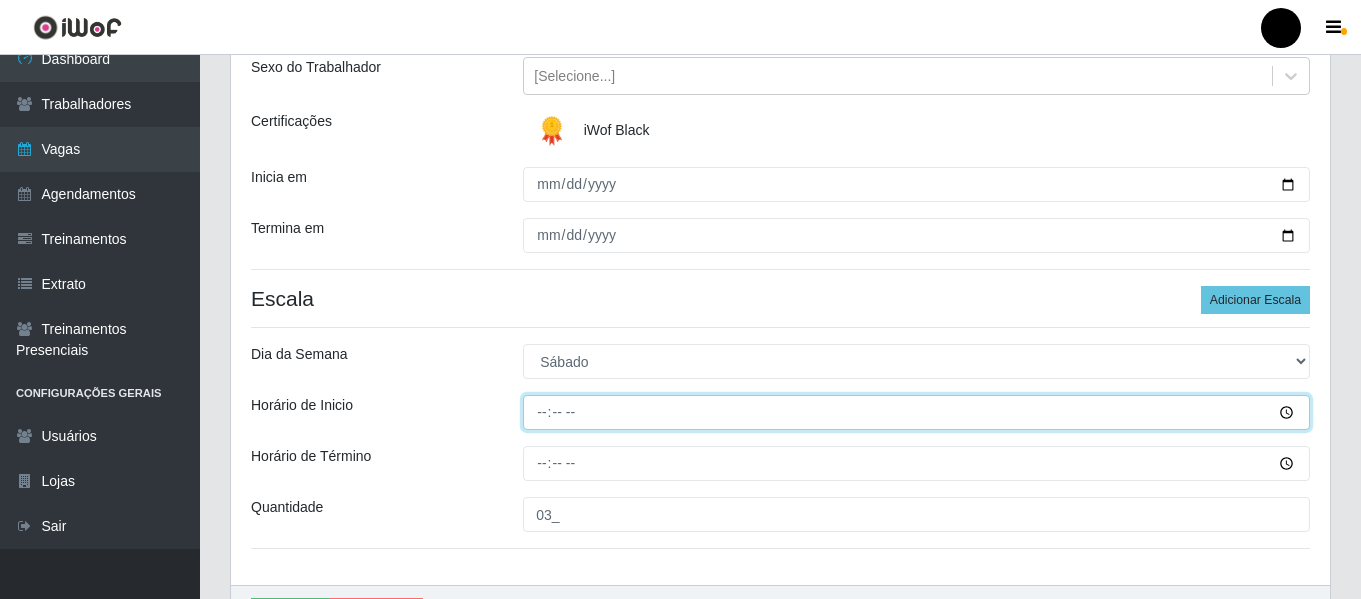 click on "Horário de Inicio" at bounding box center [916, 412] 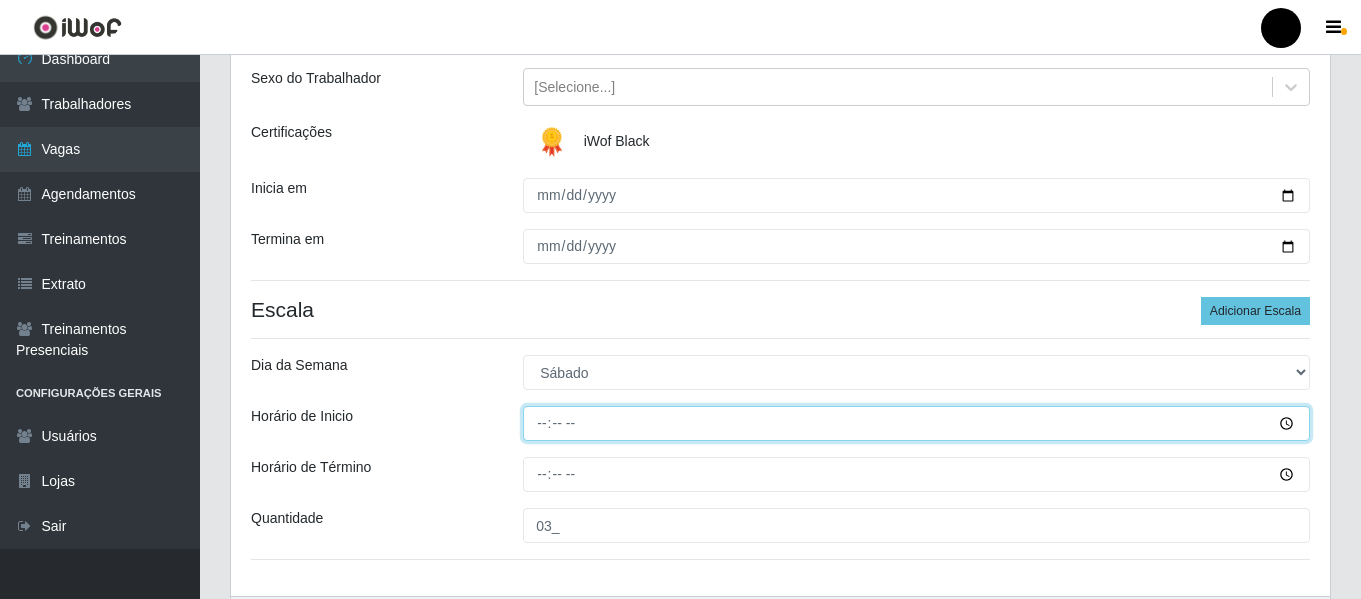 scroll, scrollTop: 337, scrollLeft: 0, axis: vertical 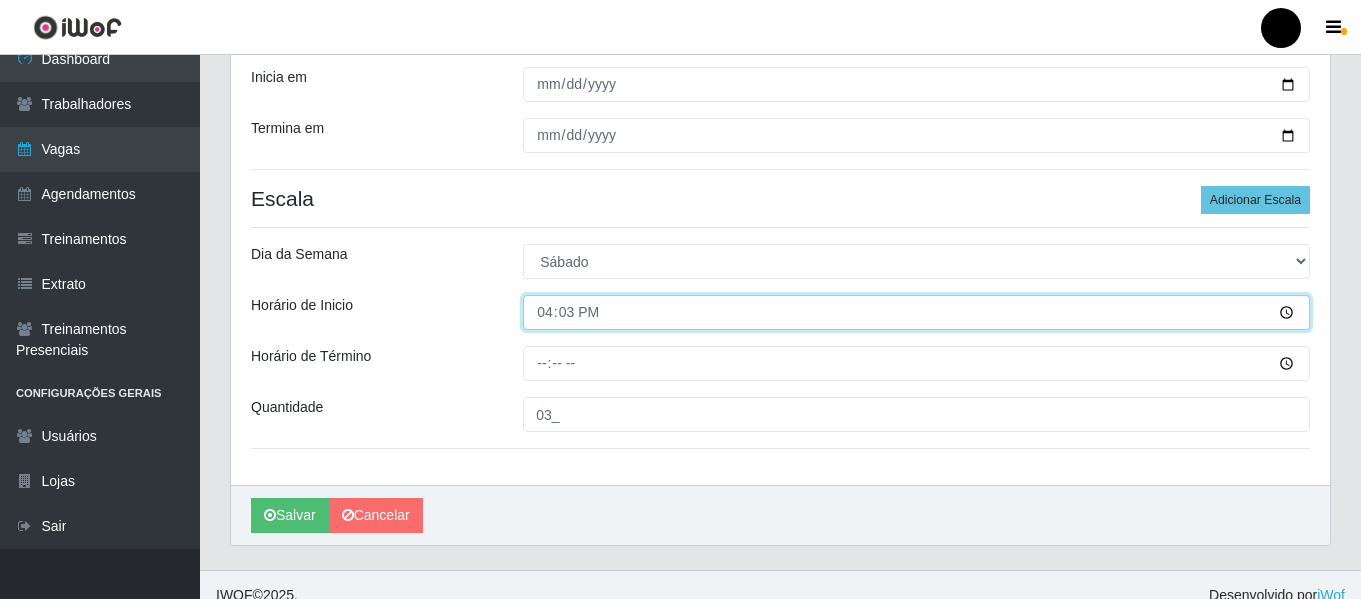 type on "16:30" 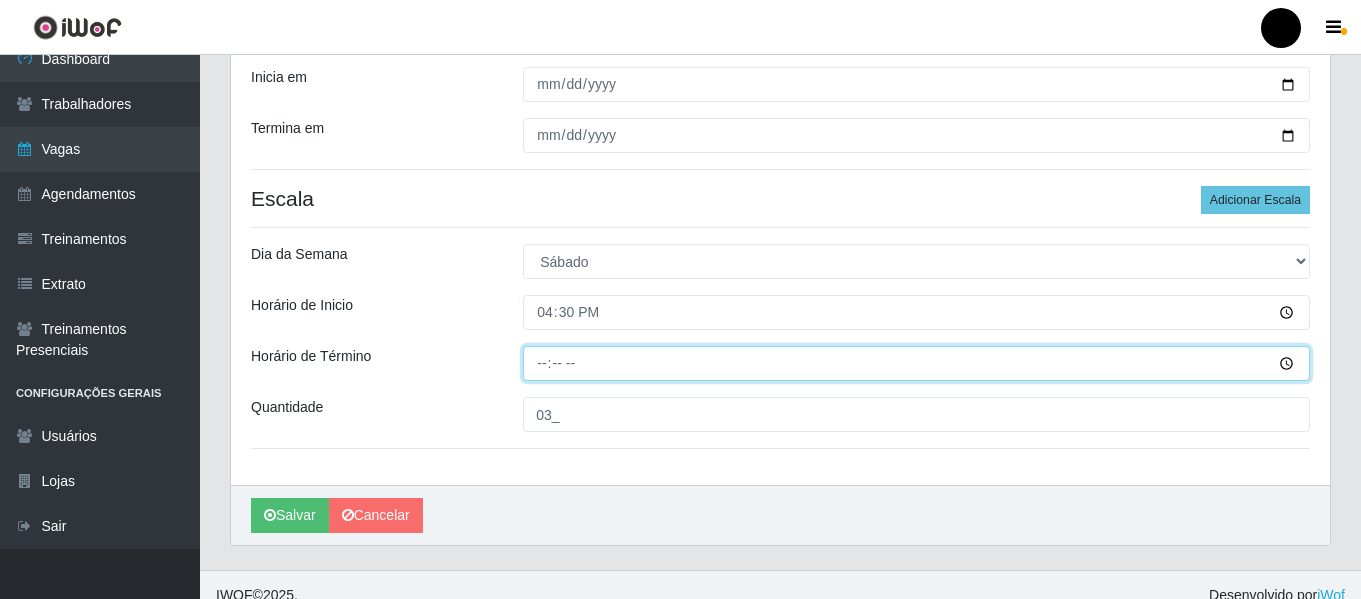click on "Horário de Término" at bounding box center (916, 363) 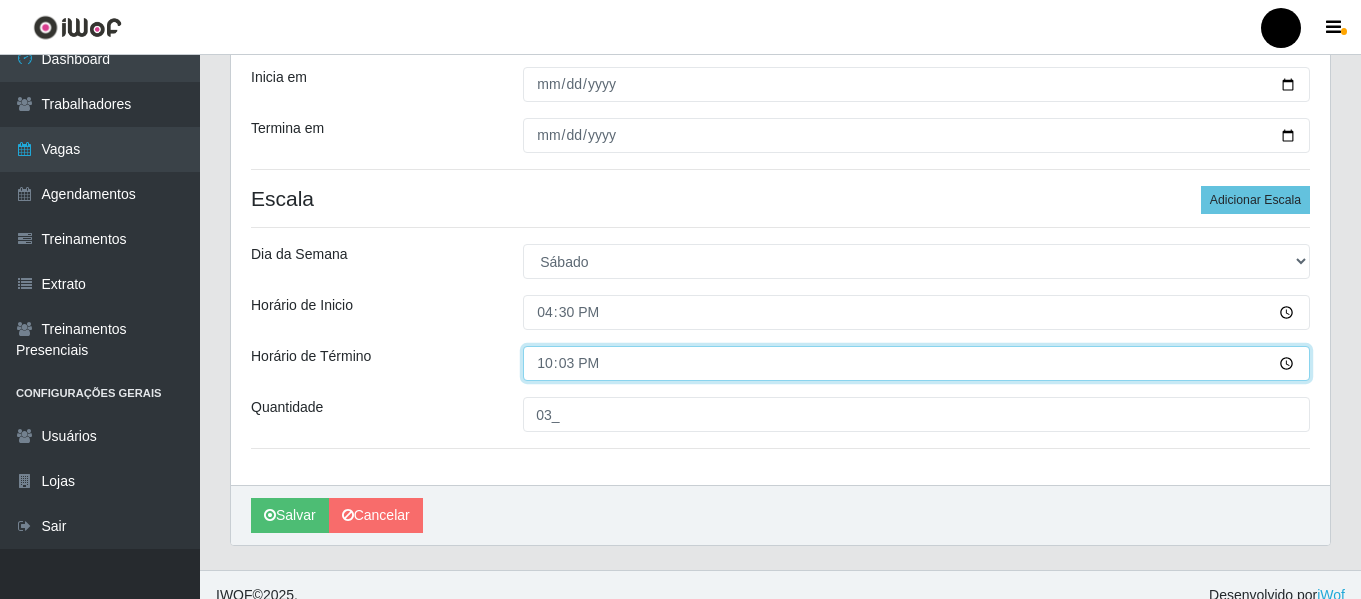 type on "22:30" 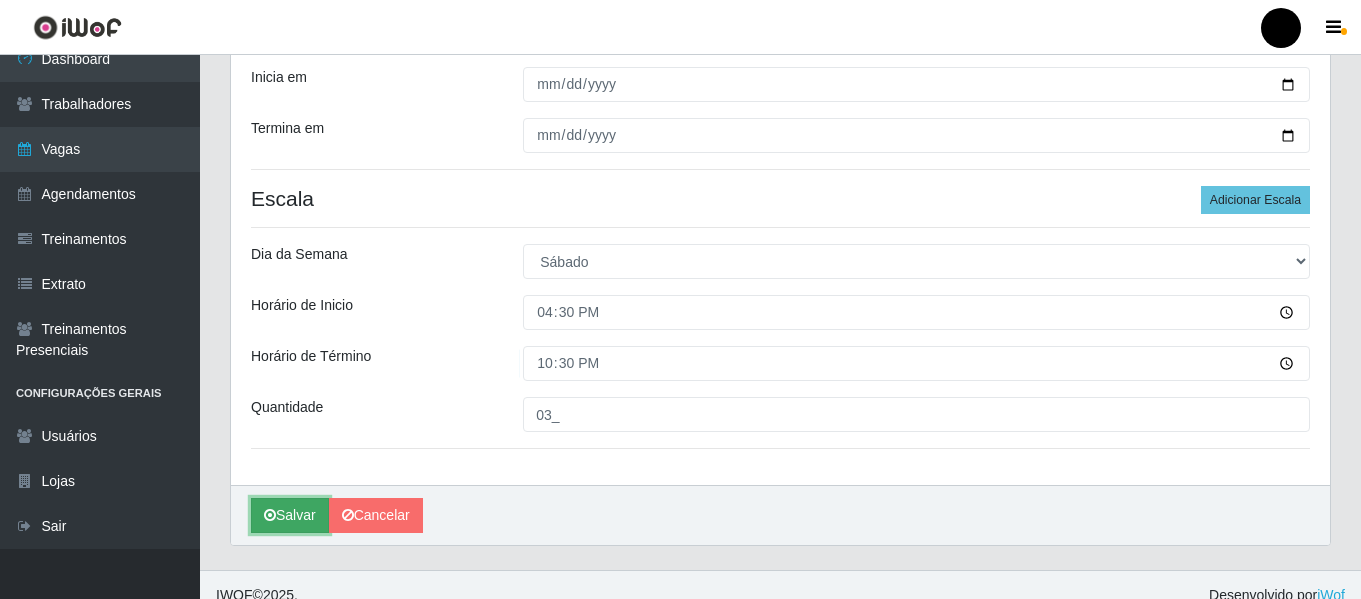 click on "Salvar" at bounding box center (290, 515) 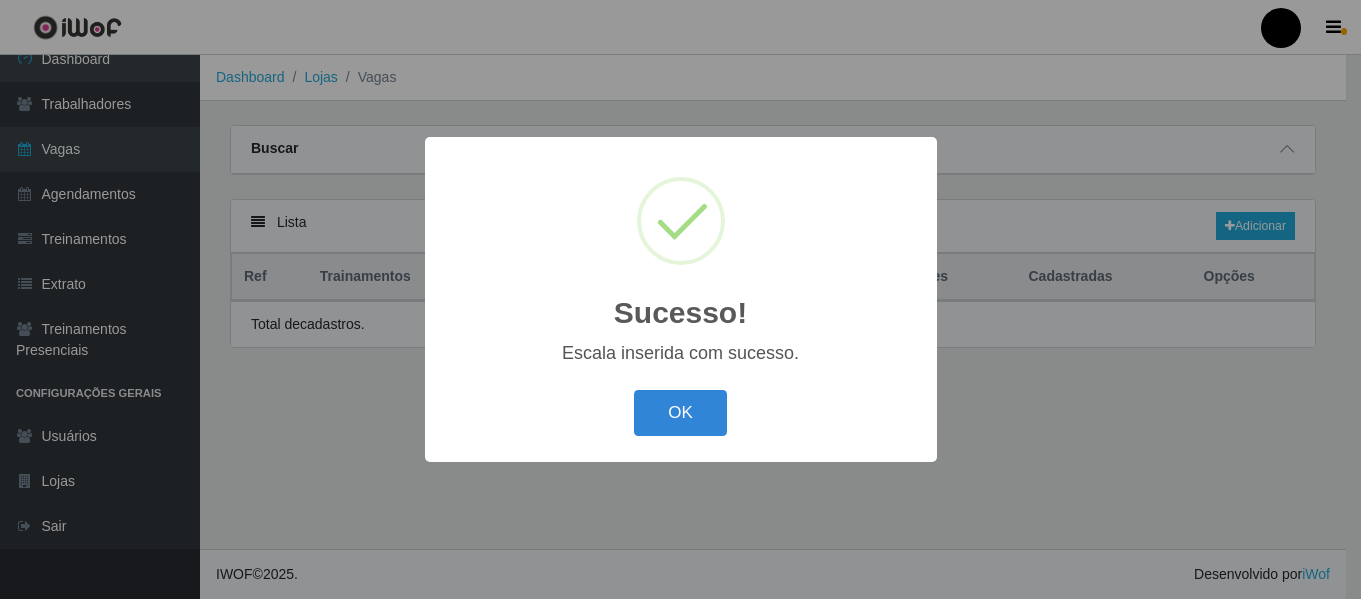 scroll, scrollTop: 0, scrollLeft: 0, axis: both 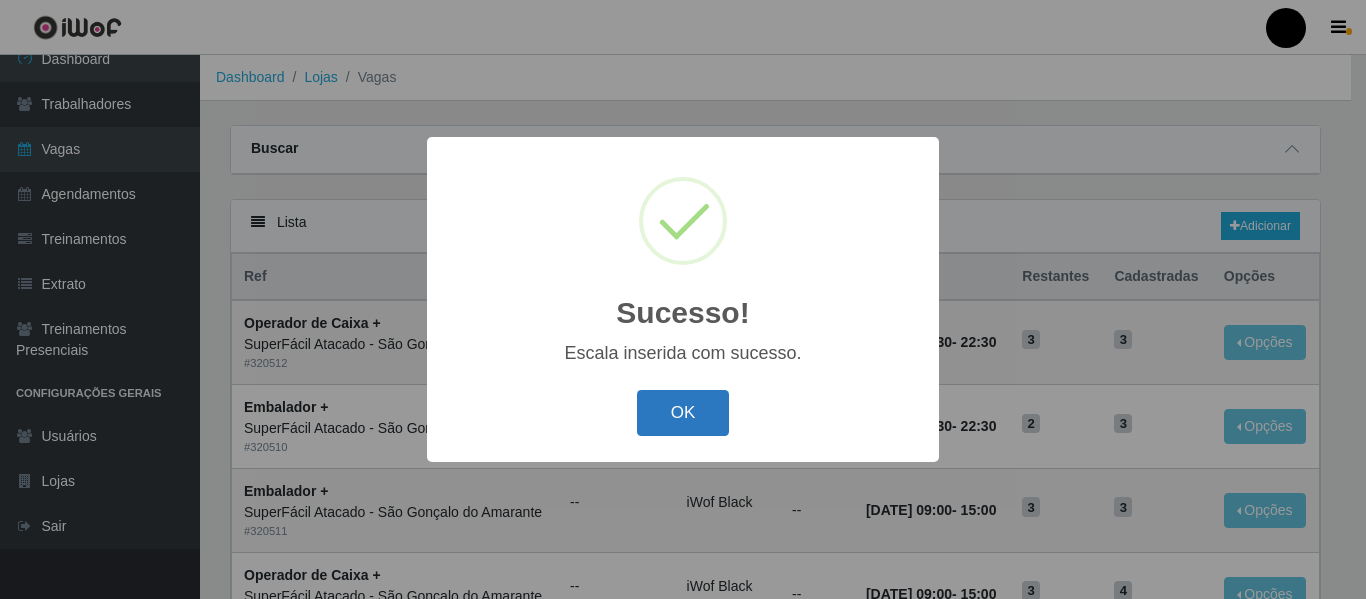 click on "OK" at bounding box center [683, 413] 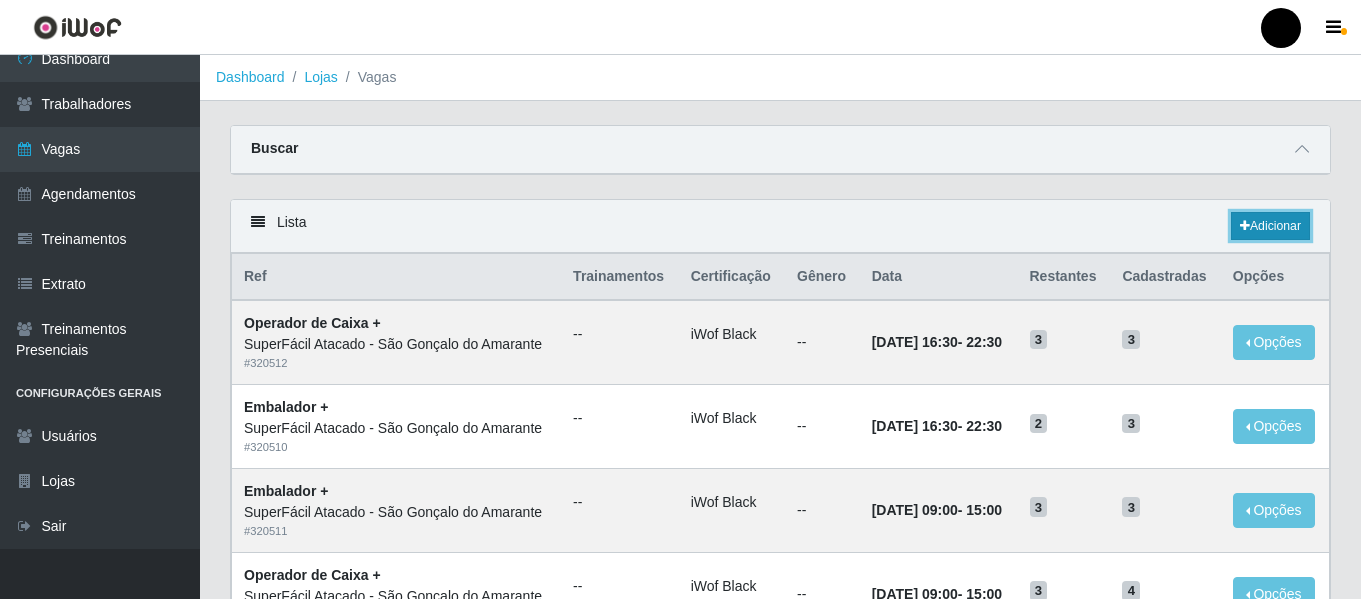 click on "Adicionar" at bounding box center (1270, 226) 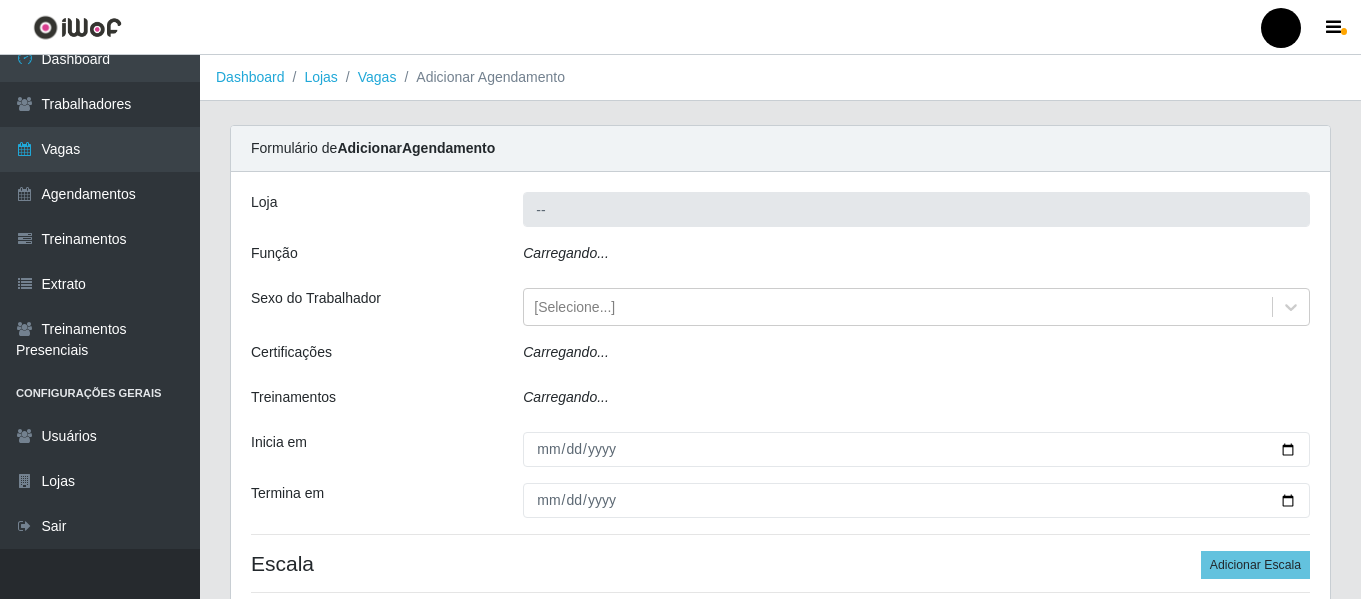 type on "SuperFácil Atacado - São Gonçalo do Amarante" 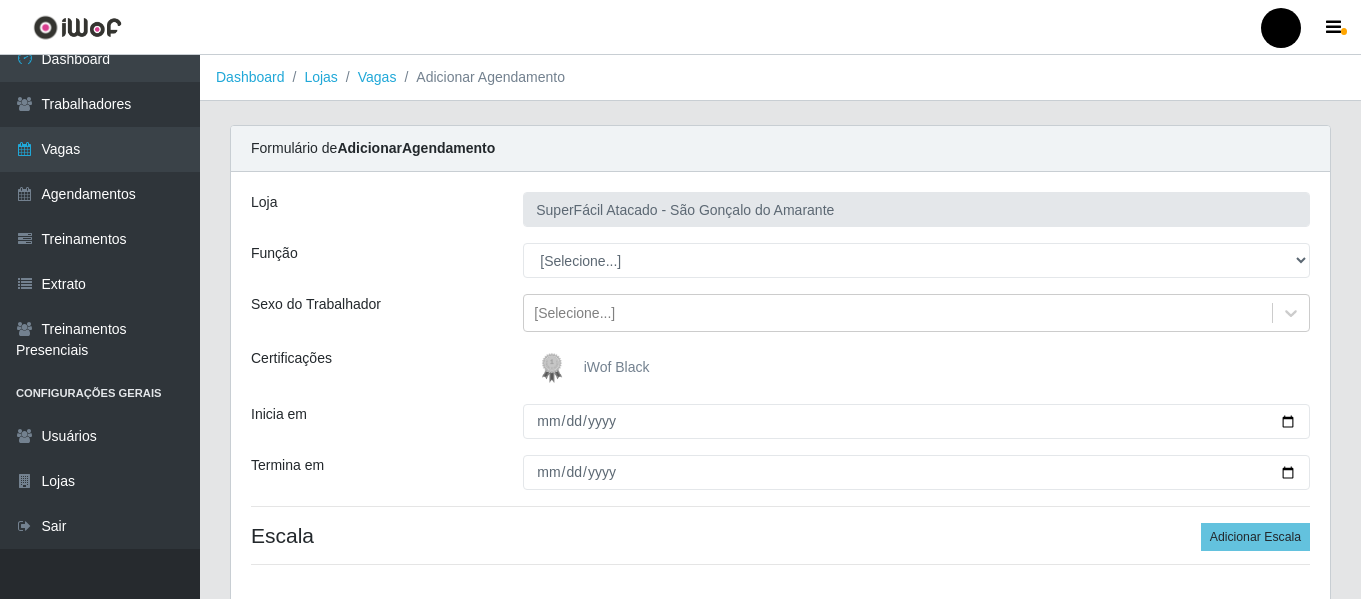 click on "iWof Black" at bounding box center (617, 367) 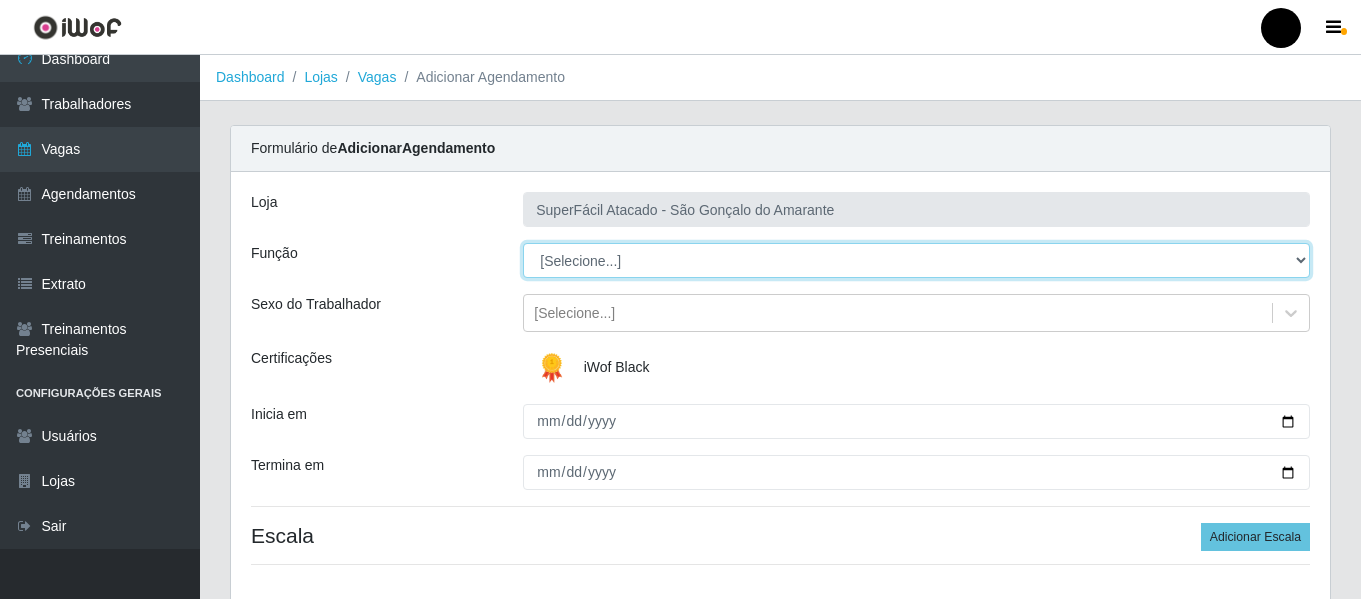 click on "[Selecione...] Auxiliar de Estacionamento Auxiliar de Estacionamento + Auxiliar de Estacionamento ++ Balconista de Padaria  Balconista de Padaria + Embalador Embalador + Embalador ++ Operador de Caixa Operador de Caixa + Operador de Caixa ++ Repositor de Hortifruti Repositor de Hortifruti + Repositor de Hortifruti ++" at bounding box center [916, 260] 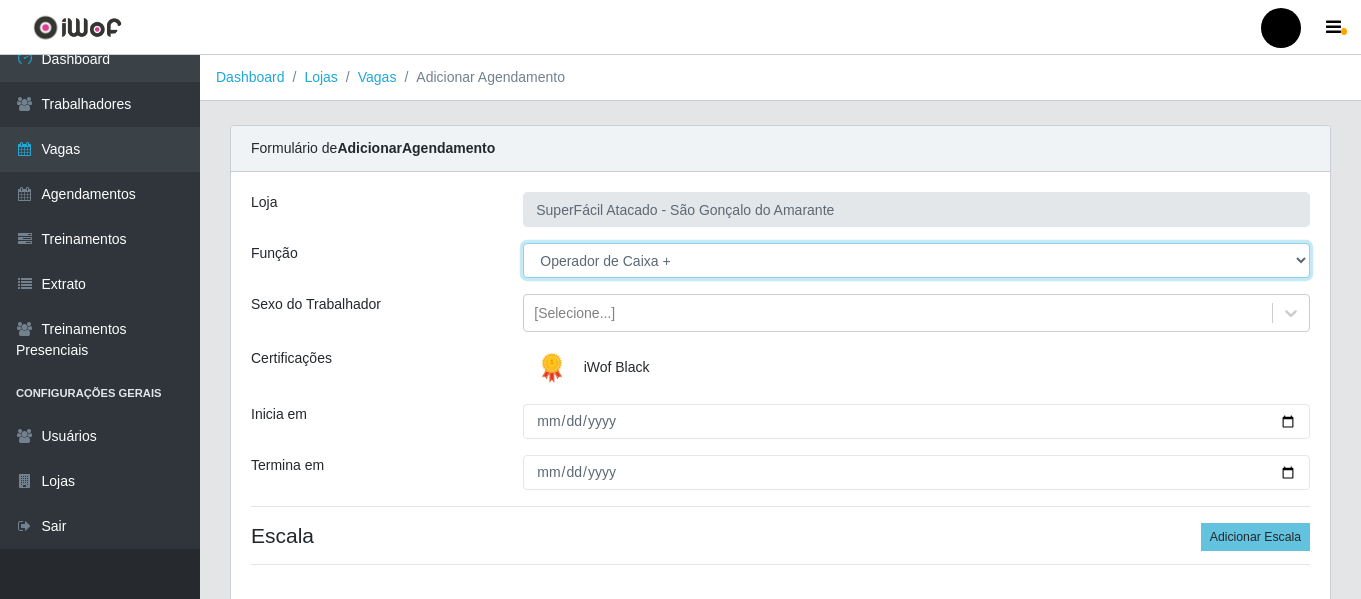 click on "[Selecione...] Auxiliar de Estacionamento Auxiliar de Estacionamento + Auxiliar de Estacionamento ++ Balconista de Padaria  Balconista de Padaria + Embalador Embalador + Embalador ++ Operador de Caixa Operador de Caixa + Operador de Caixa ++ Repositor de Hortifruti Repositor de Hortifruti + Repositor de Hortifruti ++" at bounding box center (916, 260) 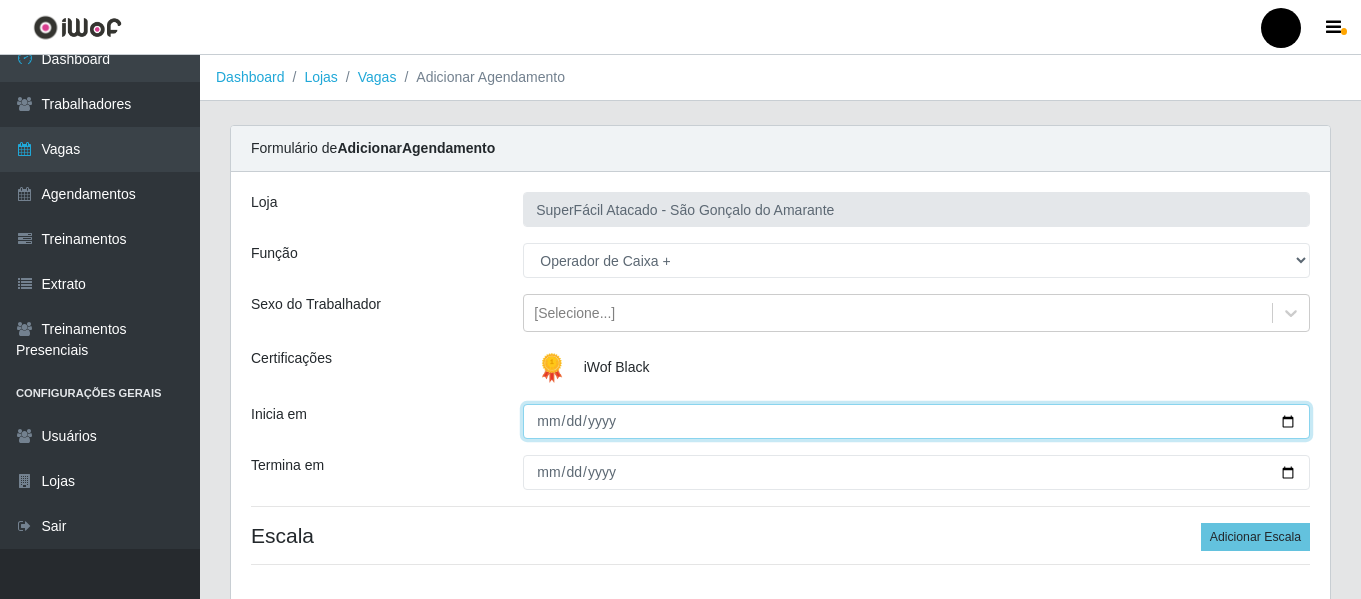click on "Inicia em" at bounding box center (916, 421) 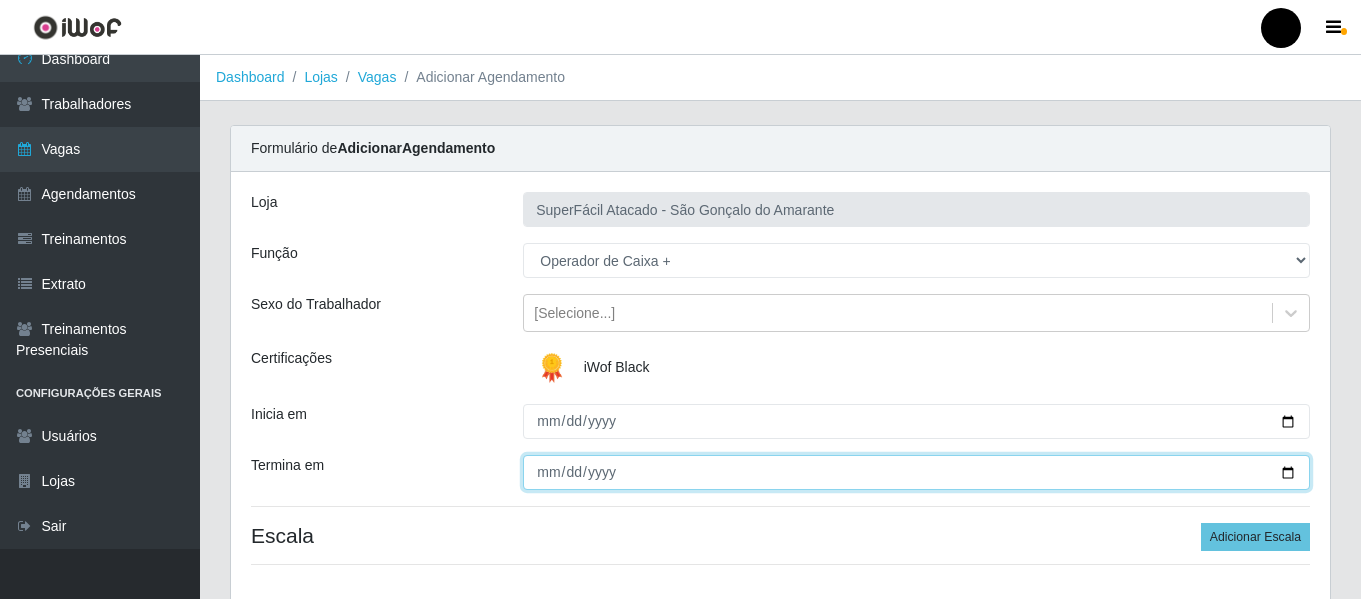 click on "Termina em" at bounding box center [916, 472] 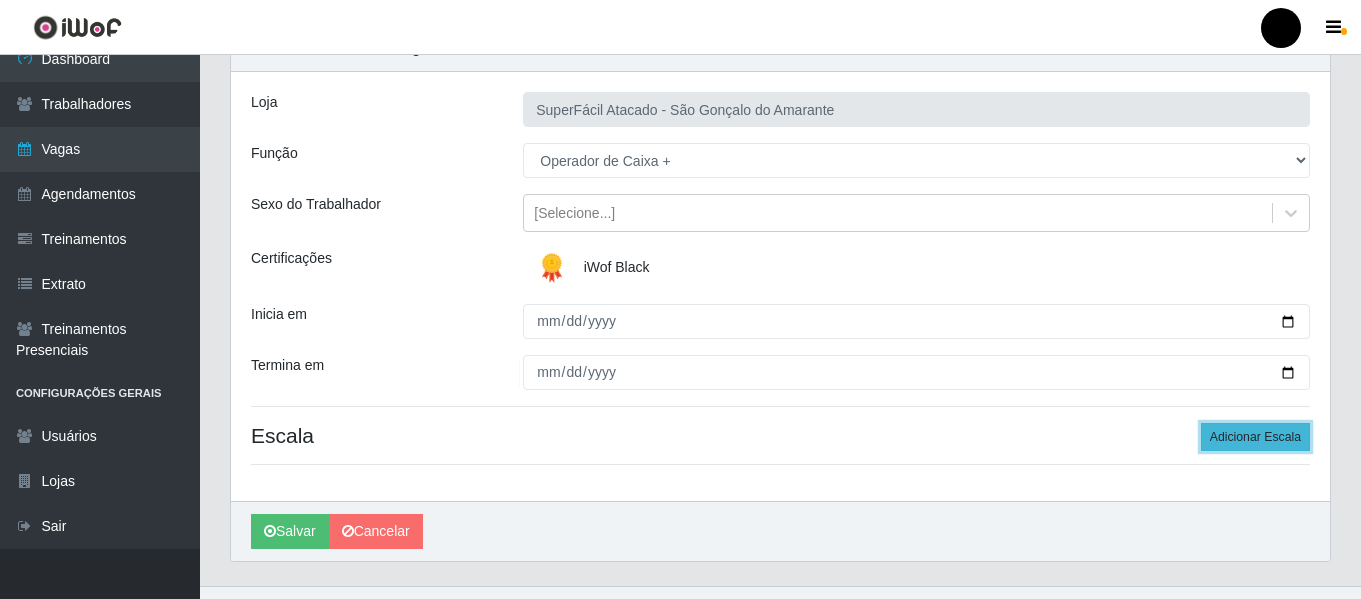 click on "Adicionar Escala" at bounding box center (1255, 437) 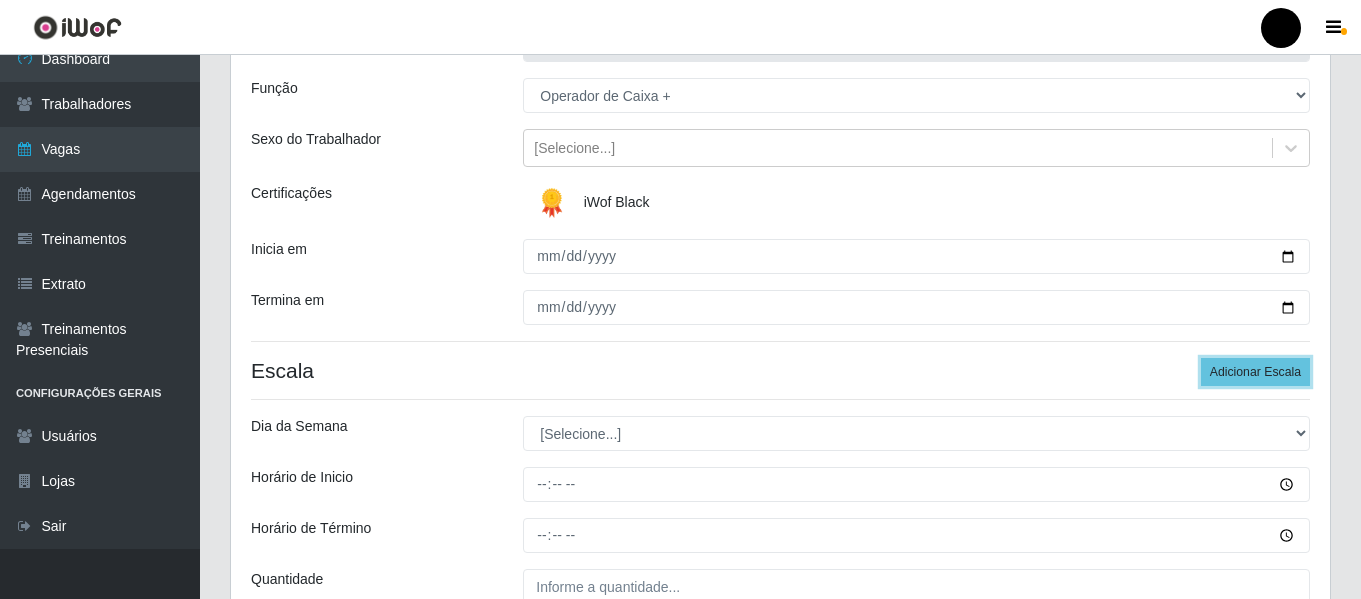scroll, scrollTop: 200, scrollLeft: 0, axis: vertical 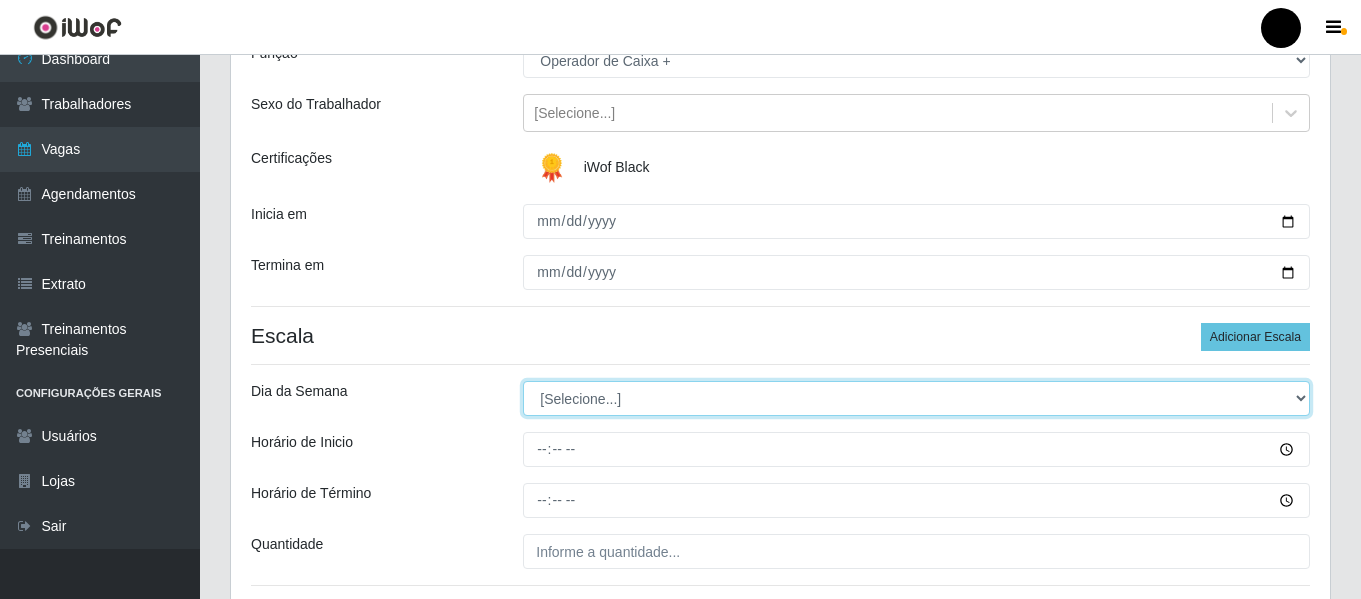 click on "[Selecione...] Segunda Terça Quarta Quinta Sexta Sábado Domingo" at bounding box center (916, 398) 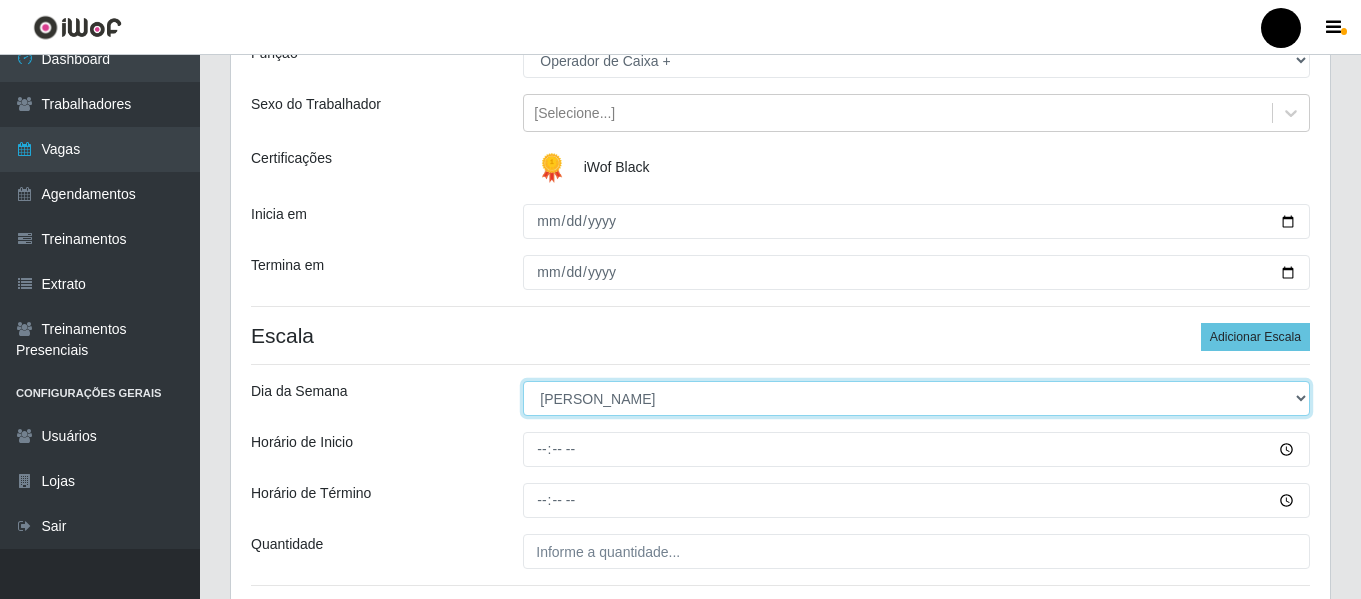 click on "[Selecione...] Segunda Terça Quarta Quinta Sexta Sábado Domingo" at bounding box center [916, 398] 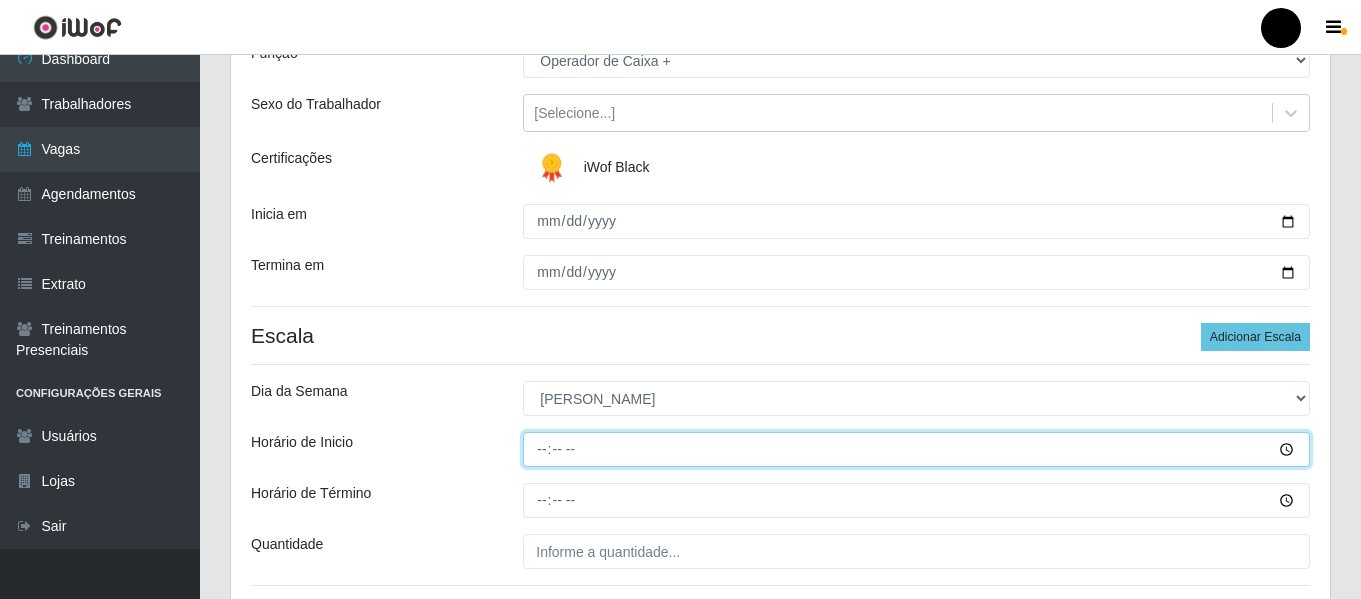 click on "Horário de Inicio" at bounding box center (916, 449) 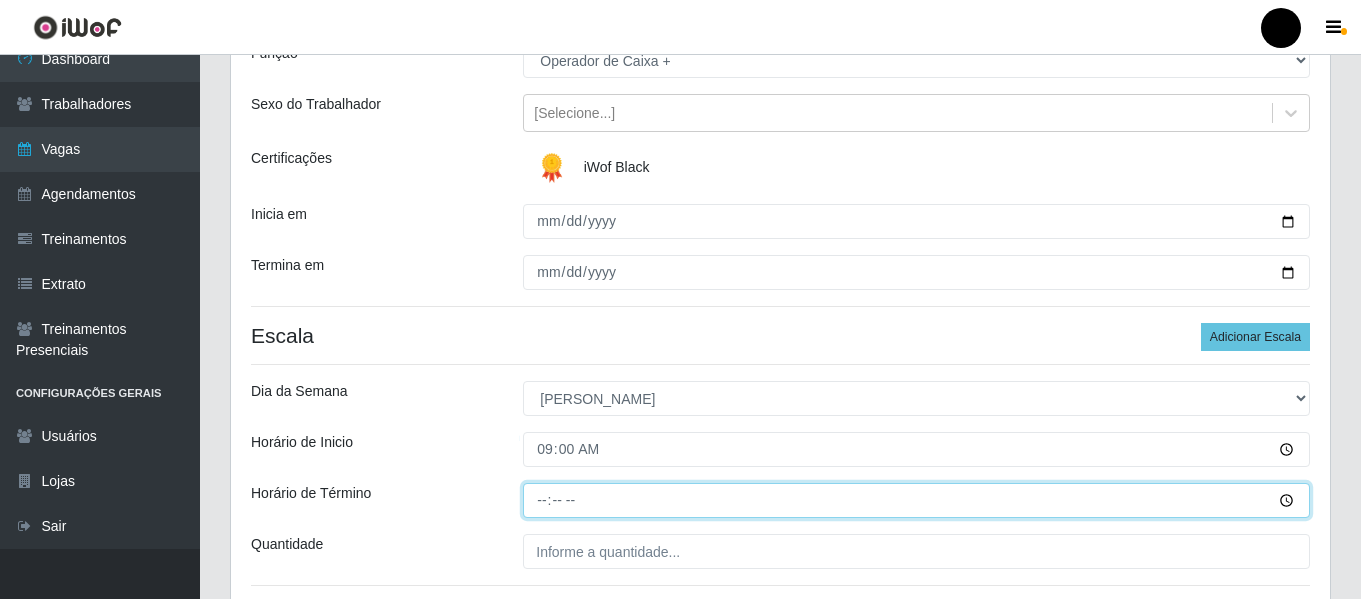 click on "Horário de Término" at bounding box center [916, 500] 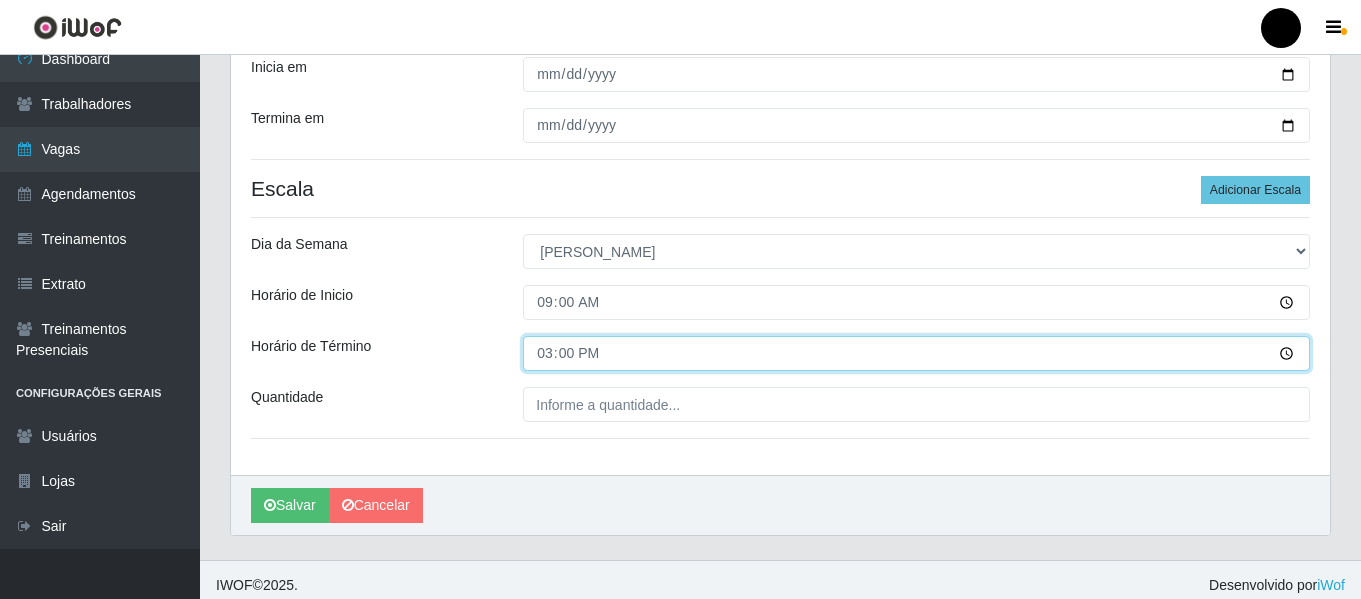scroll, scrollTop: 358, scrollLeft: 0, axis: vertical 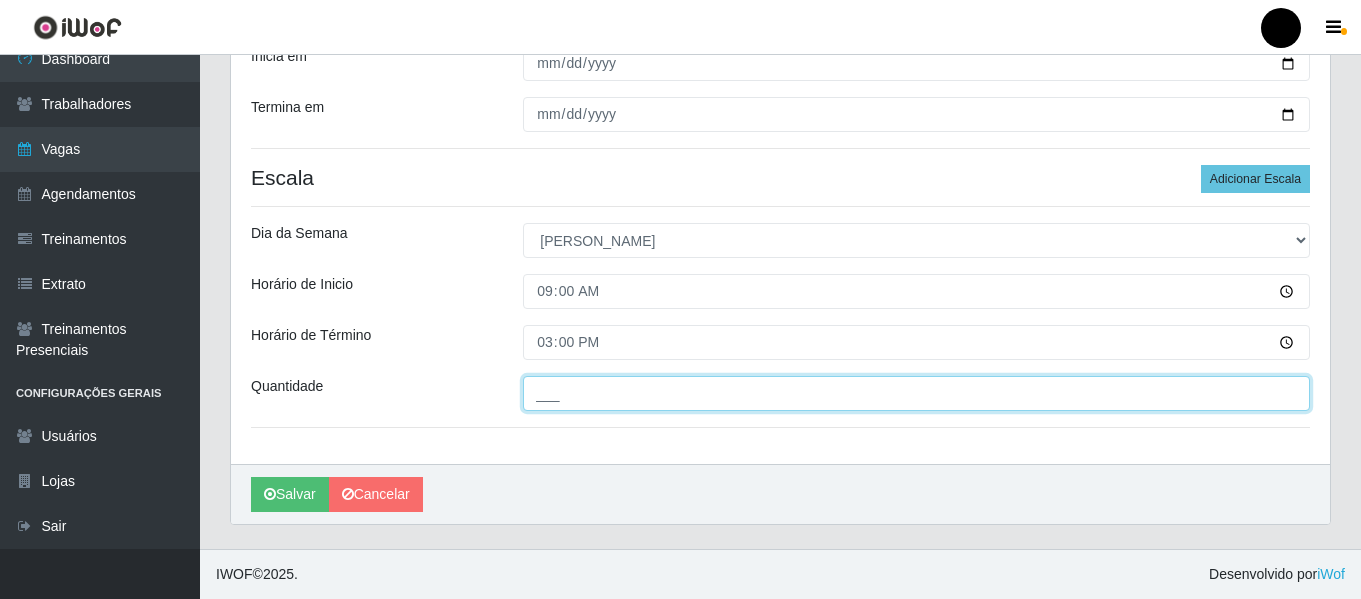 click on "___" at bounding box center [916, 393] 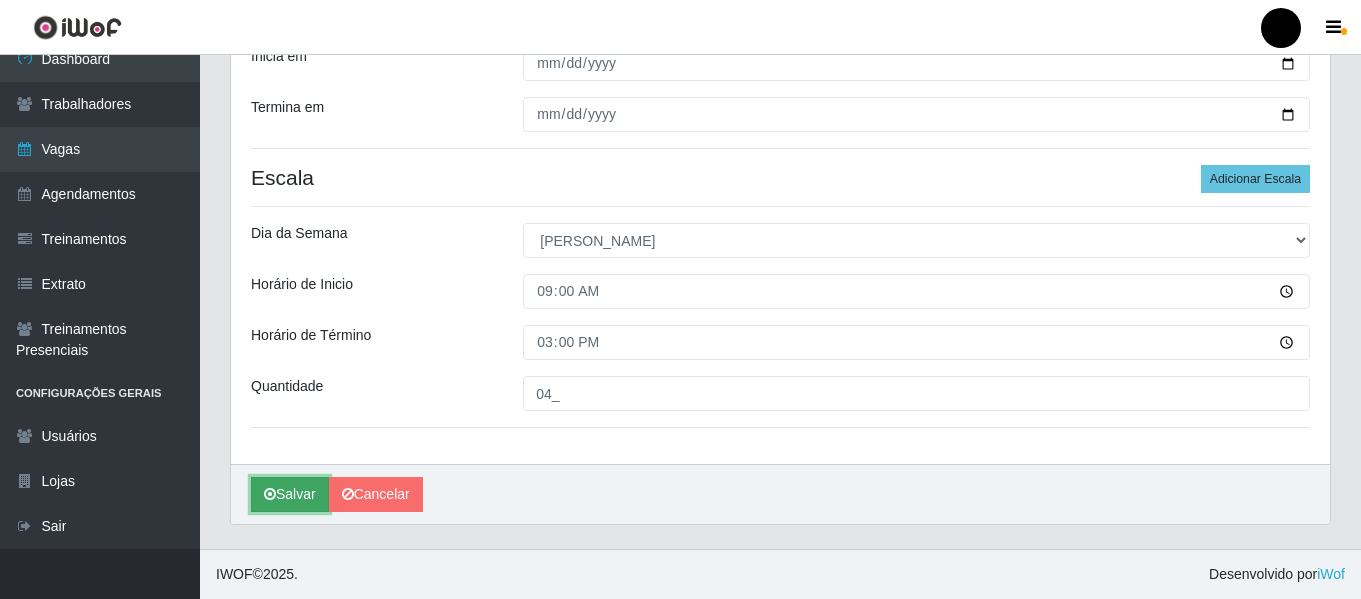 click on "Salvar" at bounding box center [290, 494] 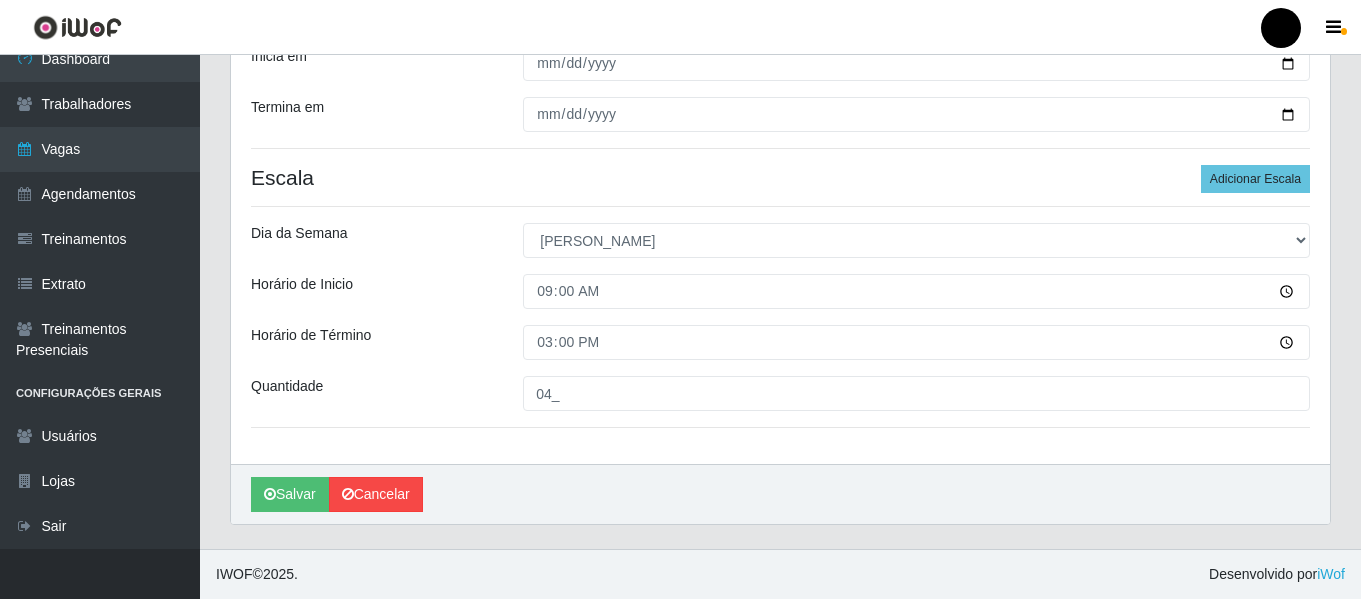 scroll, scrollTop: 0, scrollLeft: 0, axis: both 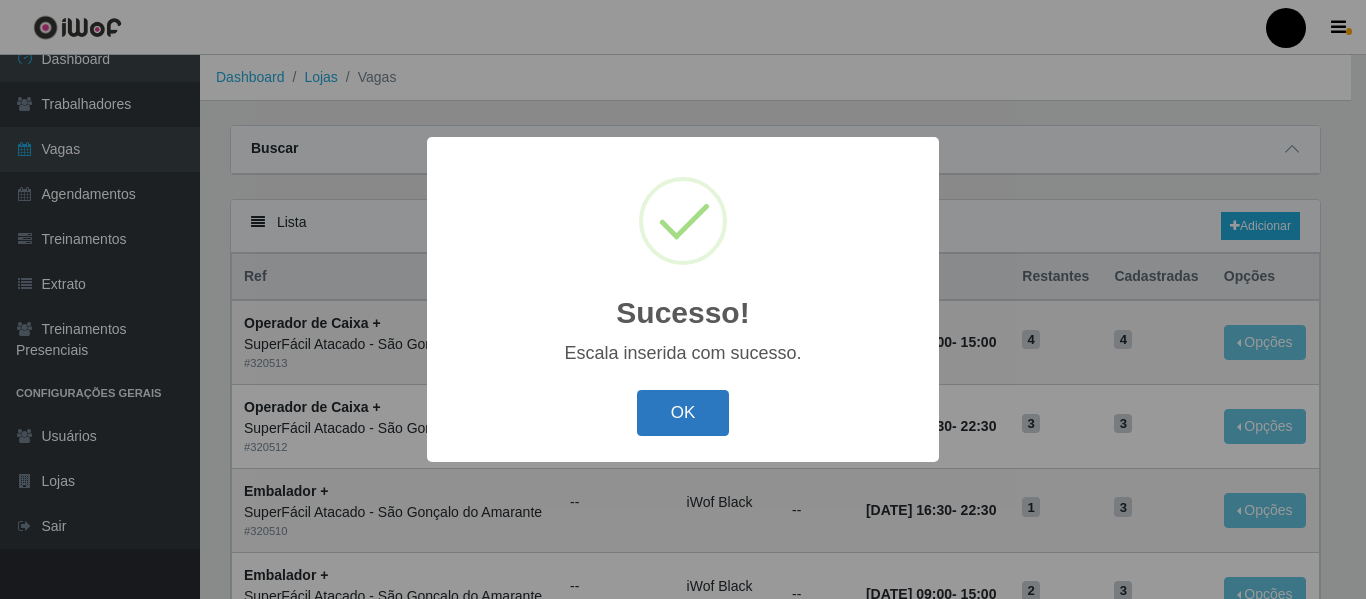 click on "OK" at bounding box center [683, 413] 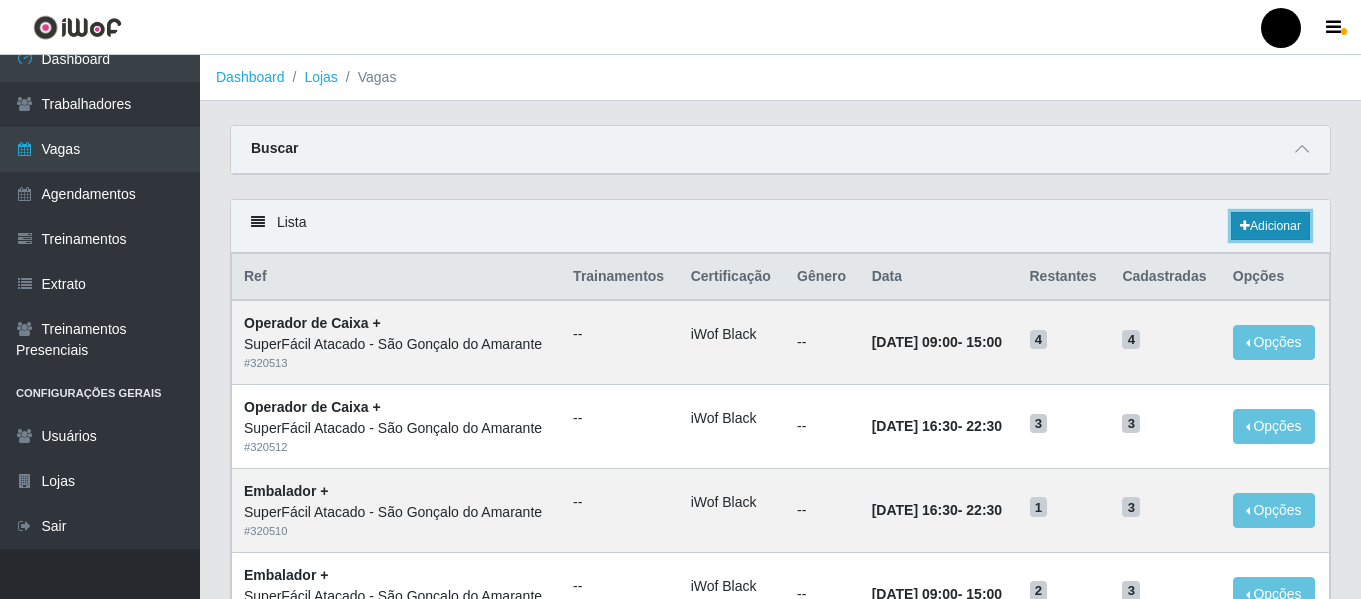 click on "Adicionar" at bounding box center [1270, 226] 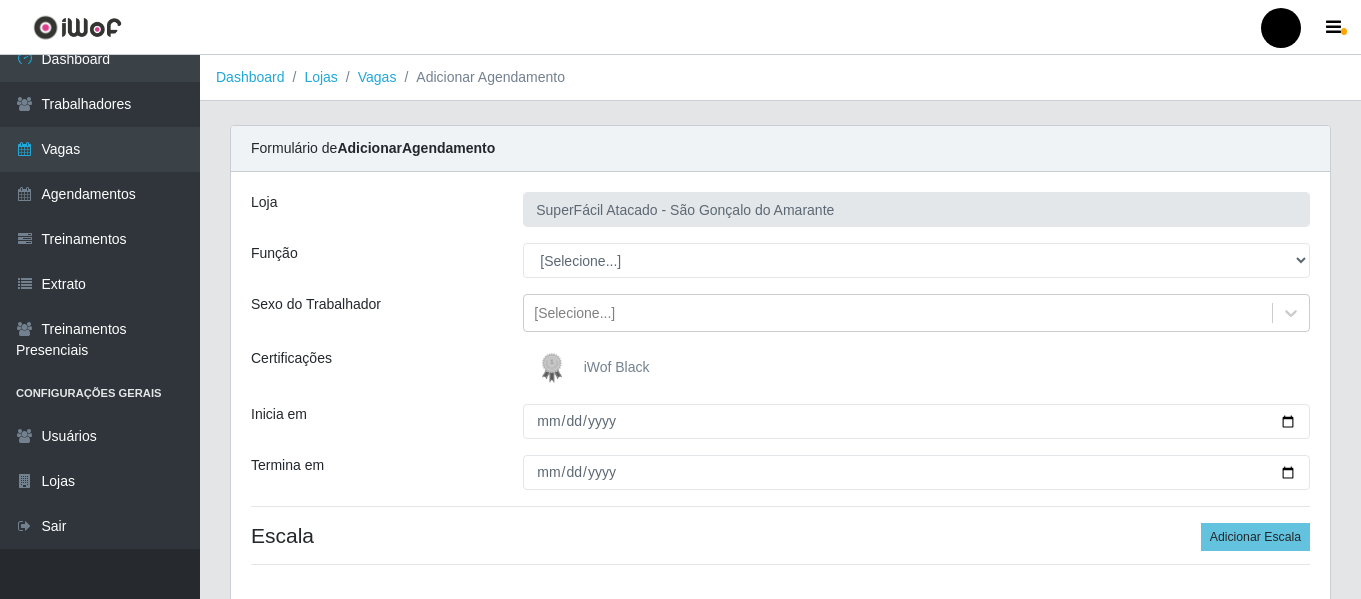 click on "iWof Black" at bounding box center (617, 367) 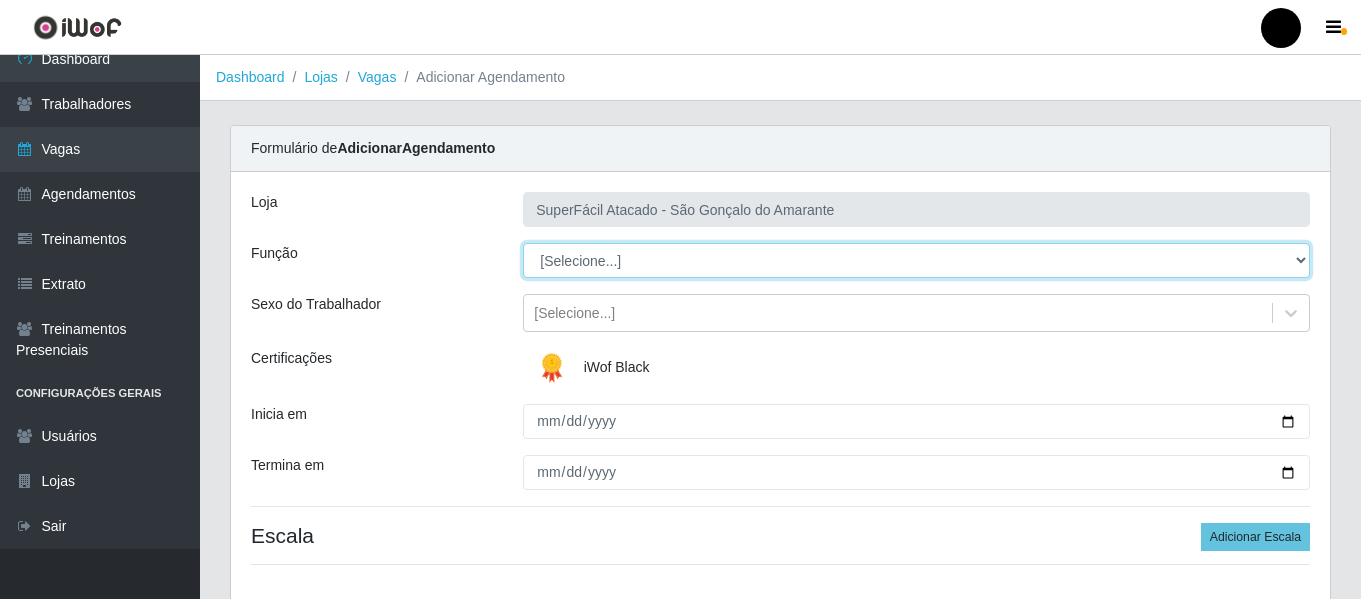 click on "[Selecione...] Auxiliar de Estacionamento Auxiliar de Estacionamento + Auxiliar de Estacionamento ++ Balconista de Padaria  Balconista de Padaria + Embalador Embalador + Embalador ++ Operador de Caixa Operador de Caixa + Operador de Caixa ++ Repositor de Hortifruti Repositor de Hortifruti + Repositor de Hortifruti ++" at bounding box center [916, 260] 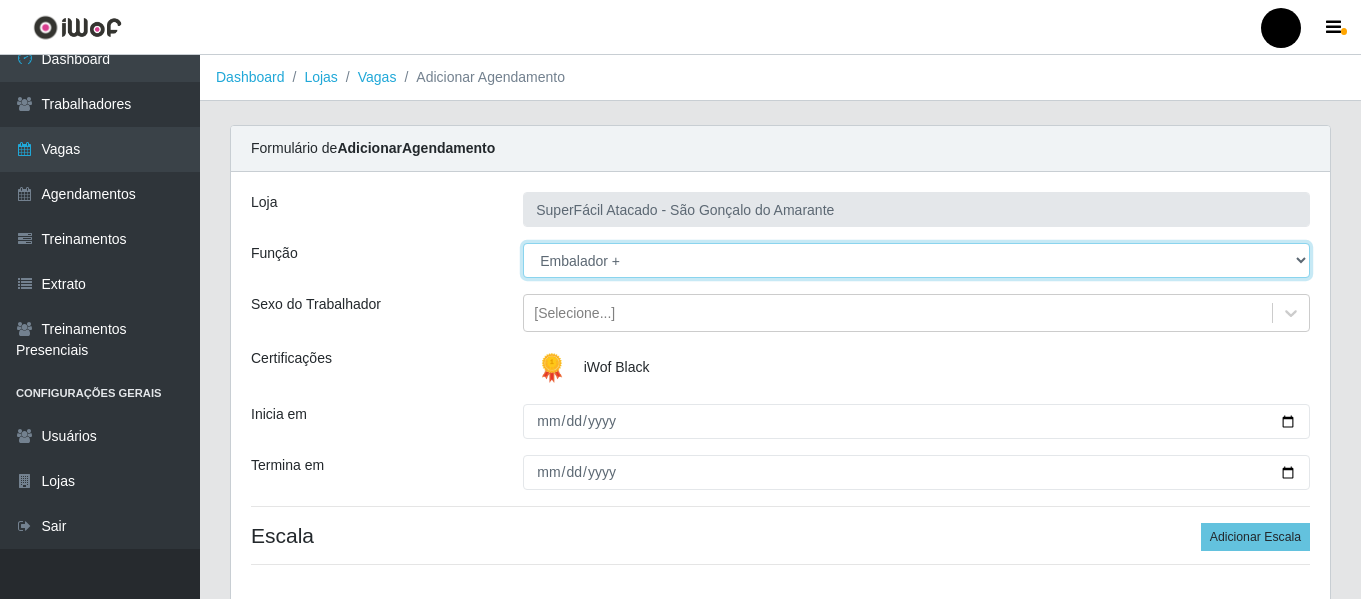 click on "[Selecione...] Auxiliar de Estacionamento Auxiliar de Estacionamento + Auxiliar de Estacionamento ++ Balconista de Padaria  Balconista de Padaria + Embalador Embalador + Embalador ++ Operador de Caixa Operador de Caixa + Operador de Caixa ++ Repositor de Hortifruti Repositor de Hortifruti + Repositor de Hortifruti ++" at bounding box center (916, 260) 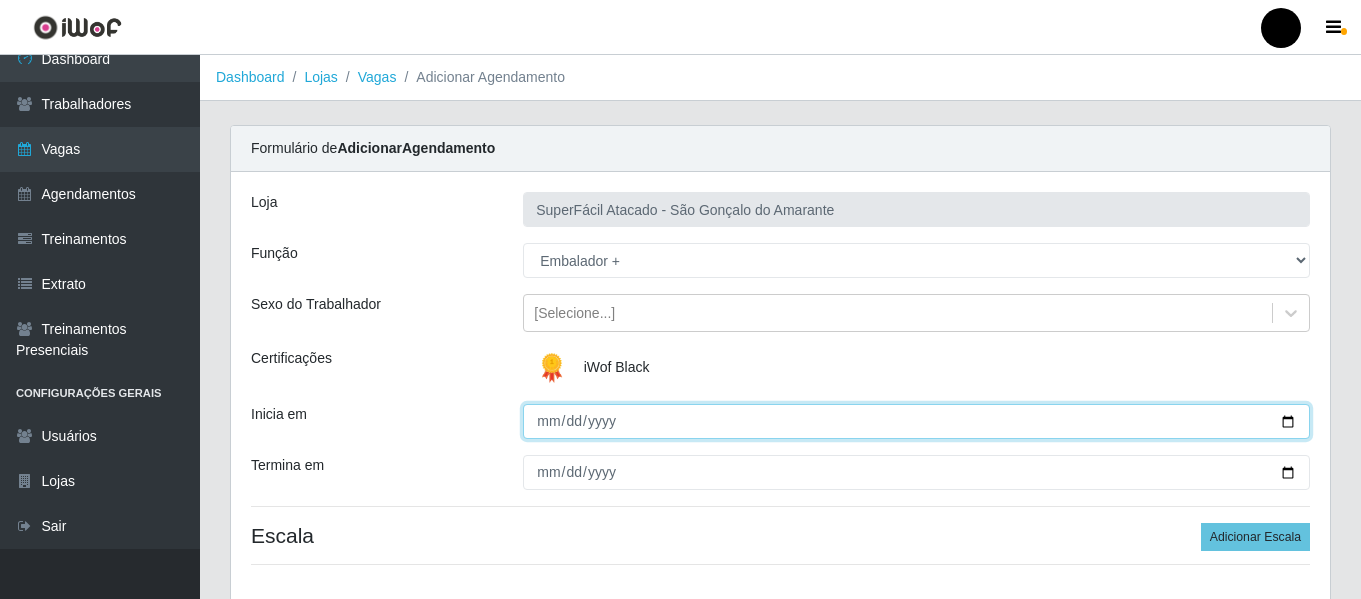 click on "Inicia em" at bounding box center (916, 421) 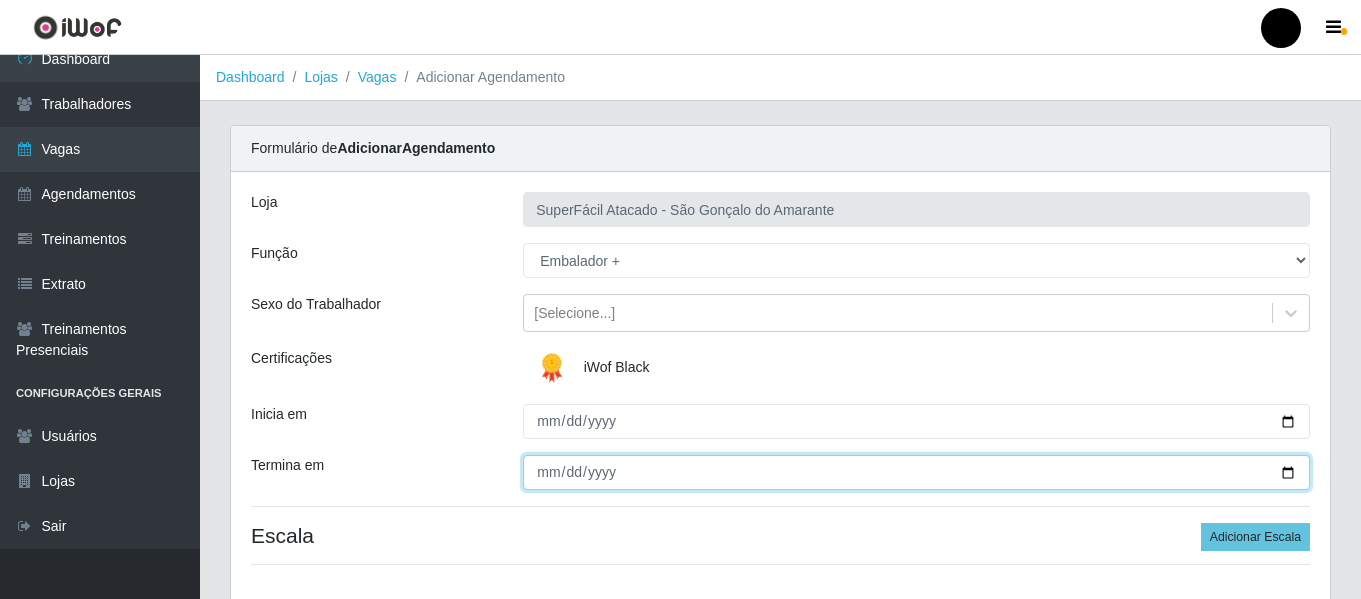 click on "Termina em" at bounding box center [916, 472] 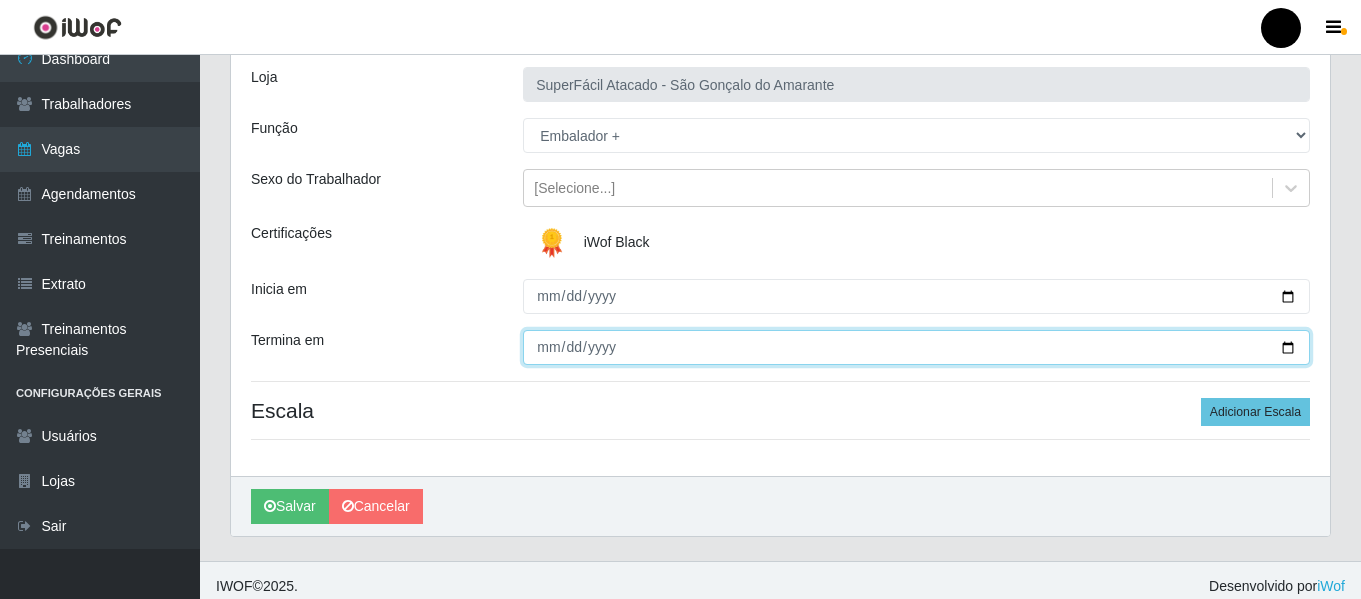 scroll, scrollTop: 137, scrollLeft: 0, axis: vertical 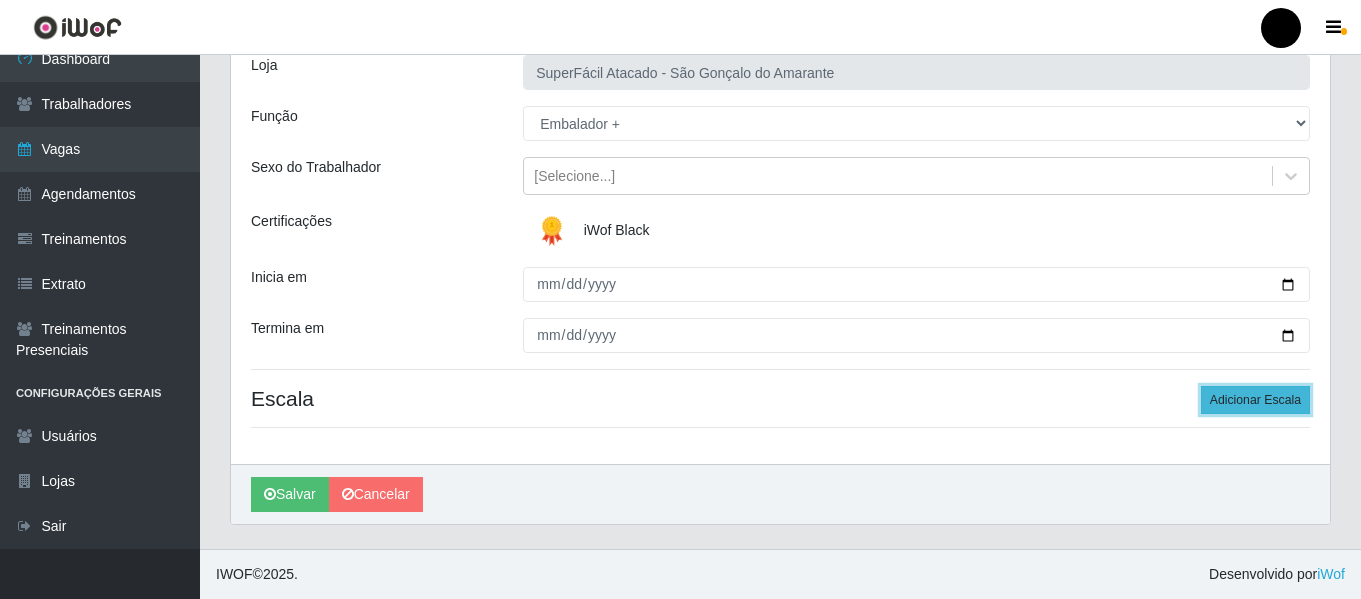 click on "Adicionar Escala" at bounding box center (1255, 400) 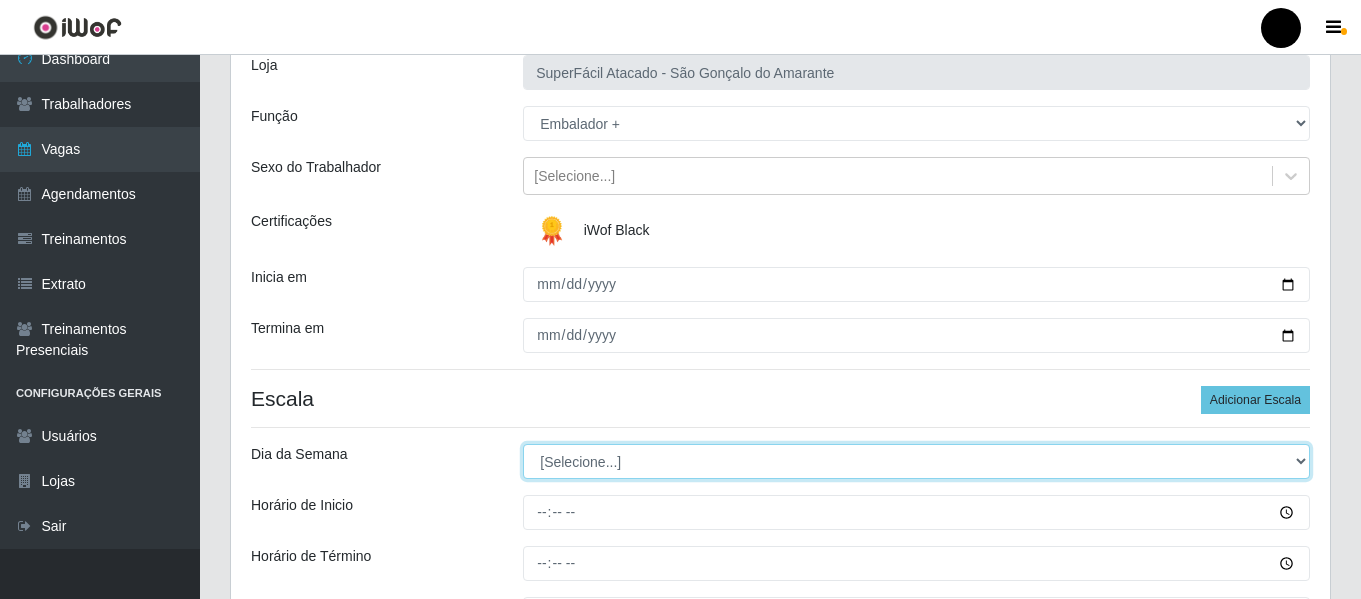 click on "[Selecione...] Segunda Terça Quarta Quinta Sexta Sábado Domingo" at bounding box center (916, 461) 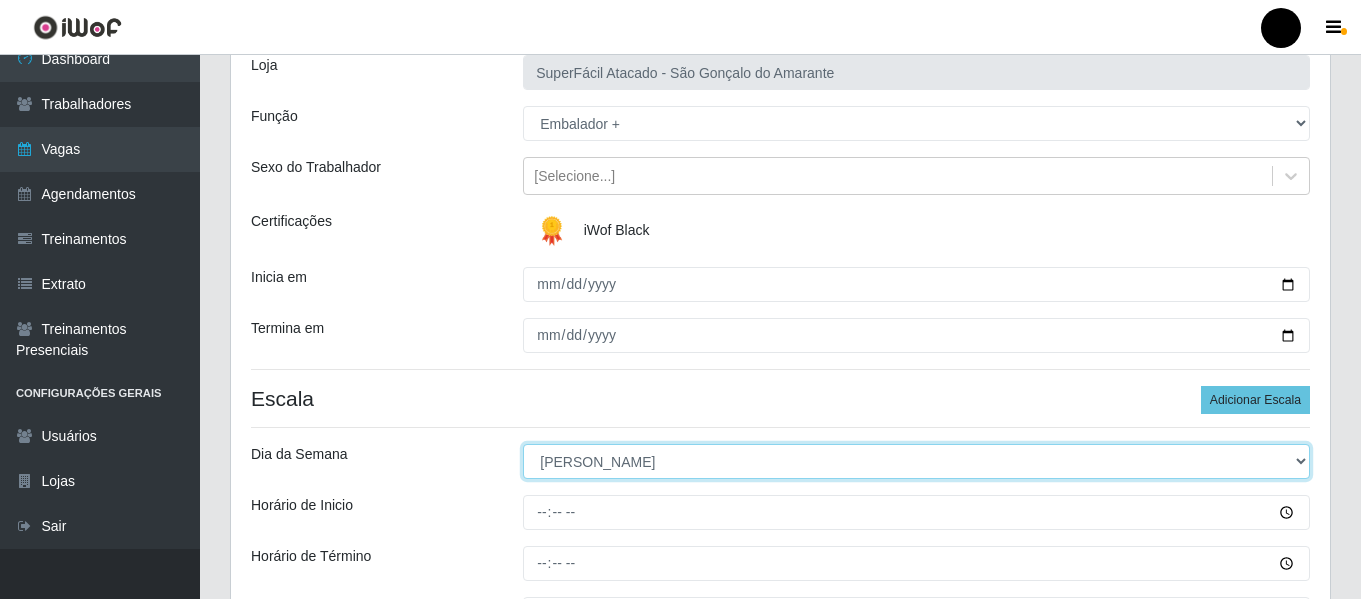 click on "[Selecione...] Segunda Terça Quarta Quinta Sexta Sábado Domingo" at bounding box center (916, 461) 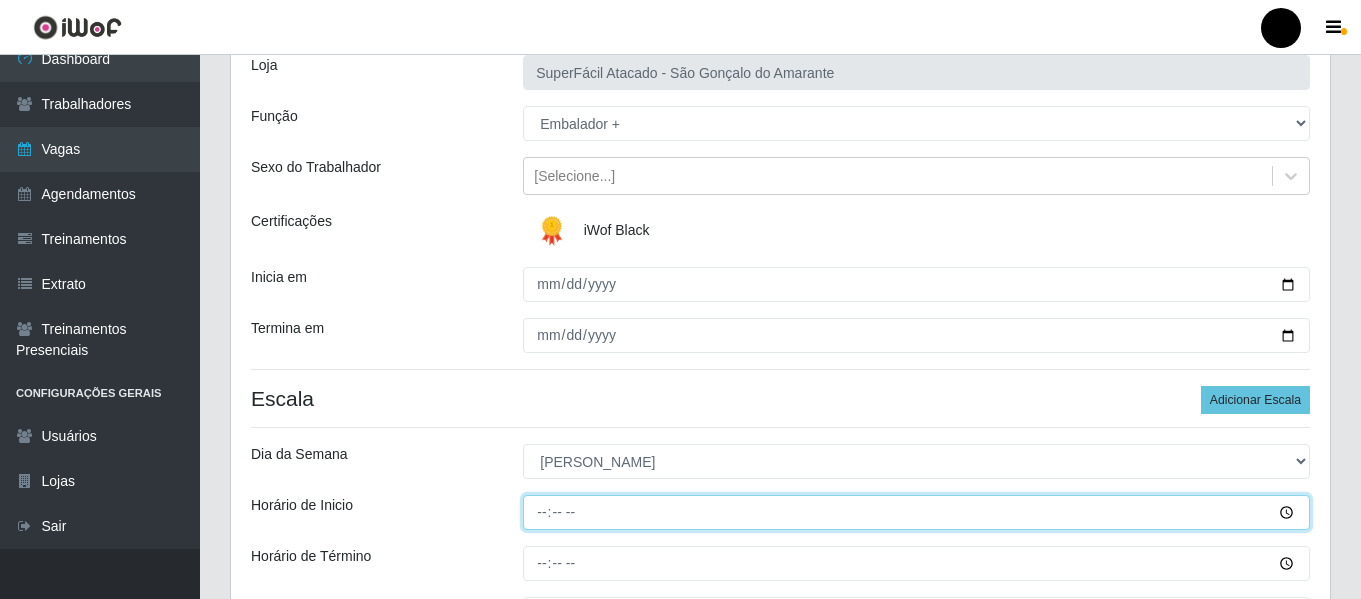 click on "Horário de Inicio" at bounding box center [916, 512] 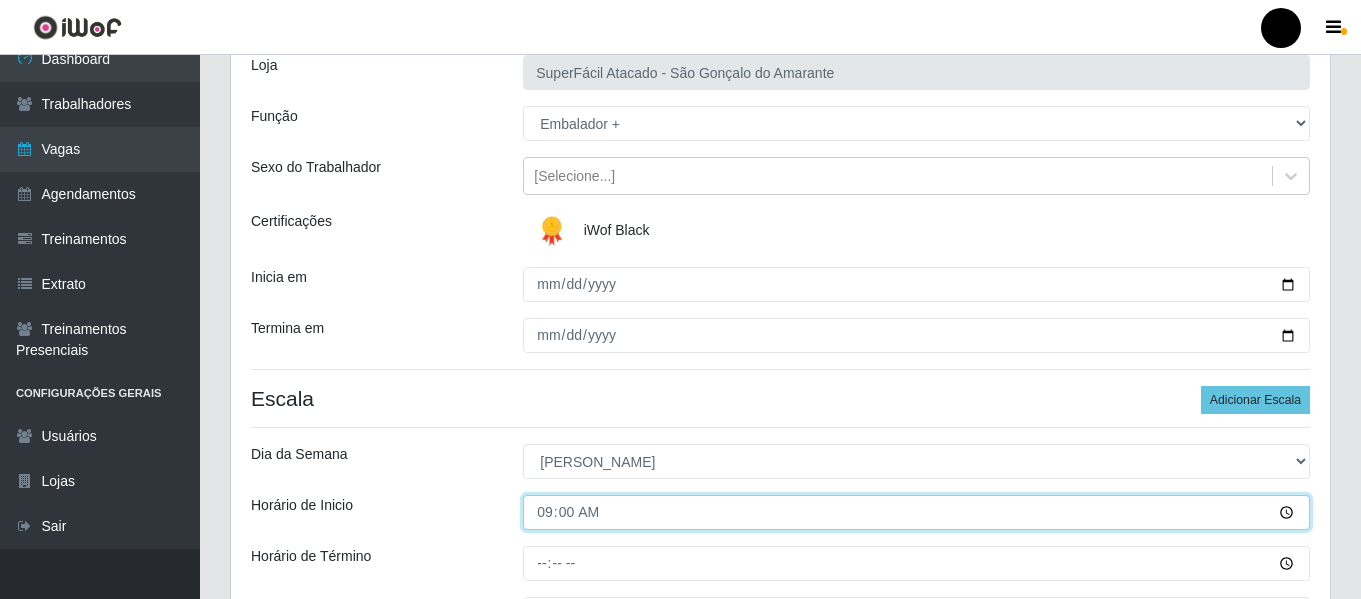 scroll, scrollTop: 237, scrollLeft: 0, axis: vertical 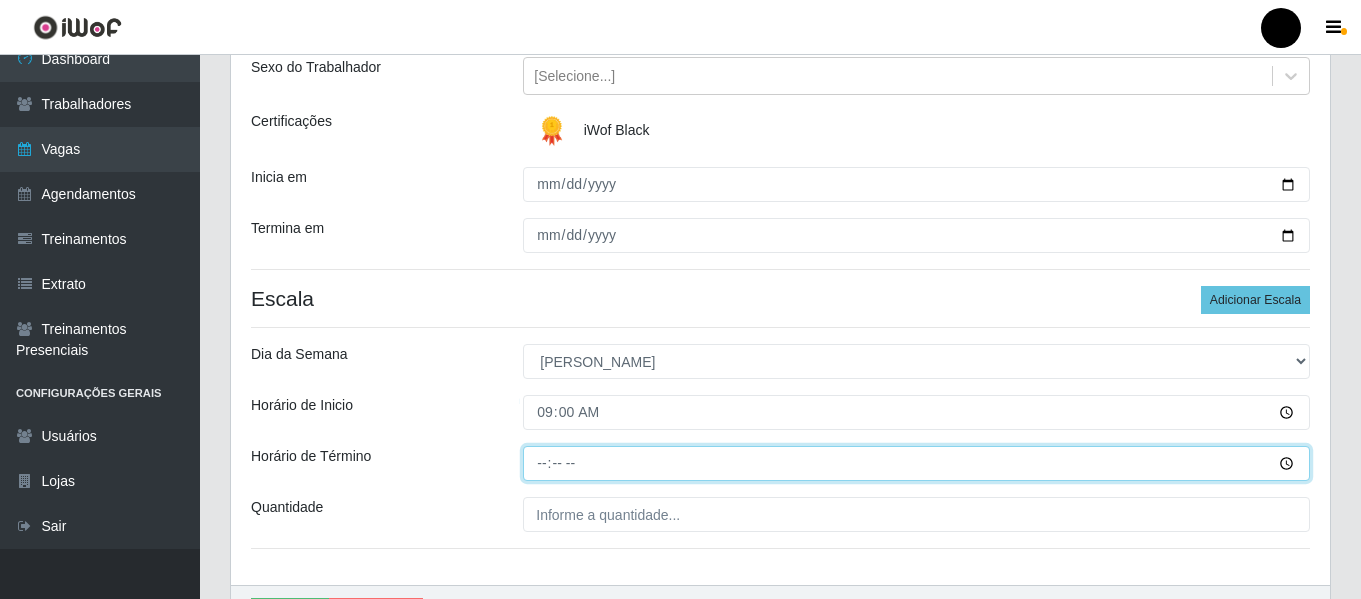 click on "Horário de Término" at bounding box center (916, 463) 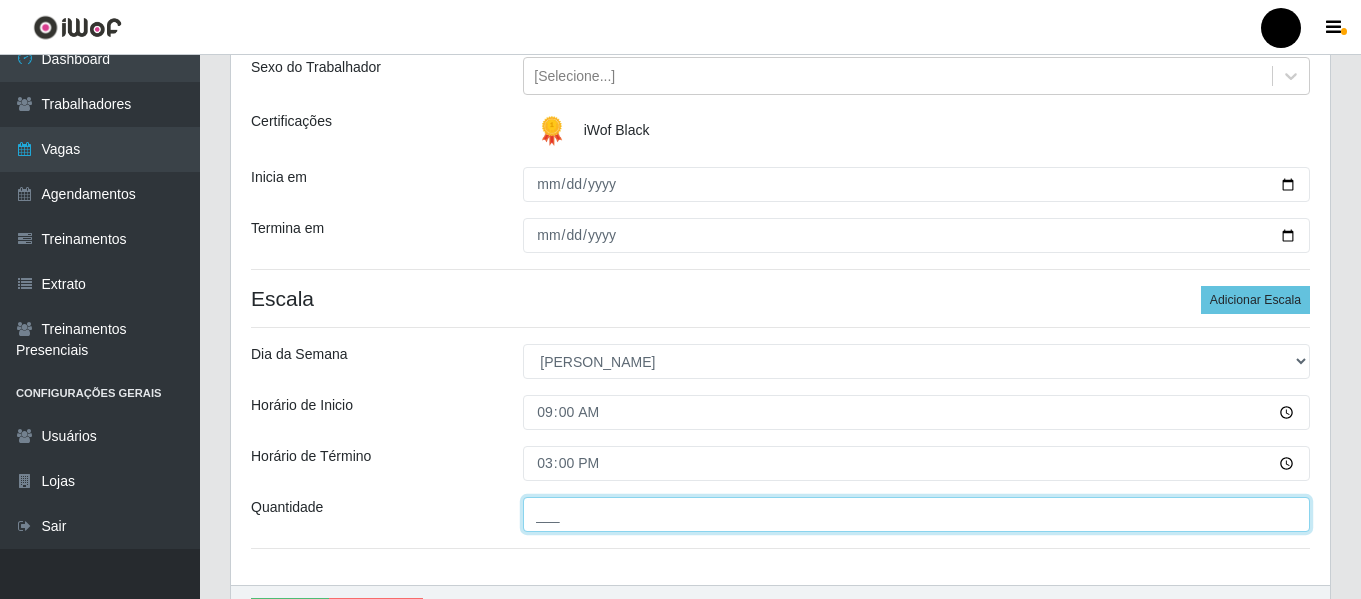 click on "___" at bounding box center [916, 514] 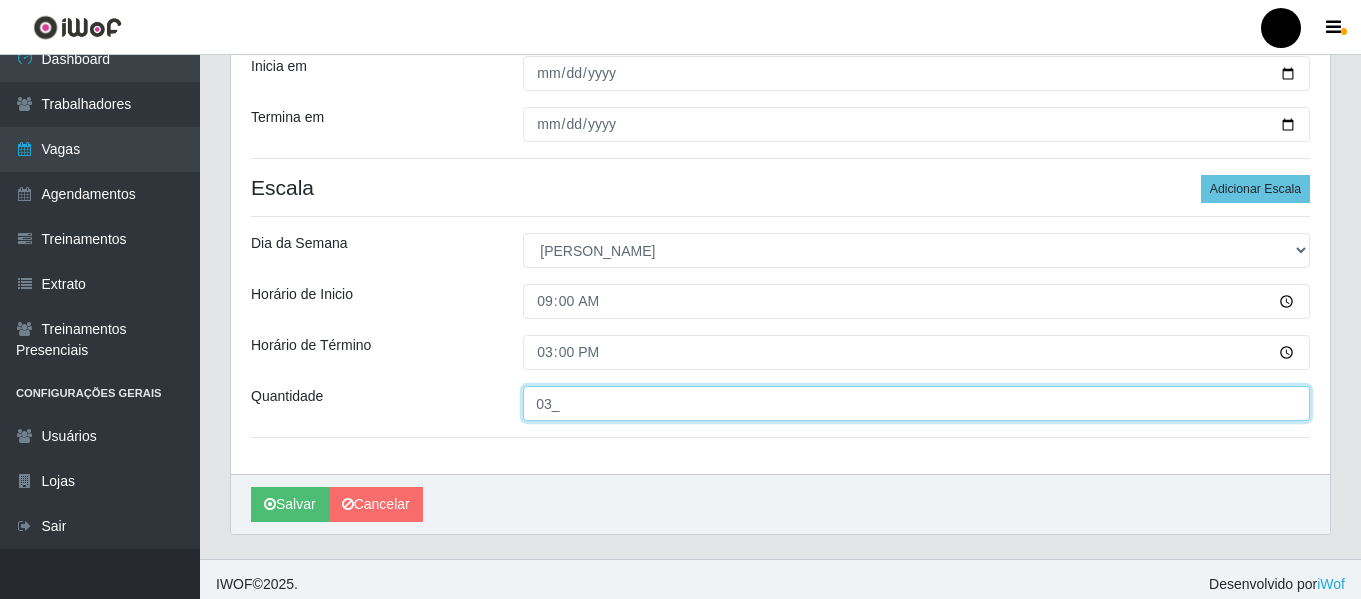 scroll, scrollTop: 358, scrollLeft: 0, axis: vertical 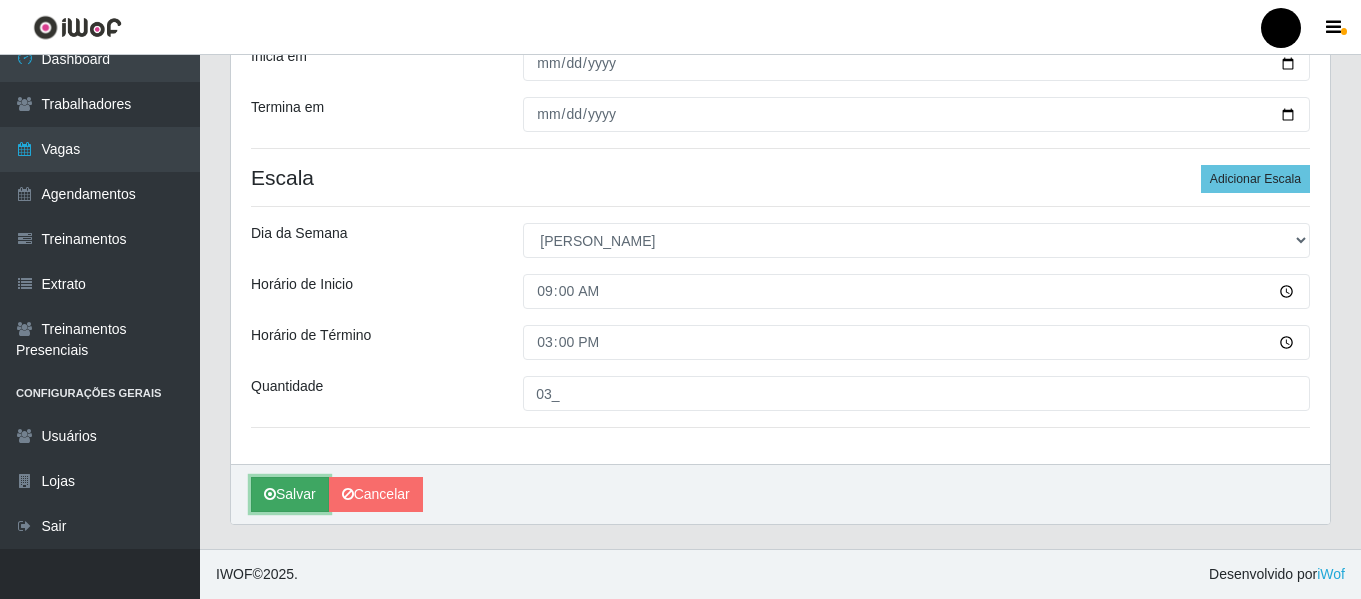click on "Salvar" at bounding box center (290, 494) 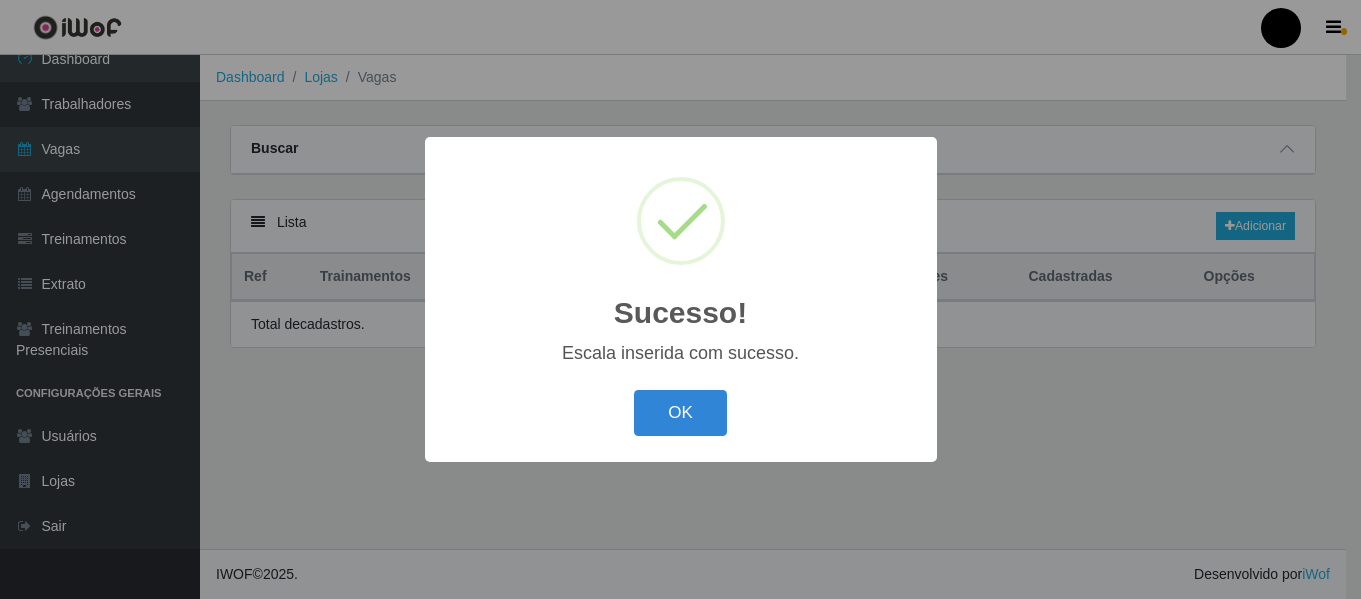 scroll, scrollTop: 0, scrollLeft: 0, axis: both 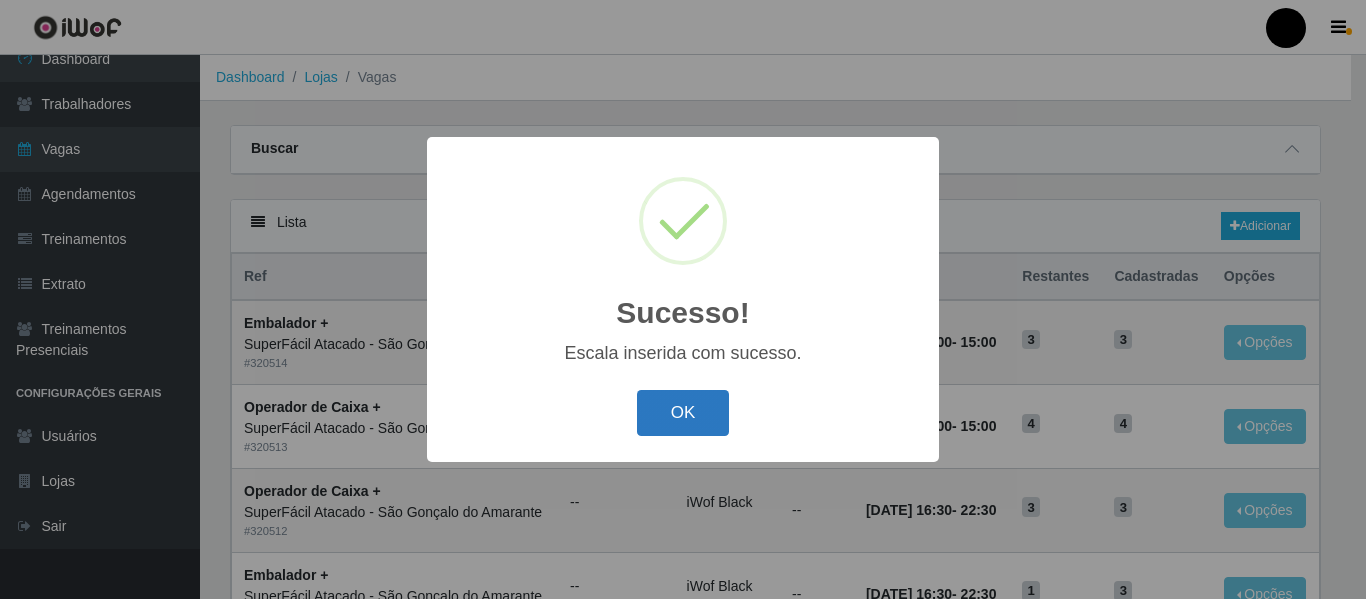 click on "OK" at bounding box center [683, 413] 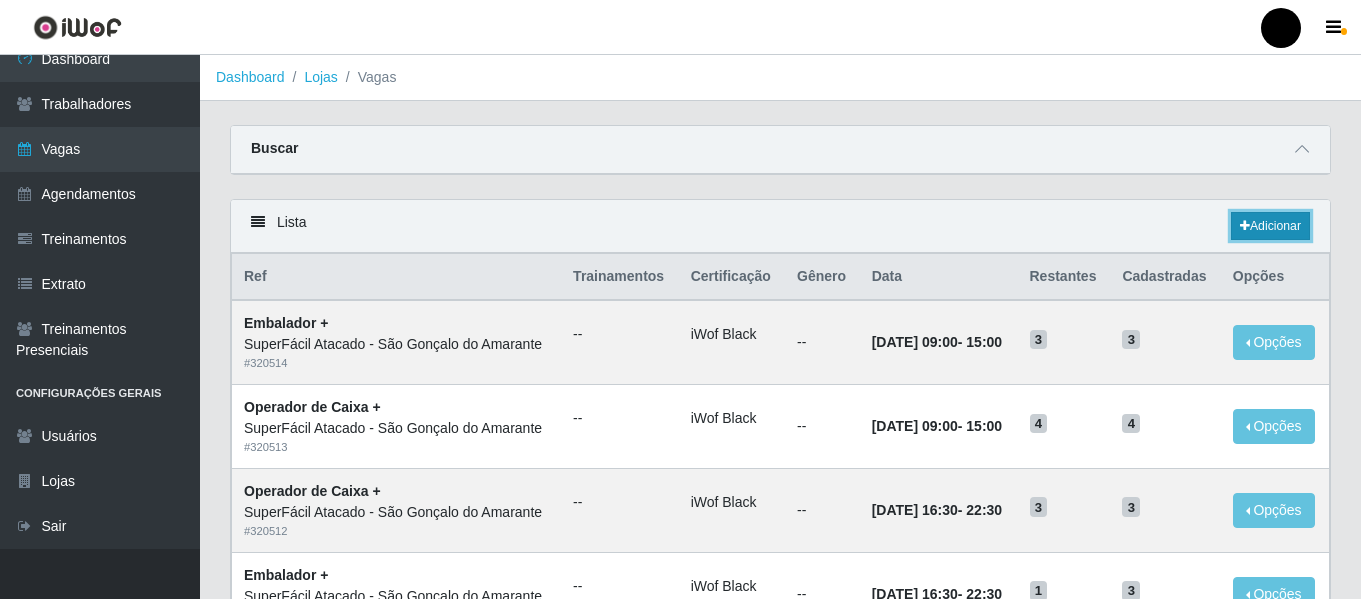 click on "Adicionar" at bounding box center (1270, 226) 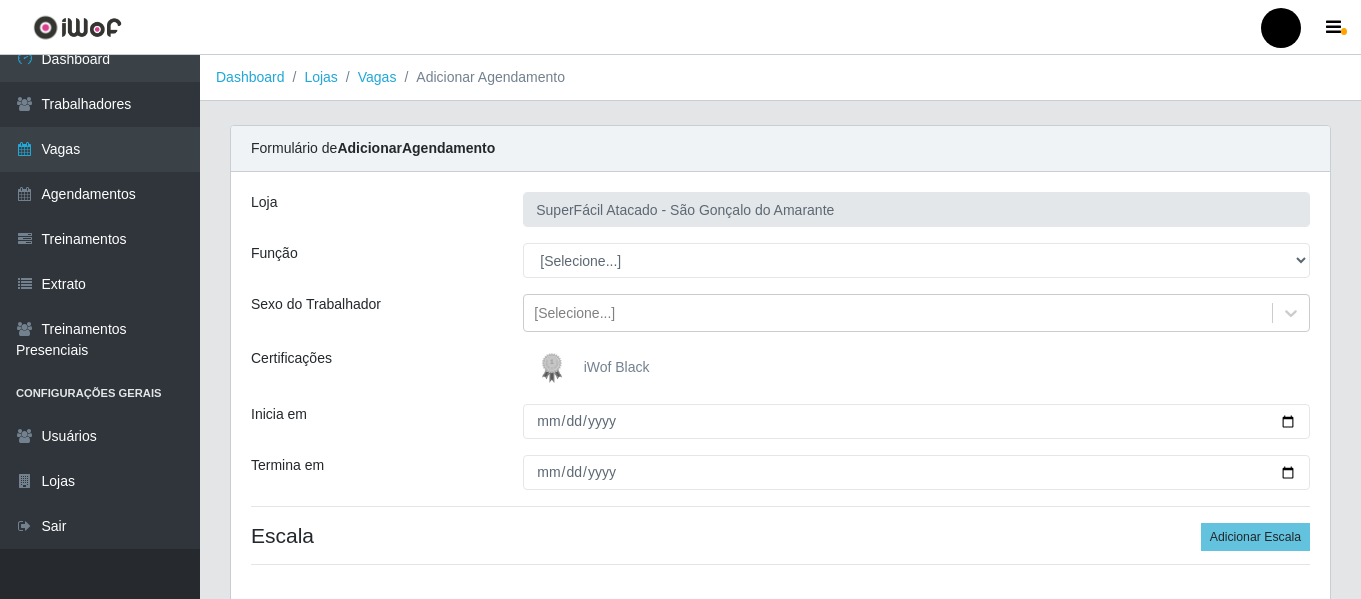 click on "iWof Black" at bounding box center [617, 367] 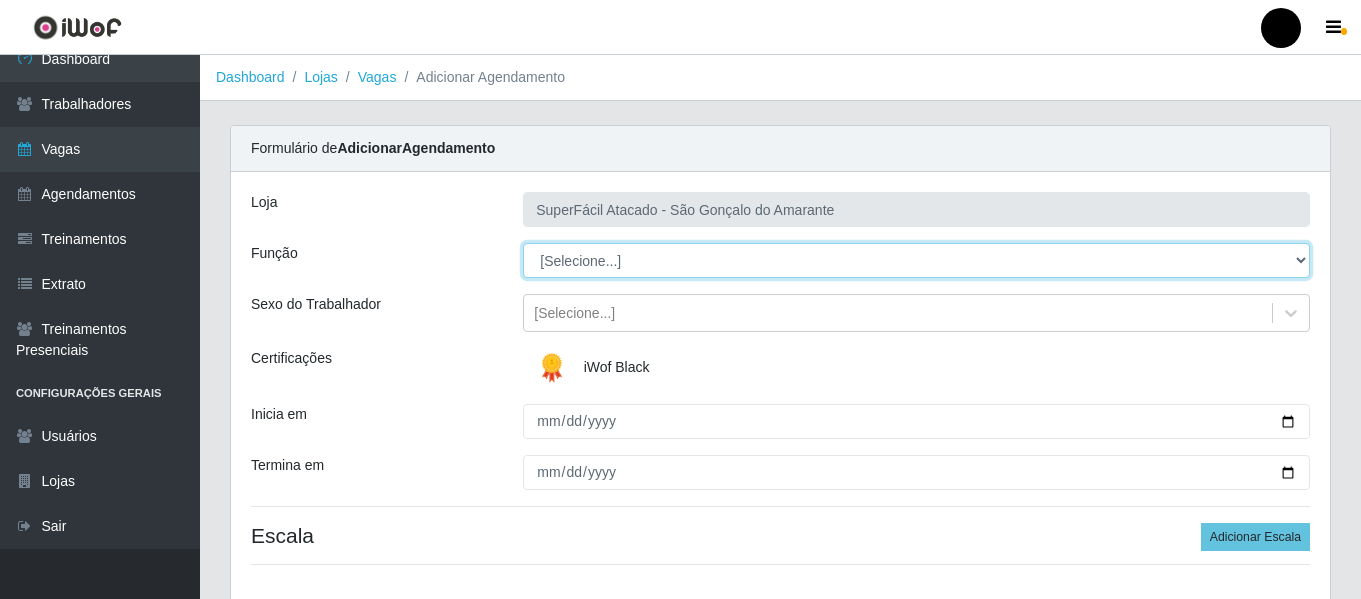 click on "[Selecione...] Auxiliar de Estacionamento Auxiliar de Estacionamento + Auxiliar de Estacionamento ++ Balconista de Padaria  Balconista de Padaria + Embalador Embalador + Embalador ++ Operador de Caixa Operador de Caixa + Operador de Caixa ++ Repositor de Hortifruti Repositor de Hortifruti + Repositor de Hortifruti ++" at bounding box center (916, 260) 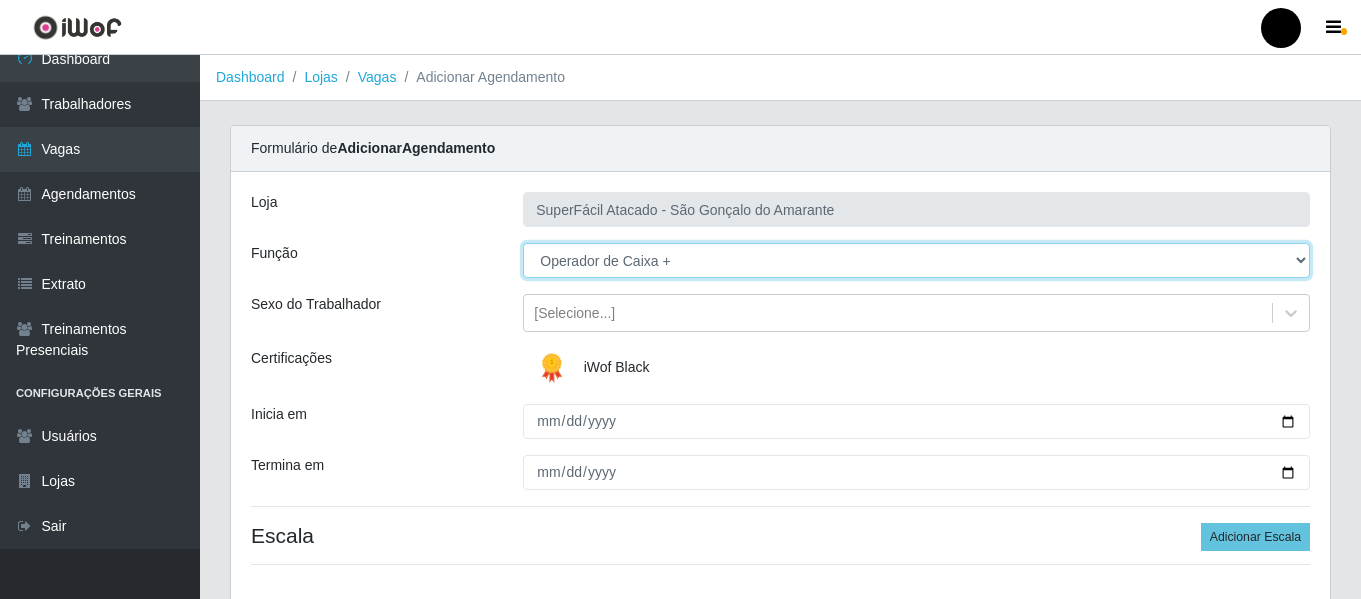 click on "[Selecione...] Auxiliar de Estacionamento Auxiliar de Estacionamento + Auxiliar de Estacionamento ++ Balconista de Padaria  Balconista de Padaria + Embalador Embalador + Embalador ++ Operador de Caixa Operador de Caixa + Operador de Caixa ++ Repositor de Hortifruti Repositor de Hortifruti + Repositor de Hortifruti ++" at bounding box center [916, 260] 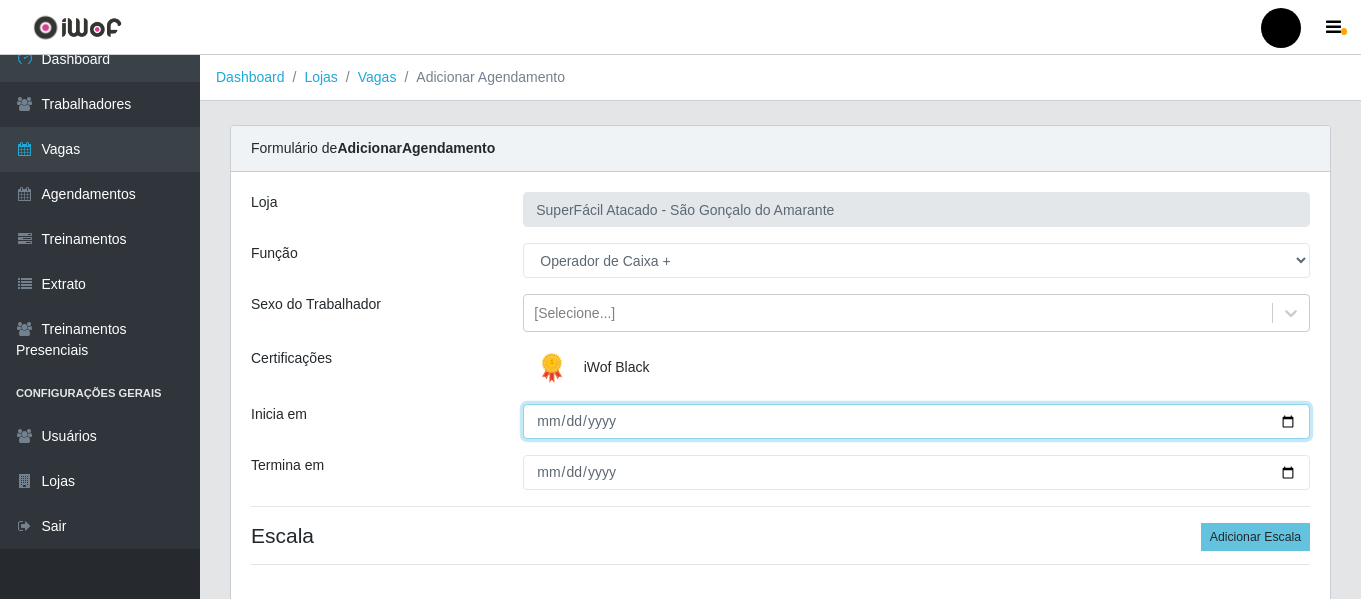 click on "Inicia em" at bounding box center (916, 421) 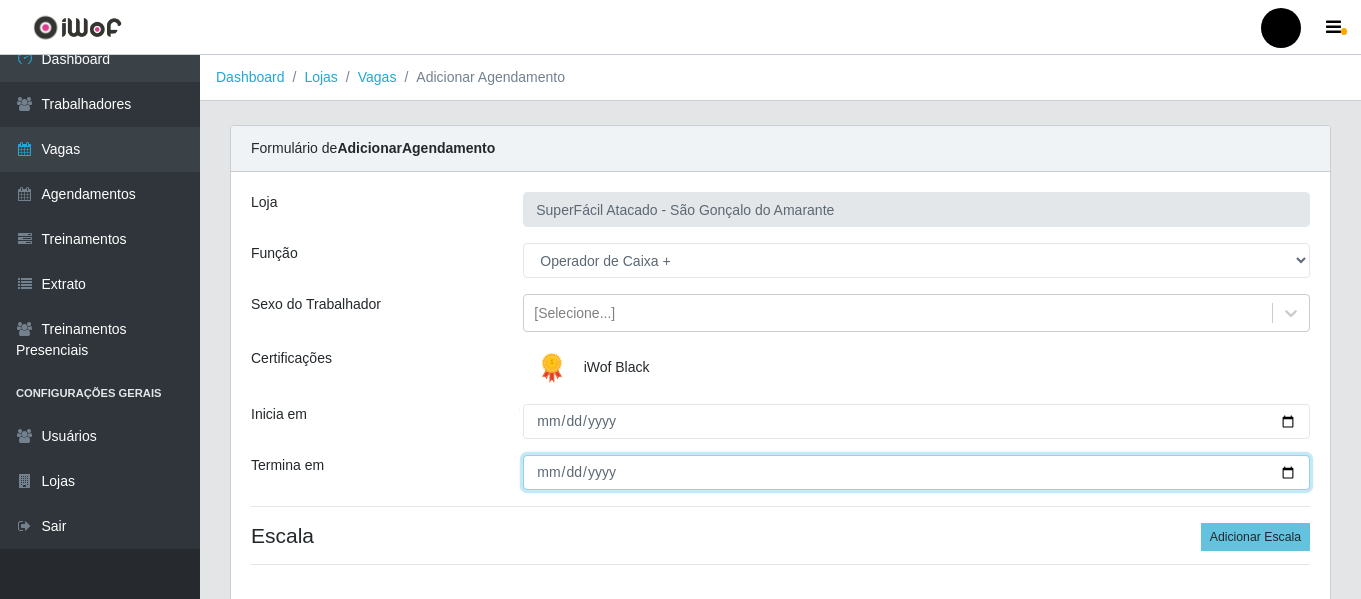 click on "Termina em" at bounding box center [916, 472] 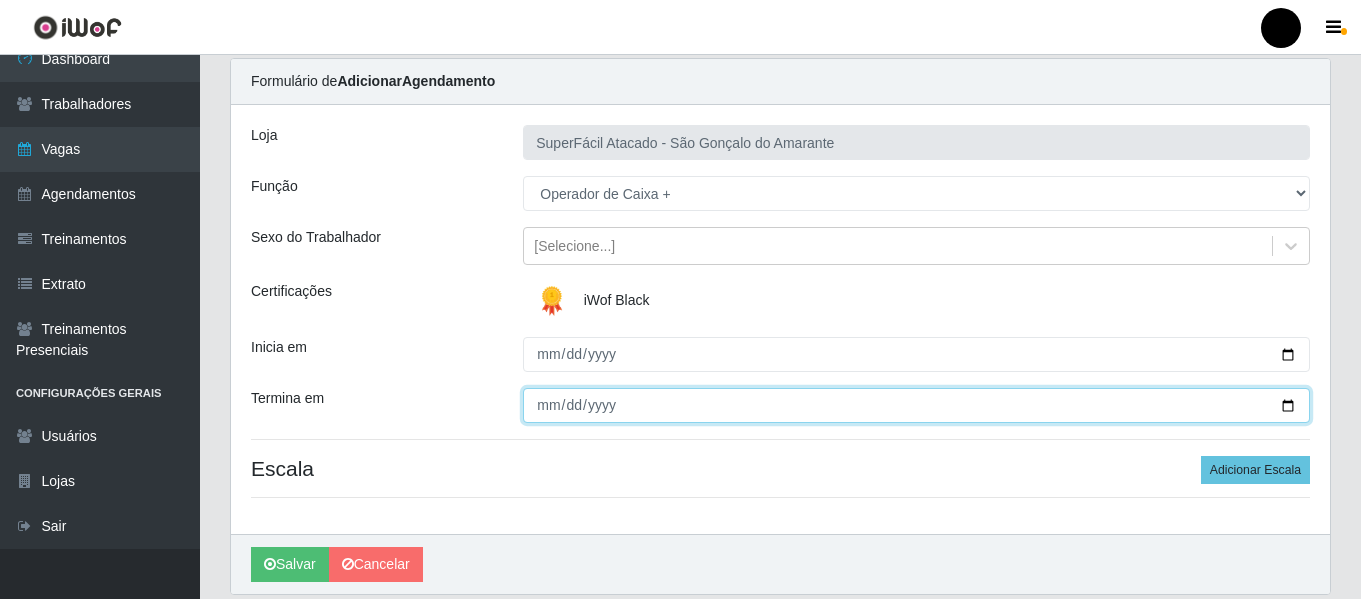 scroll, scrollTop: 100, scrollLeft: 0, axis: vertical 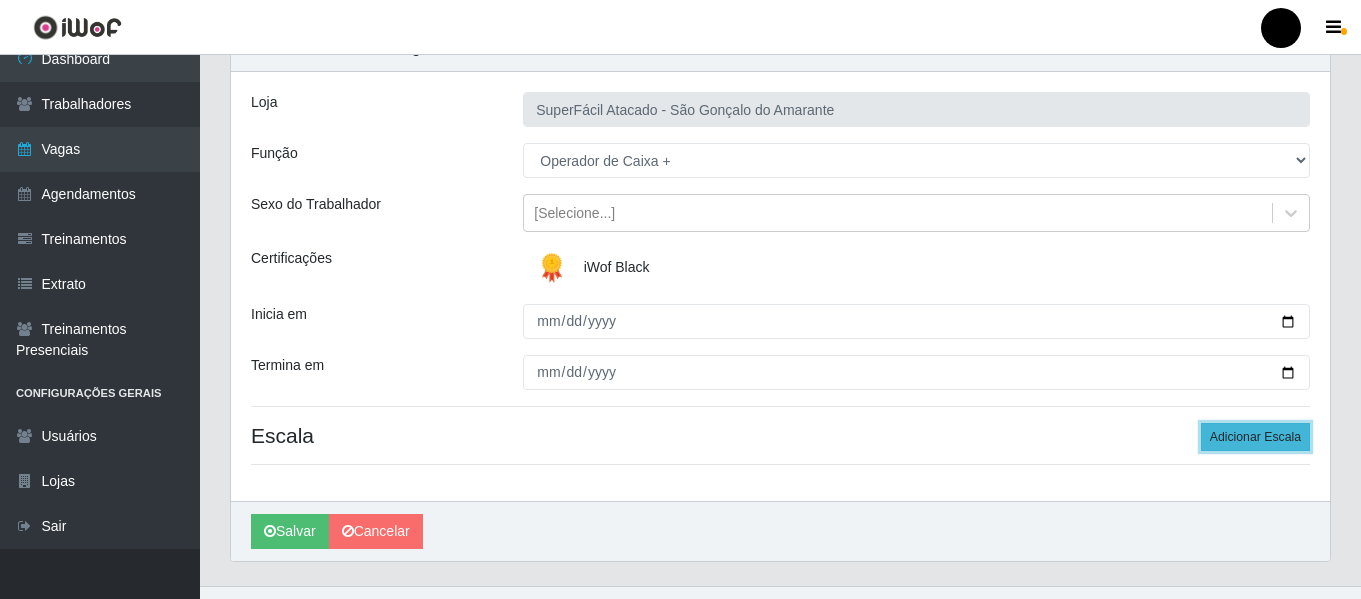 click on "Adicionar Escala" at bounding box center [1255, 437] 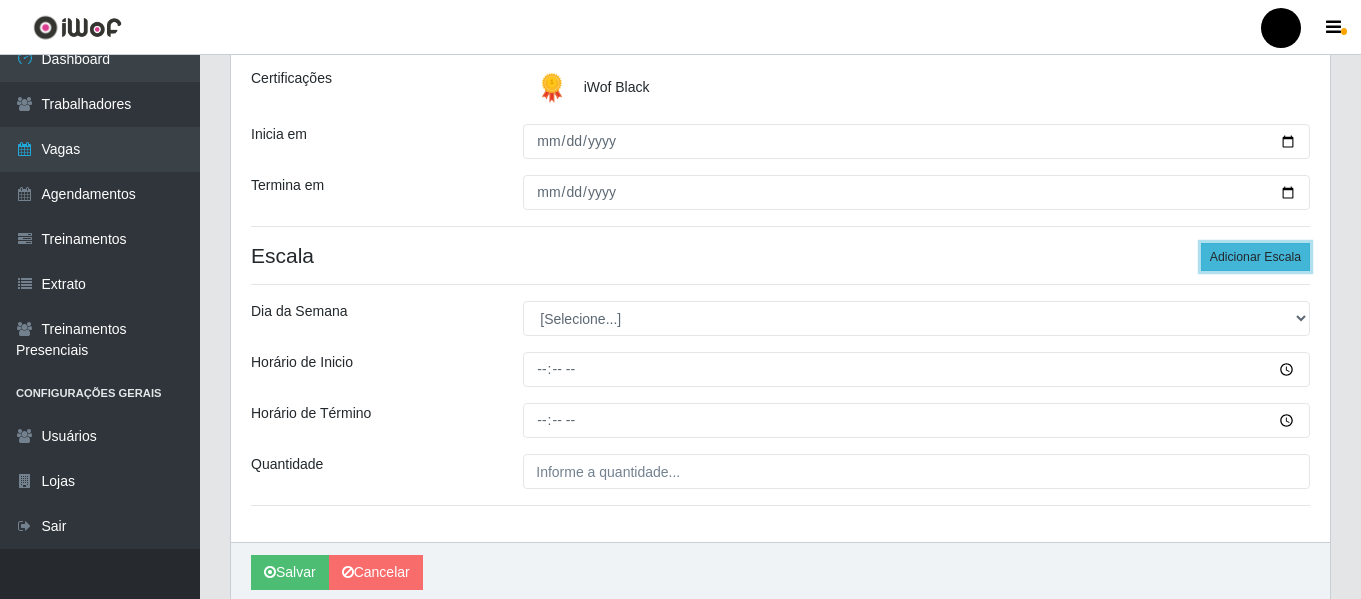 scroll, scrollTop: 300, scrollLeft: 0, axis: vertical 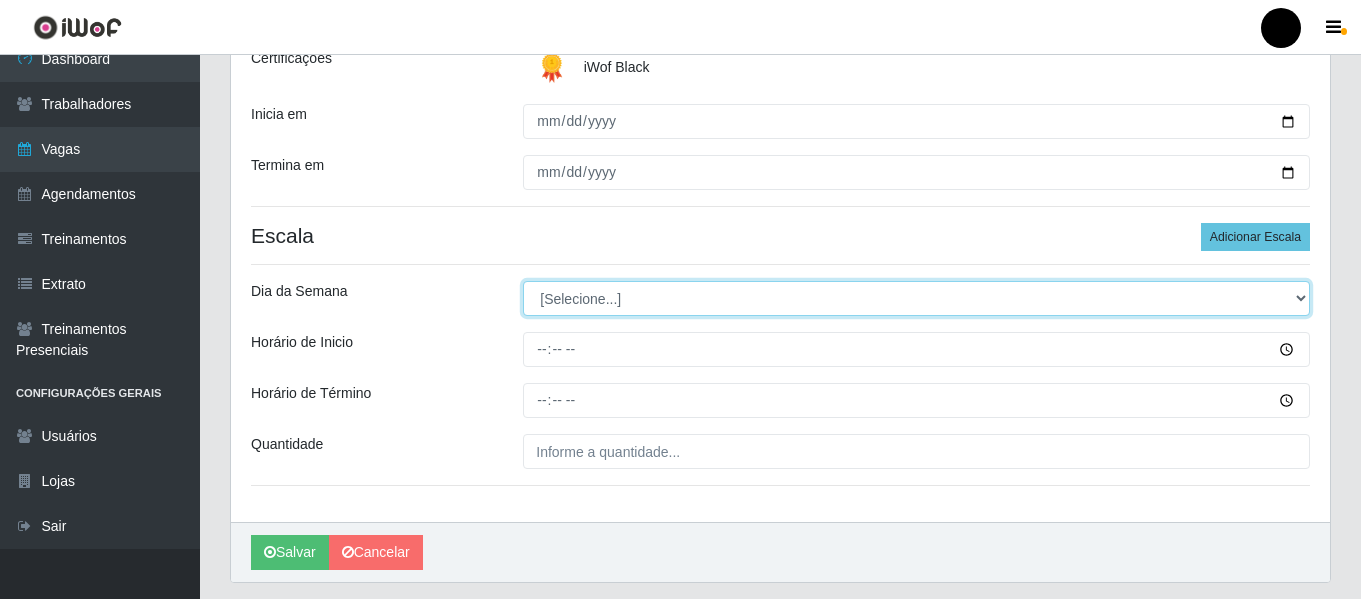 click on "[Selecione...] Segunda Terça Quarta Quinta Sexta Sábado Domingo" at bounding box center [916, 298] 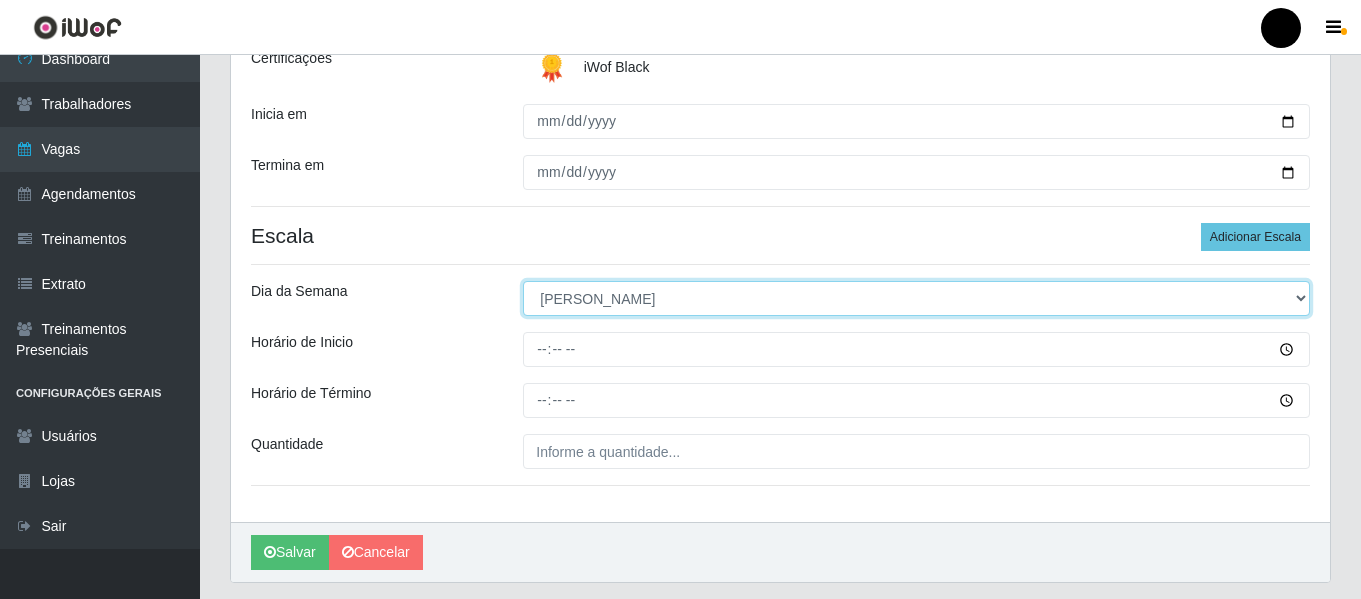 click on "[Selecione...] Segunda Terça Quarta Quinta Sexta Sábado Domingo" at bounding box center [916, 298] 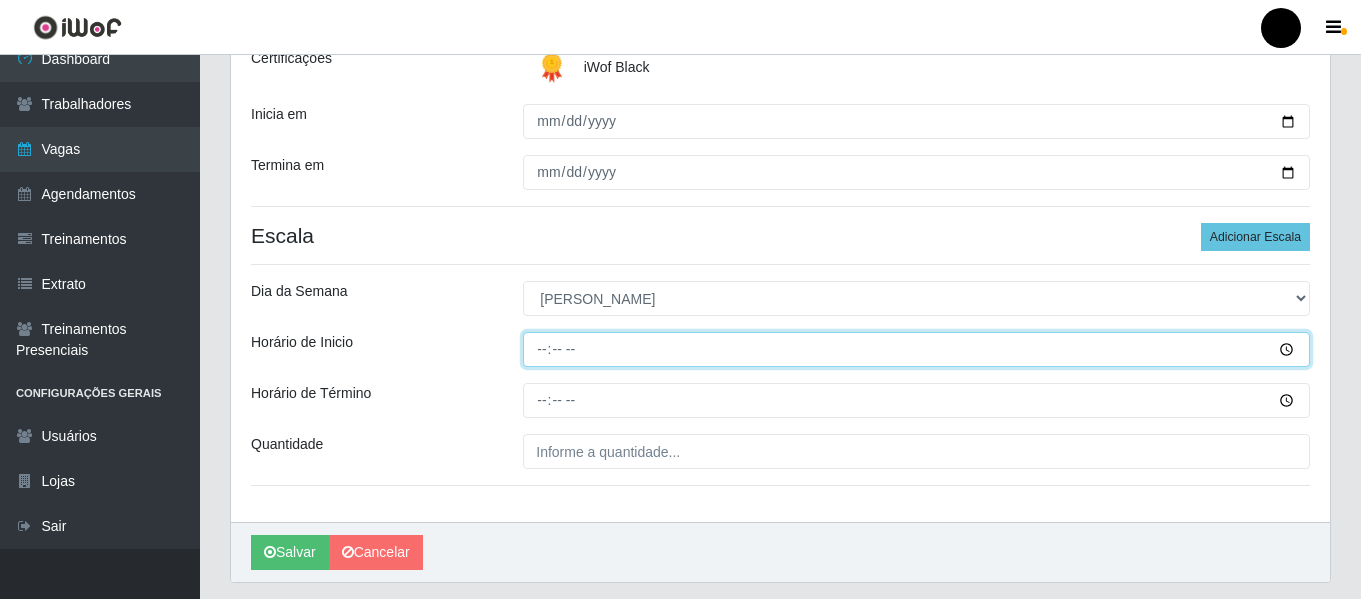 click on "Horário de Inicio" at bounding box center (916, 349) 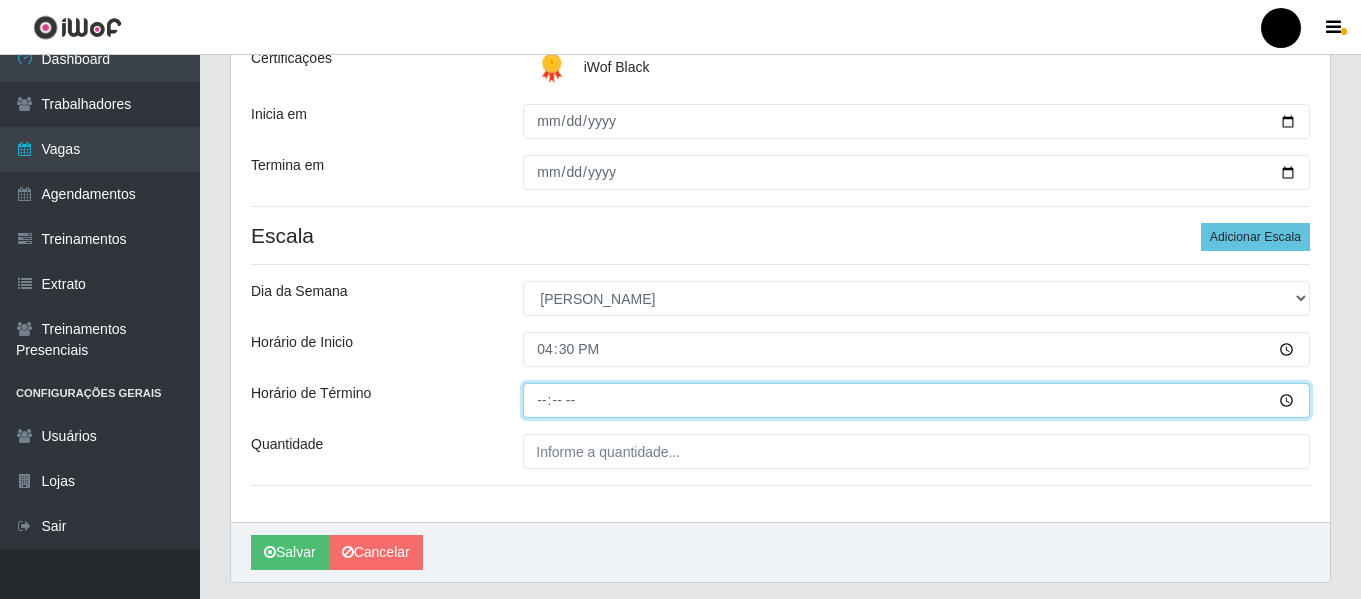 click on "Horário de Término" at bounding box center (916, 400) 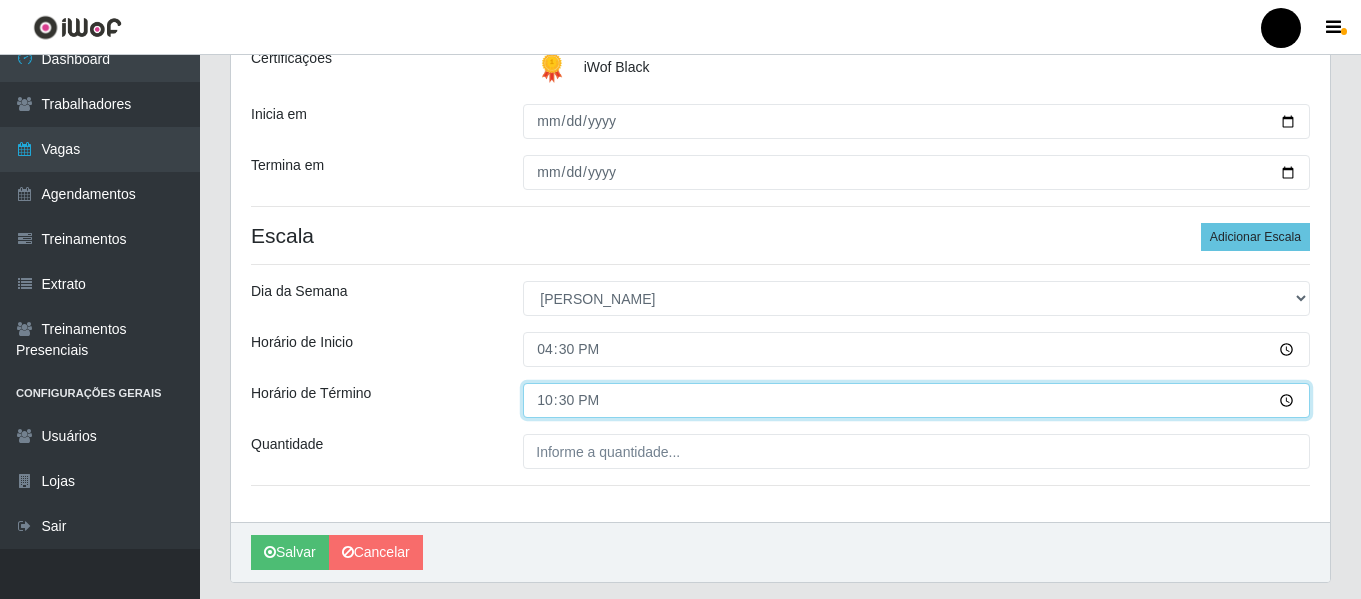 scroll, scrollTop: 358, scrollLeft: 0, axis: vertical 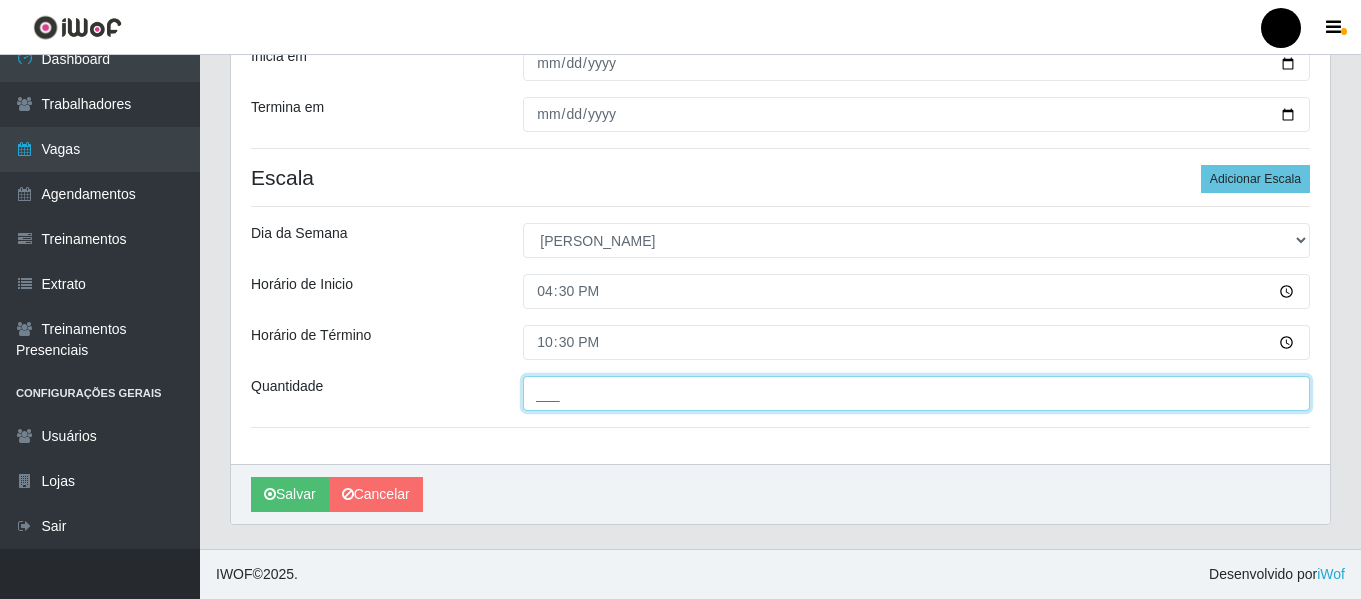 click on "___" at bounding box center (916, 393) 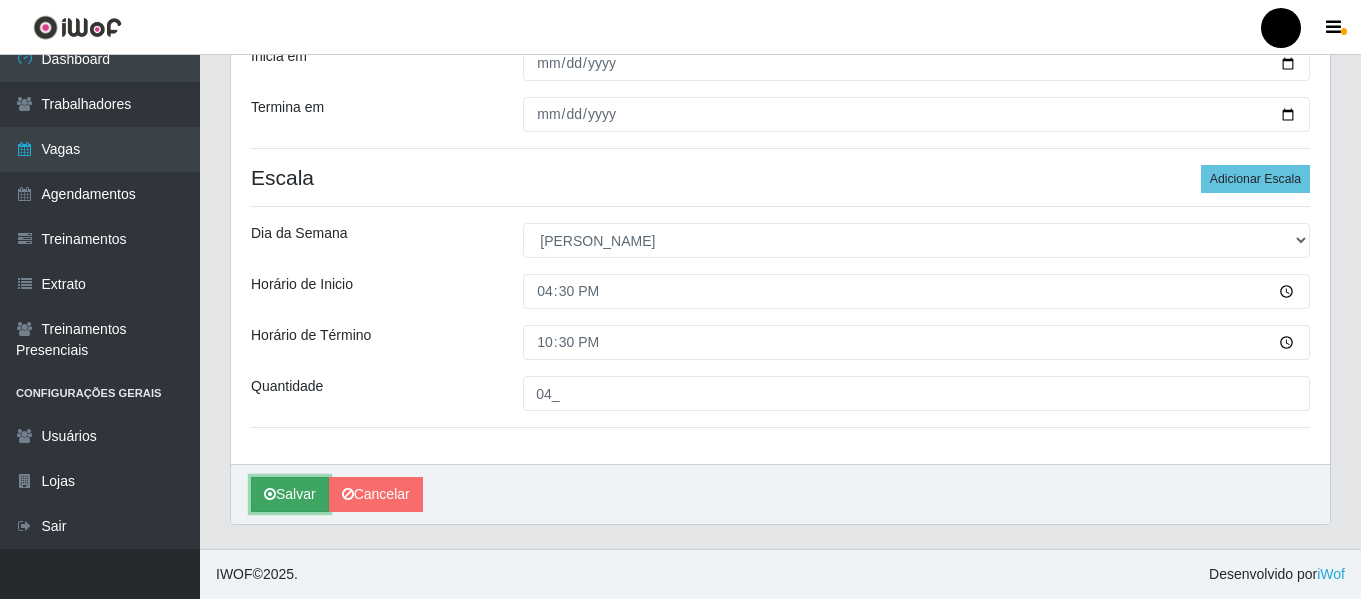 click on "Salvar" at bounding box center (290, 494) 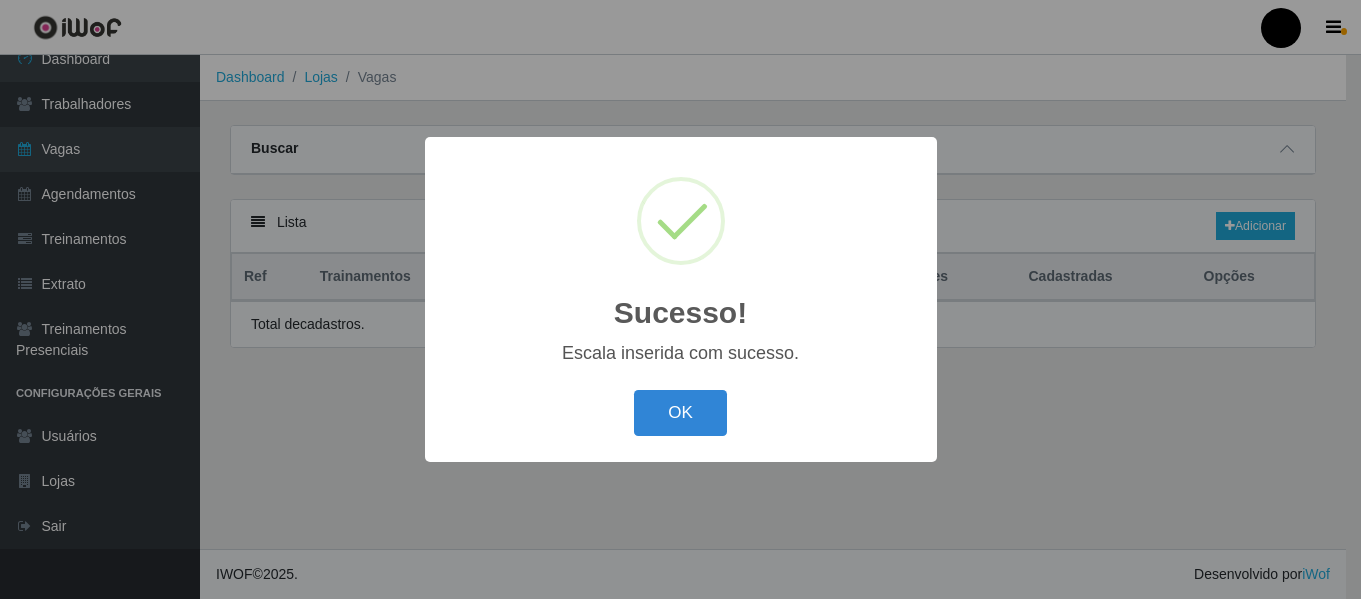 scroll, scrollTop: 0, scrollLeft: 0, axis: both 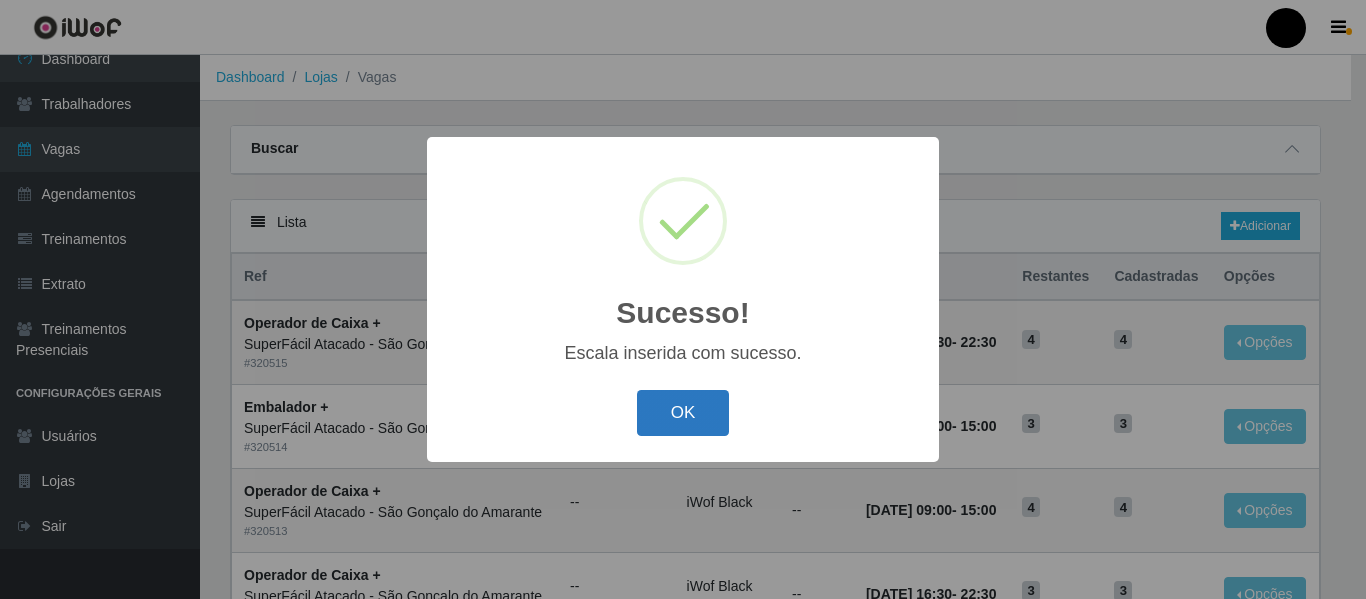 click on "OK" at bounding box center (683, 413) 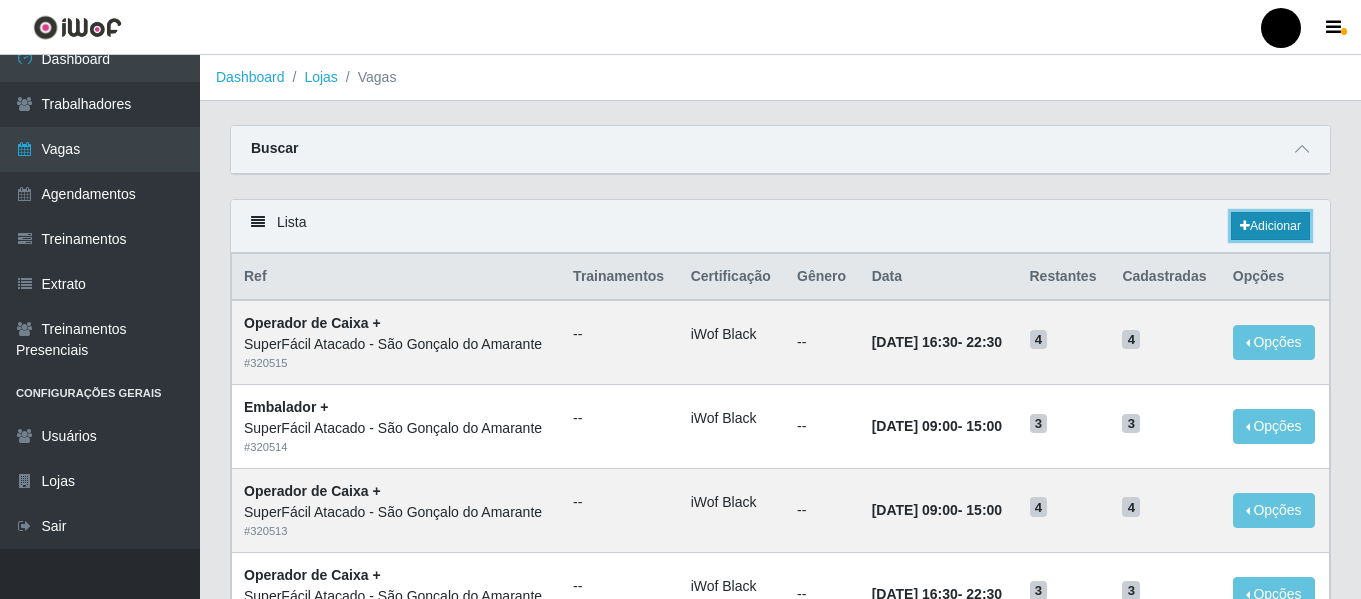 click on "Adicionar" at bounding box center (1270, 226) 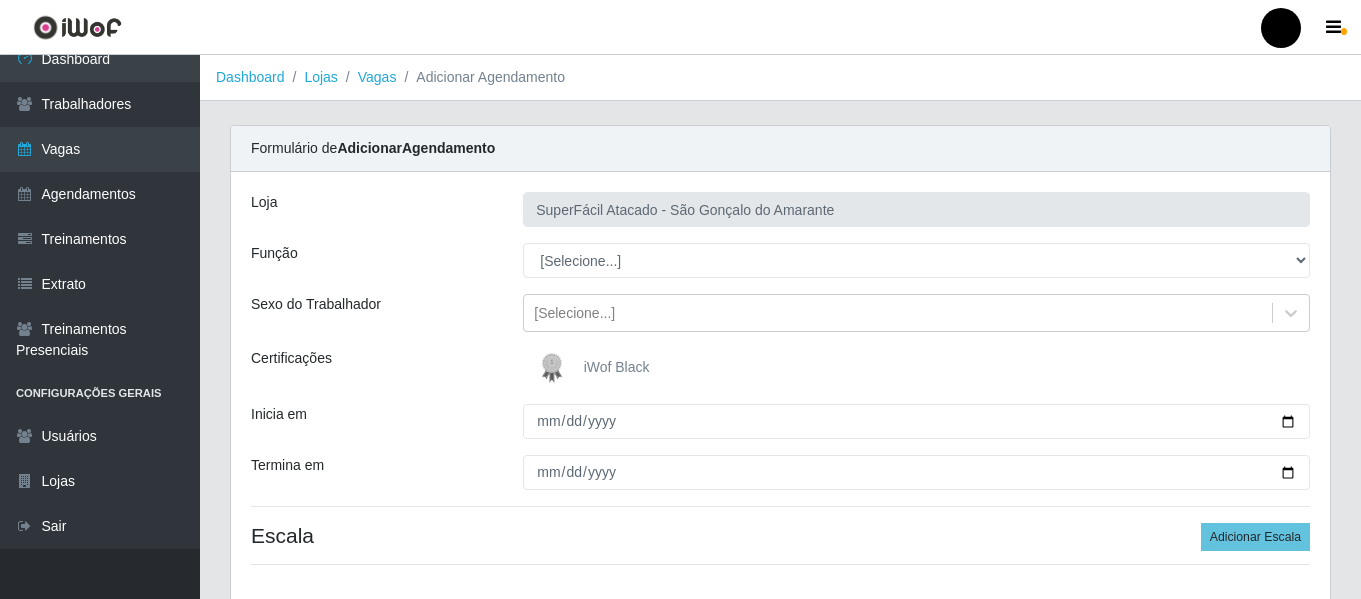 click at bounding box center [556, 368] 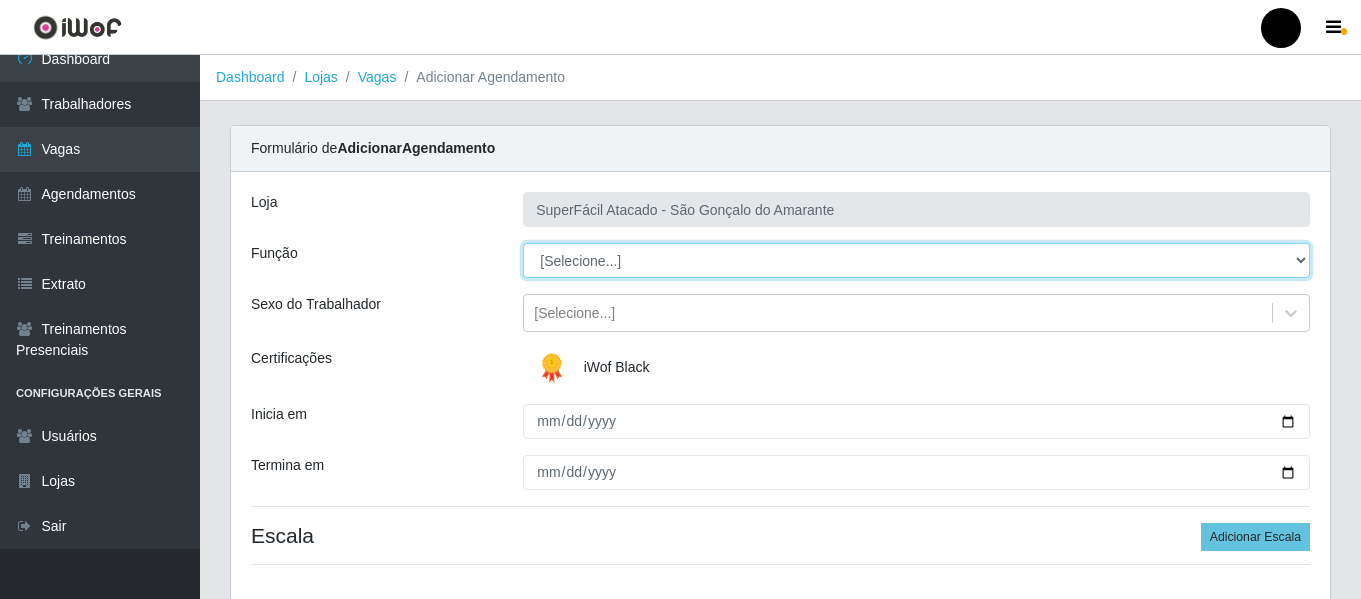 click on "[Selecione...] Auxiliar de Estacionamento Auxiliar de Estacionamento + Auxiliar de Estacionamento ++ Balconista de Padaria  Balconista de Padaria + Embalador Embalador + Embalador ++ Operador de Caixa Operador de Caixa + Operador de Caixa ++ Repositor de Hortifruti Repositor de Hortifruti + Repositor de Hortifruti ++" at bounding box center [916, 260] 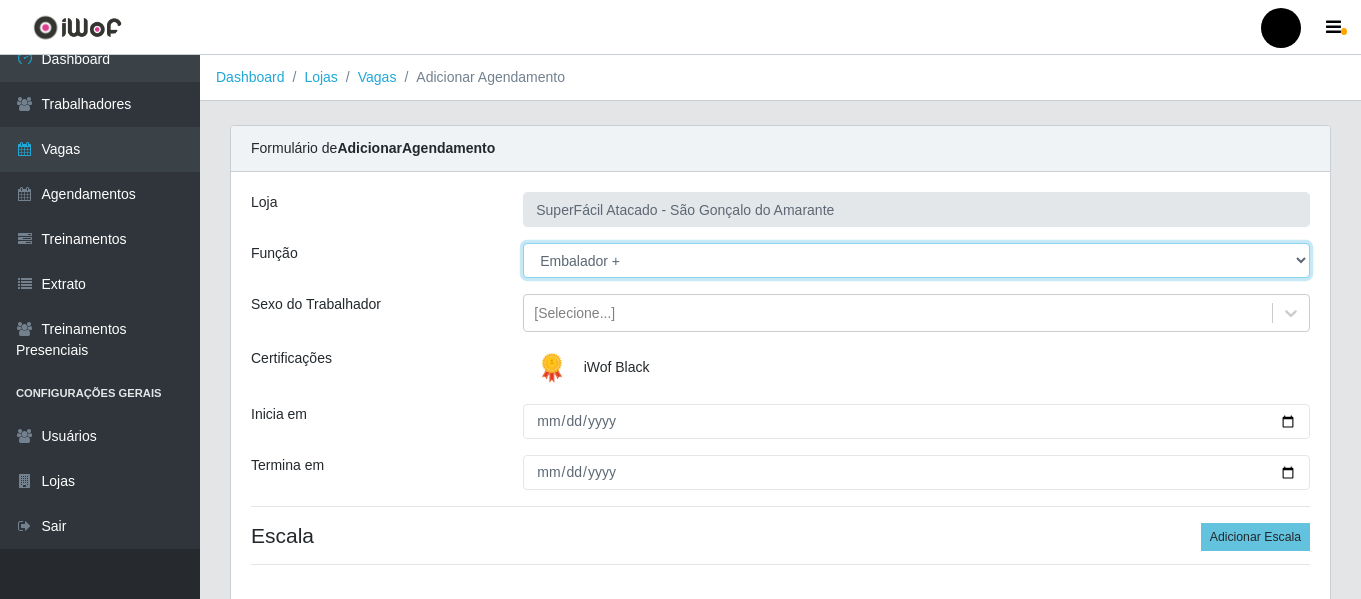 click on "[Selecione...] Auxiliar de Estacionamento Auxiliar de Estacionamento + Auxiliar de Estacionamento ++ Balconista de Padaria  Balconista de Padaria + Embalador Embalador + Embalador ++ Operador de Caixa Operador de Caixa + Operador de Caixa ++ Repositor de Hortifruti Repositor de Hortifruti + Repositor de Hortifruti ++" at bounding box center [916, 260] 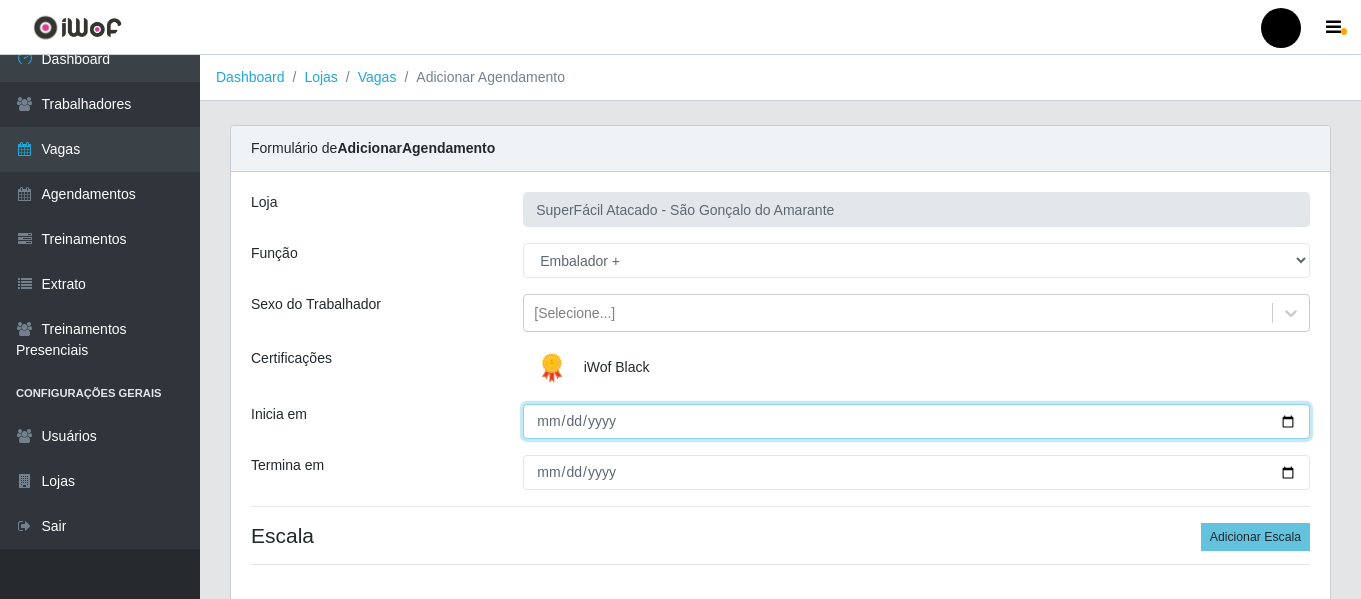 click on "Inicia em" at bounding box center (916, 421) 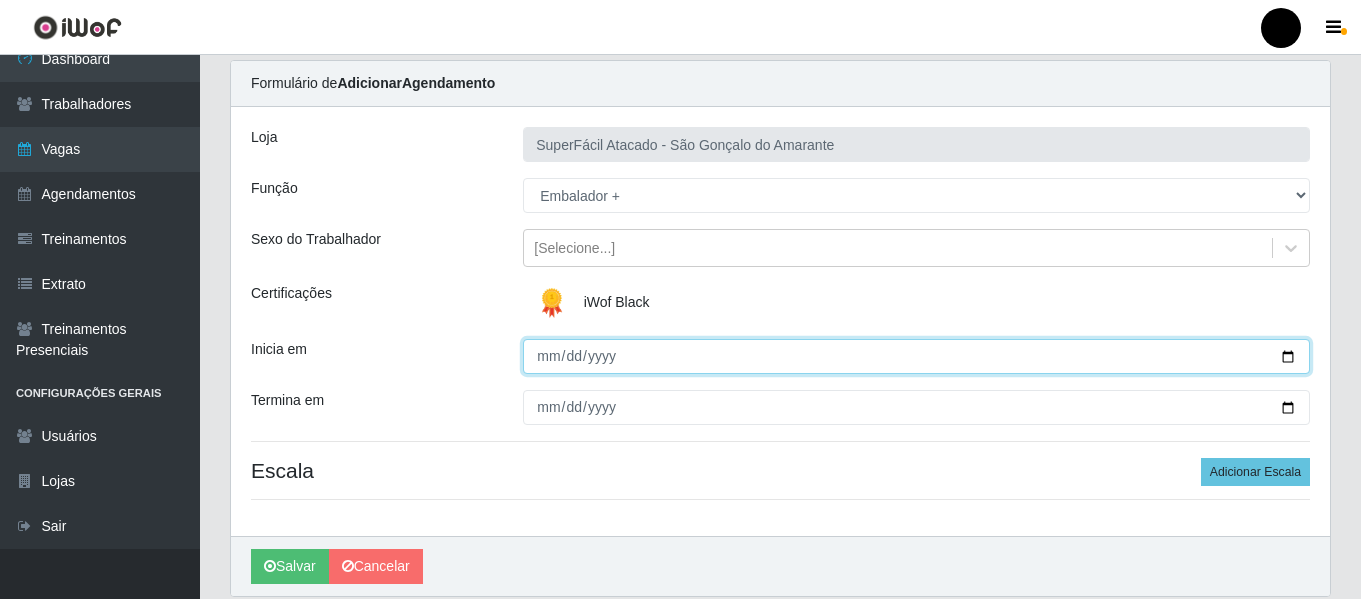 scroll, scrollTop: 100, scrollLeft: 0, axis: vertical 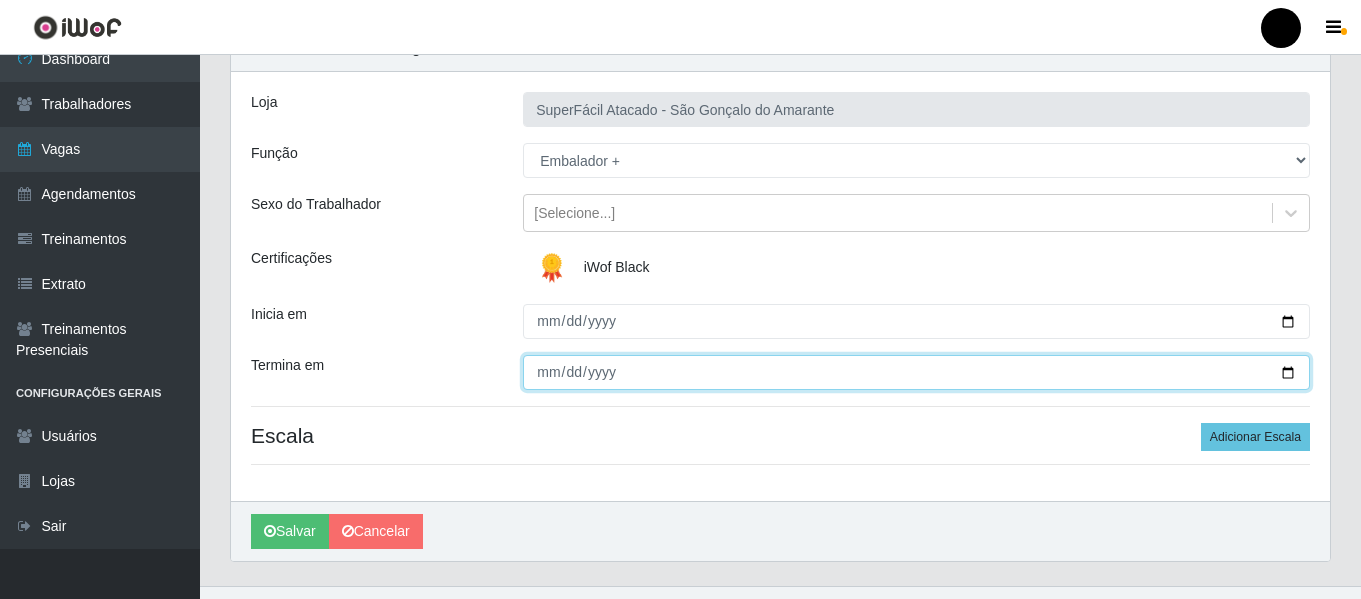 click on "Termina em" at bounding box center [916, 372] 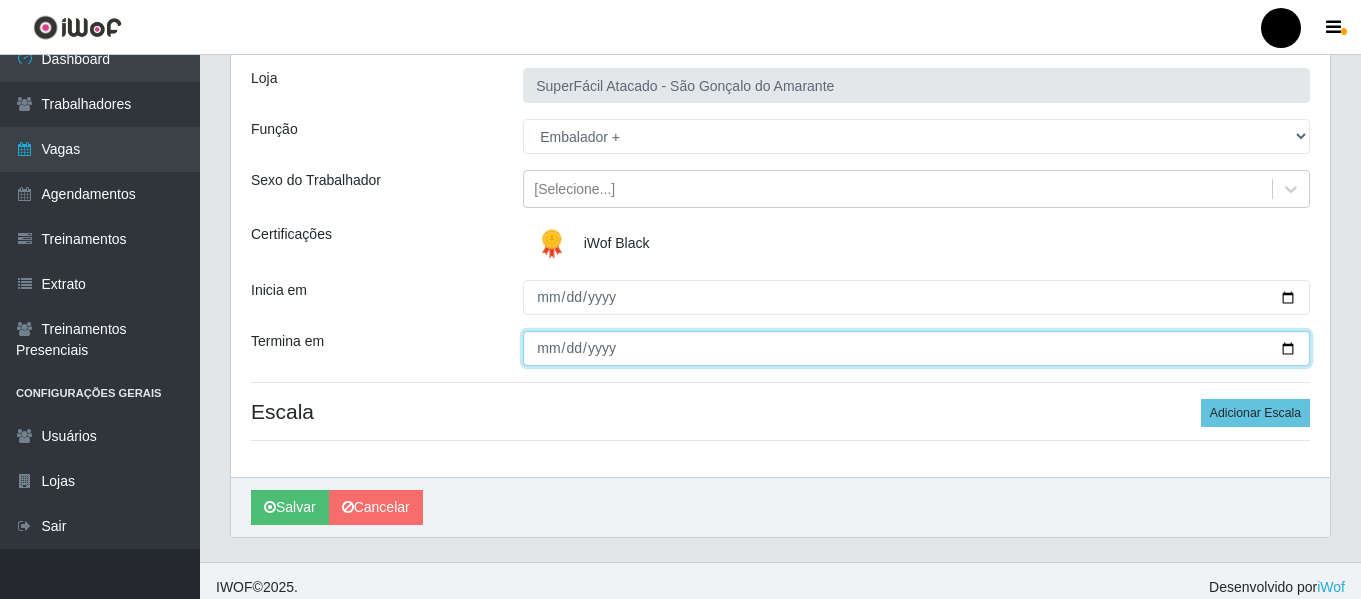 scroll, scrollTop: 137, scrollLeft: 0, axis: vertical 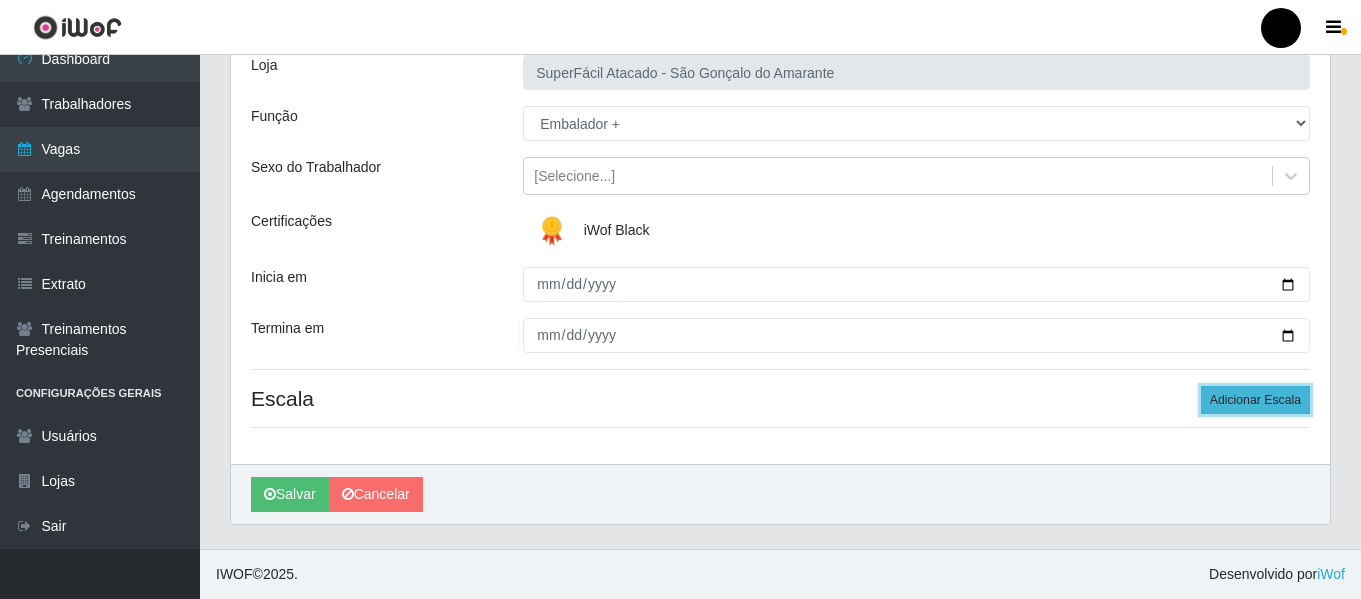 click on "Adicionar Escala" at bounding box center [1255, 400] 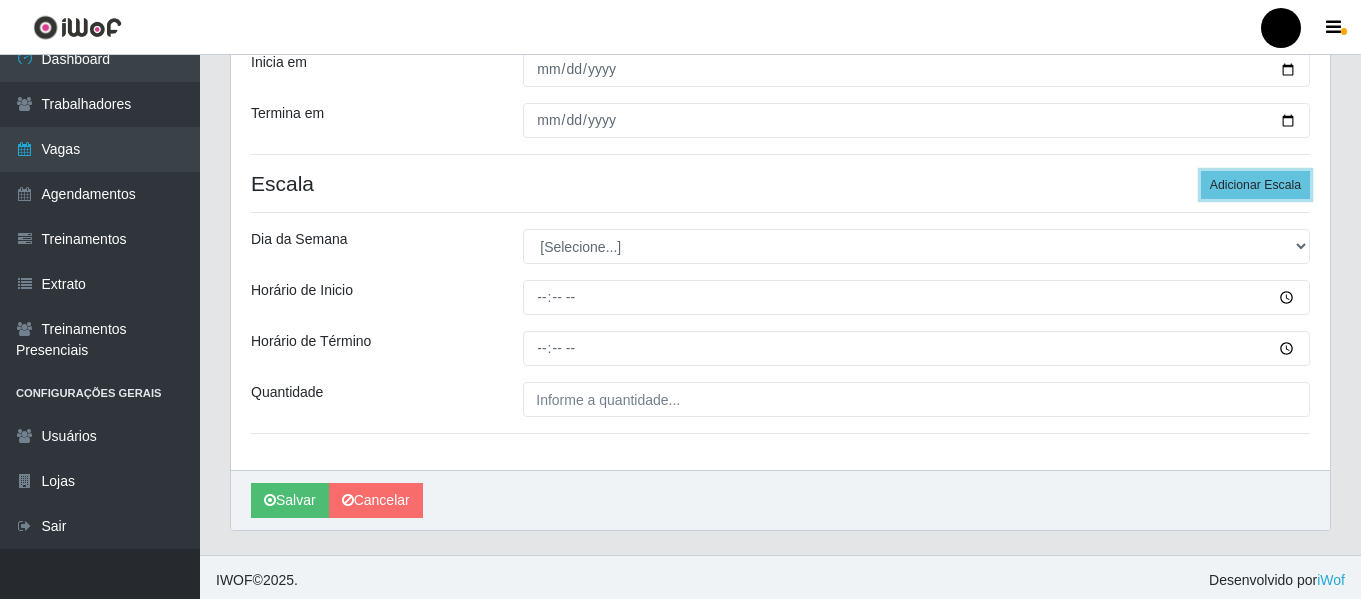 scroll, scrollTop: 358, scrollLeft: 0, axis: vertical 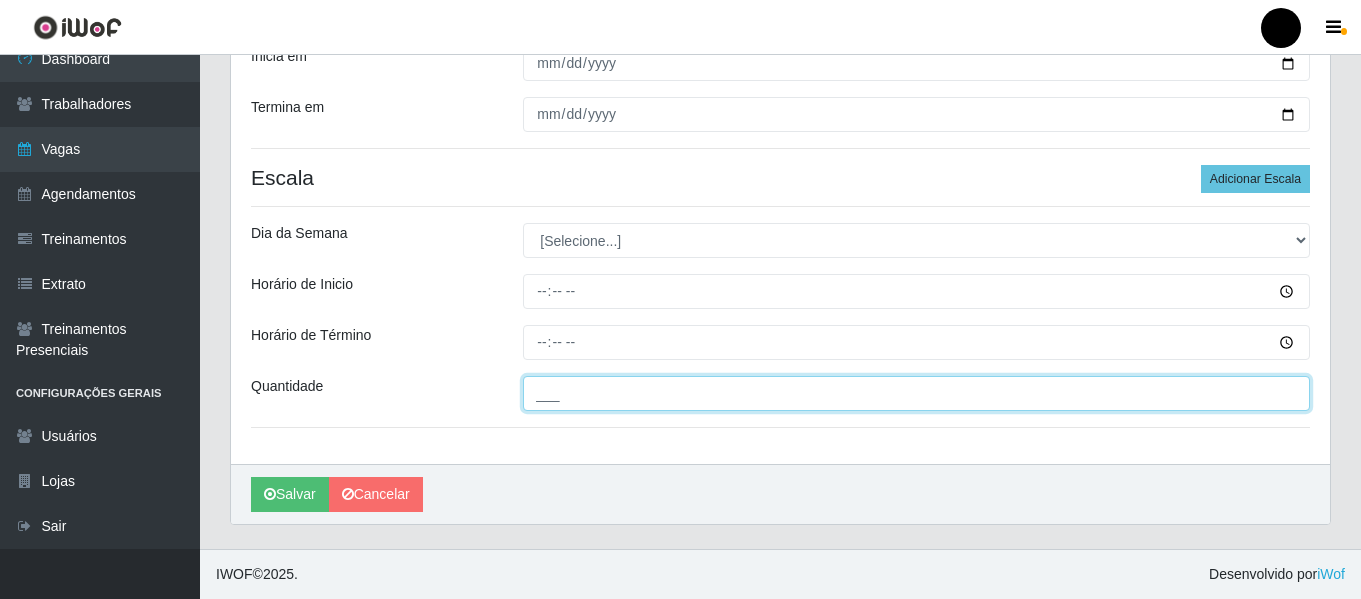 click on "___" at bounding box center [916, 393] 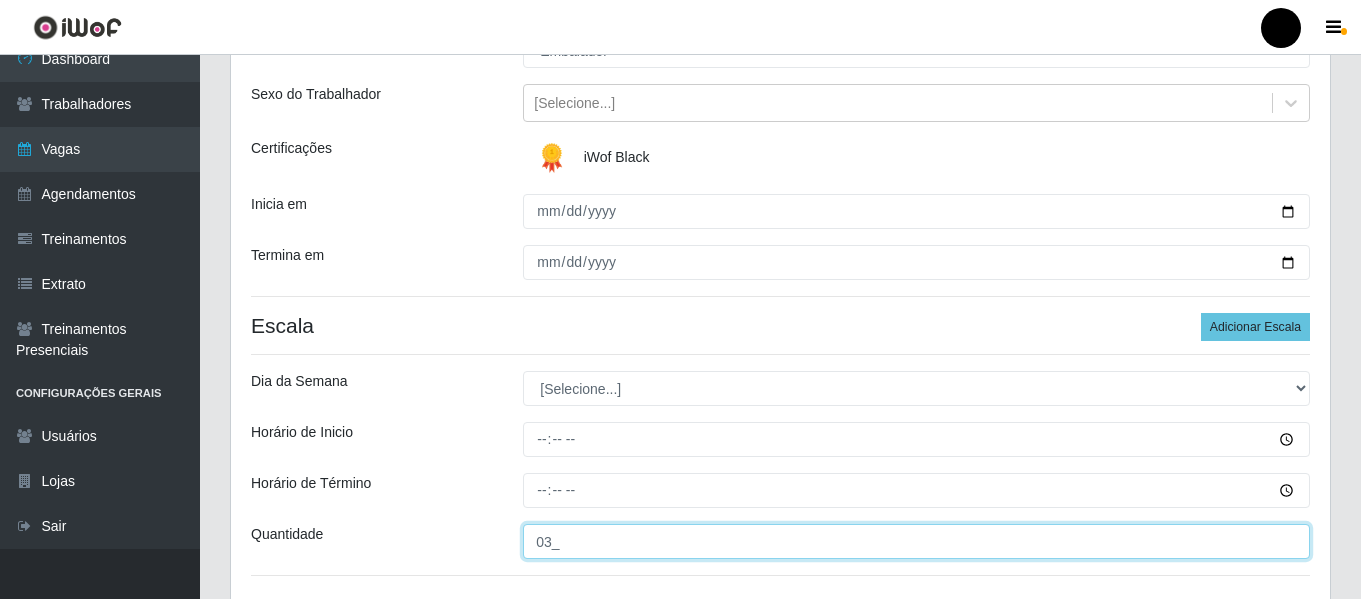 scroll, scrollTop: 258, scrollLeft: 0, axis: vertical 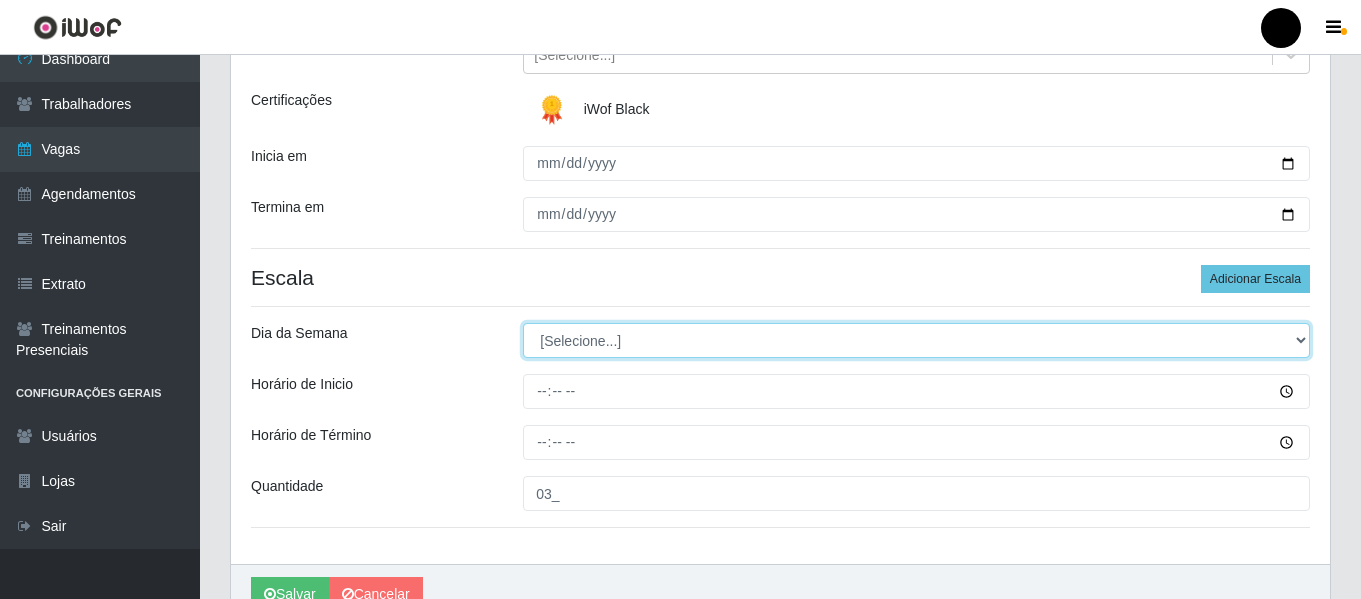 click on "[Selecione...] Segunda Terça Quarta Quinta Sexta Sábado Domingo" at bounding box center [916, 340] 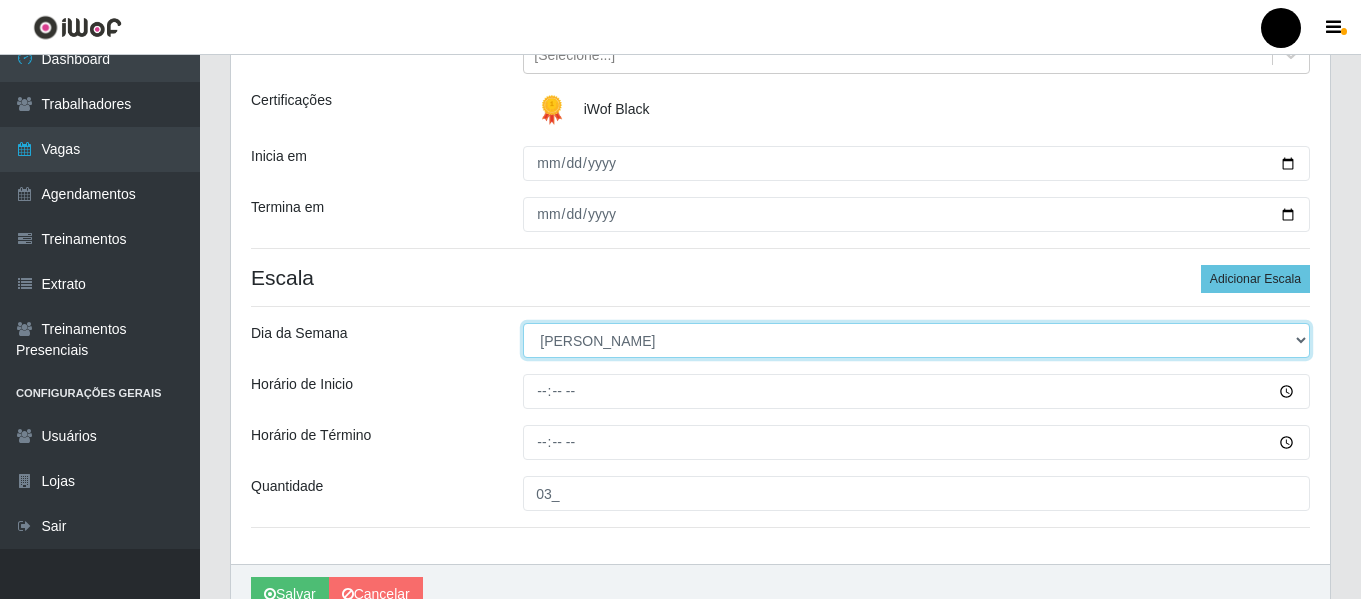 click on "[Selecione...] Segunda Terça Quarta Quinta Sexta Sábado Domingo" at bounding box center [916, 340] 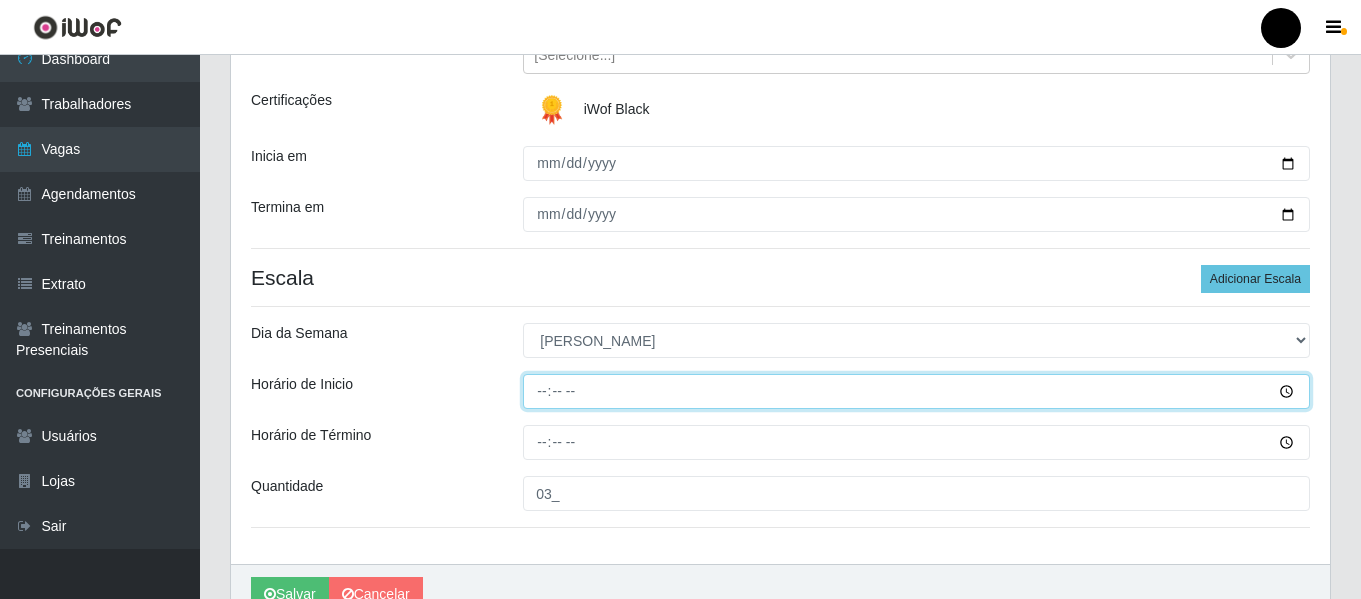 click on "Horário de Inicio" at bounding box center [916, 391] 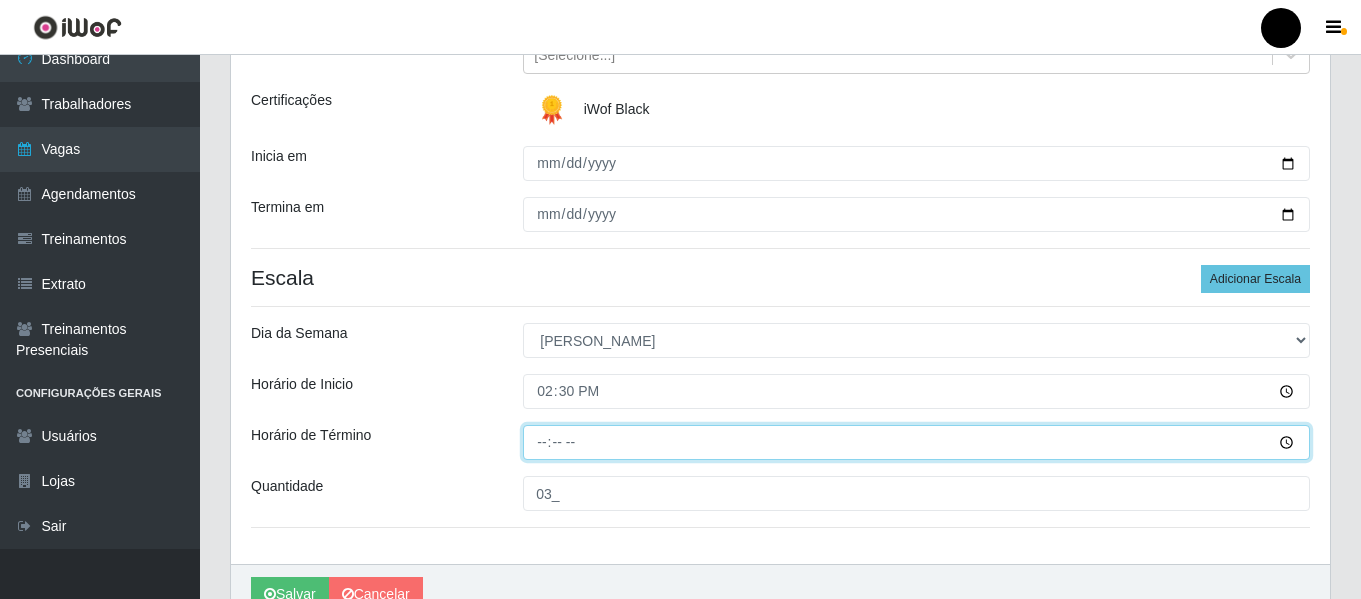 click on "Horário de Término" at bounding box center [916, 442] 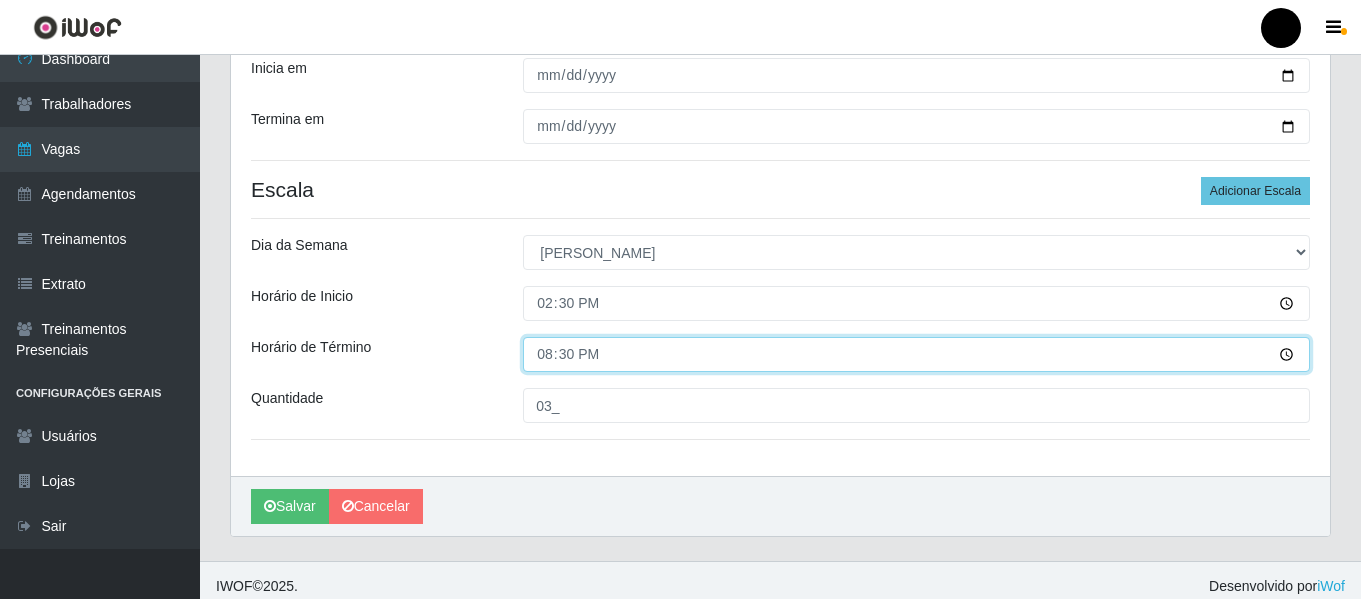 scroll, scrollTop: 358, scrollLeft: 0, axis: vertical 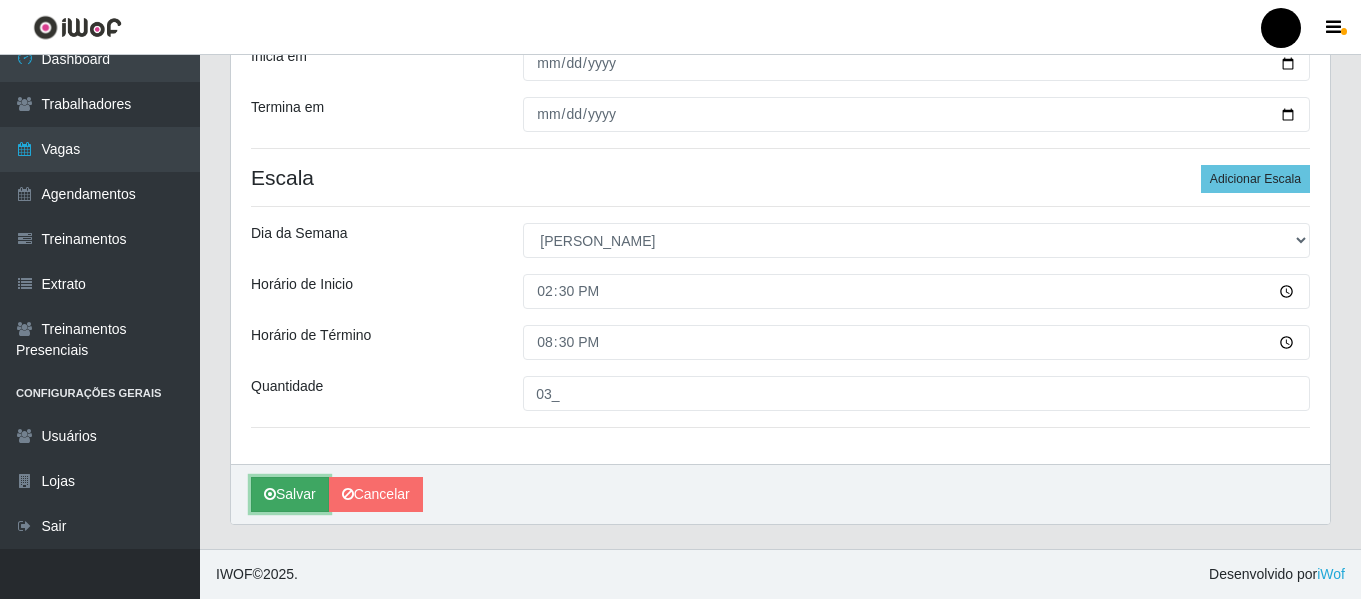 click on "Salvar" at bounding box center [290, 494] 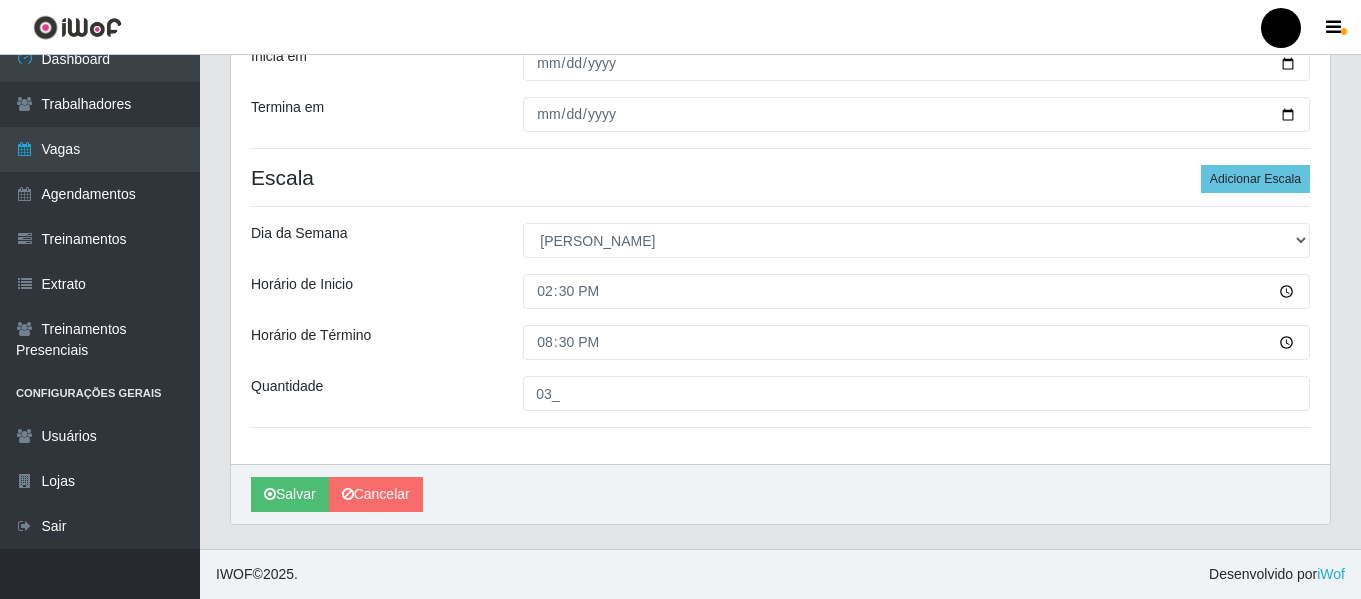 scroll, scrollTop: 0, scrollLeft: 0, axis: both 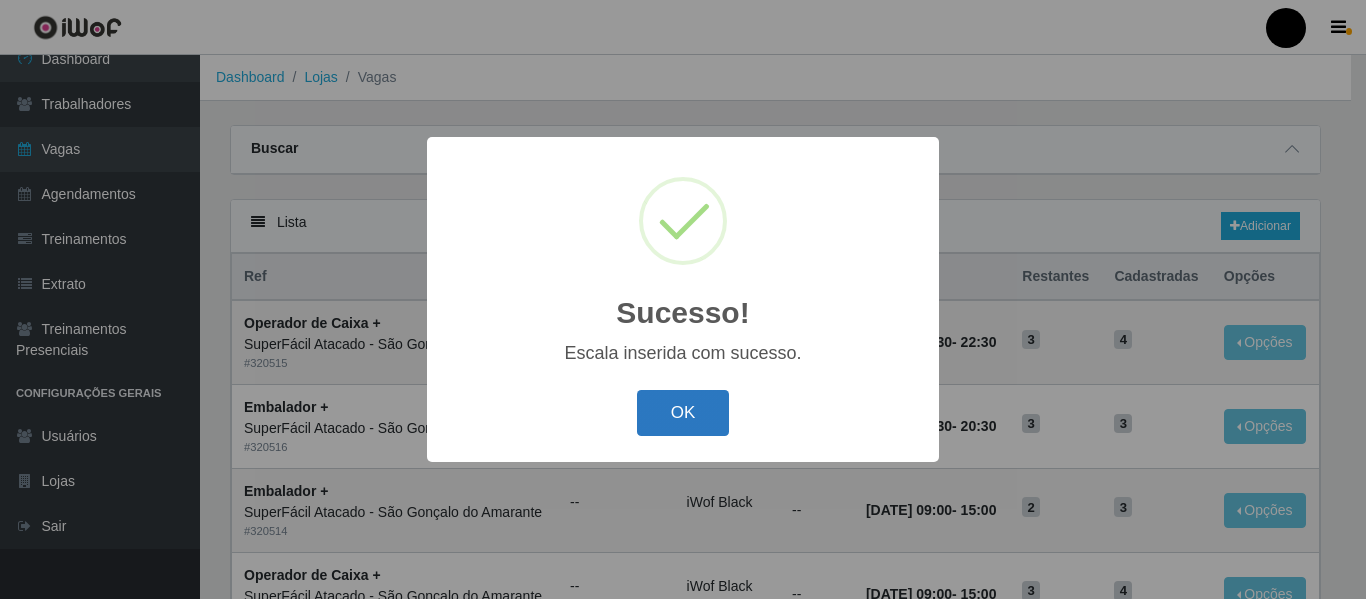 click on "OK" at bounding box center (683, 413) 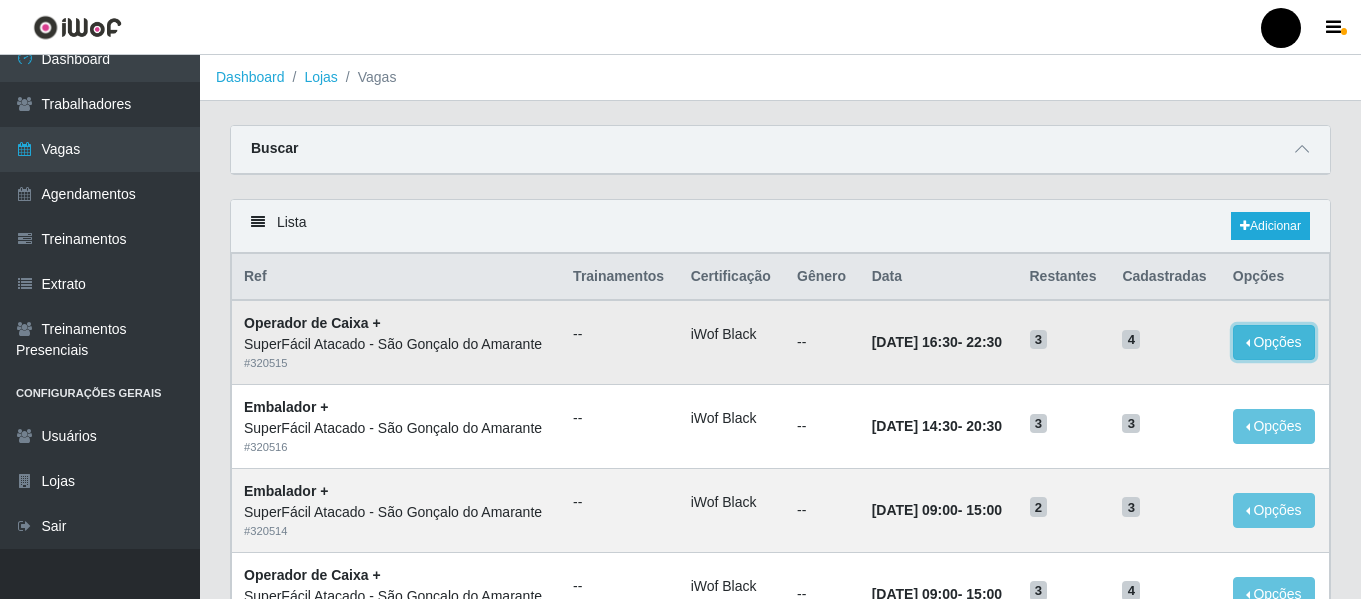 click on "Opções" at bounding box center [1274, 342] 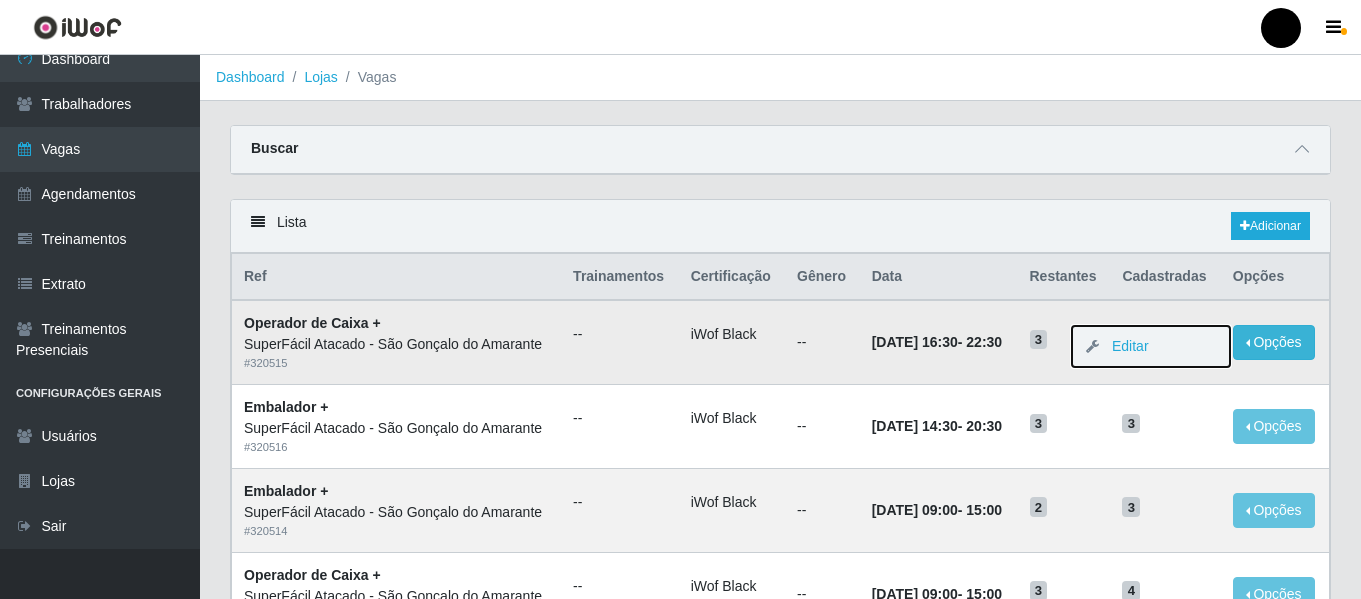 click on "Editar" at bounding box center (1151, 346) 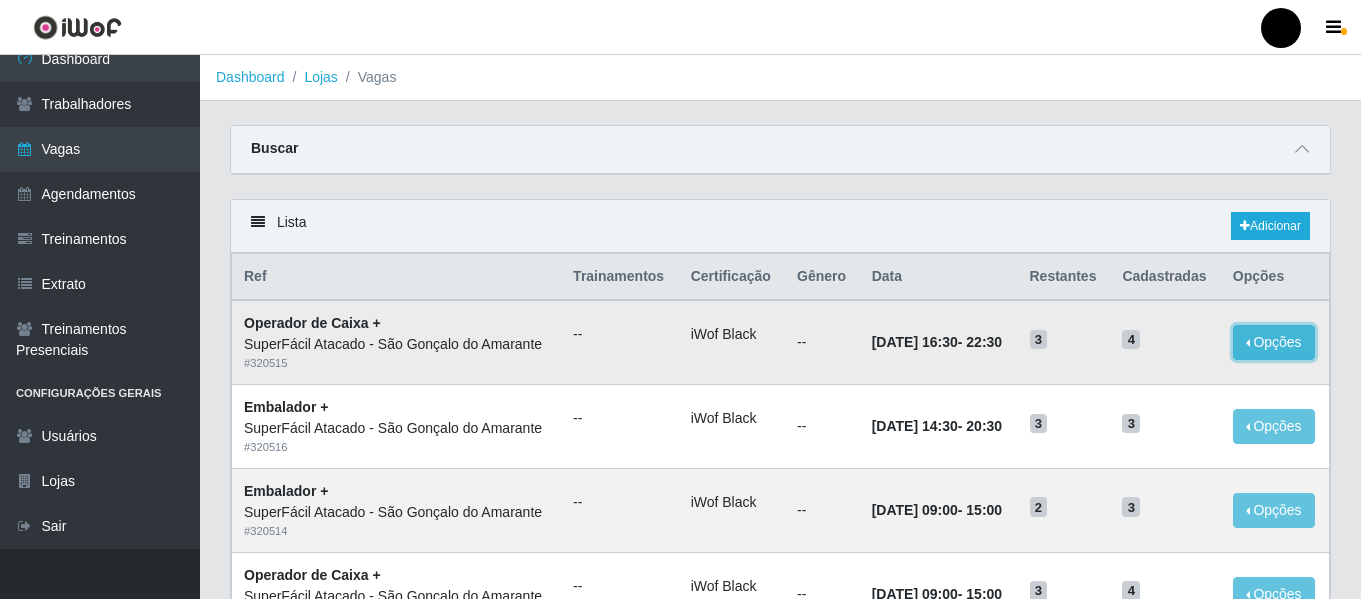 click on "Opções" at bounding box center [1274, 342] 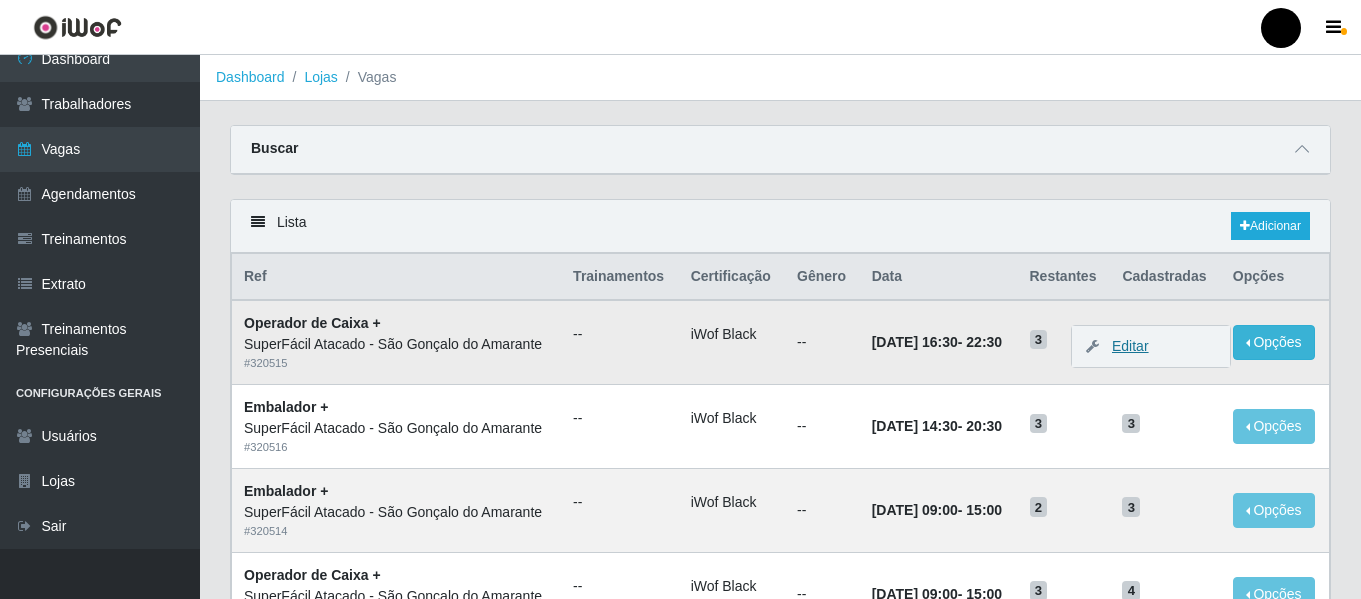 click on "Editar" at bounding box center (1120, 346) 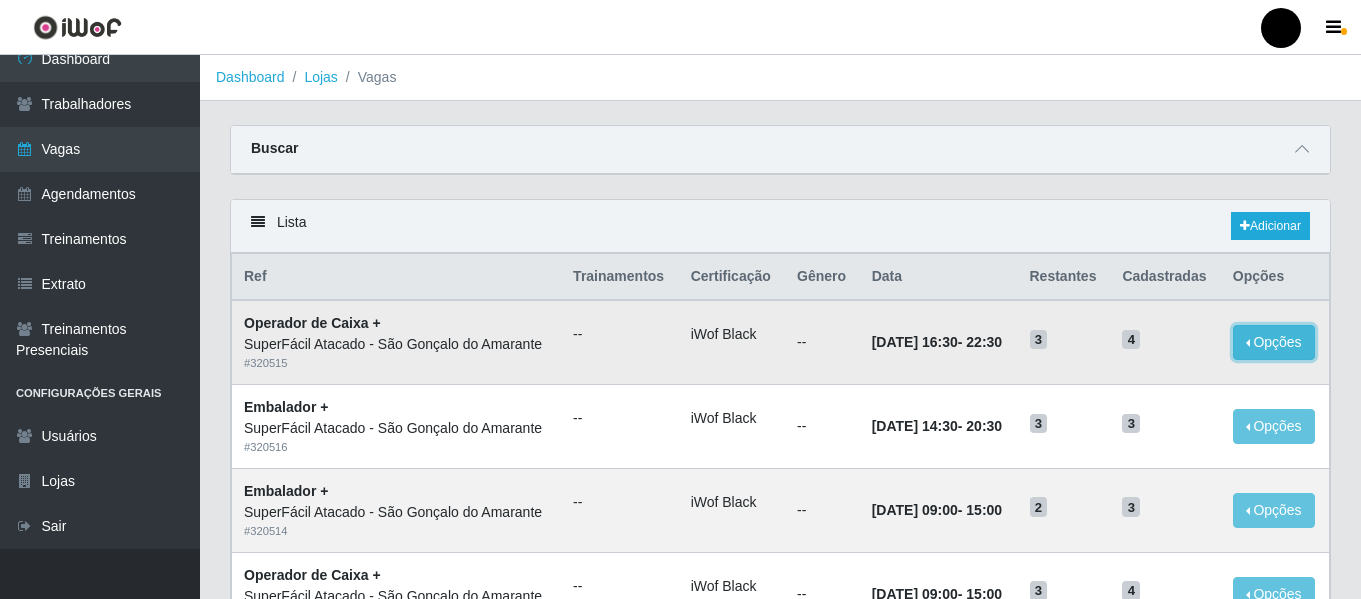 click on "Opções" at bounding box center (1274, 342) 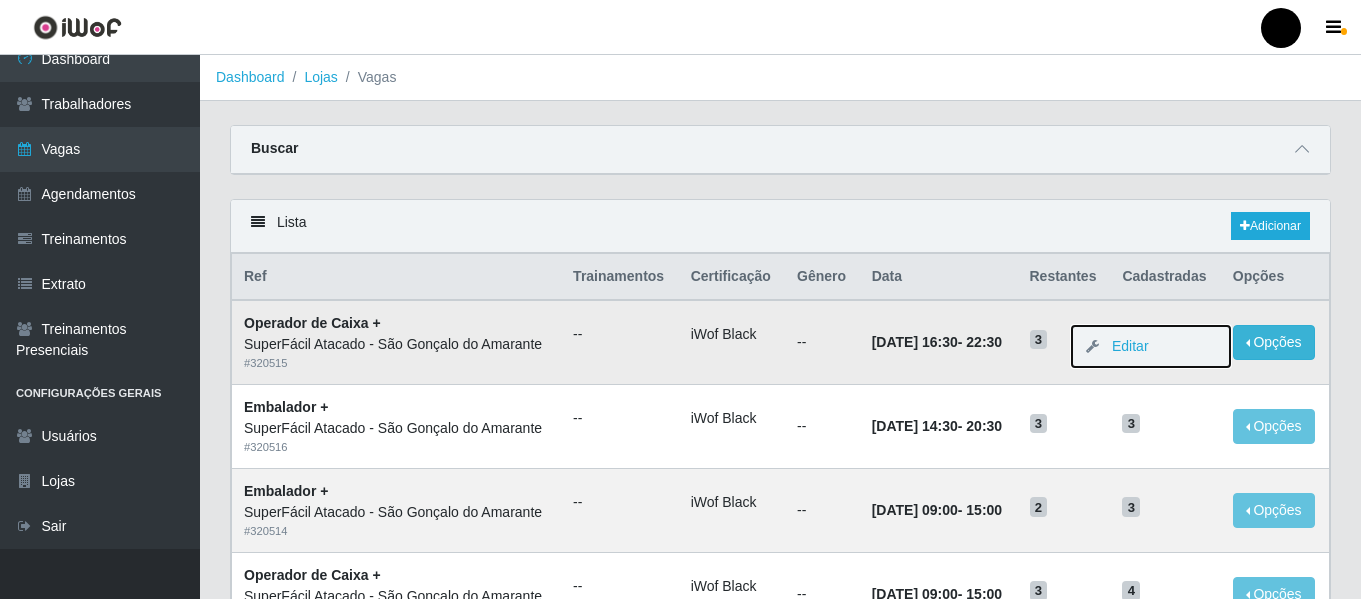 click on "Editar" at bounding box center [1151, 346] 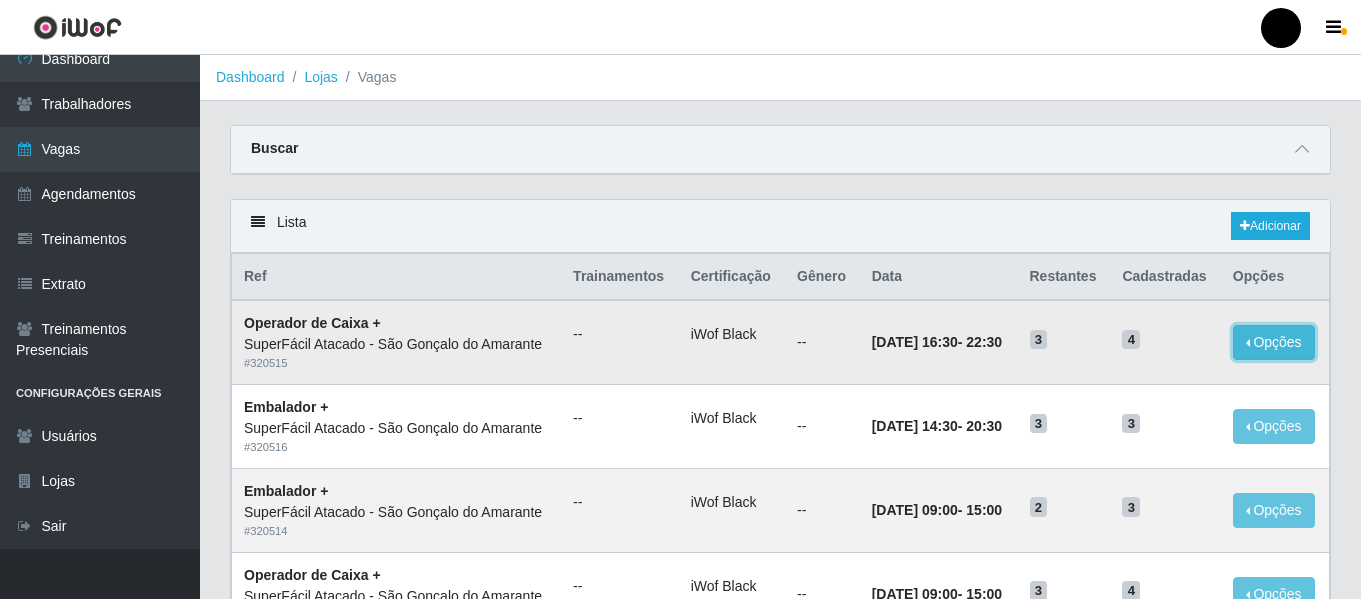 click on "Opções" at bounding box center [1274, 342] 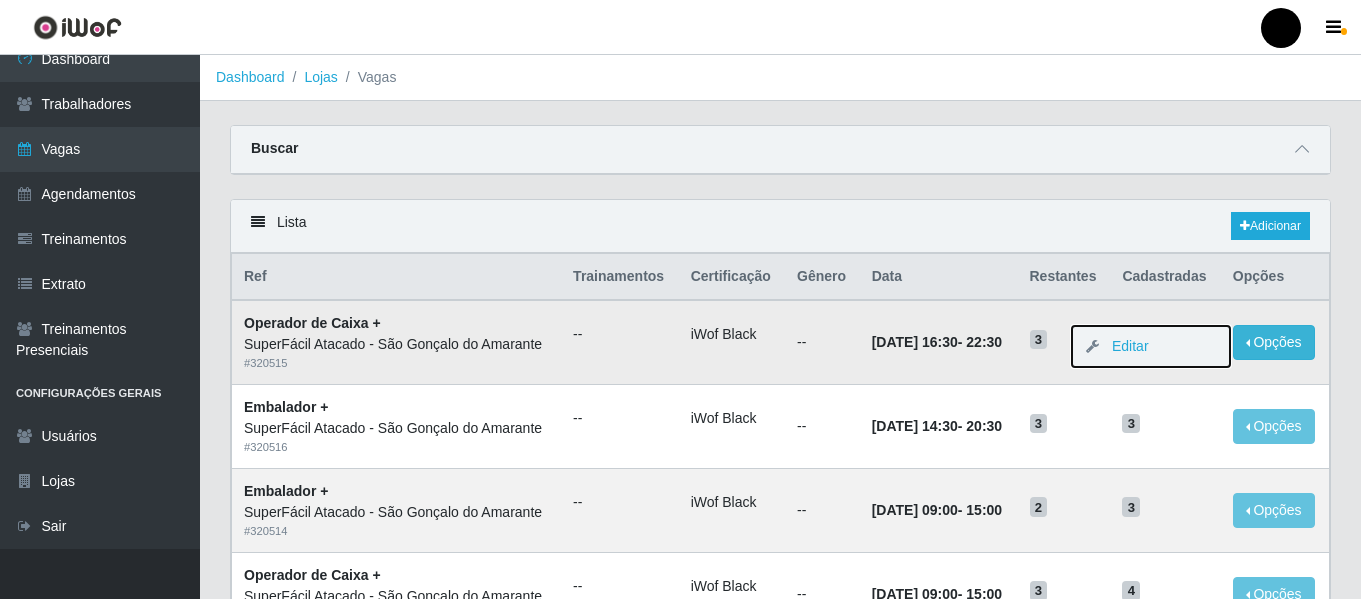 drag, startPoint x: 1284, startPoint y: 353, endPoint x: 1209, endPoint y: 359, distance: 75.23962 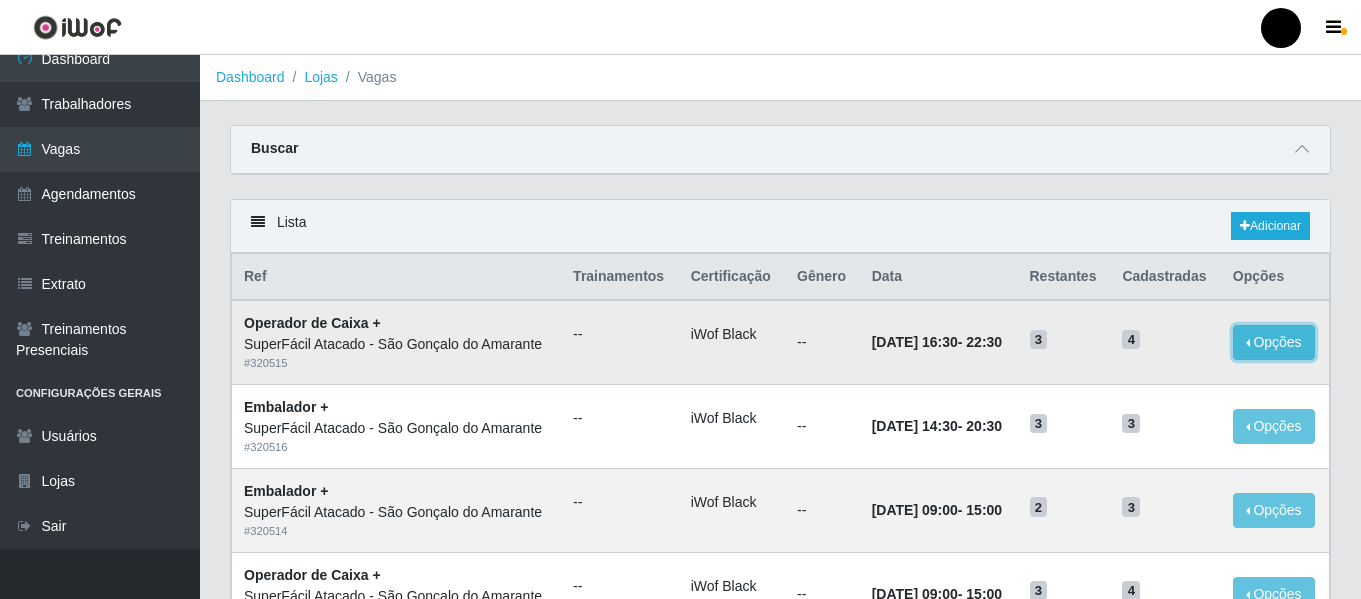 click on "Opções" at bounding box center (1274, 342) 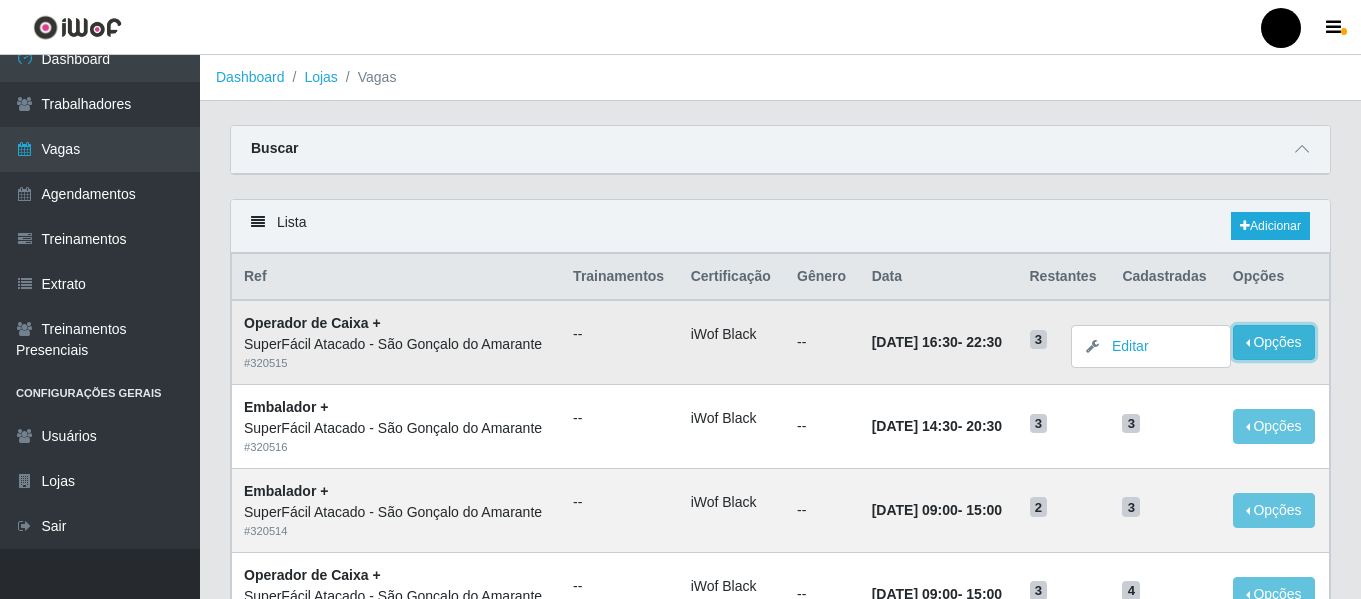click on "Opções" at bounding box center [1274, 342] 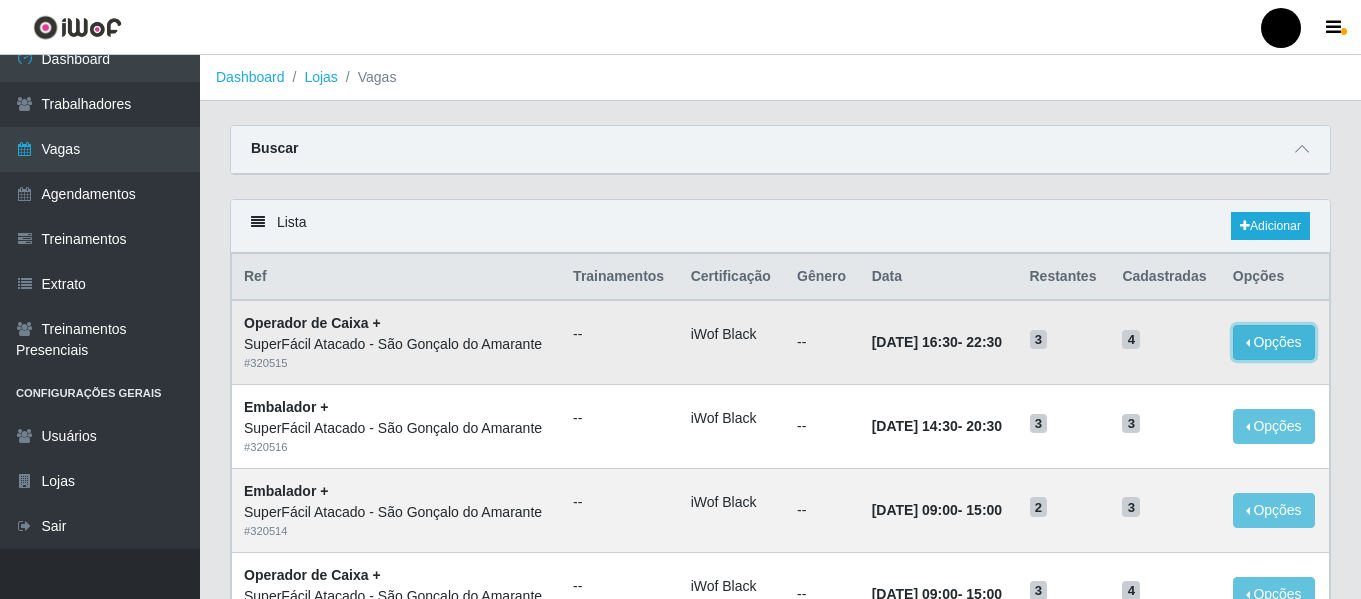 click on "Opções" at bounding box center (1274, 342) 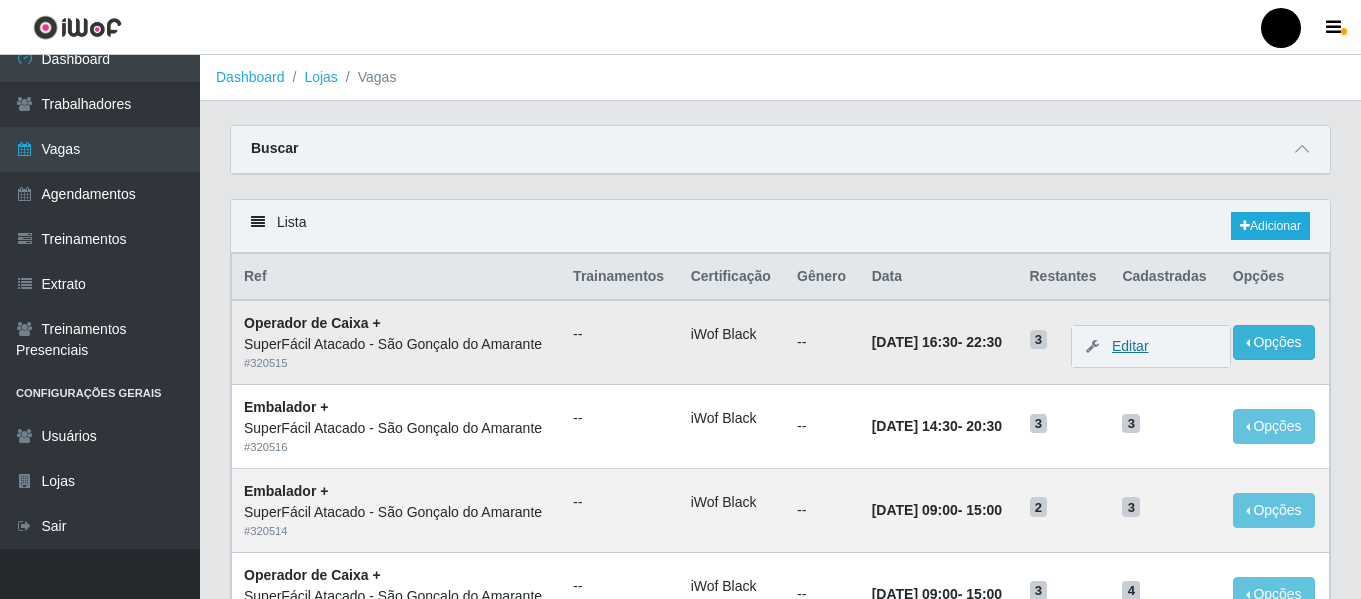 click on "Editar" at bounding box center [1120, 346] 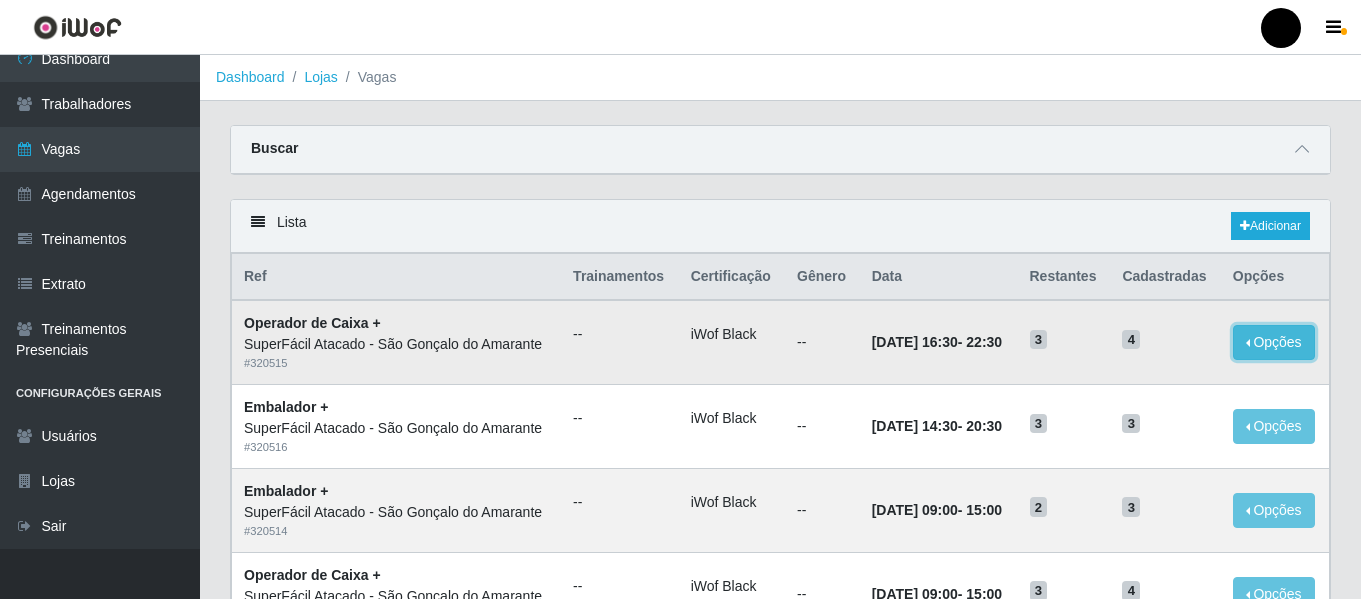 click on "Opções" at bounding box center [1274, 342] 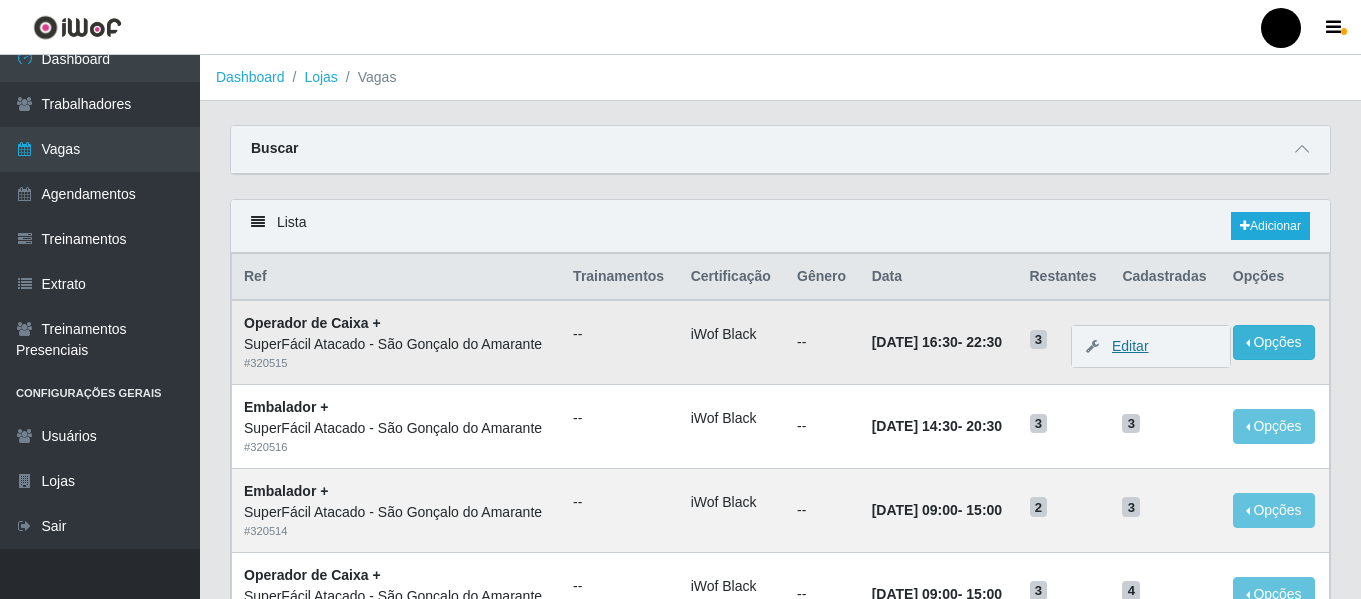 click at bounding box center [1092, 346] 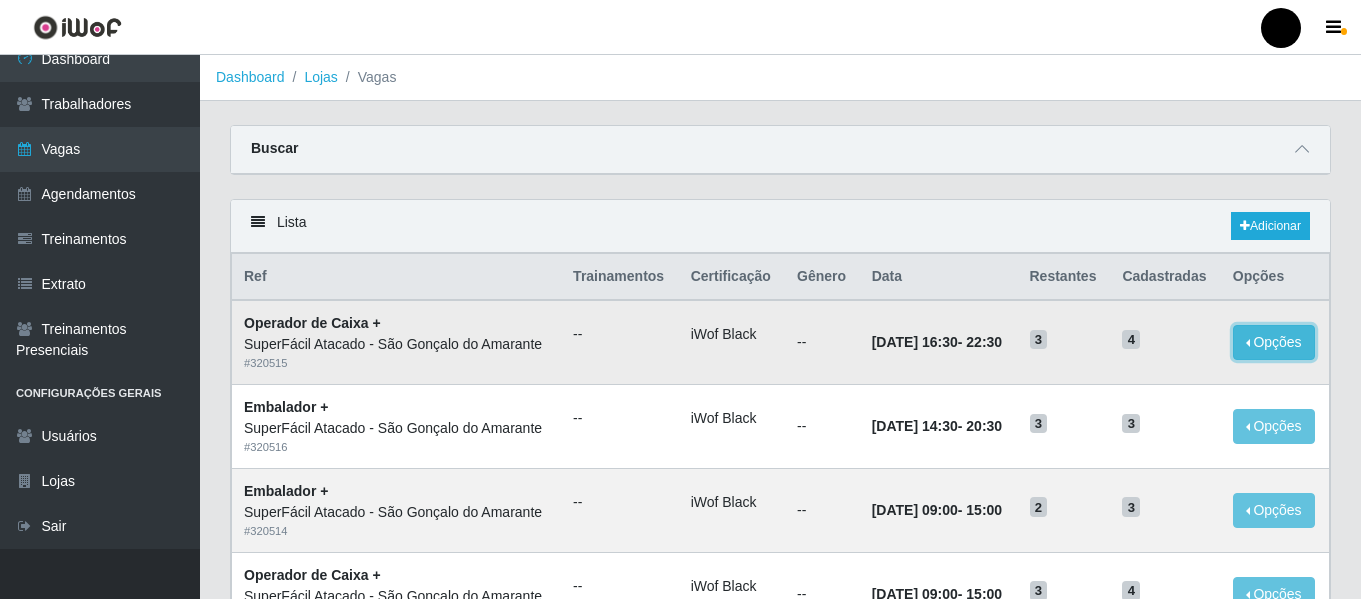click on "Opções" at bounding box center (1274, 342) 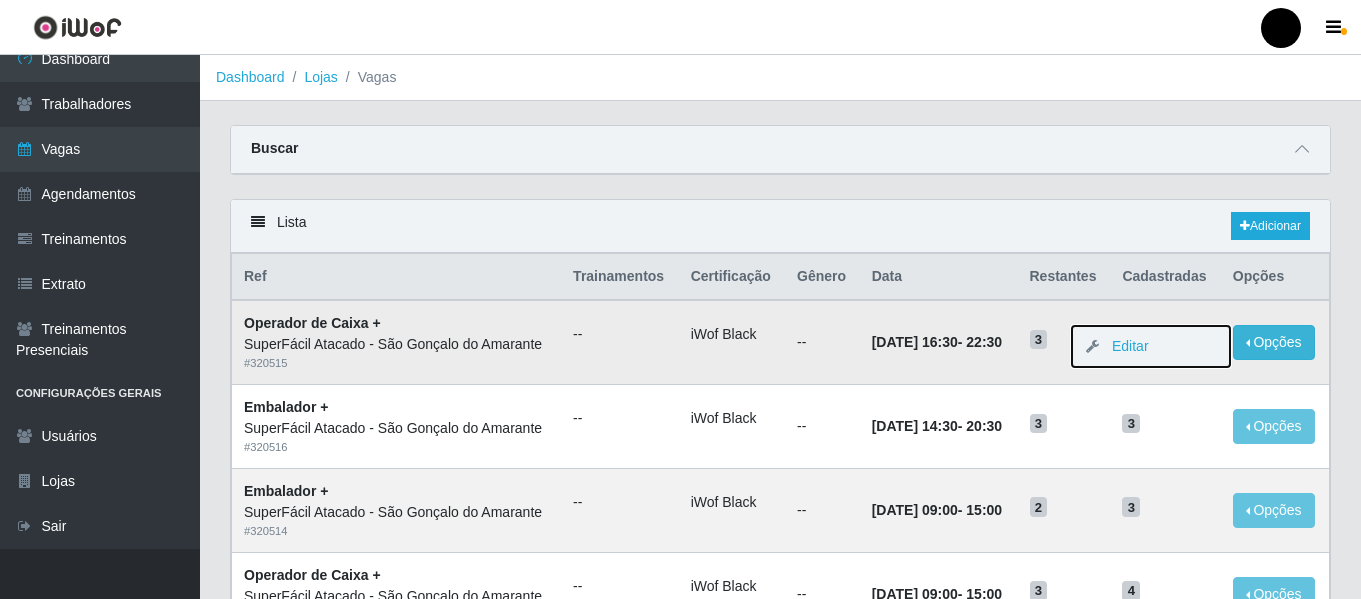 click on "Editar" at bounding box center (1151, 346) 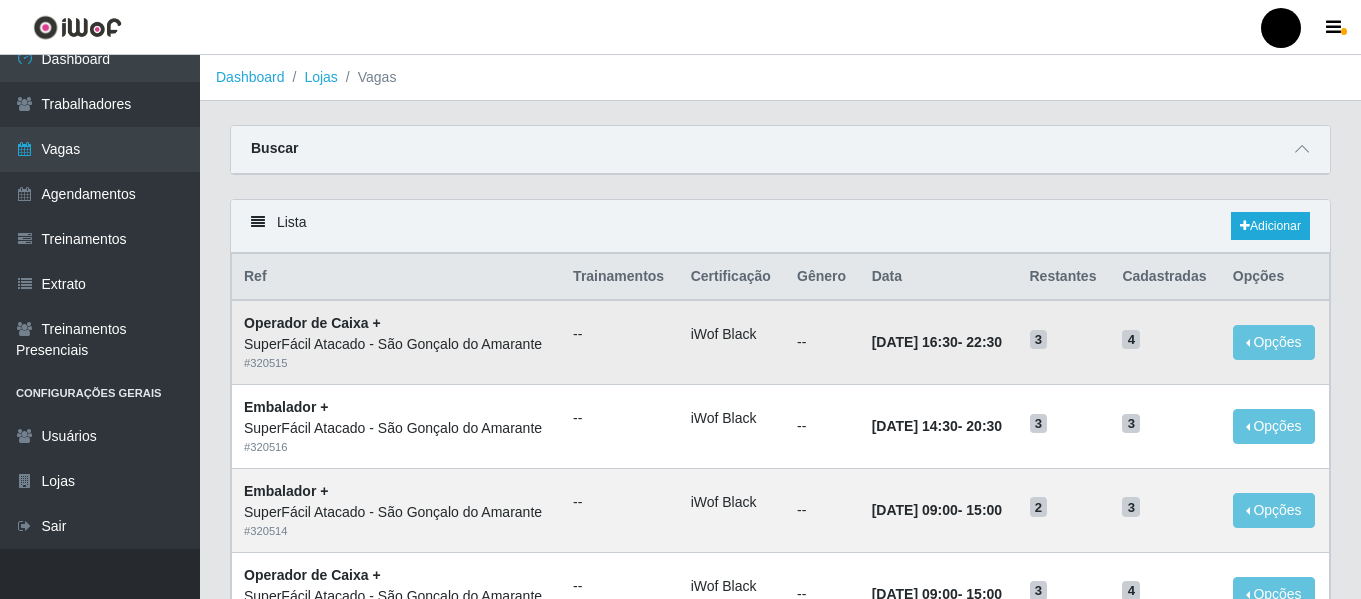 click on "4" at bounding box center (1131, 340) 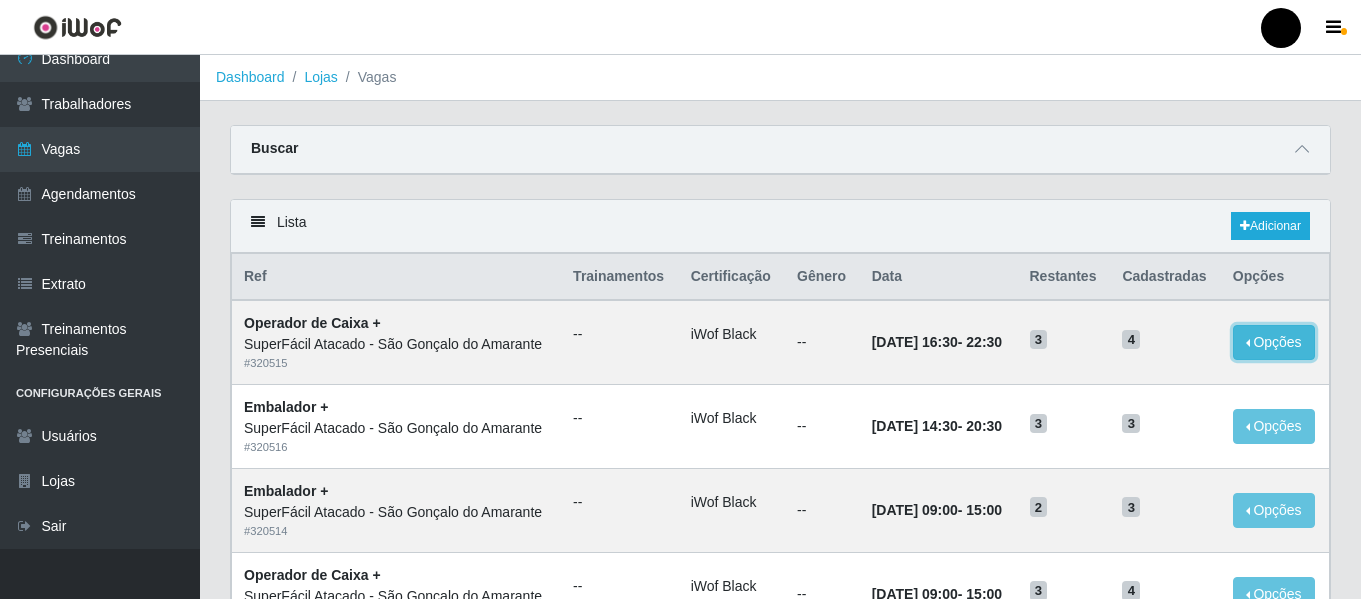 click on "Opções" at bounding box center [1274, 342] 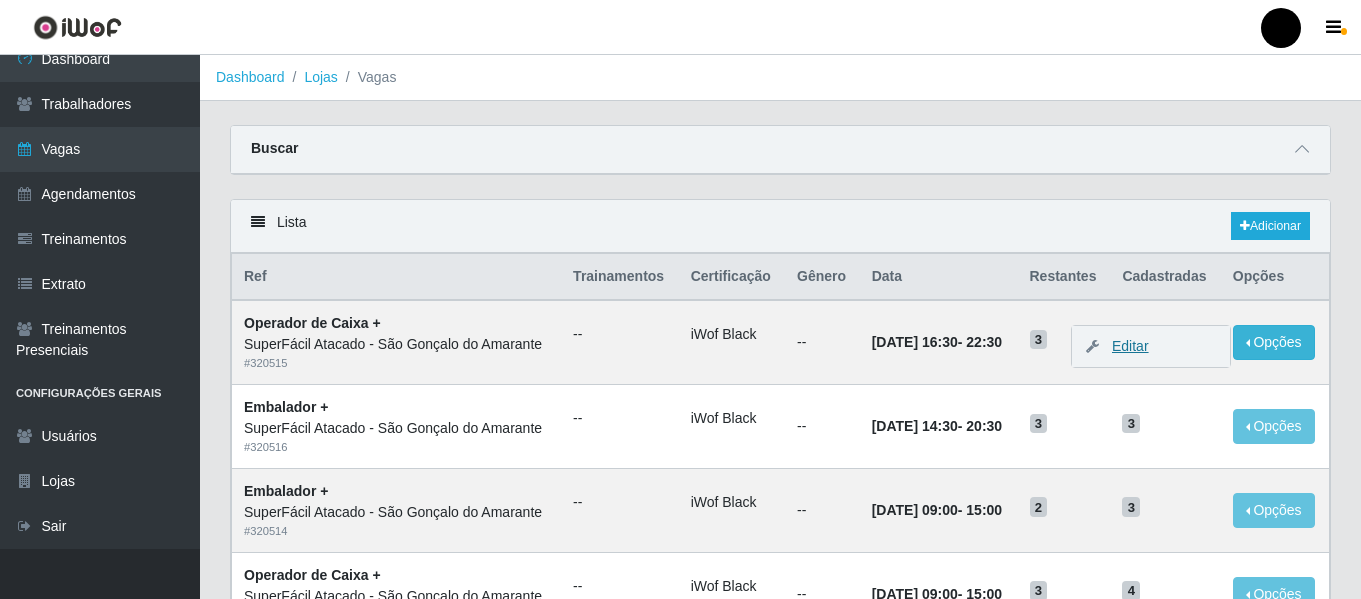 click on "Editar" at bounding box center [1120, 346] 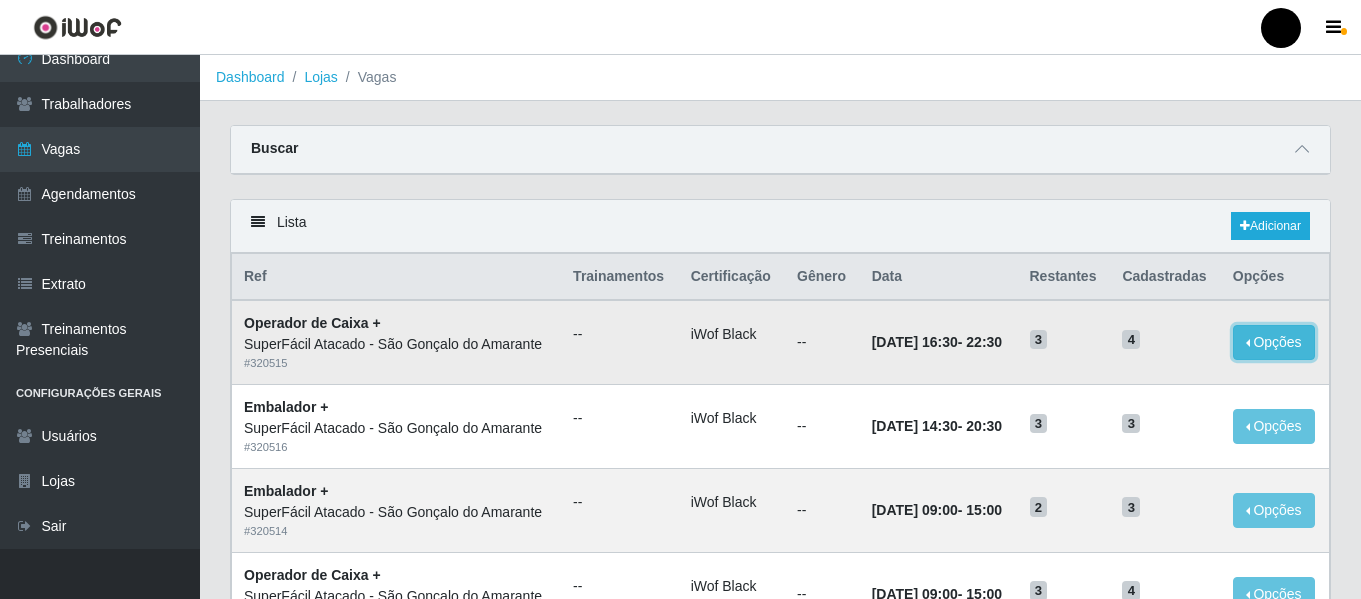click on "Opções" at bounding box center (1274, 342) 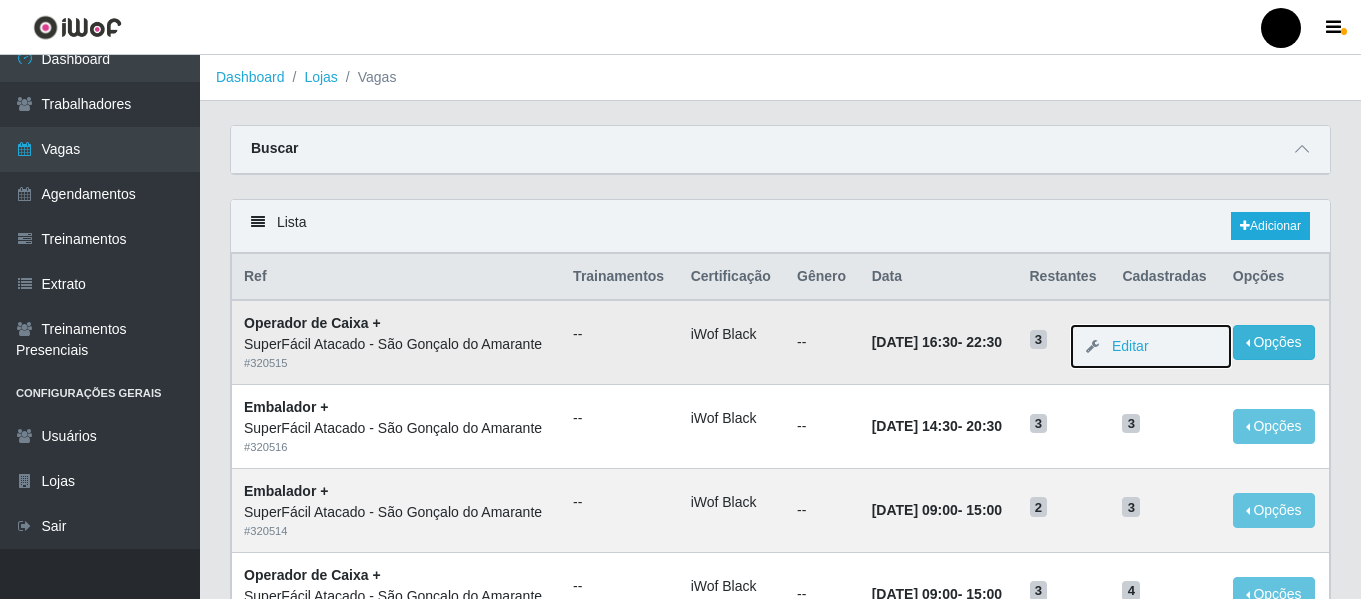 click on "Editar" at bounding box center (1151, 346) 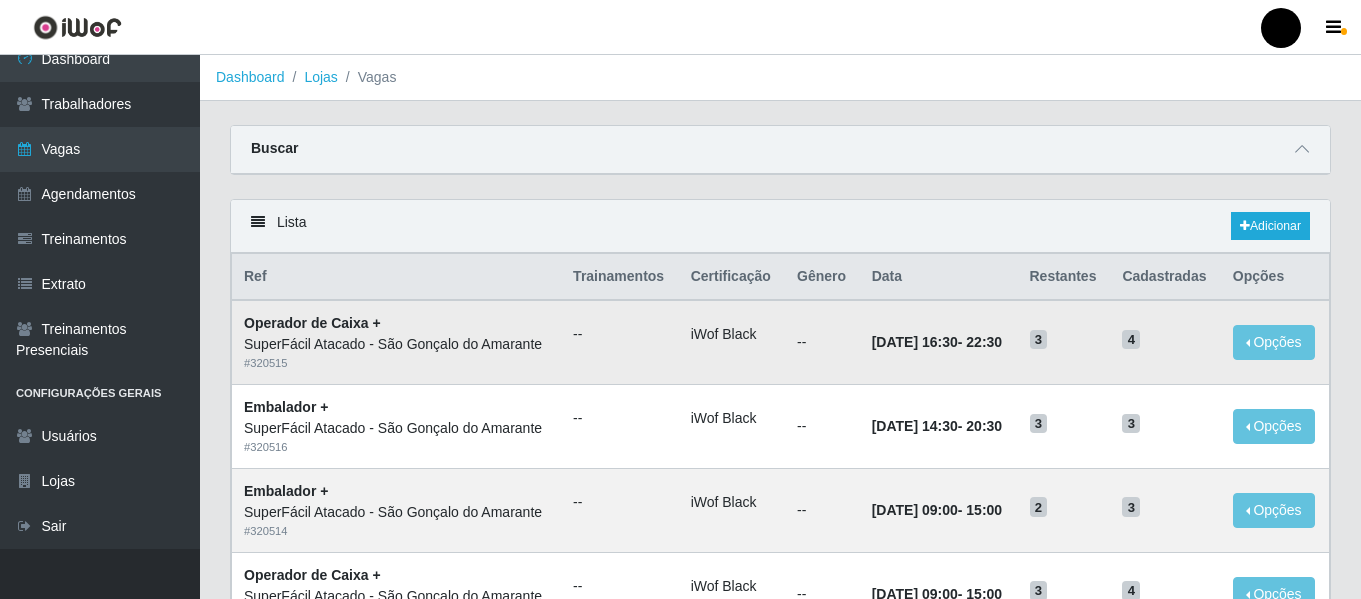 click on "4" at bounding box center [1165, 342] 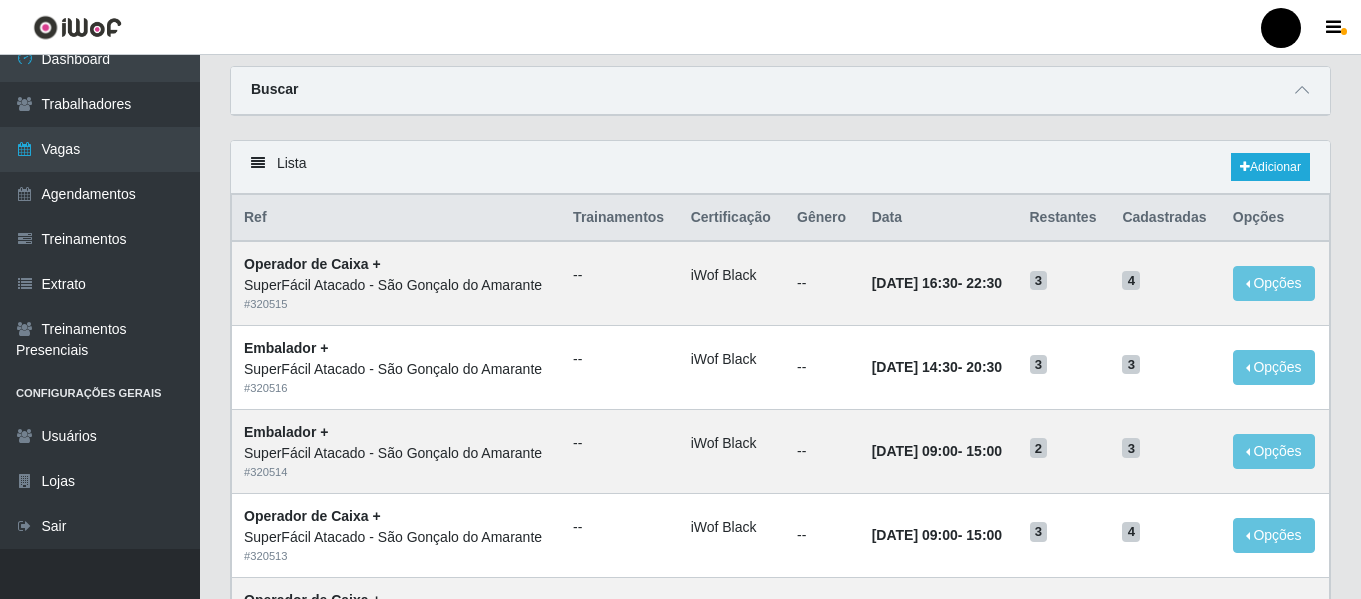 scroll, scrollTop: 0, scrollLeft: 0, axis: both 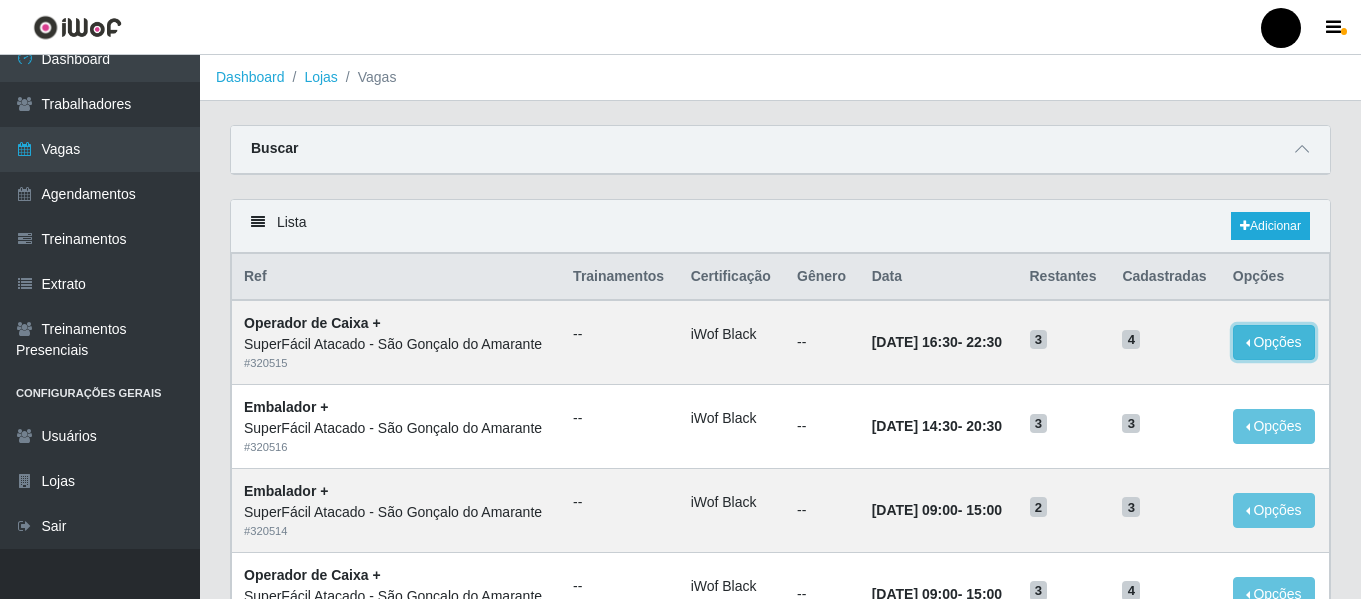 click on "Opções" at bounding box center [1274, 342] 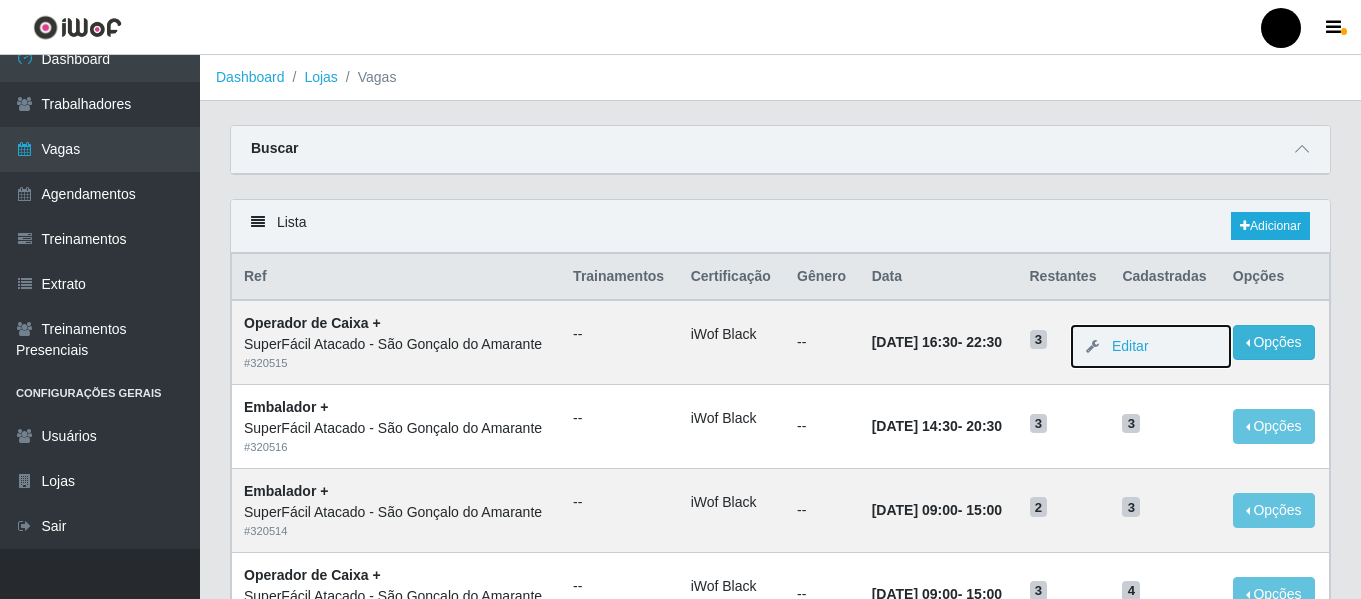 click on "Editar" at bounding box center (1151, 346) 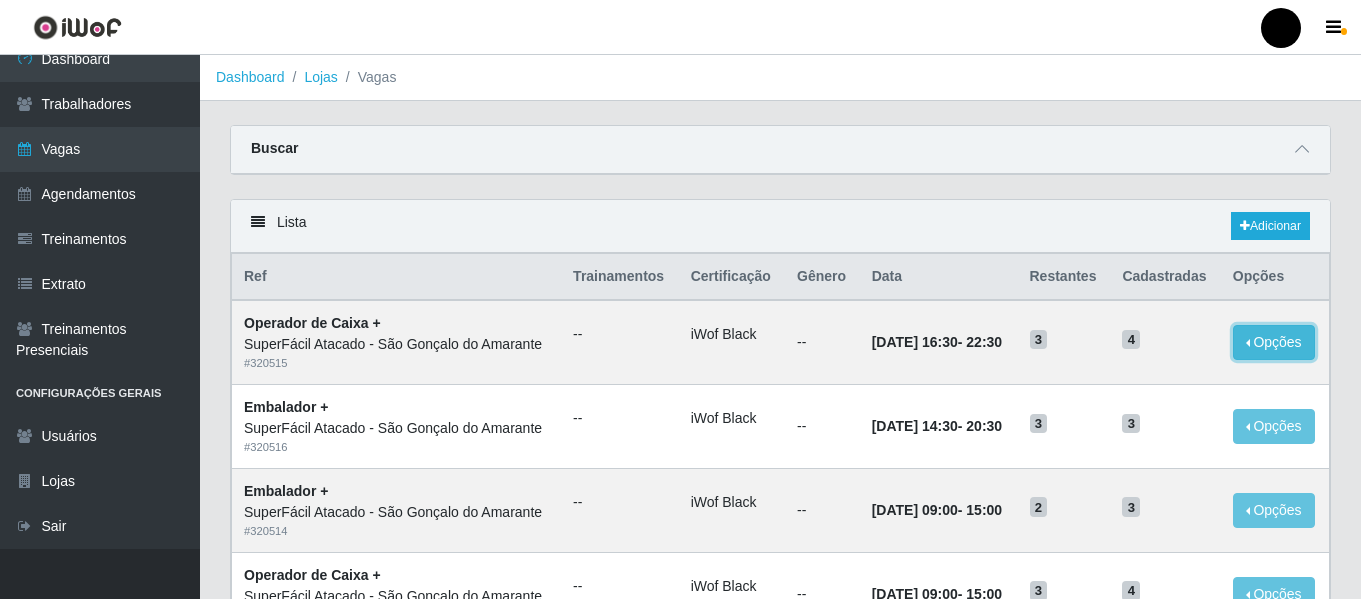 click on "Opções" at bounding box center [1274, 342] 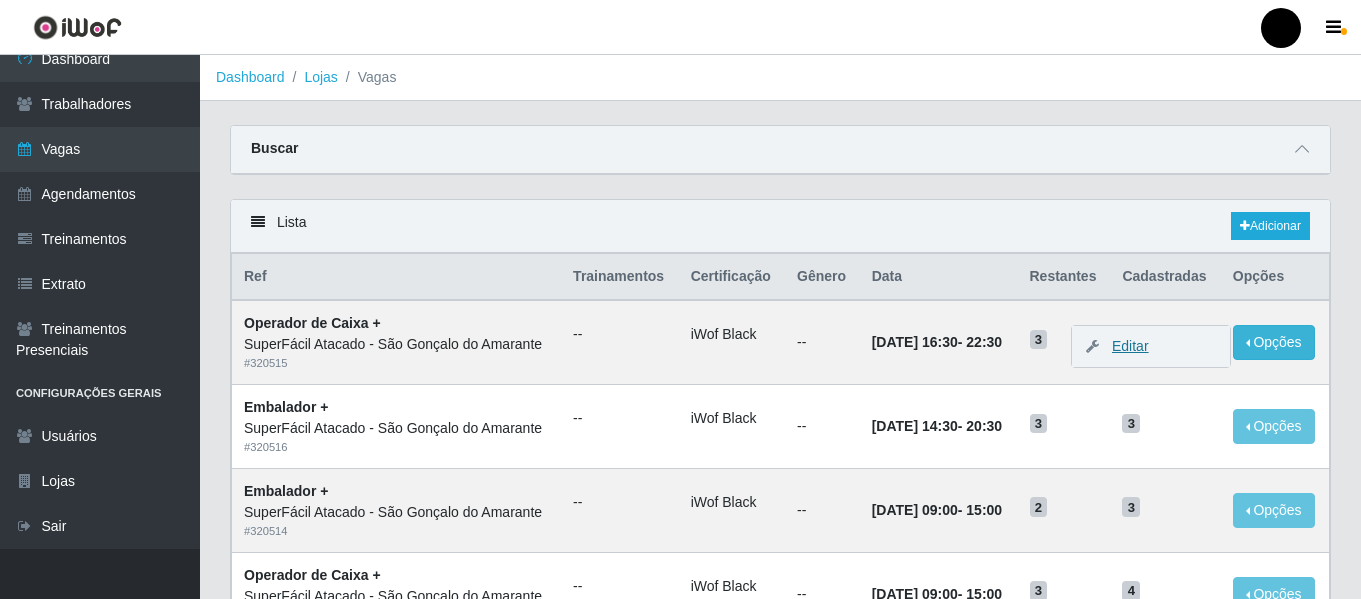 click on "Editar" at bounding box center [1120, 346] 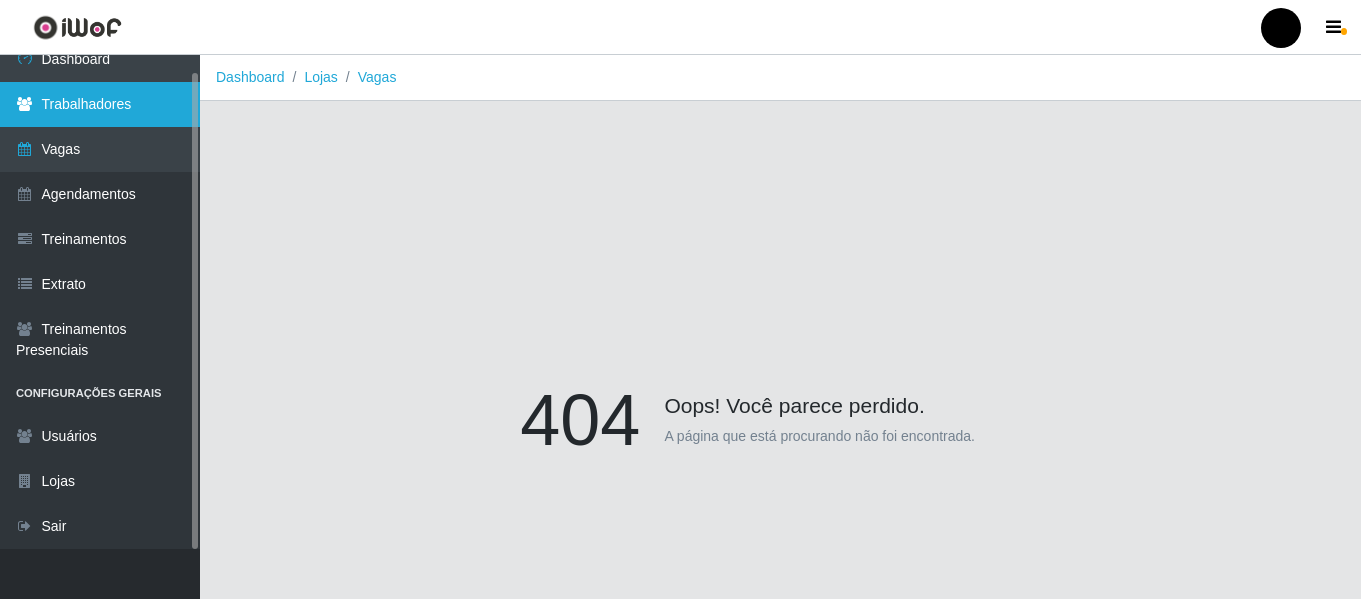 scroll, scrollTop: 0, scrollLeft: 0, axis: both 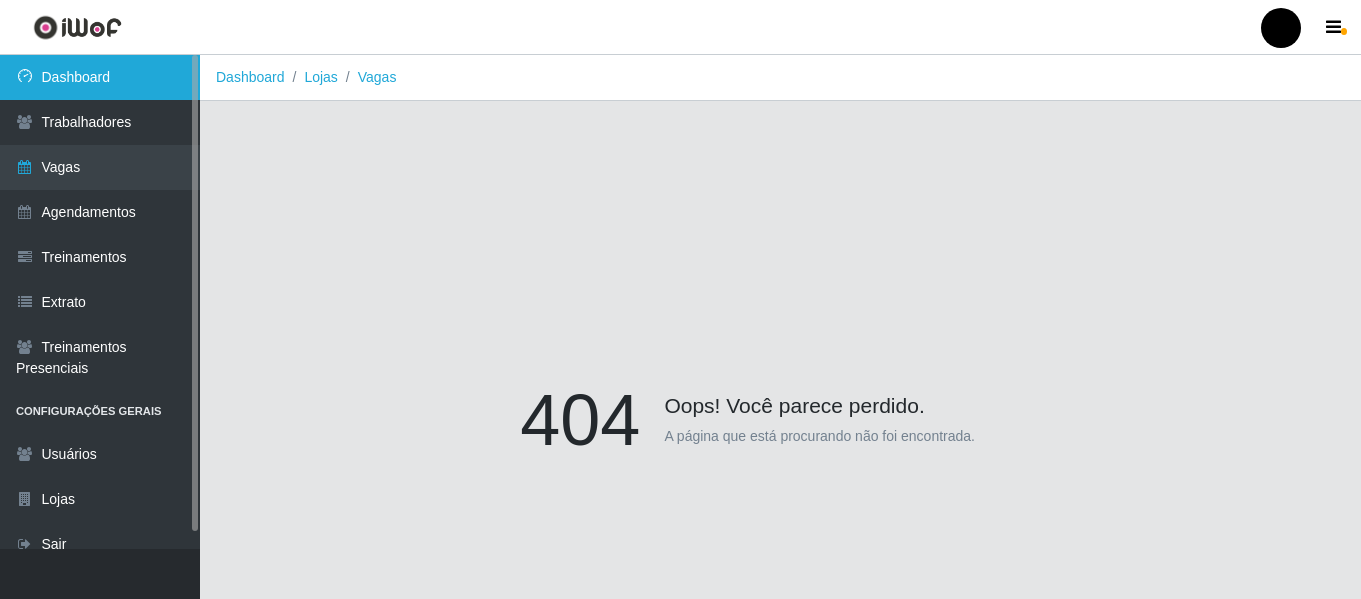click on "Dashboard" at bounding box center (100, 77) 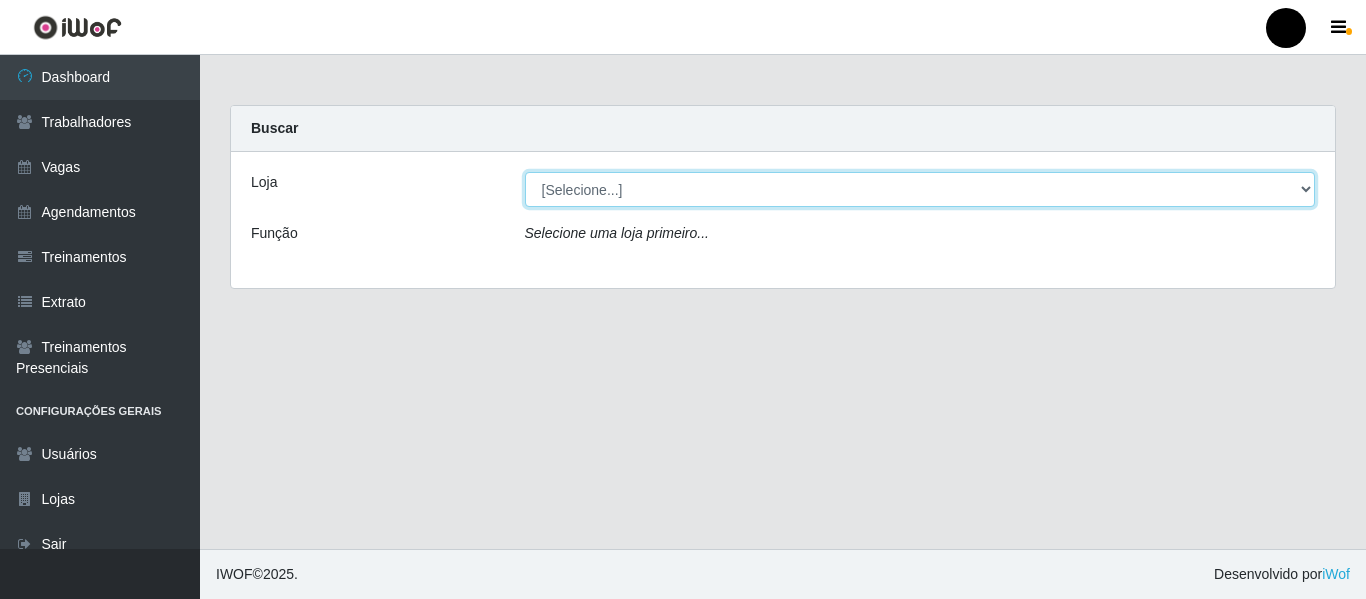 click on "[Selecione...] SuperFácil Atacado - Emaús SuperFácil Atacado - Rodoviária SuperFácil Atacado - São Gonçalo do Amarante" at bounding box center (920, 189) 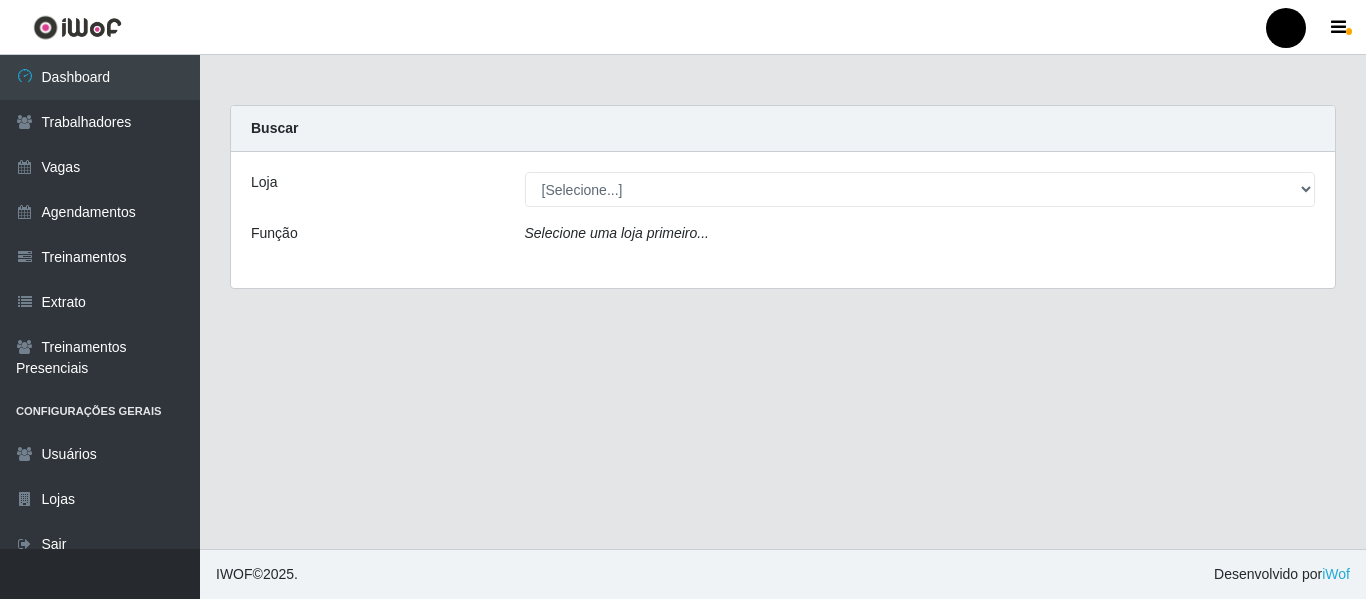 click on "Carregando...  Buscar Loja [Selecione...] SuperFácil Atacado - Emaús SuperFácil Atacado - Rodoviária SuperFácil Atacado - São Gonçalo do Amarante Função Selecione uma loja primeiro..." at bounding box center [783, 302] 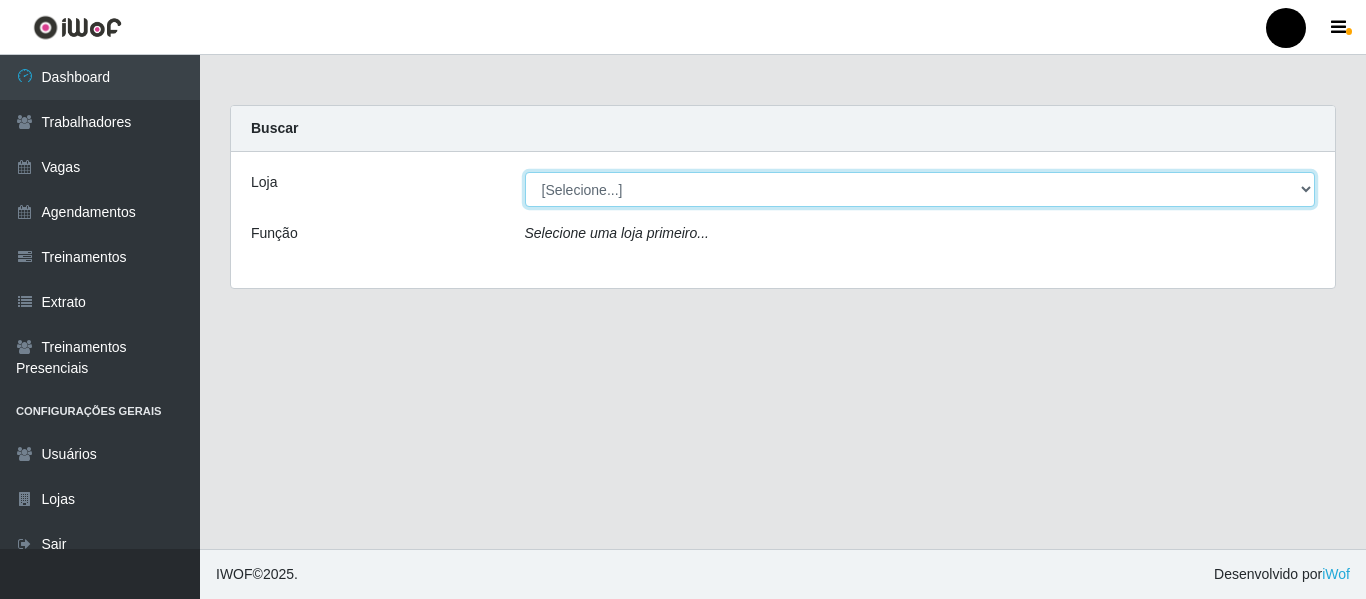 click on "[Selecione...] SuperFácil Atacado - Emaús SuperFácil Atacado - Rodoviária SuperFácil Atacado - São Gonçalo do Amarante" at bounding box center [920, 189] 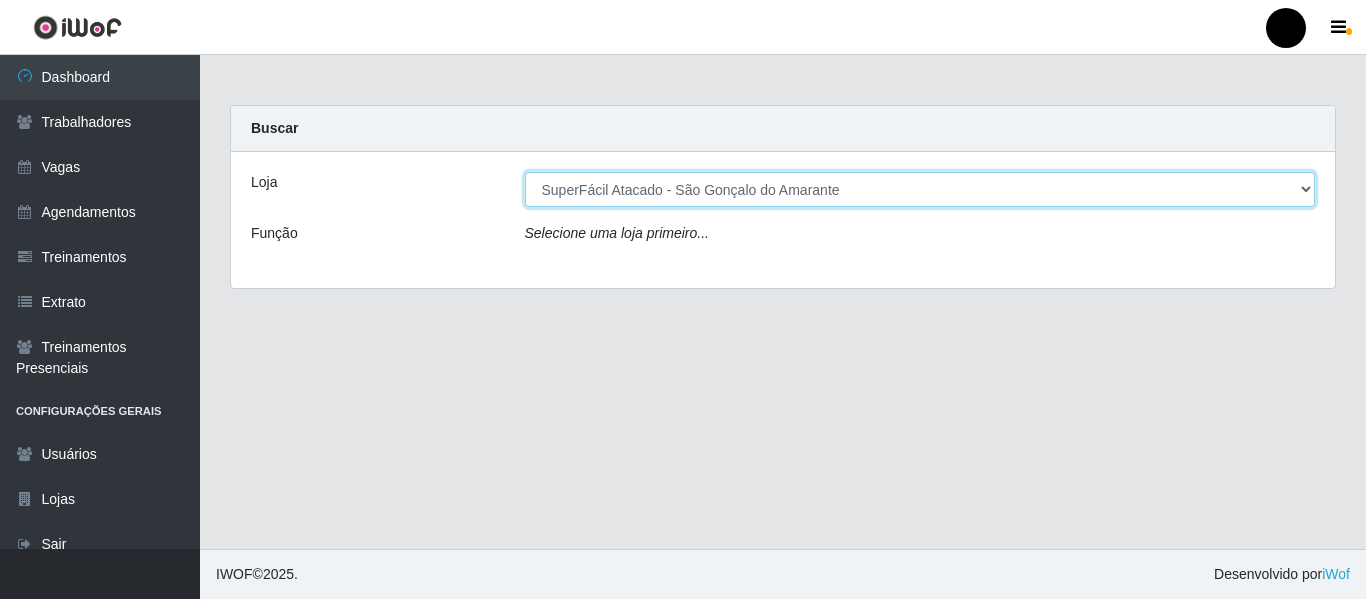 click on "[Selecione...] SuperFácil Atacado - Emaús SuperFácil Atacado - Rodoviária SuperFácil Atacado - São Gonçalo do Amarante" at bounding box center [920, 189] 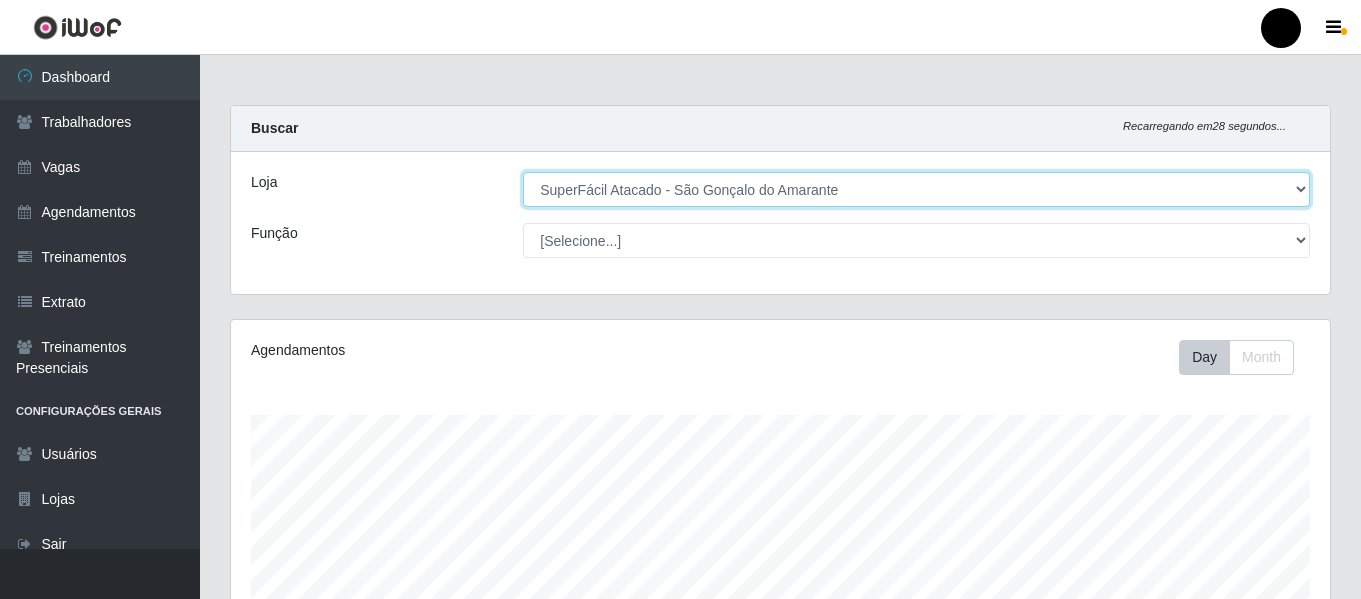 scroll, scrollTop: 999585, scrollLeft: 998901, axis: both 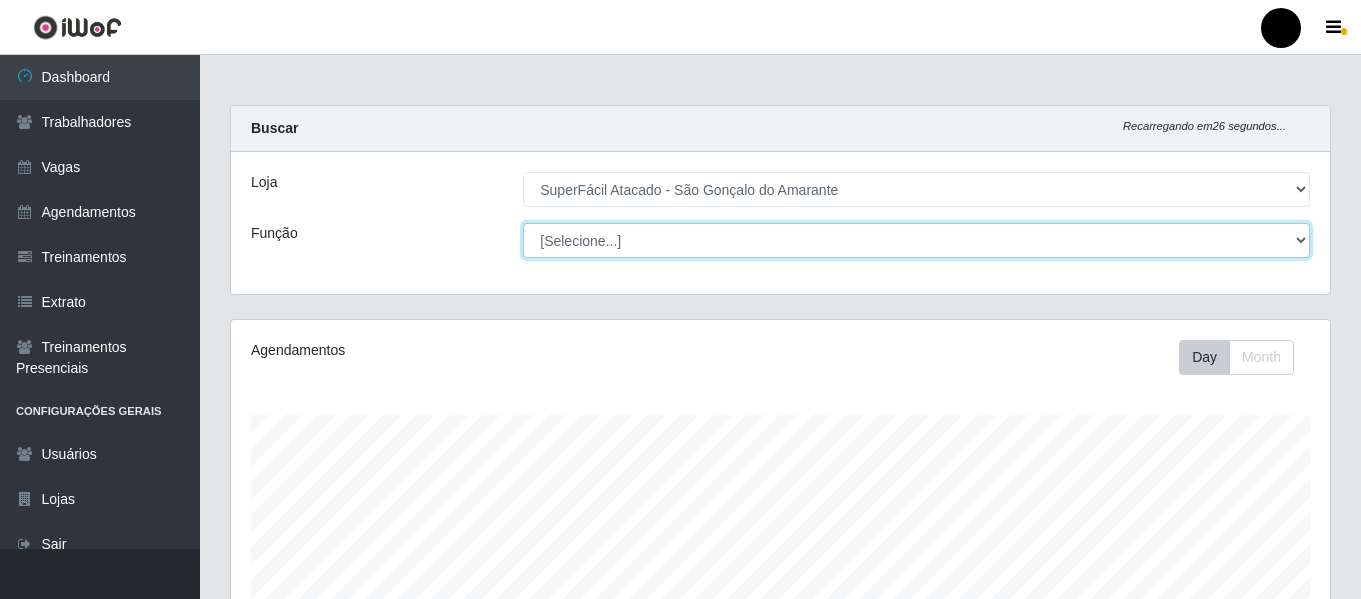 click on "[Selecione...] Auxiliar de Estacionamento Auxiliar de Estacionamento + Auxiliar de Estacionamento ++ Balconista de Padaria  Balconista de Padaria + Embalador Embalador + Embalador ++ Operador de Caixa Operador de Caixa + Operador de Caixa ++ Repositor de Hortifruti Repositor de Hortifruti + Repositor de Hortifruti ++" at bounding box center (916, 240) 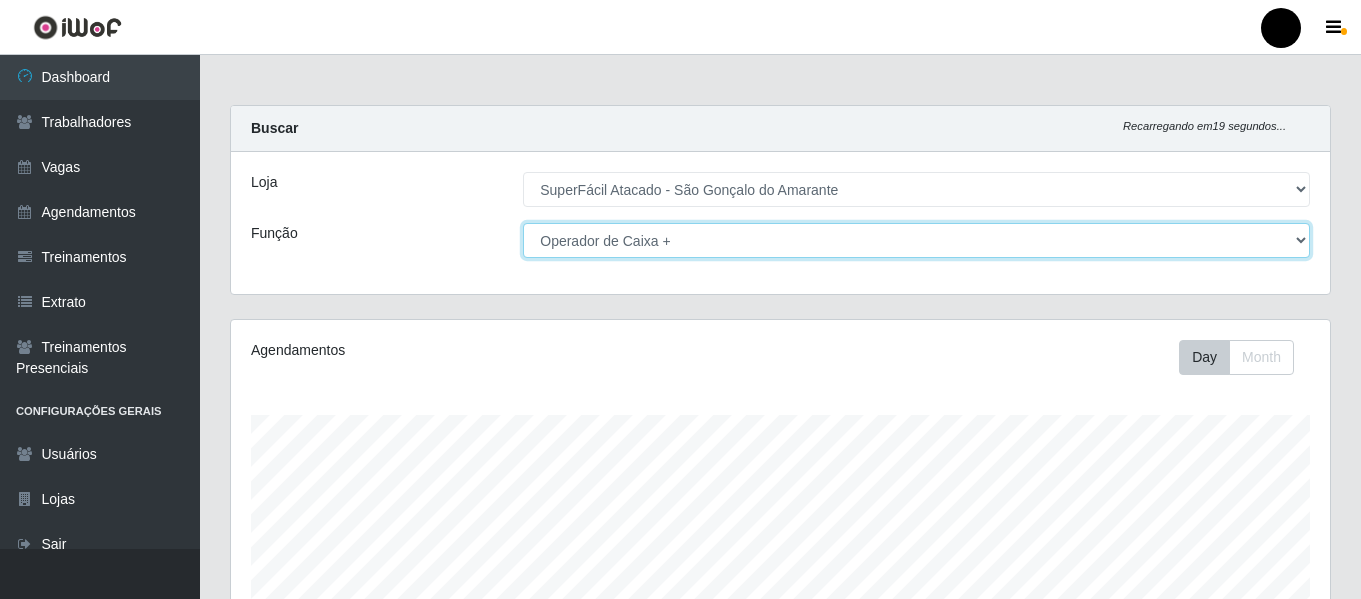 click on "[Selecione...] Auxiliar de Estacionamento Auxiliar de Estacionamento + Auxiliar de Estacionamento ++ Balconista de Padaria  Balconista de Padaria + Embalador Embalador + Embalador ++ Operador de Caixa Operador de Caixa + Operador de Caixa ++ Repositor de Hortifruti Repositor de Hortifruti + Repositor de Hortifruti ++" at bounding box center [916, 240] 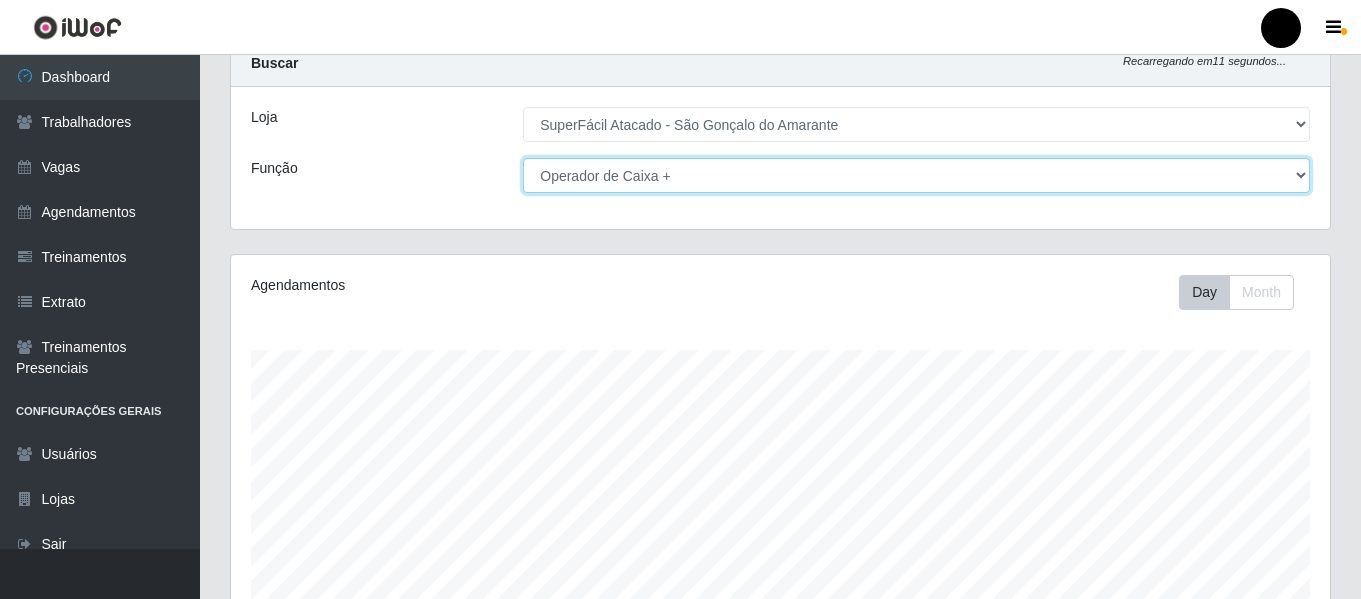 scroll, scrollTop: 100, scrollLeft: 0, axis: vertical 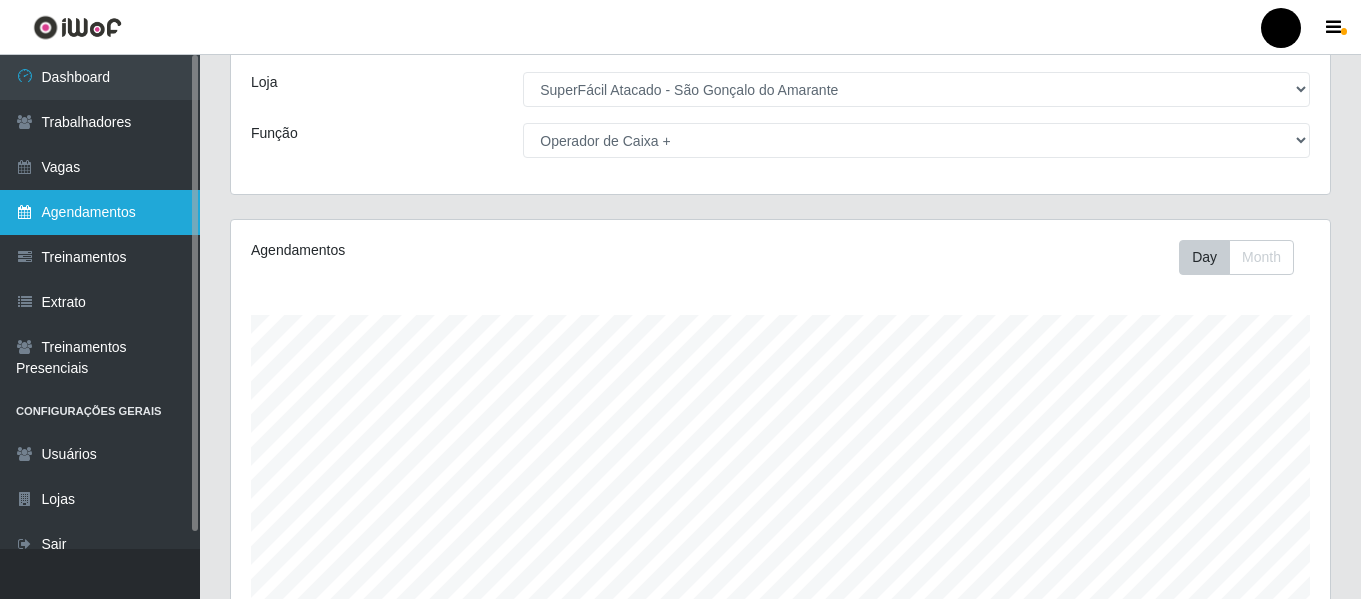 click on "Agendamentos" at bounding box center (100, 212) 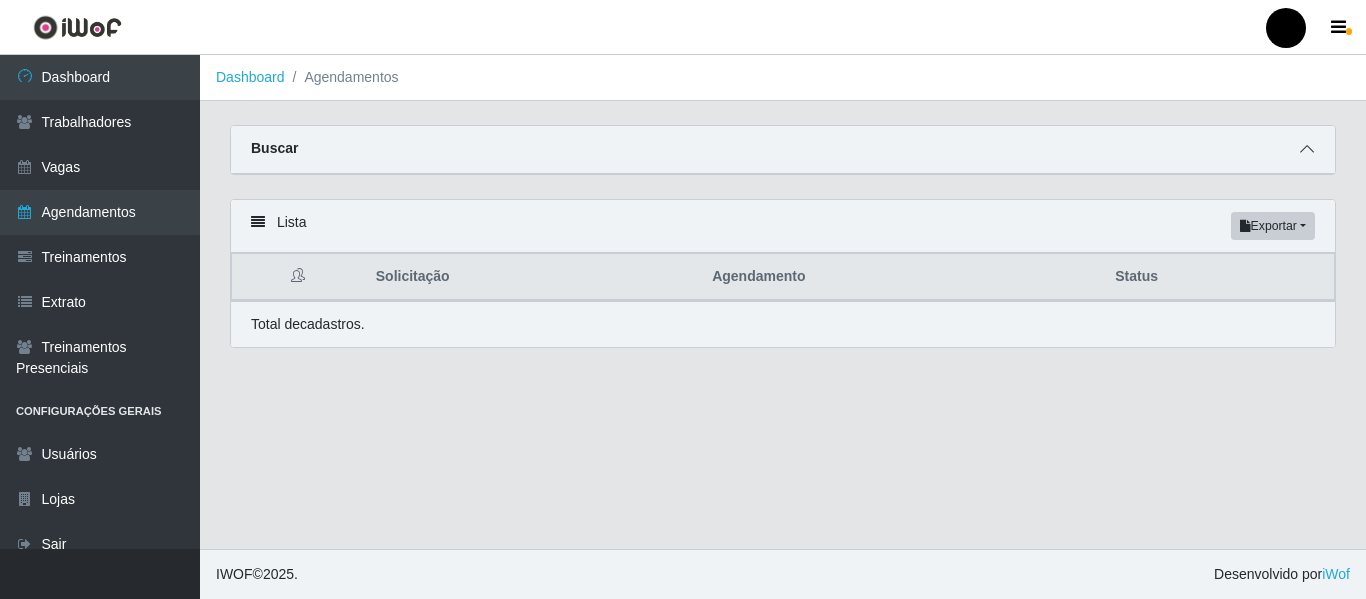 click at bounding box center (1307, 149) 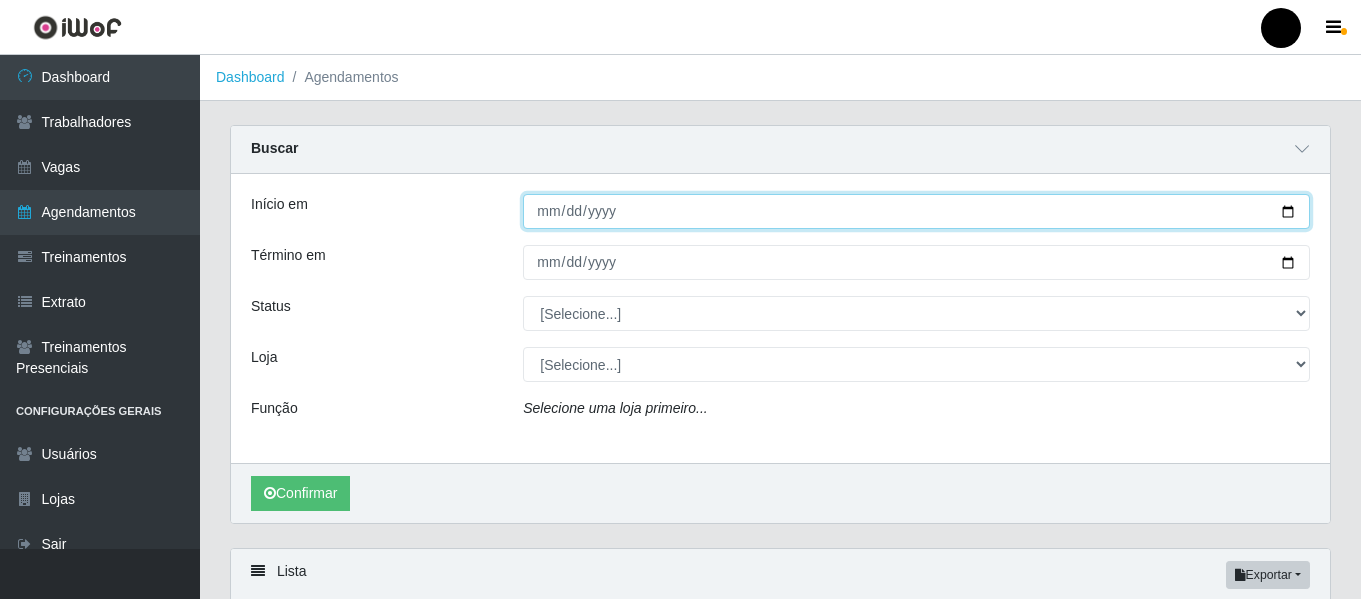 click on "Início em" at bounding box center [916, 211] 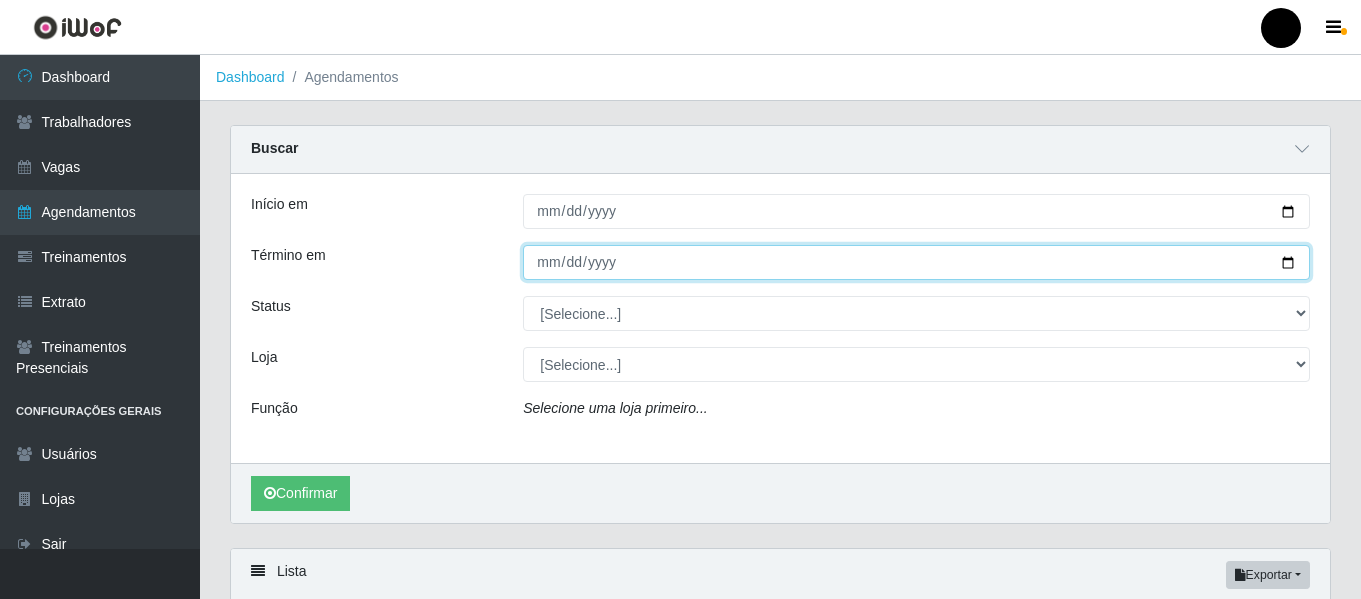 drag, startPoint x: 1287, startPoint y: 260, endPoint x: 1222, endPoint y: 268, distance: 65.490456 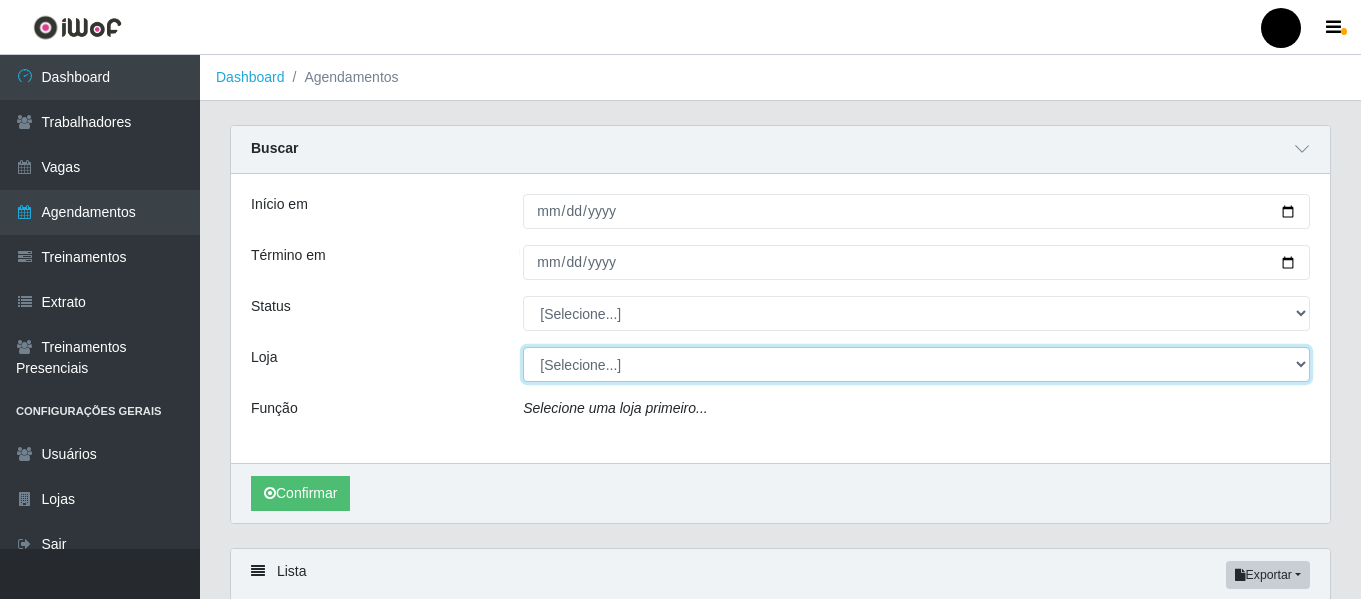 click on "[Selecione...] SuperFácil Atacado - Emaús SuperFácil Atacado - Rodoviária SuperFácil Atacado - São Gonçalo do Amarante" at bounding box center (916, 364) 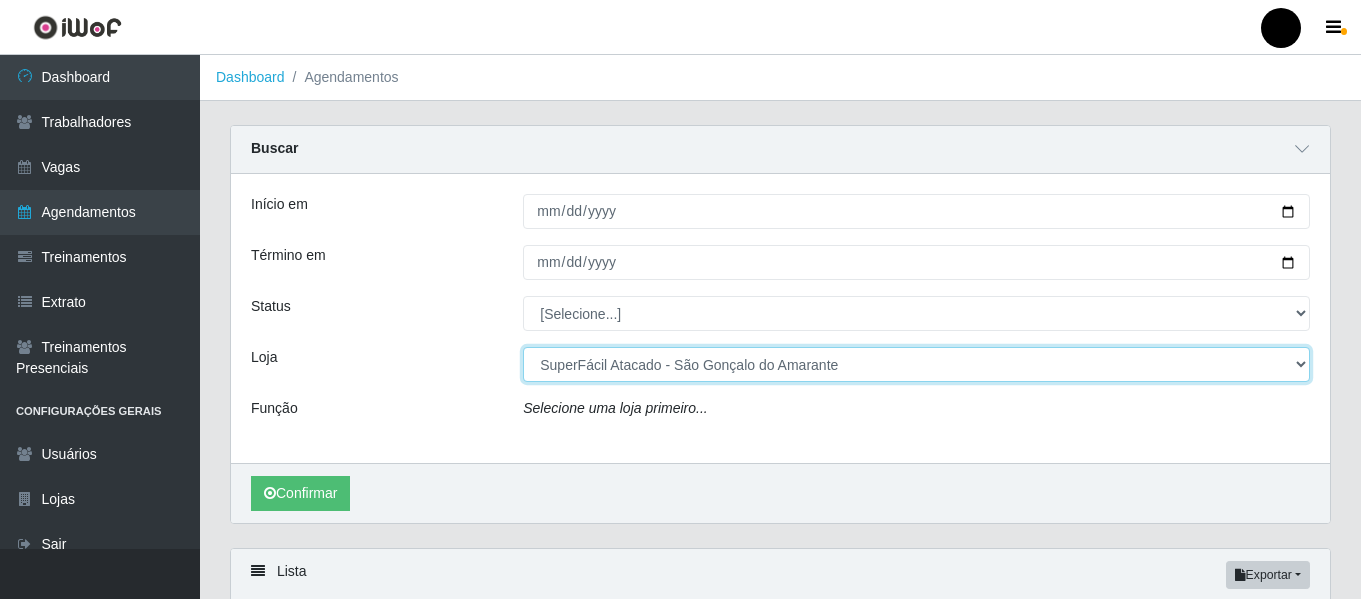 click on "[Selecione...] SuperFácil Atacado - Emaús SuperFácil Atacado - Rodoviária SuperFácil Atacado - São Gonçalo do Amarante" at bounding box center [916, 364] 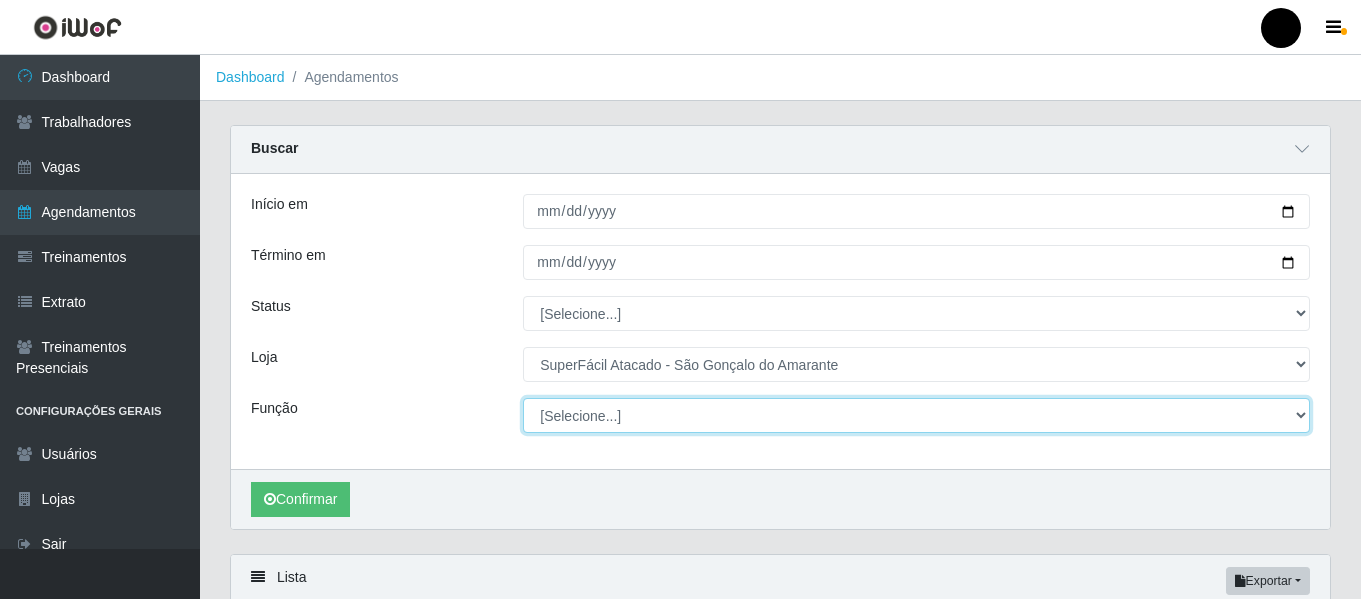 click on "[Selecione...] Auxiliar de Estacionamento Auxiliar de Estacionamento + Auxiliar de Estacionamento ++ Balconista de Padaria  Balconista de Padaria + Embalador Embalador + Embalador ++ Operador de Caixa Operador de Caixa + Operador de Caixa ++ Repositor de Hortifruti Repositor de Hortifruti + Repositor de Hortifruti ++" at bounding box center (916, 415) 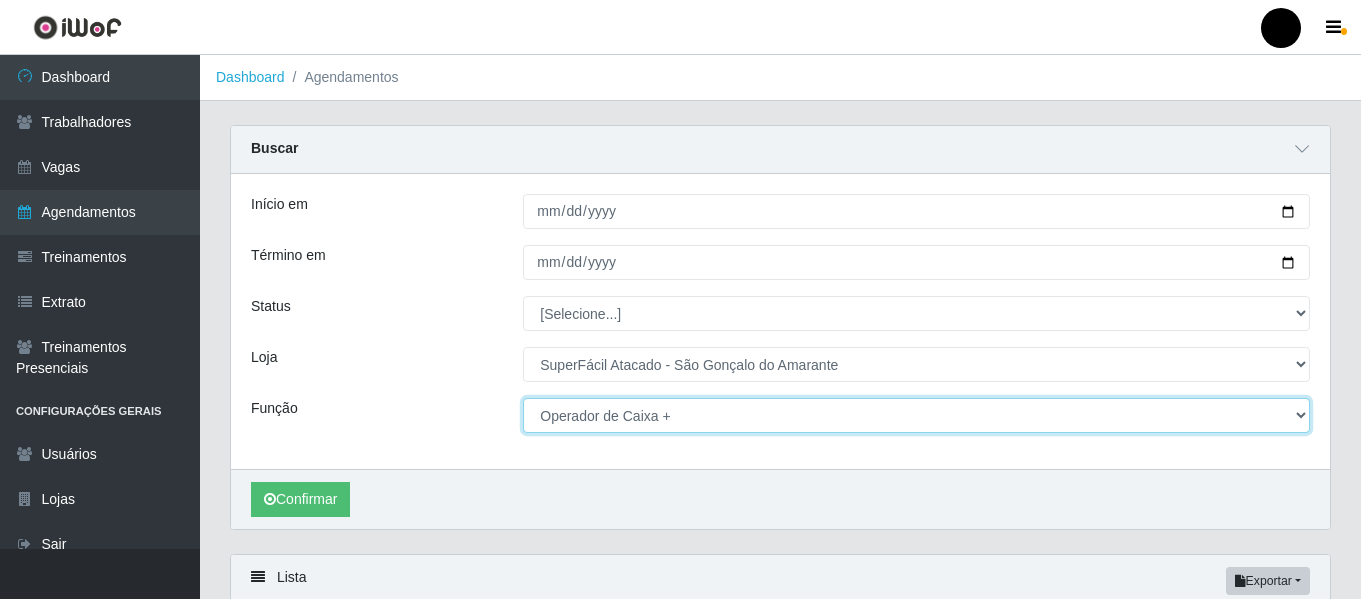 click on "[Selecione...] Auxiliar de Estacionamento Auxiliar de Estacionamento + Auxiliar de Estacionamento ++ Balconista de Padaria  Balconista de Padaria + Embalador Embalador + Embalador ++ Operador de Caixa Operador de Caixa + Operador de Caixa ++ Repositor de Hortifruti Repositor de Hortifruti + Repositor de Hortifruti ++" at bounding box center (916, 415) 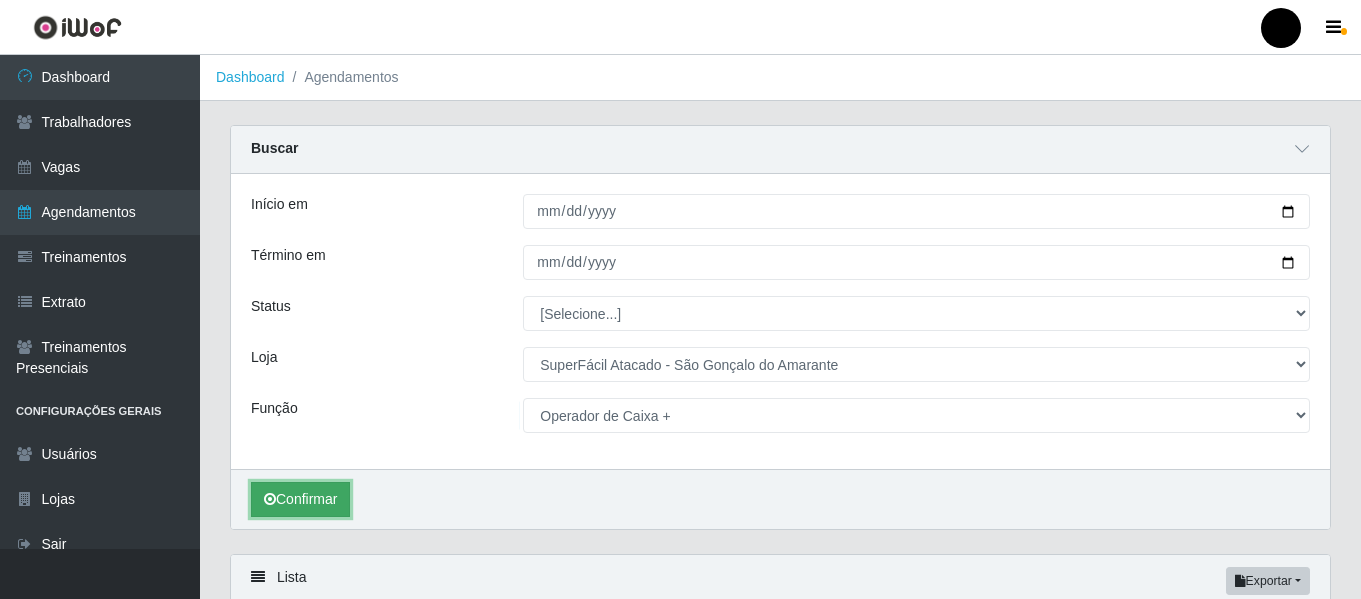 click on "Confirmar" at bounding box center [300, 499] 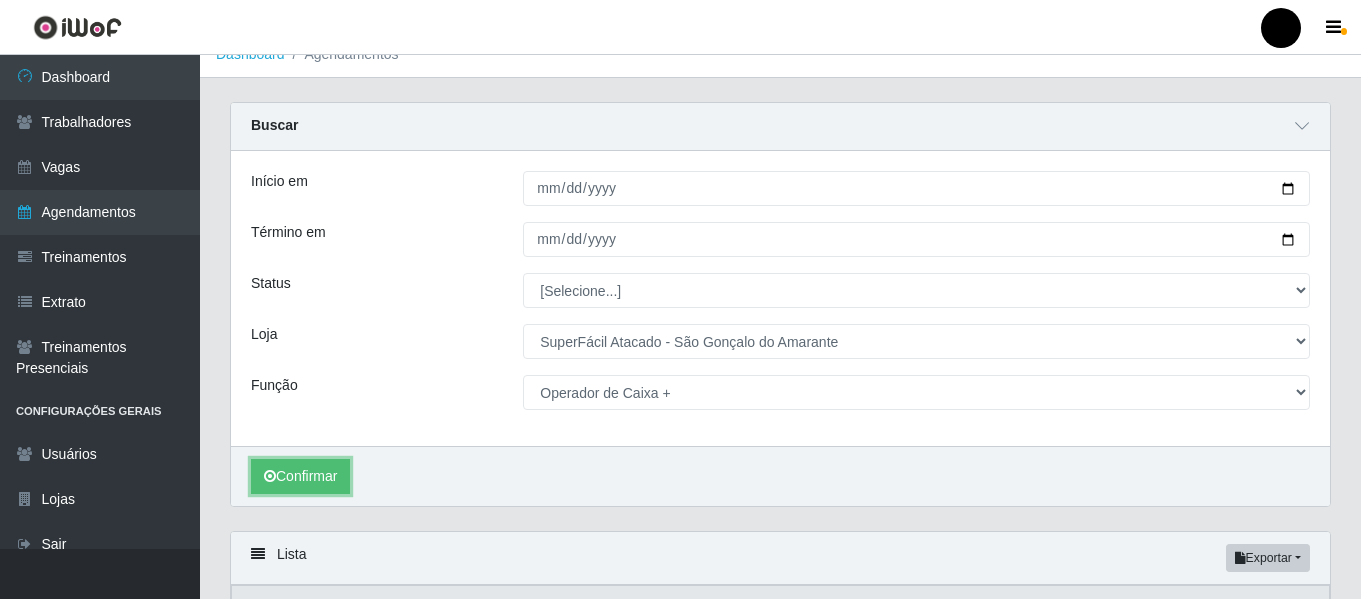 scroll, scrollTop: 0, scrollLeft: 0, axis: both 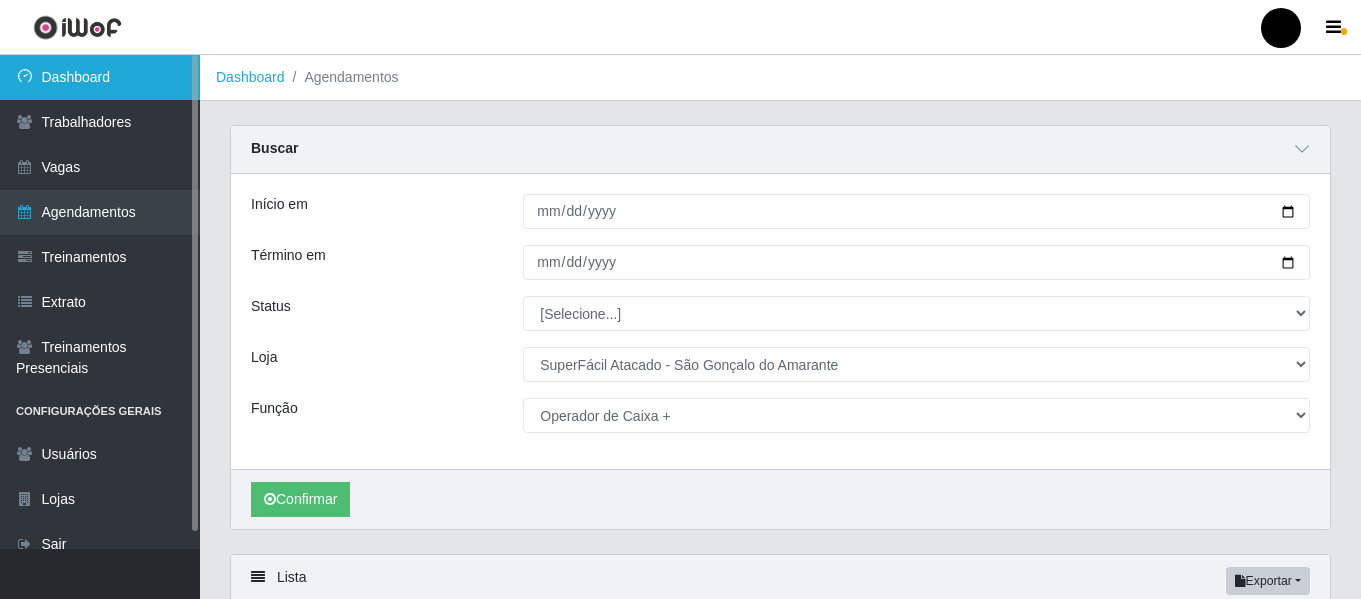 click on "Dashboard" at bounding box center [100, 77] 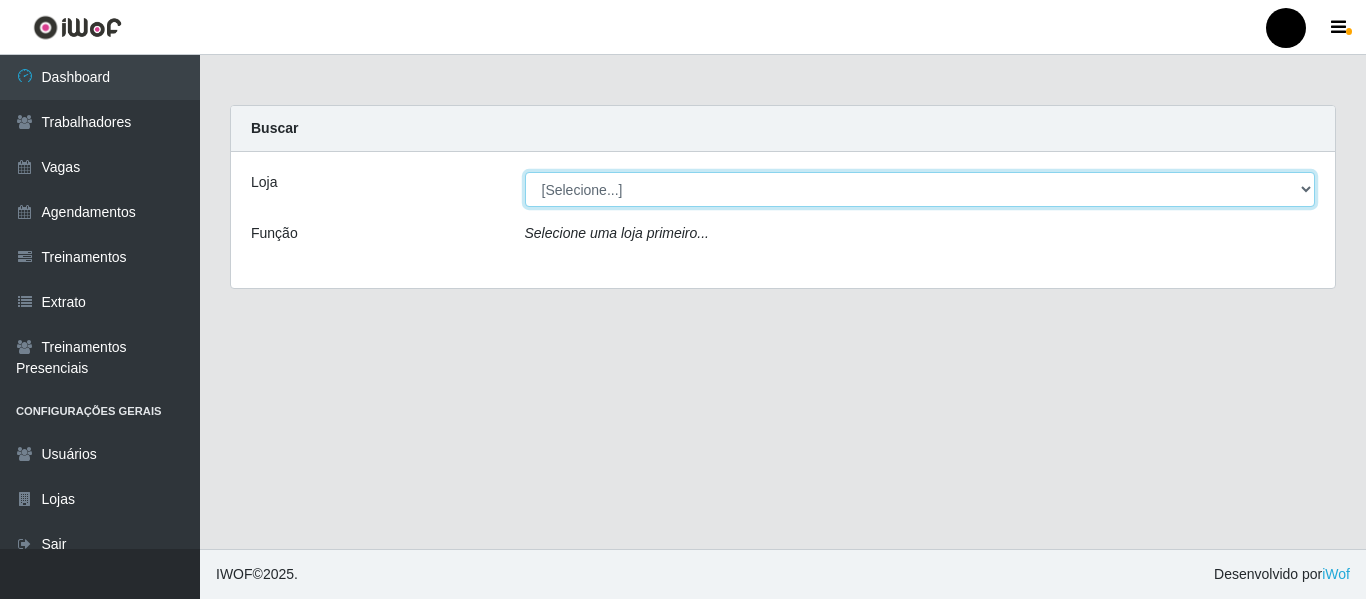 click on "[Selecione...] SuperFácil Atacado - Emaús SuperFácil Atacado - Rodoviária SuperFácil Atacado - São Gonçalo do Amarante" at bounding box center [920, 189] 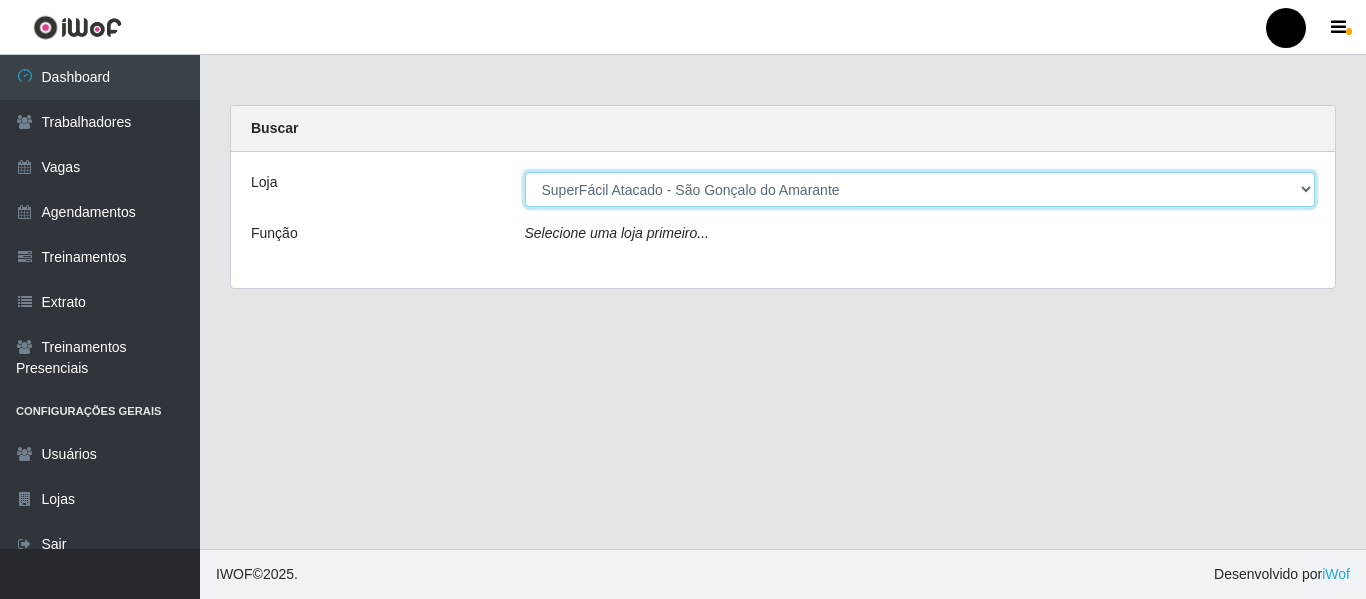 click on "[Selecione...] SuperFácil Atacado - Emaús SuperFácil Atacado - Rodoviária SuperFácil Atacado - São Gonçalo do Amarante" at bounding box center [920, 189] 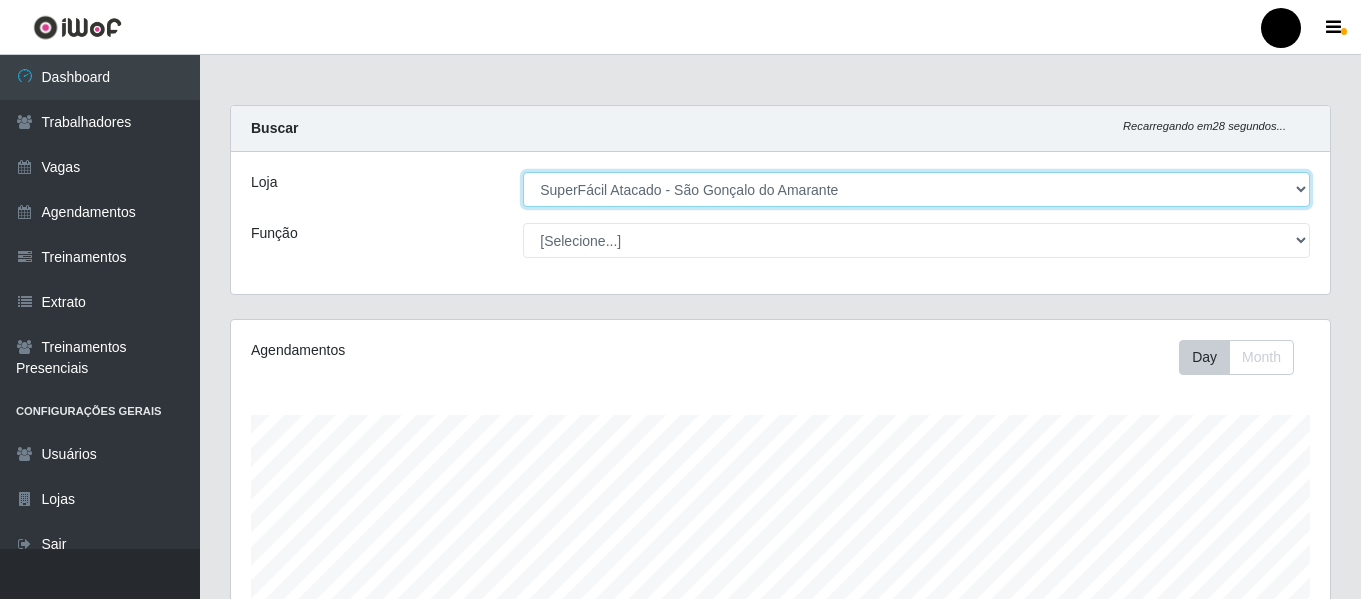 scroll, scrollTop: 999585, scrollLeft: 998901, axis: both 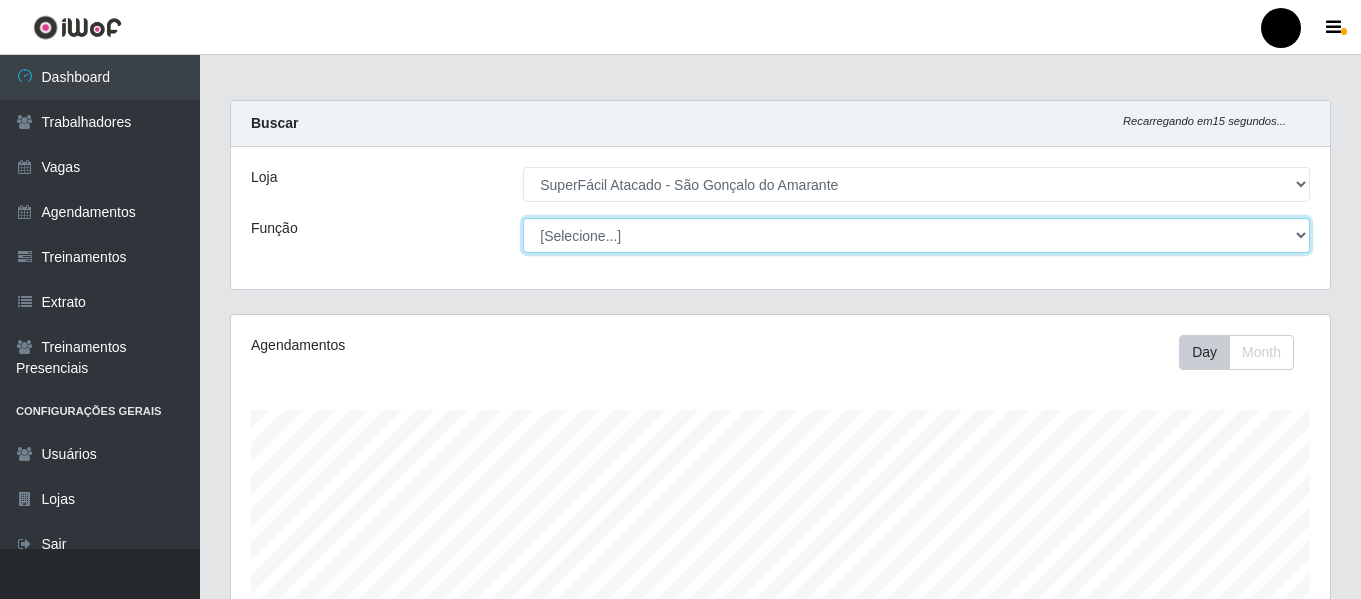 click on "[Selecione...] Auxiliar de Estacionamento Auxiliar de Estacionamento + Auxiliar de Estacionamento ++ Balconista de Padaria  Balconista de Padaria + Embalador Embalador + Embalador ++ Operador de Caixa Operador de Caixa + Operador de Caixa ++ Repositor de Hortifruti Repositor de Hortifruti + Repositor de Hortifruti ++" at bounding box center (916, 235) 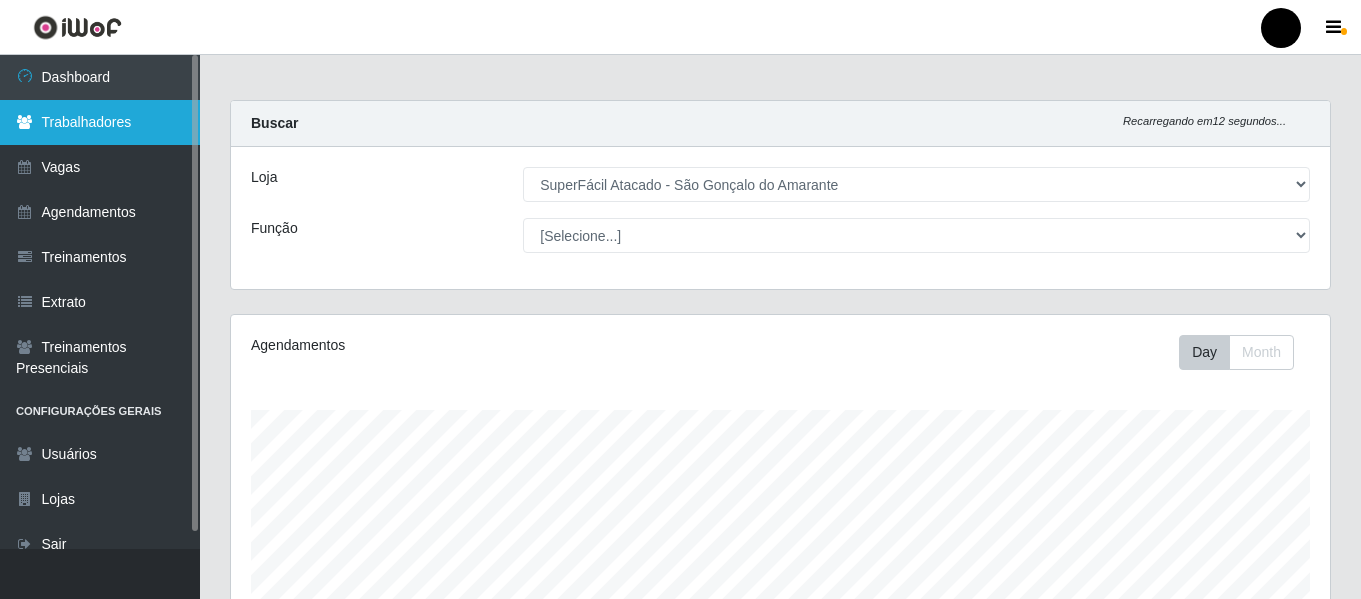 click on "Trabalhadores" at bounding box center (100, 122) 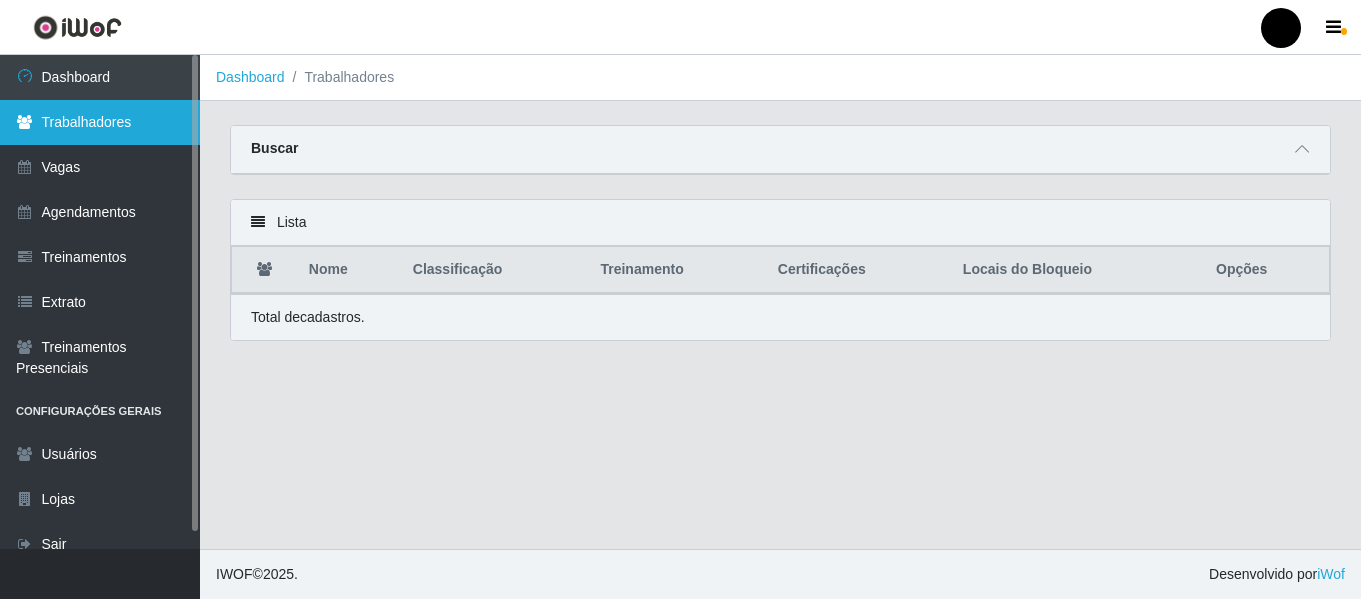 scroll, scrollTop: 0, scrollLeft: 0, axis: both 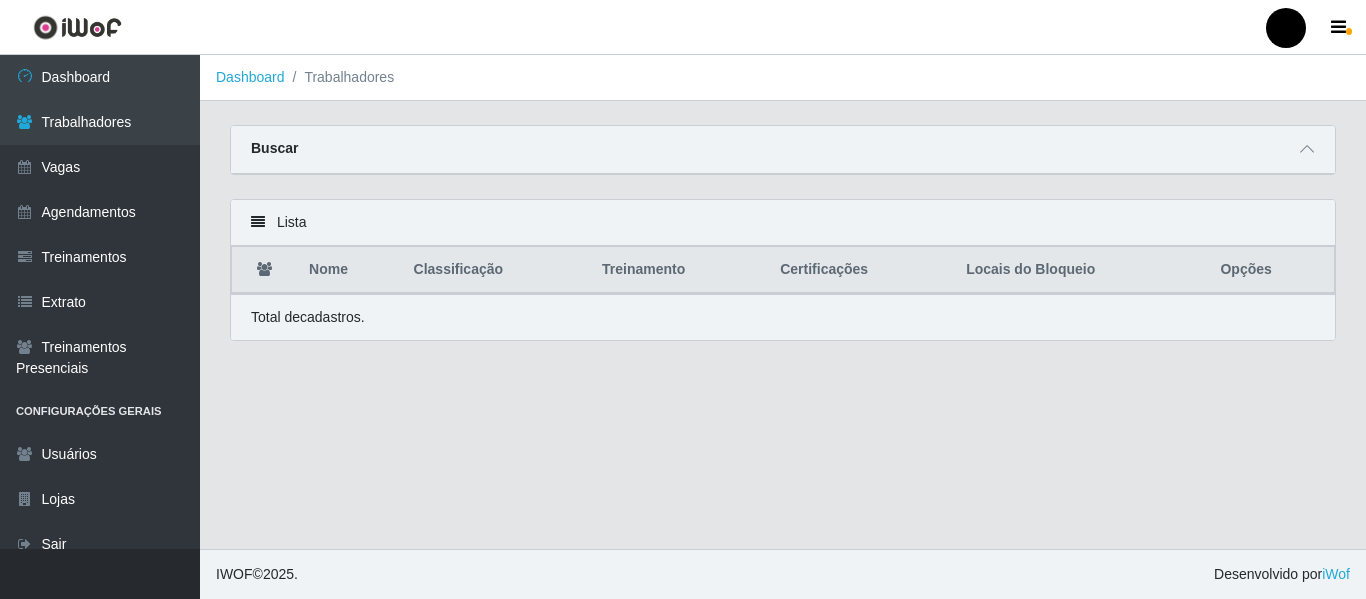 click on "Buscar" at bounding box center [783, 150] 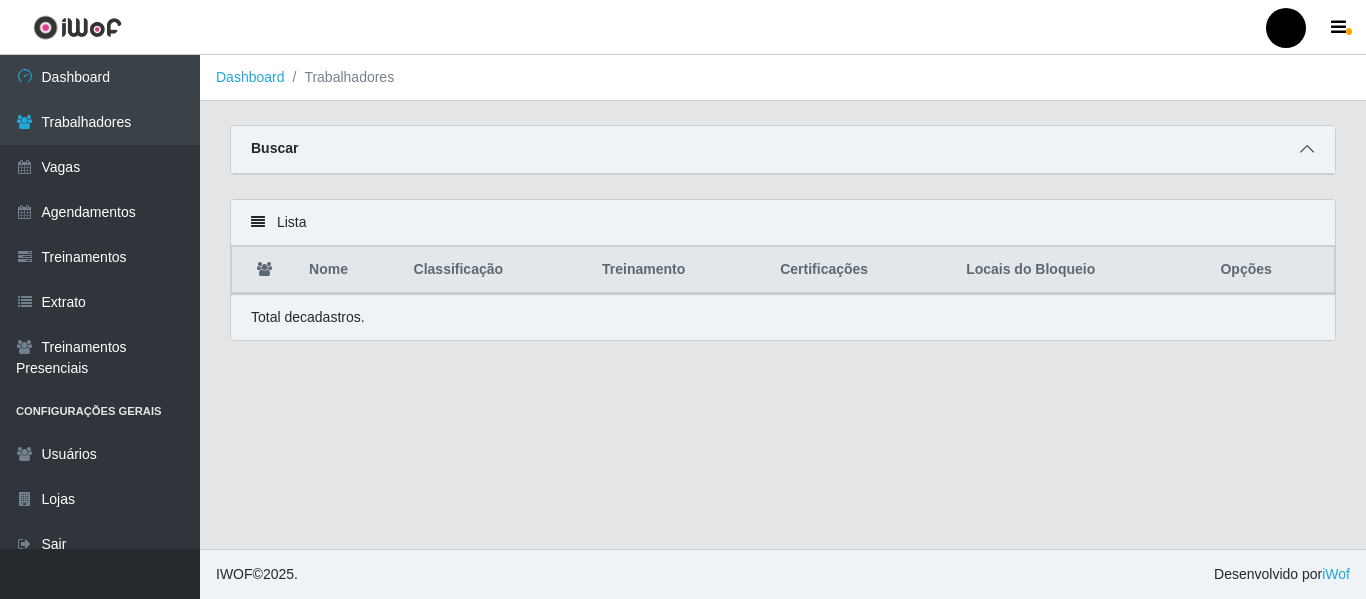 click at bounding box center (1307, 149) 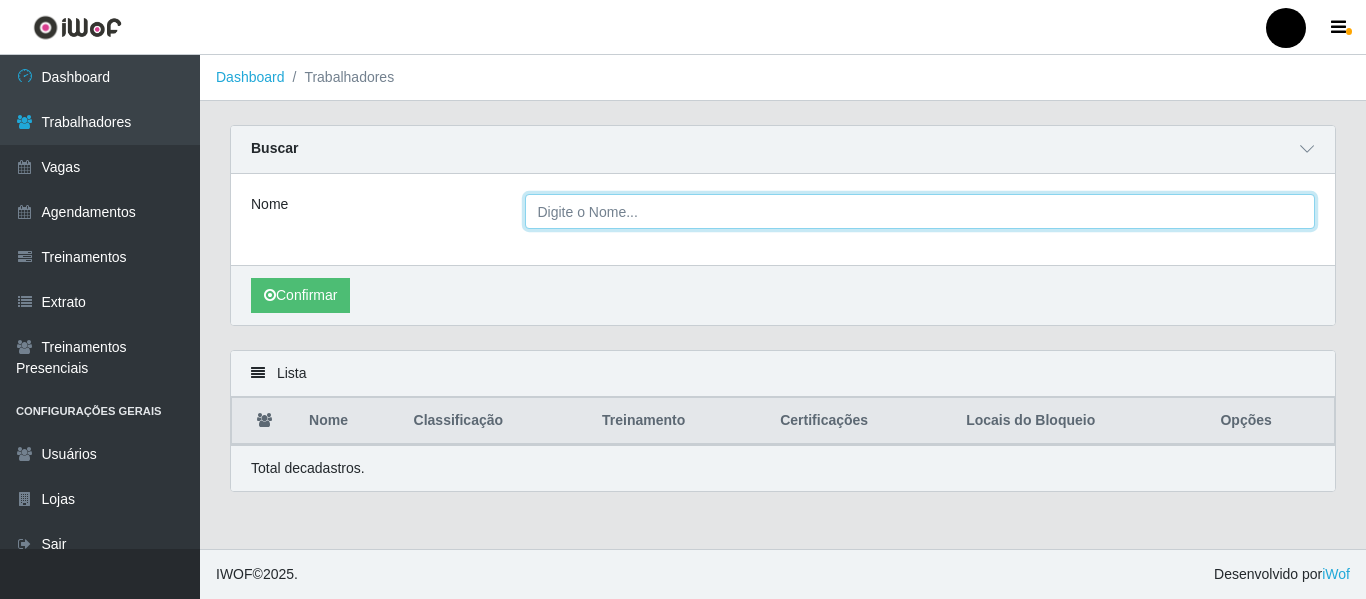 click on "Nome" at bounding box center [920, 211] 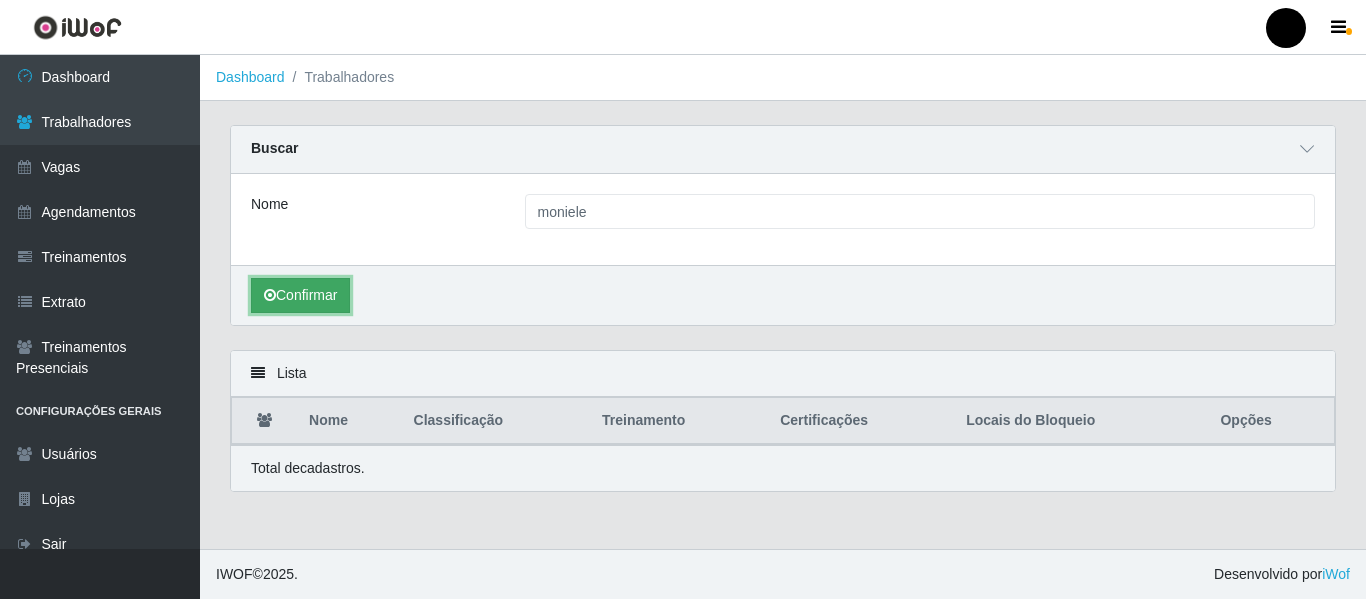 click on "Confirmar" at bounding box center [300, 295] 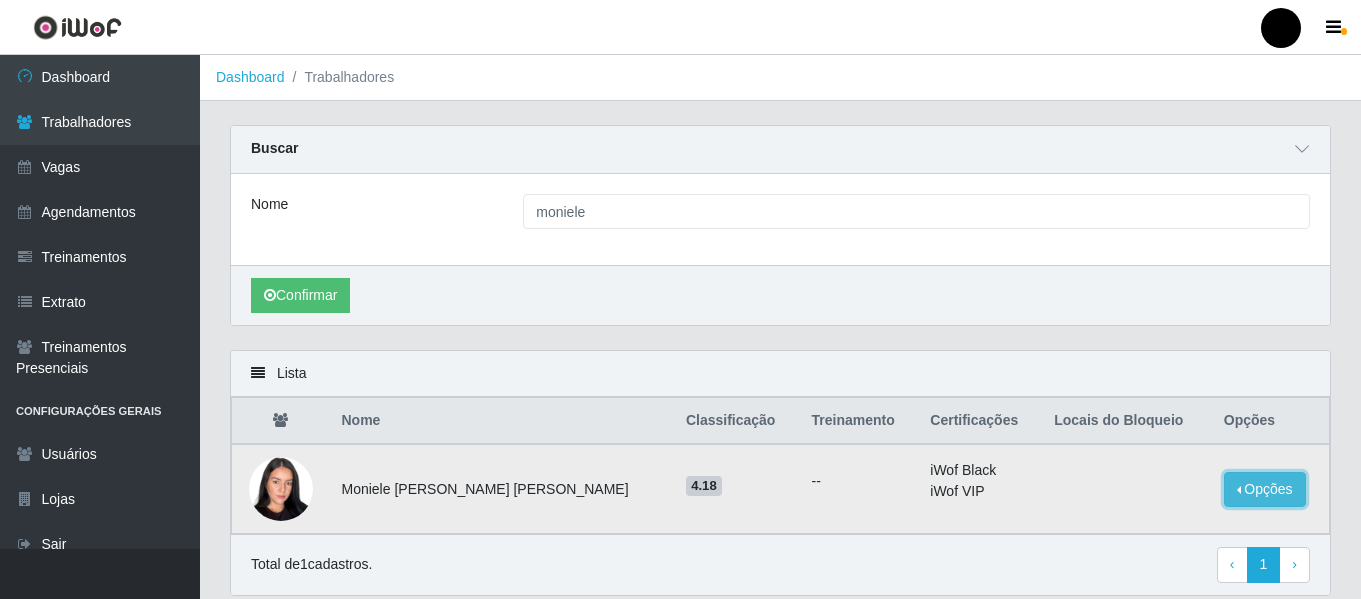 click on "Opções" at bounding box center (1265, 489) 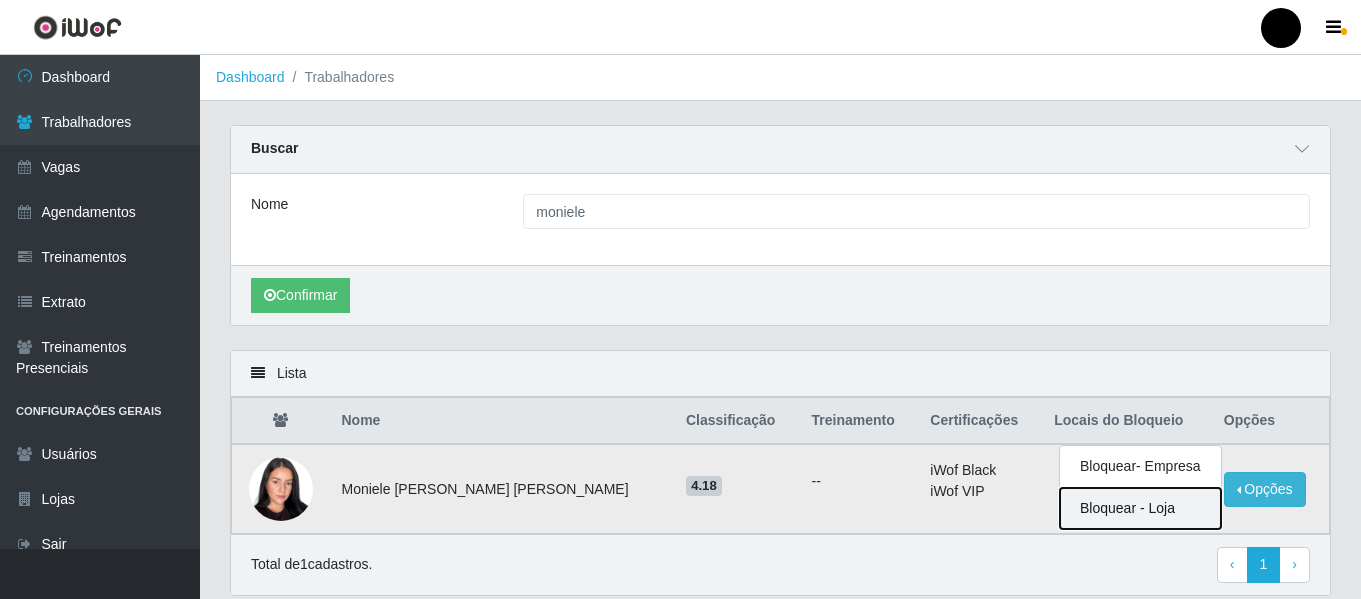 click on "Bloquear   - Loja" at bounding box center [1140, 508] 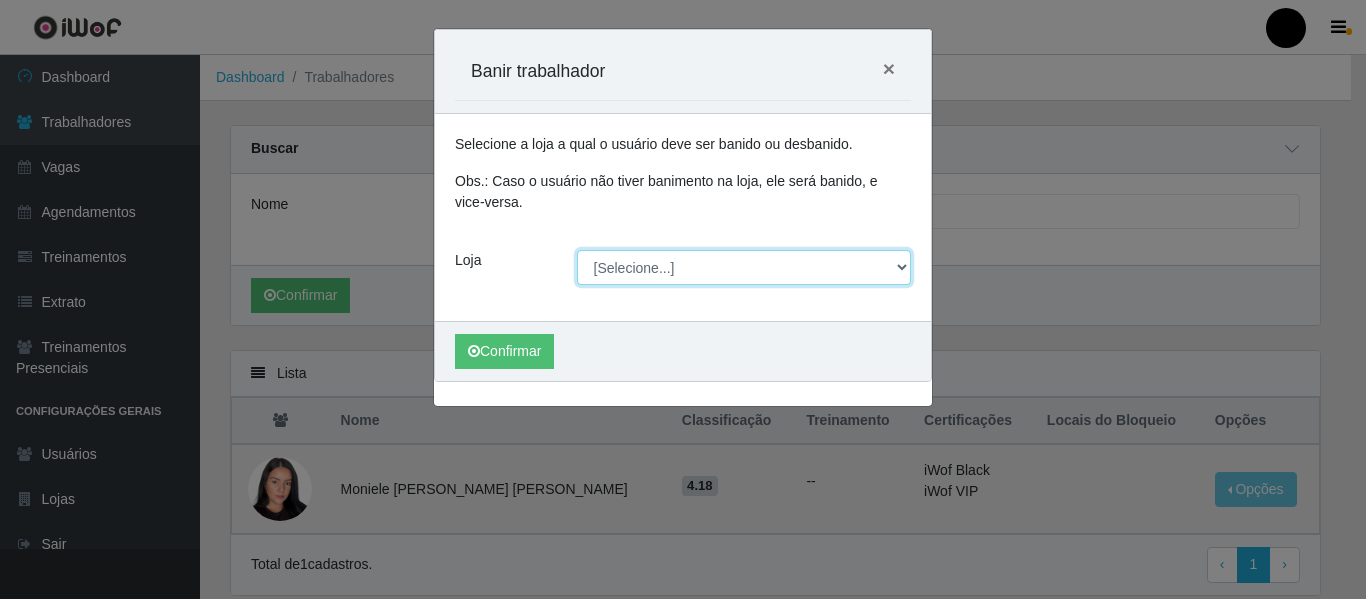 click on "[Selecione...] SuperFácil Atacado - Emaús SuperFácil Atacado - Rodoviária SuperFácil Atacado - São Gonçalo do Amarante" at bounding box center [744, 267] 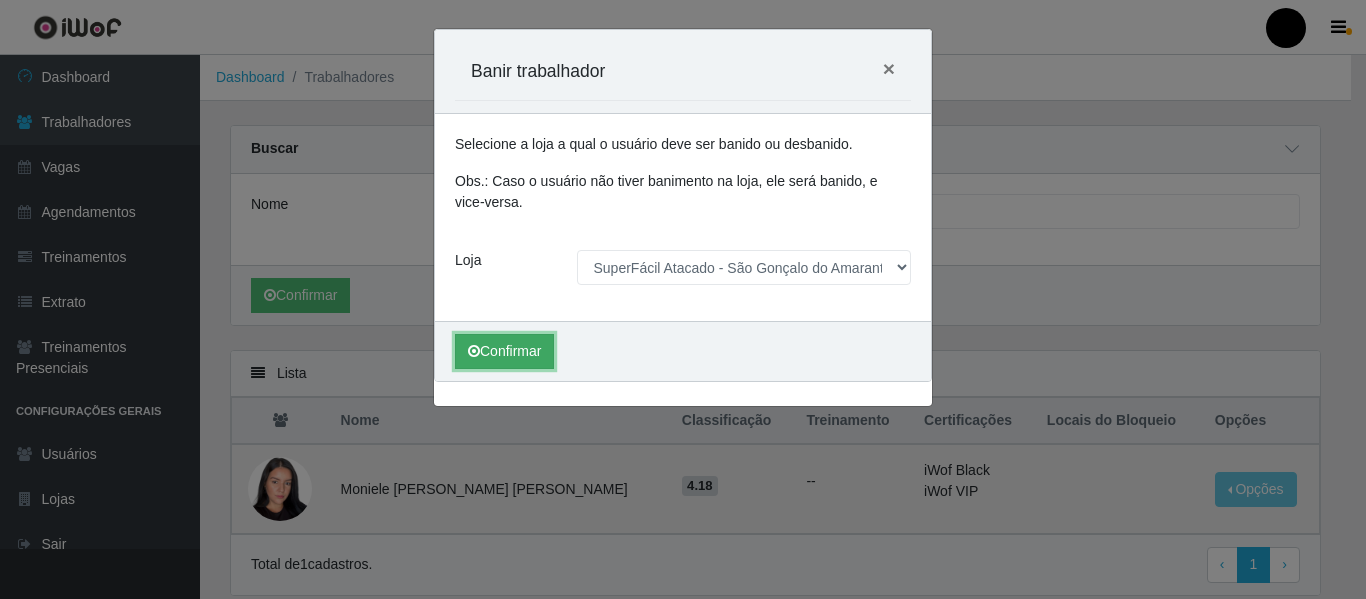 click on "Confirmar" at bounding box center (504, 351) 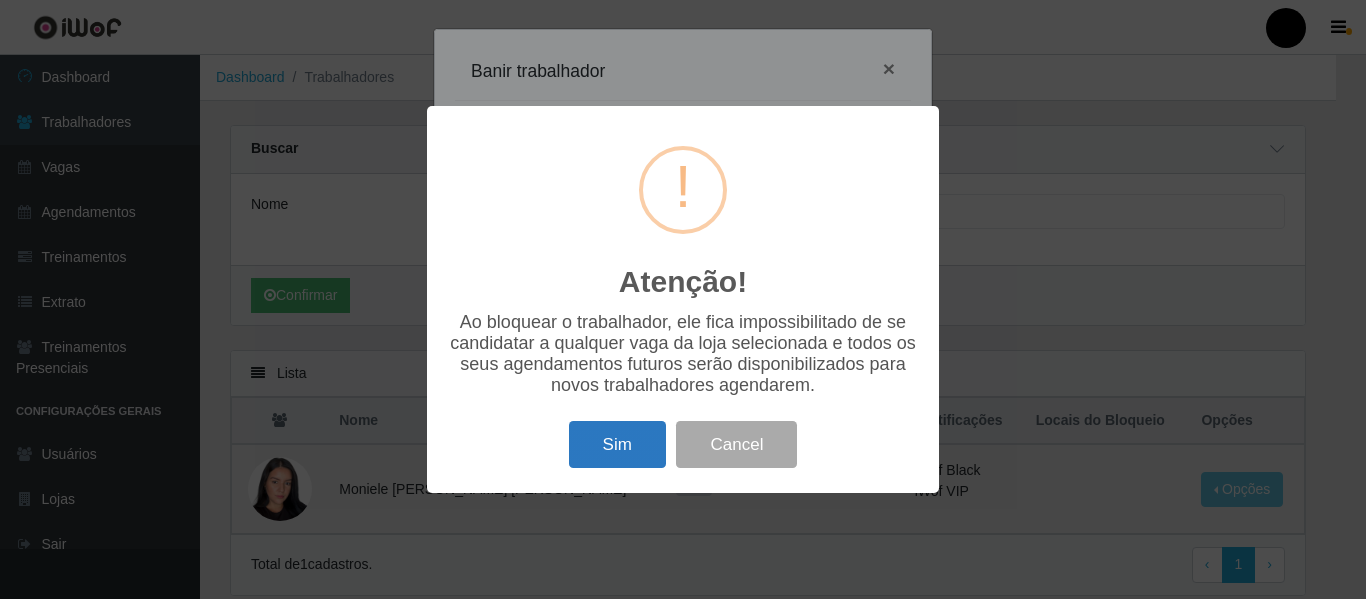 click on "Sim" at bounding box center (617, 444) 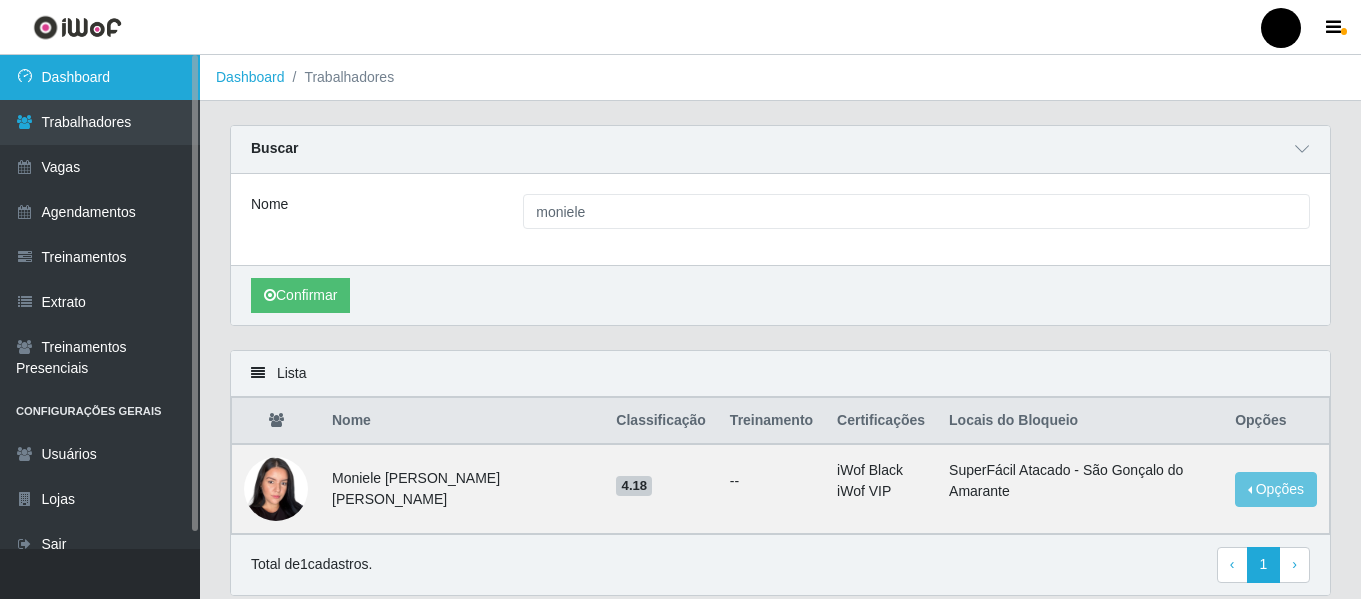 click on "Dashboard" at bounding box center (100, 77) 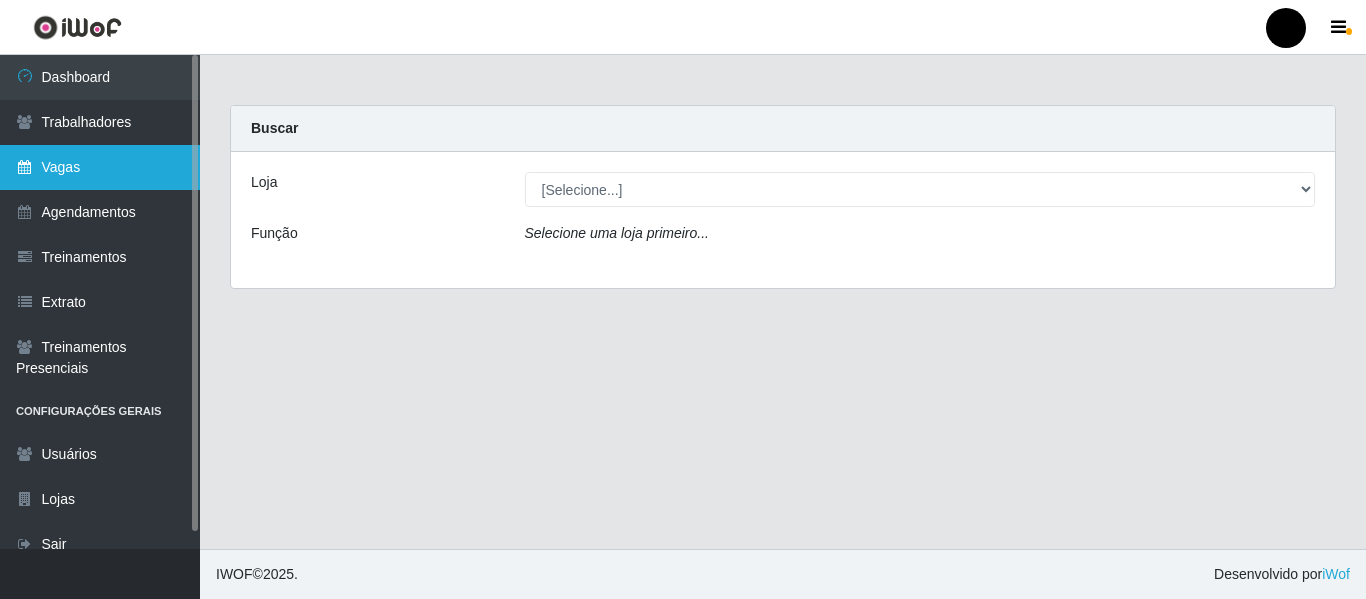 click on "Vagas" at bounding box center (100, 167) 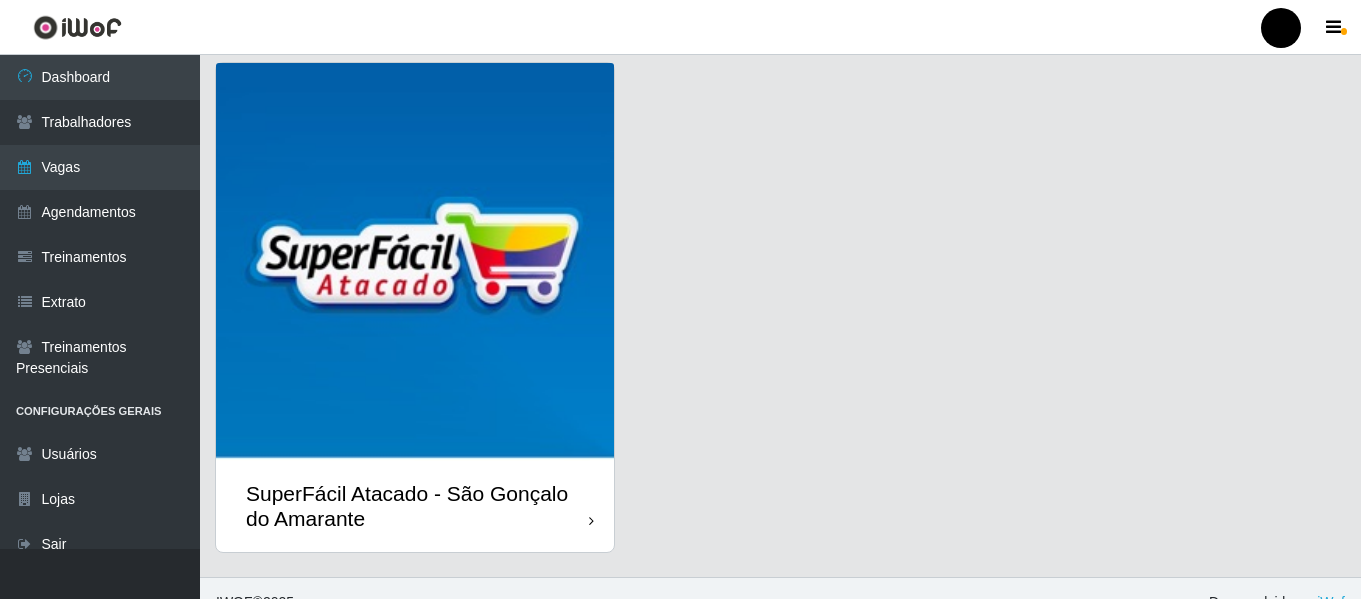 scroll, scrollTop: 580, scrollLeft: 0, axis: vertical 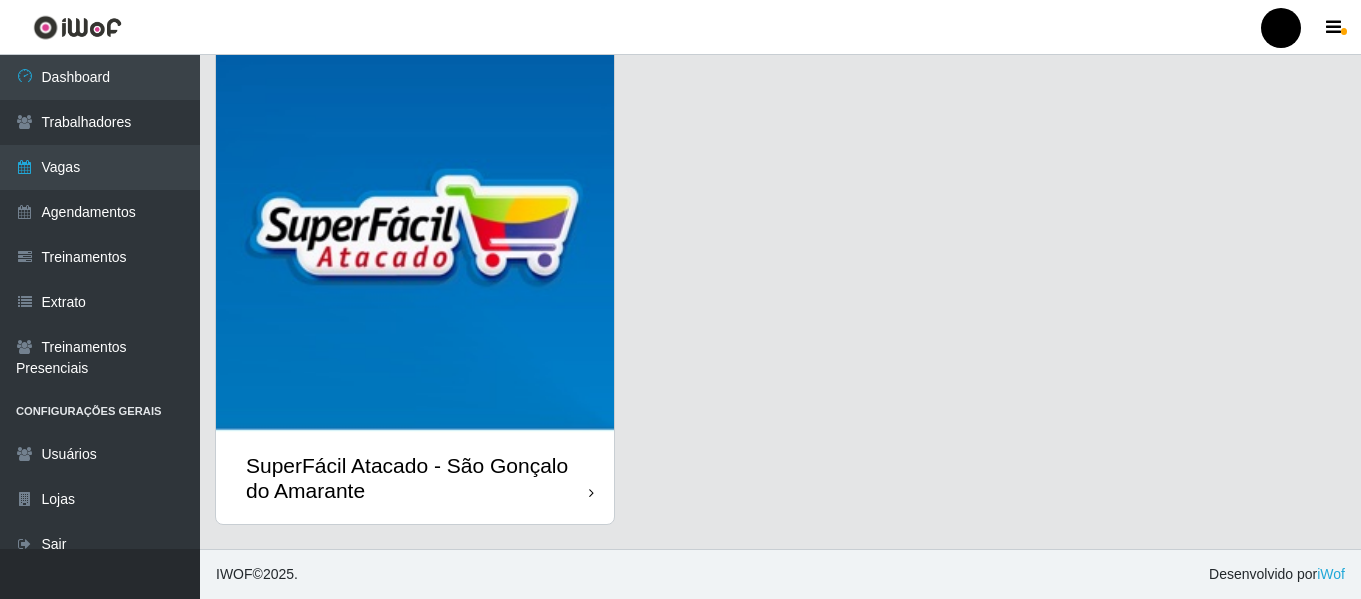 click on "SuperFácil Atacado - São Gonçalo do Amarante" at bounding box center (417, 478) 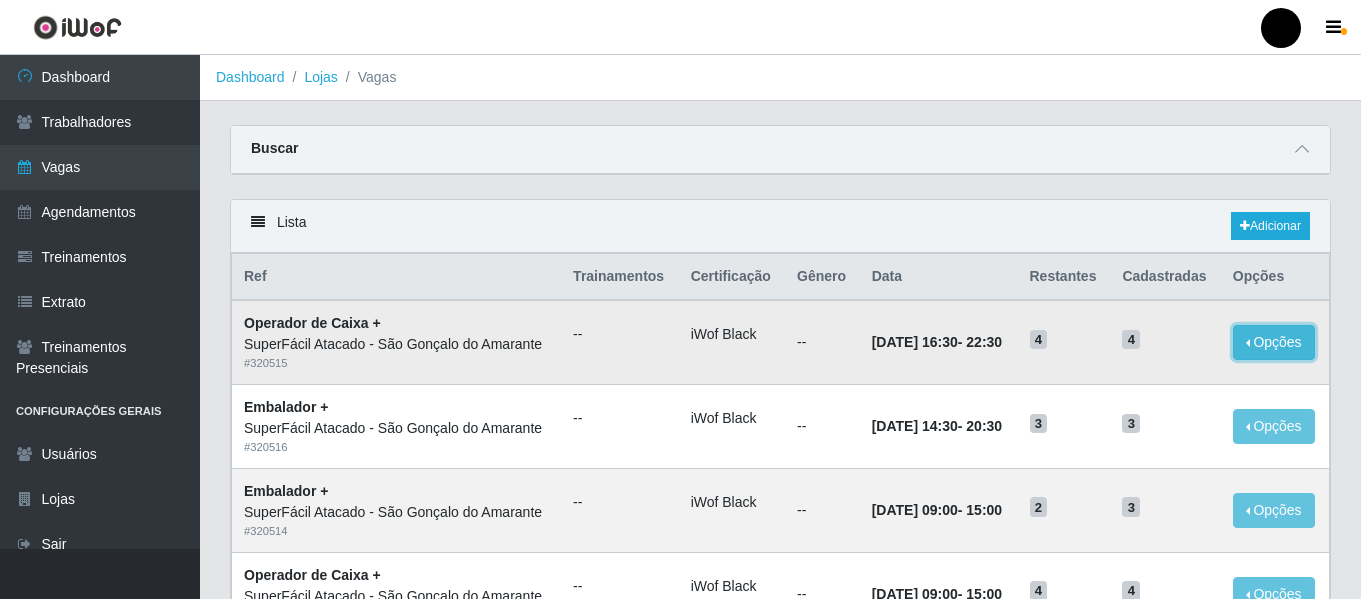 click on "Opções" at bounding box center [1274, 342] 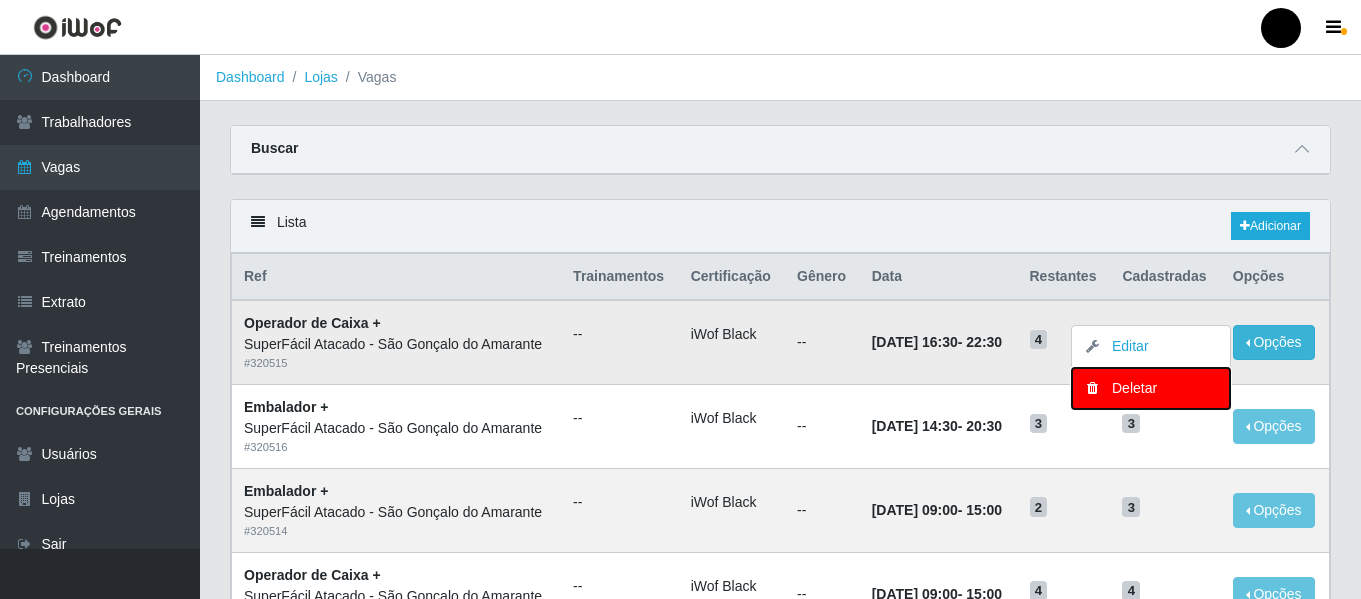 click on "Deletar" at bounding box center [1151, 388] 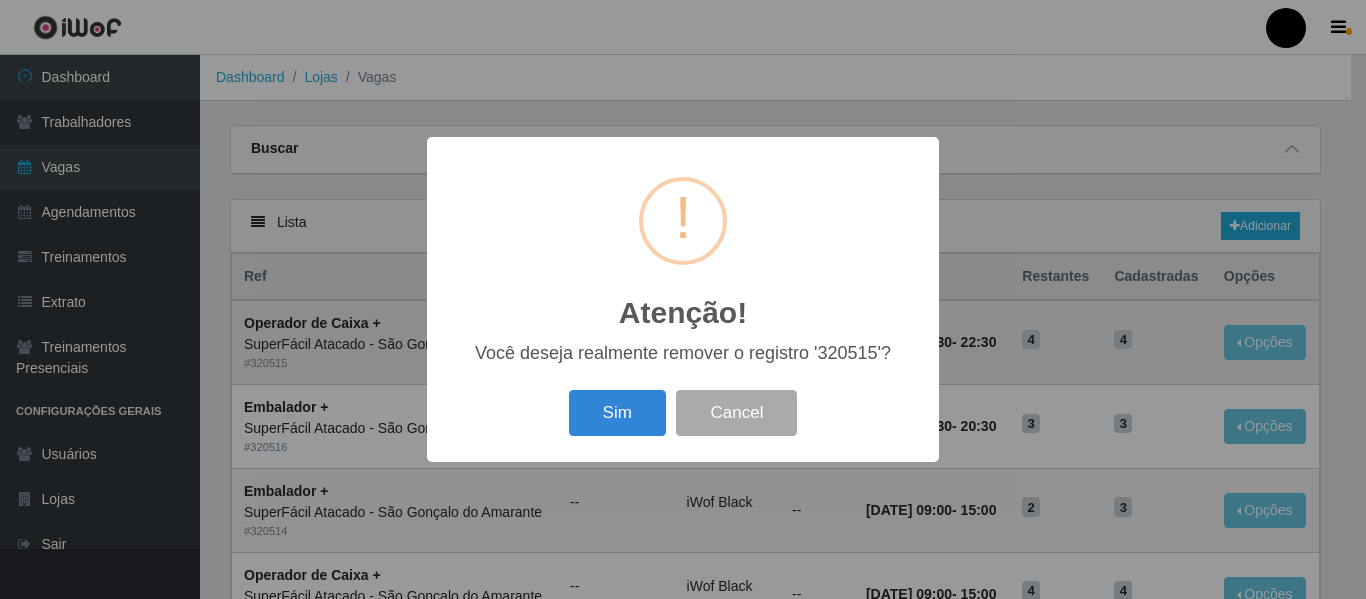 click on "Atenção! × Você deseja realmente remover o registro '320515'? Sim Cancel" at bounding box center [683, 299] 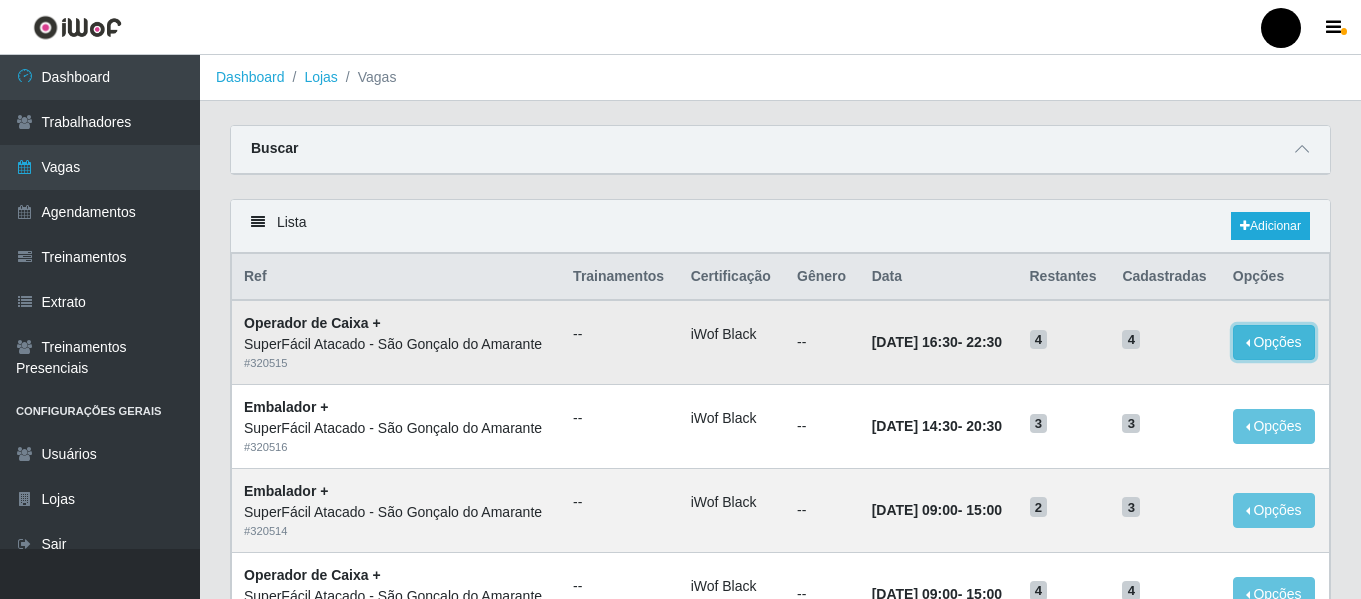 click on "Opções" at bounding box center [1274, 342] 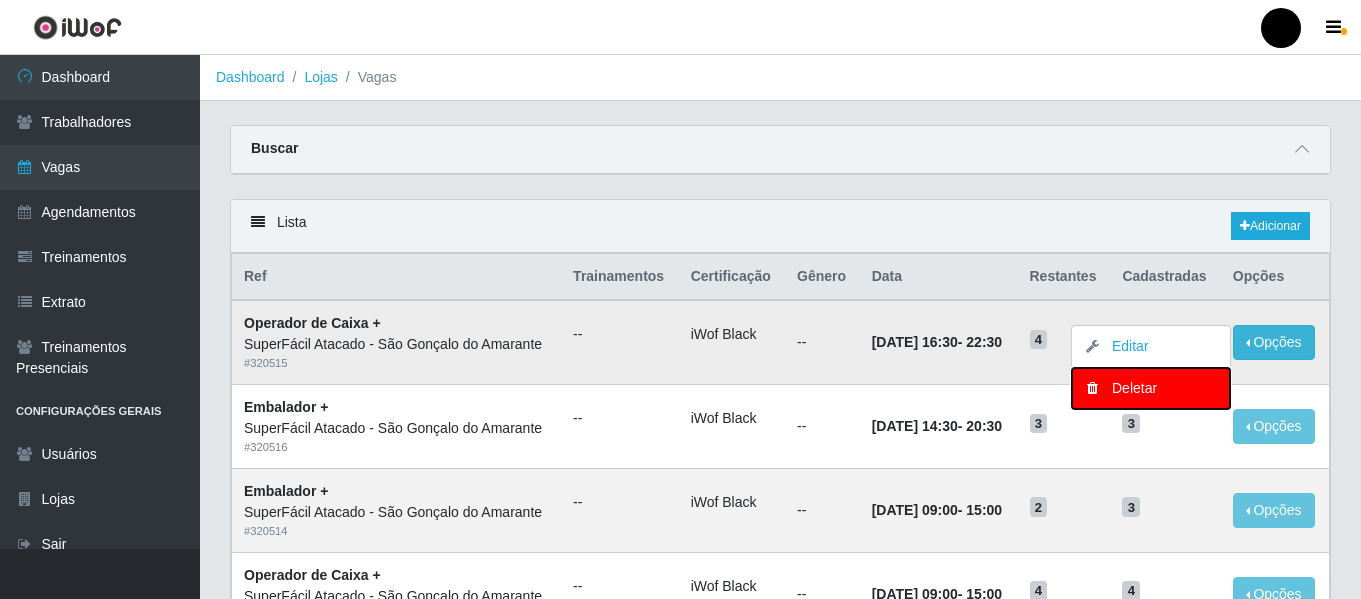 click on "Deletar" at bounding box center [1151, 388] 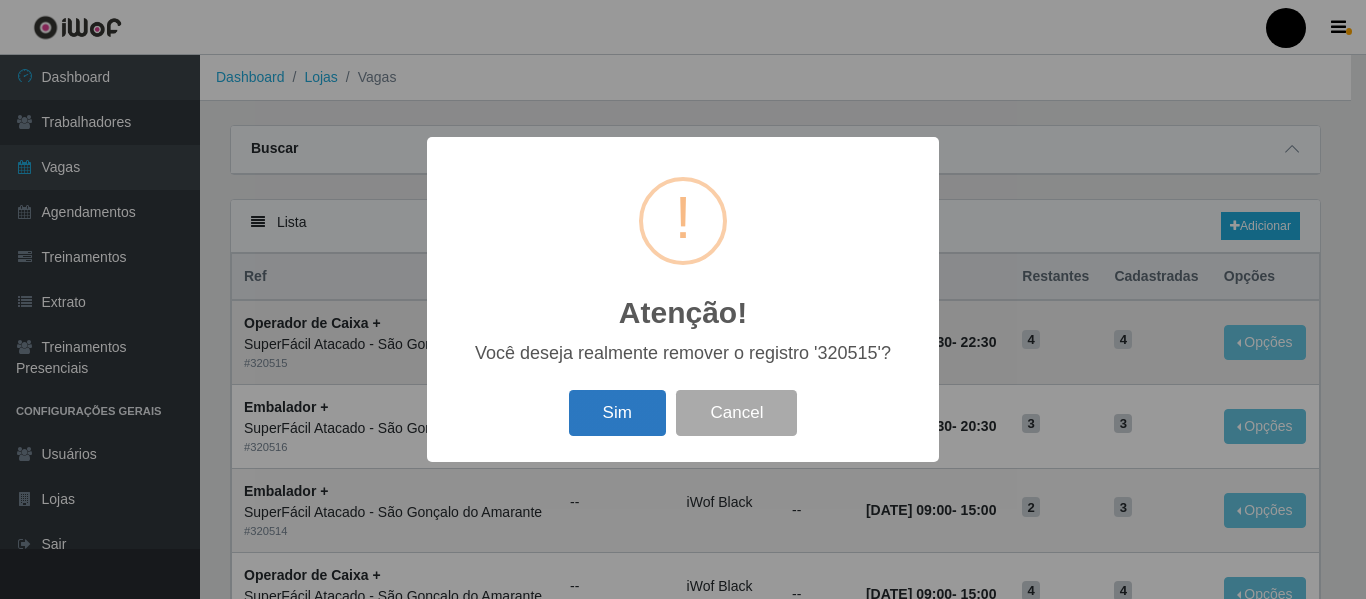 click on "Sim" at bounding box center (617, 413) 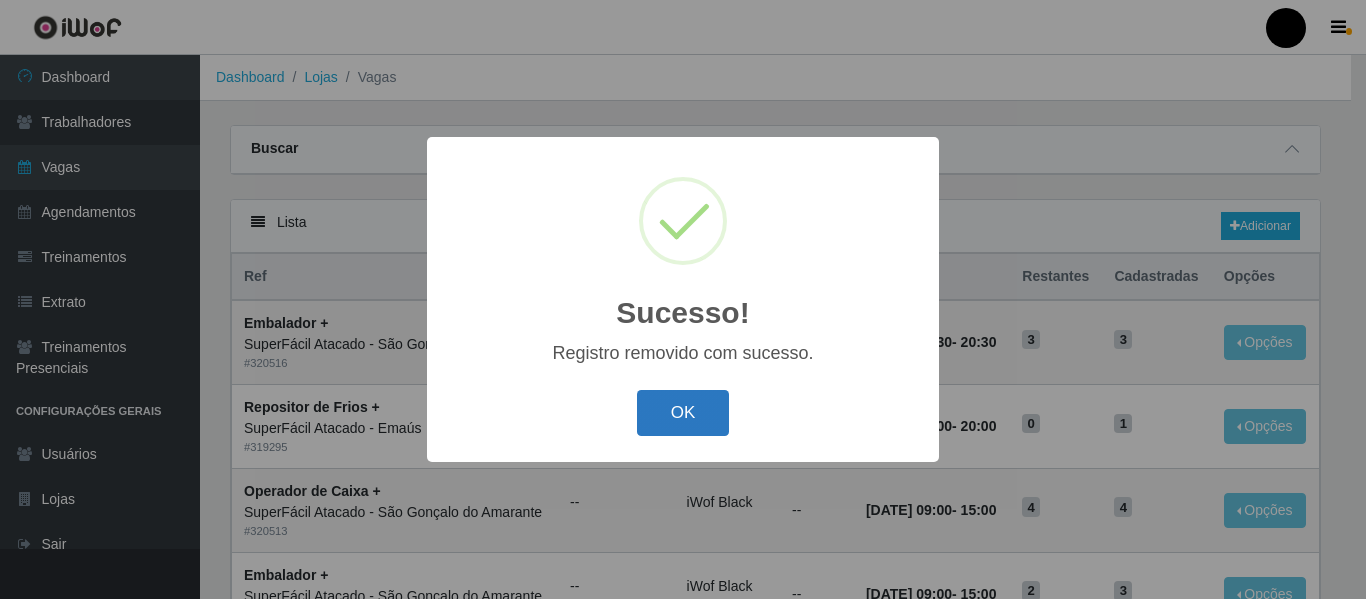 click on "OK" at bounding box center (683, 413) 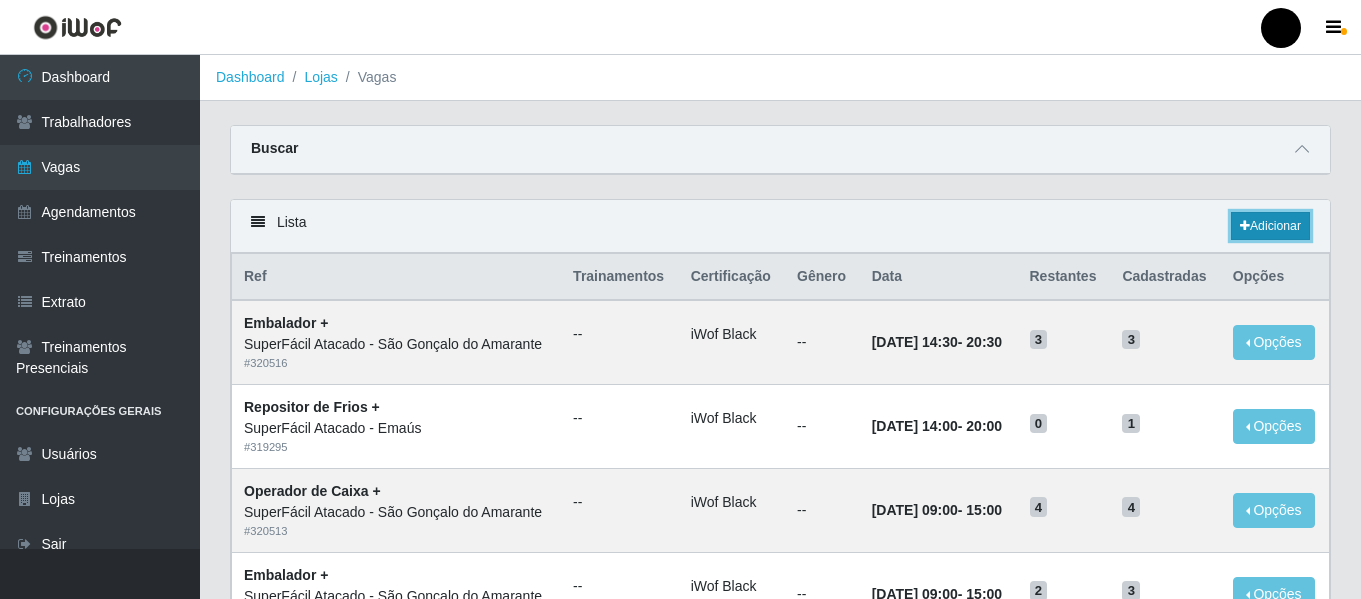 click on "Adicionar" at bounding box center [1270, 226] 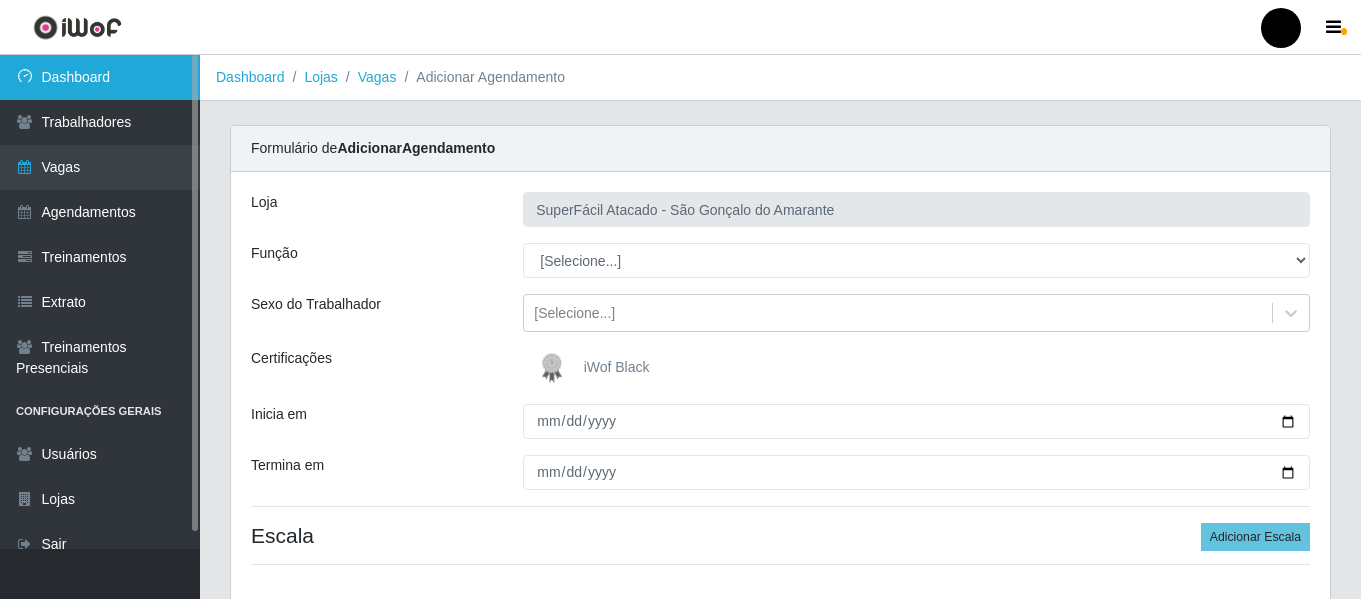 click on "Dashboard" at bounding box center (100, 77) 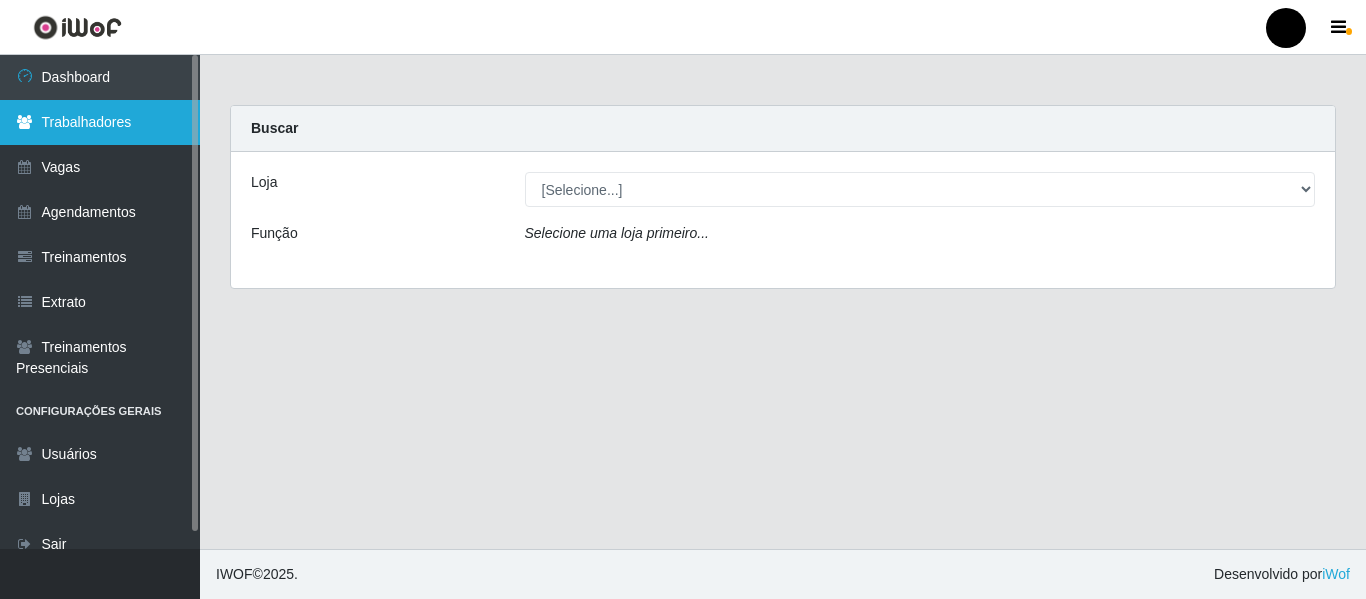 click on "Trabalhadores" at bounding box center (100, 122) 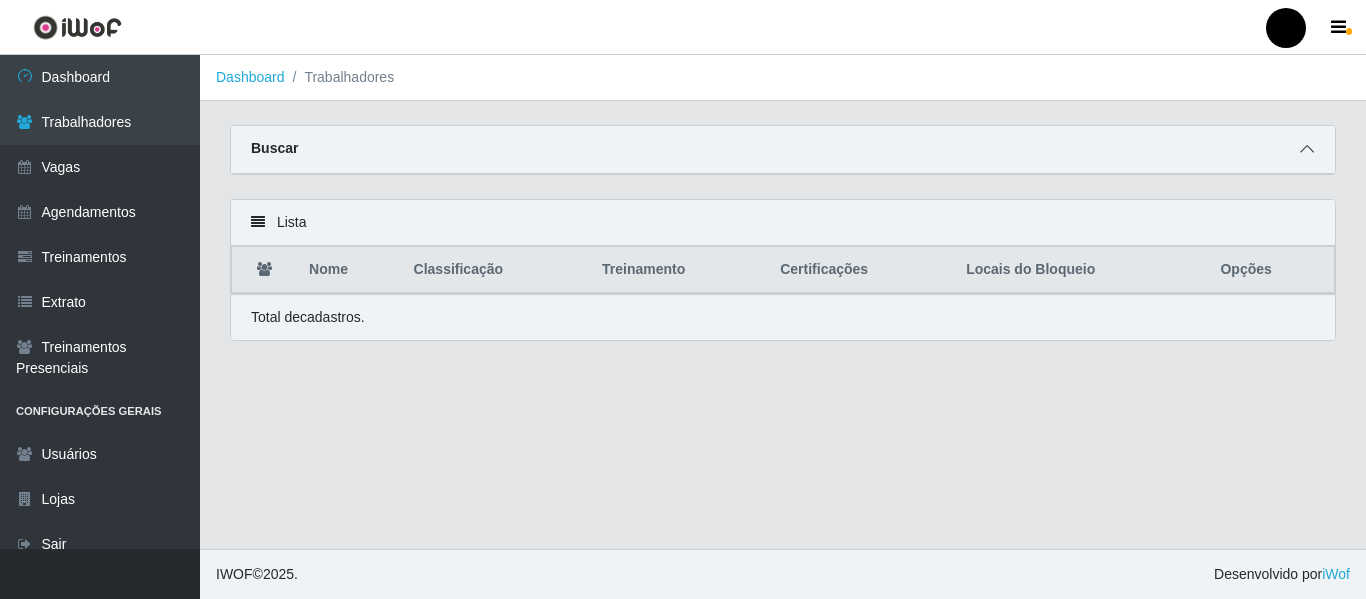 click at bounding box center (1307, 149) 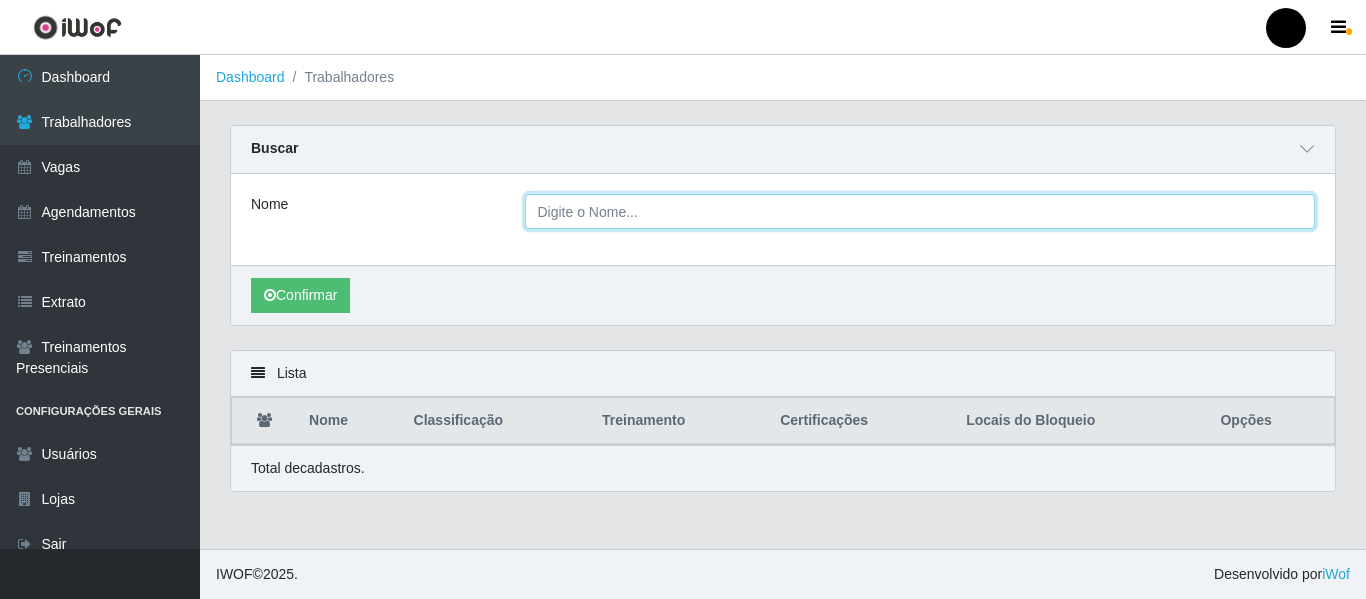 click on "Nome" at bounding box center [920, 211] 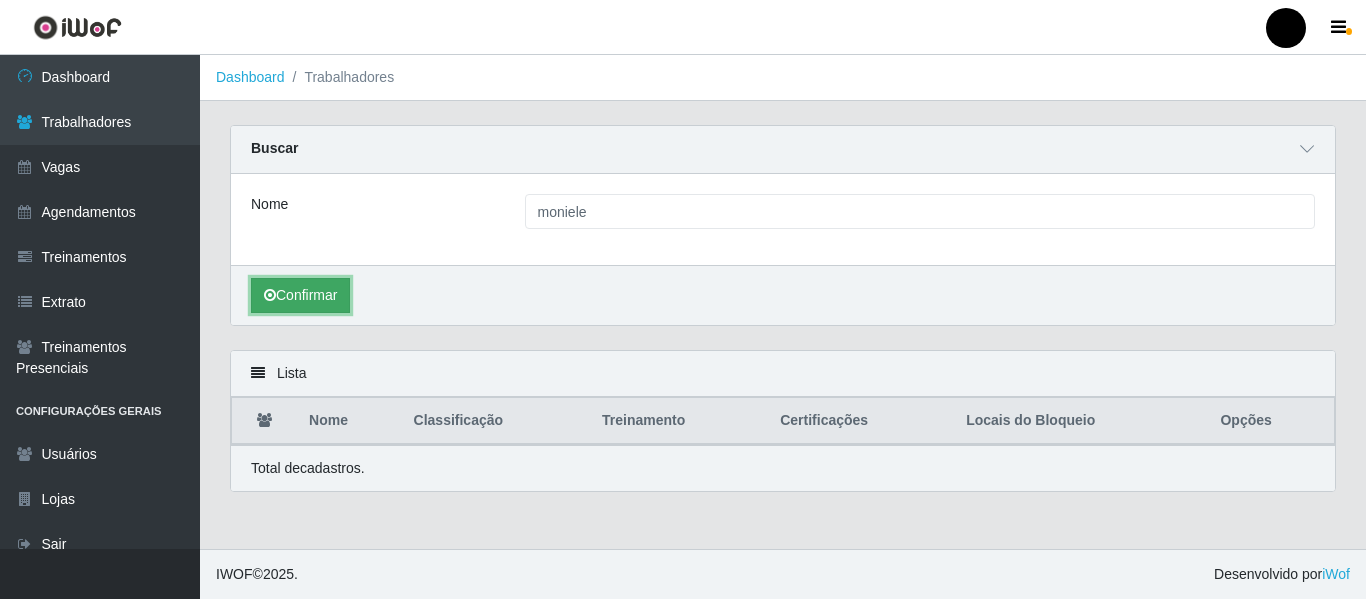 click on "Confirmar" at bounding box center [300, 295] 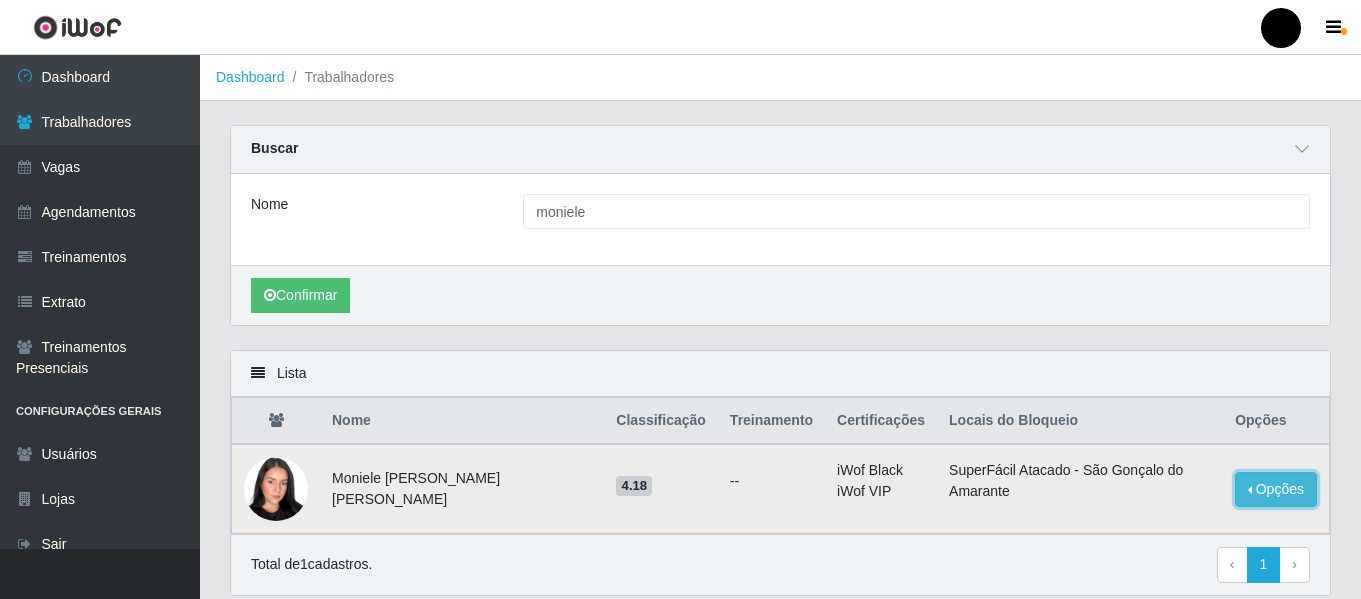 click on "Opções" at bounding box center (1276, 489) 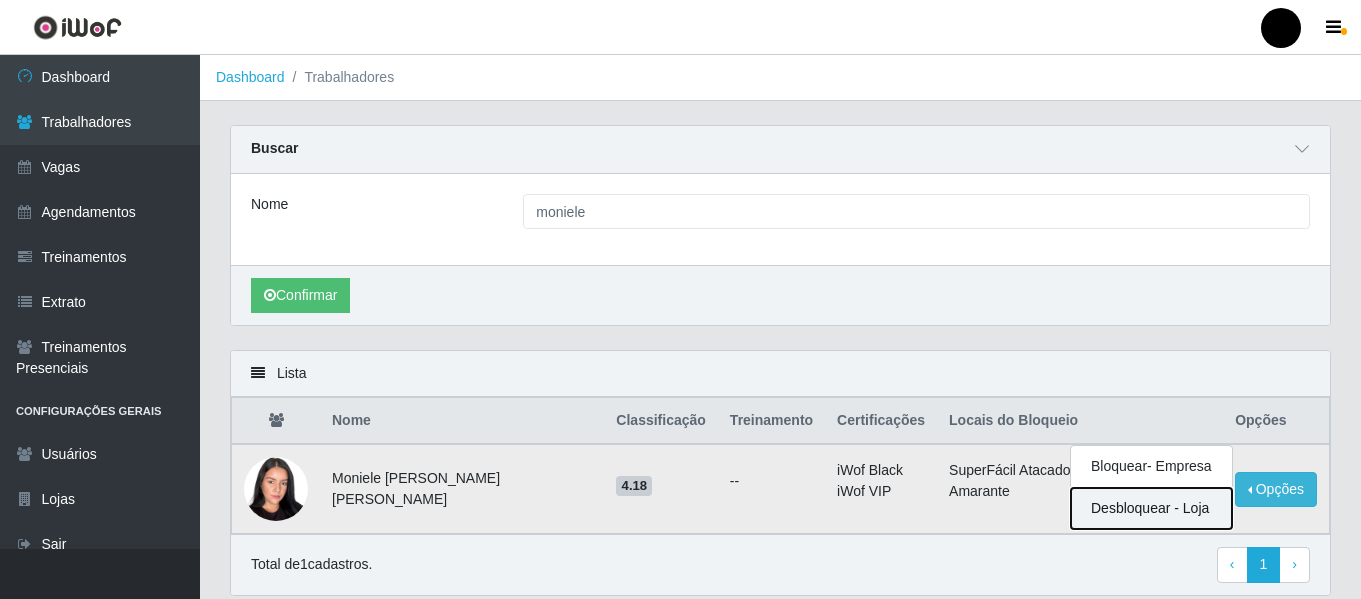 click on "Desbloquear   - Loja" at bounding box center [1151, 508] 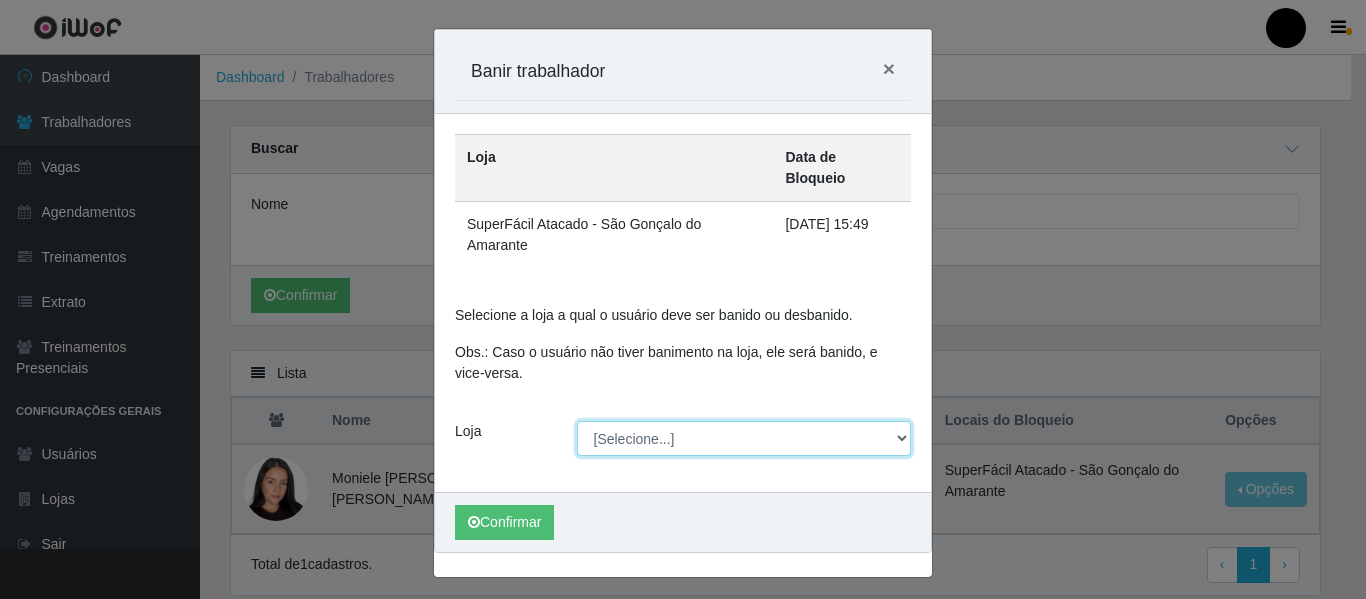 click on "[Selecione...] SuperFácil Atacado - Emaús SuperFácil Atacado - Rodoviária SuperFácil Atacado - São Gonçalo do Amarante" at bounding box center (744, 438) 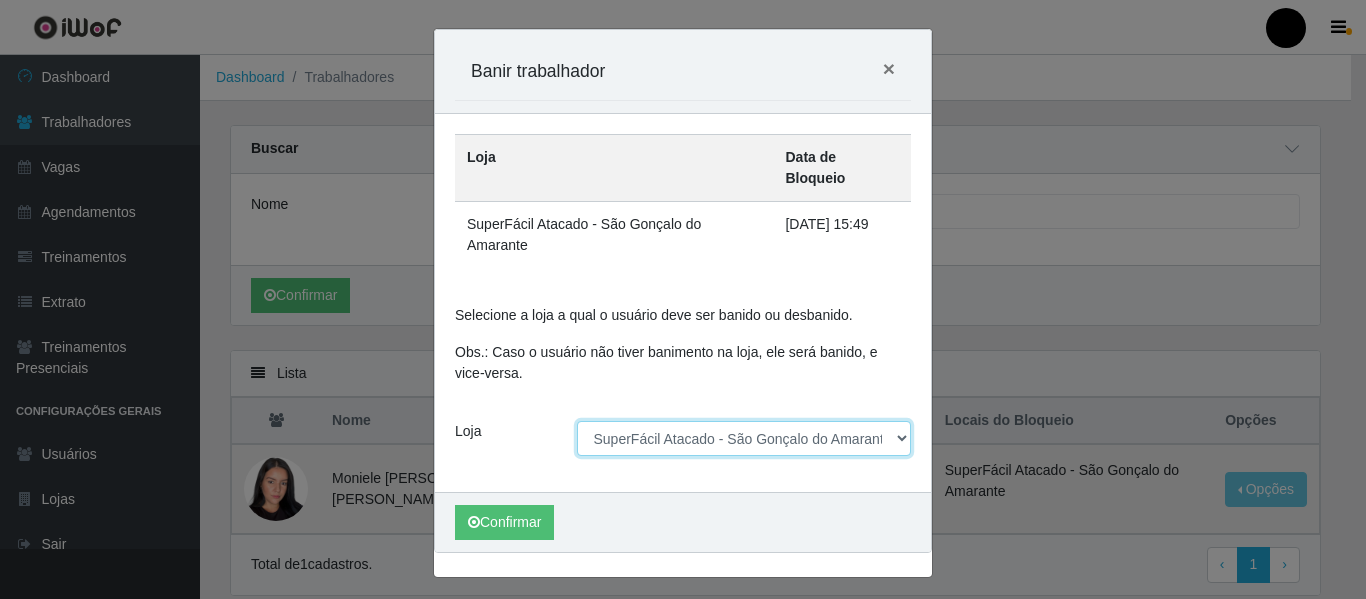 click on "[Selecione...] SuperFácil Atacado - Emaús SuperFácil Atacado - Rodoviária SuperFácil Atacado - São Gonçalo do Amarante" at bounding box center [744, 438] 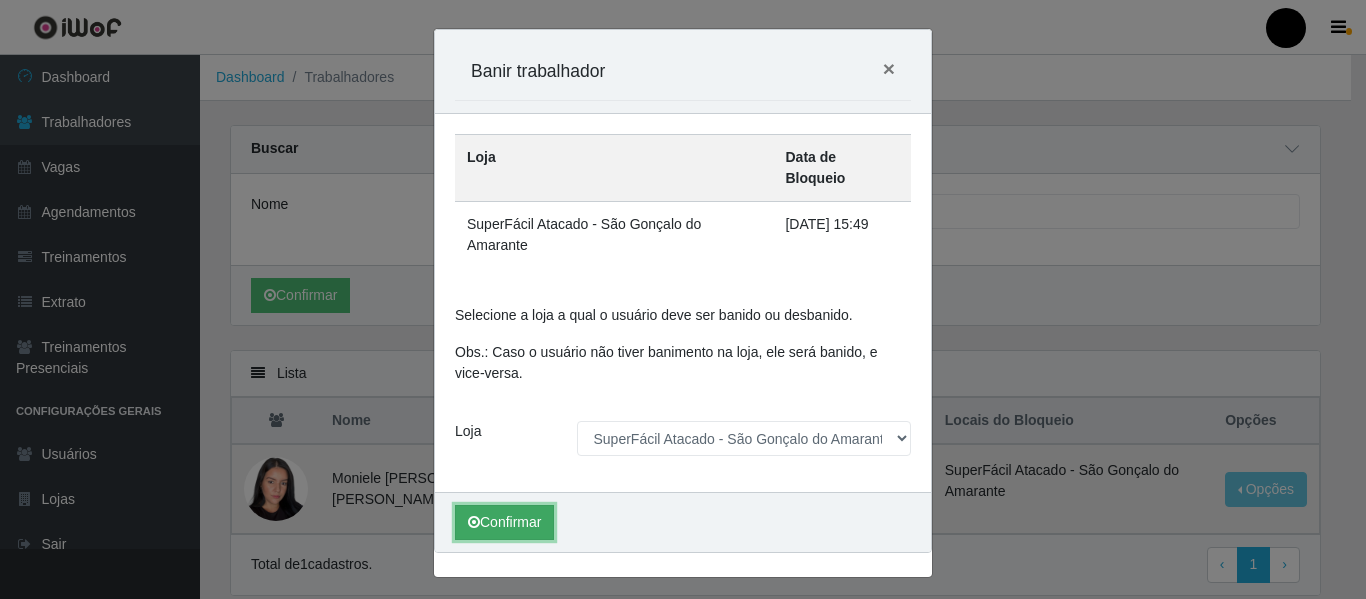 click on "Confirmar" at bounding box center (504, 522) 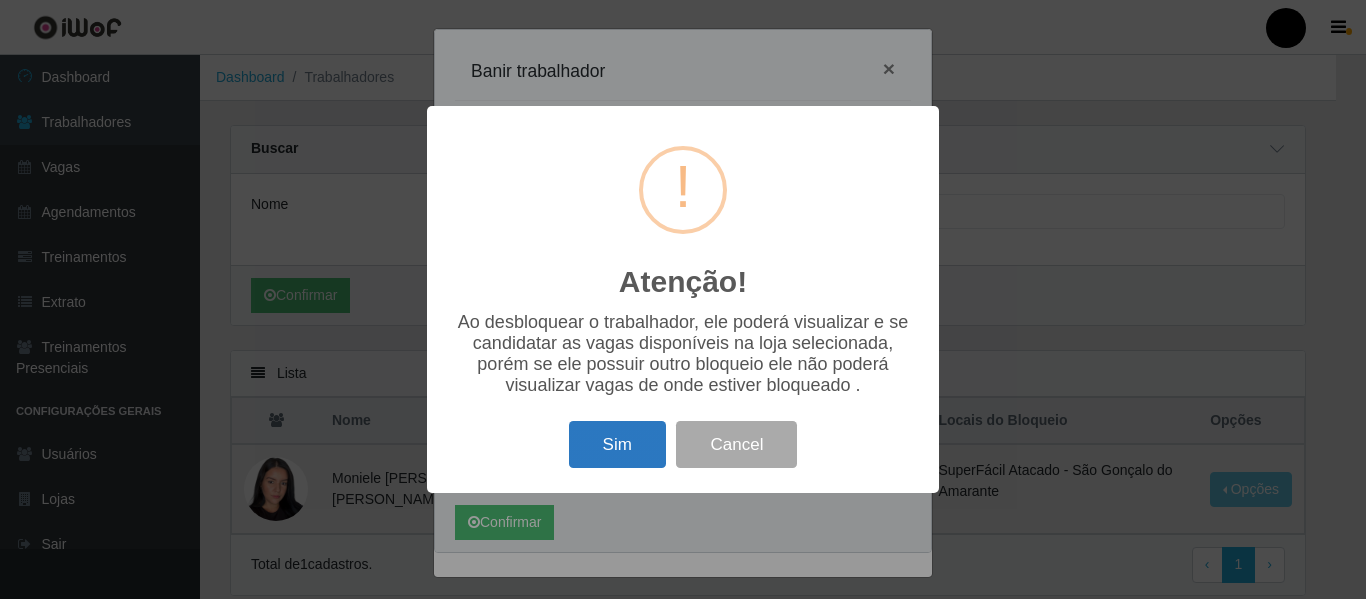click on "Sim" at bounding box center (617, 444) 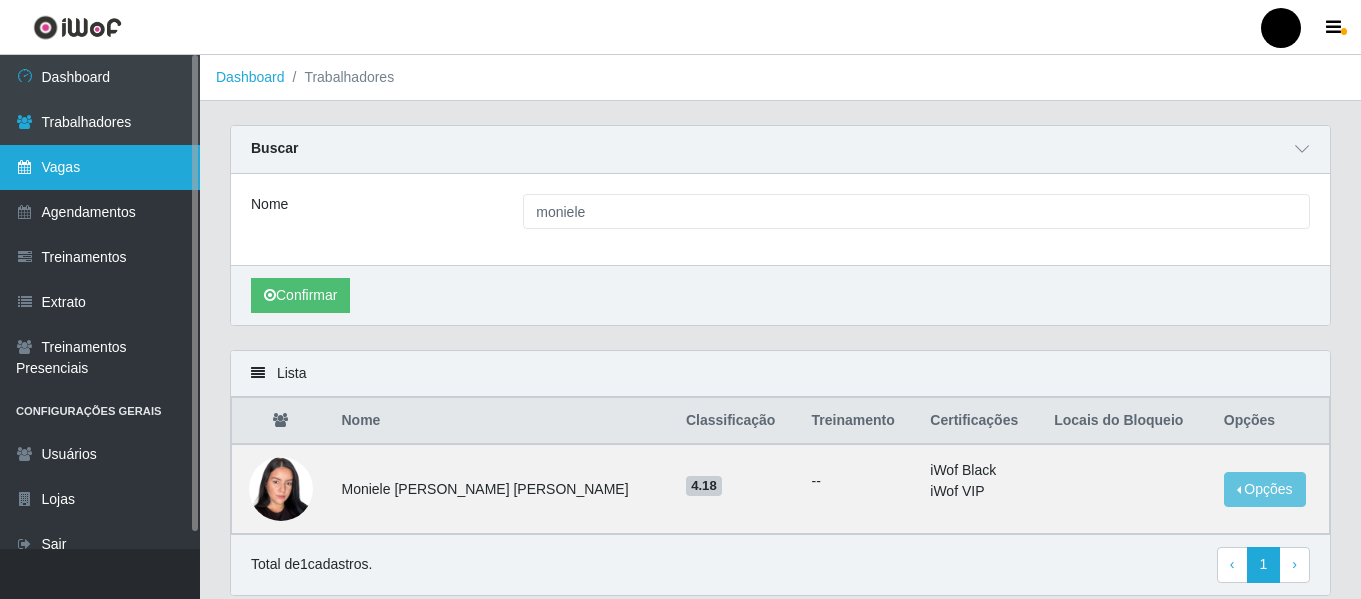 click on "Vagas" at bounding box center [100, 167] 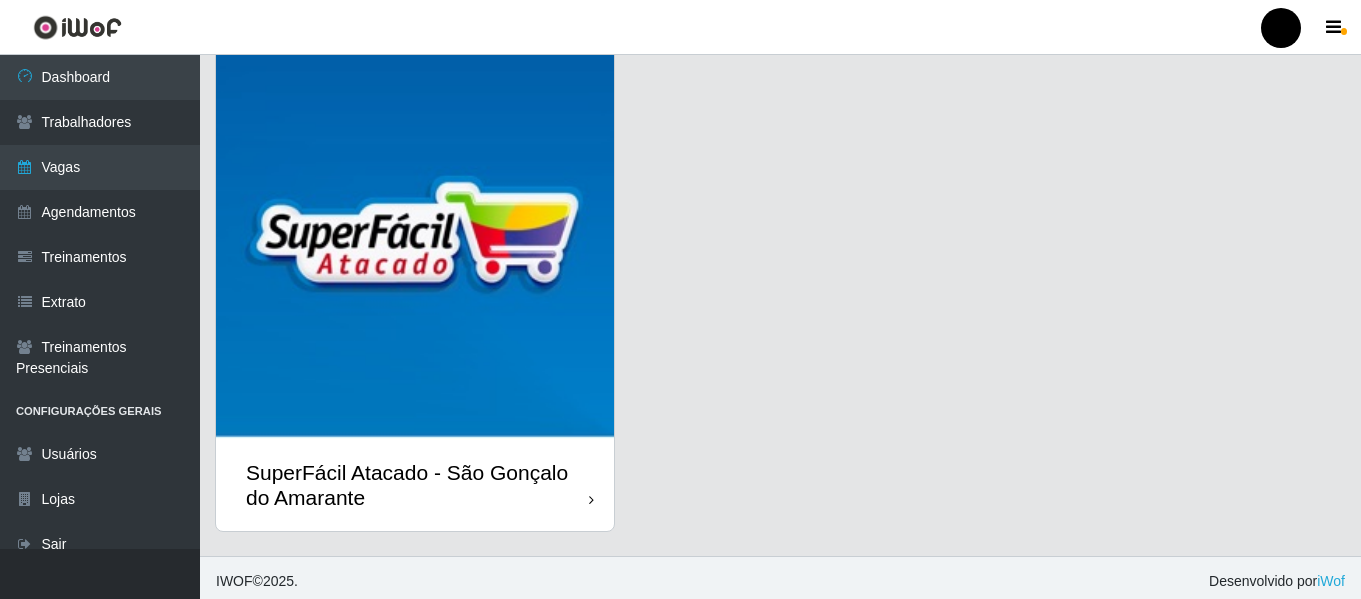 scroll, scrollTop: 580, scrollLeft: 0, axis: vertical 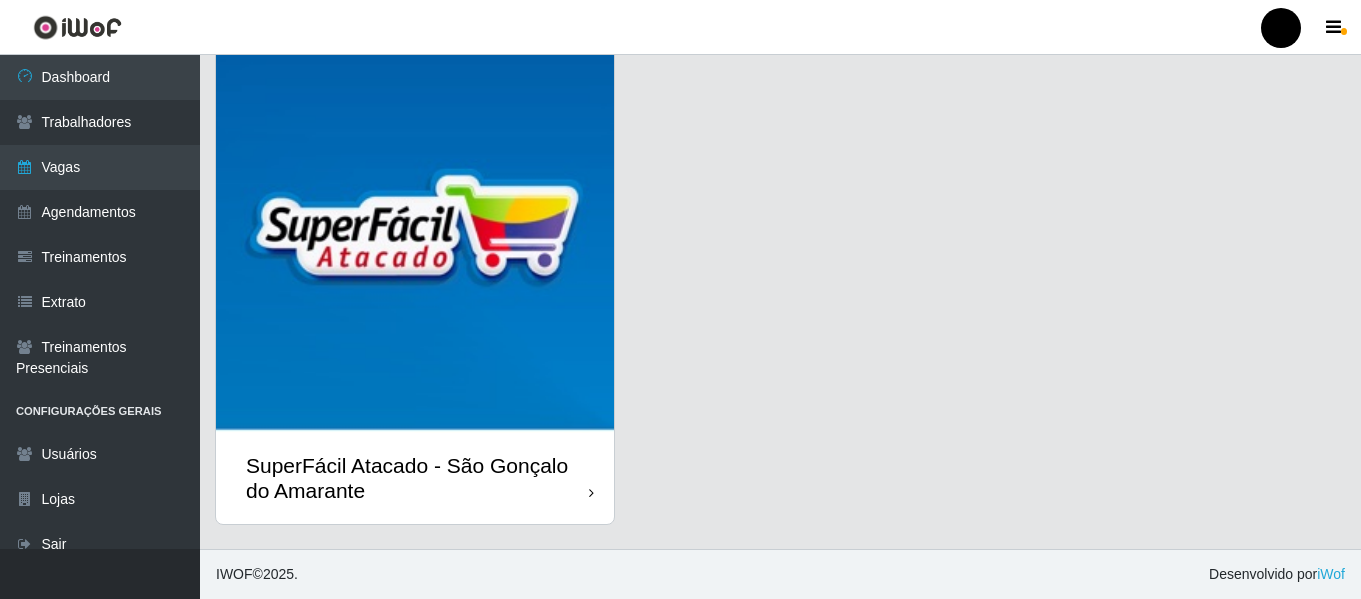 click on "SuperFácil Atacado - São Gonçalo do Amarante" at bounding box center (417, 478) 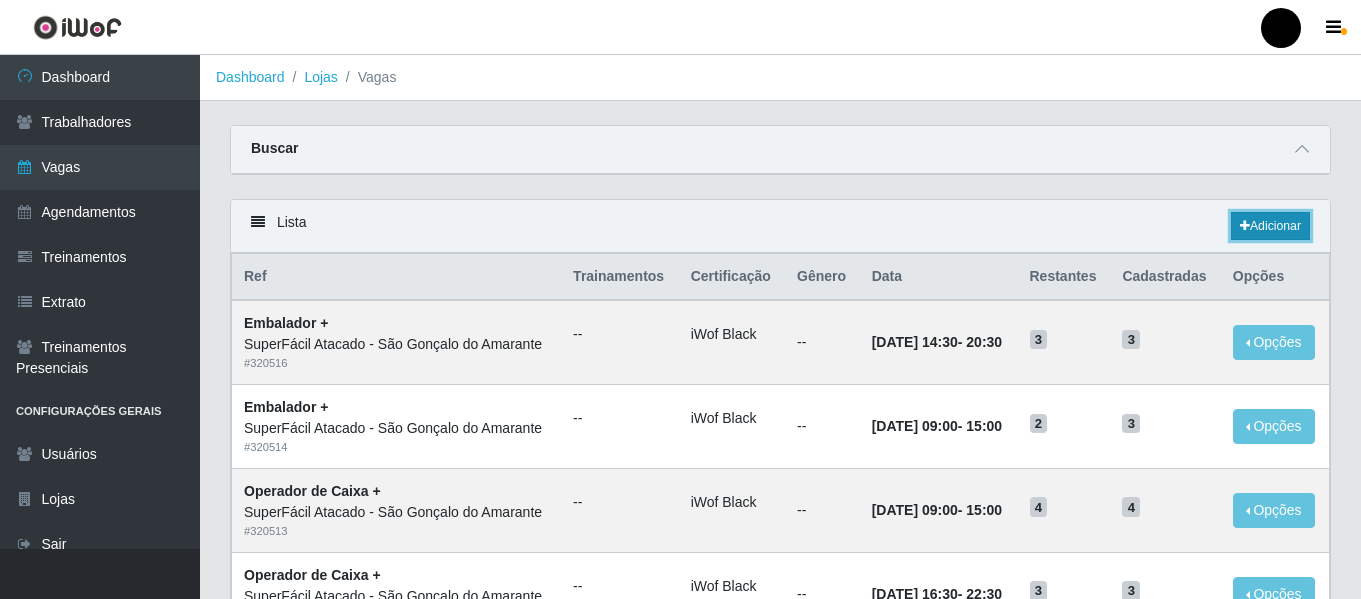 click on "Adicionar" at bounding box center (1270, 226) 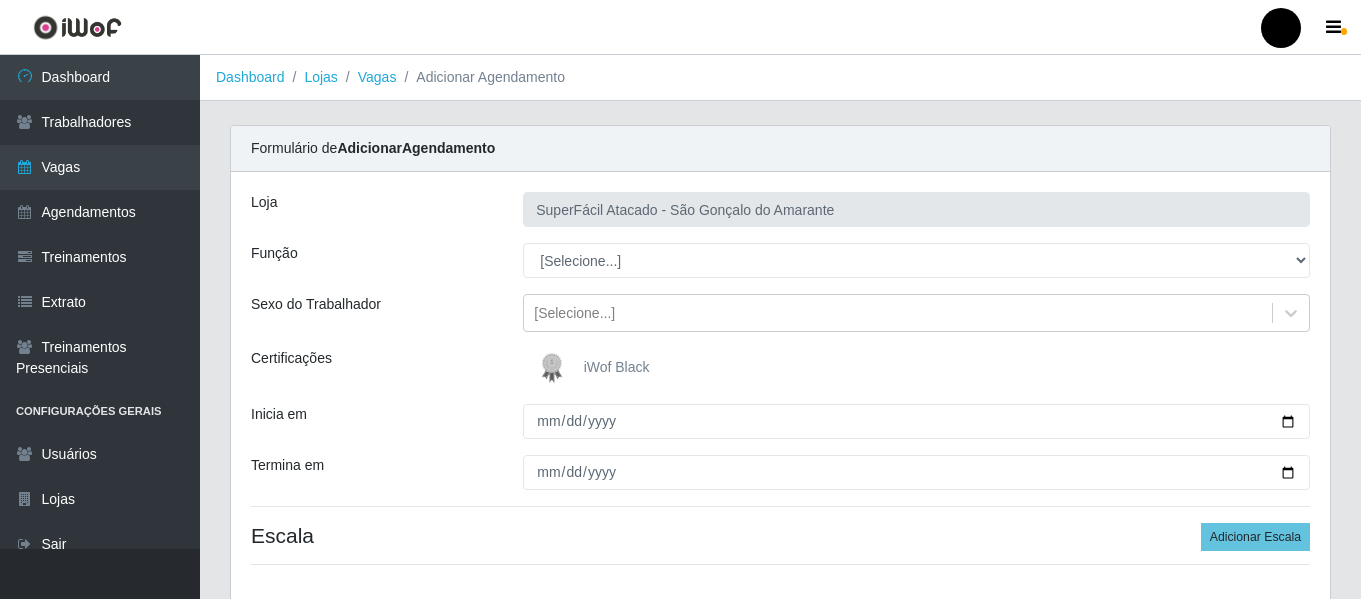 click at bounding box center [556, 368] 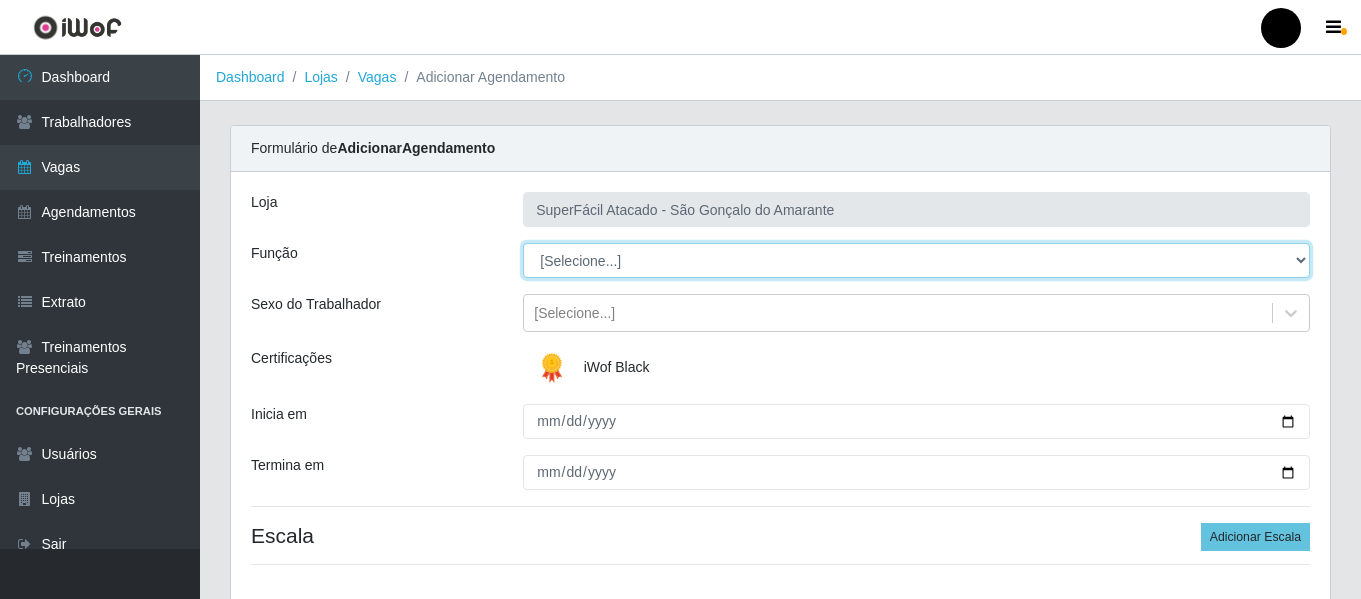 click on "[Selecione...] Auxiliar de Estacionamento Auxiliar de Estacionamento + Auxiliar de Estacionamento ++ Balconista de Padaria  Balconista de Padaria + Embalador Embalador + Embalador ++ Operador de Caixa Operador de Caixa + Operador de Caixa ++ Repositor de Hortifruti Repositor de Hortifruti + Repositor de Hortifruti ++" at bounding box center (916, 260) 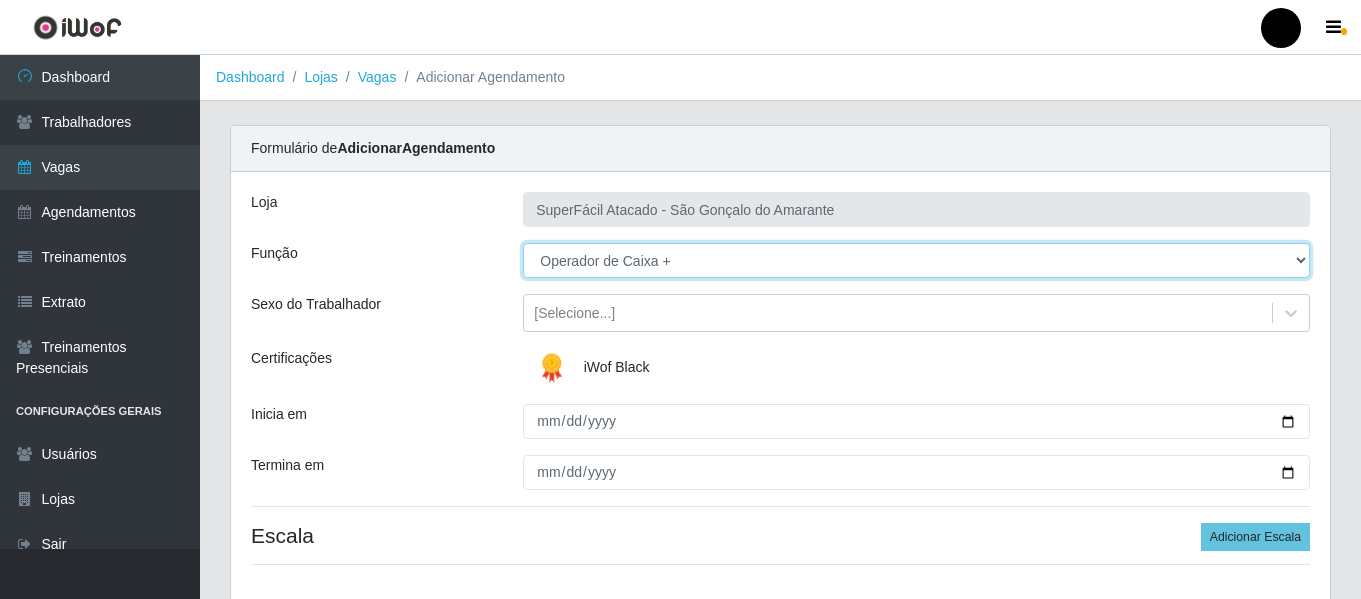 click on "[Selecione...] Auxiliar de Estacionamento Auxiliar de Estacionamento + Auxiliar de Estacionamento ++ Balconista de Padaria  Balconista de Padaria + Embalador Embalador + Embalador ++ Operador de Caixa Operador de Caixa + Operador de Caixa ++ Repositor de Hortifruti Repositor de Hortifruti + Repositor de Hortifruti ++" at bounding box center (916, 260) 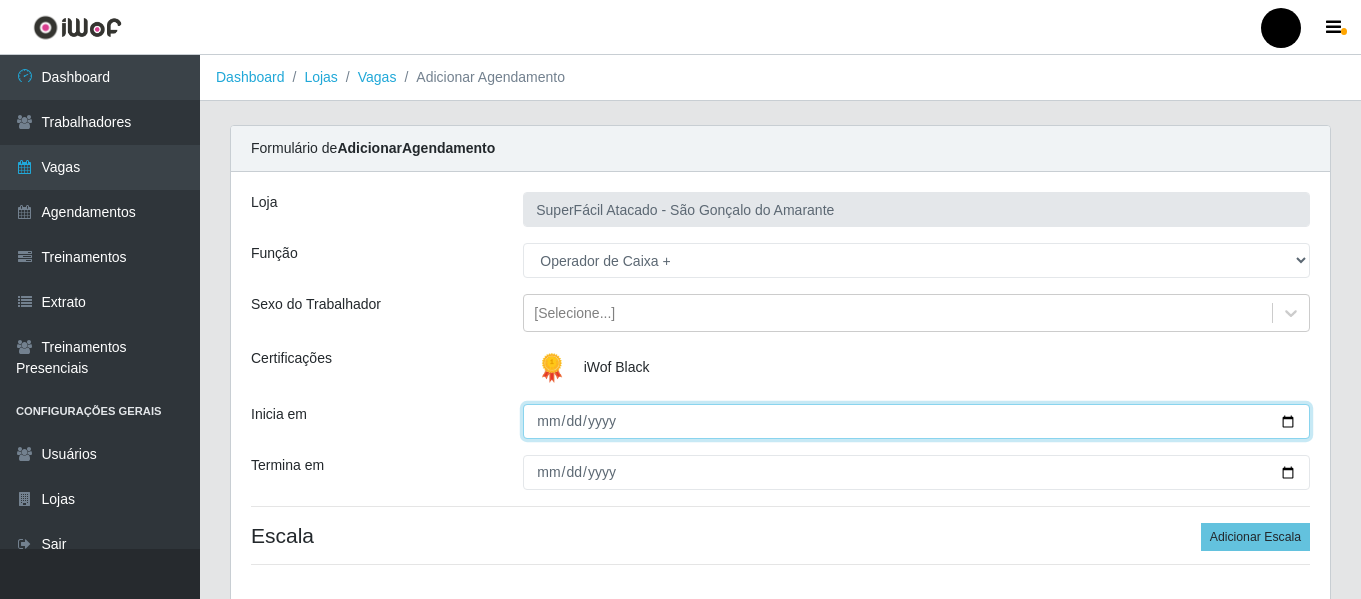 click on "Inicia em" at bounding box center [916, 421] 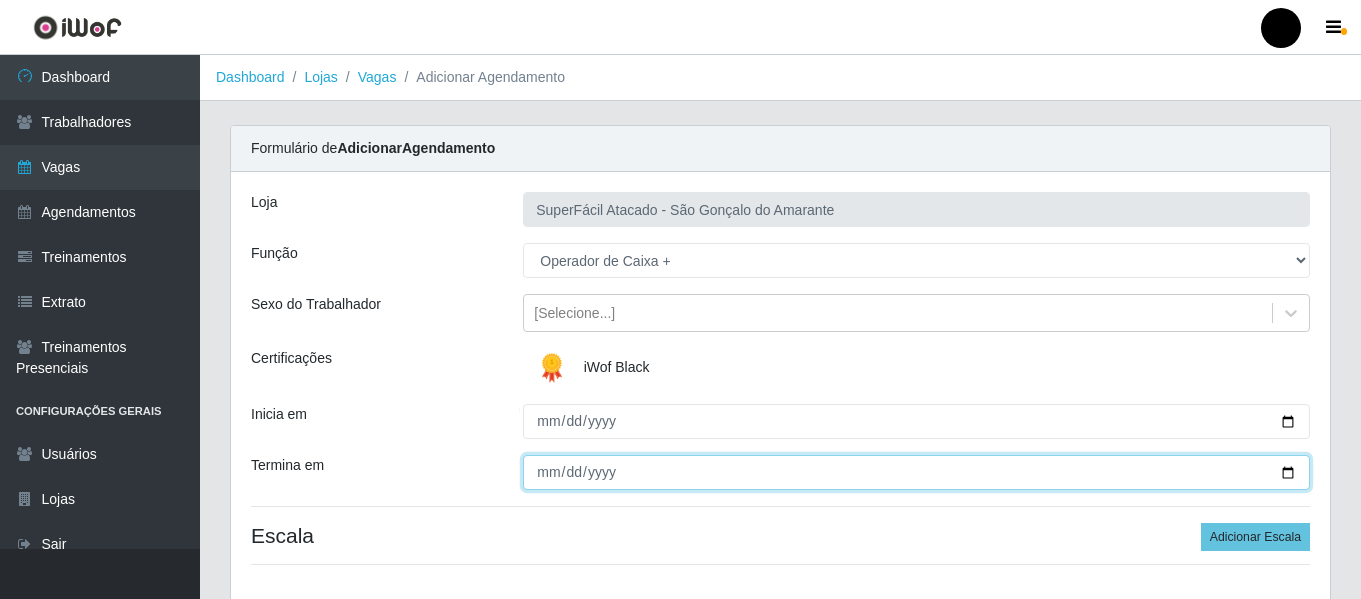 click on "Termina em" at bounding box center (916, 472) 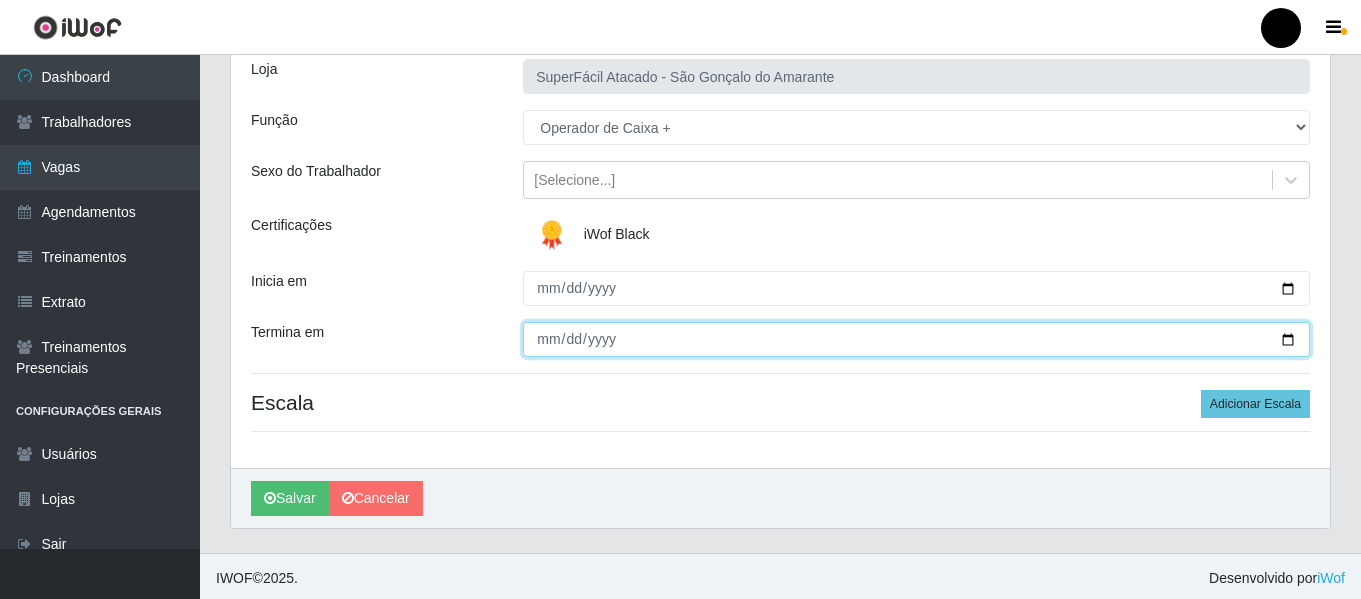scroll, scrollTop: 137, scrollLeft: 0, axis: vertical 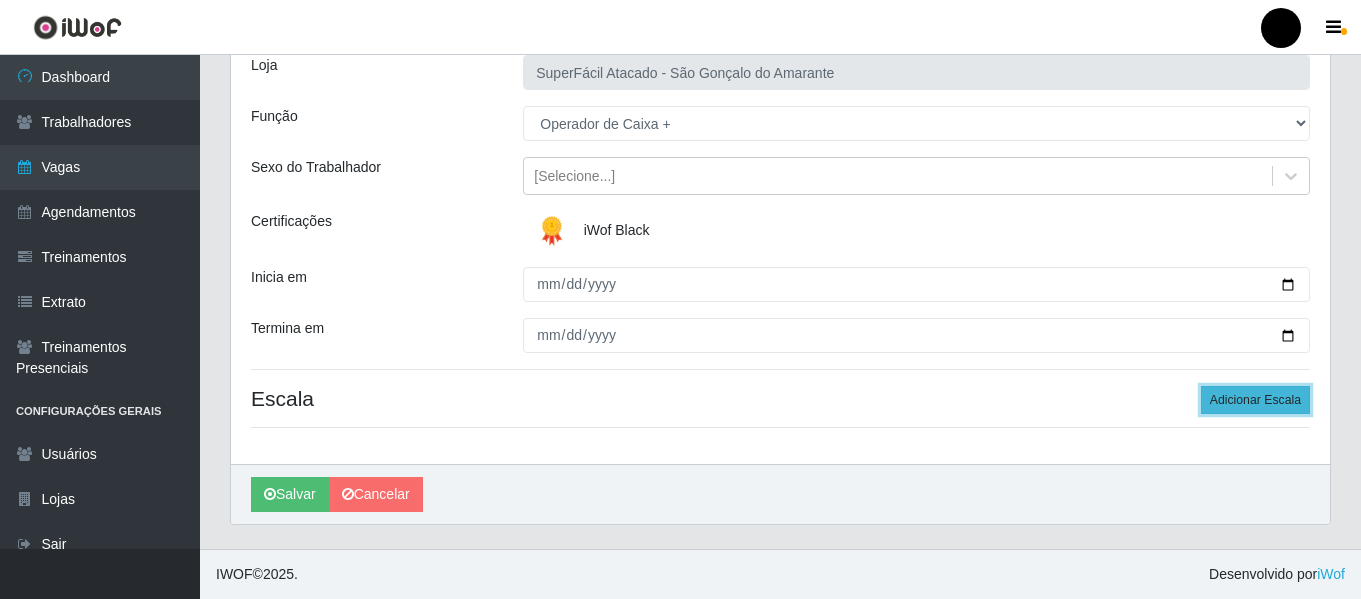 click on "Adicionar Escala" at bounding box center [1255, 400] 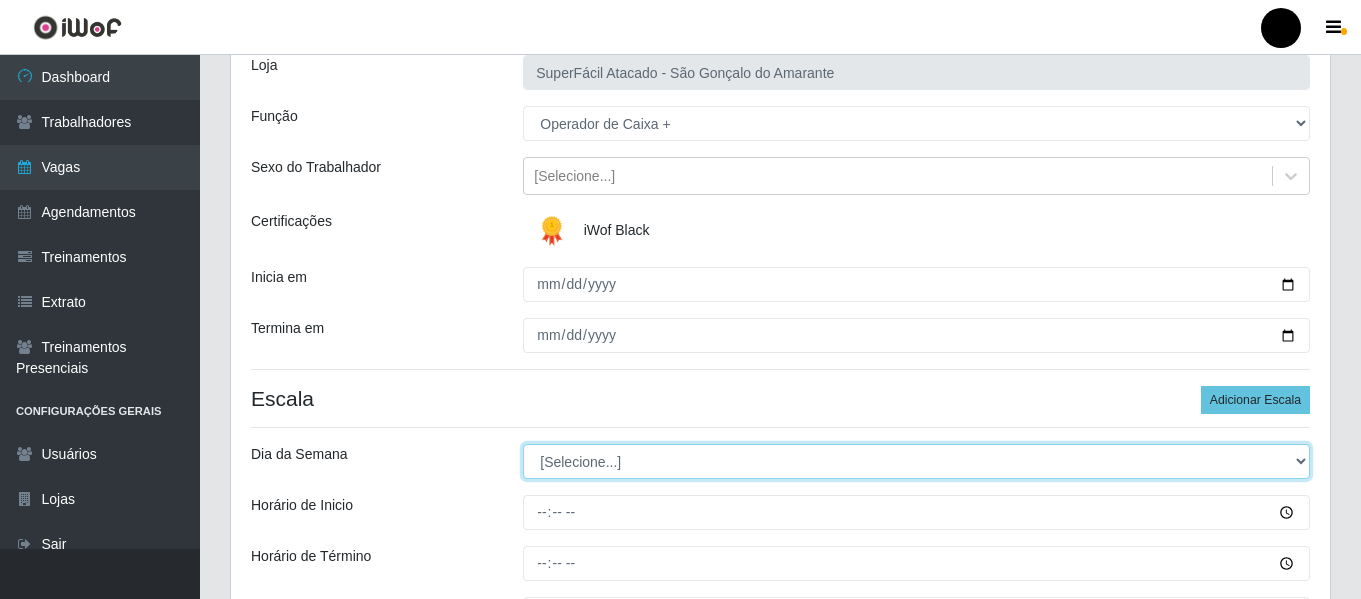 click on "[Selecione...] Segunda Terça Quarta Quinta Sexta Sábado Domingo" at bounding box center (916, 461) 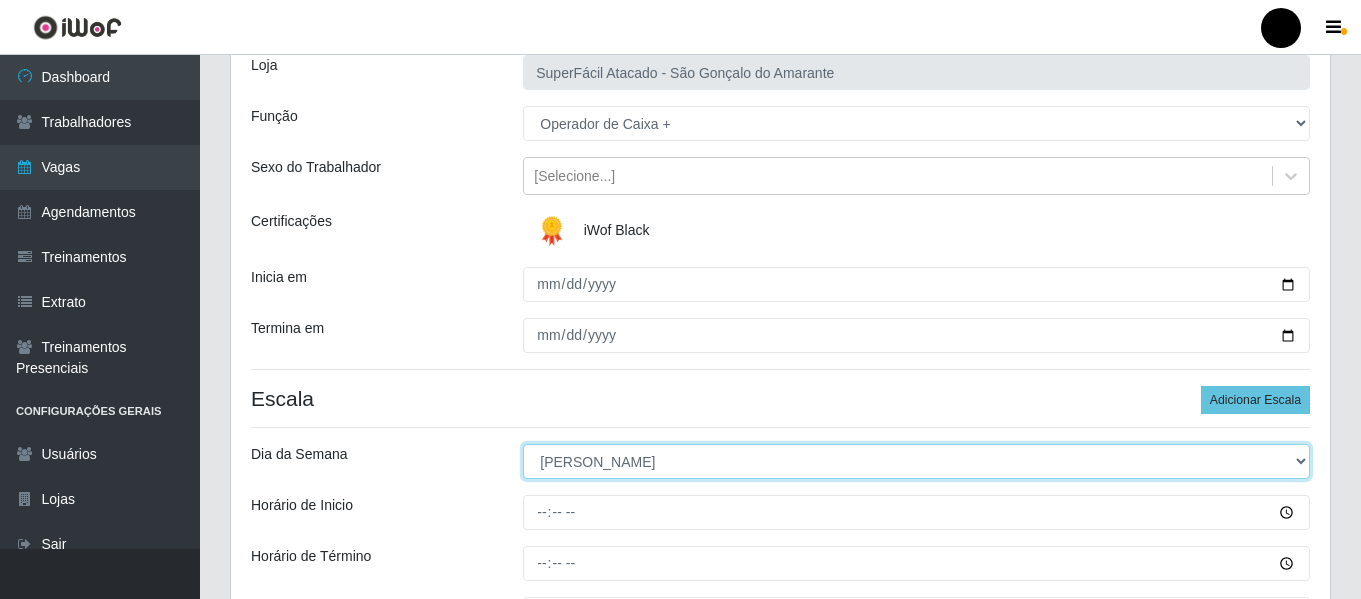 click on "[Selecione...] Segunda Terça Quarta Quinta Sexta Sábado Domingo" at bounding box center (916, 461) 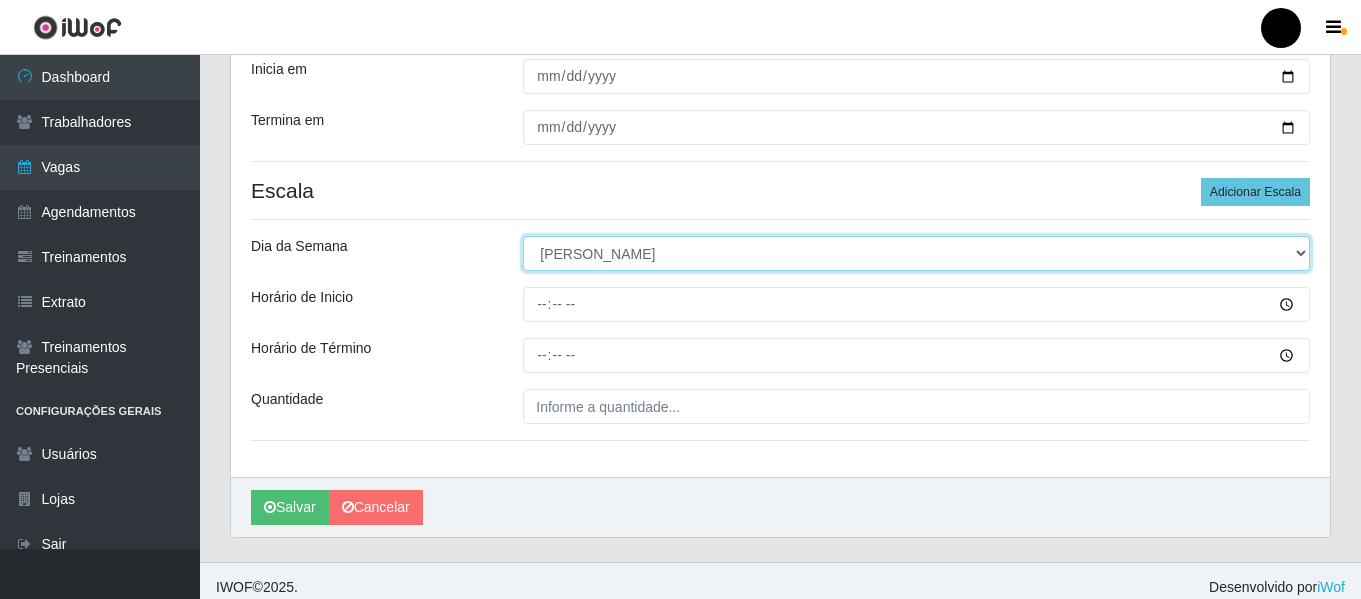scroll, scrollTop: 358, scrollLeft: 0, axis: vertical 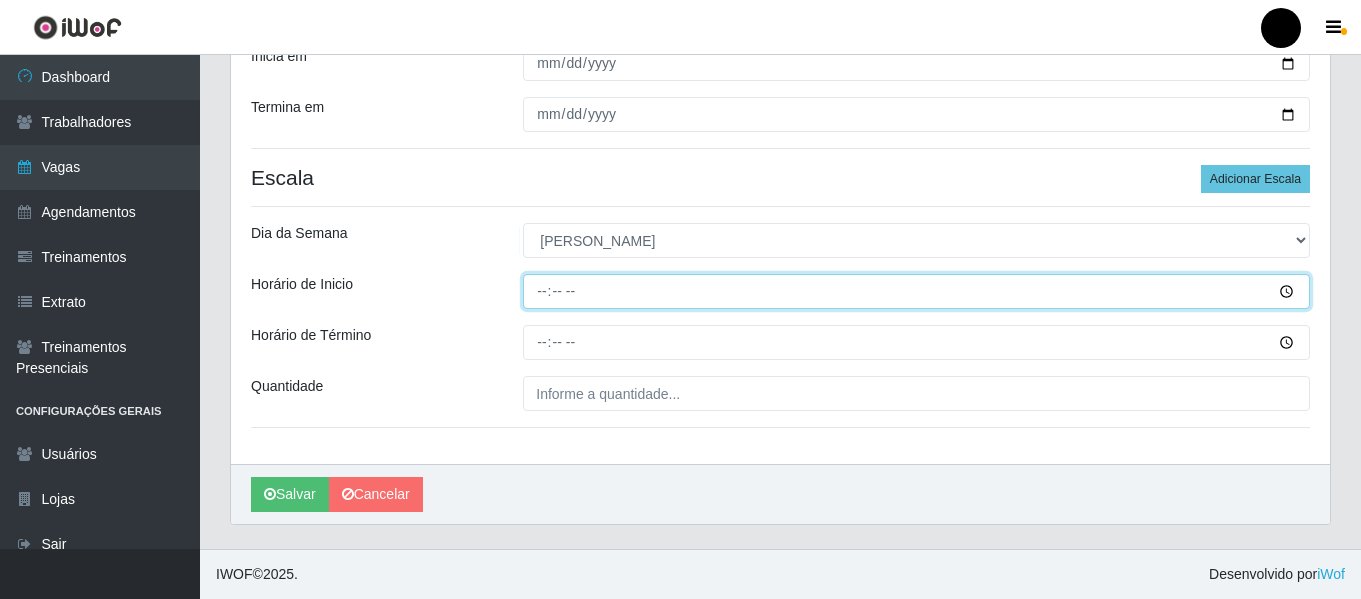 click on "Horário de Inicio" at bounding box center (916, 291) 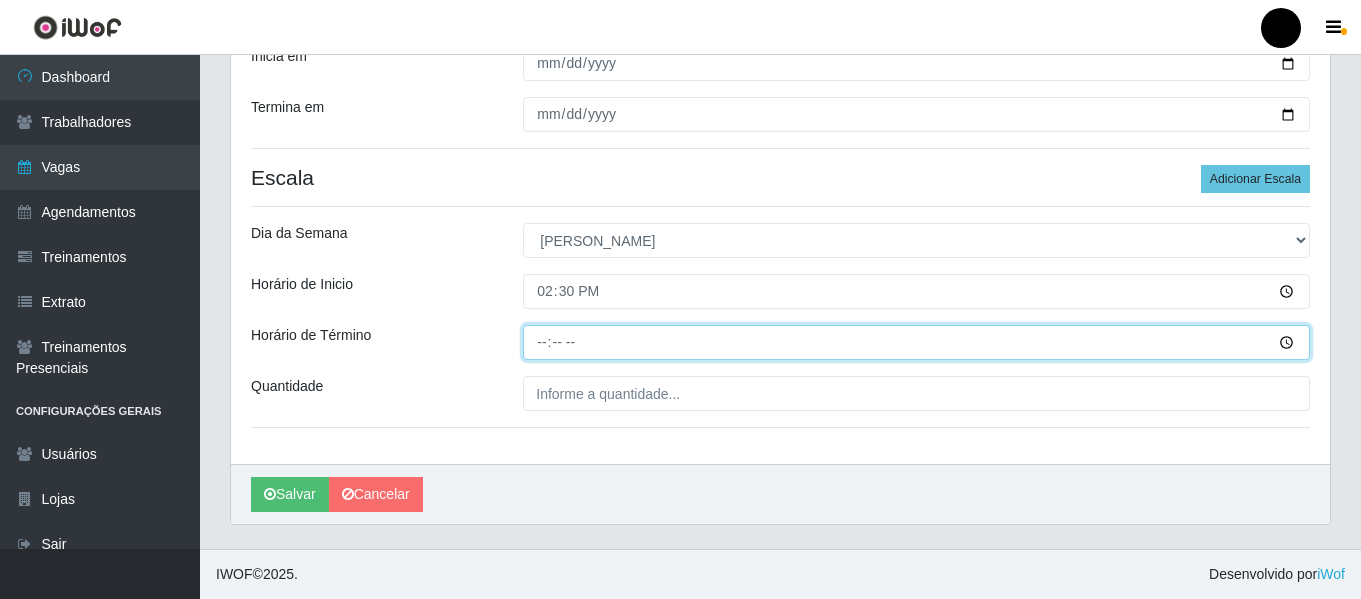 click on "Horário de Término" at bounding box center [916, 342] 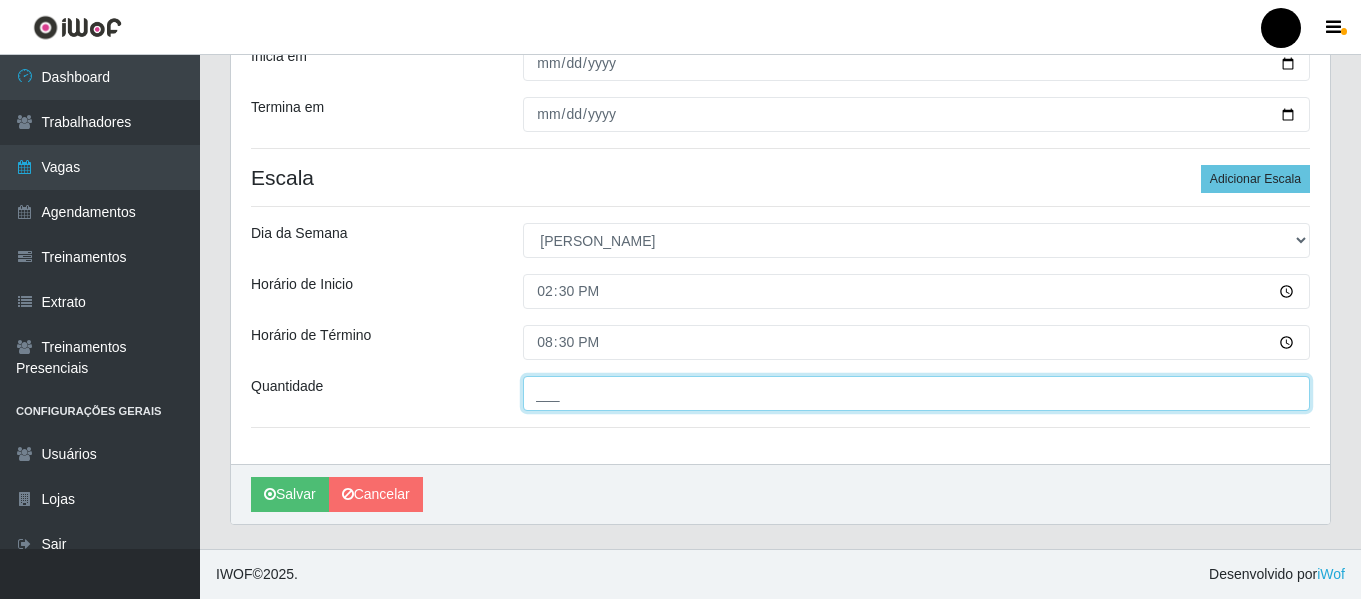 click on "___" at bounding box center [916, 393] 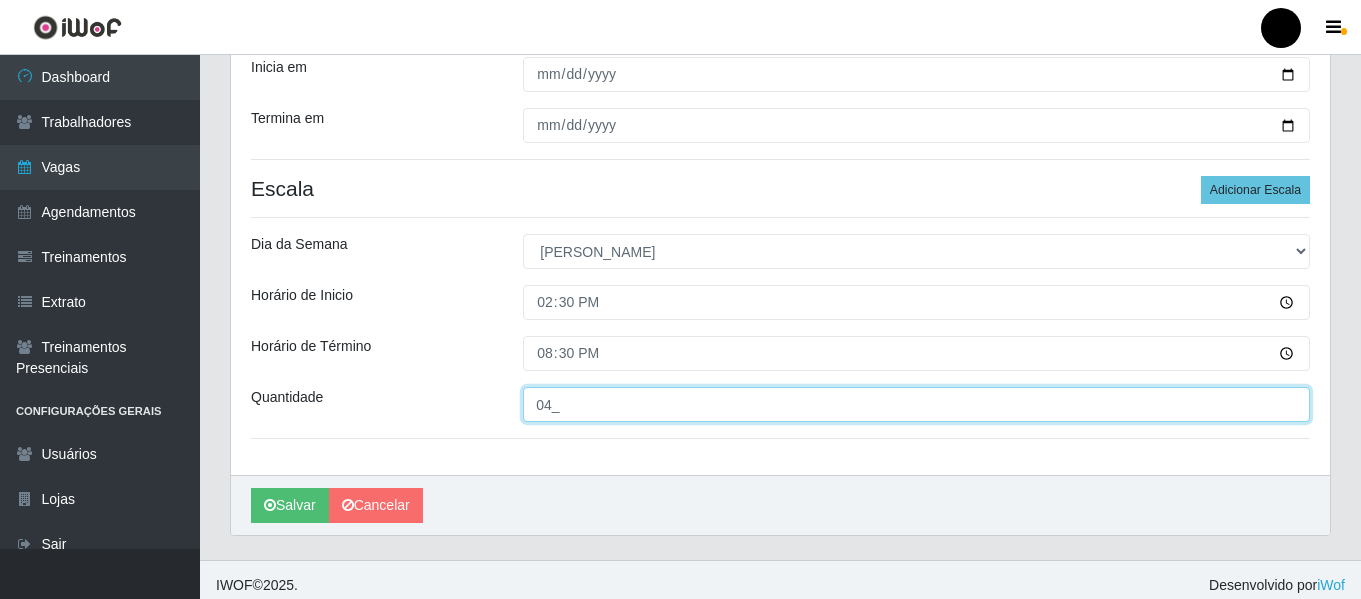 scroll, scrollTop: 358, scrollLeft: 0, axis: vertical 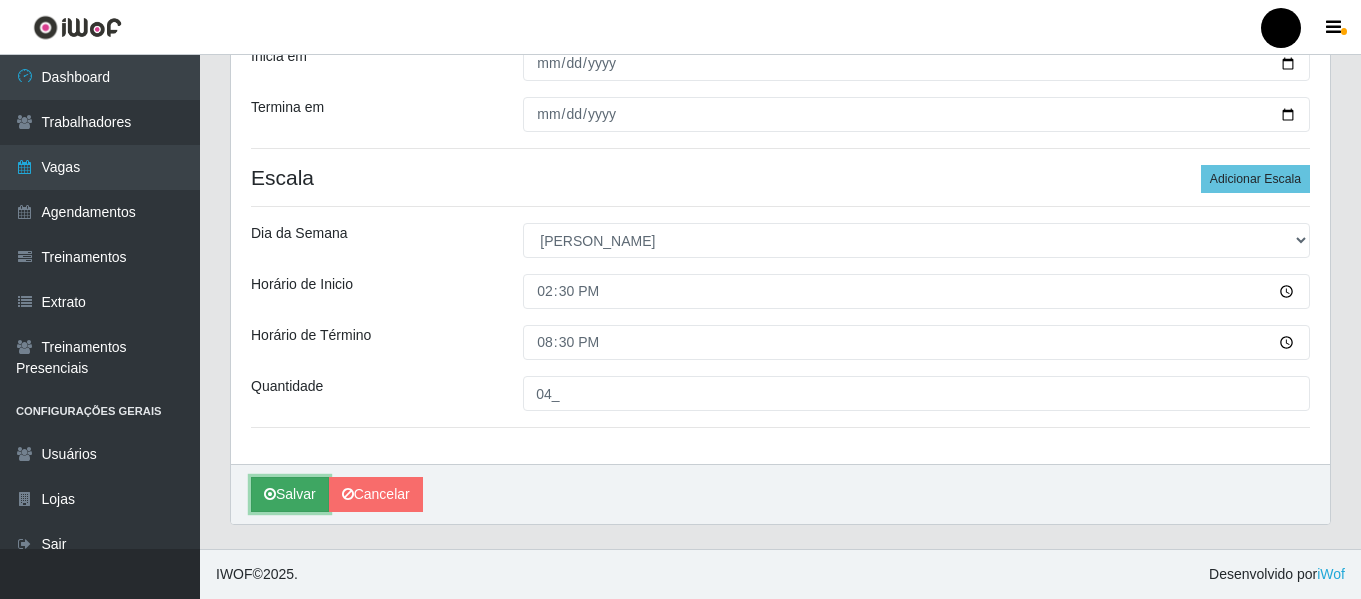 click on "Salvar" at bounding box center [290, 494] 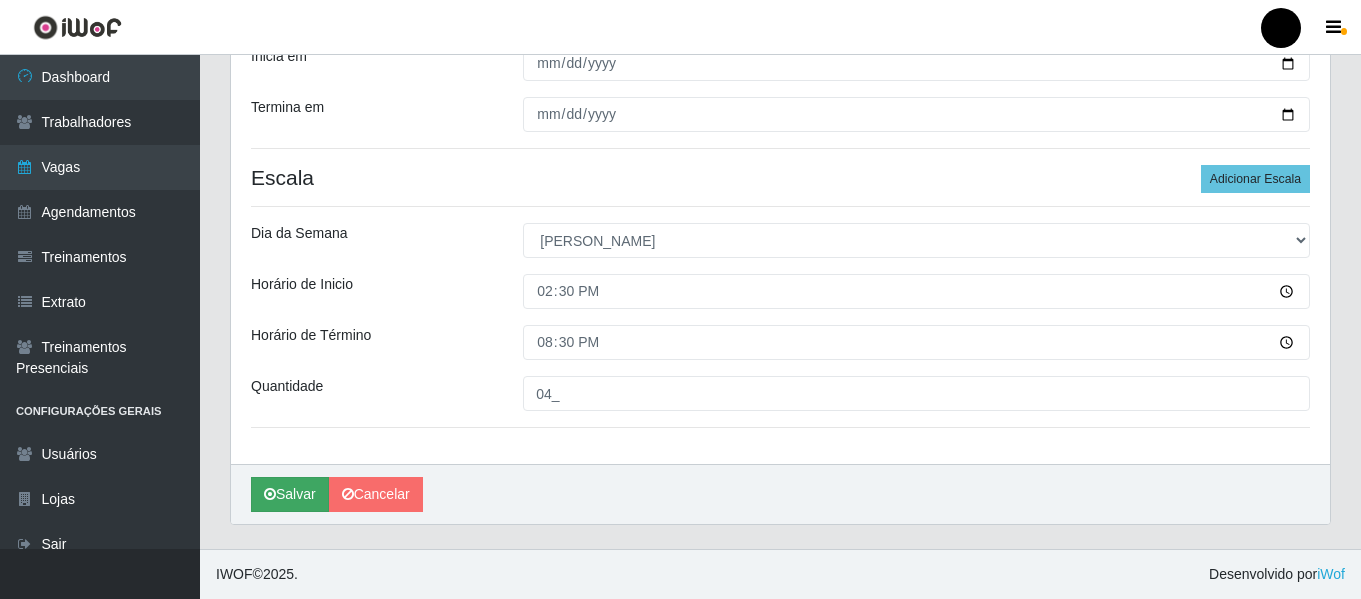 scroll, scrollTop: 0, scrollLeft: 0, axis: both 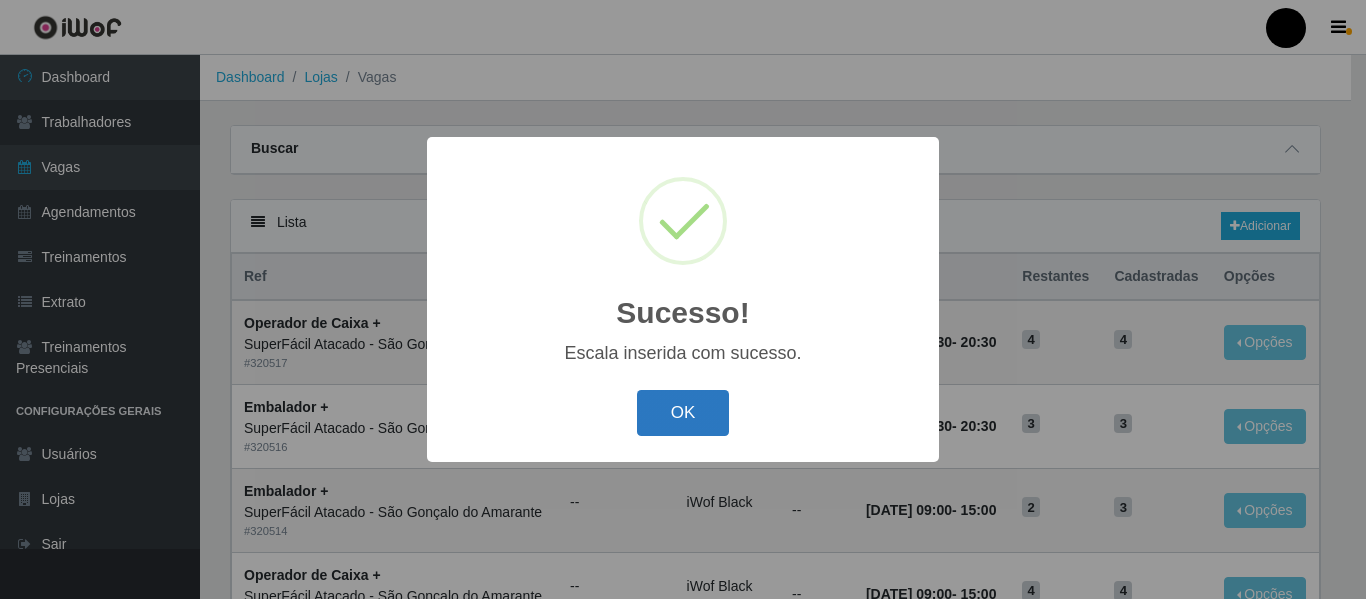 click on "OK" at bounding box center (683, 413) 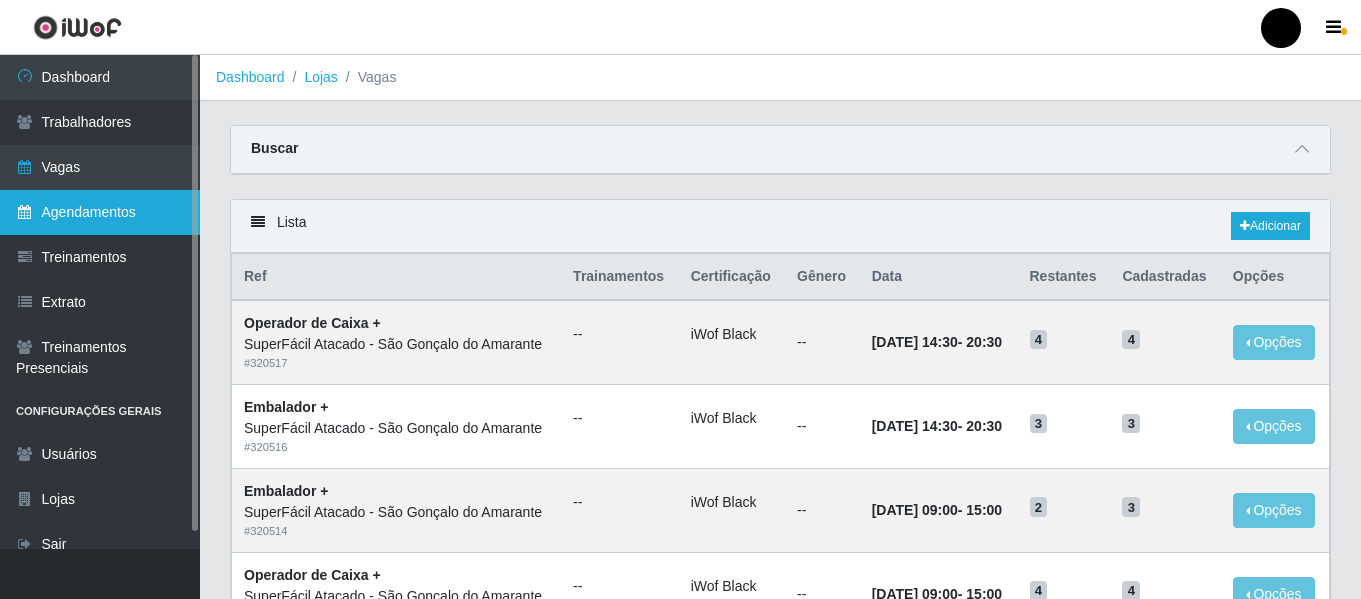 click on "Agendamentos" at bounding box center [100, 212] 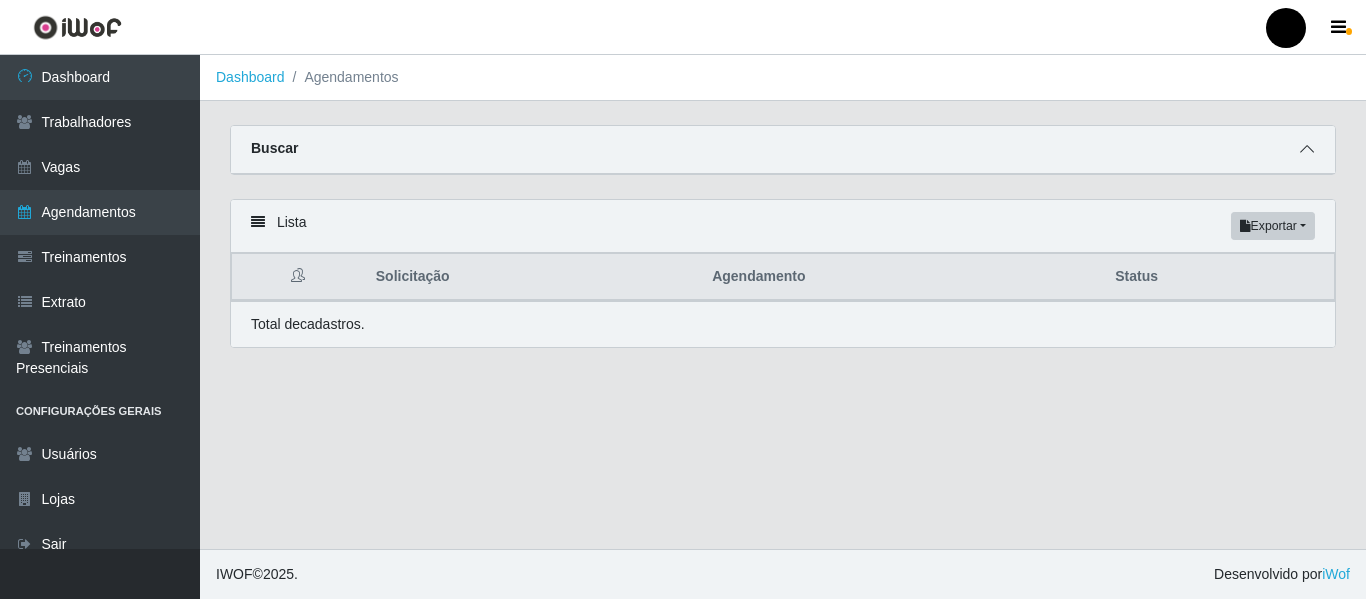 click at bounding box center [1307, 149] 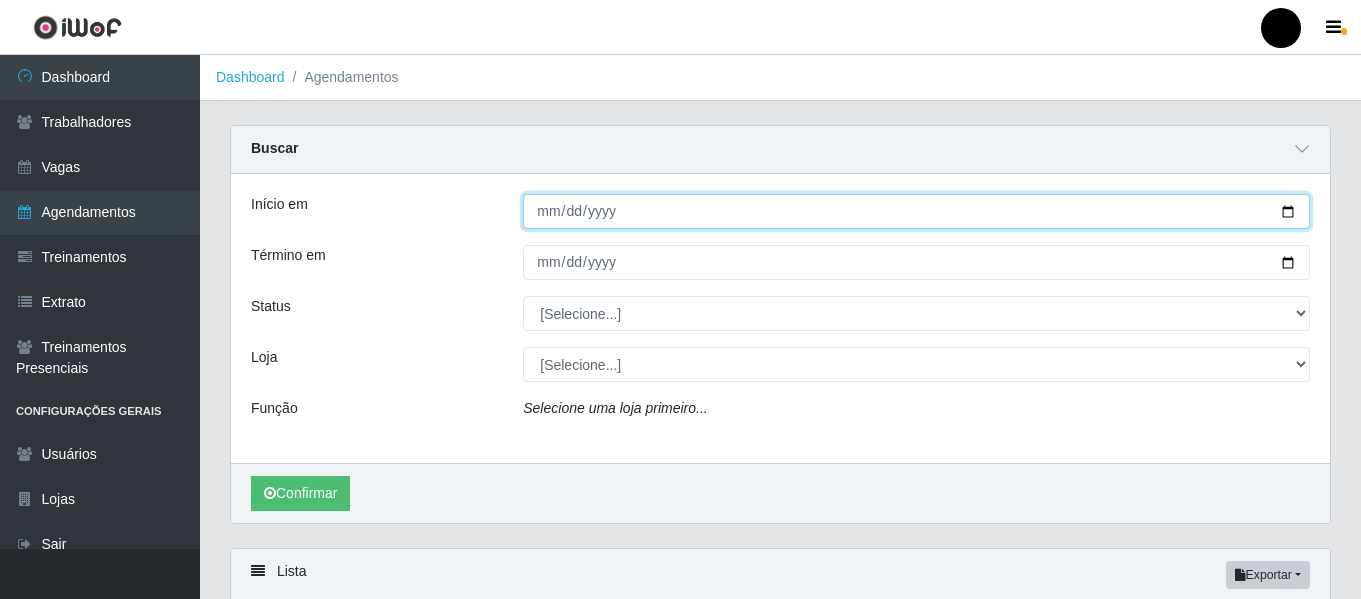 click on "Início em" at bounding box center [916, 211] 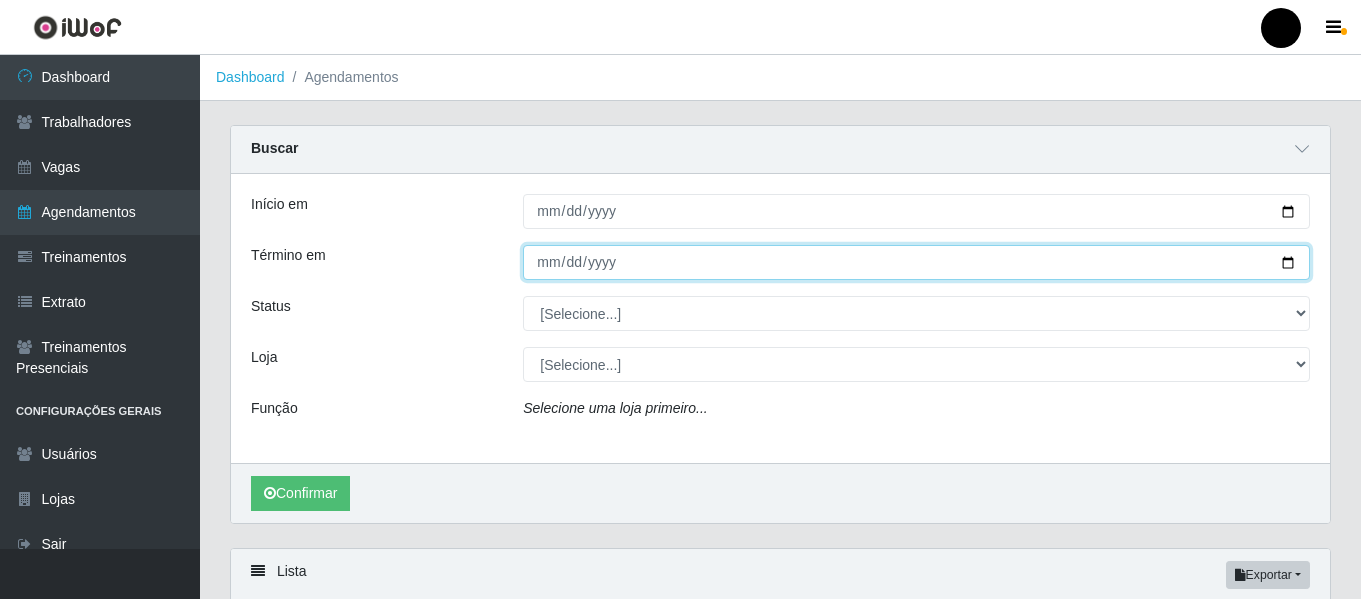 click on "Término em" at bounding box center [916, 262] 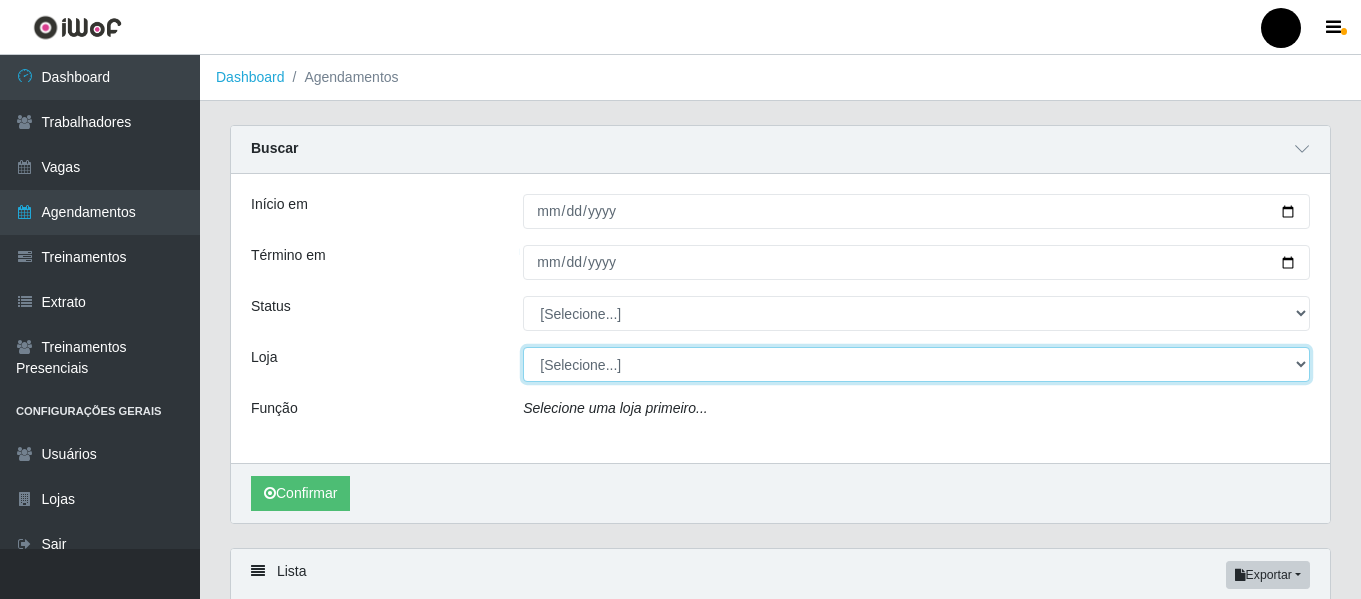 click on "[Selecione...] SuperFácil Atacado - Emaús SuperFácil Atacado - Rodoviária SuperFácil Atacado - São Gonçalo do Amarante" at bounding box center (916, 364) 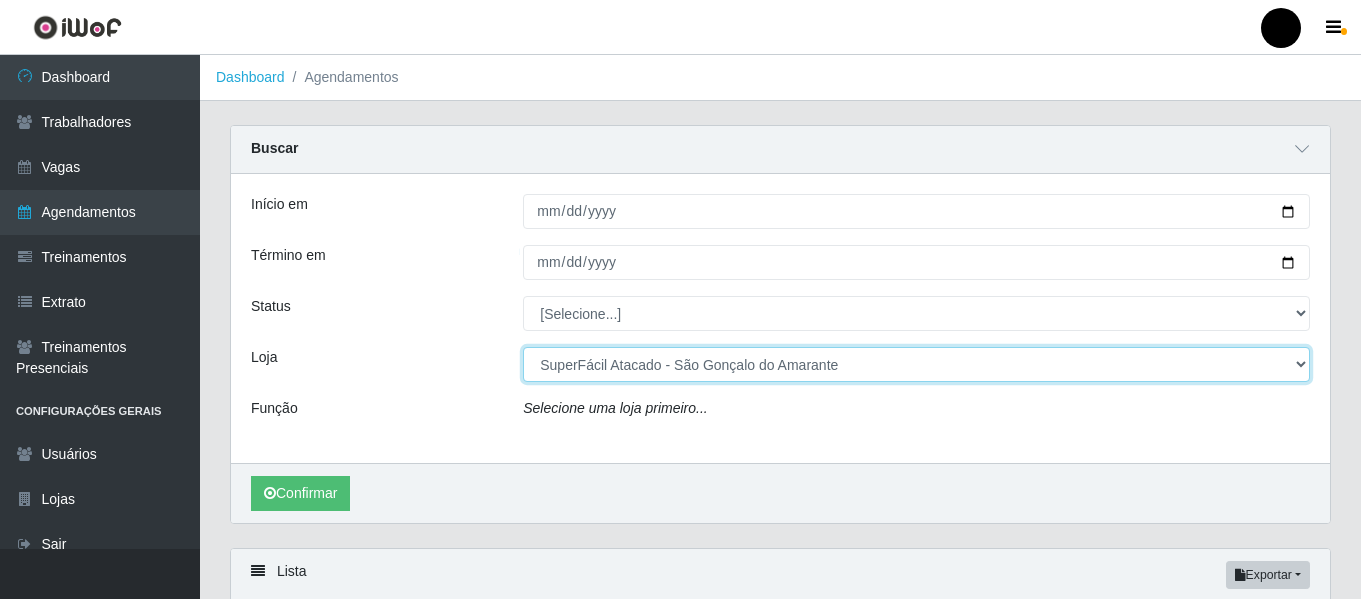 click on "[Selecione...] SuperFácil Atacado - Emaús SuperFácil Atacado - Rodoviária SuperFácil Atacado - São Gonçalo do Amarante" at bounding box center [916, 364] 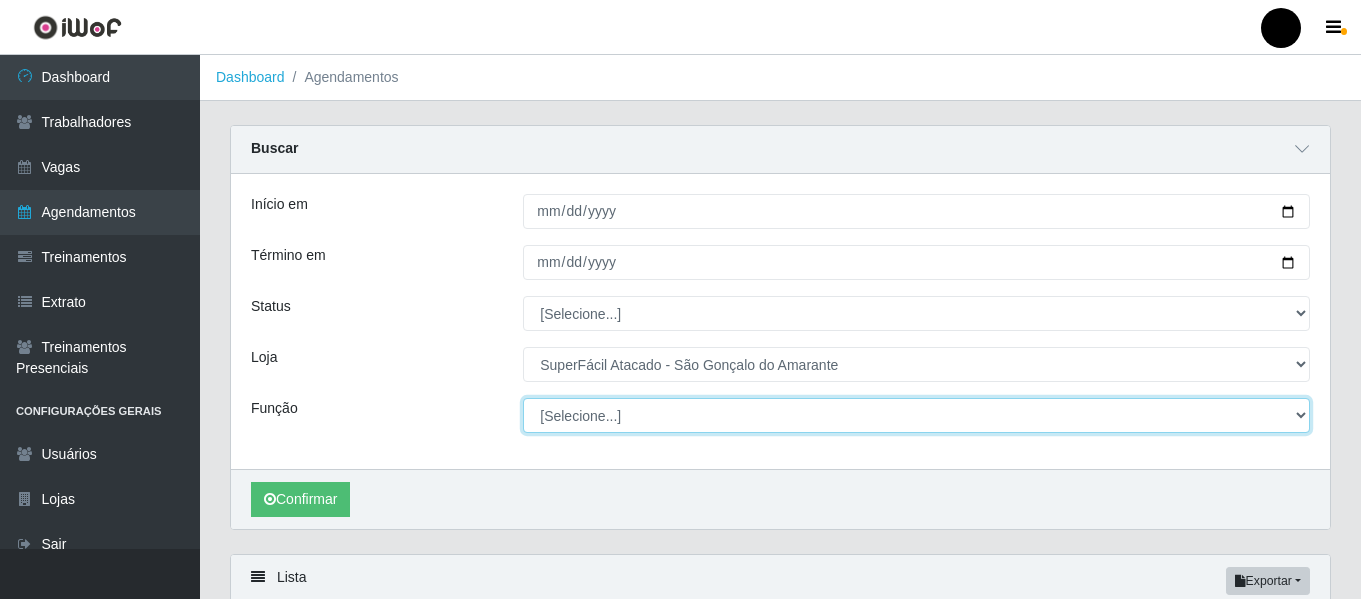 click on "[Selecione...] Auxiliar de Estacionamento Auxiliar de Estacionamento + Auxiliar de Estacionamento ++ Balconista de Padaria  Balconista de Padaria + Embalador Embalador + Embalador ++ Operador de Caixa Operador de Caixa + Operador de Caixa ++ Repositor de Hortifruti Repositor de Hortifruti + Repositor de Hortifruti ++" at bounding box center [916, 415] 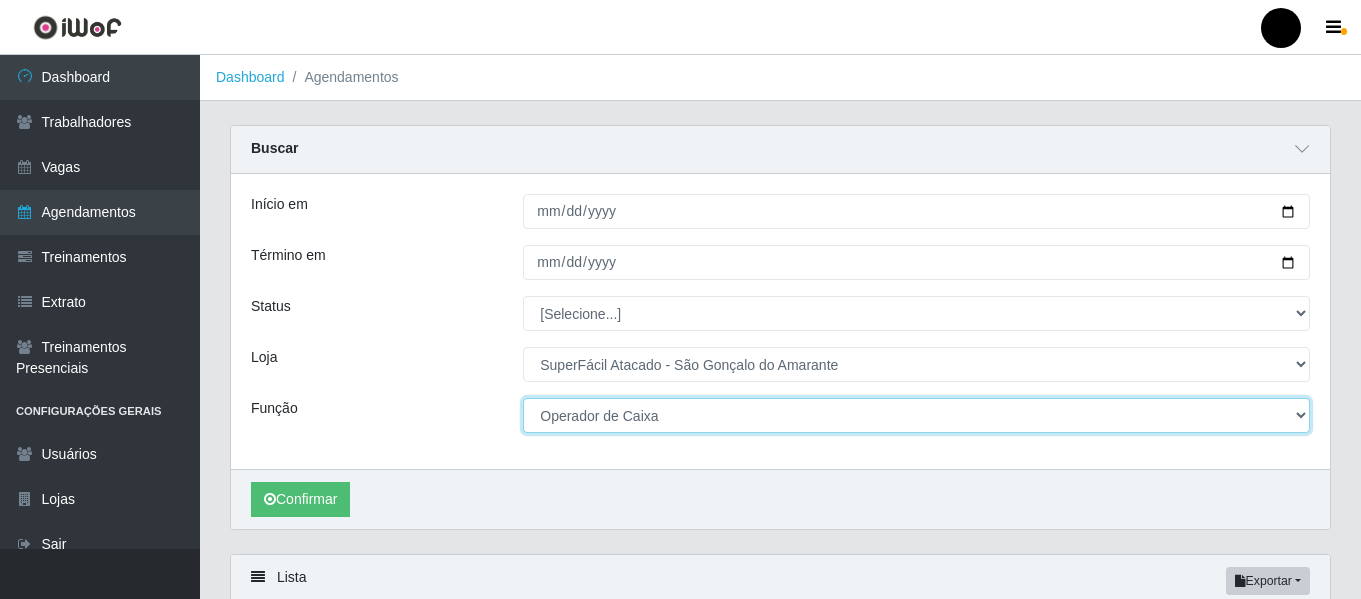 click on "[Selecione...] Auxiliar de Estacionamento Auxiliar de Estacionamento + Auxiliar de Estacionamento ++ Balconista de Padaria  Balconista de Padaria + Embalador Embalador + Embalador ++ Operador de Caixa Operador de Caixa + Operador de Caixa ++ Repositor de Hortifruti Repositor de Hortifruti + Repositor de Hortifruti ++" at bounding box center [916, 415] 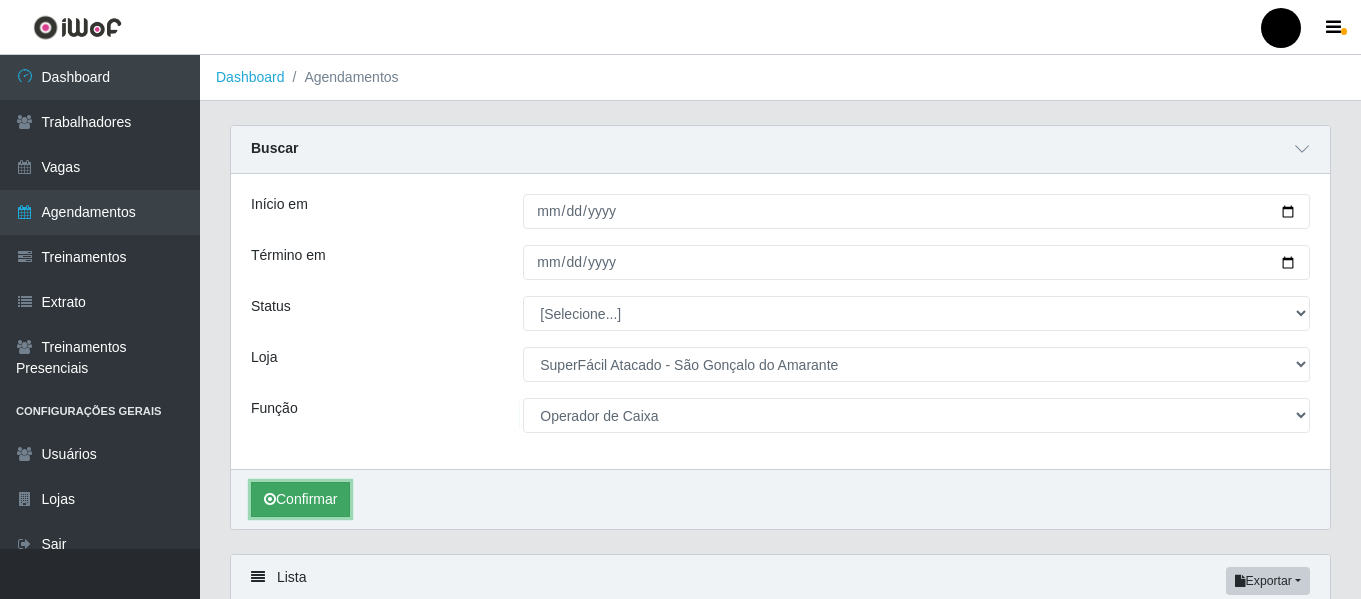 click on "Confirmar" at bounding box center [300, 499] 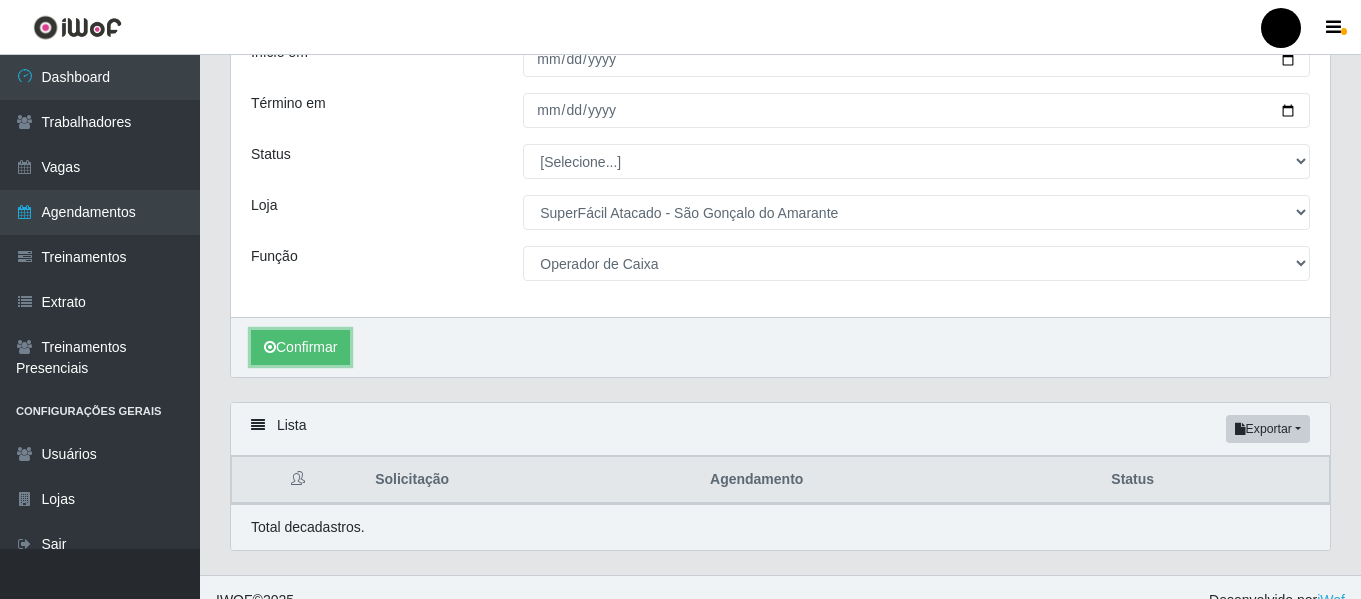 scroll, scrollTop: 179, scrollLeft: 0, axis: vertical 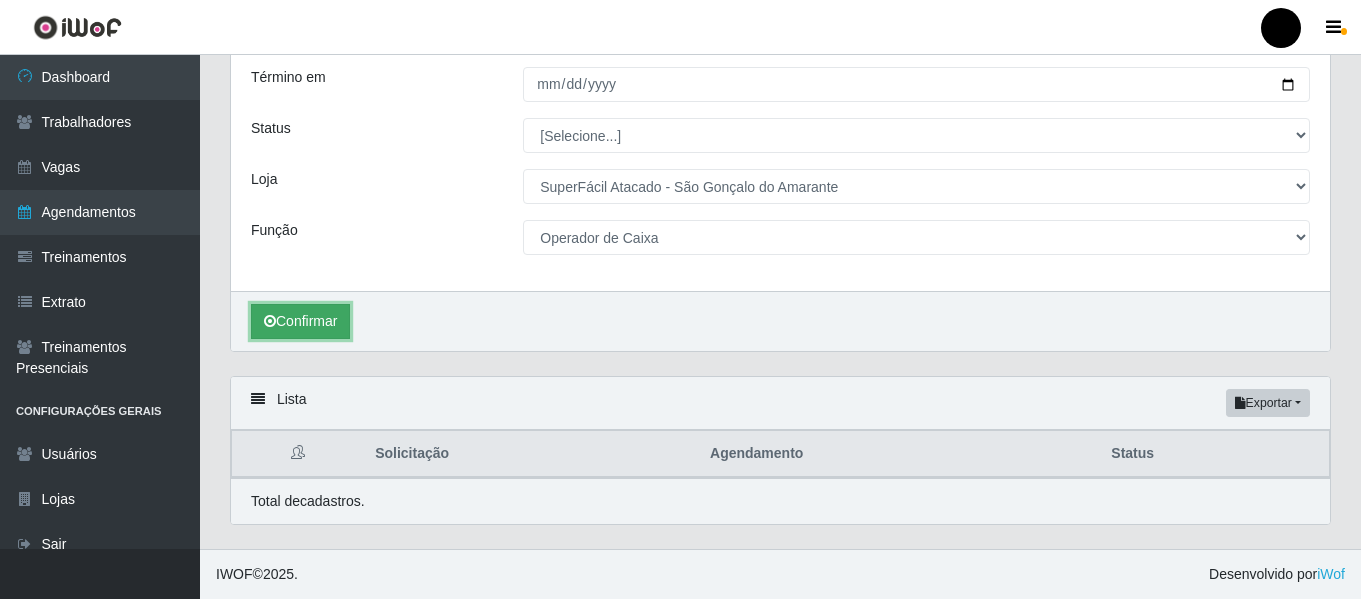 click on "Confirmar" at bounding box center [300, 321] 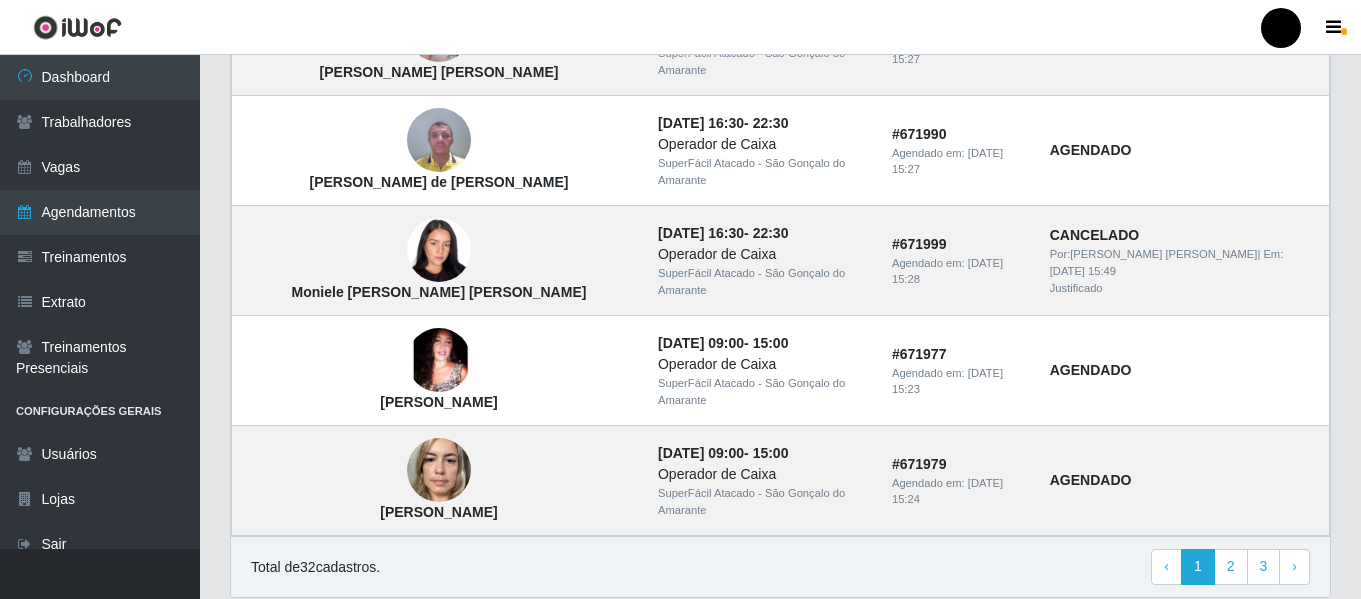 scroll, scrollTop: 1844, scrollLeft: 0, axis: vertical 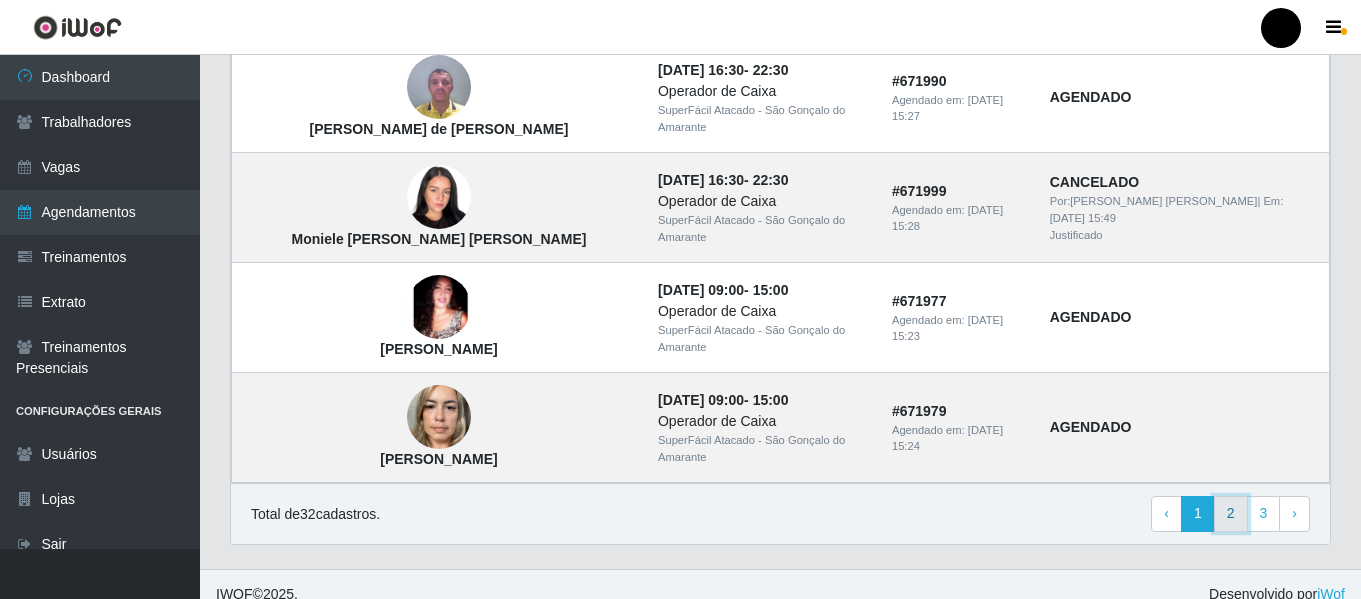 click on "2" at bounding box center [1231, 514] 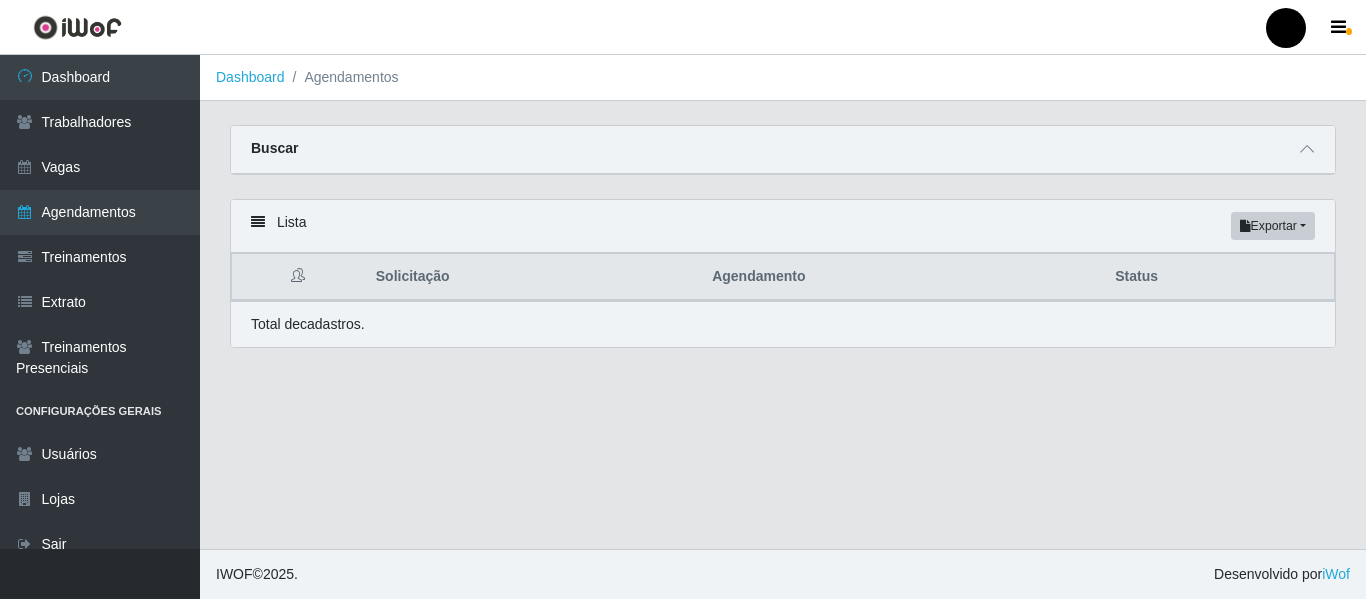scroll, scrollTop: 0, scrollLeft: 0, axis: both 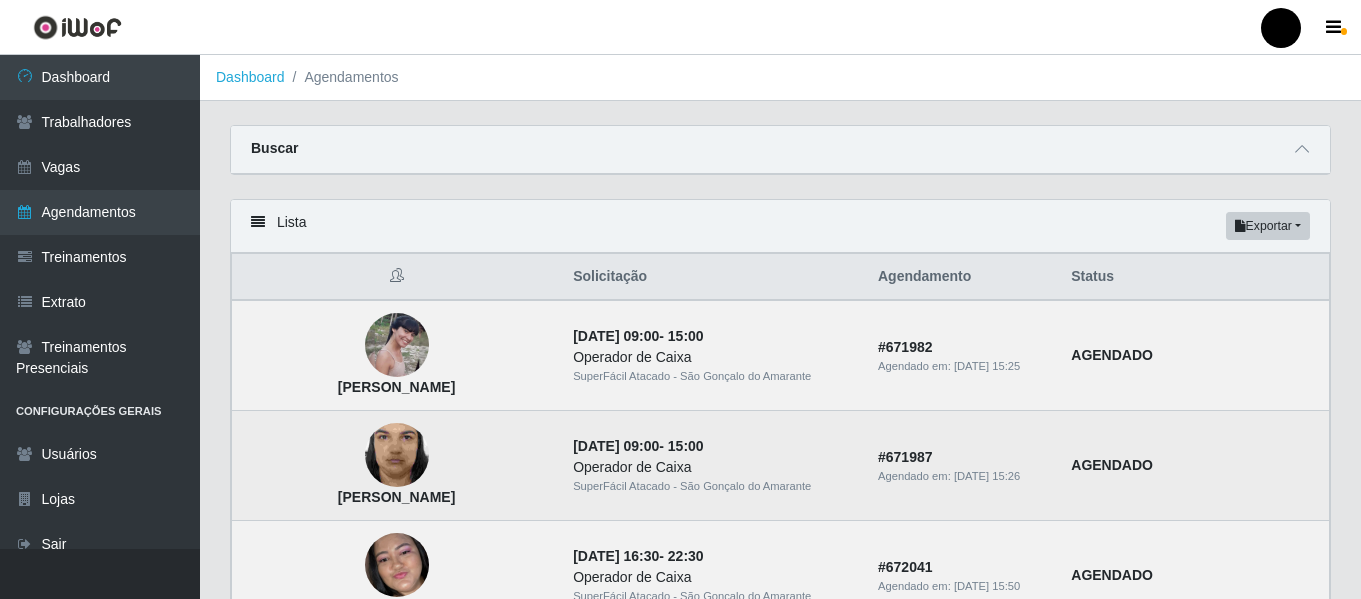 click at bounding box center [397, 456] 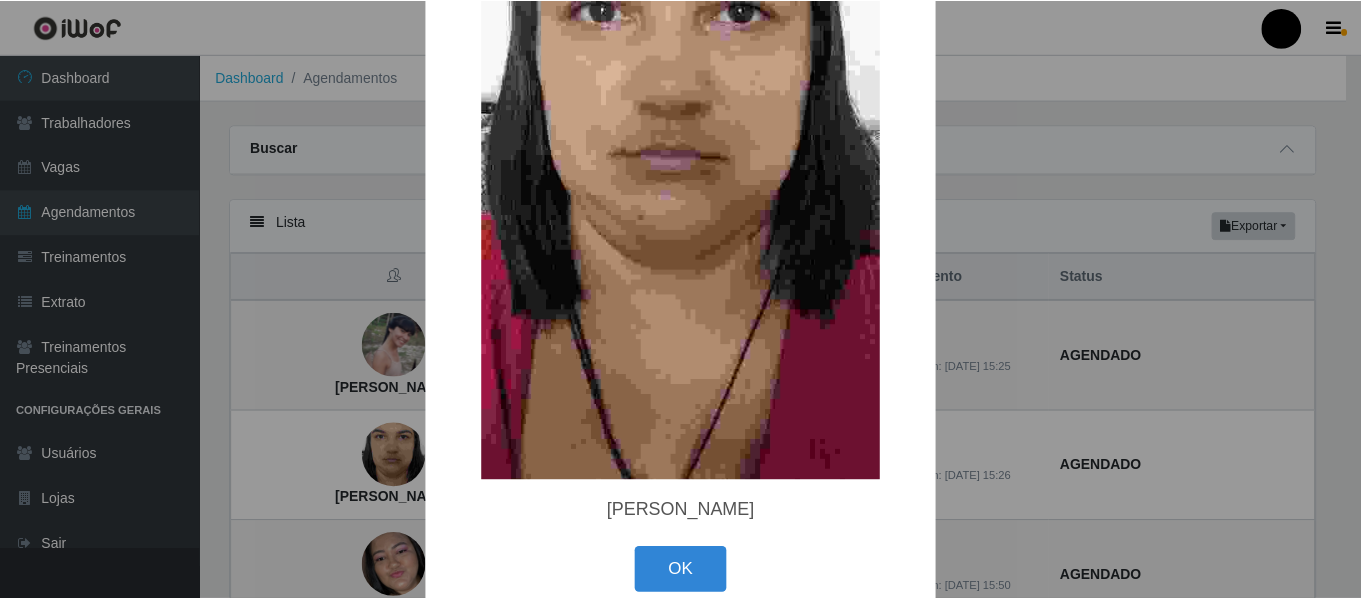 scroll, scrollTop: 300, scrollLeft: 0, axis: vertical 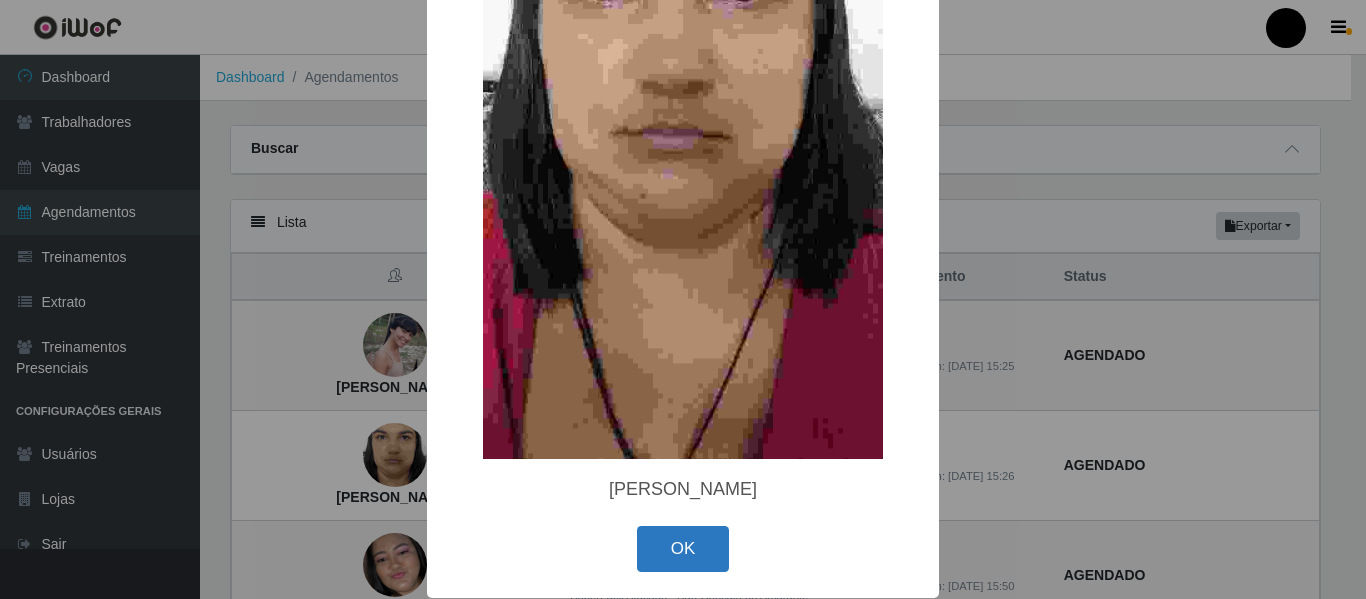click on "OK" at bounding box center (683, 549) 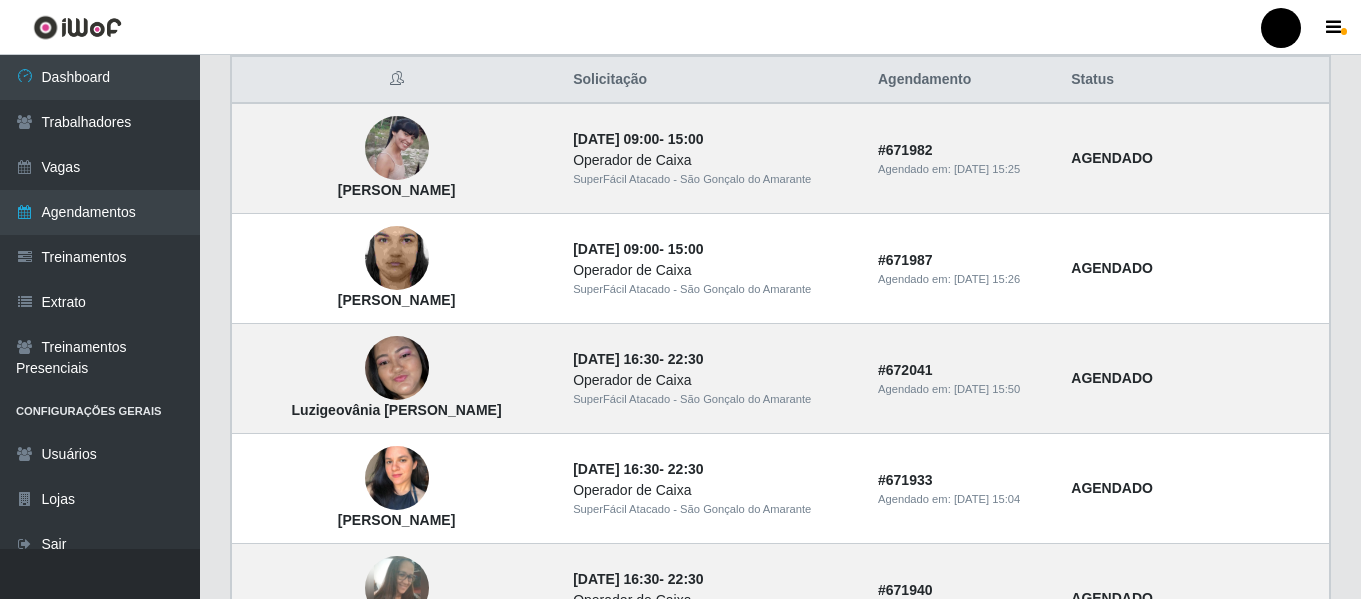 scroll, scrollTop: 89, scrollLeft: 0, axis: vertical 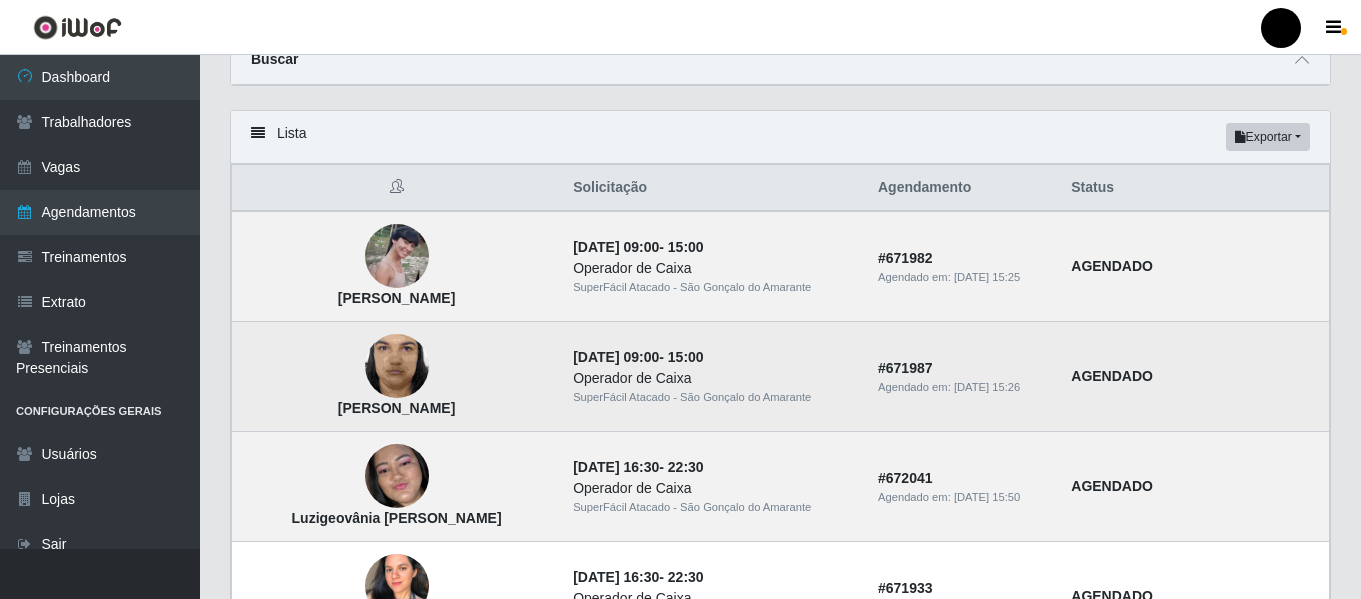 click on "AGENDADO" at bounding box center (1194, 377) 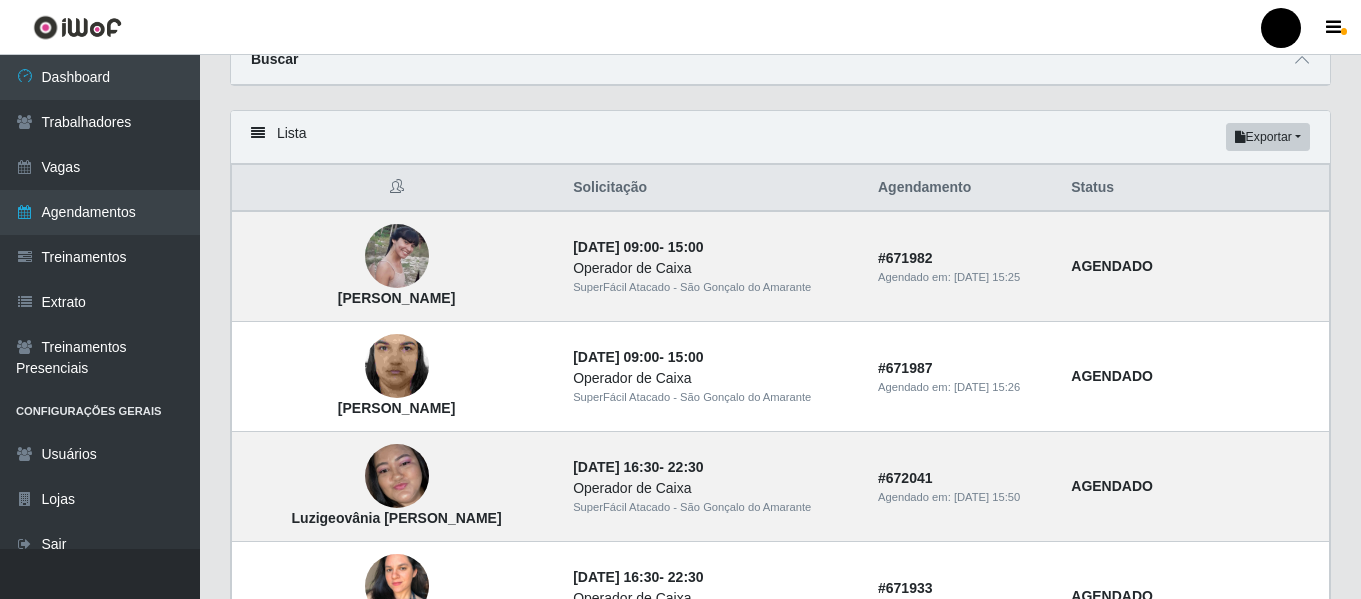 click on "Carregando...  Buscar Início em [DATE] Término em [DATE] Status [Selecione...] AGENDADO AGUARDANDO LIBERAR EM ANDAMENTO EM REVISÃO FINALIZADO CANCELADO FALTA Loja [Selecione...] SuperFácil Atacado - Emaús SuperFácil Atacado - Rodoviária SuperFácil Atacado - São Gonçalo do Amarante Função [Selecione...] Auxiliar de Estacionamento Auxiliar de Estacionamento + Auxiliar de Estacionamento ++ Balconista de Padaria  Balconista de Padaria + Embalador Embalador + Embalador ++ Operador de Caixa Operador de Caixa + Operador de Caixa ++ Repositor de Hortifruti Repositor de Hortifruti + Repositor de Hortifruti ++  Confirmar" at bounding box center (780, 73) 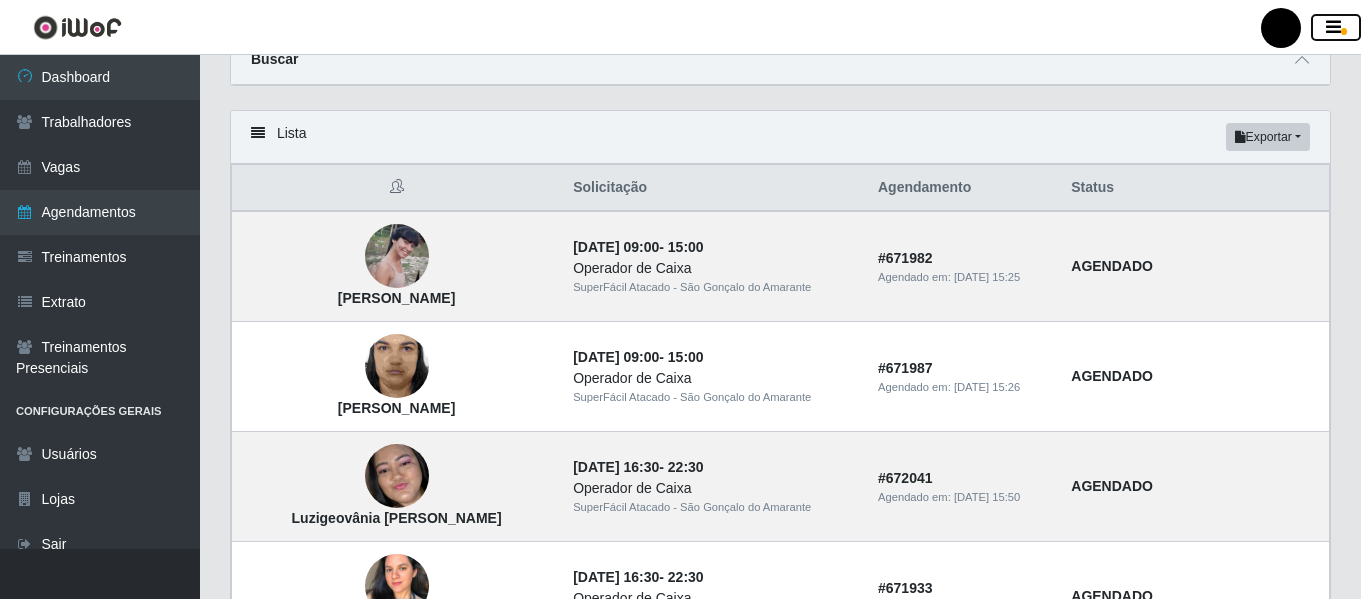 click at bounding box center [1333, 28] 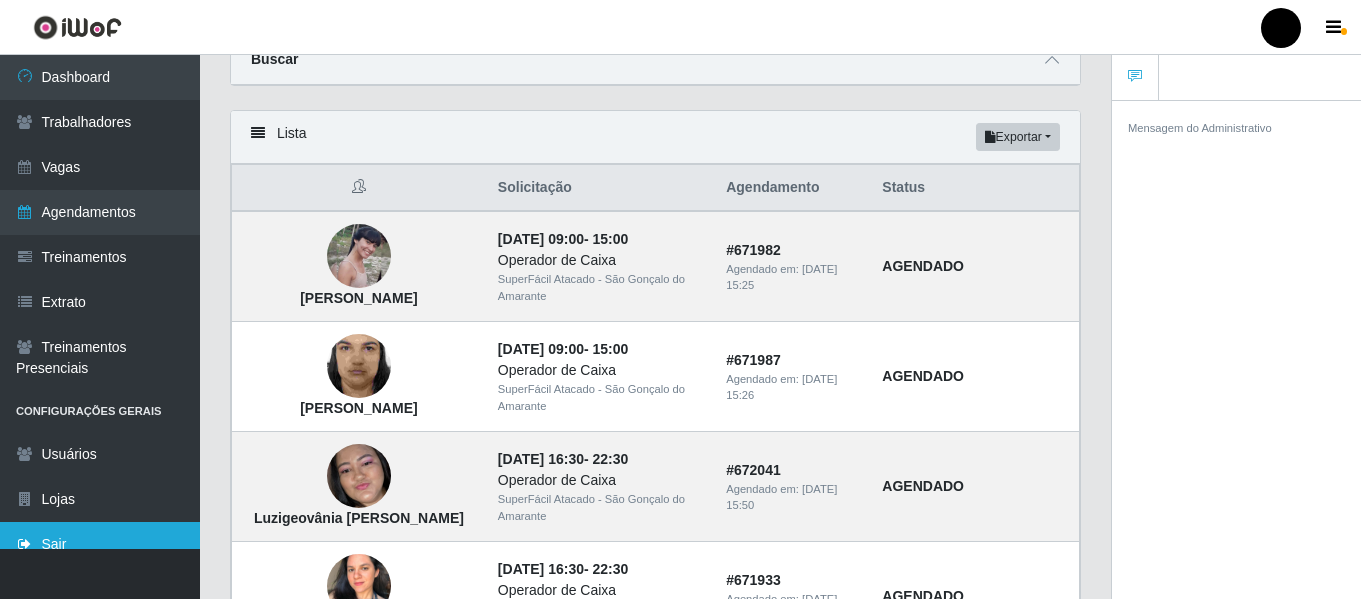 click on "Sair" at bounding box center [100, 544] 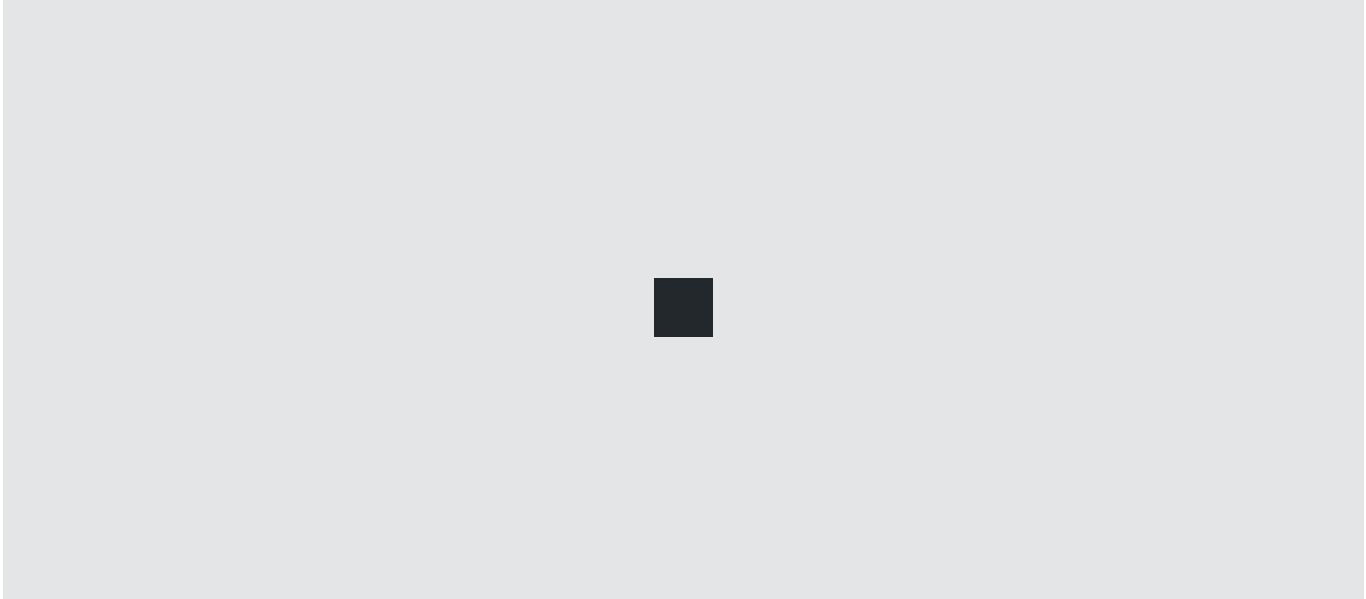 scroll, scrollTop: 0, scrollLeft: 0, axis: both 